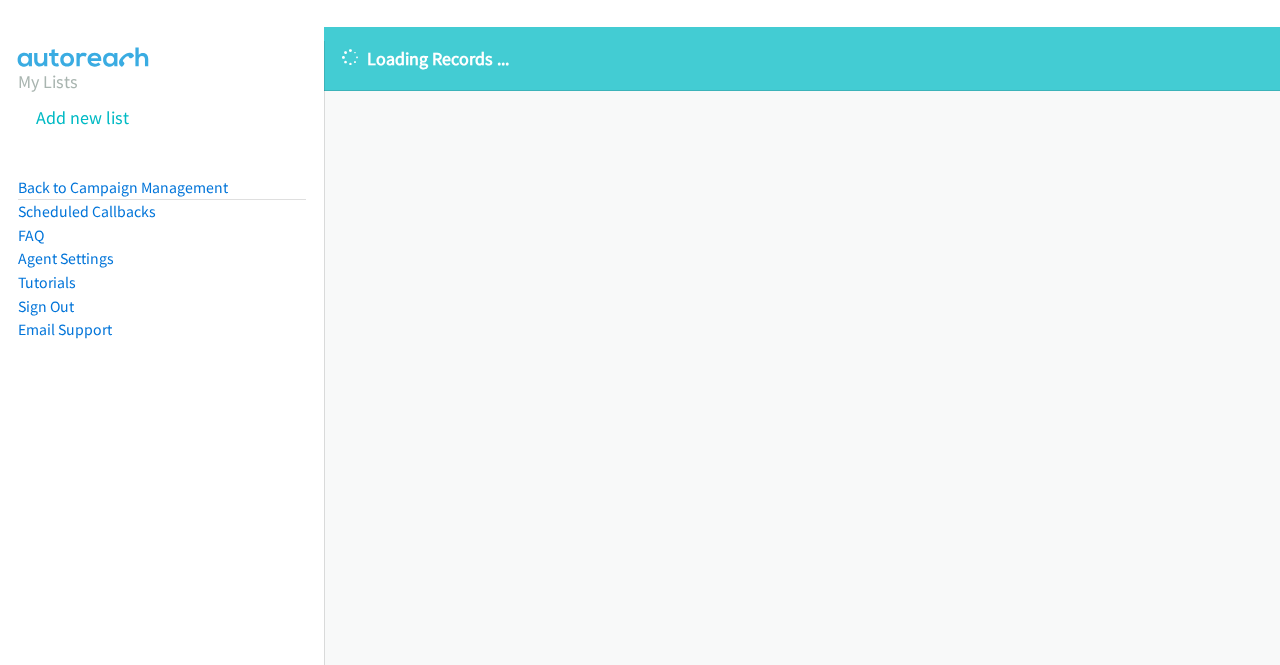 scroll, scrollTop: 0, scrollLeft: 0, axis: both 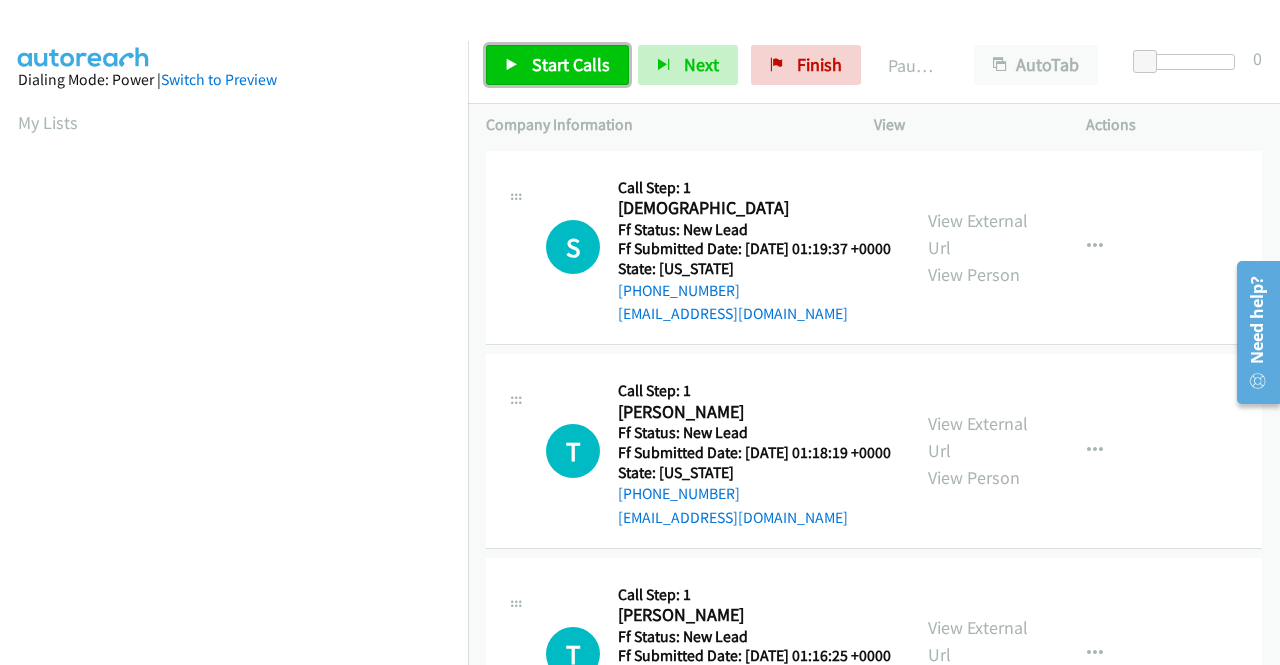 click on "Start Calls" at bounding box center [571, 64] 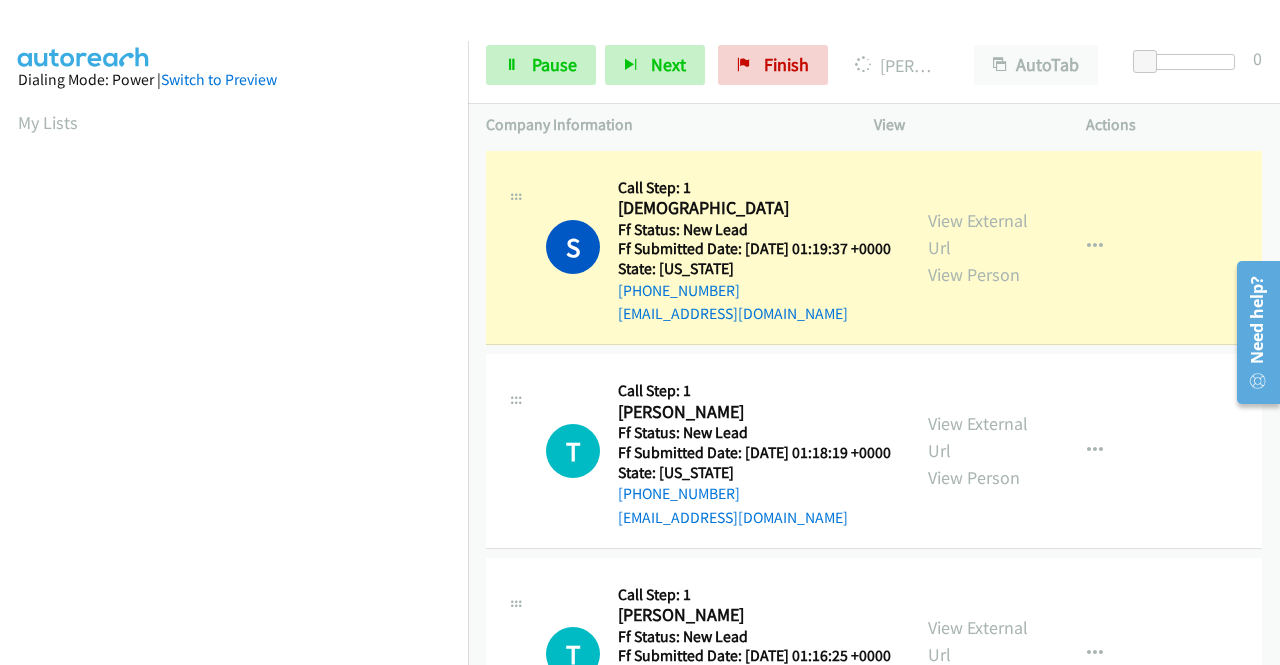 scroll, scrollTop: 430, scrollLeft: 0, axis: vertical 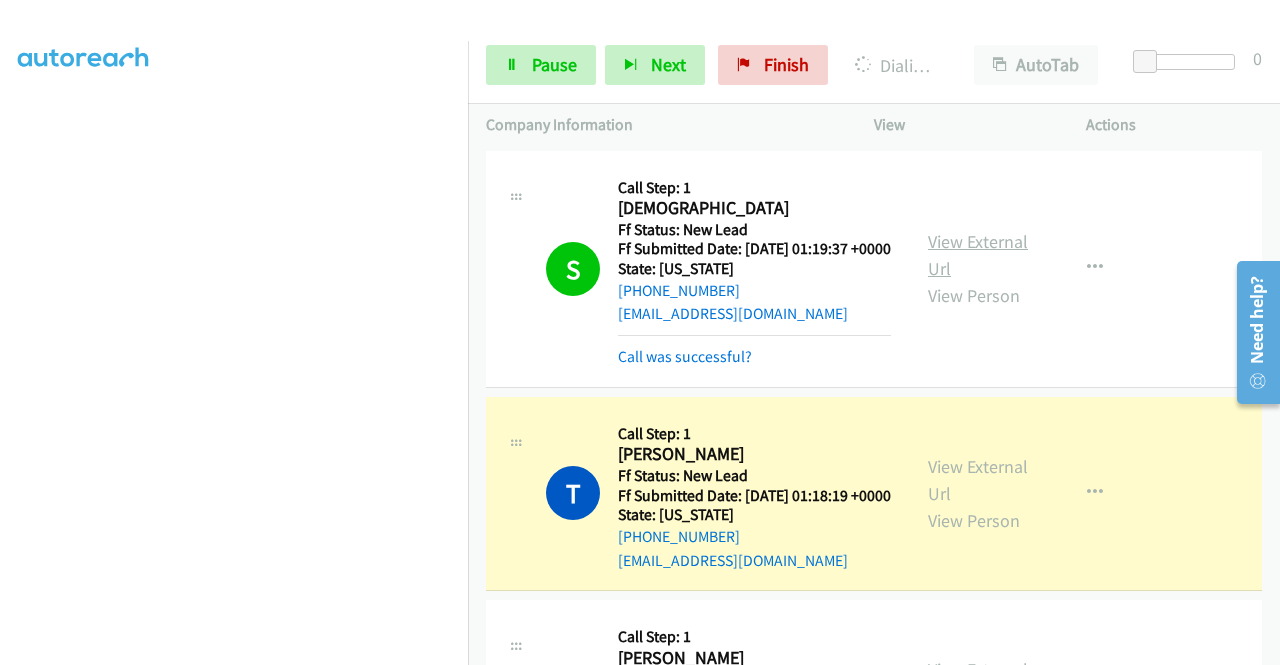 click on "View External Url" at bounding box center [978, 255] 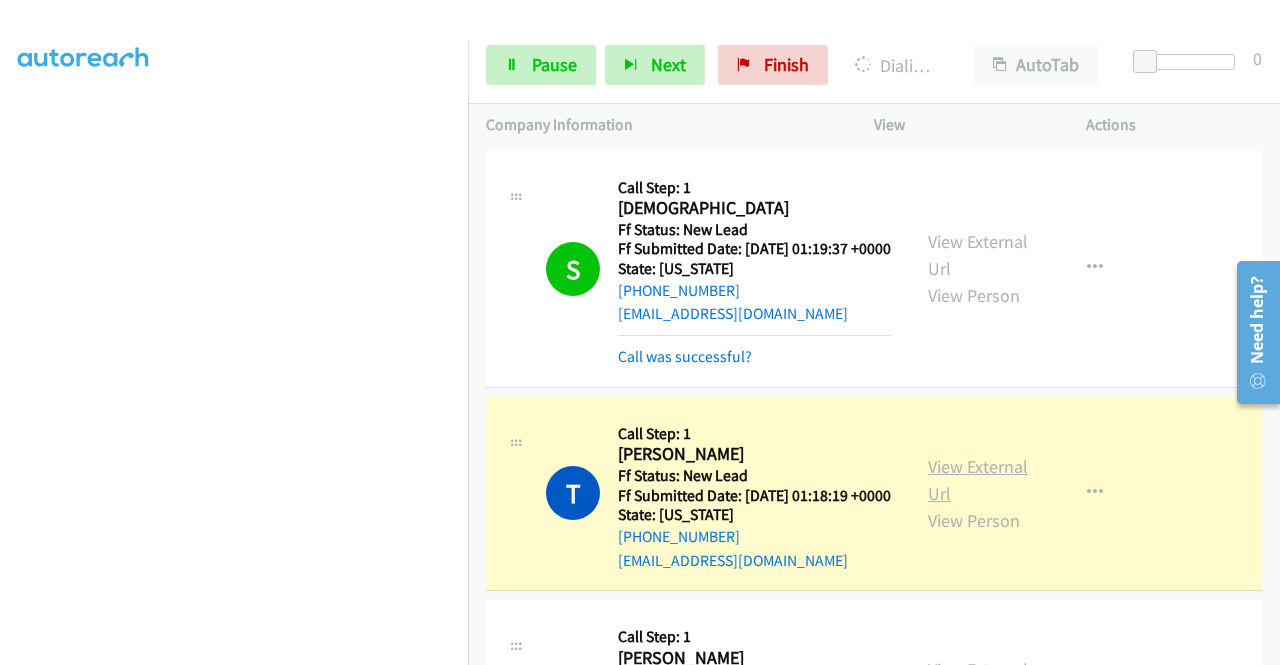 click on "View External Url" at bounding box center [978, 480] 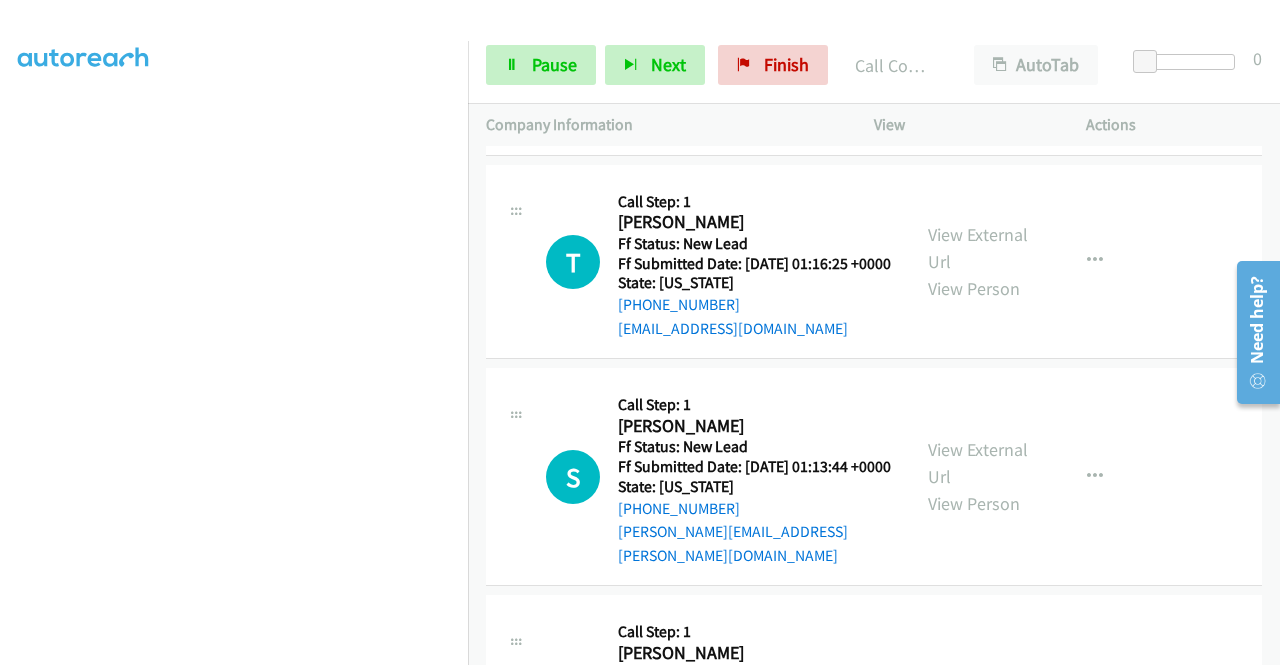 scroll, scrollTop: 480, scrollLeft: 0, axis: vertical 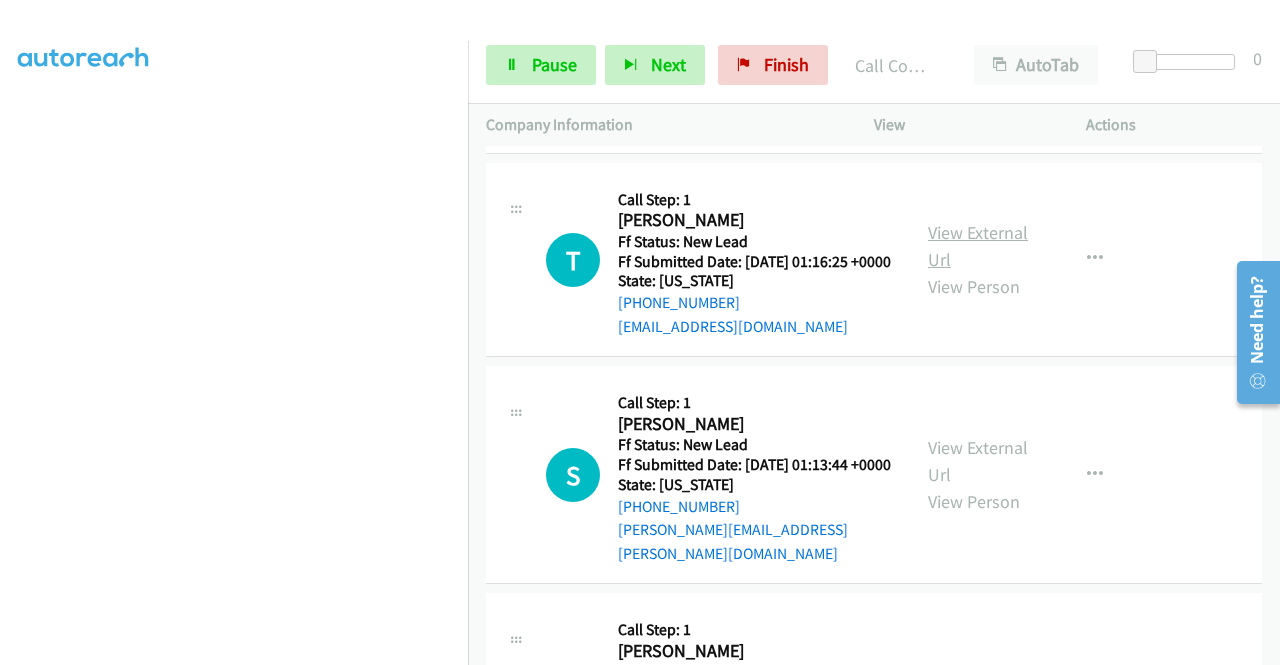 click on "View External Url" at bounding box center (978, 246) 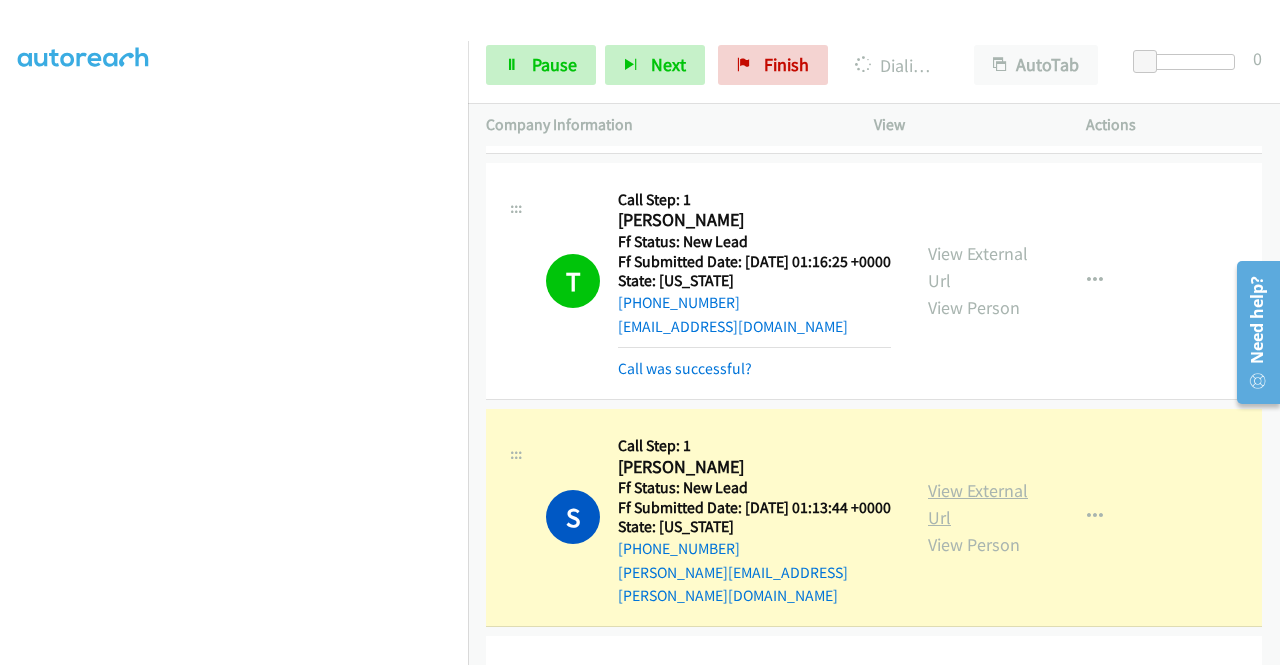 click on "View External Url" at bounding box center (978, 504) 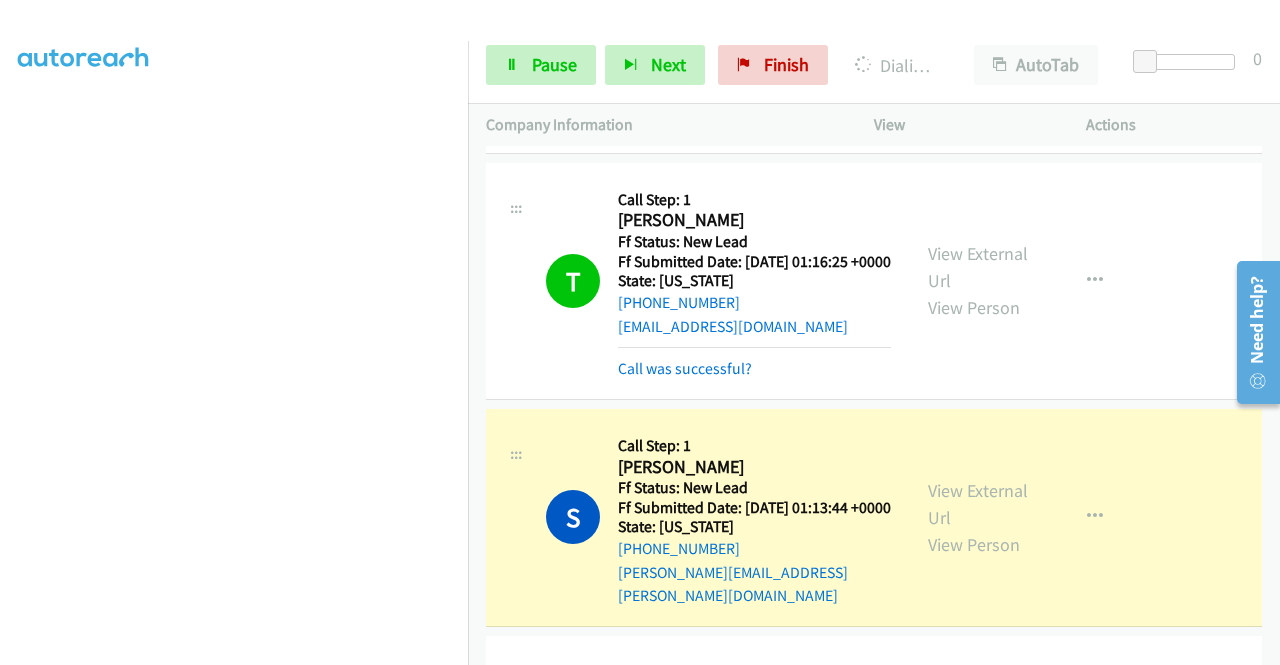 scroll, scrollTop: 920, scrollLeft: 0, axis: vertical 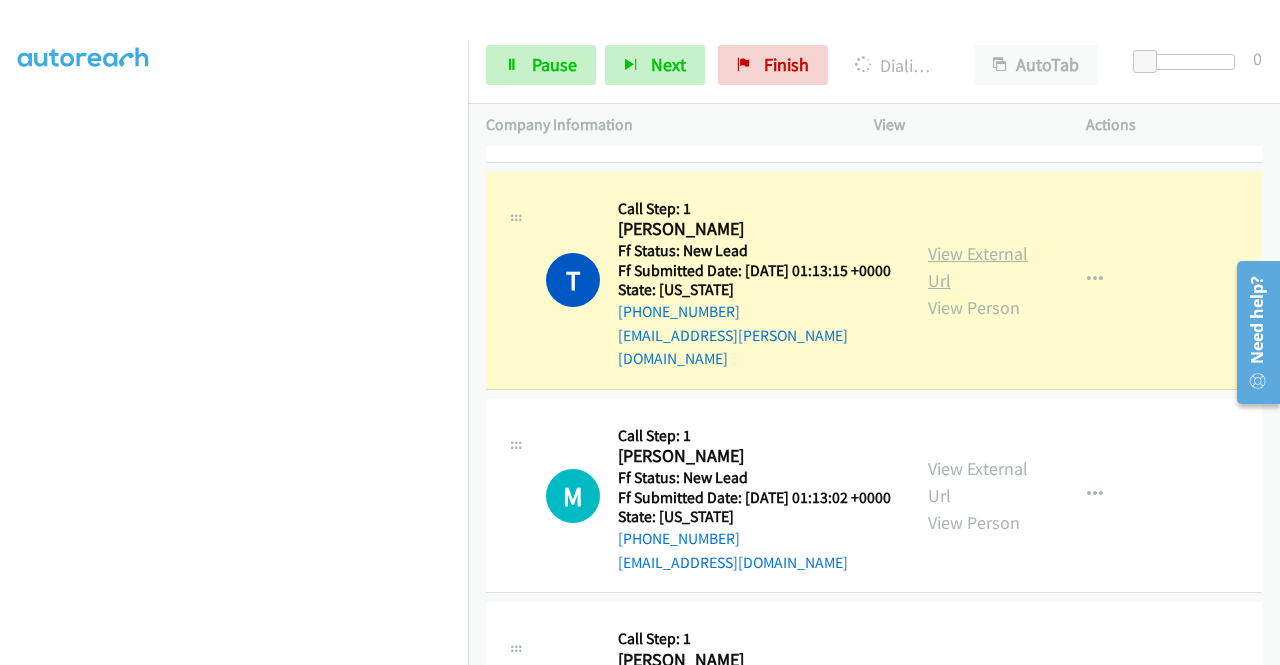 click on "View External Url" at bounding box center (978, 267) 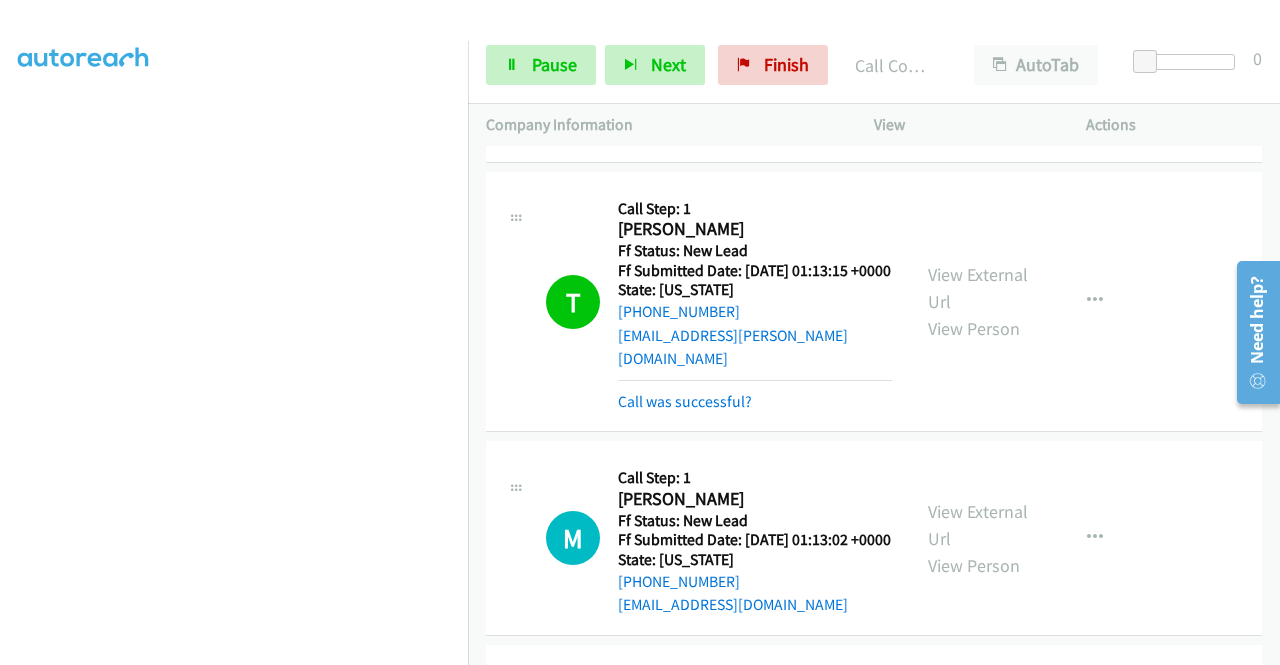click on "M
Callback Scheduled
Call Step: 1
Mariah Mallek
America/Los_Angeles
Ff Status: New Lead
Ff Submitted Date: 2025-07-28 01:13:02 +0000
State: Washington
+1 720-737-9137
mkmallek7@gmail.com
Call was successful?
View External Url
View Person
View External Url
Email
Schedule/Manage Callback
Skip Call
Add to do not call list" at bounding box center [874, 539] 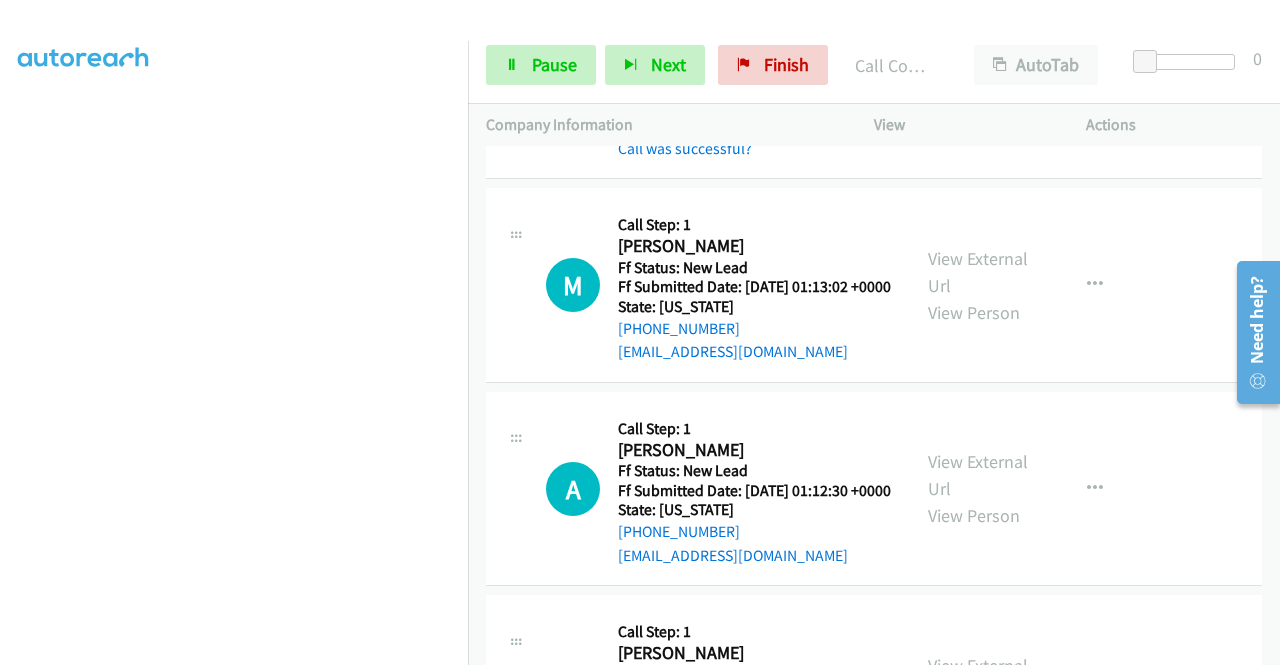 scroll, scrollTop: 1280, scrollLeft: 0, axis: vertical 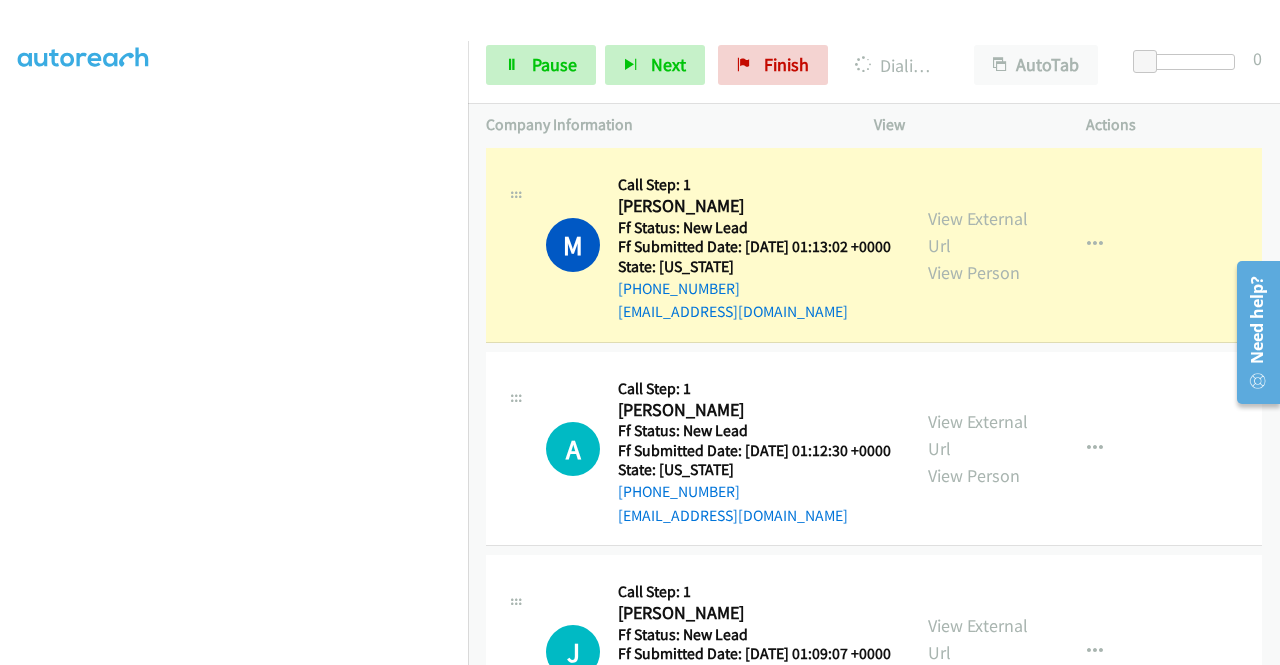 click on "View External Url
View Person
View External Url
Email
Schedule/Manage Callback
Skip Call
Add to do not call list" at bounding box center (1025, 245) 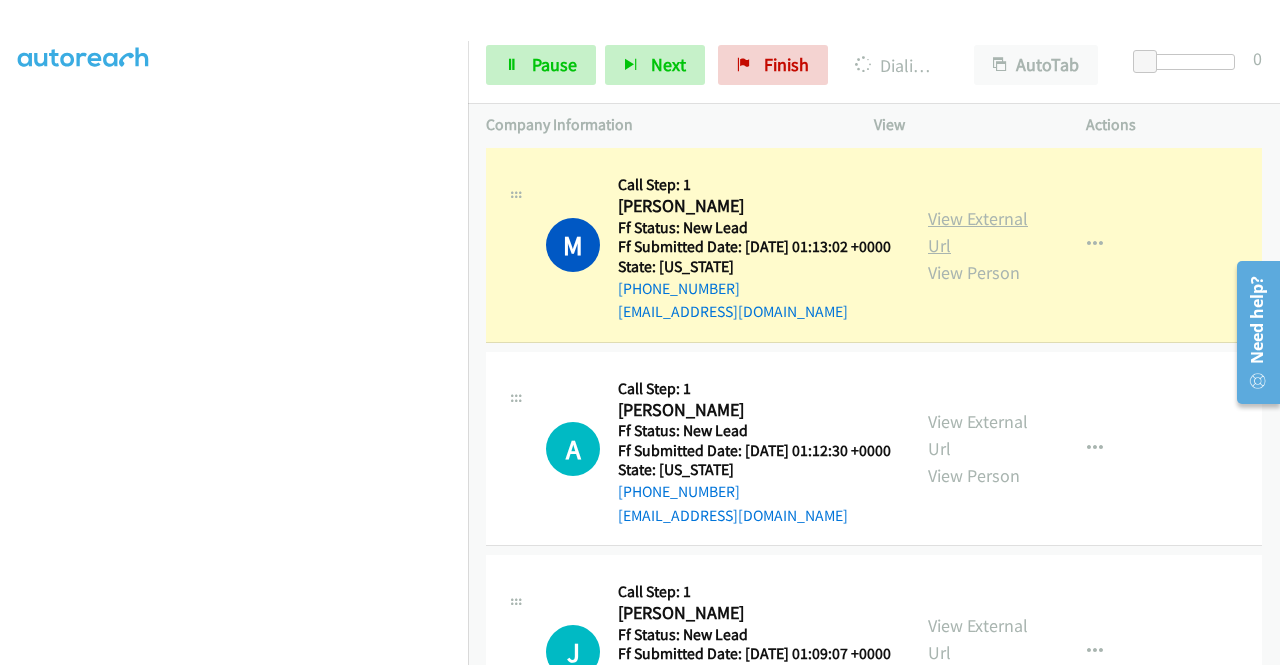 click on "View External Url" at bounding box center [978, 232] 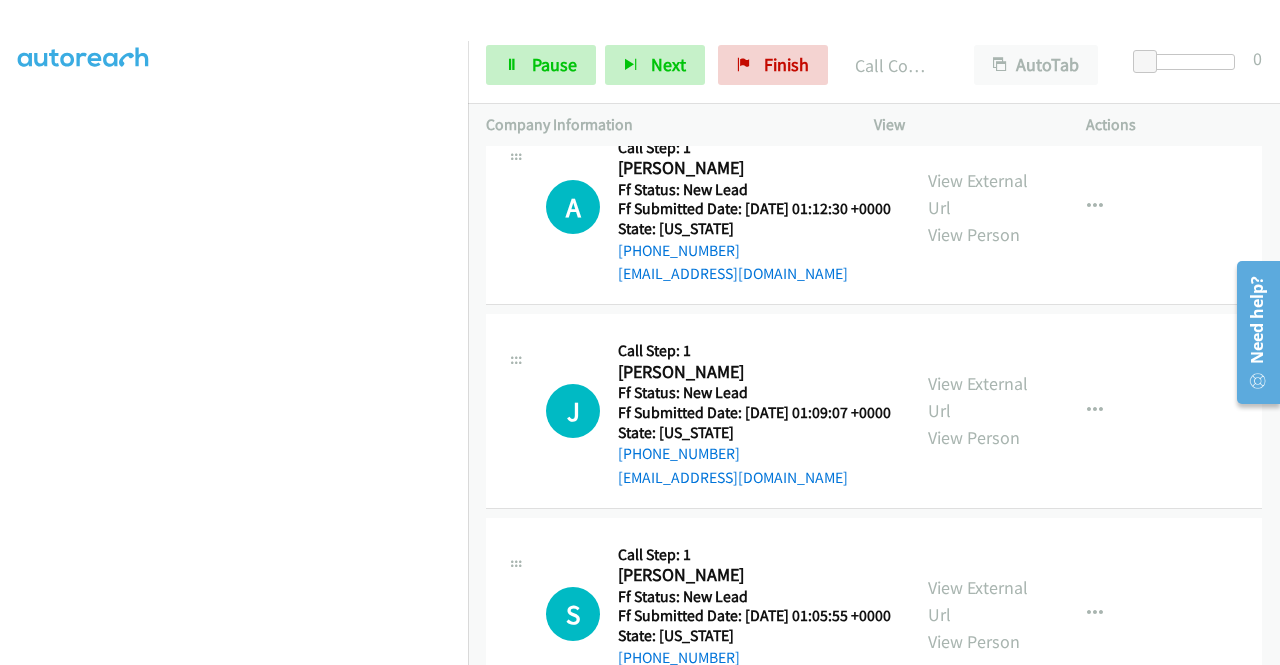 scroll, scrollTop: 1587, scrollLeft: 0, axis: vertical 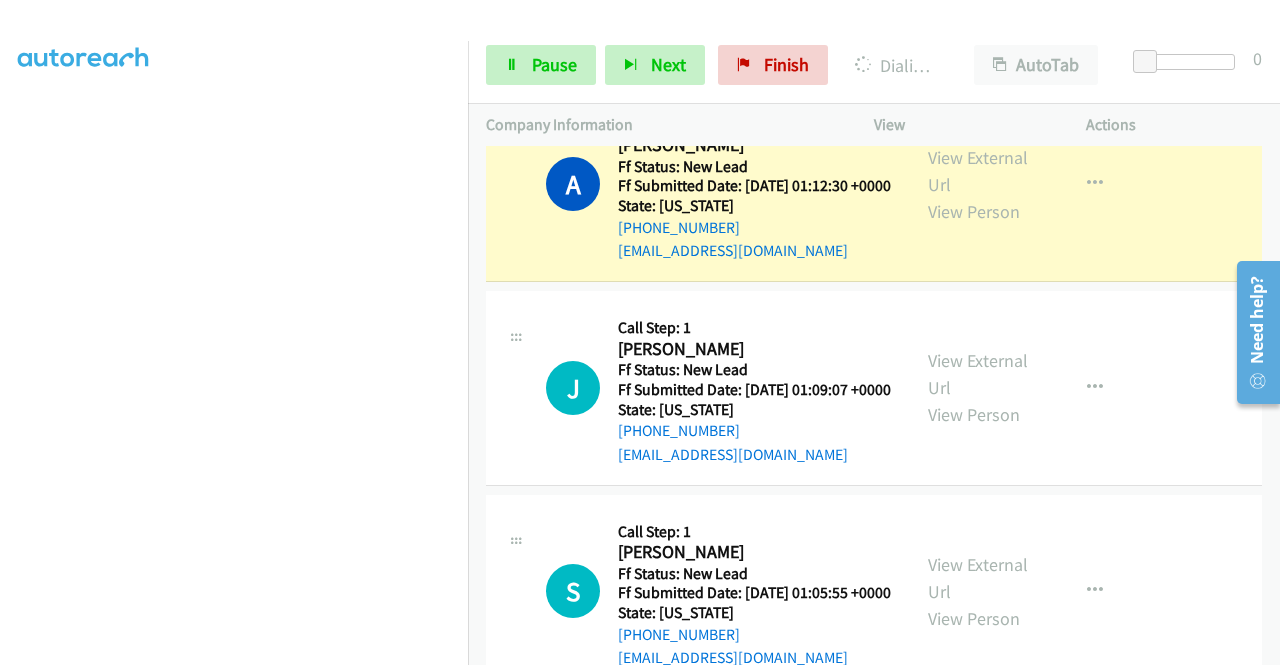 click on "View External Url
View Person" at bounding box center [980, 184] 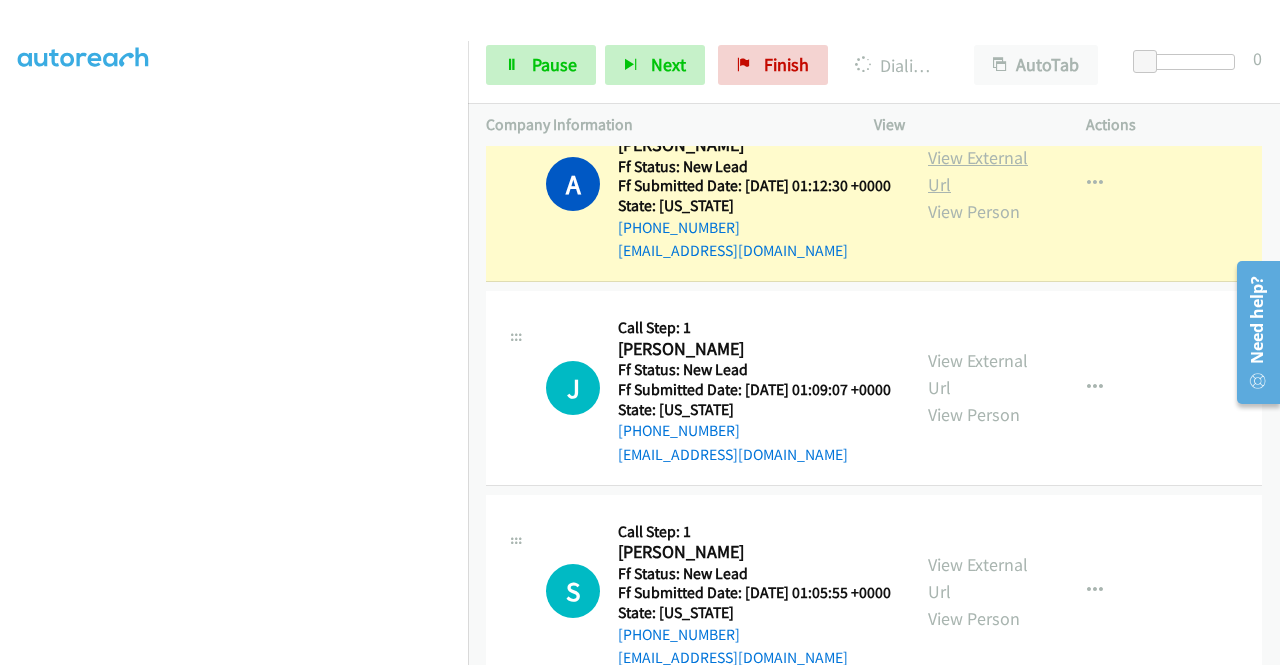 click on "View External Url" at bounding box center (978, 171) 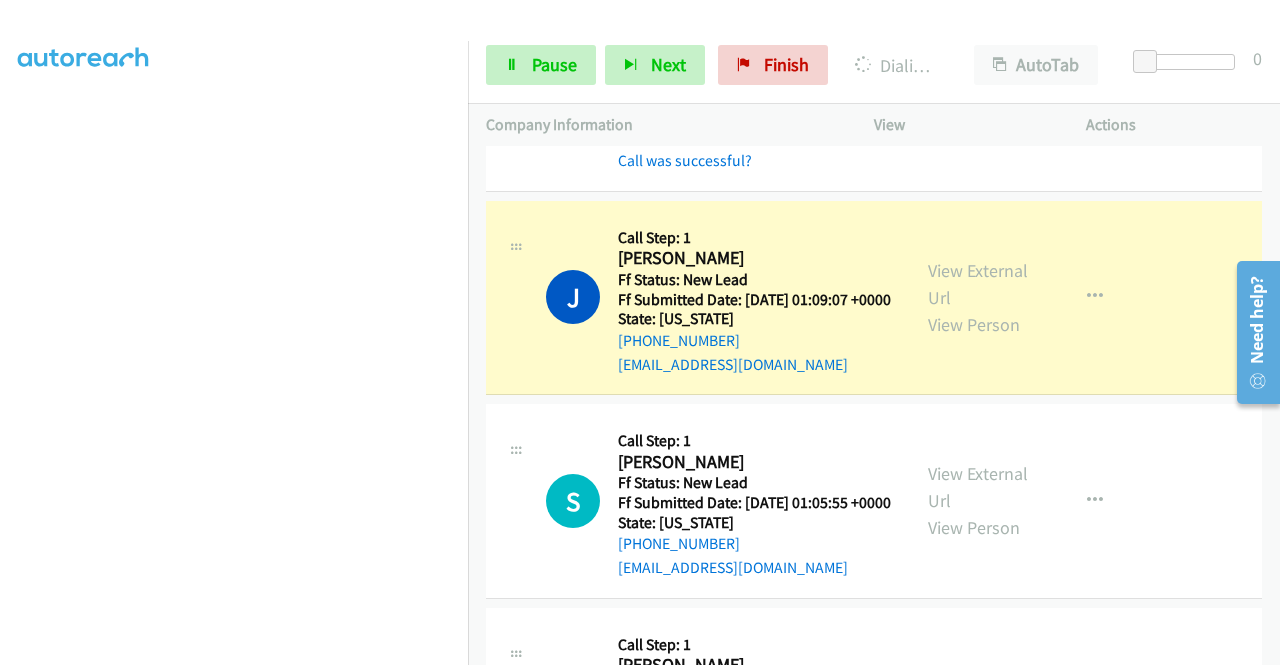 scroll, scrollTop: 1787, scrollLeft: 0, axis: vertical 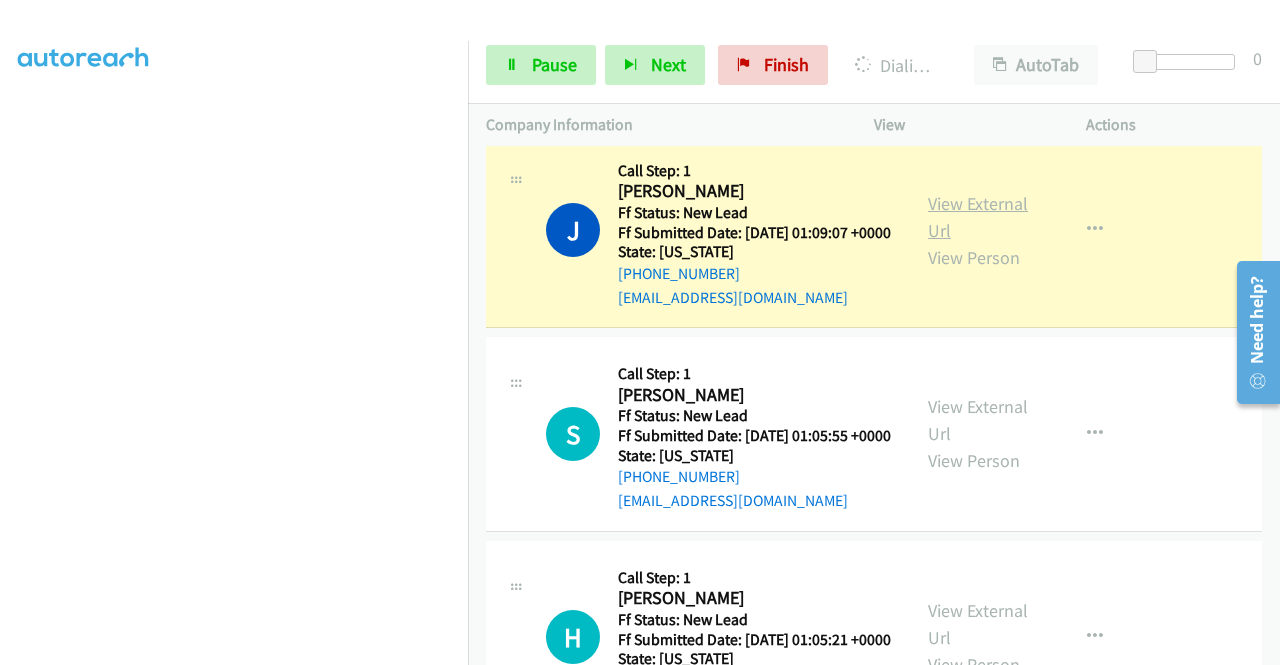 click on "View External Url" at bounding box center [978, 217] 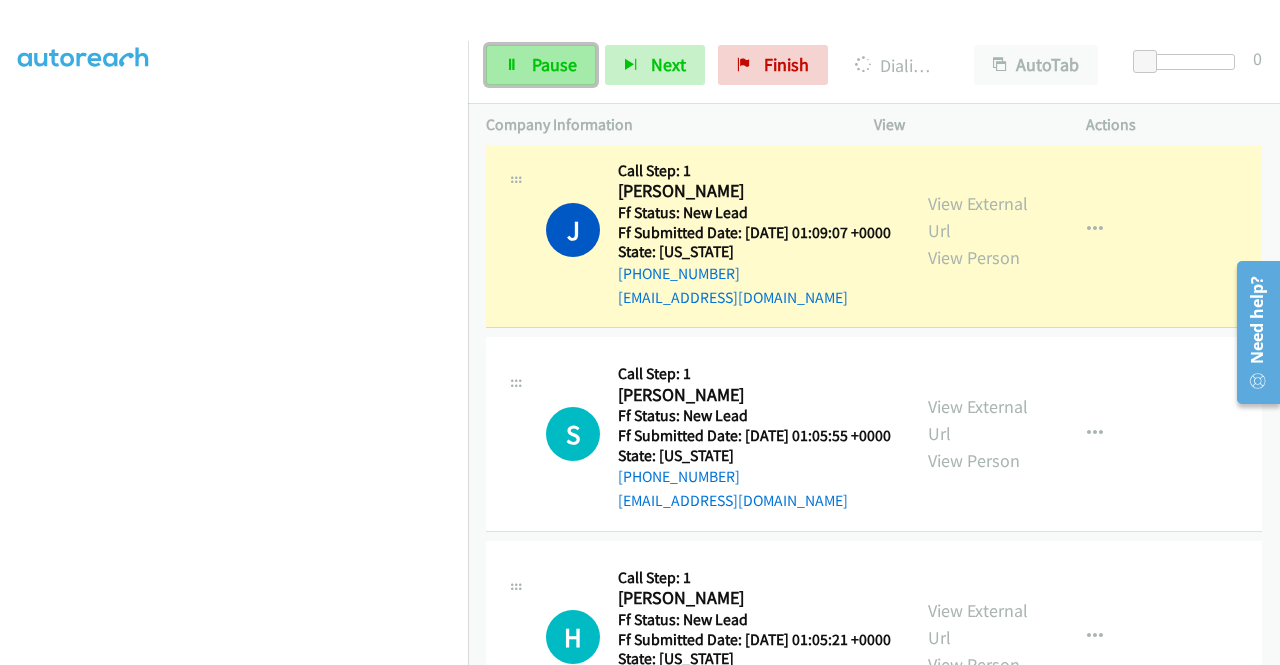 click on "Pause" at bounding box center [554, 64] 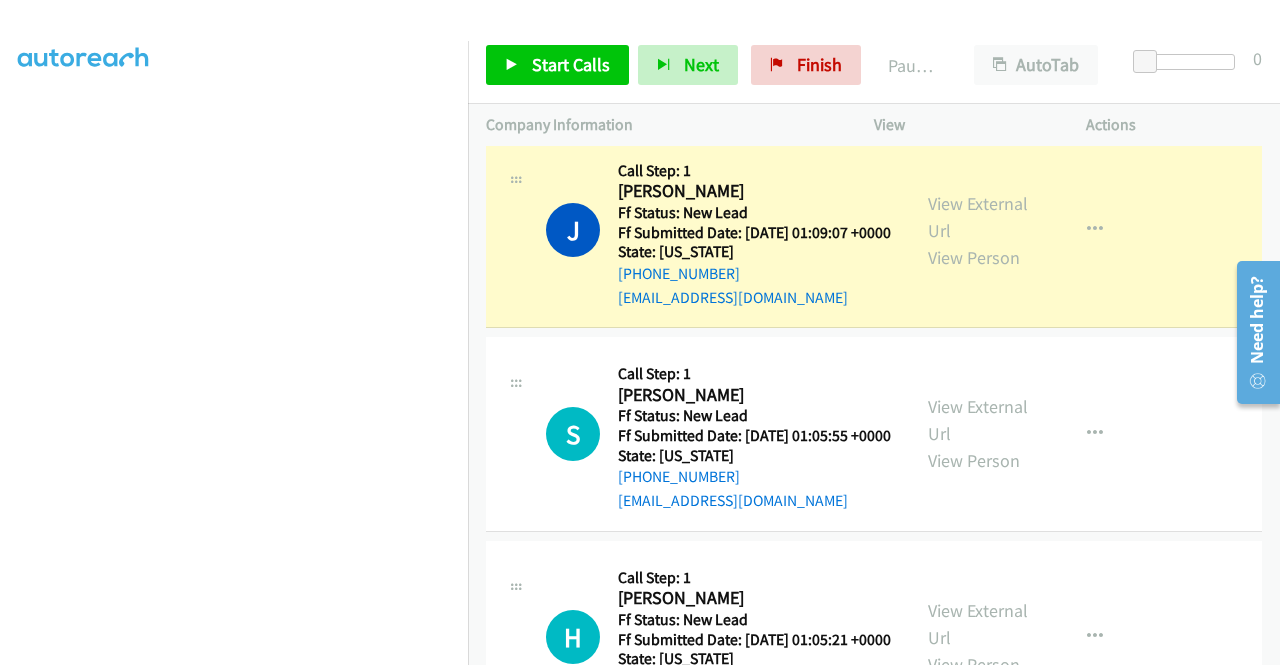 click on "Callback Scheduled
Call Step: 1
Sydney Schwartz
America/Los_Angeles
Ff Status: New Lead
Ff Submitted Date: 2025-07-28 01:05:55 +0000
State: California
+1 209-840-9747
sydney_lee16@yahoo.com
Call was successful?" at bounding box center [754, 434] 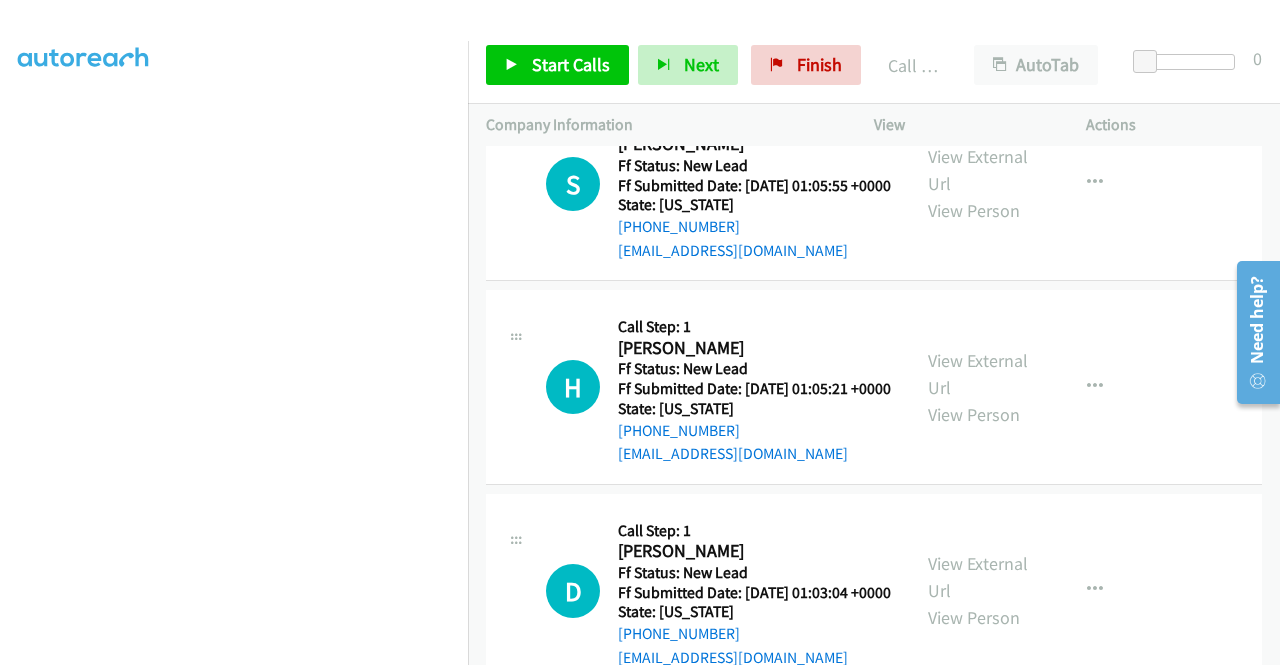 scroll, scrollTop: 2120, scrollLeft: 0, axis: vertical 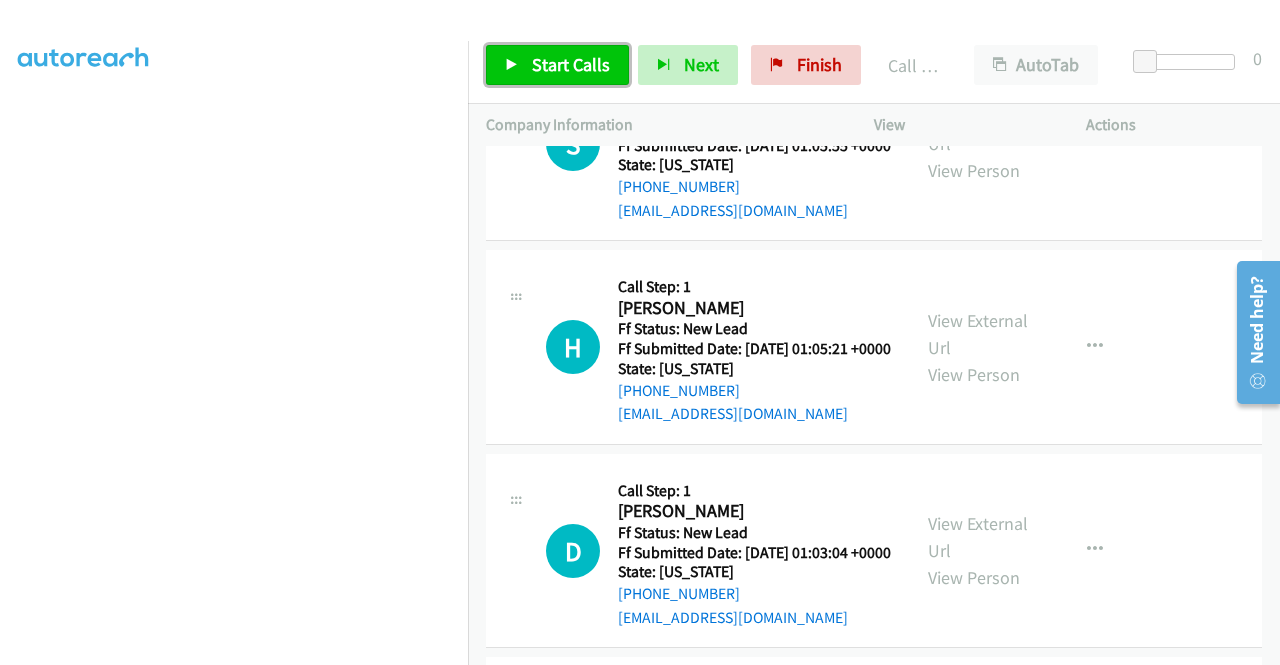 click on "Start Calls" at bounding box center (571, 64) 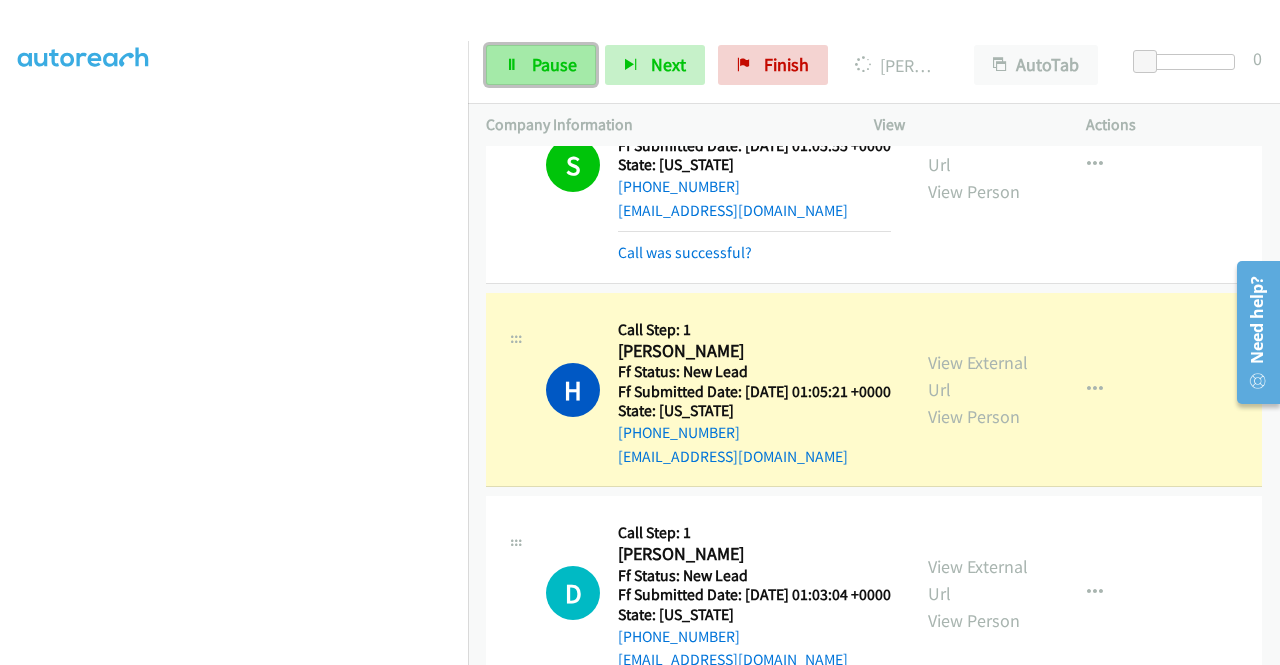 drag, startPoint x: 754, startPoint y: 163, endPoint x: 510, endPoint y: 81, distance: 257.4102 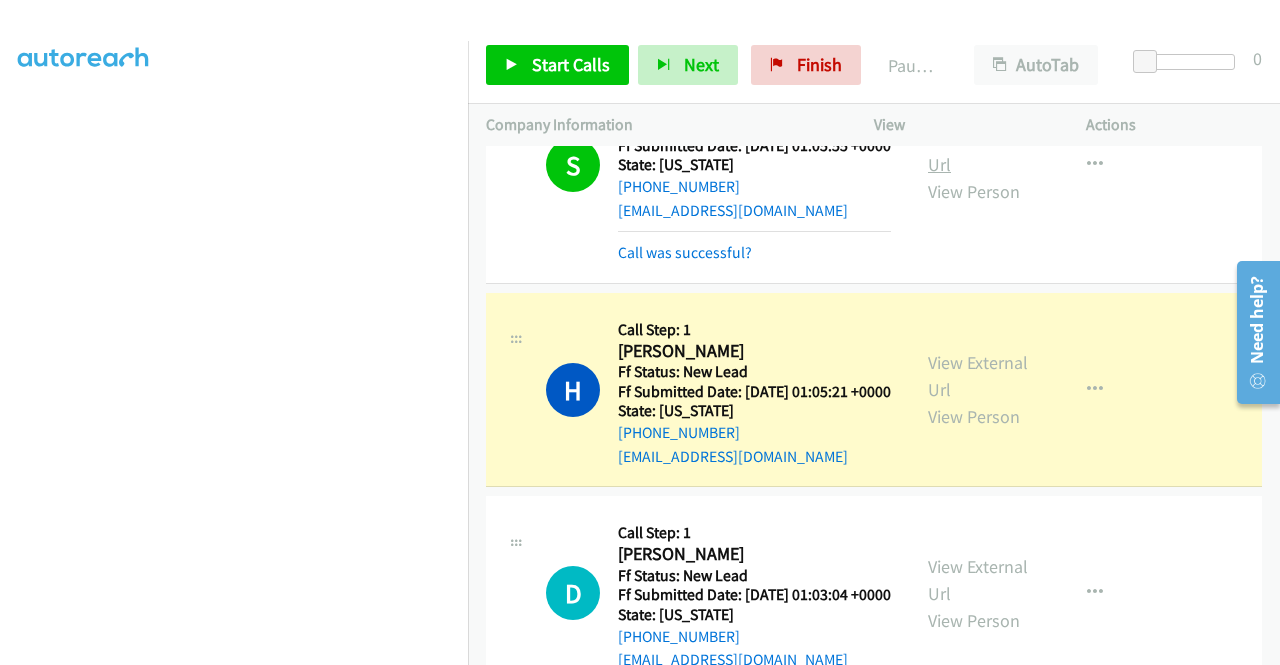 click on "View External Url" at bounding box center [978, 151] 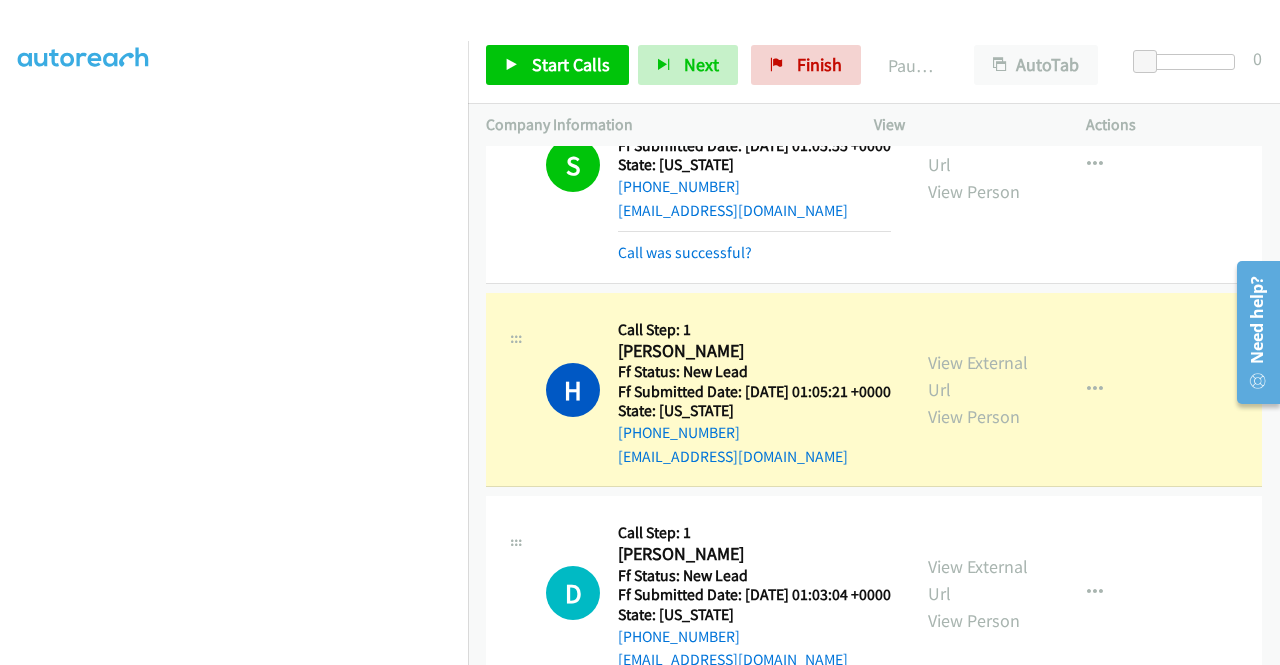 click on "View External Url
View Person" at bounding box center [980, 389] 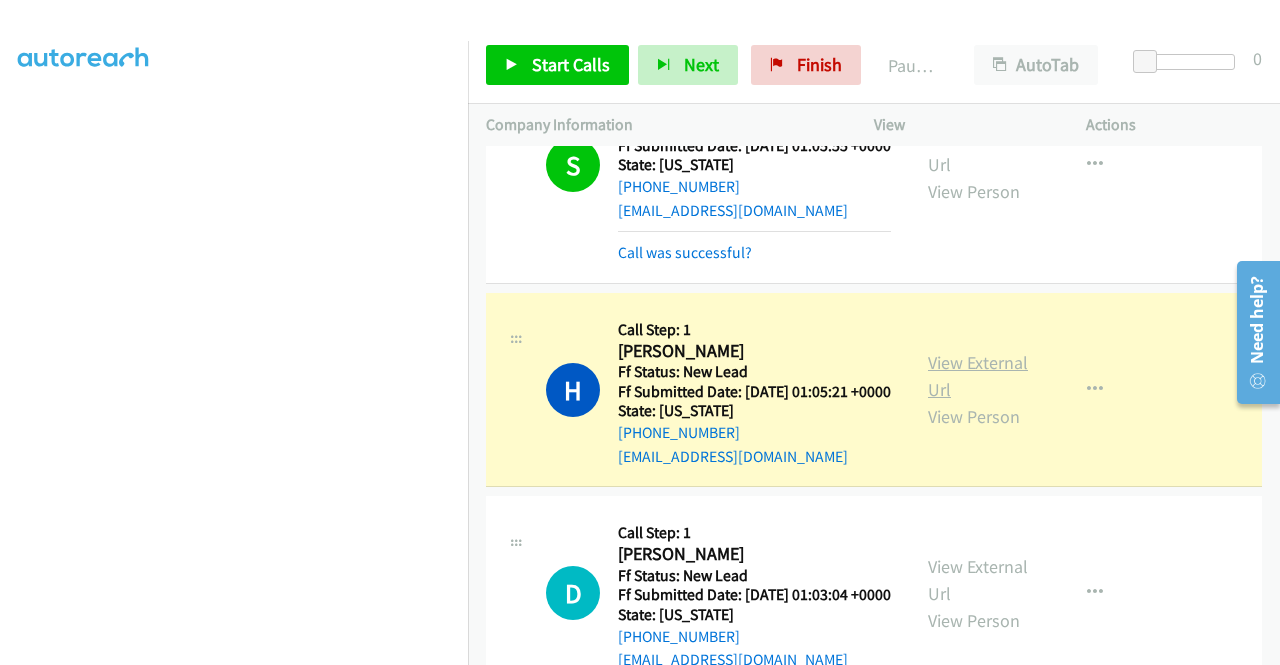 click on "View External Url" at bounding box center (978, 376) 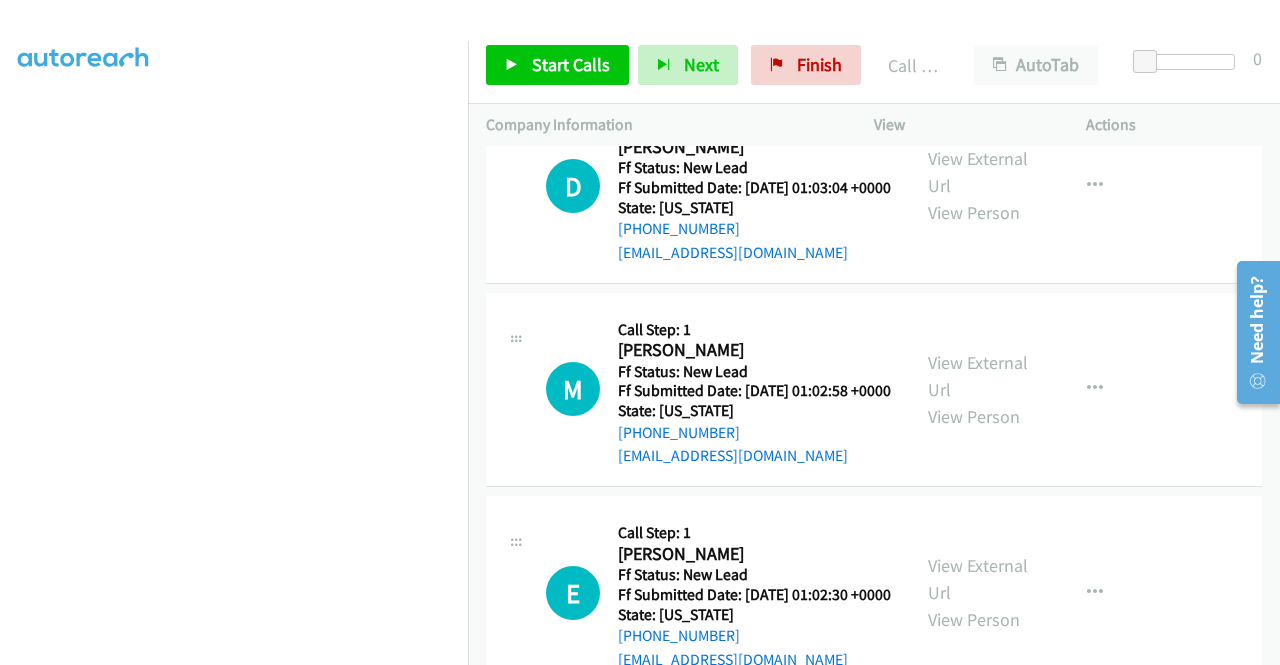 scroll, scrollTop: 2574, scrollLeft: 0, axis: vertical 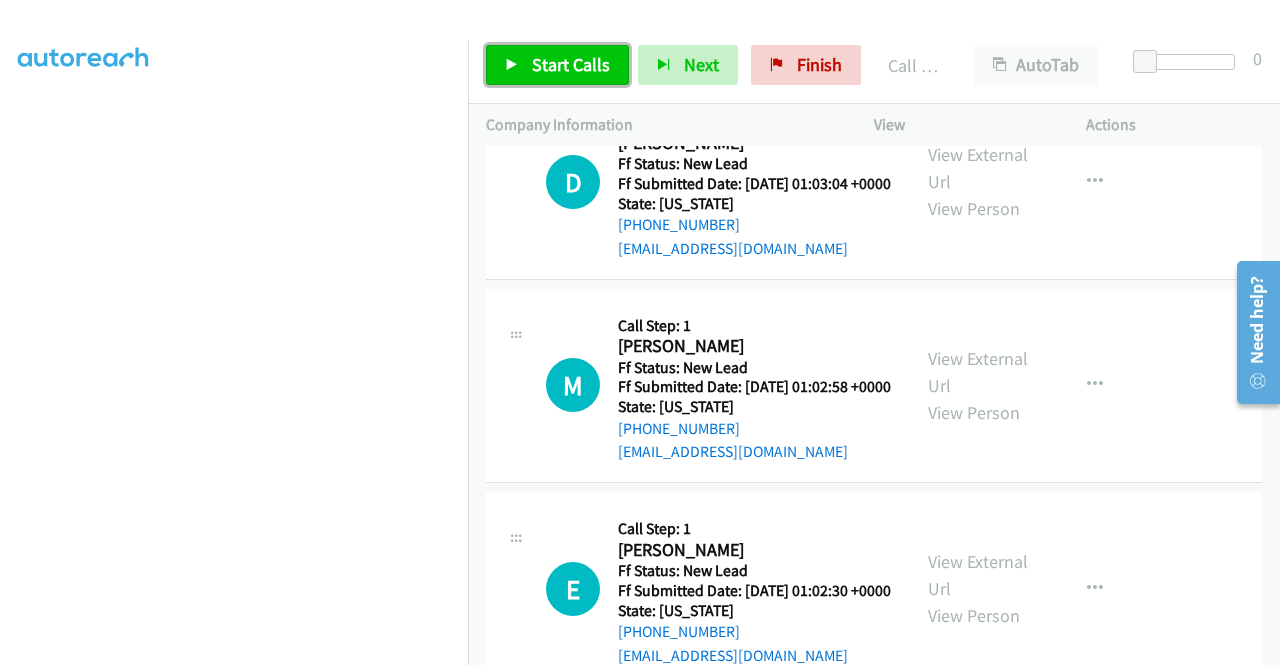 click on "Start Calls" at bounding box center [557, 65] 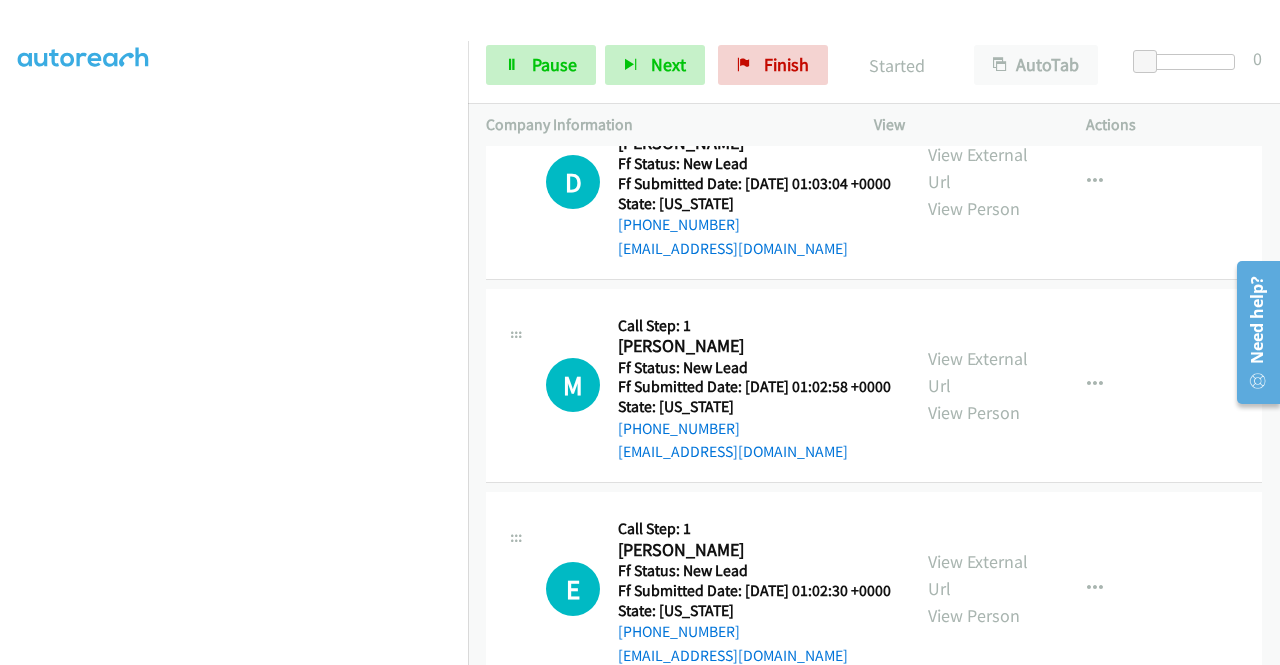 drag, startPoint x: 1279, startPoint y: 407, endPoint x: 1277, endPoint y: 424, distance: 17.117243 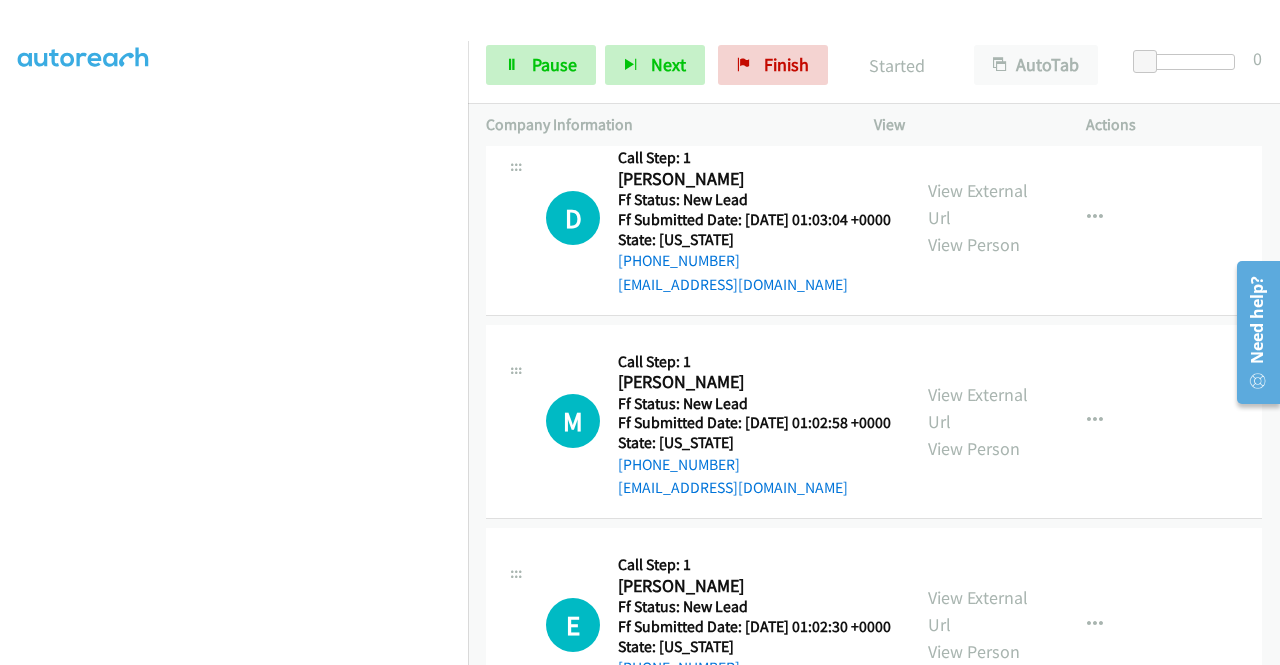scroll, scrollTop: 2681, scrollLeft: 0, axis: vertical 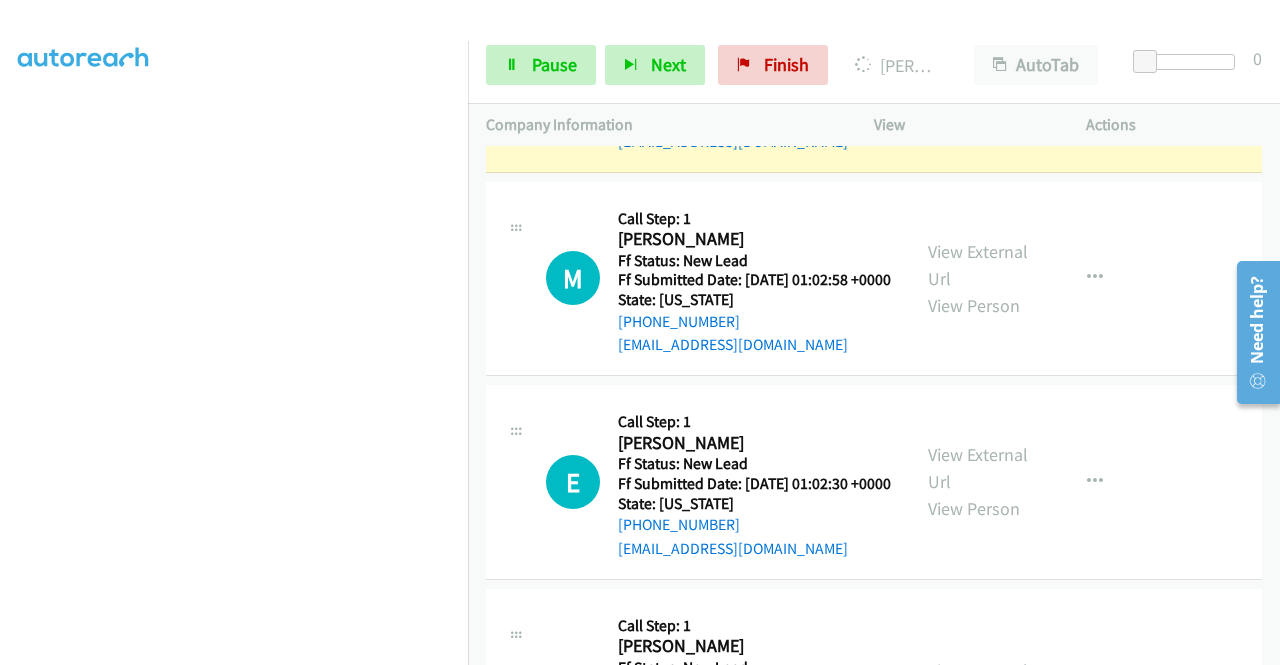 click on "View External Url
View Person" at bounding box center (980, 74) 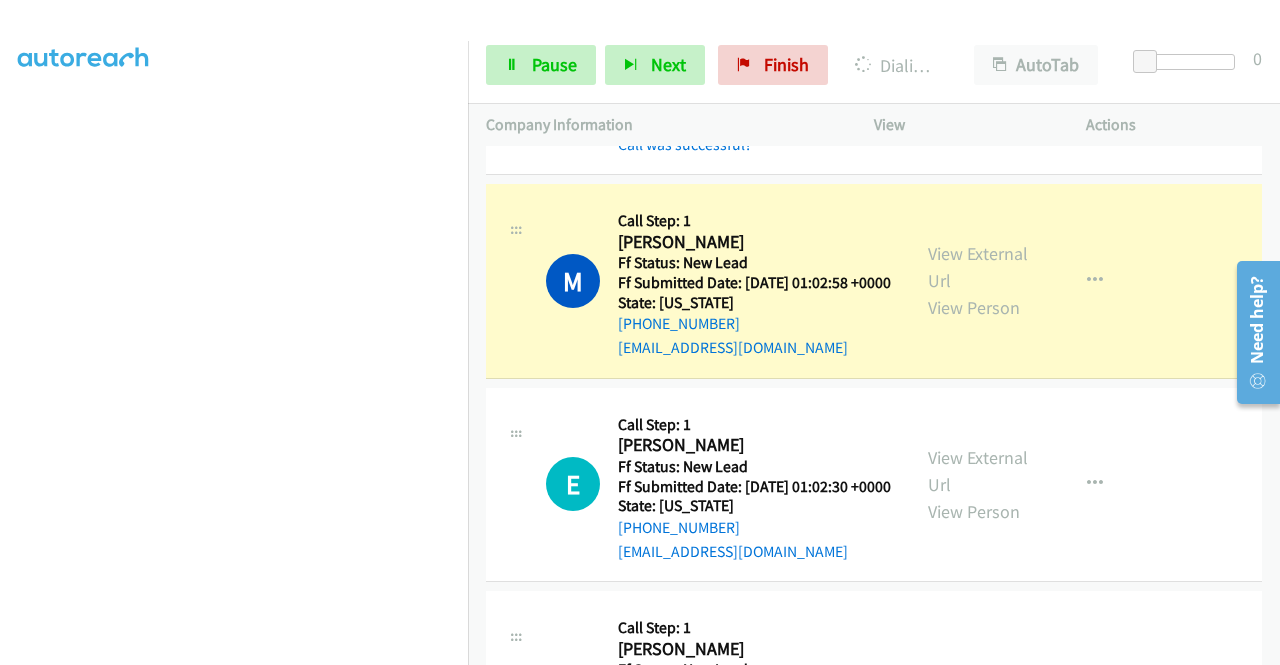scroll, scrollTop: 2854, scrollLeft: 0, axis: vertical 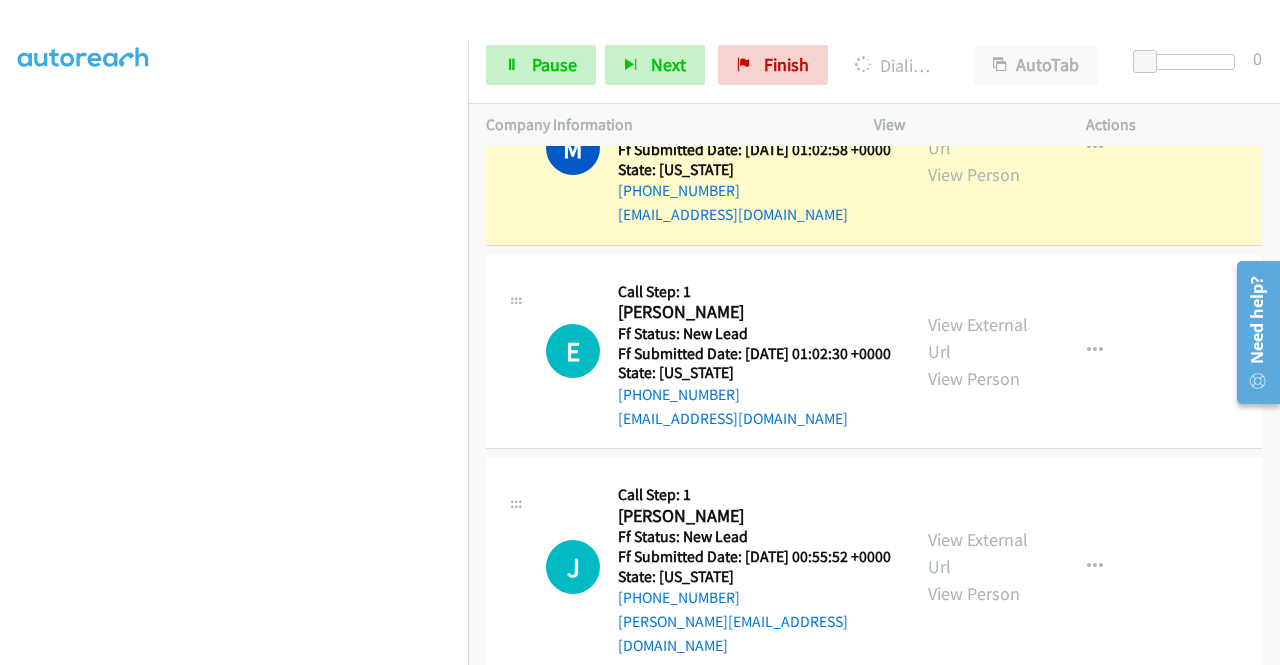 click on "View External Url
View Person
View External Url
Email
Schedule/Manage Callback
Skip Call
Add to do not call list" at bounding box center [1025, 148] 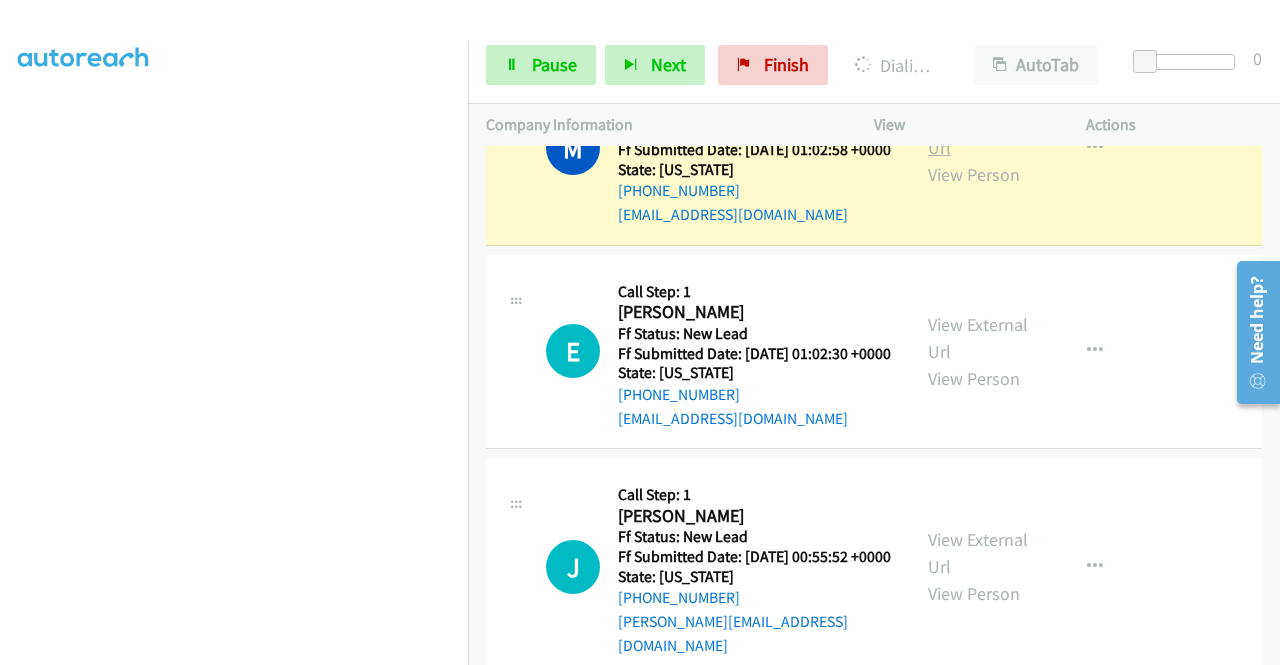 click on "View External Url" at bounding box center [978, 134] 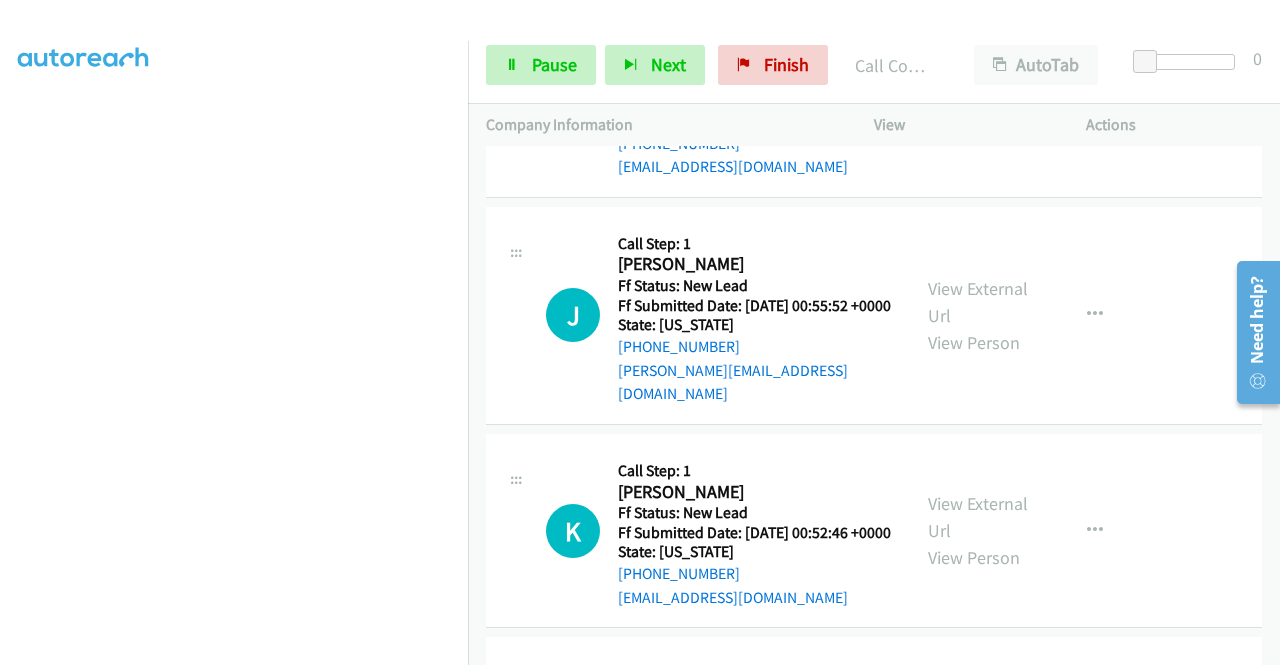 scroll, scrollTop: 3188, scrollLeft: 0, axis: vertical 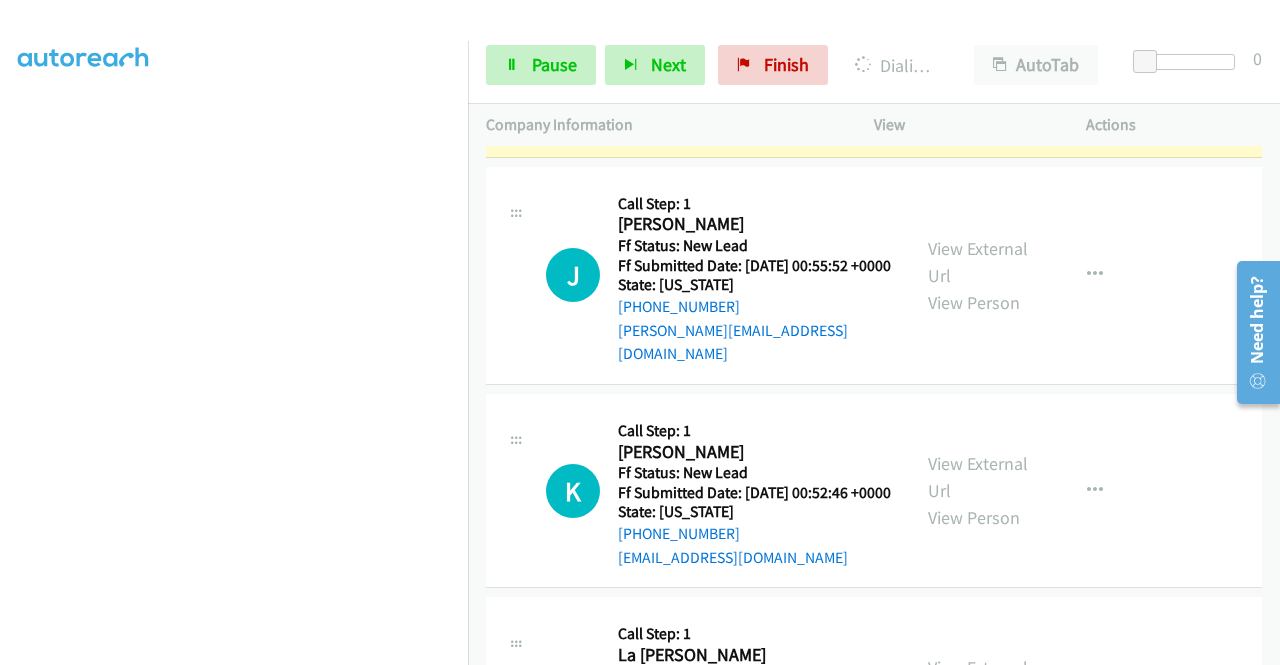 click on "View External Url" at bounding box center [978, 47] 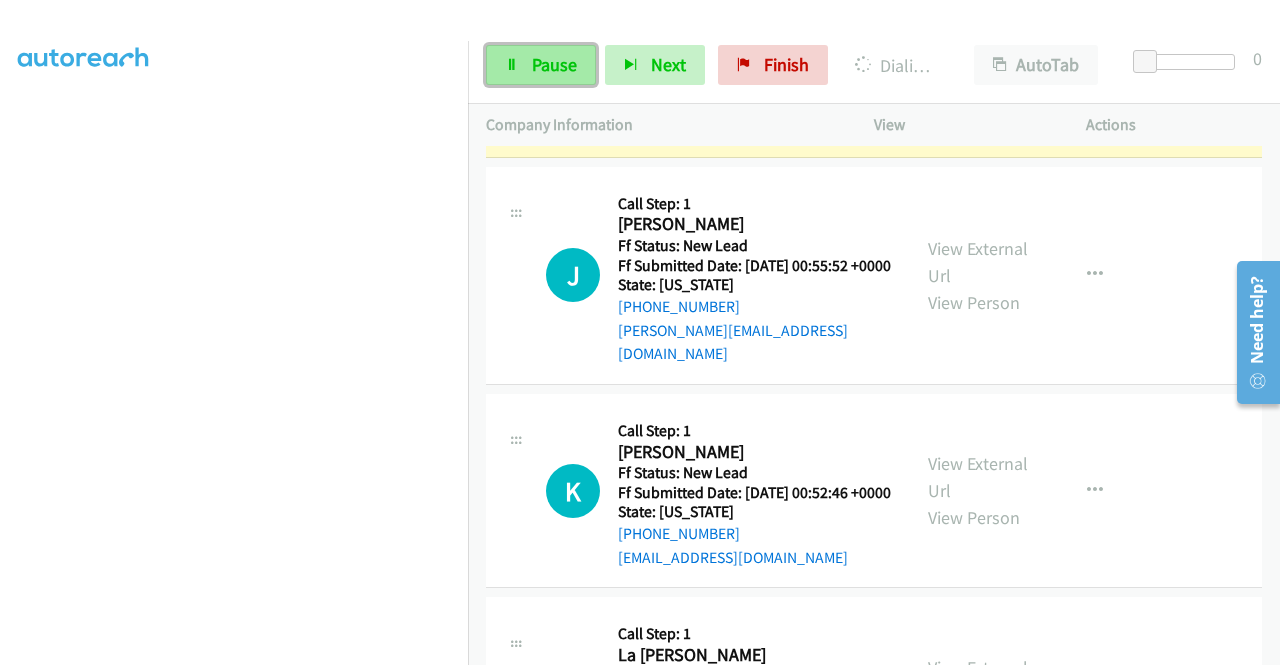 click at bounding box center (512, 66) 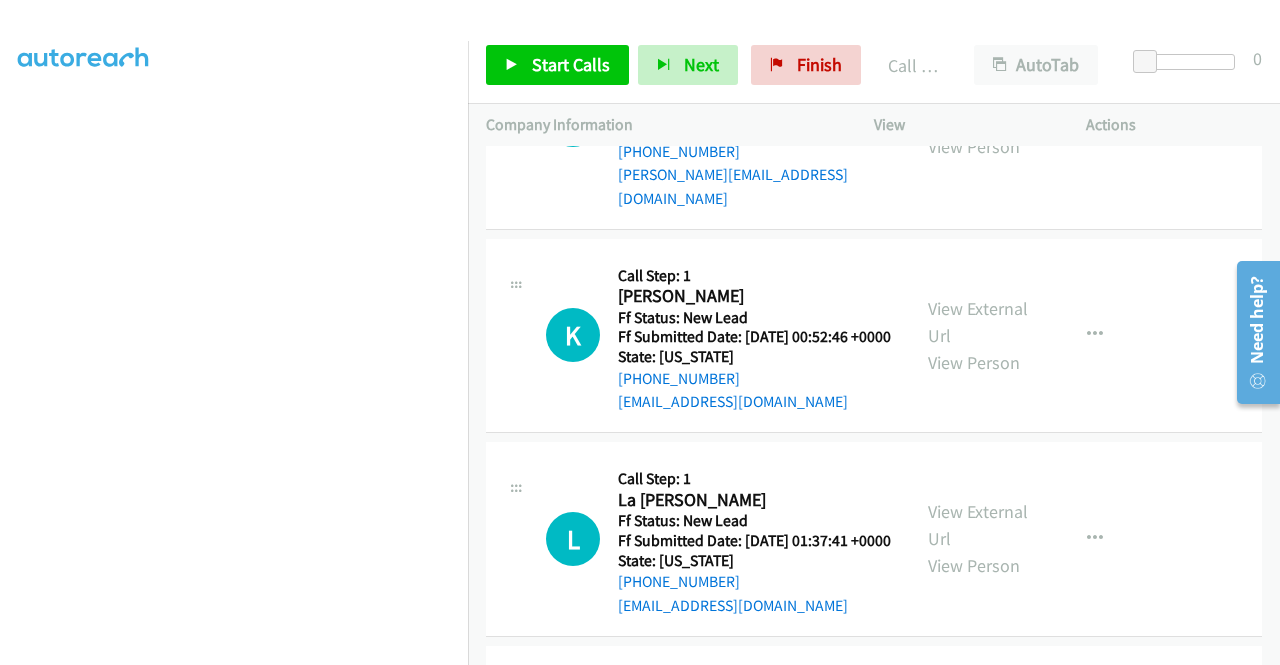 scroll, scrollTop: 3402, scrollLeft: 0, axis: vertical 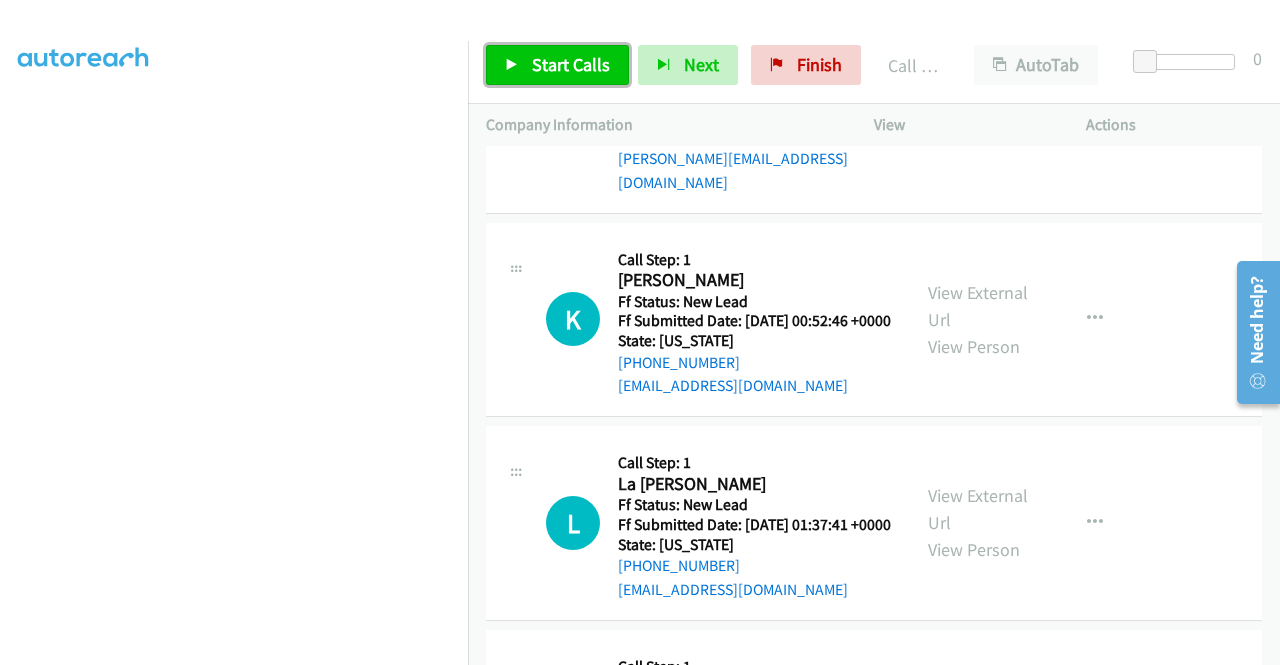 click on "Start Calls" at bounding box center [571, 64] 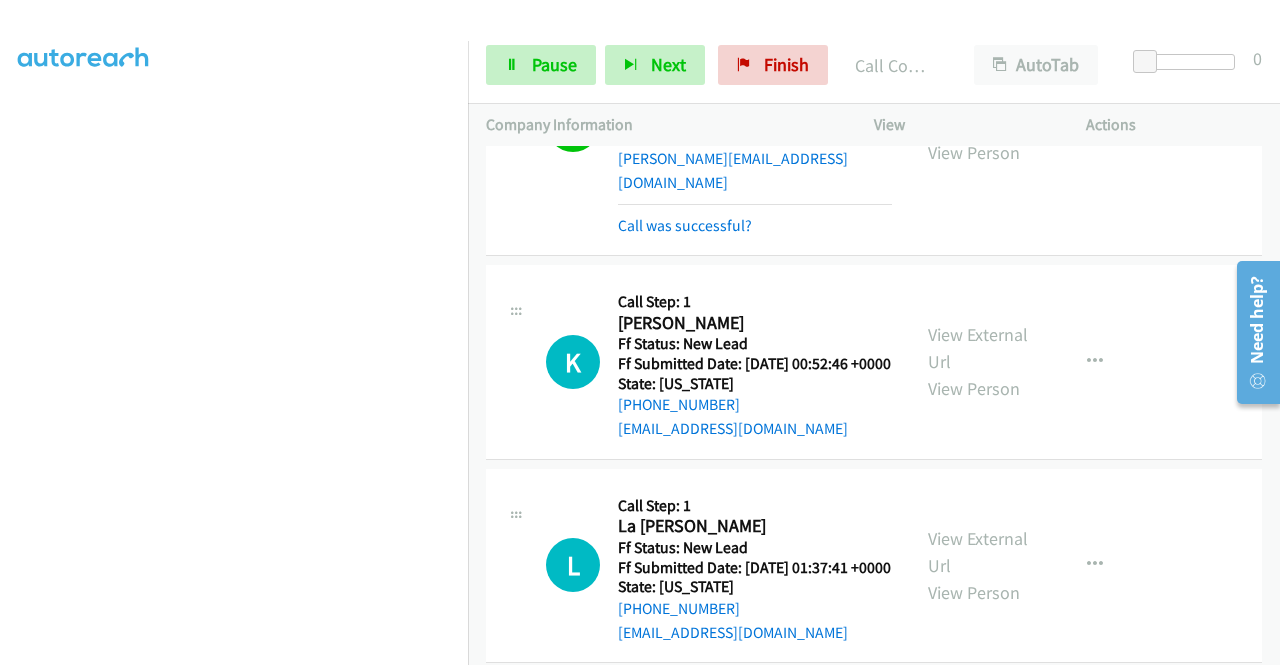 drag, startPoint x: 909, startPoint y: 255, endPoint x: 918, endPoint y: 266, distance: 14.21267 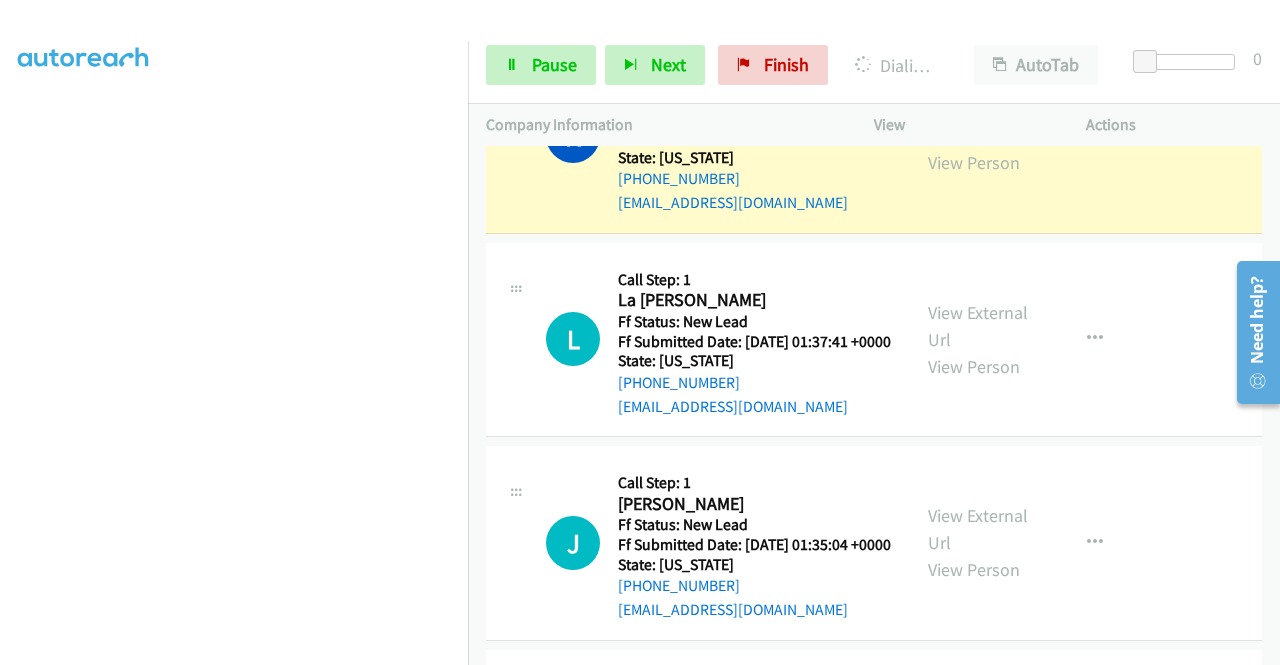 scroll, scrollTop: 3708, scrollLeft: 0, axis: vertical 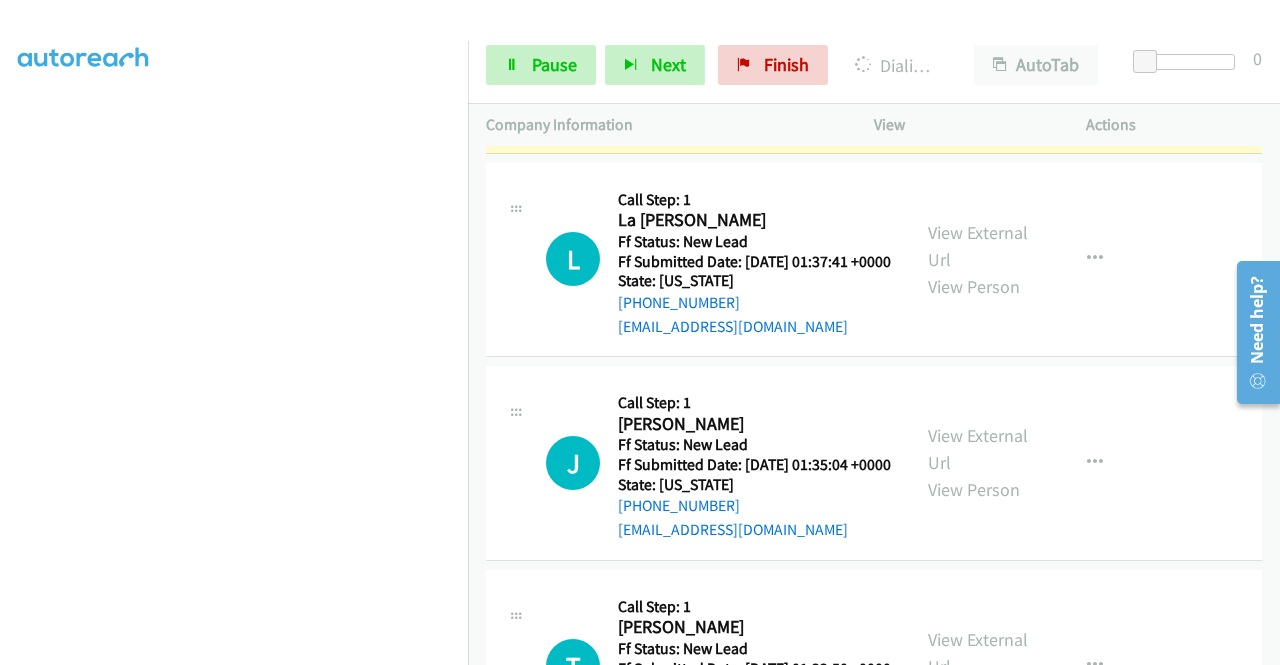 click on "View External Url" at bounding box center (978, 42) 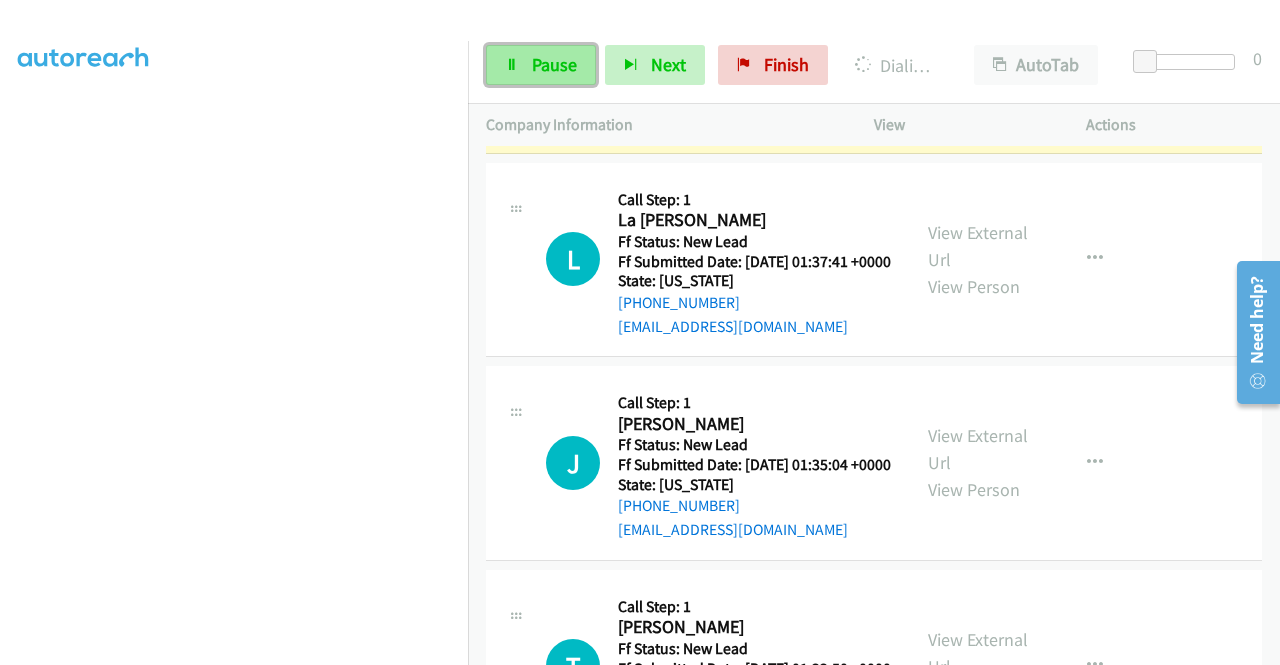 click on "Pause" at bounding box center [541, 65] 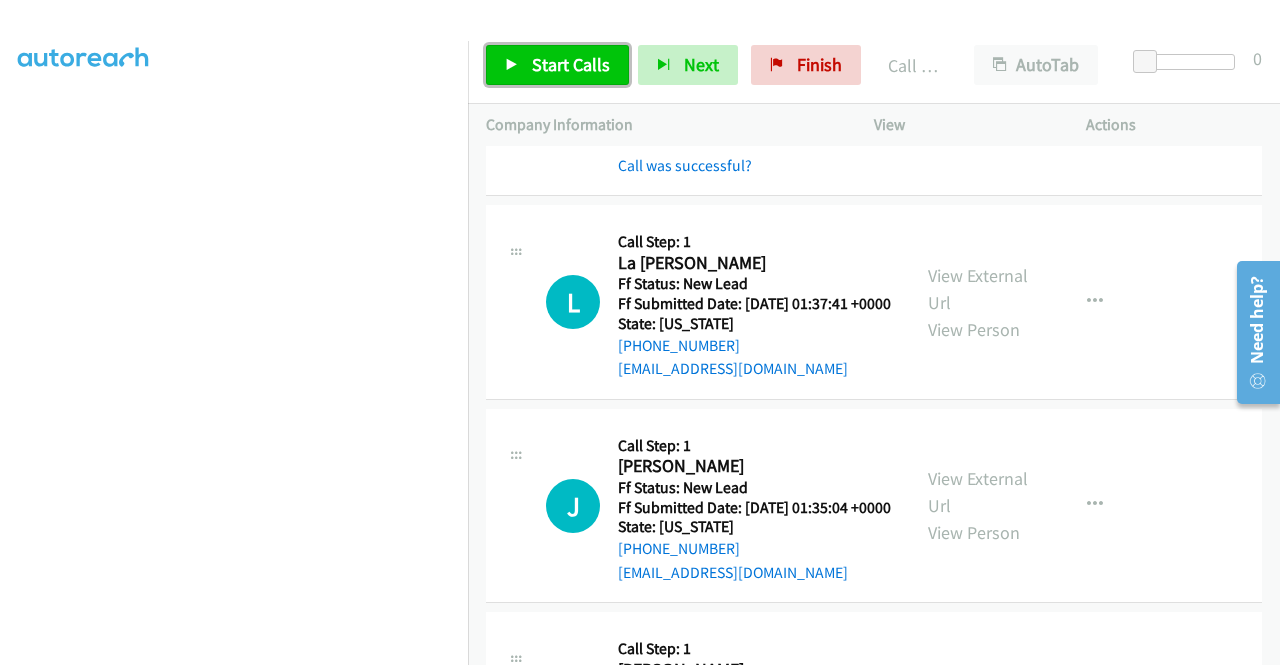 click on "Start Calls" at bounding box center (571, 64) 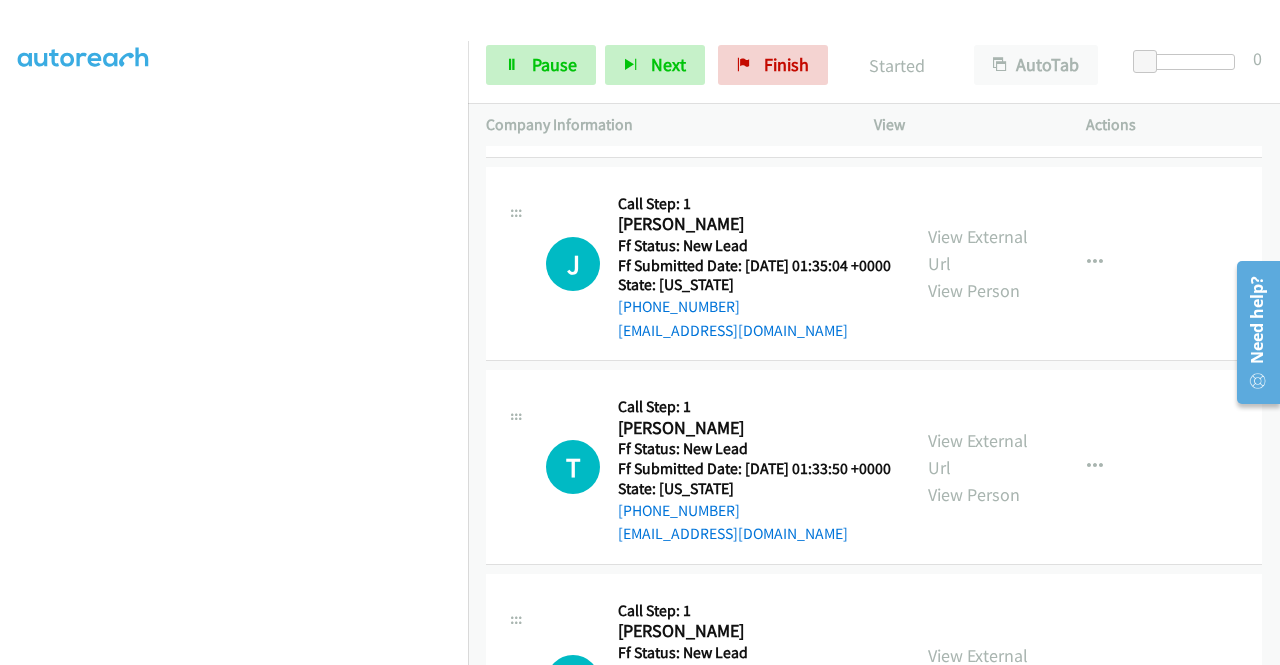 scroll, scrollTop: 3976, scrollLeft: 0, axis: vertical 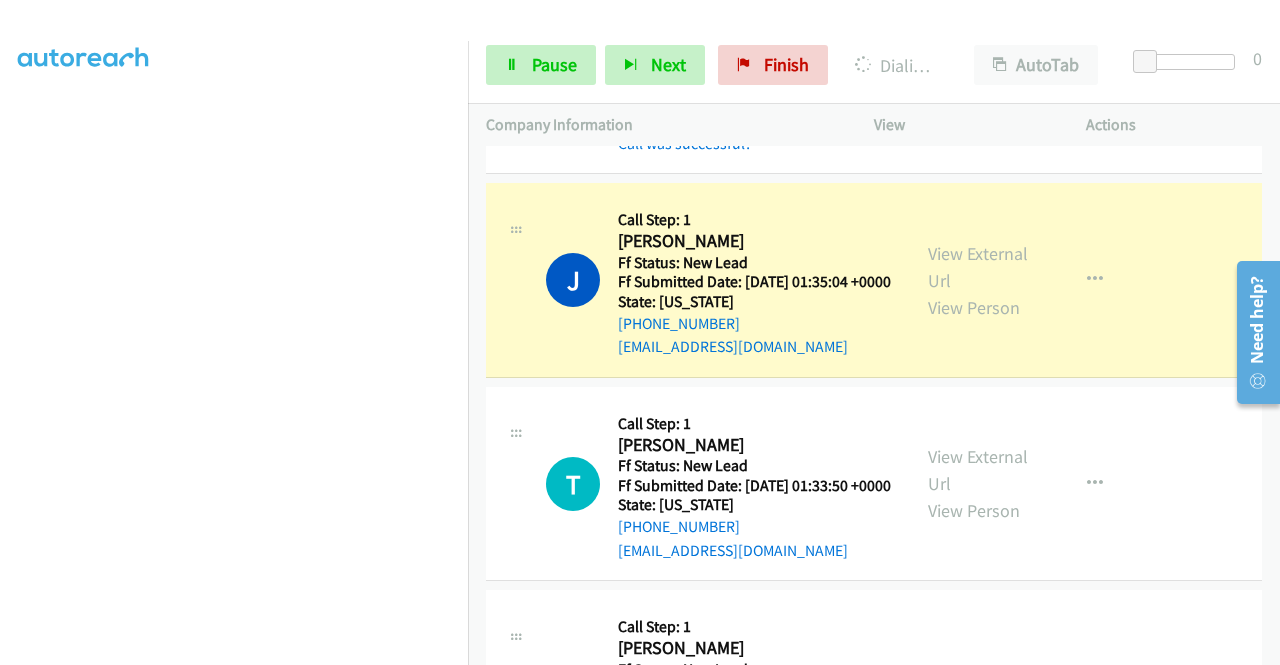 click on "View External Url" at bounding box center (978, 42) 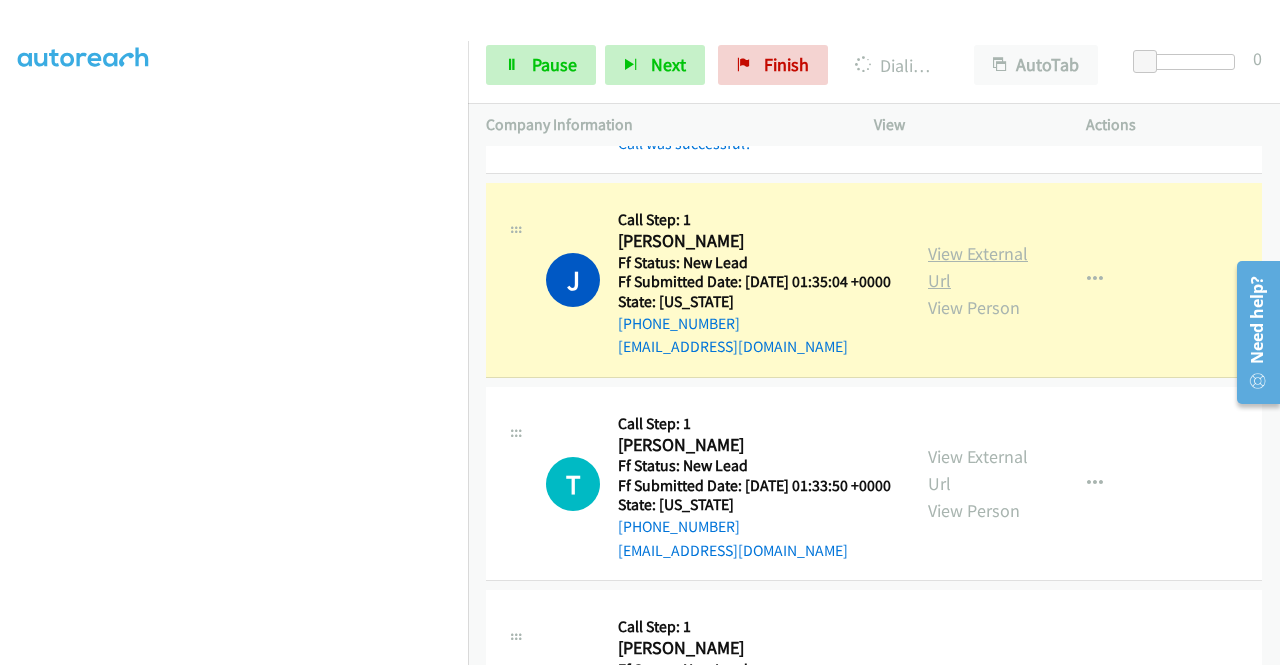 click on "View External Url" at bounding box center [978, 267] 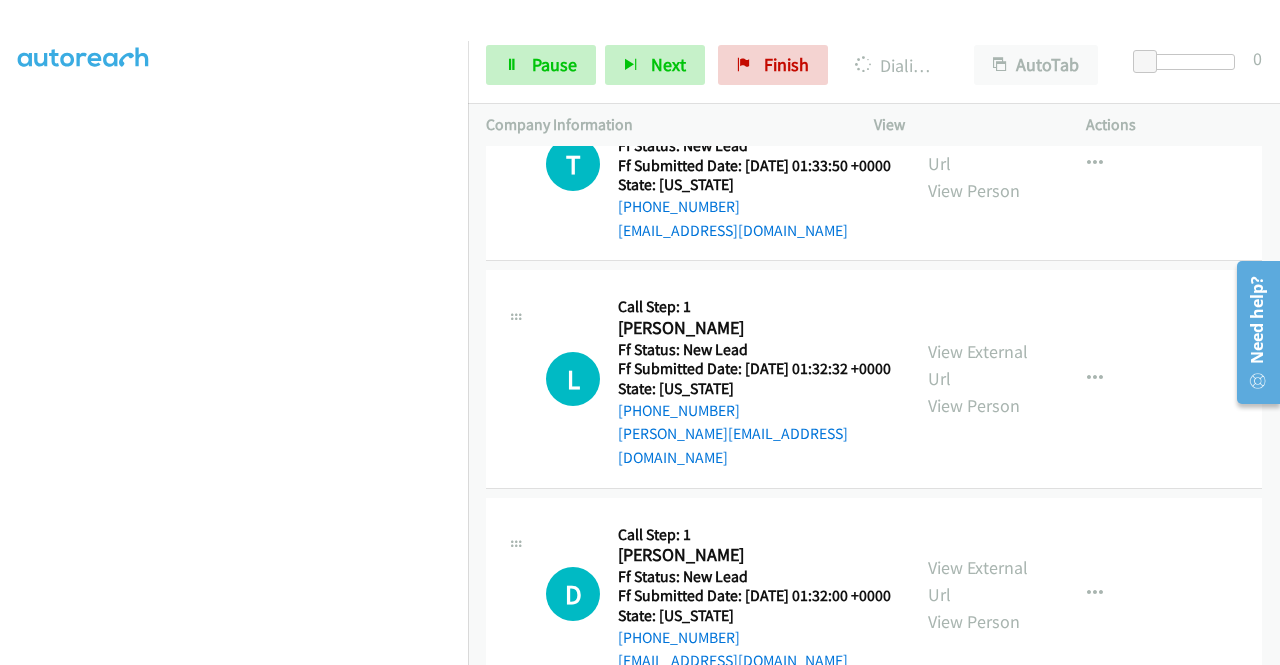 scroll, scrollTop: 4362, scrollLeft: 0, axis: vertical 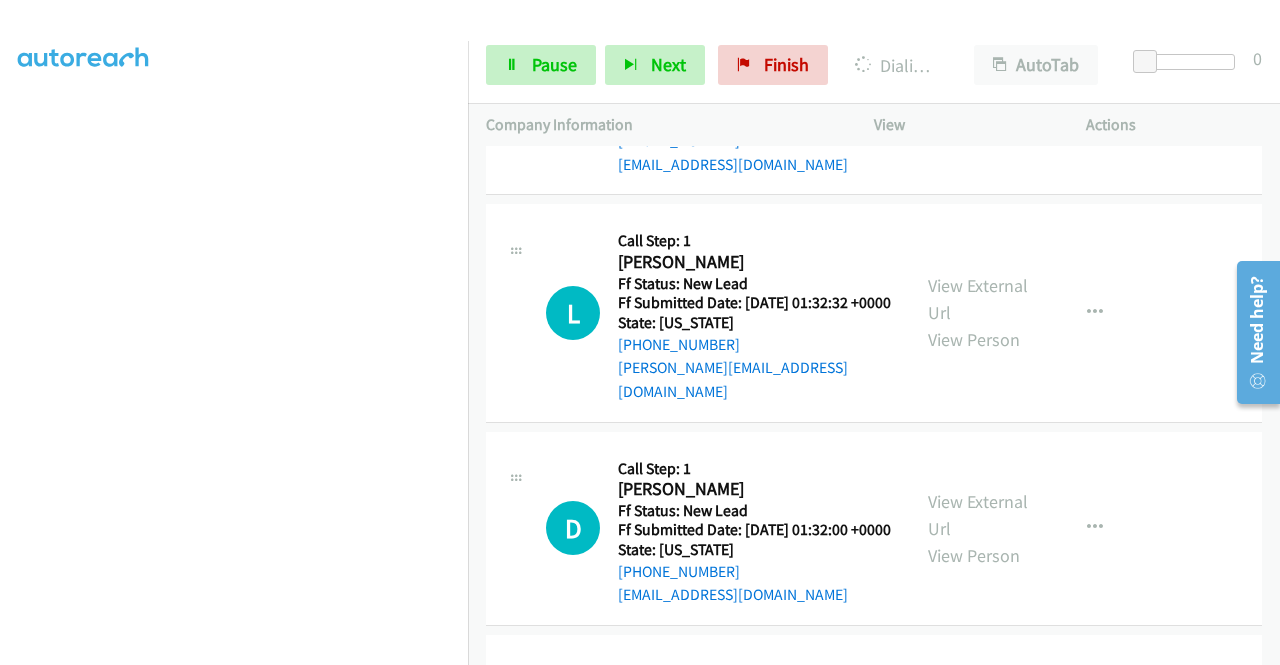 click on "J
Callback Scheduled
Call Step: 1
Joshua Mabra
America/New_York
Ff Status: New Lead
Ff Submitted Date: 2025-07-28 01:35:04 +0000
State: Ohio
+1 937-360-1205
mabraj@gmail.com
Call was successful?
View External Url
View Person
View External Url
Email
Schedule/Manage Callback
Skip Call
Add to do not call list" at bounding box center (874, -105) 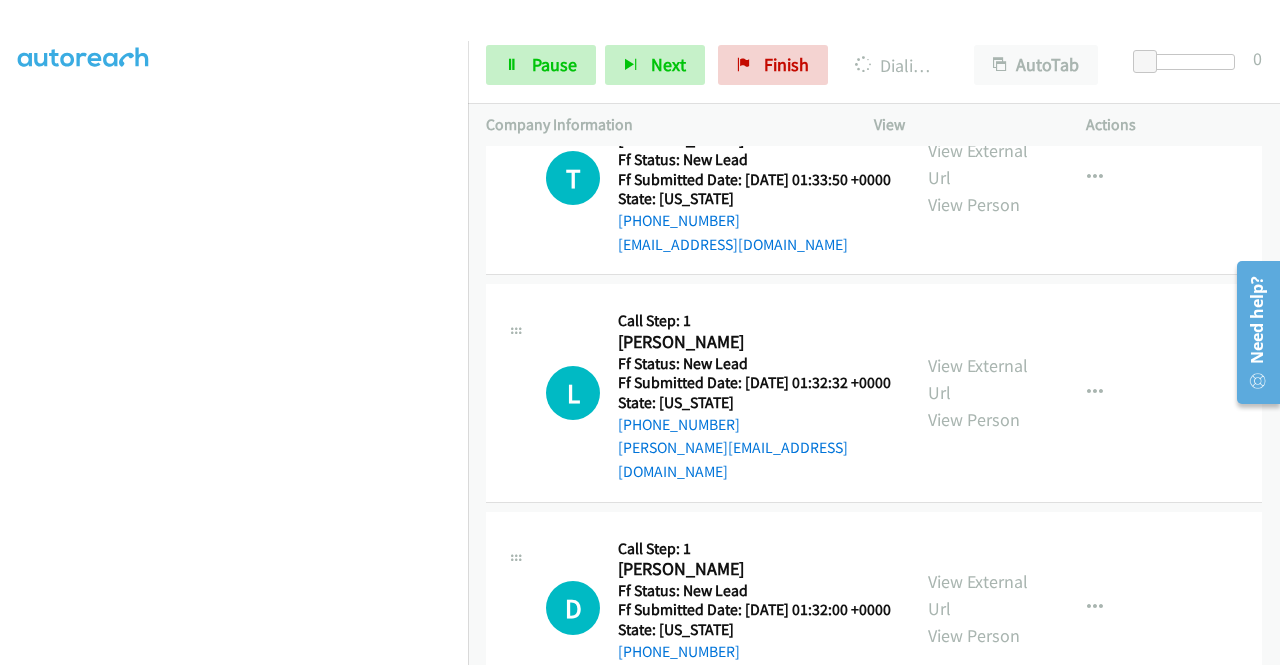 scroll, scrollTop: 4242, scrollLeft: 0, axis: vertical 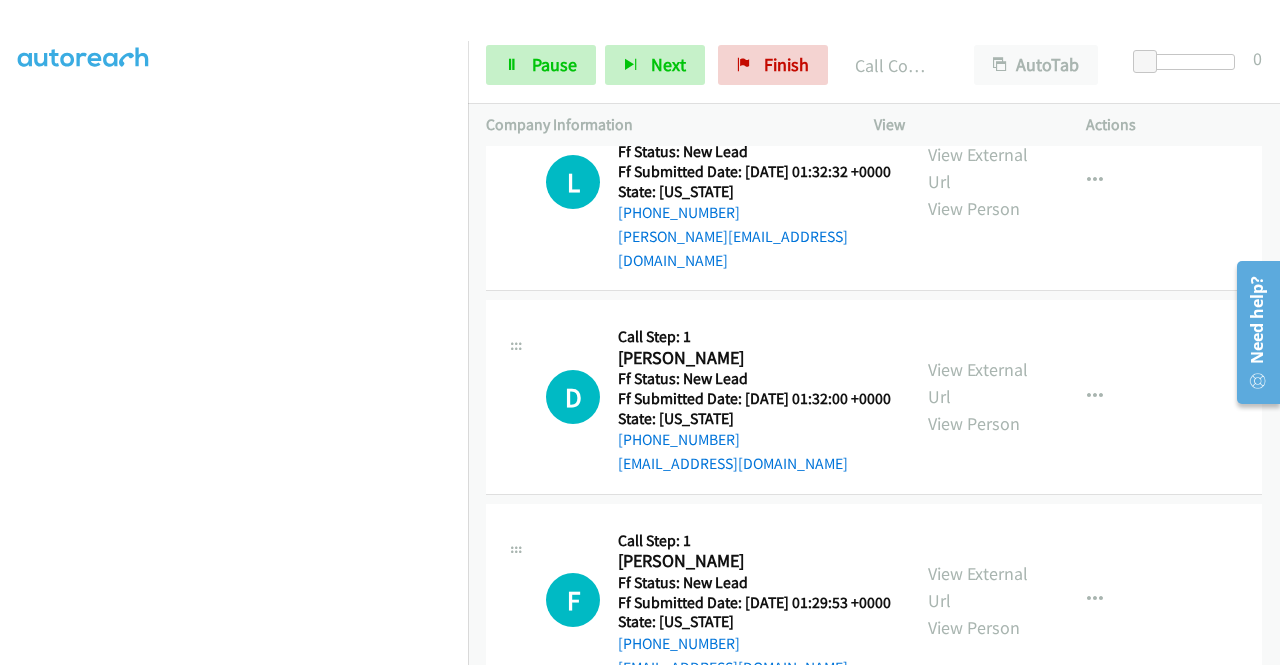 click on "View External Url" at bounding box center (978, -47) 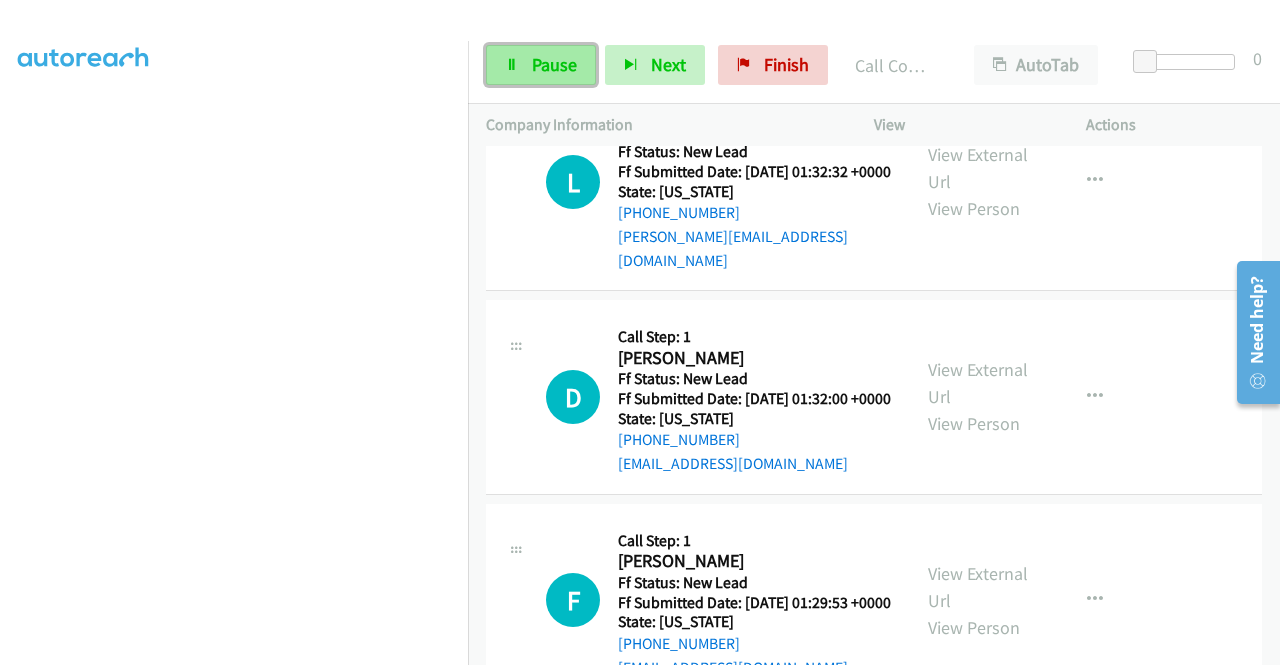click on "Pause" at bounding box center [541, 65] 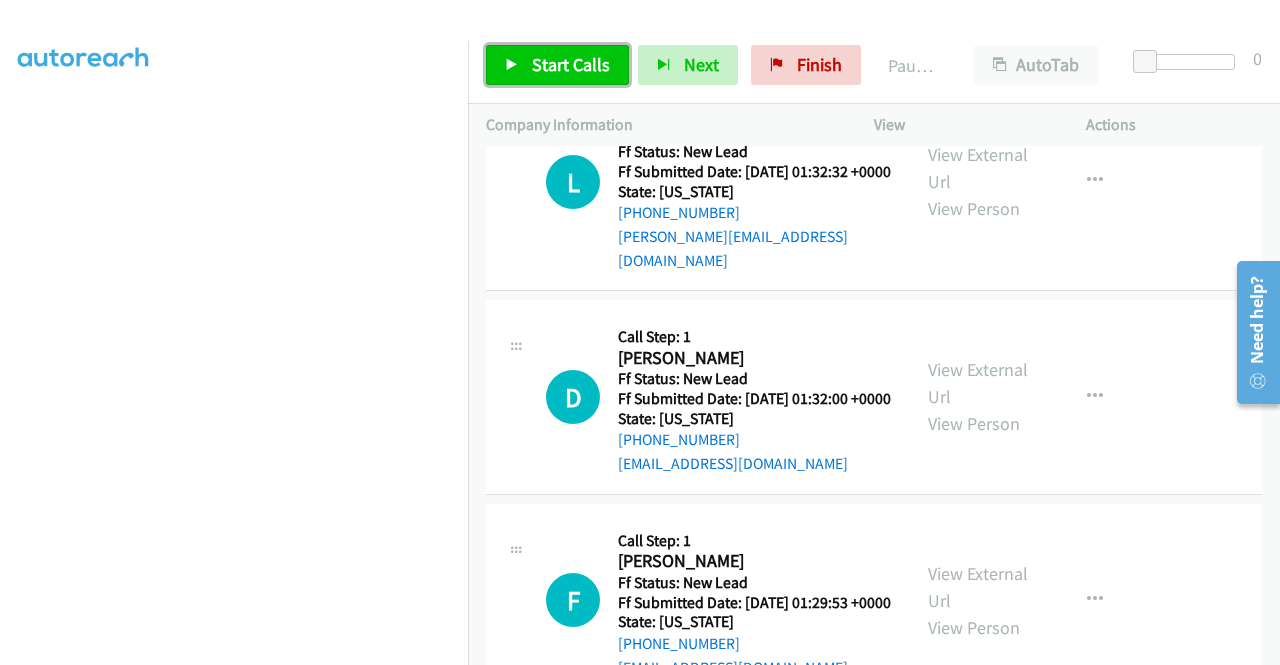 click on "Start Calls" at bounding box center (557, 65) 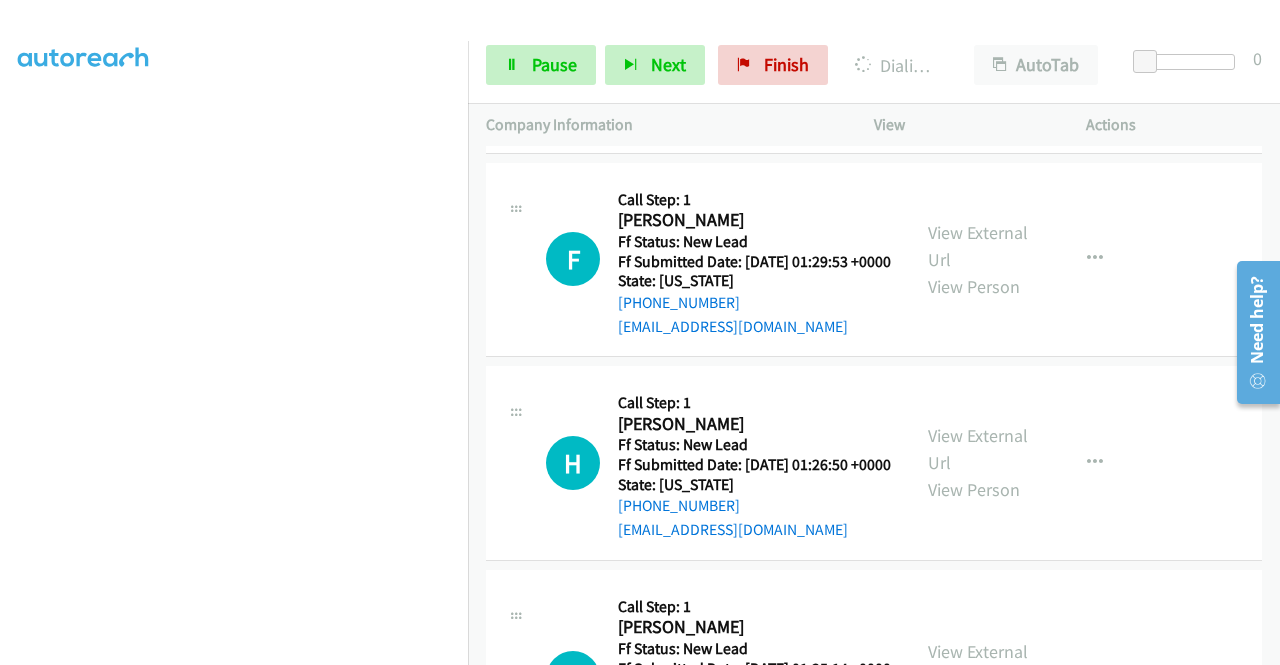 scroll, scrollTop: 4922, scrollLeft: 0, axis: vertical 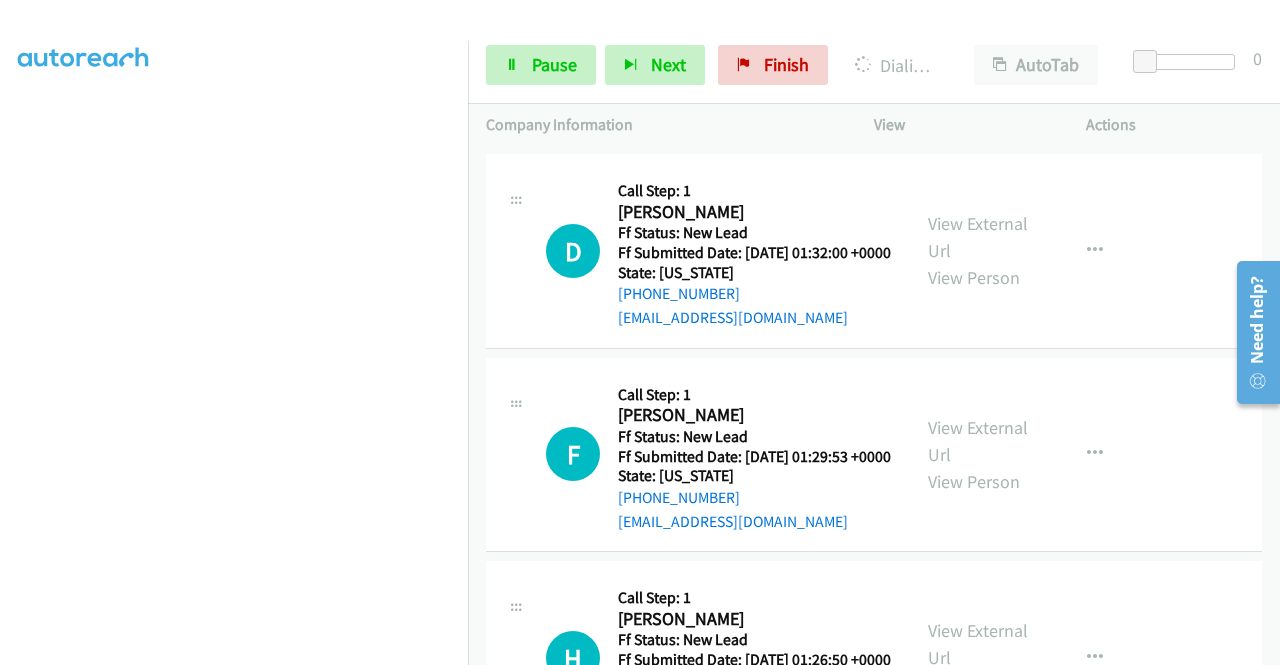 click on "View External Url" at bounding box center (978, 22) 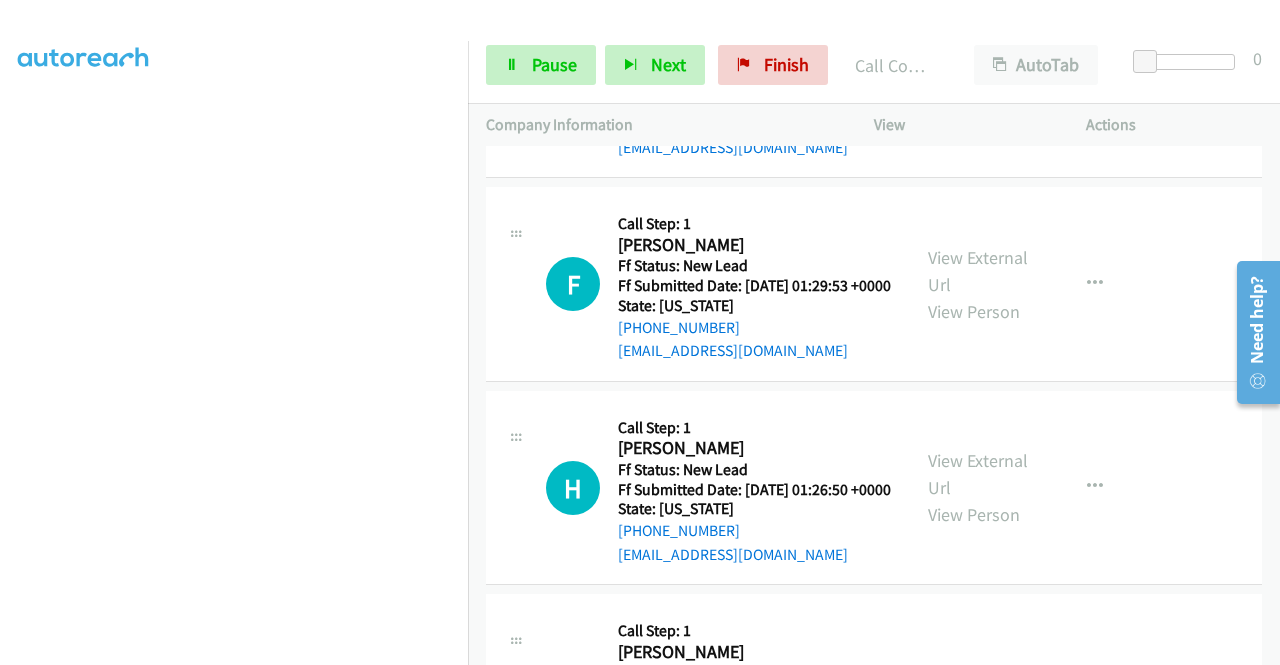 scroll, scrollTop: 4975, scrollLeft: 0, axis: vertical 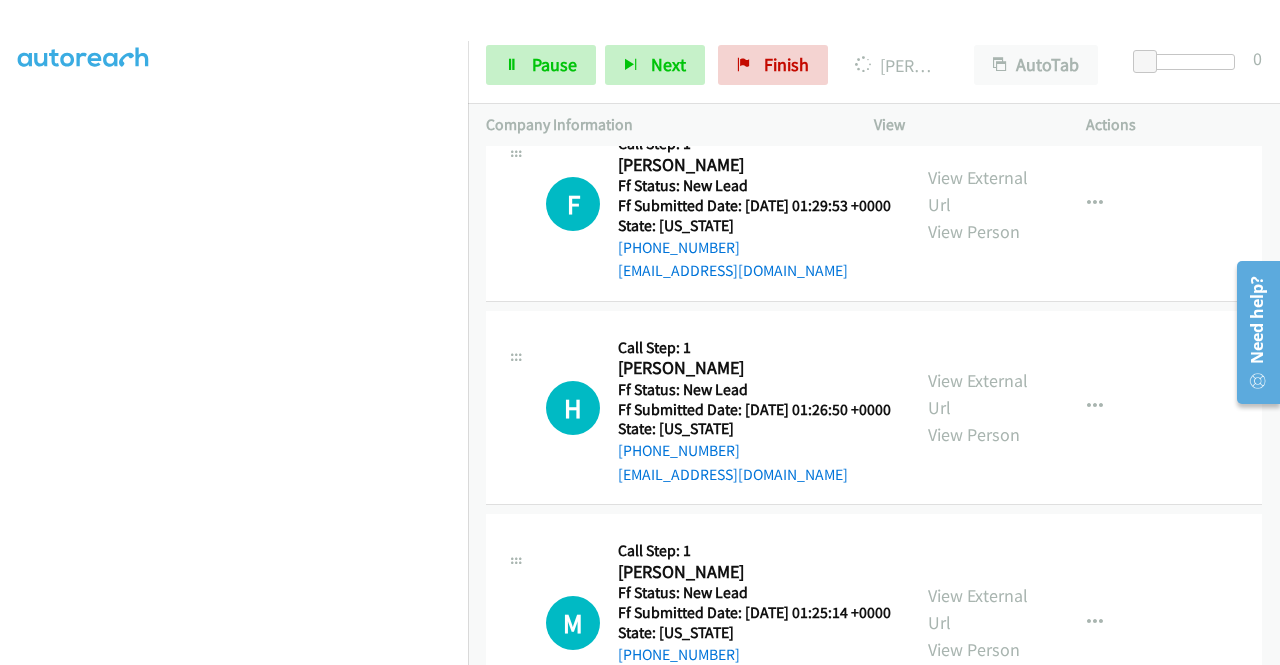 click on "View External Url" at bounding box center [978, -13] 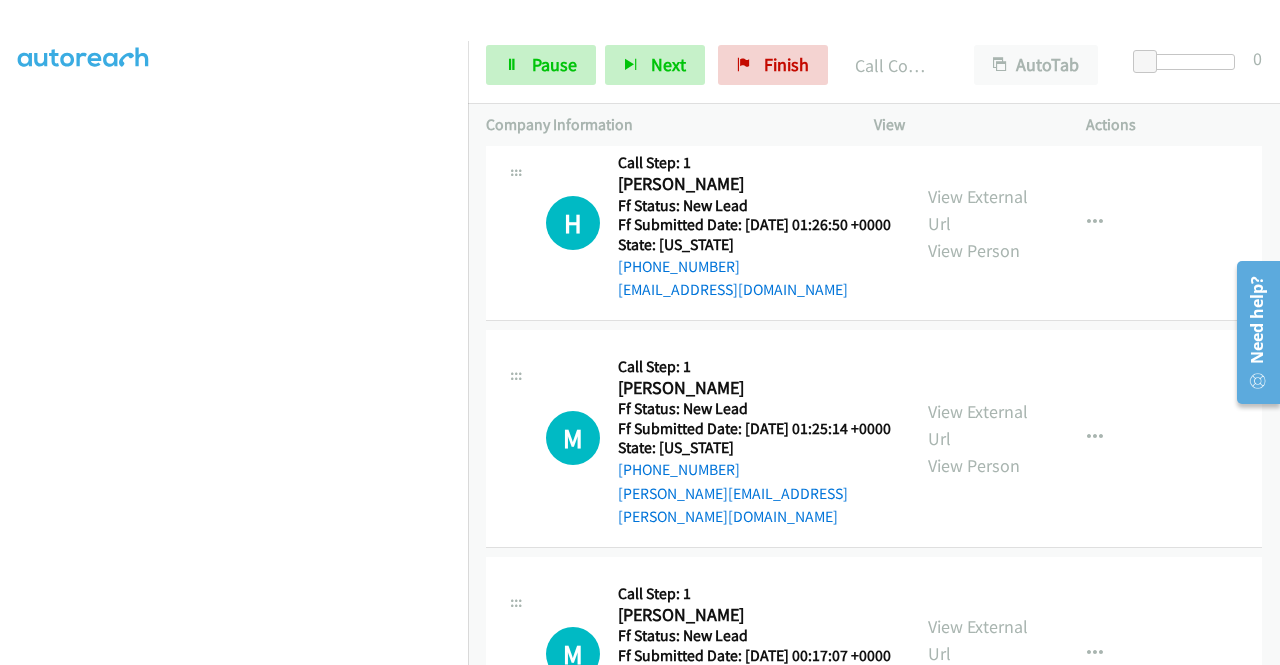 scroll, scrollTop: 5228, scrollLeft: 0, axis: vertical 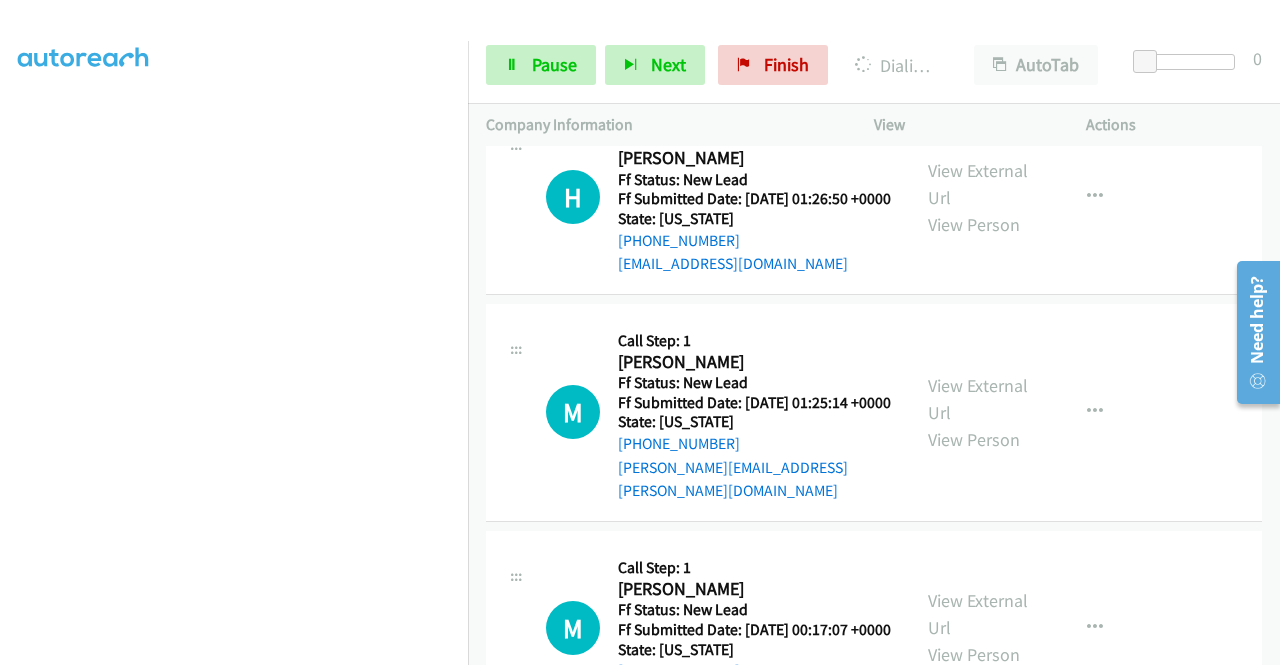 click on "View External Url" at bounding box center (978, -20) 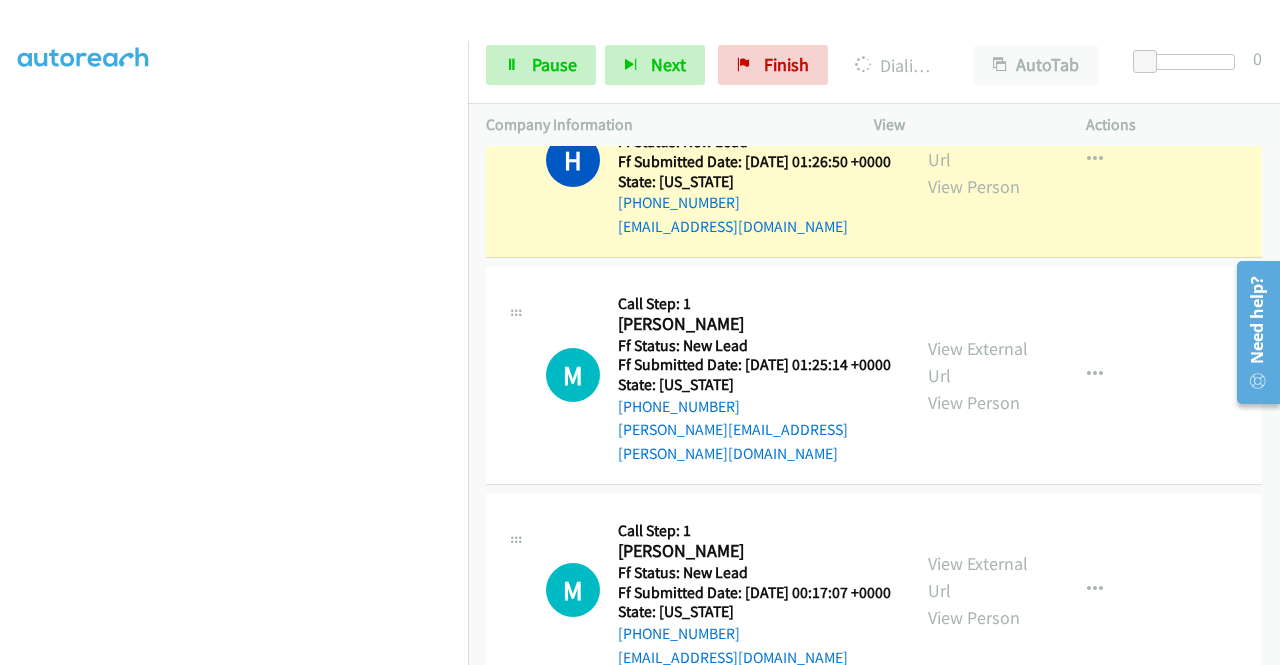 scroll, scrollTop: 5455, scrollLeft: 0, axis: vertical 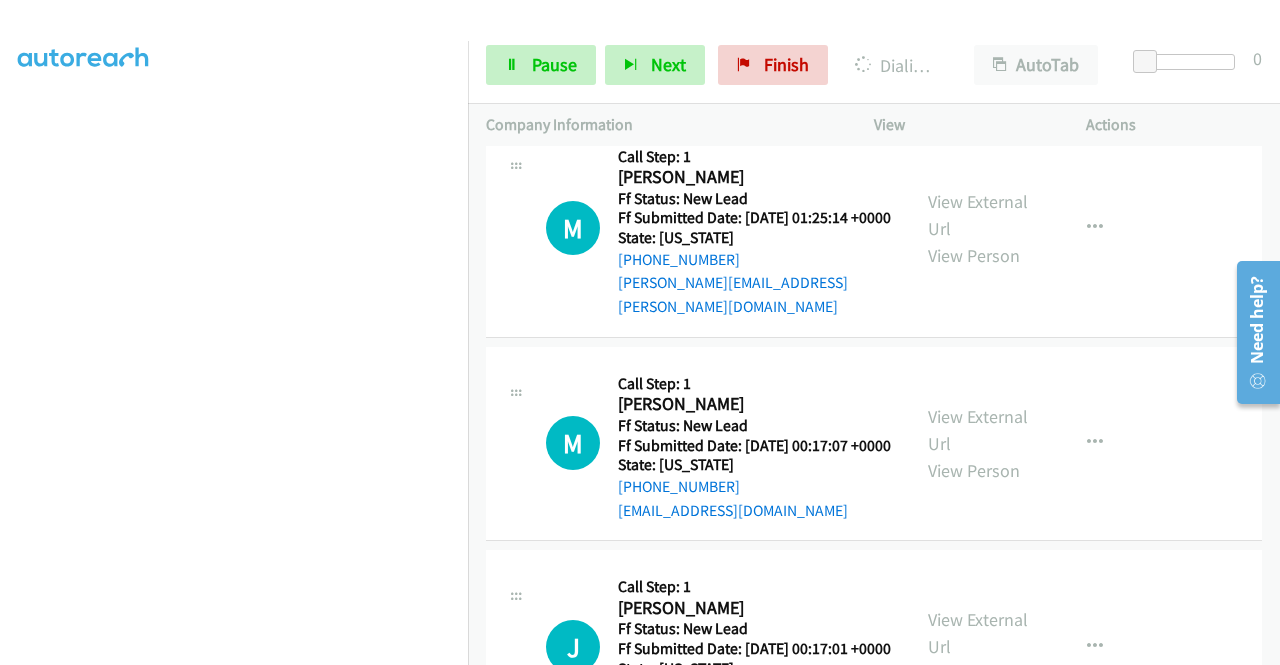 click on "View External Url
View Person
View External Url
Email
Schedule/Manage Callback
Skip Call
Add to do not call list" at bounding box center [1025, 13] 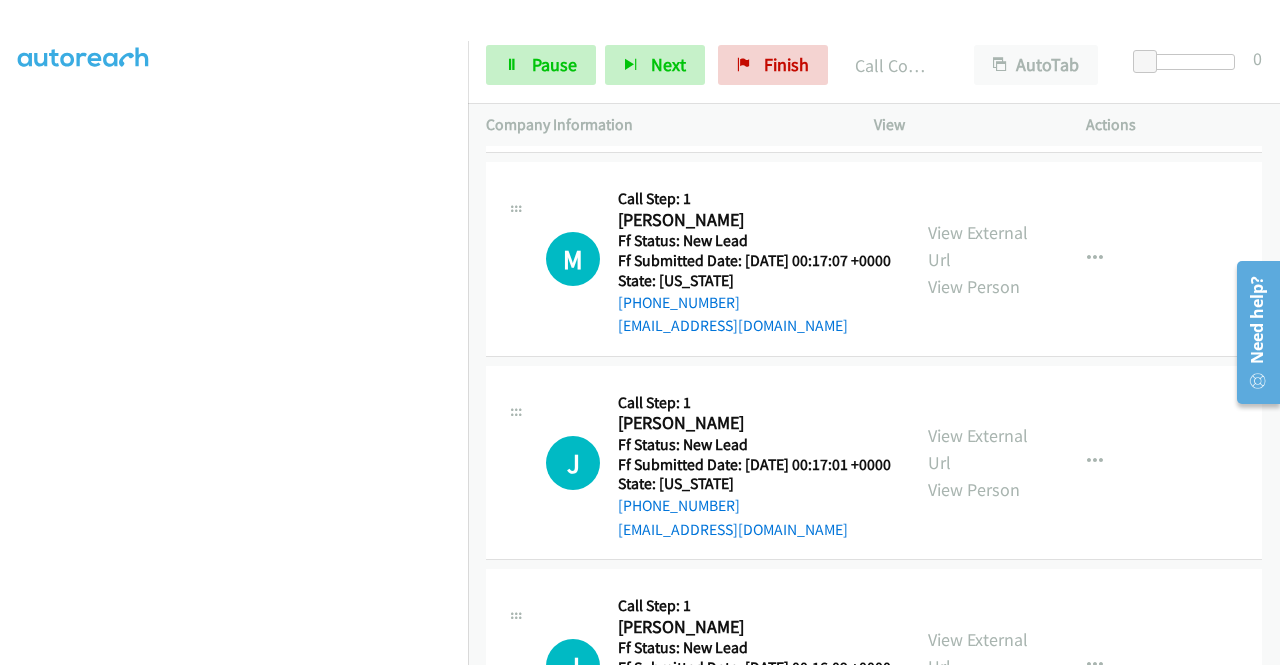 scroll, scrollTop: 5722, scrollLeft: 0, axis: vertical 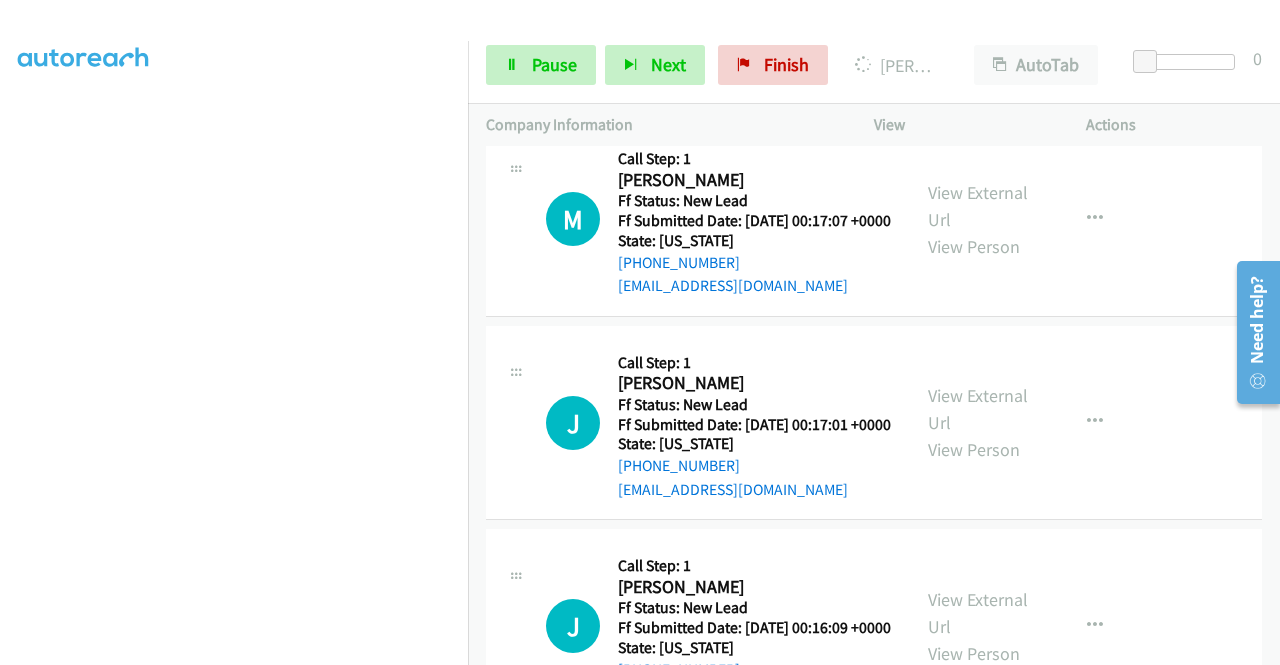 click on "View External Url
View Person
View External Url
Email
Schedule/Manage Callback
Skip Call
Add to do not call list" at bounding box center [1025, 3] 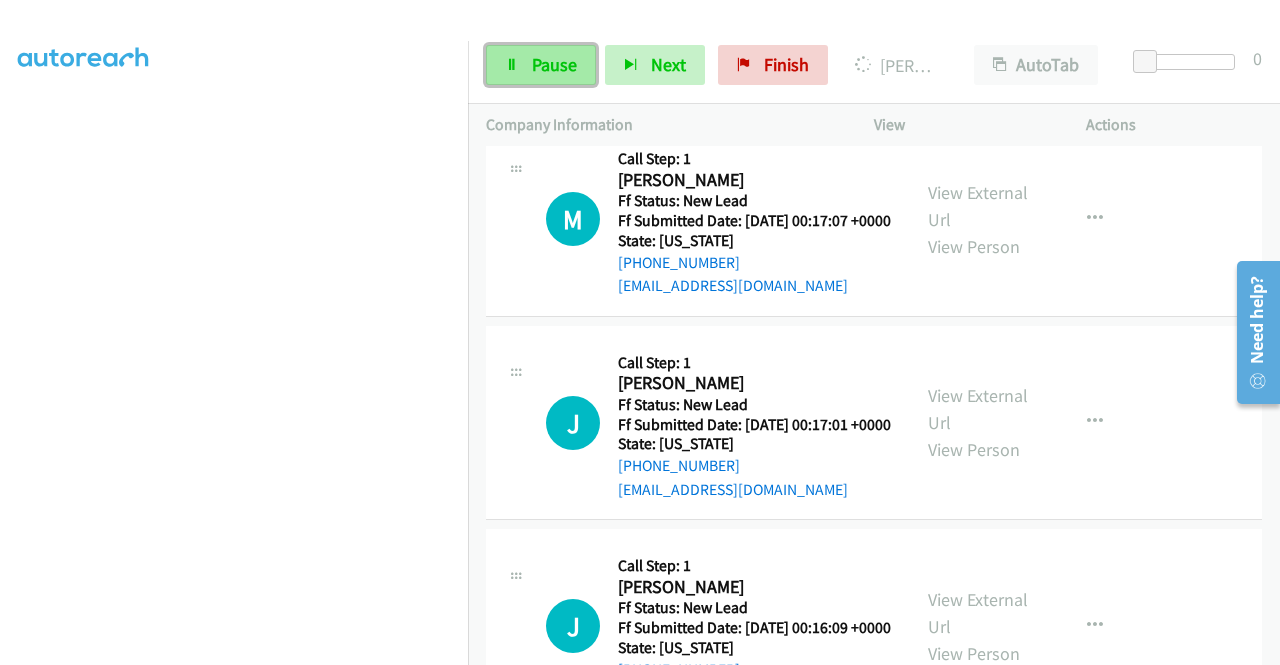 click on "Pause" at bounding box center (541, 65) 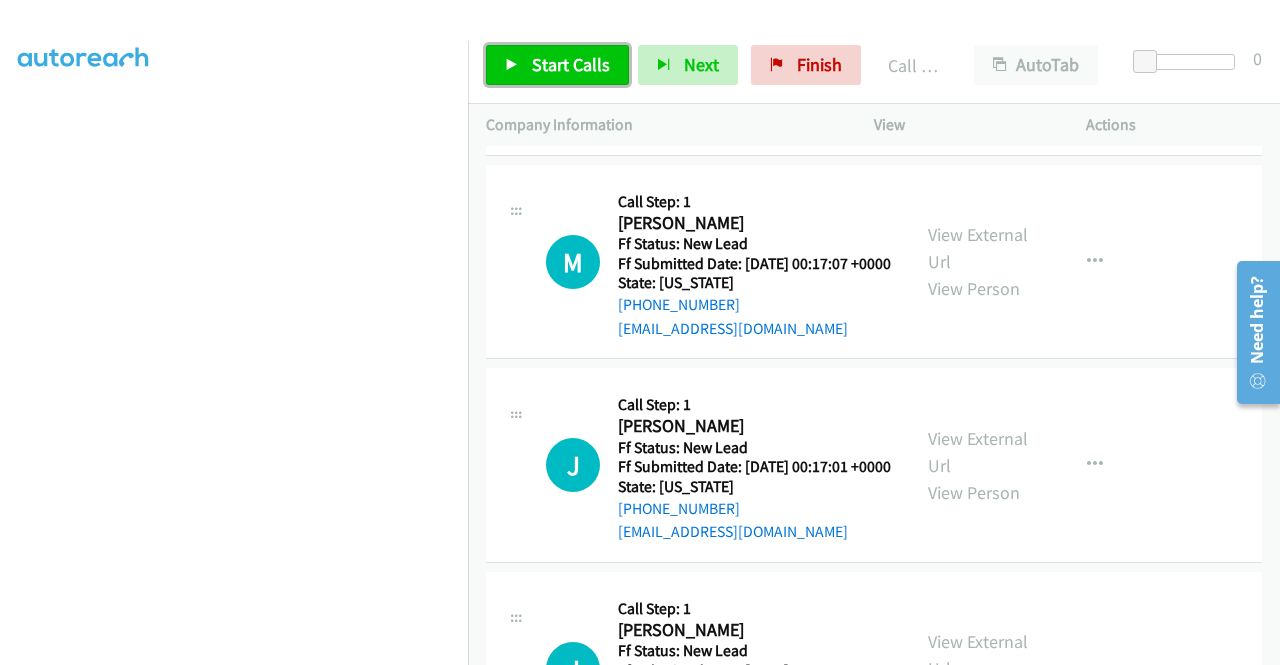click on "Start Calls" at bounding box center [571, 64] 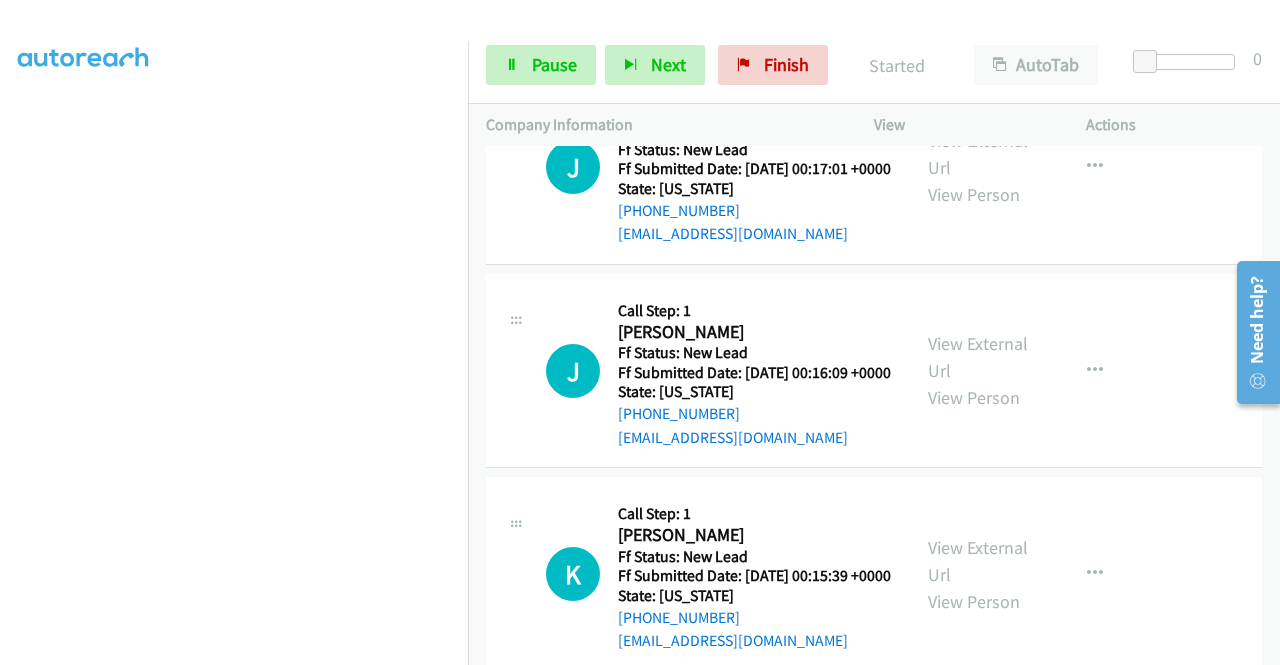 scroll, scrollTop: 6028, scrollLeft: 0, axis: vertical 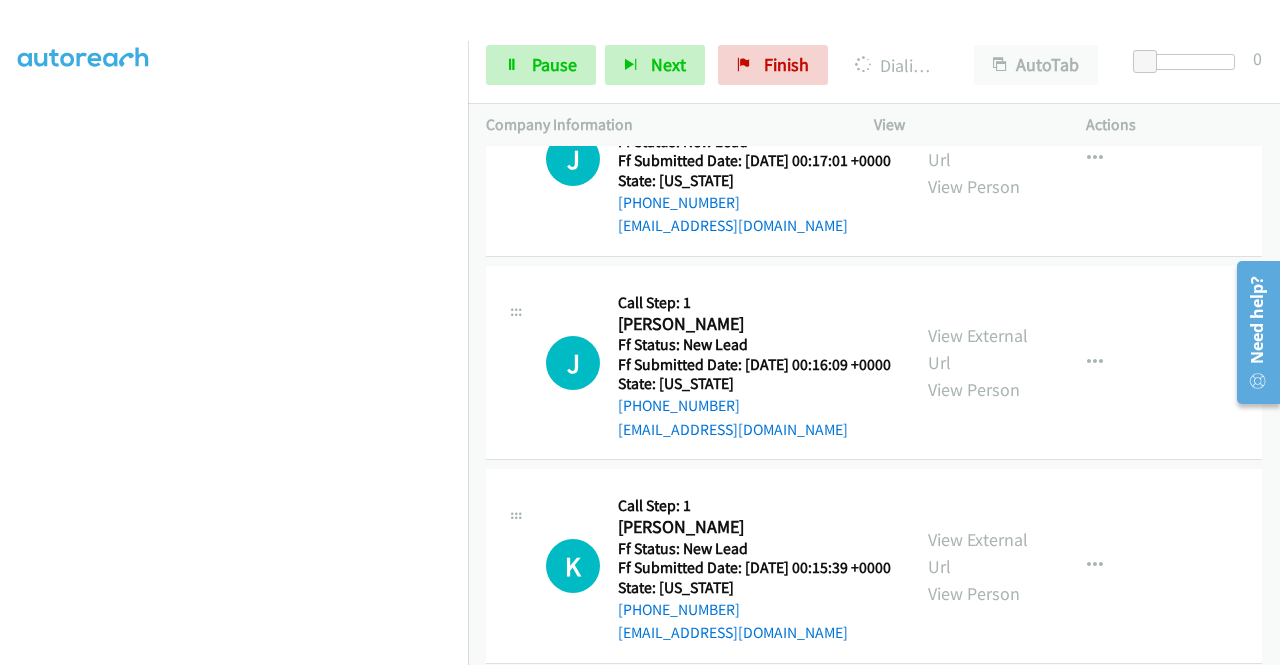 click on "View External Url" at bounding box center (978, -58) 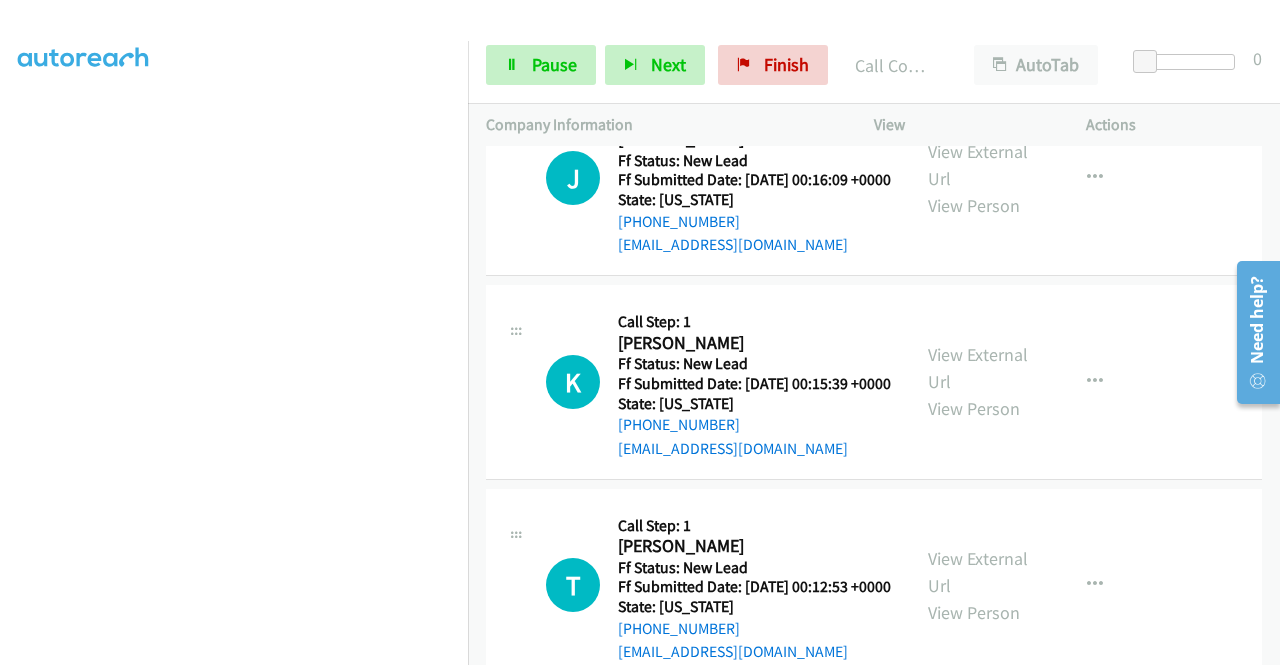 scroll, scrollTop: 6268, scrollLeft: 0, axis: vertical 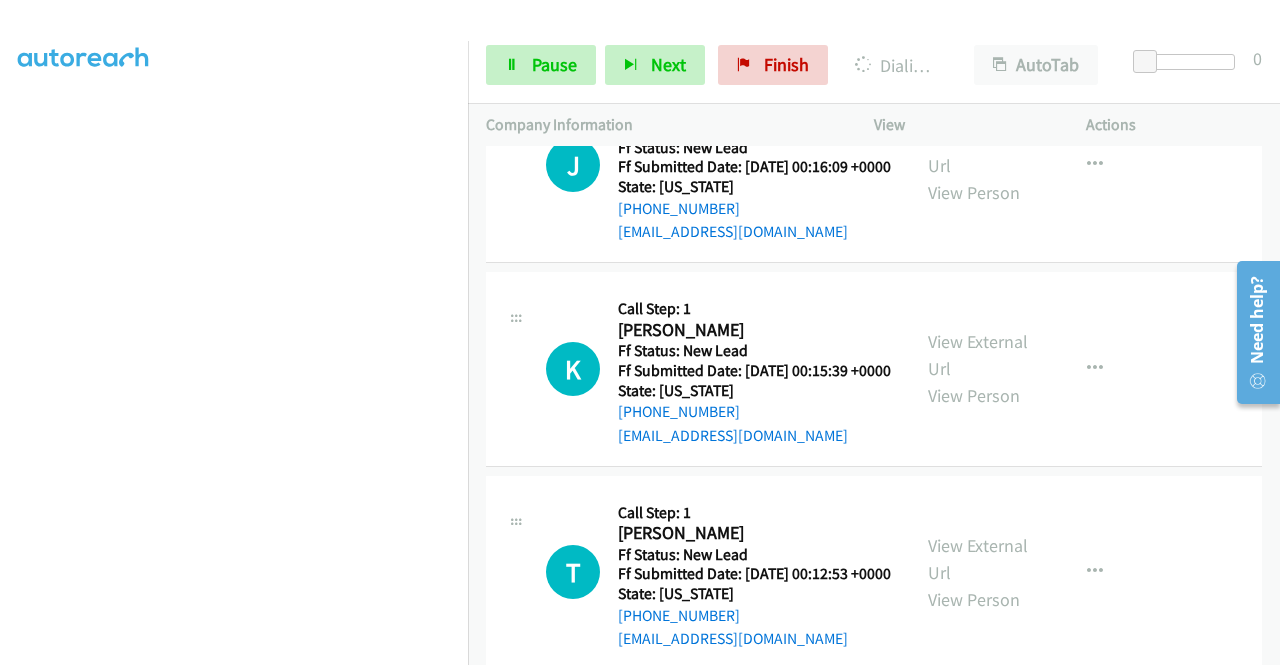 click on "View External Url" at bounding box center (978, -52) 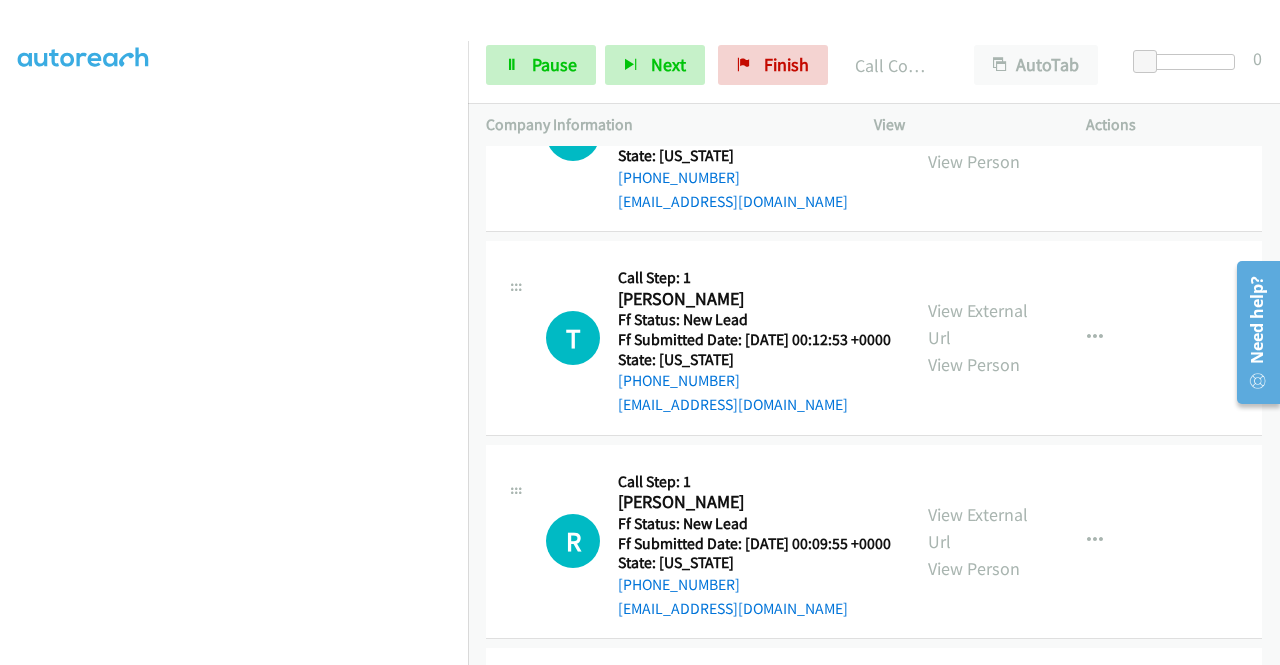 scroll, scrollTop: 6575, scrollLeft: 0, axis: vertical 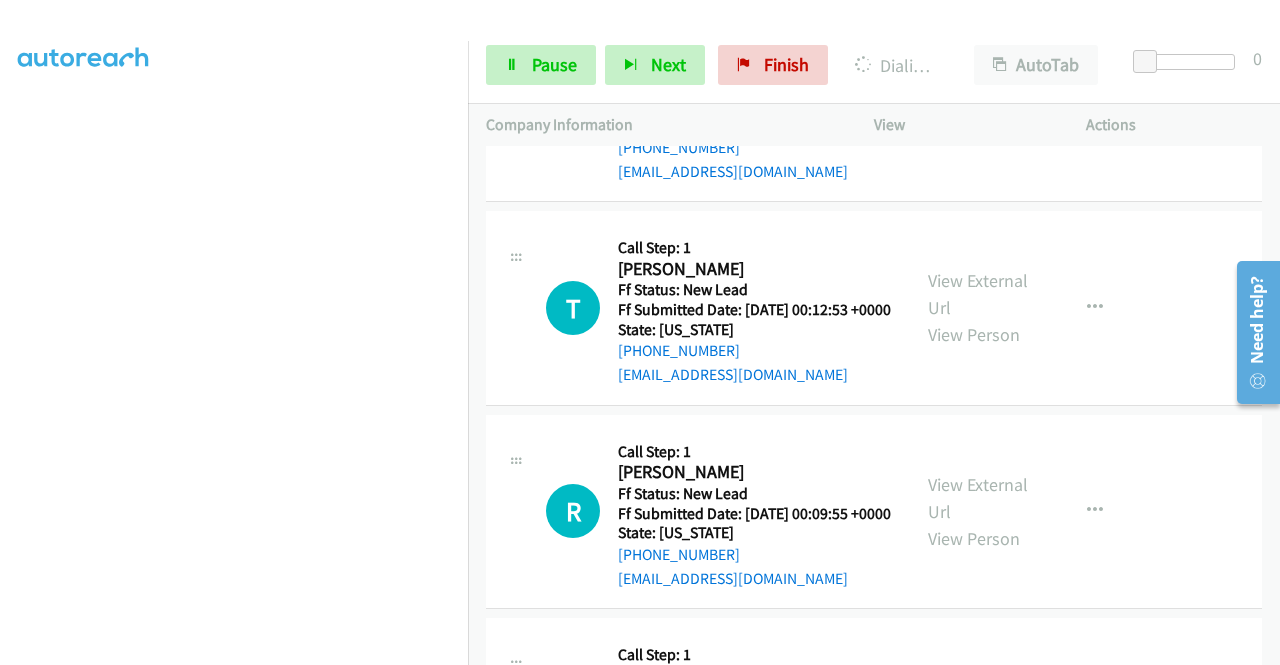 click on "View External Url
View Person" at bounding box center (980, -100) 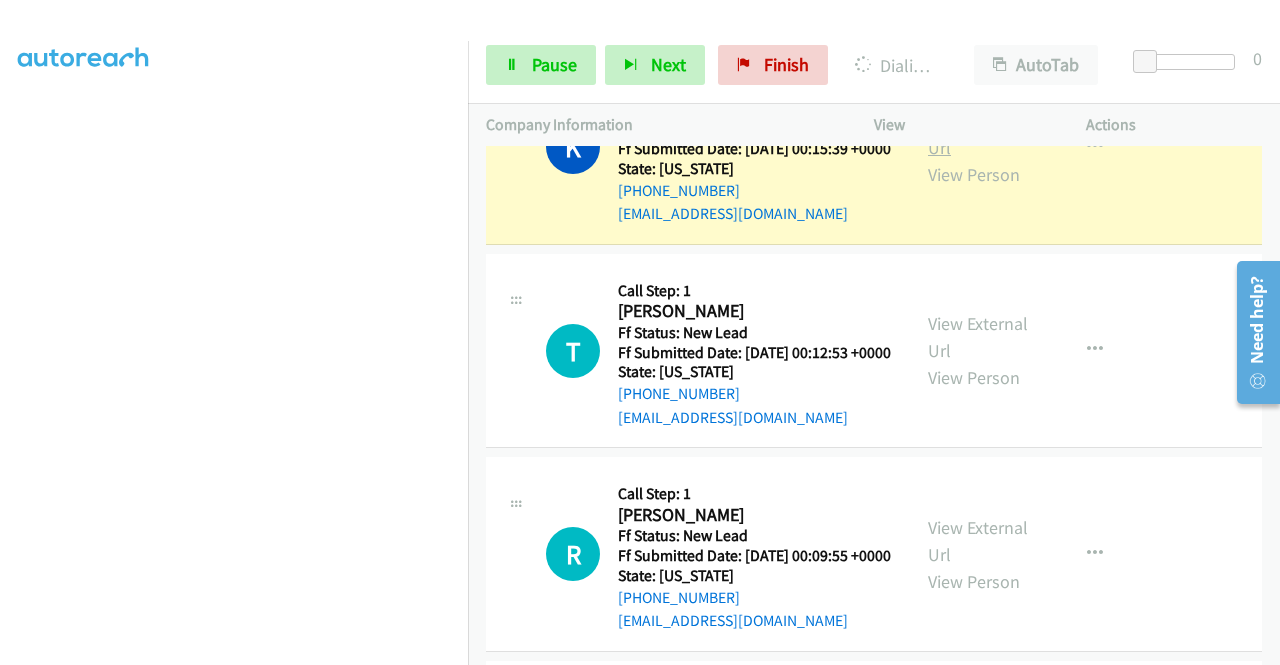 click on "View External Url" at bounding box center (978, 134) 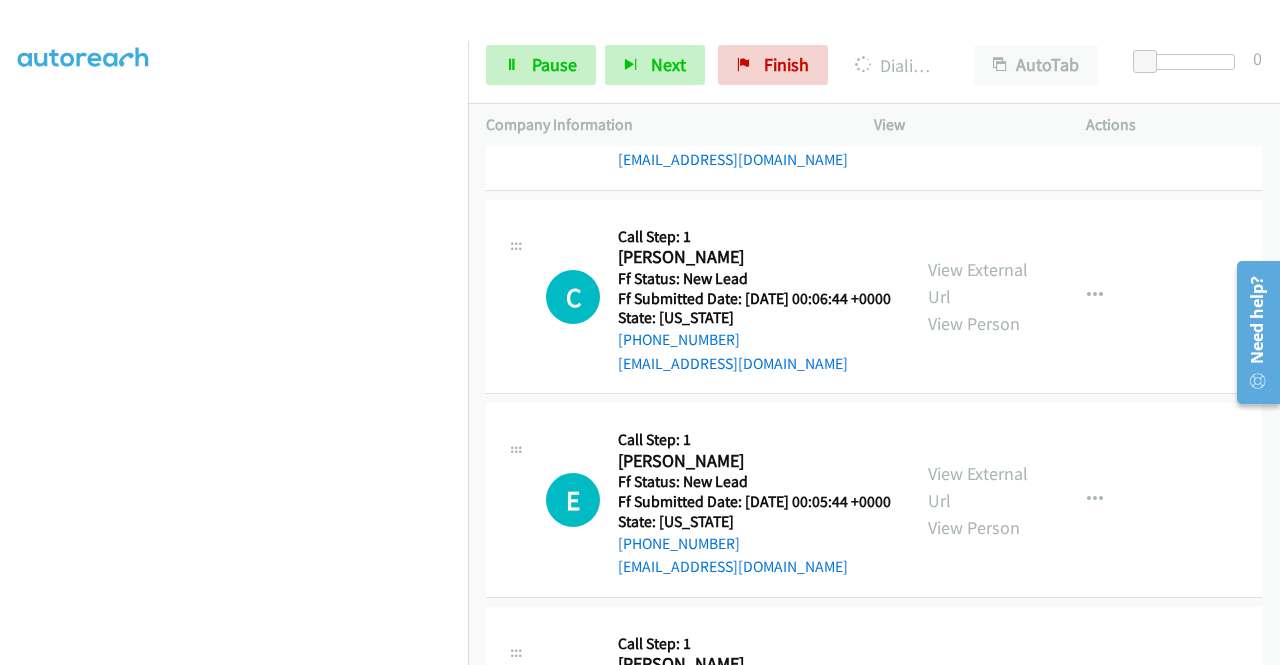 scroll, scrollTop: 7055, scrollLeft: 0, axis: vertical 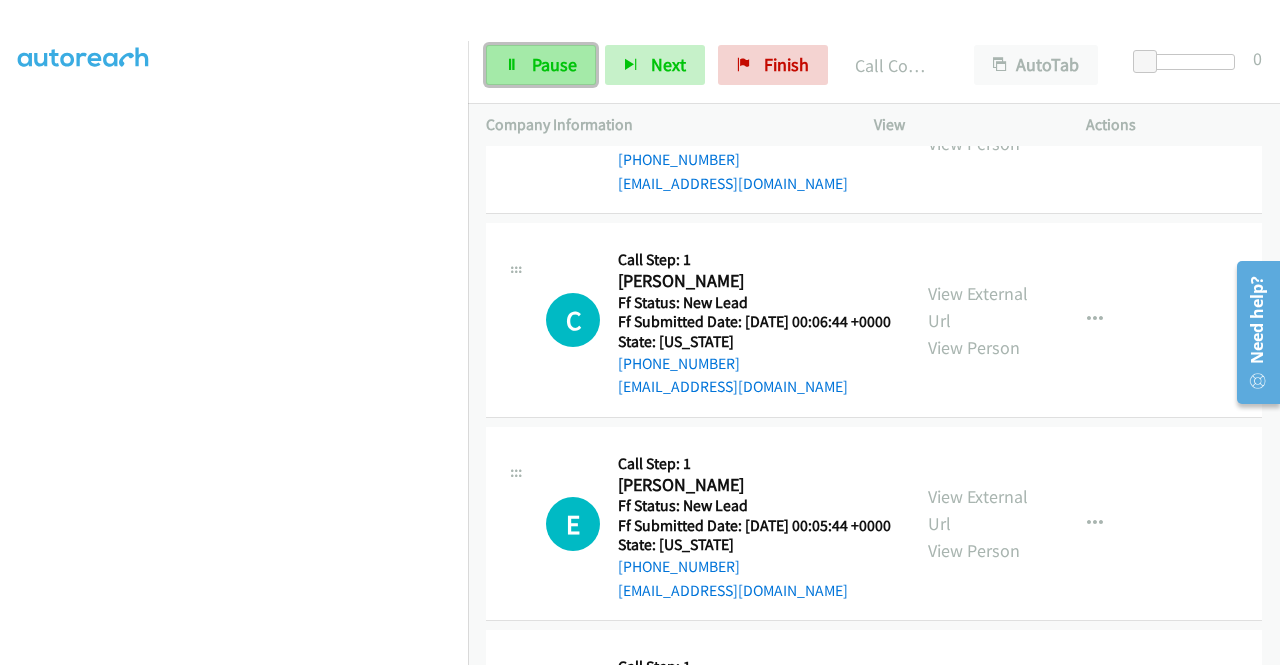 click on "Pause" at bounding box center [541, 65] 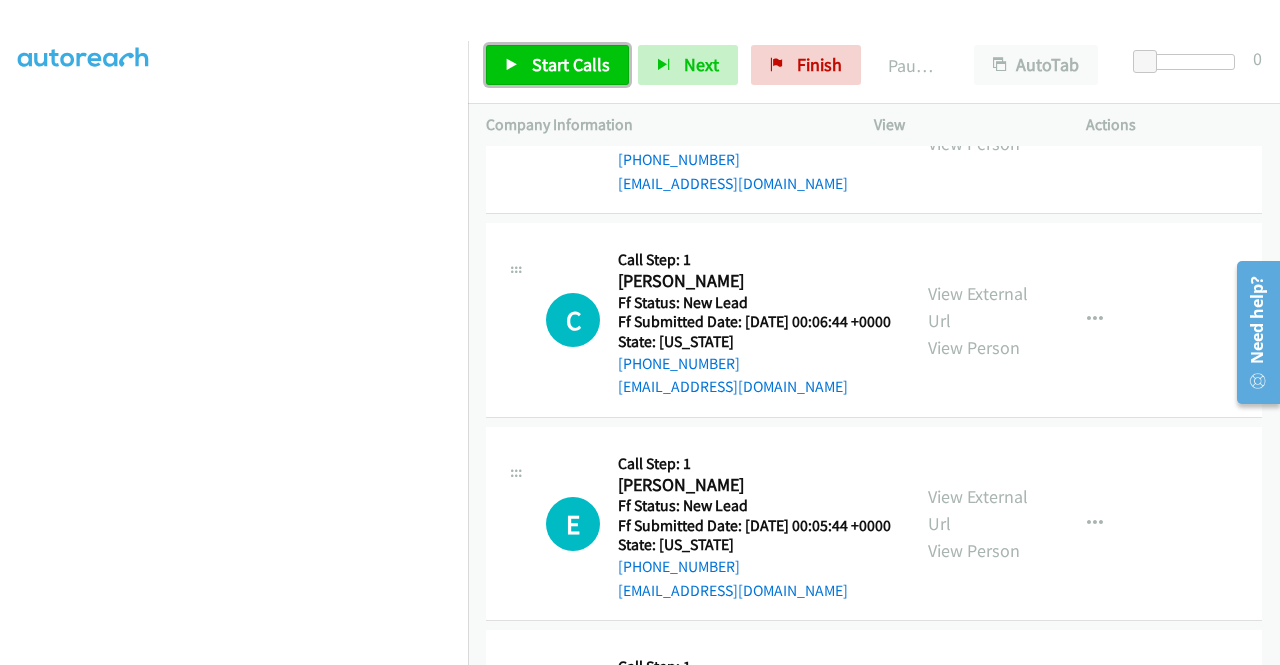 click on "Start Calls" at bounding box center (557, 65) 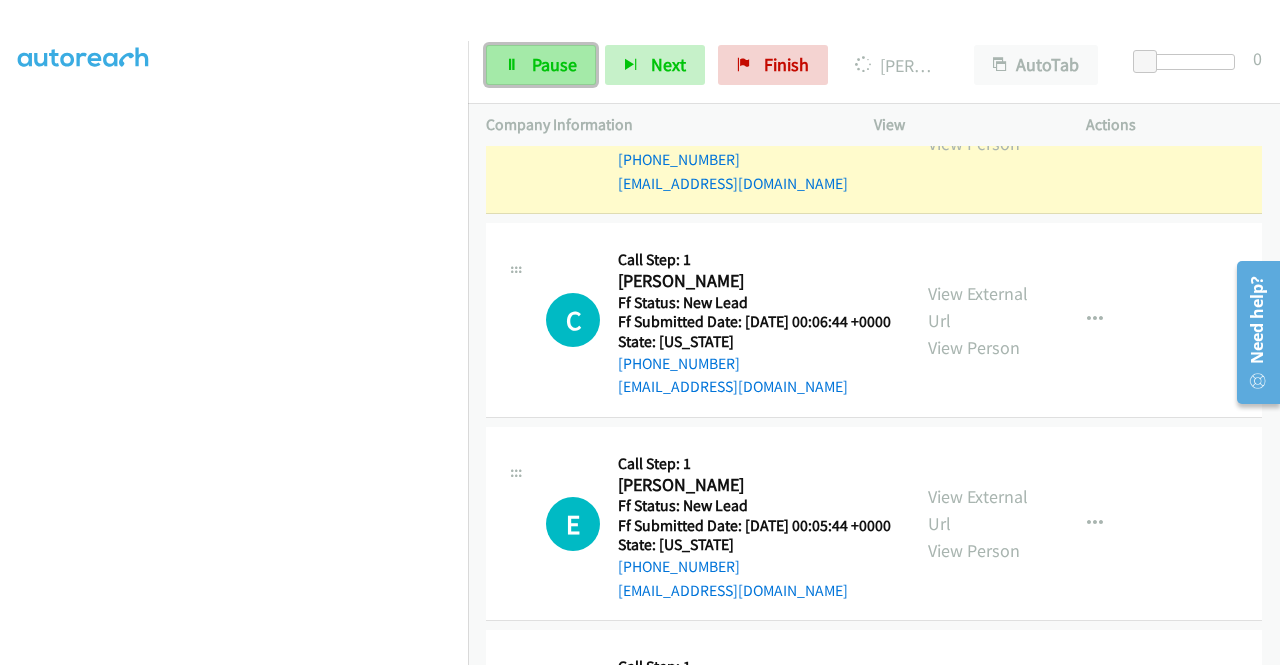 click at bounding box center [512, 66] 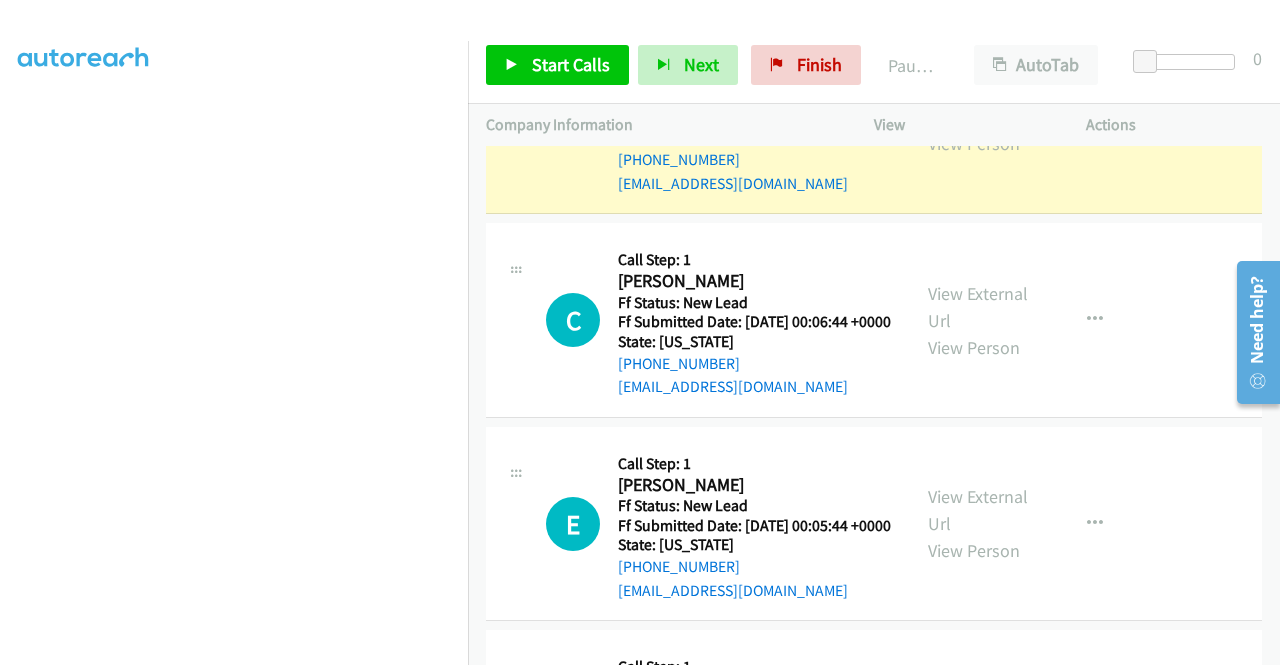 click on "View External Url" at bounding box center (978, 103) 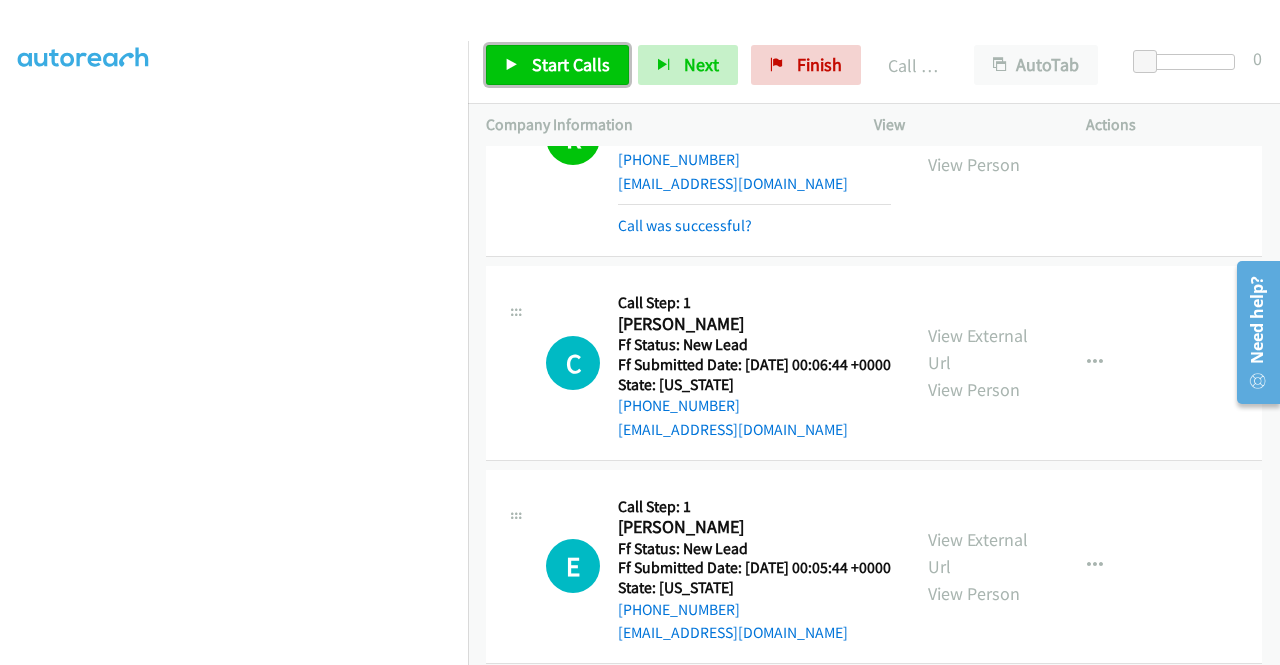 click on "Start Calls" at bounding box center [571, 64] 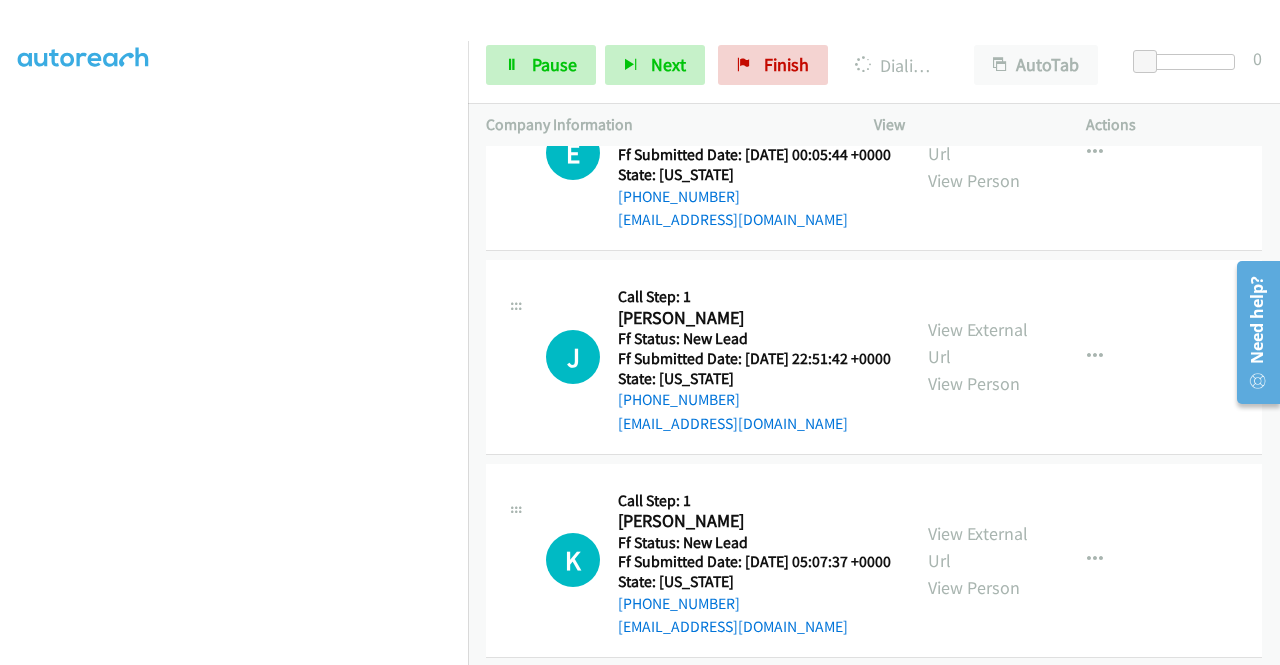 scroll, scrollTop: 7508, scrollLeft: 0, axis: vertical 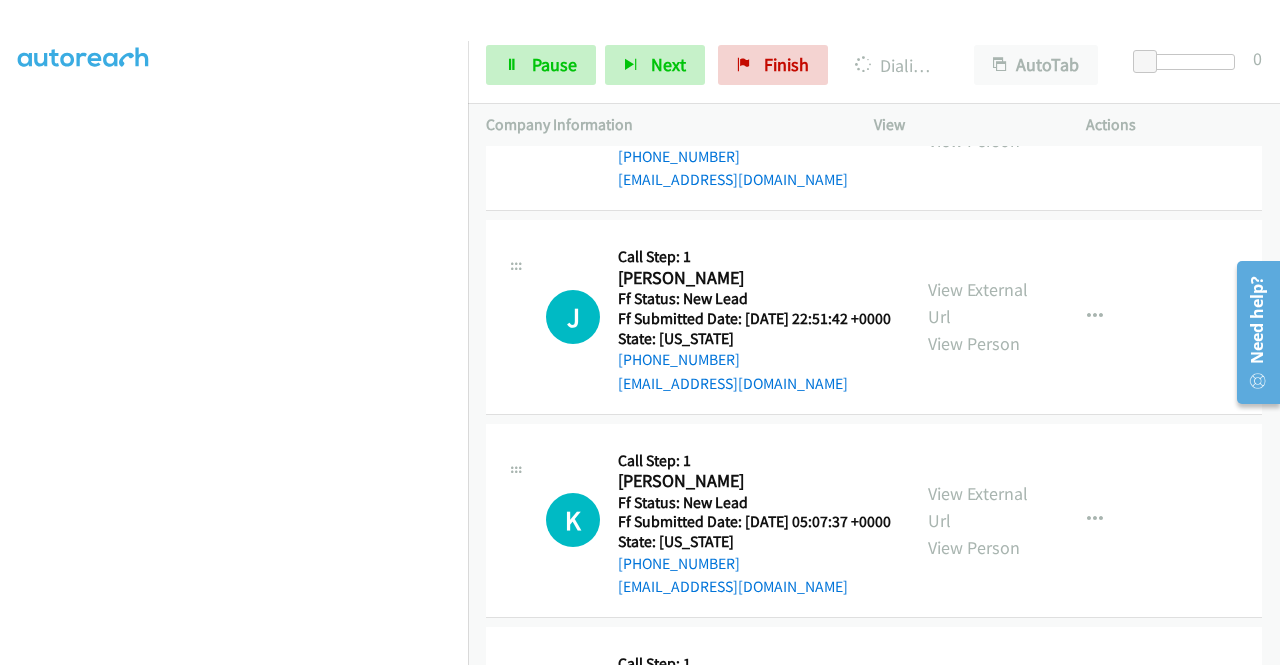 click on "View External Url
View Person" at bounding box center [980, -91] 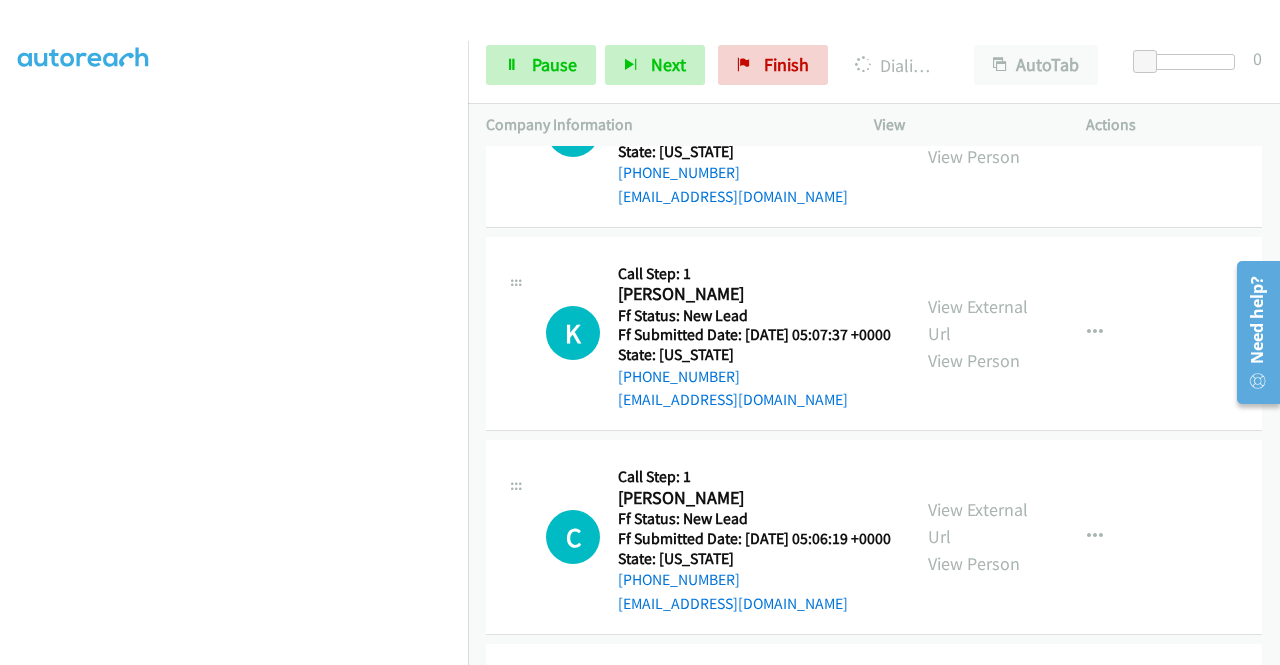 scroll, scrollTop: 7708, scrollLeft: 0, axis: vertical 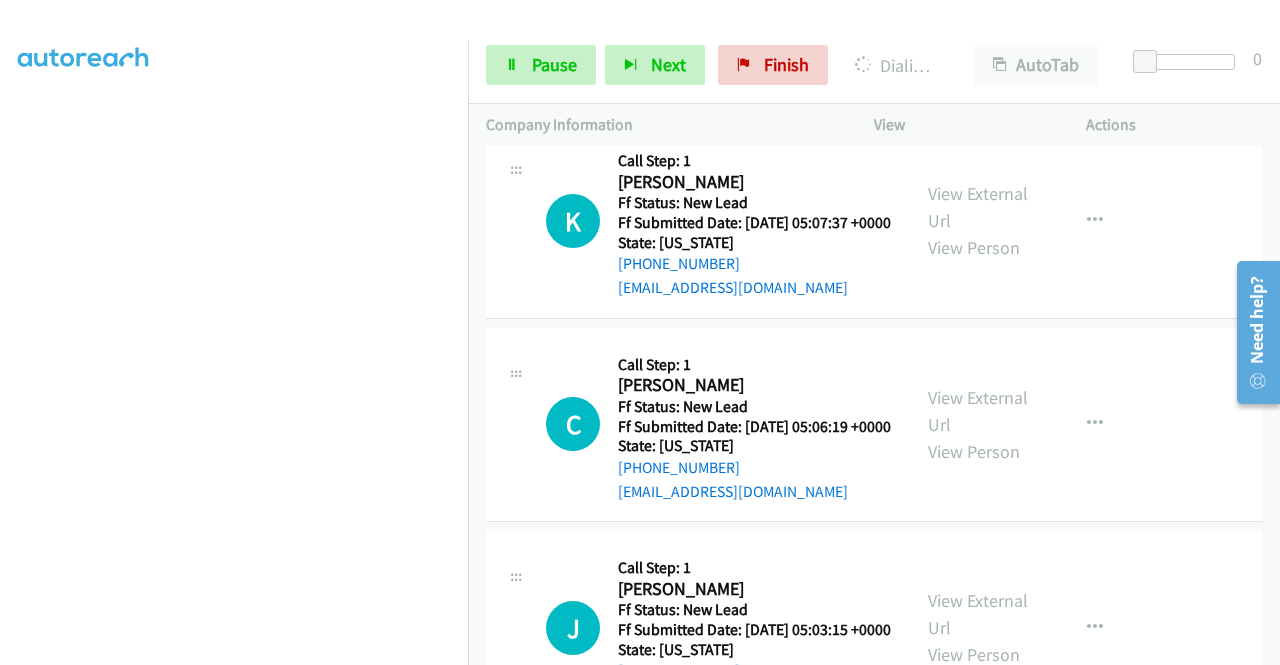 click on "View External Url" at bounding box center (978, -200) 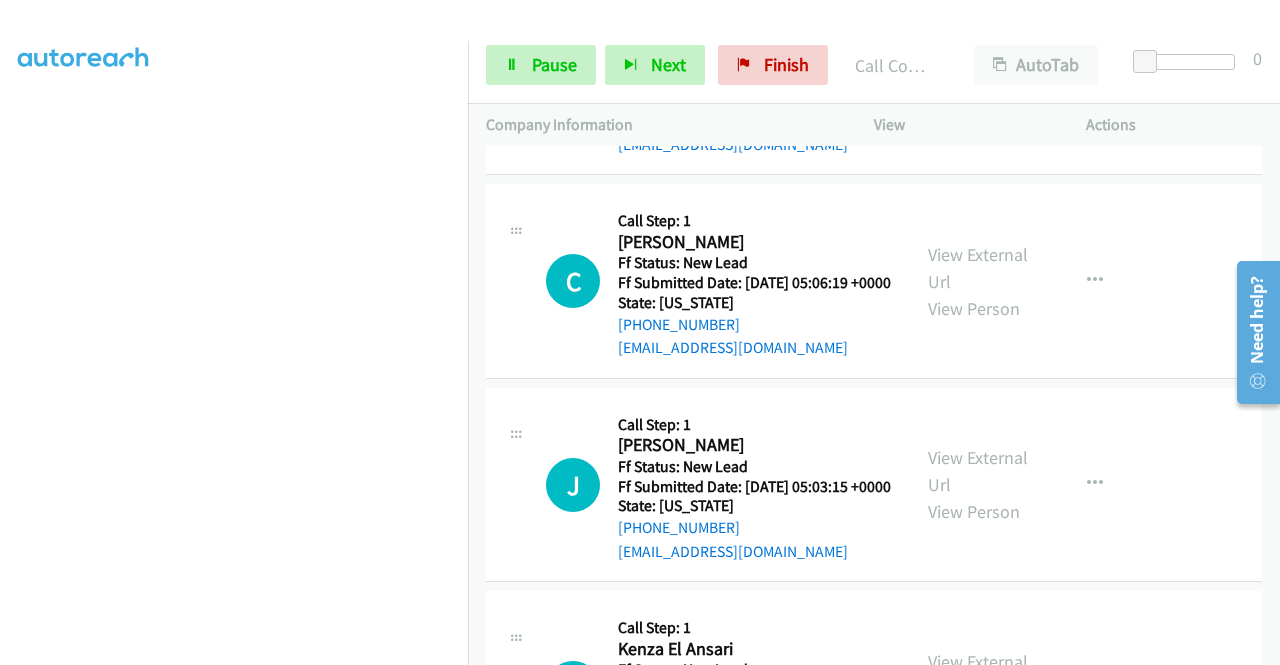 scroll, scrollTop: 8103, scrollLeft: 0, axis: vertical 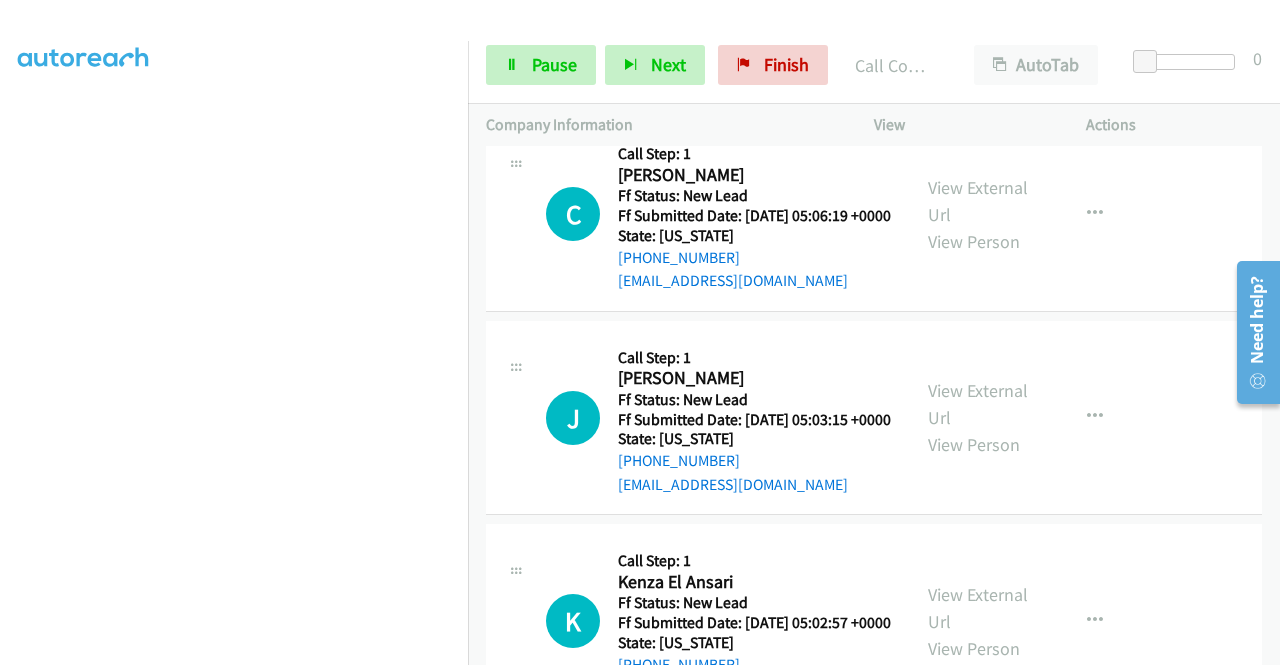 click on "View External Url" at bounding box center (978, -206) 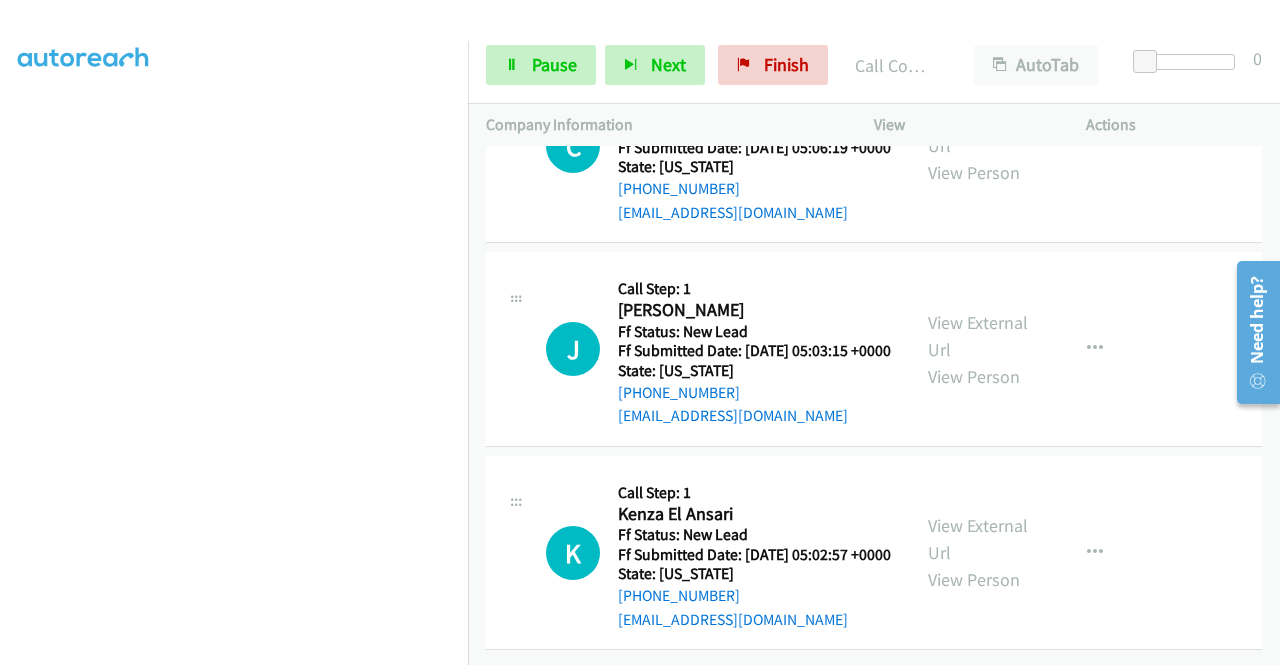scroll, scrollTop: 8423, scrollLeft: 0, axis: vertical 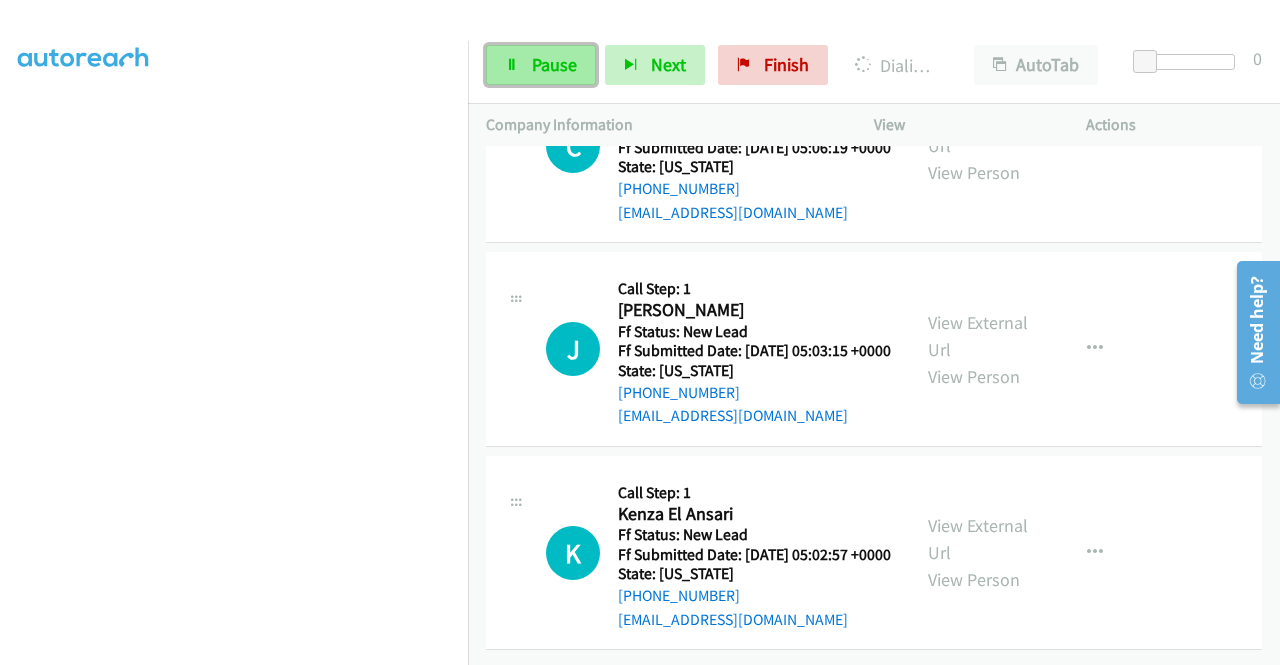 click on "Pause" at bounding box center (541, 65) 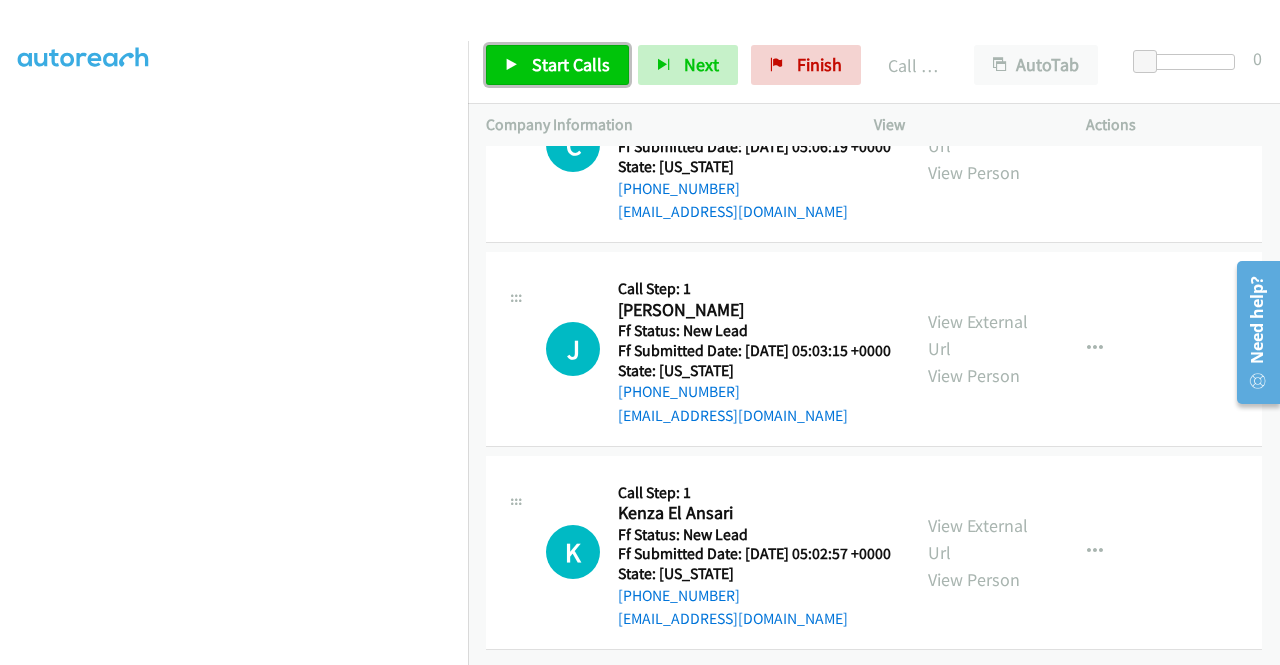 click on "Start Calls" at bounding box center [571, 64] 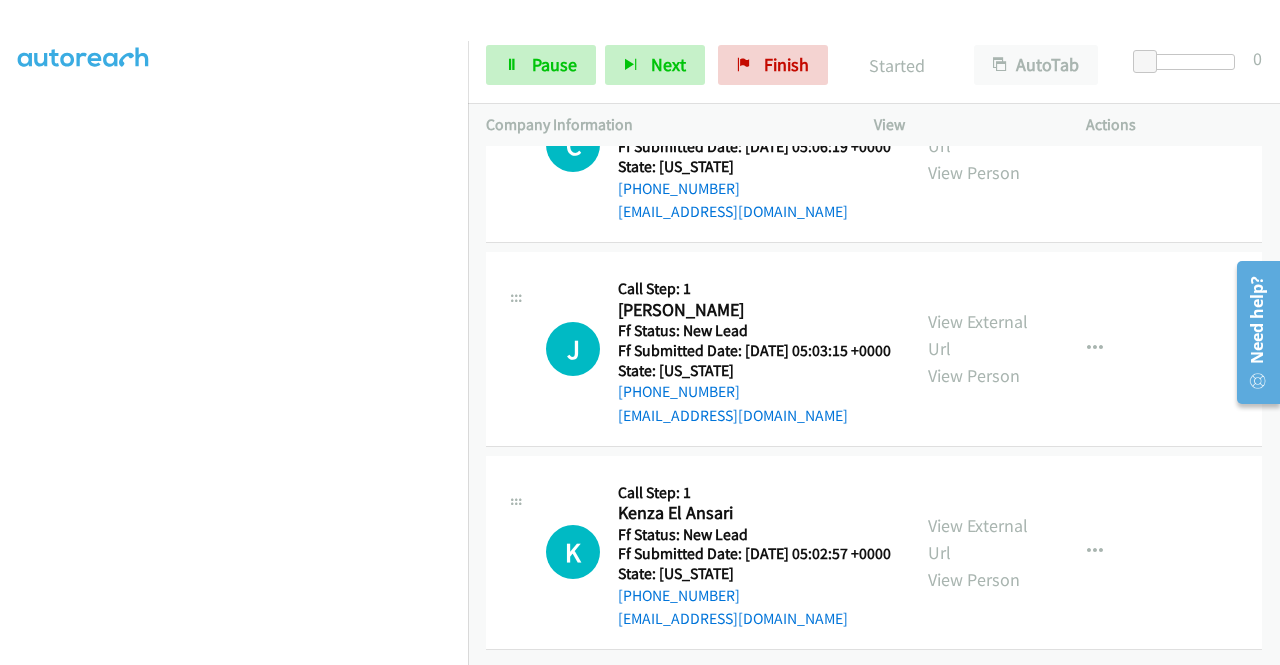 scroll, scrollTop: 8650, scrollLeft: 0, axis: vertical 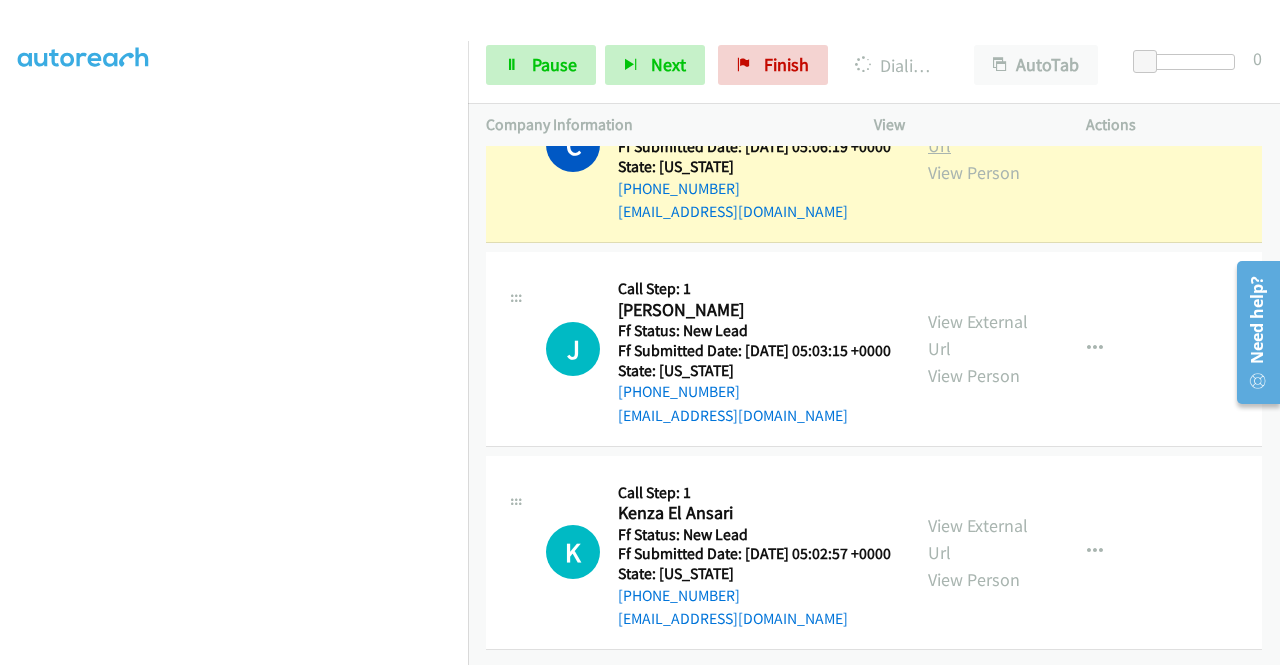 click on "View External Url" at bounding box center [978, 132] 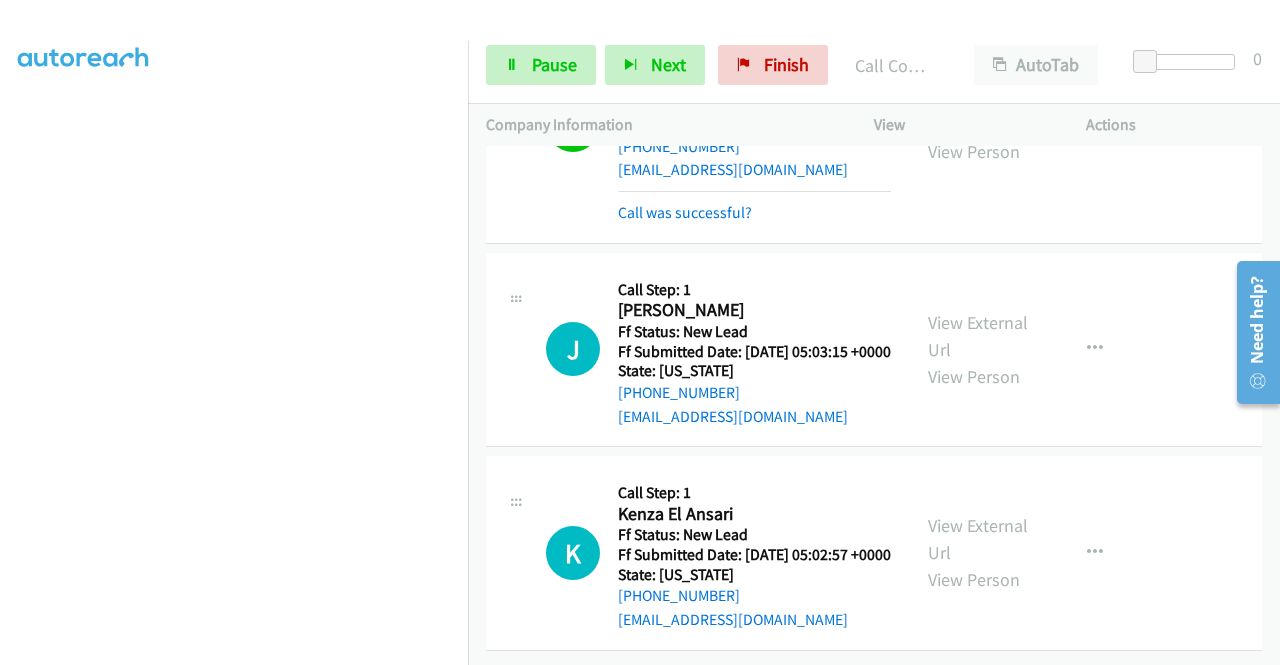 scroll, scrollTop: 8863, scrollLeft: 0, axis: vertical 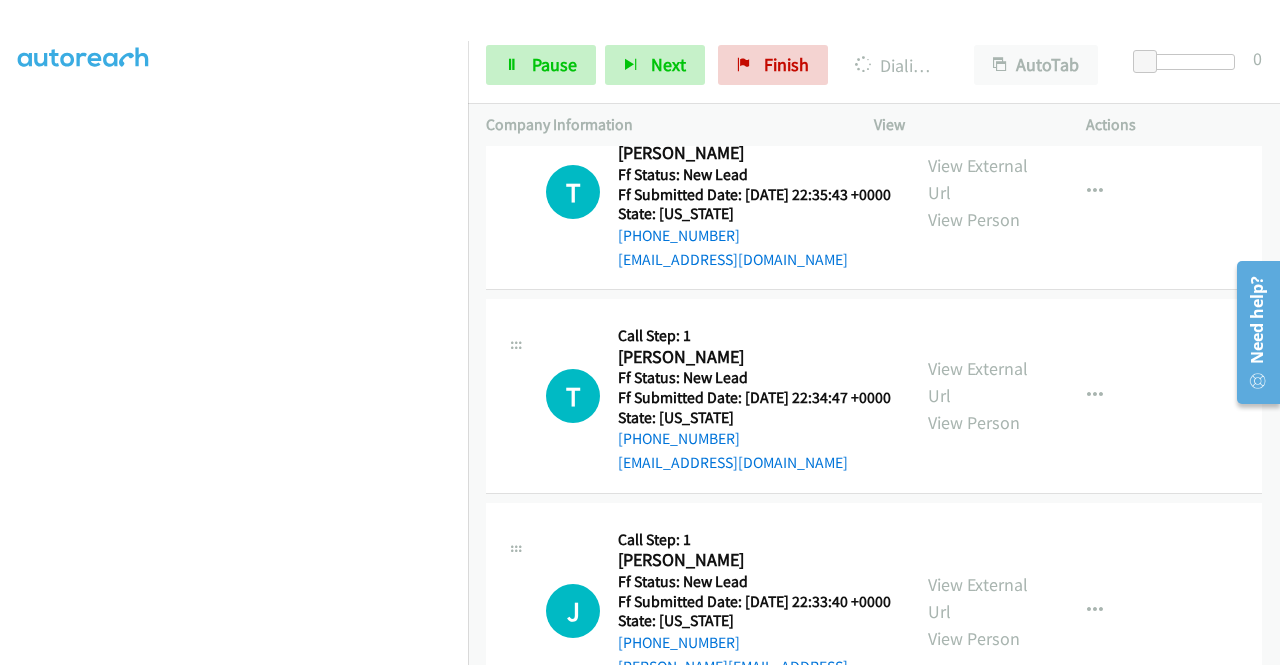 click on "View External Url" at bounding box center [978, -228] 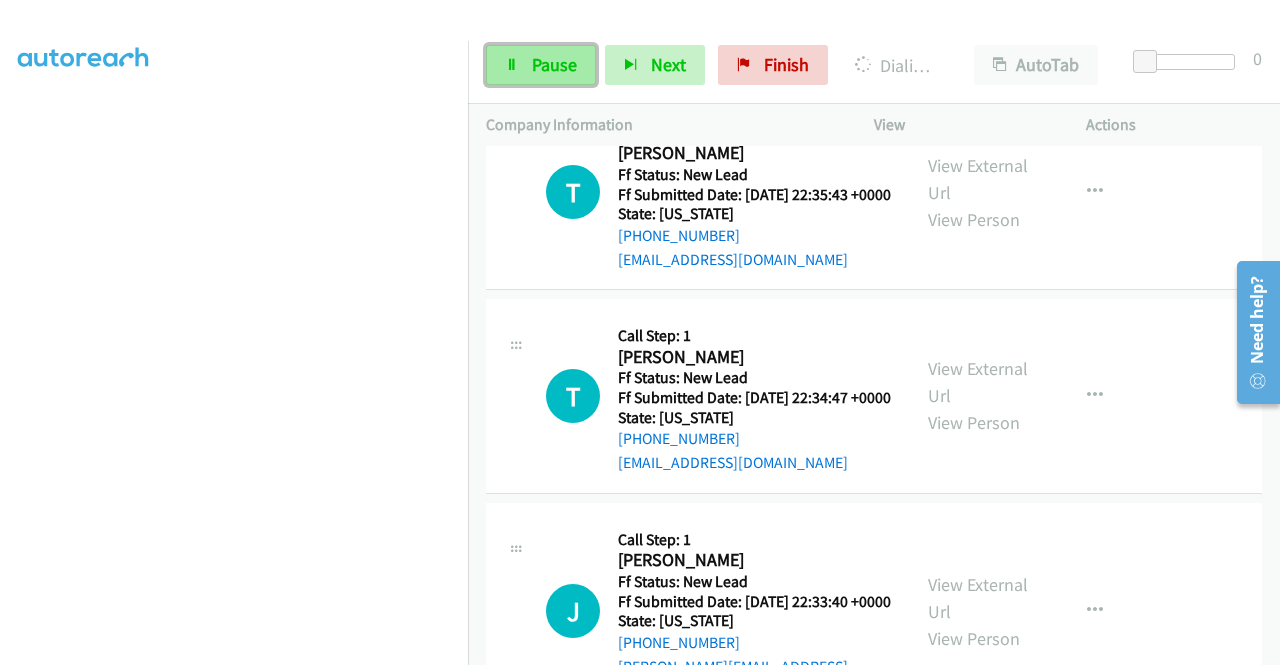 click on "Pause" at bounding box center (541, 65) 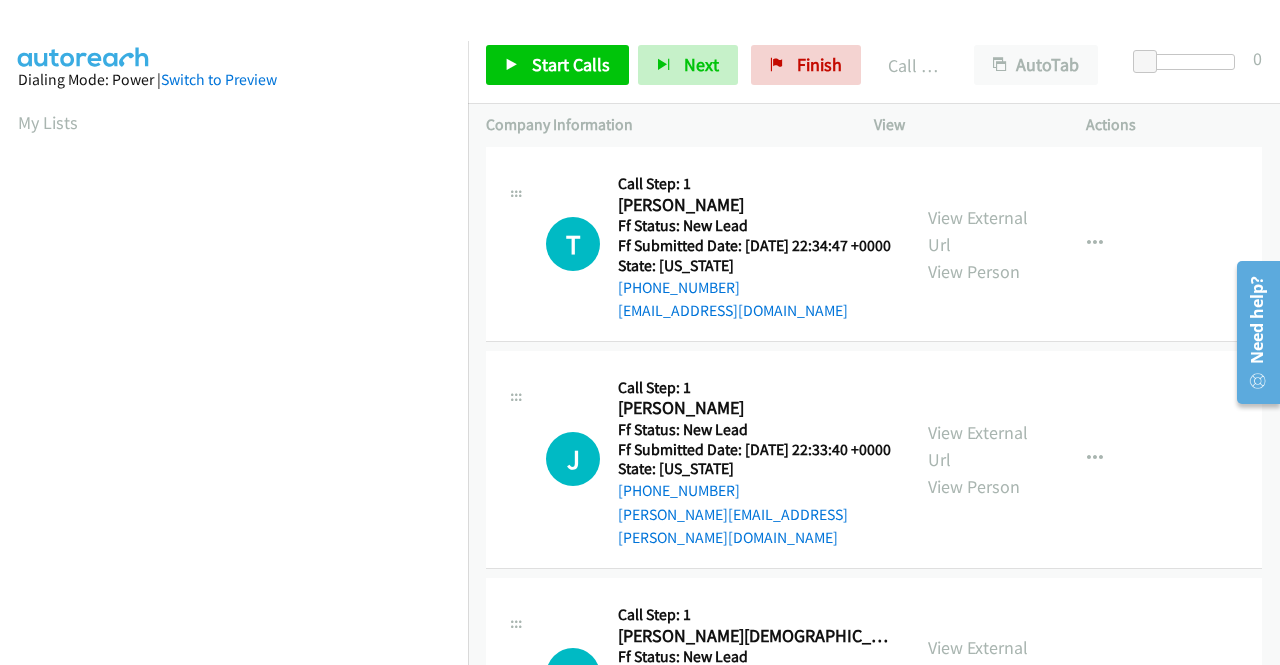 scroll, scrollTop: 456, scrollLeft: 0, axis: vertical 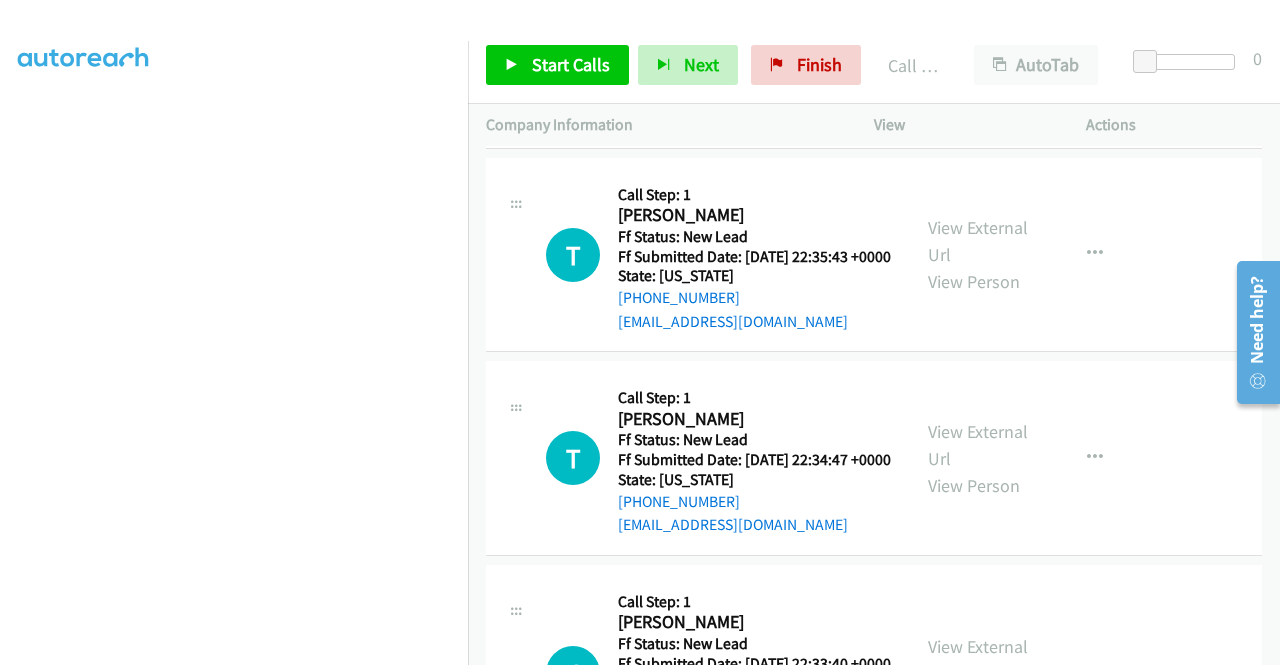 click on "Call was successful?" at bounding box center (685, -86) 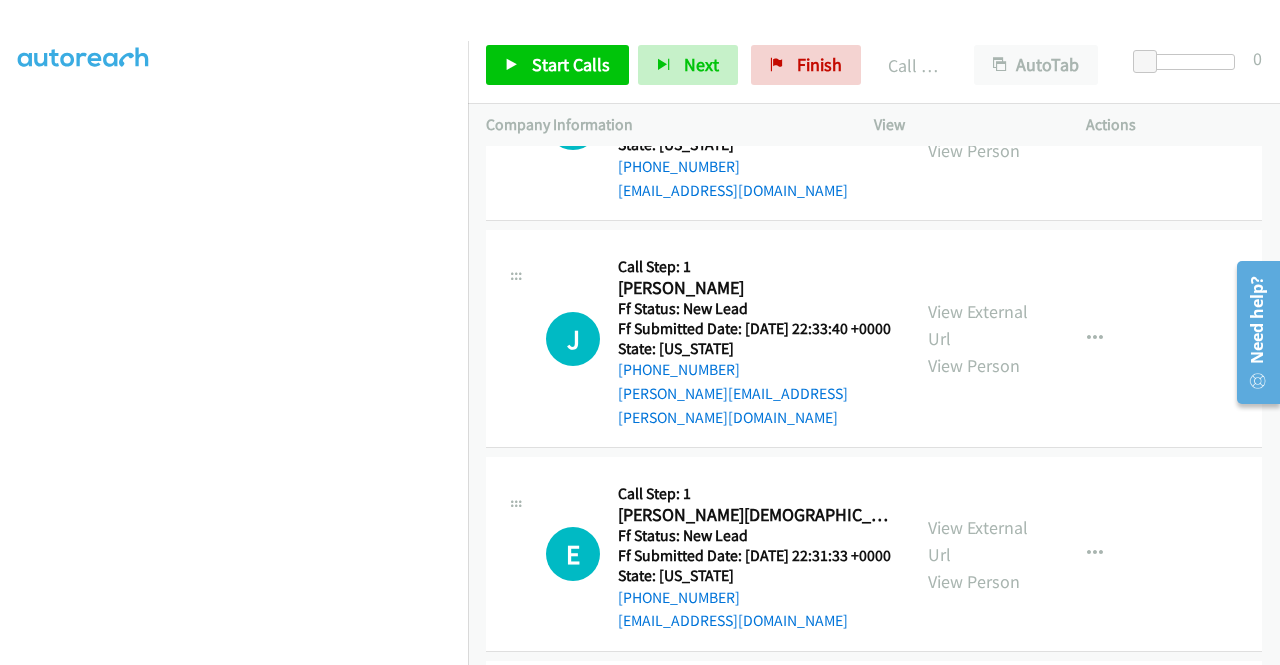 scroll, scrollTop: 8942, scrollLeft: 0, axis: vertical 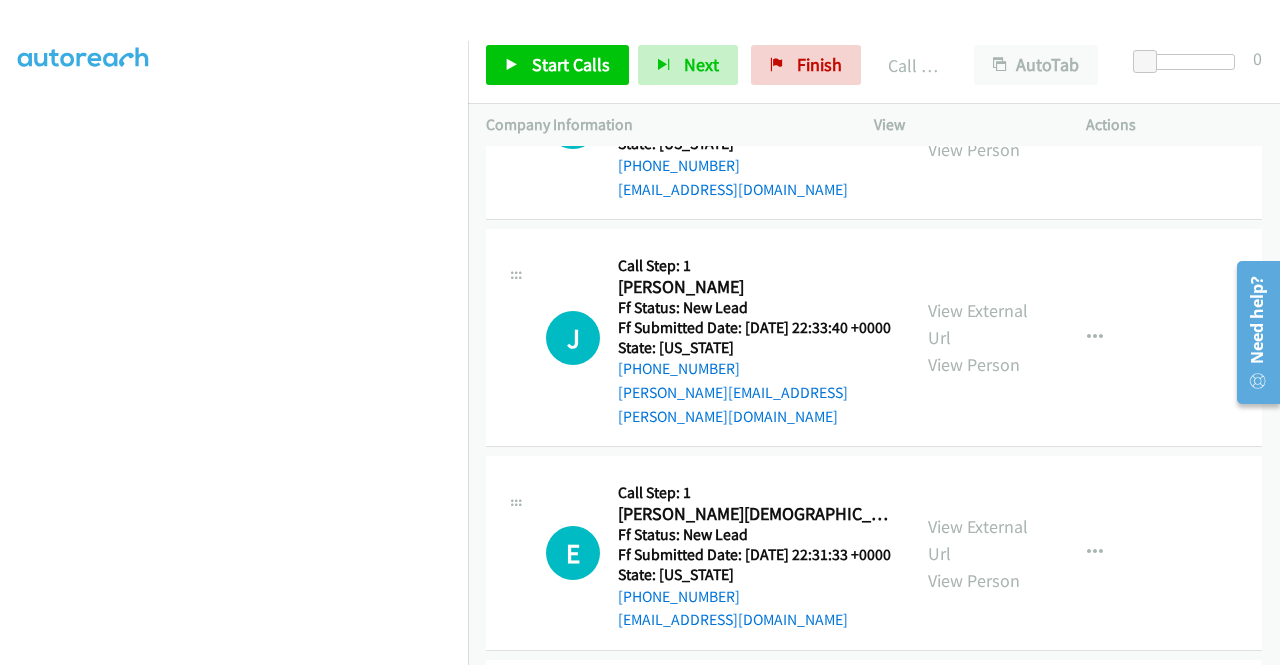 click on "Call Step: 1" at bounding box center [754, -344] 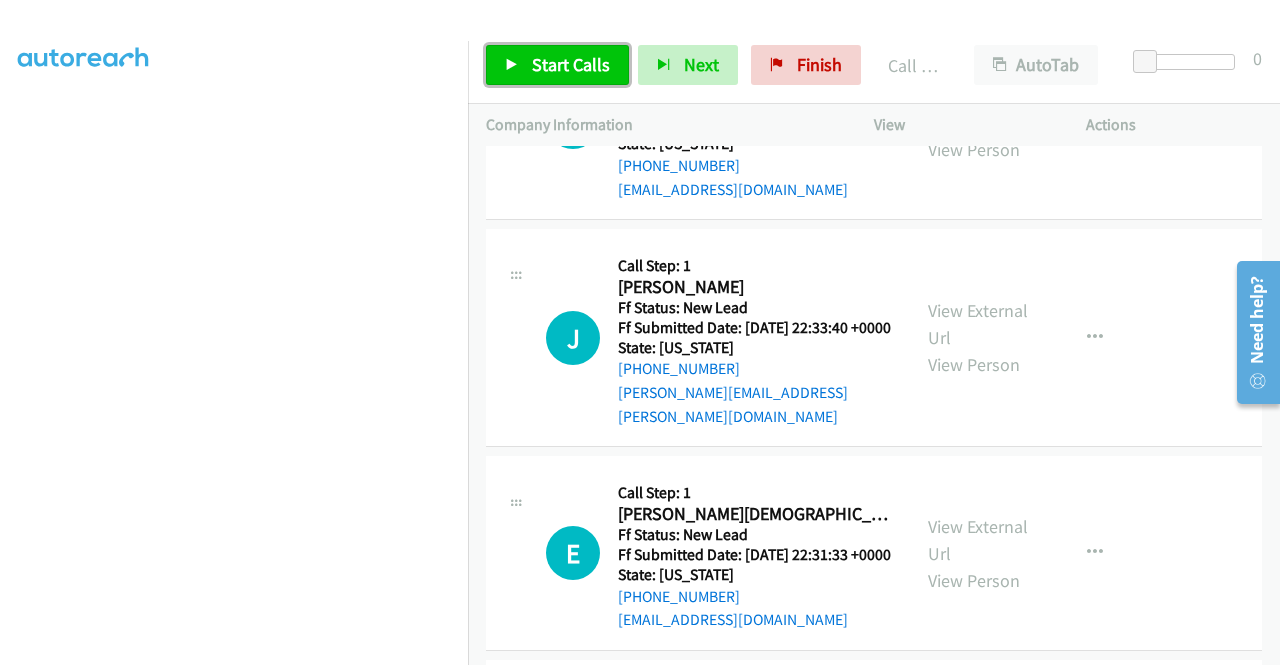click on "Start Calls" at bounding box center (571, 64) 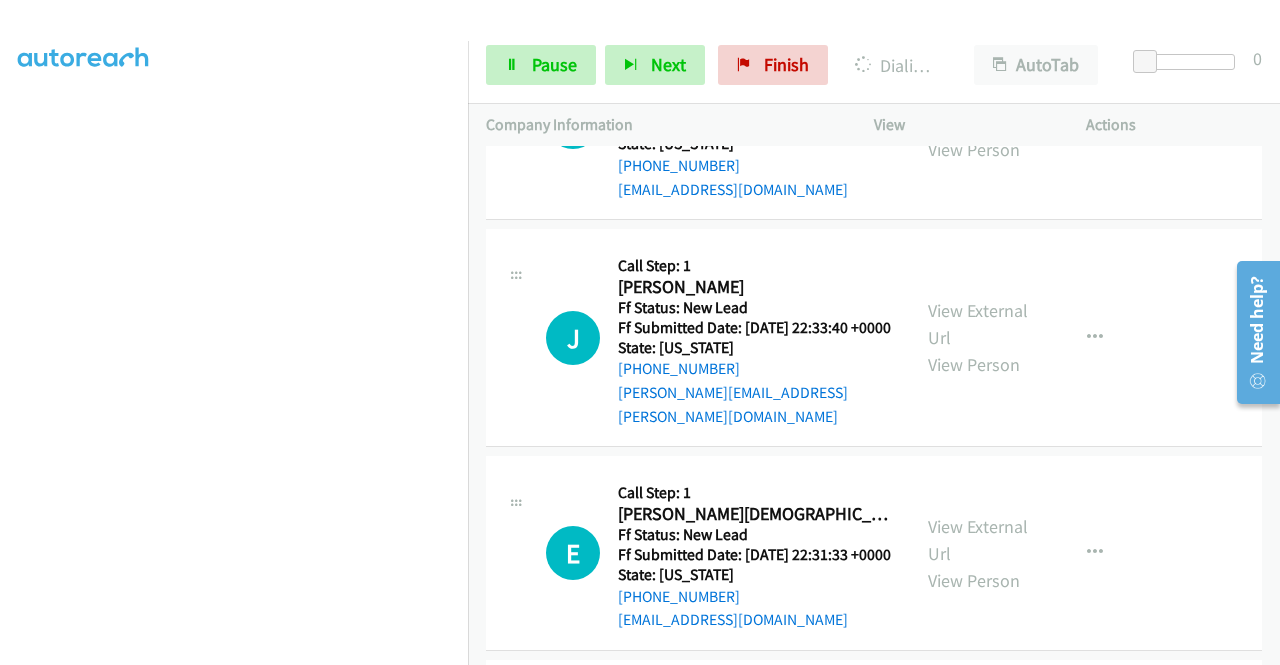 click on "View External Url" at bounding box center (978, -298) 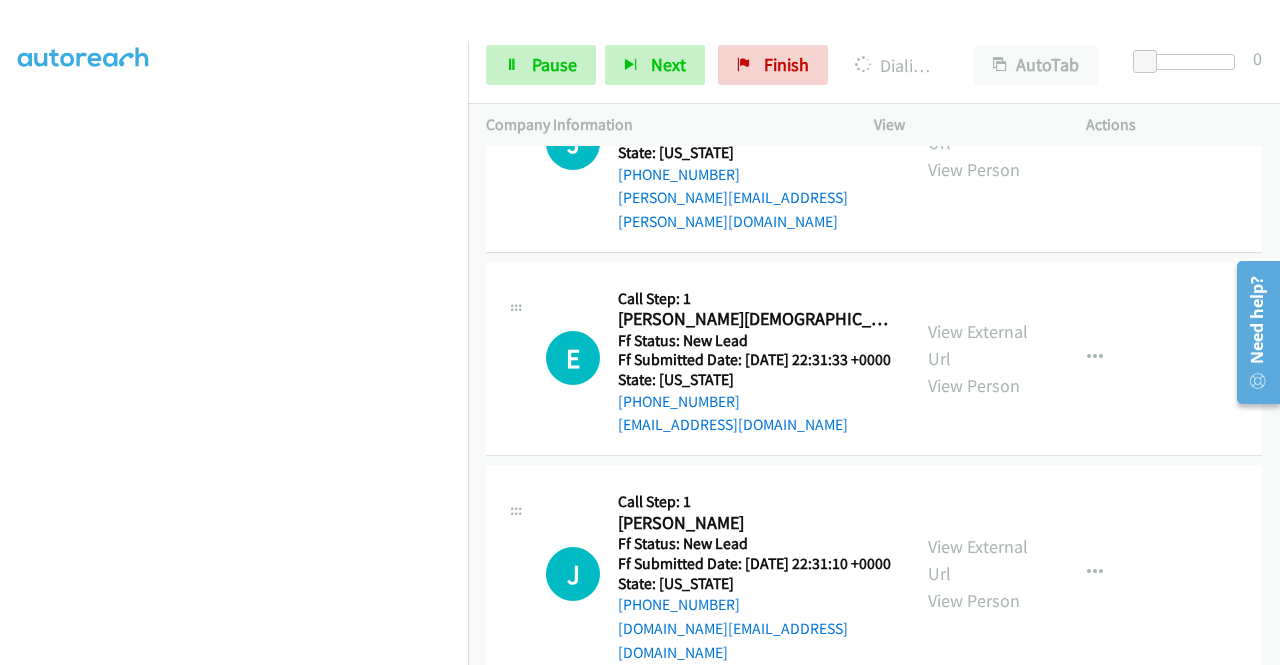 scroll, scrollTop: 9262, scrollLeft: 0, axis: vertical 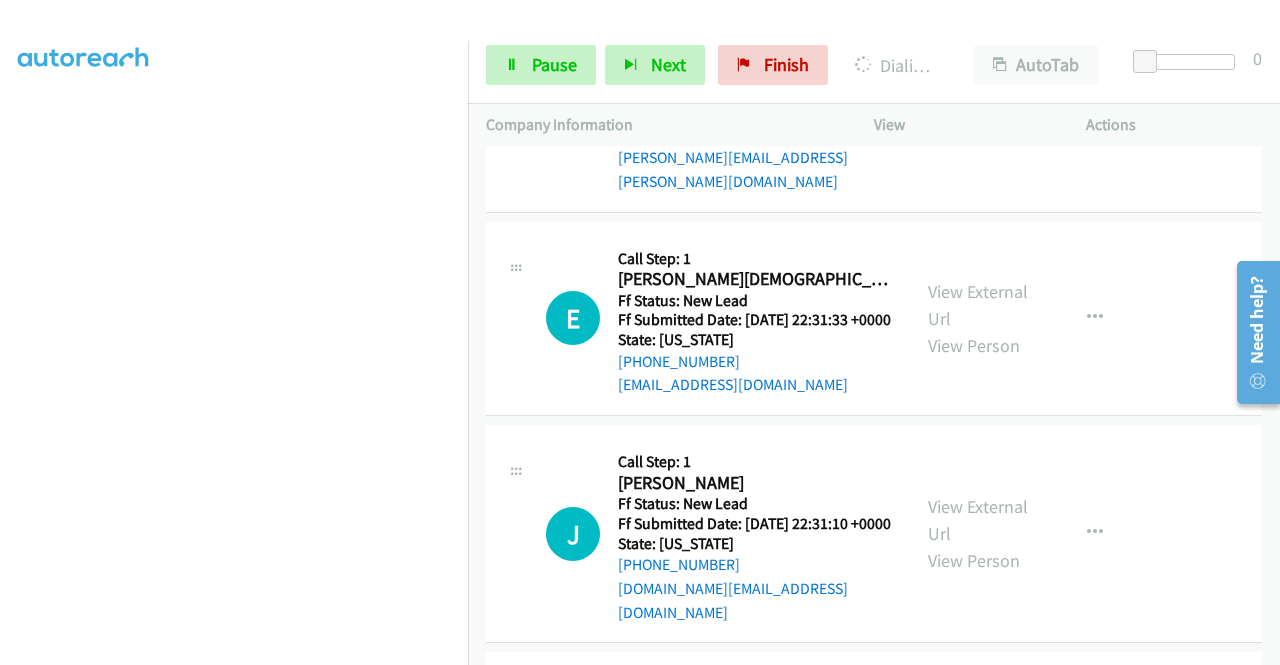 click on "View External Url
View Person
View External Url
Email
Schedule/Manage Callback
Skip Call
Add to do not call list" at bounding box center (1025, -337) 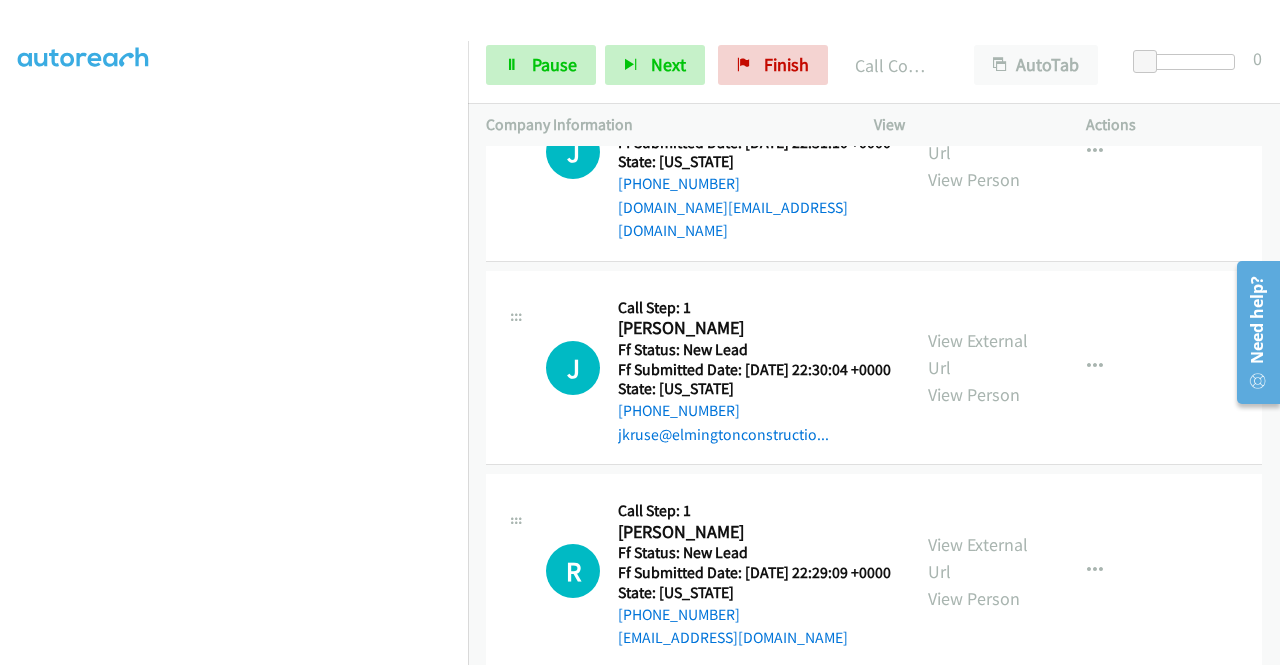 scroll, scrollTop: 9689, scrollLeft: 0, axis: vertical 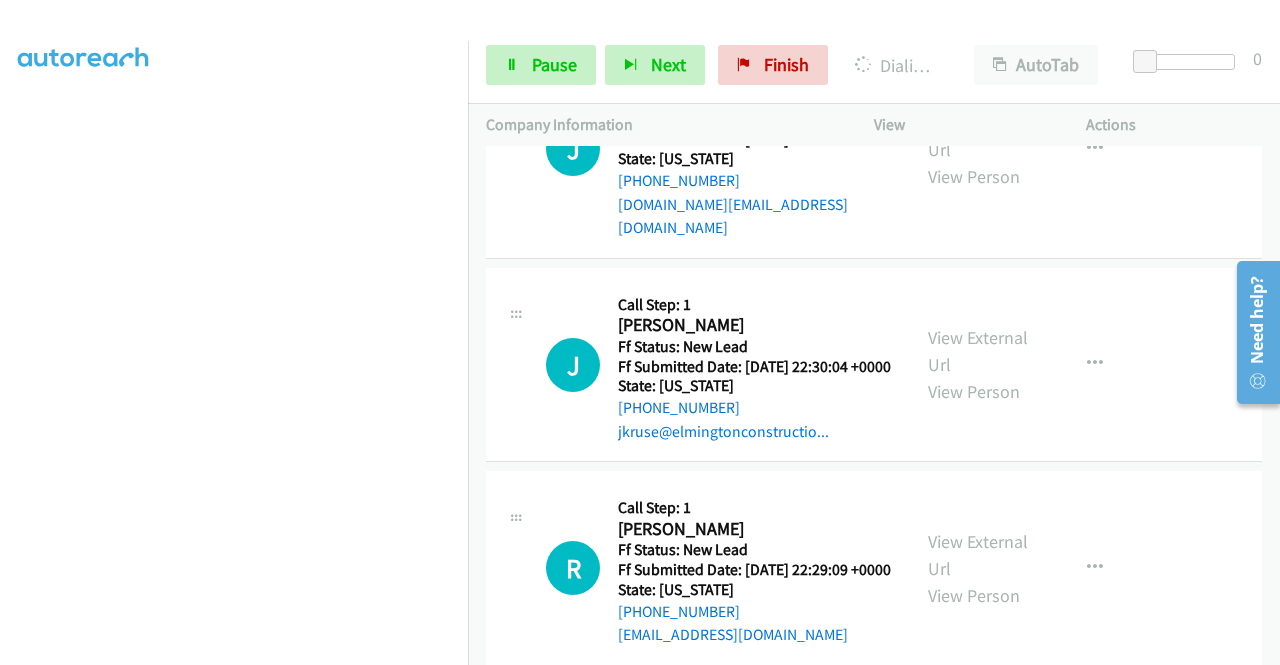 click on "View External Url" at bounding box center [978, -295] 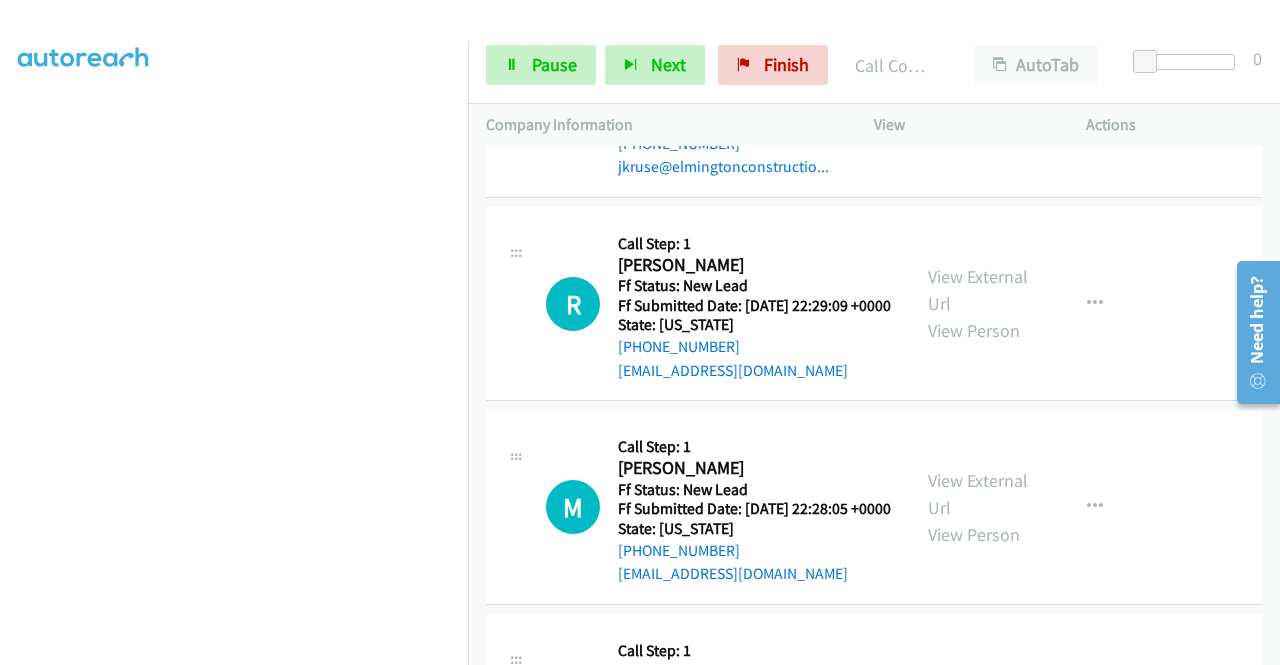 scroll, scrollTop: 10009, scrollLeft: 0, axis: vertical 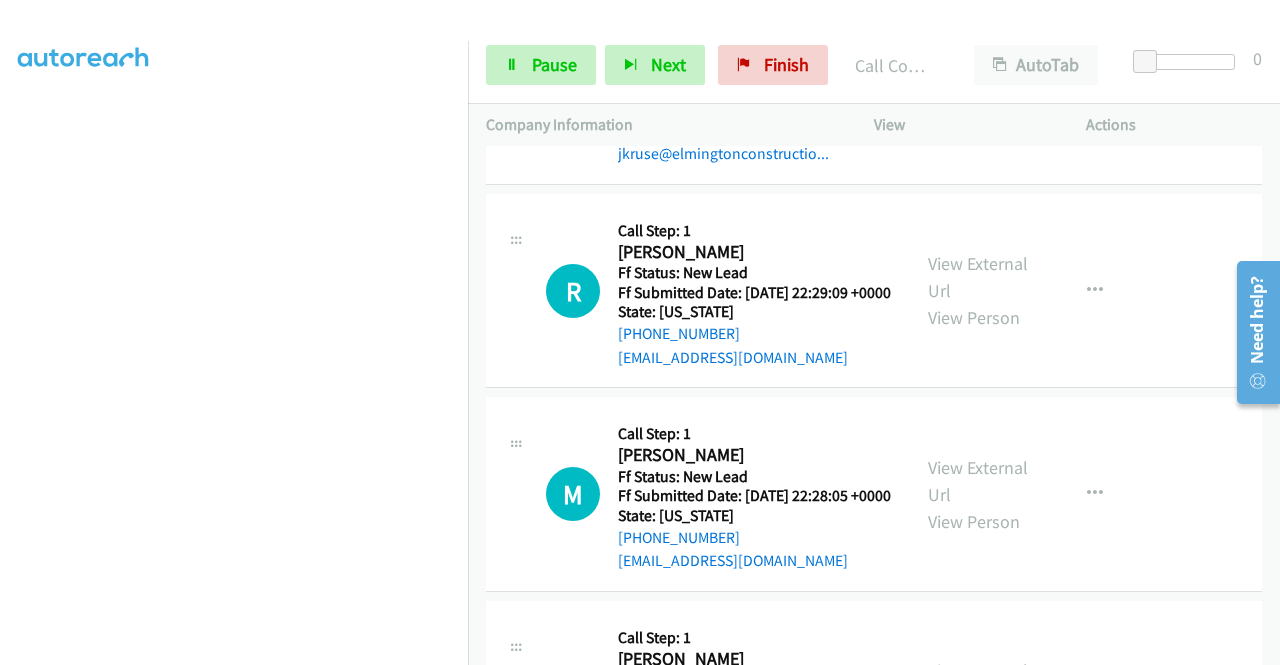 click on "View External Url" at bounding box center (978, -357) 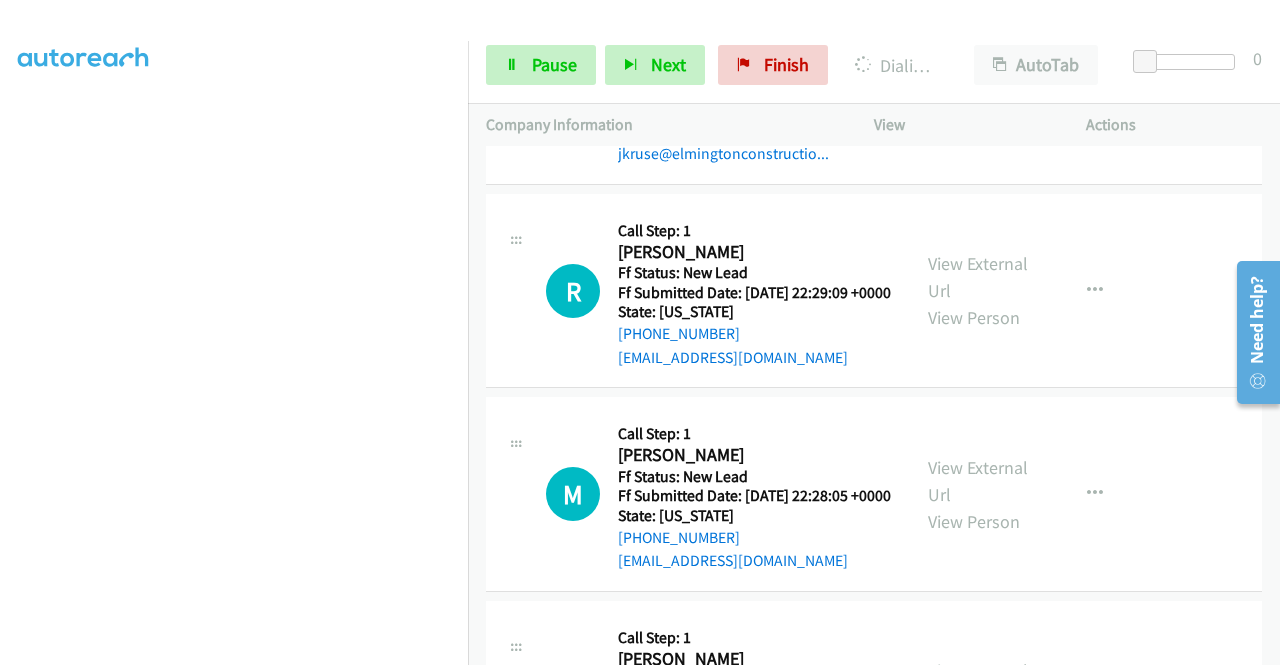 click on "Start Calls
Pause
Next
Finish
Dialing Ernst Prophete
AutoTab
AutoTab
0" at bounding box center [874, 65] 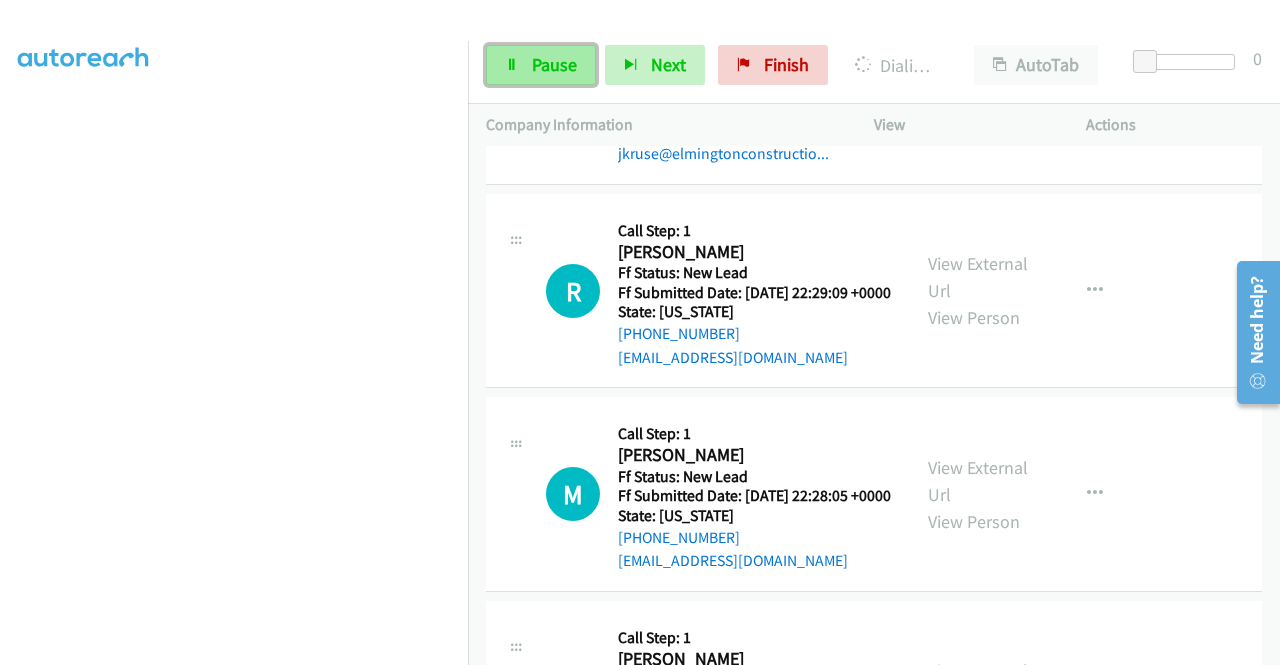 click on "Pause" at bounding box center [554, 64] 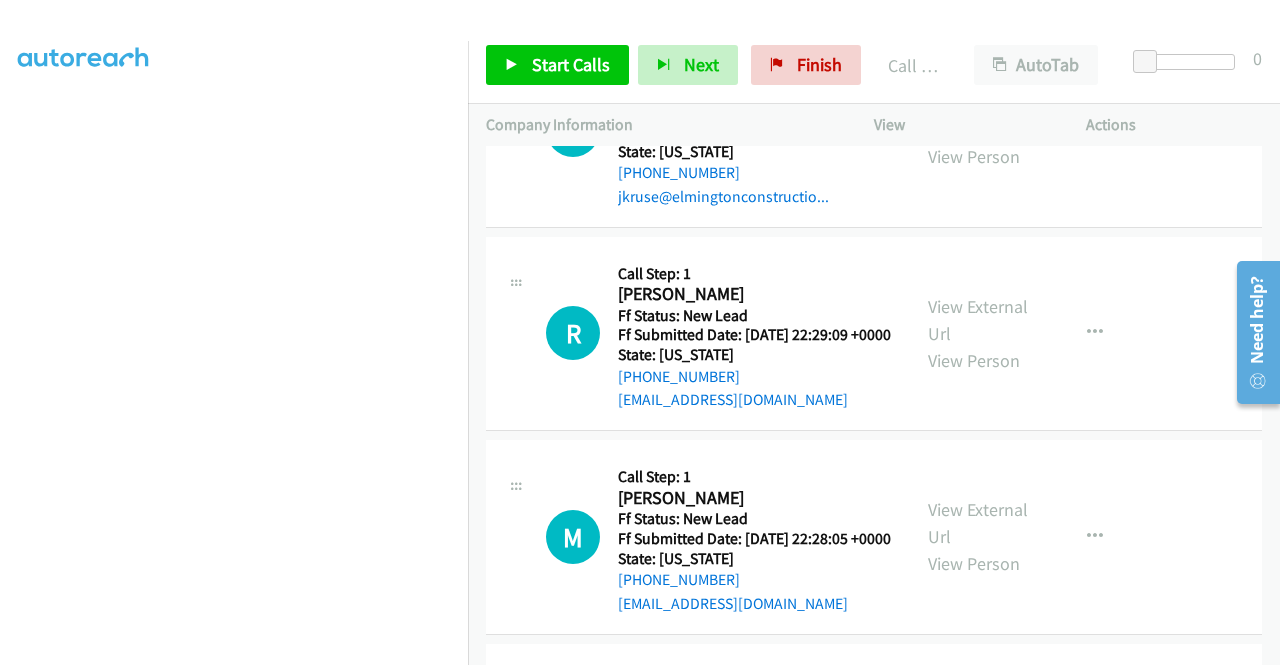 click on "Start Calls
Pause
Next
Finish
Call Completed
AutoTab
AutoTab
0" at bounding box center (874, 65) 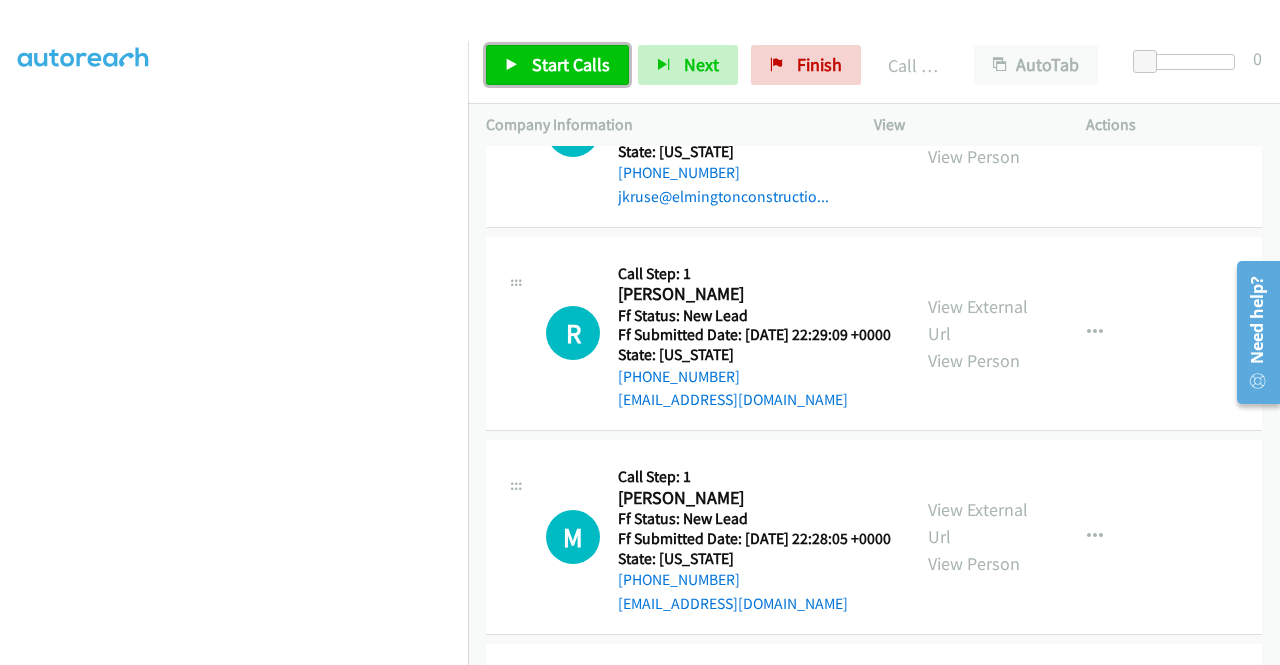 click on "Start Calls" at bounding box center [571, 64] 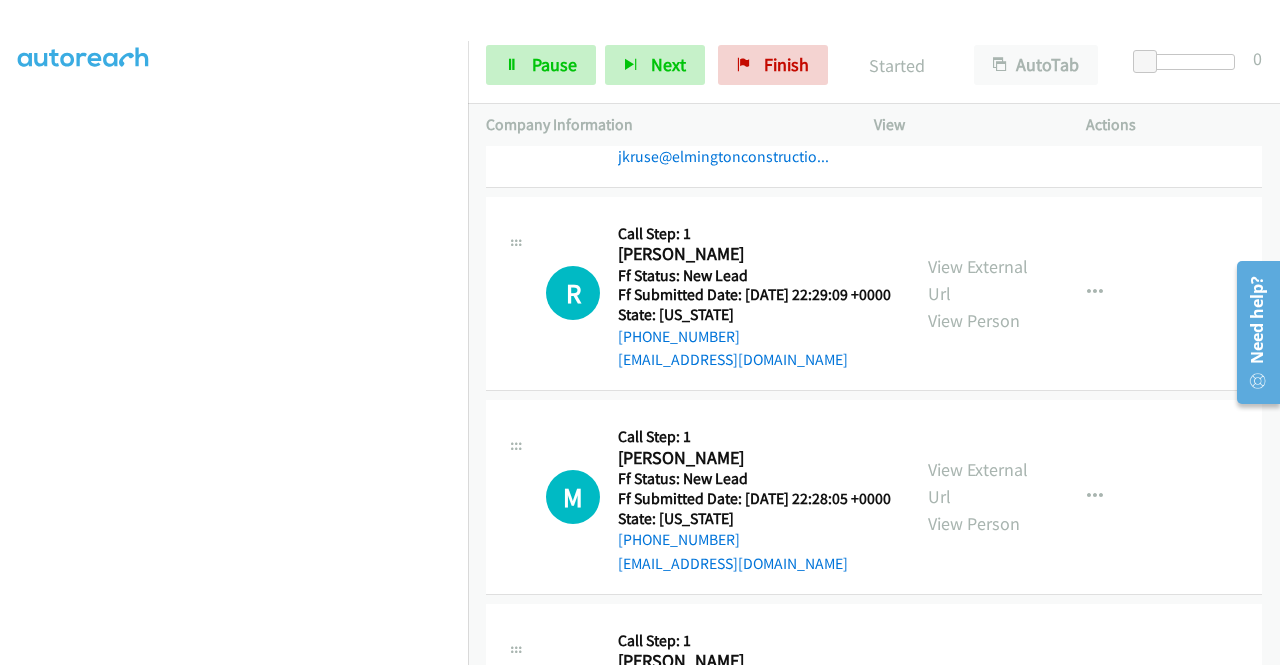 scroll, scrollTop: 10156, scrollLeft: 0, axis: vertical 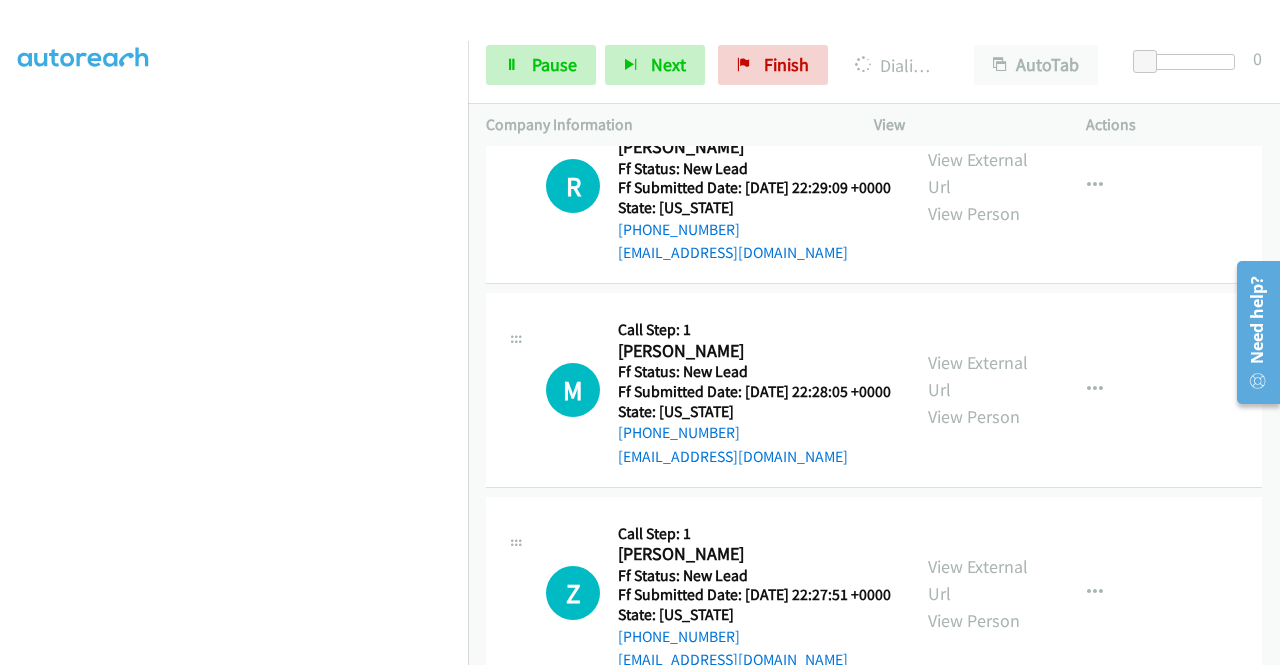 click on "View External Url" at bounding box center [978, -246] 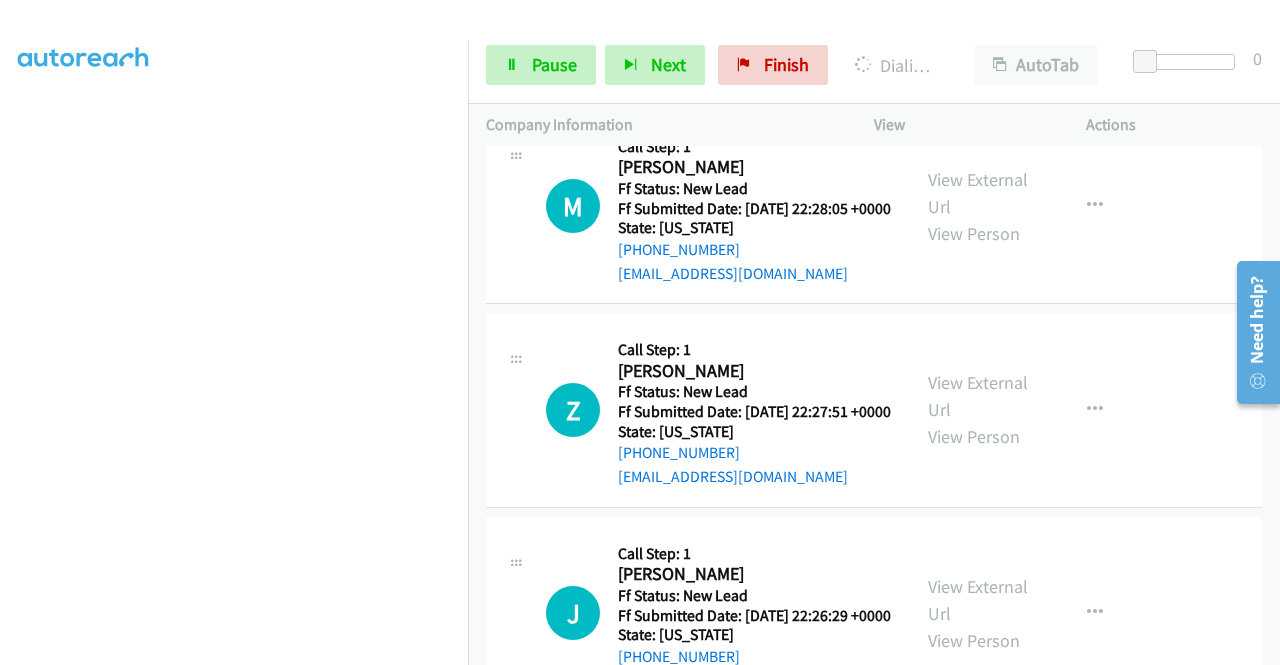 scroll, scrollTop: 10462, scrollLeft: 0, axis: vertical 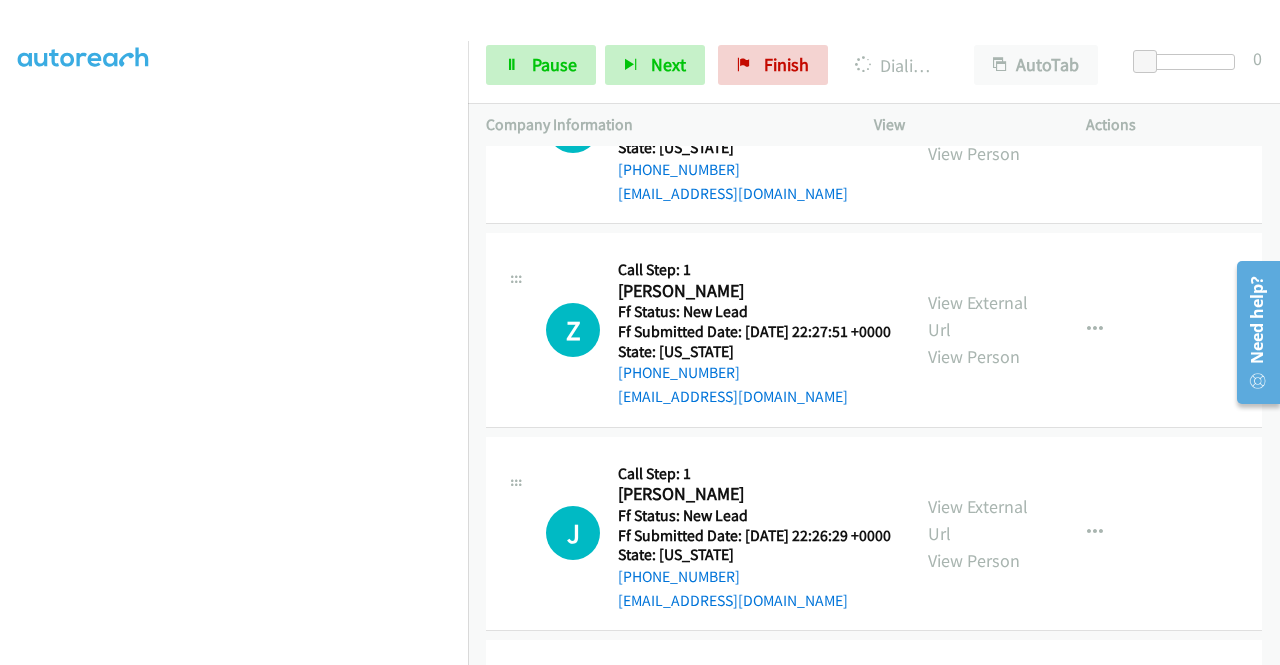 click on "View External Url" at bounding box center [978, -294] 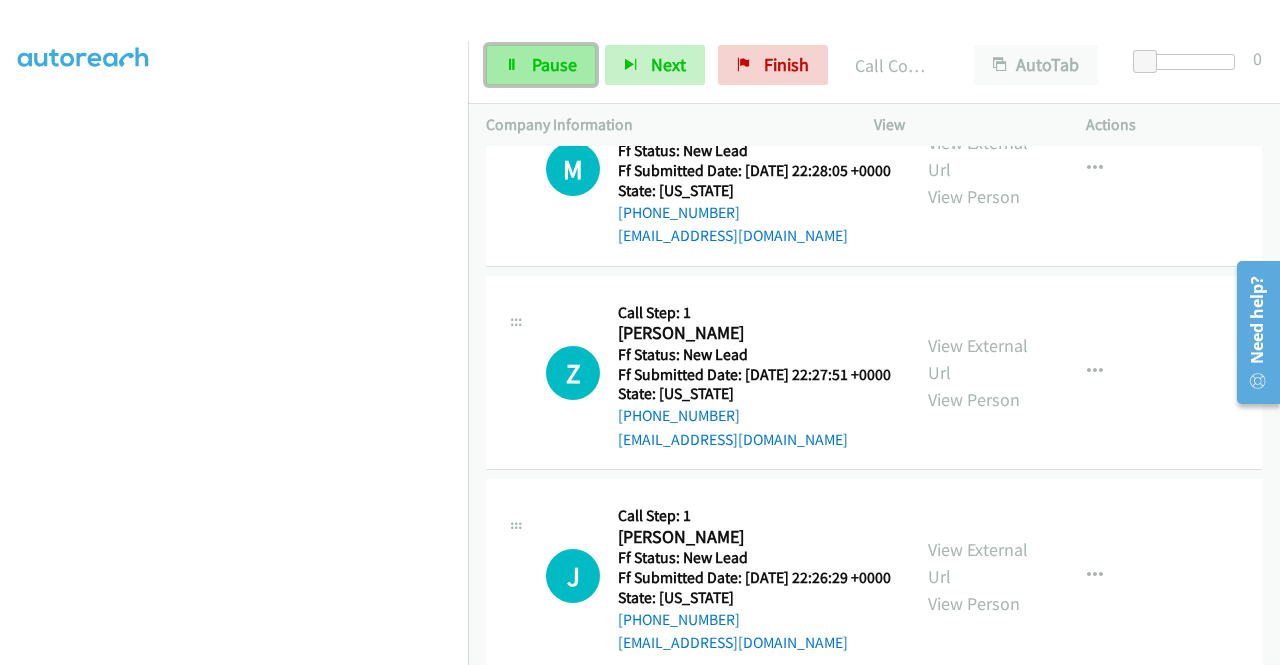 click on "Pause" at bounding box center (541, 65) 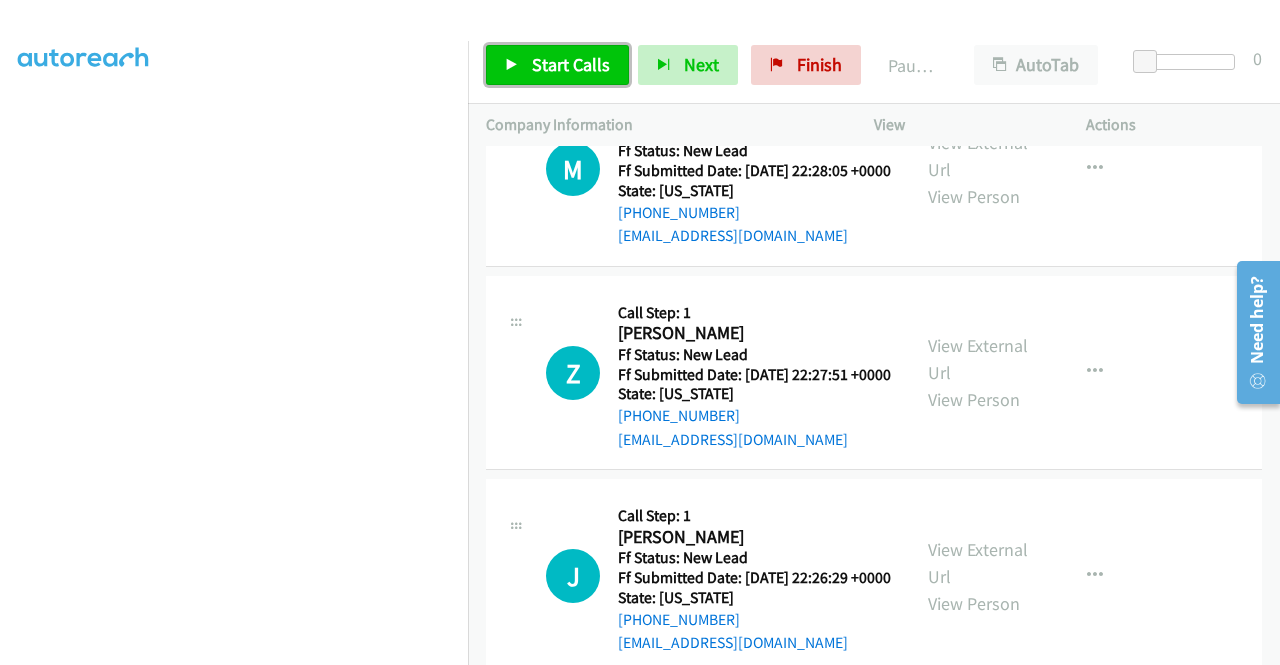 click on "Start Calls" at bounding box center (557, 65) 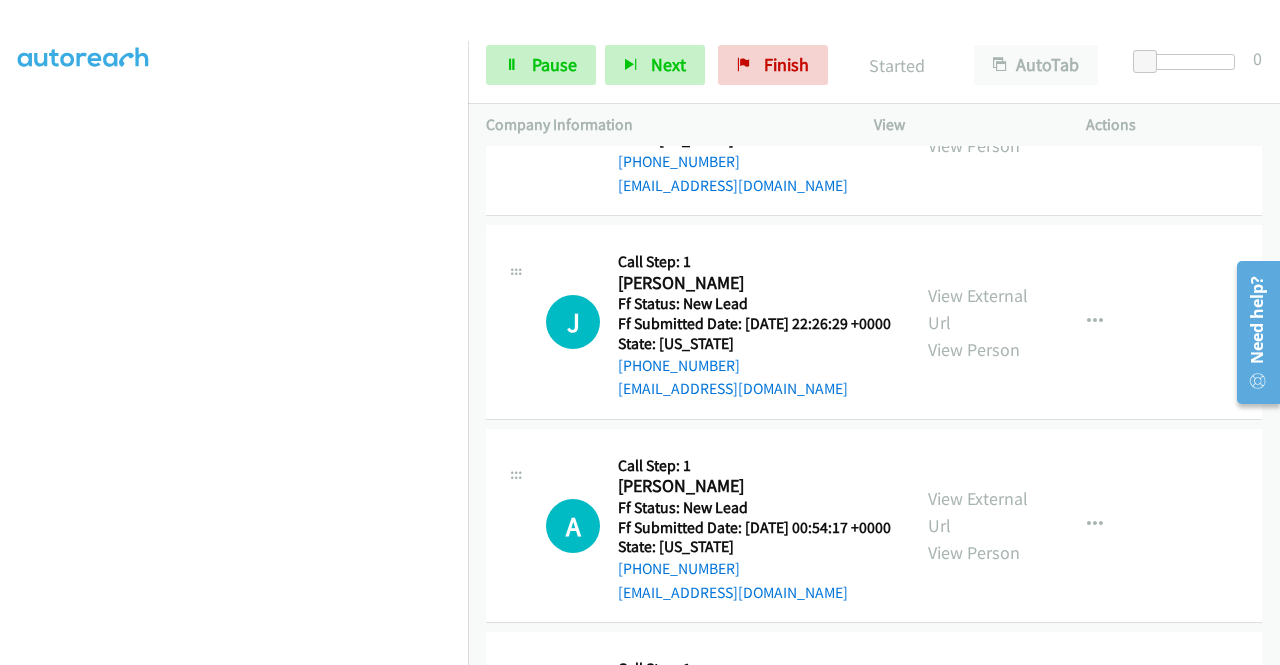 scroll, scrollTop: 10756, scrollLeft: 0, axis: vertical 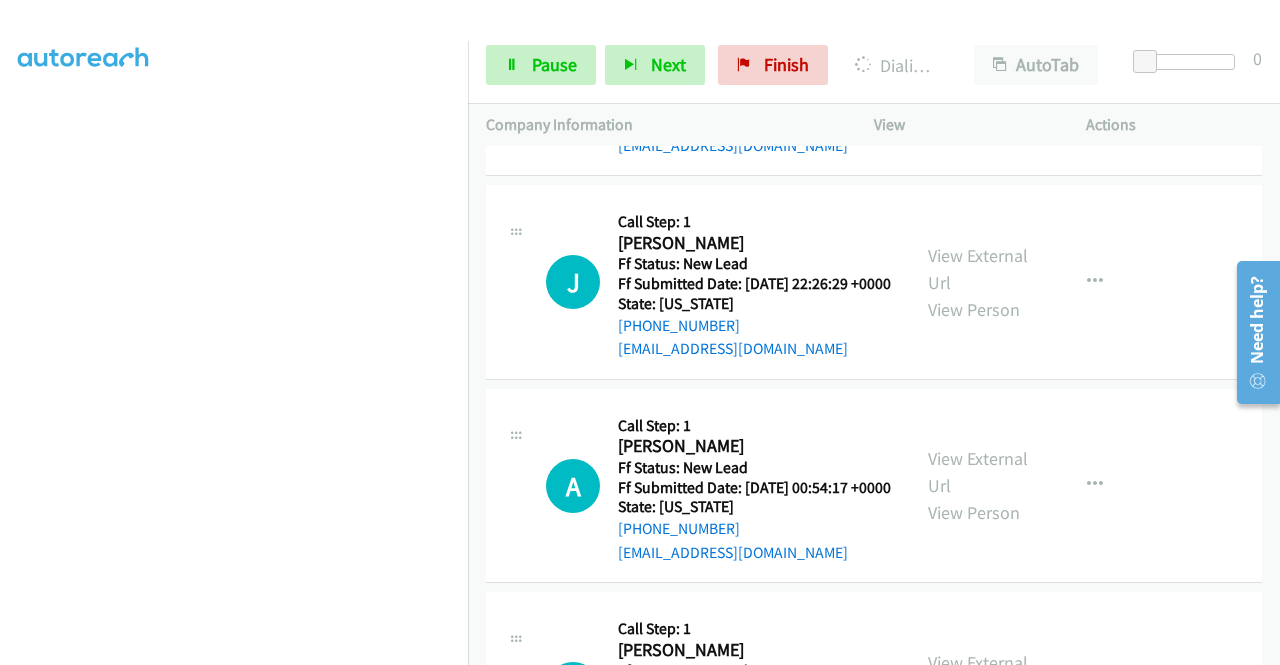 click on "View External Url" at bounding box center [978, -138] 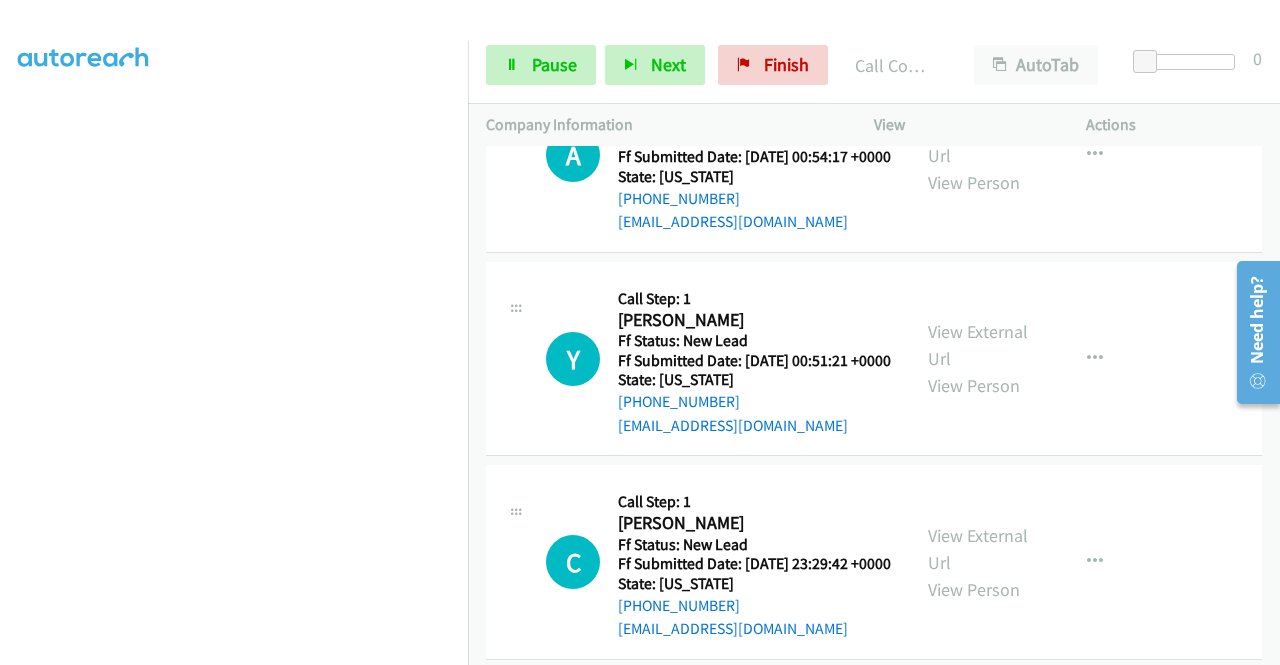 scroll, scrollTop: 11150, scrollLeft: 0, axis: vertical 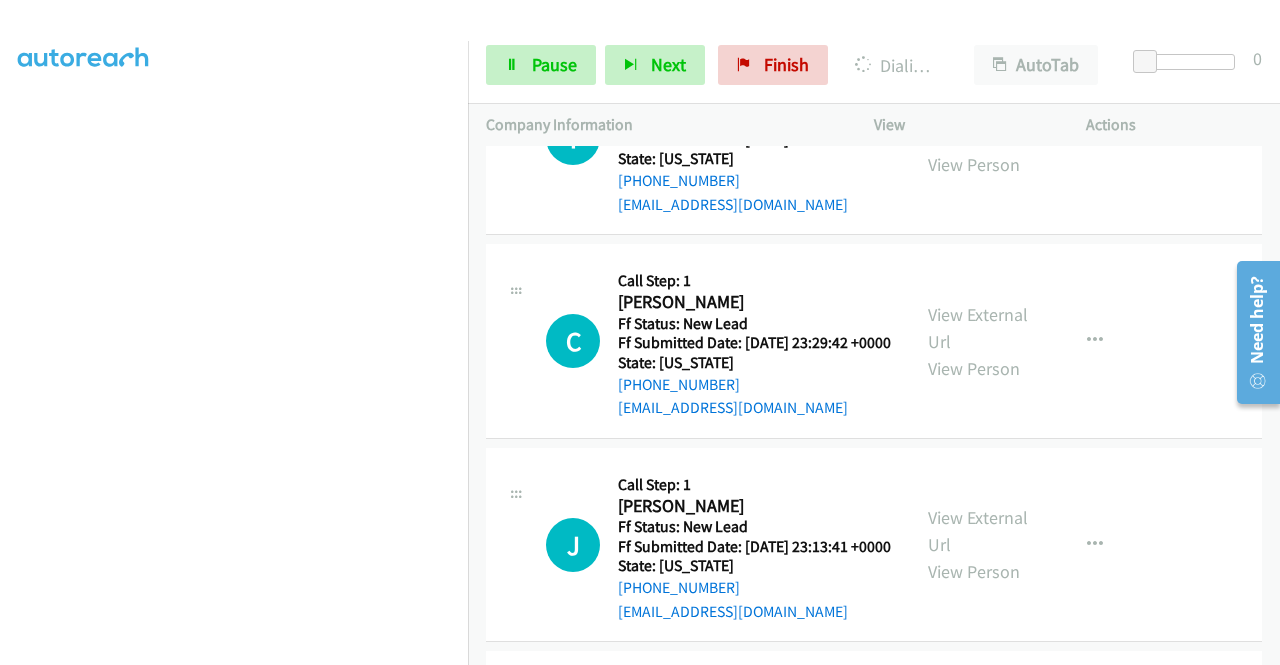 click on "View External Url" at bounding box center [978, -486] 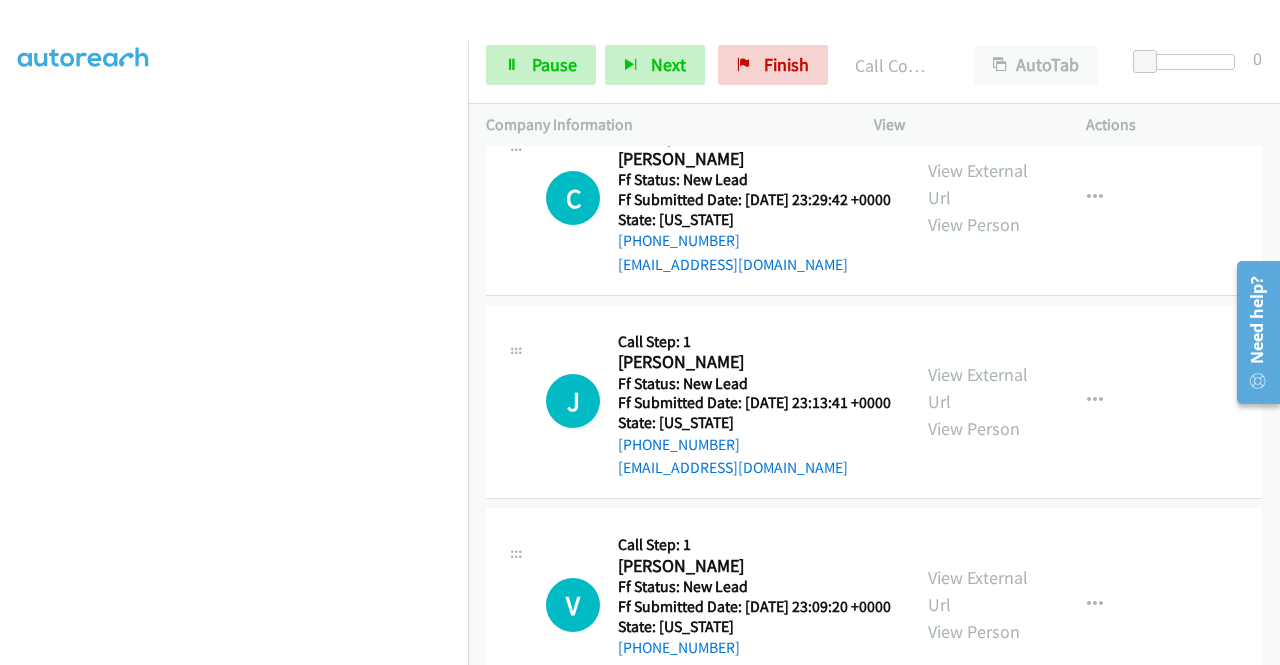 scroll, scrollTop: 11578, scrollLeft: 0, axis: vertical 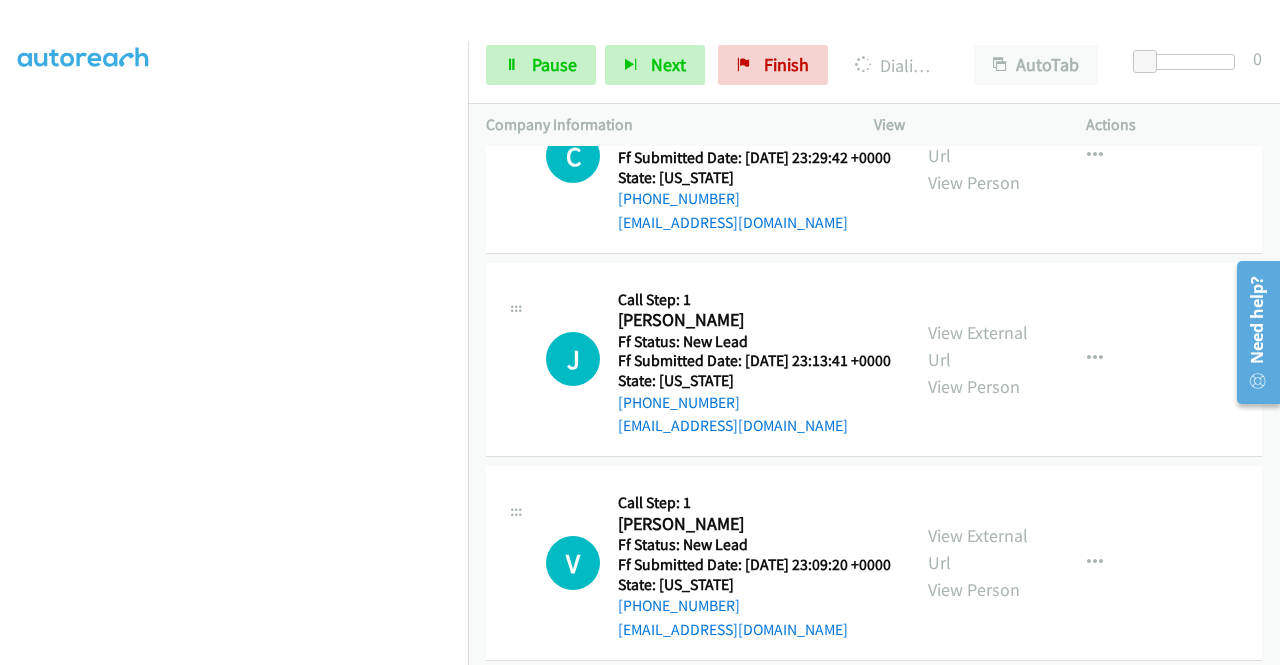 click on "View External Url" at bounding box center [978, -468] 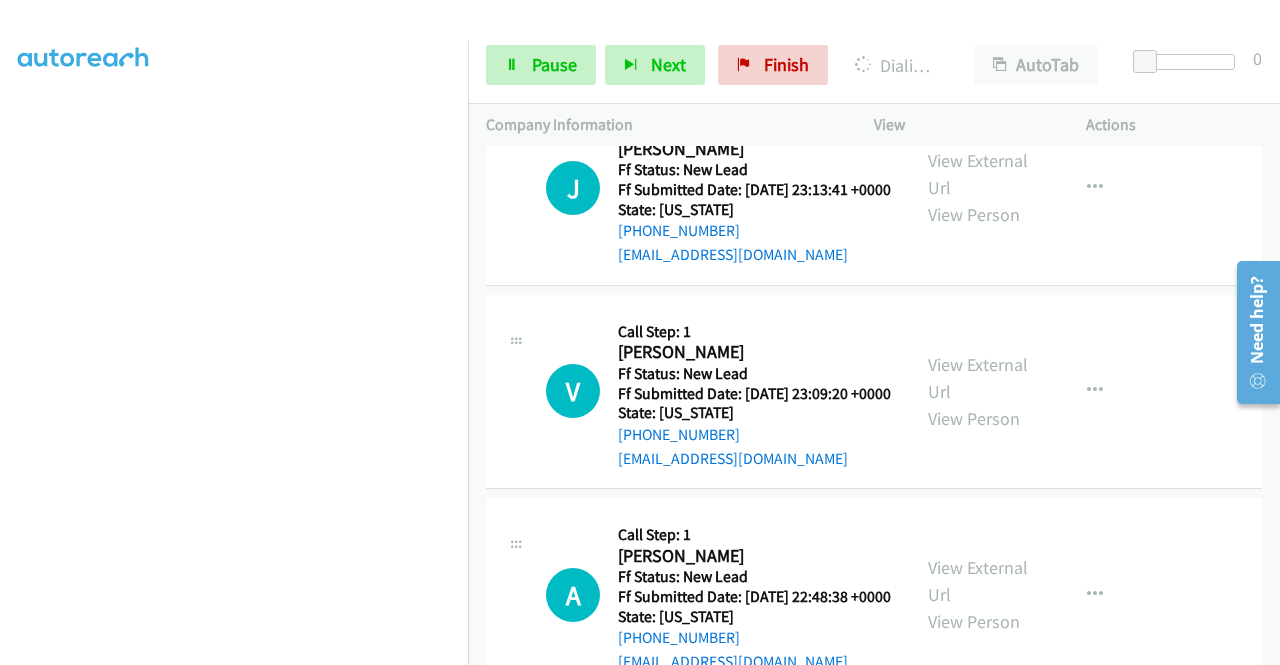 scroll, scrollTop: 11845, scrollLeft: 0, axis: vertical 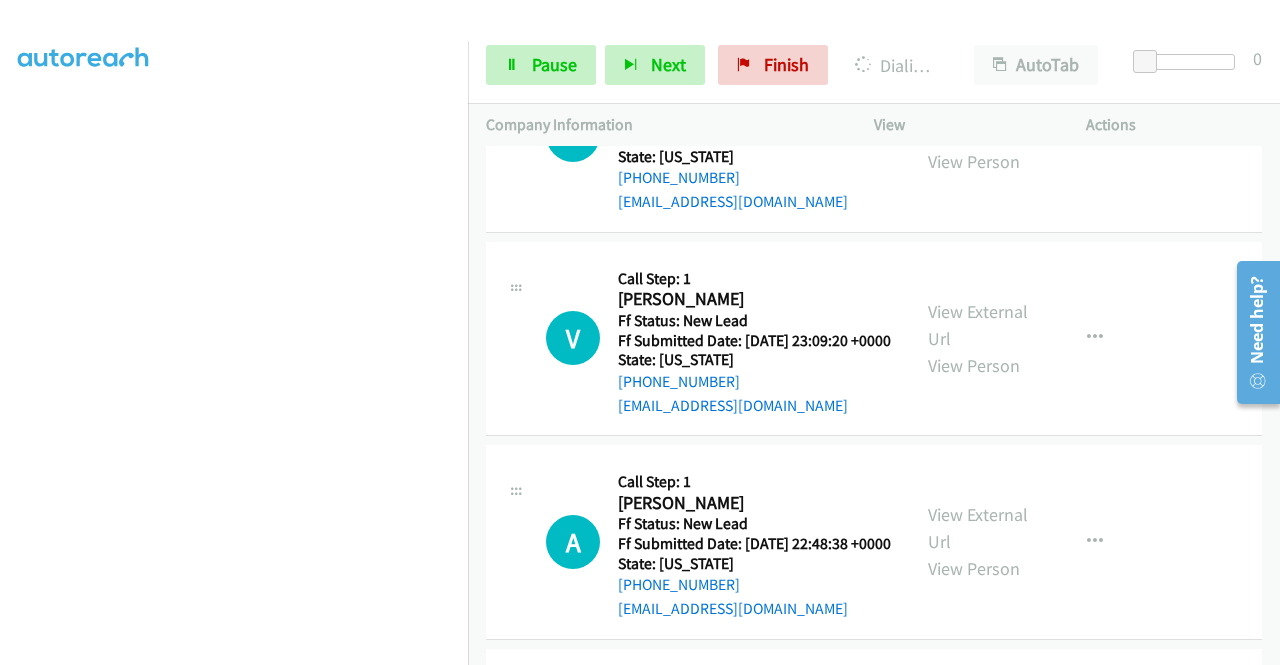 click on "View External Url" at bounding box center (978, -489) 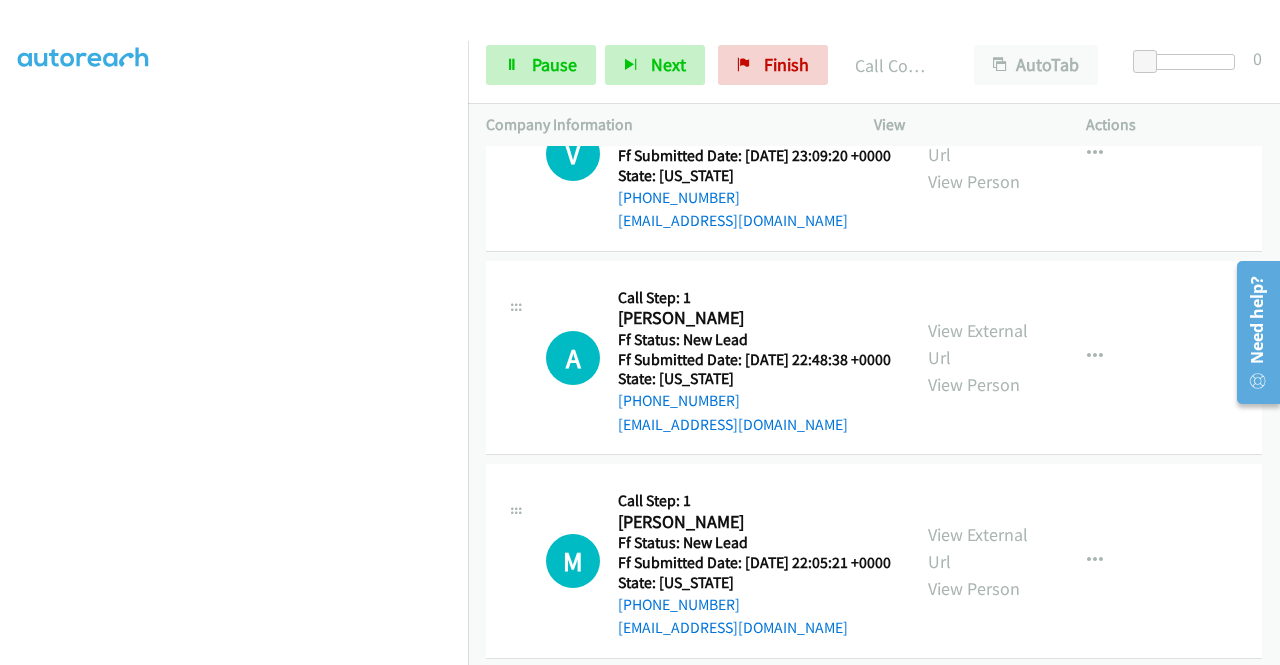 scroll, scrollTop: 12112, scrollLeft: 0, axis: vertical 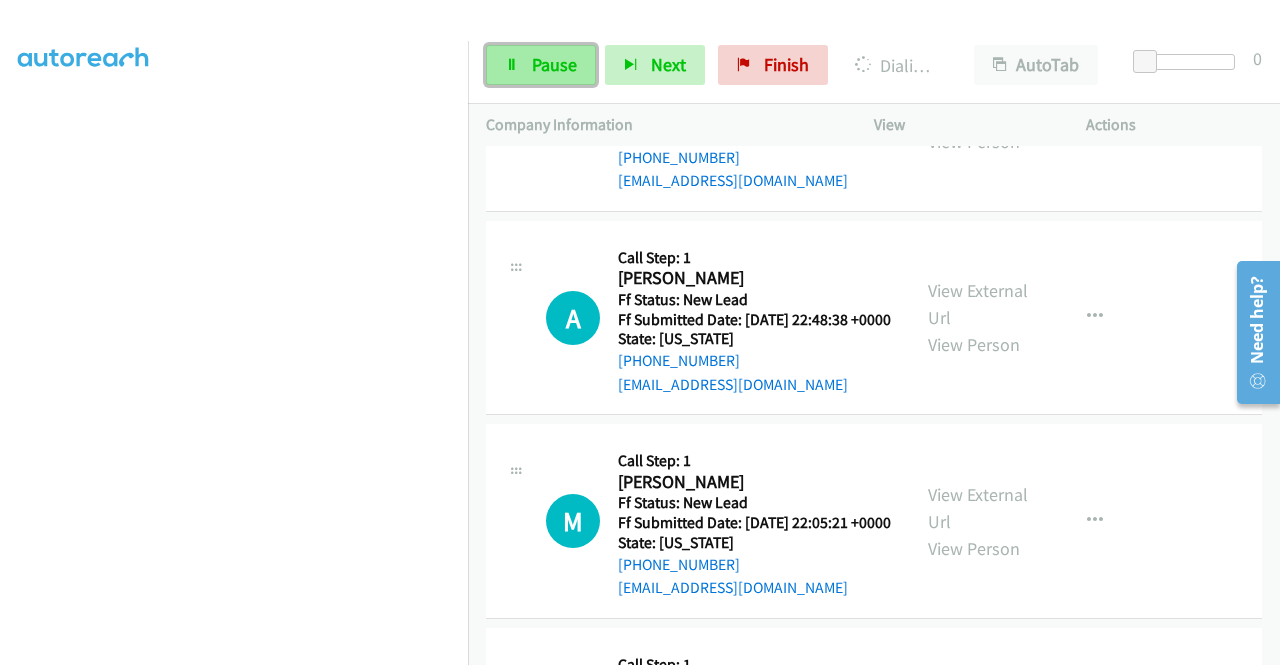 click on "Pause" at bounding box center [541, 65] 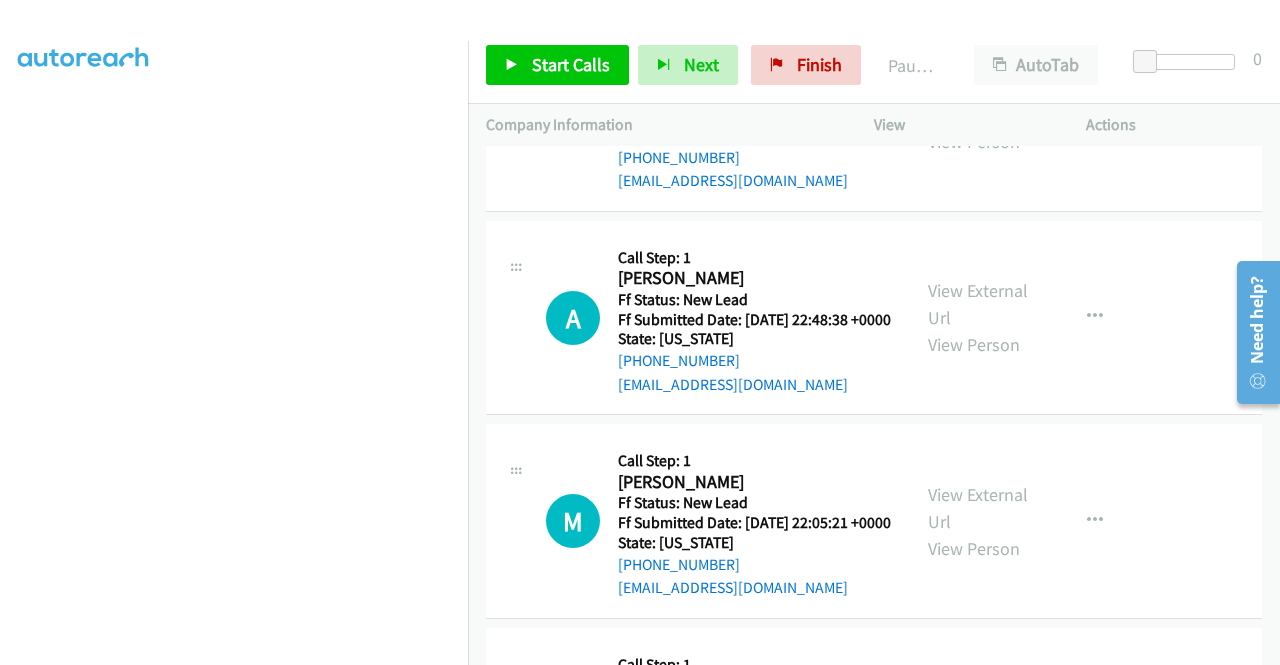 click on "View External Url" at bounding box center [978, -510] 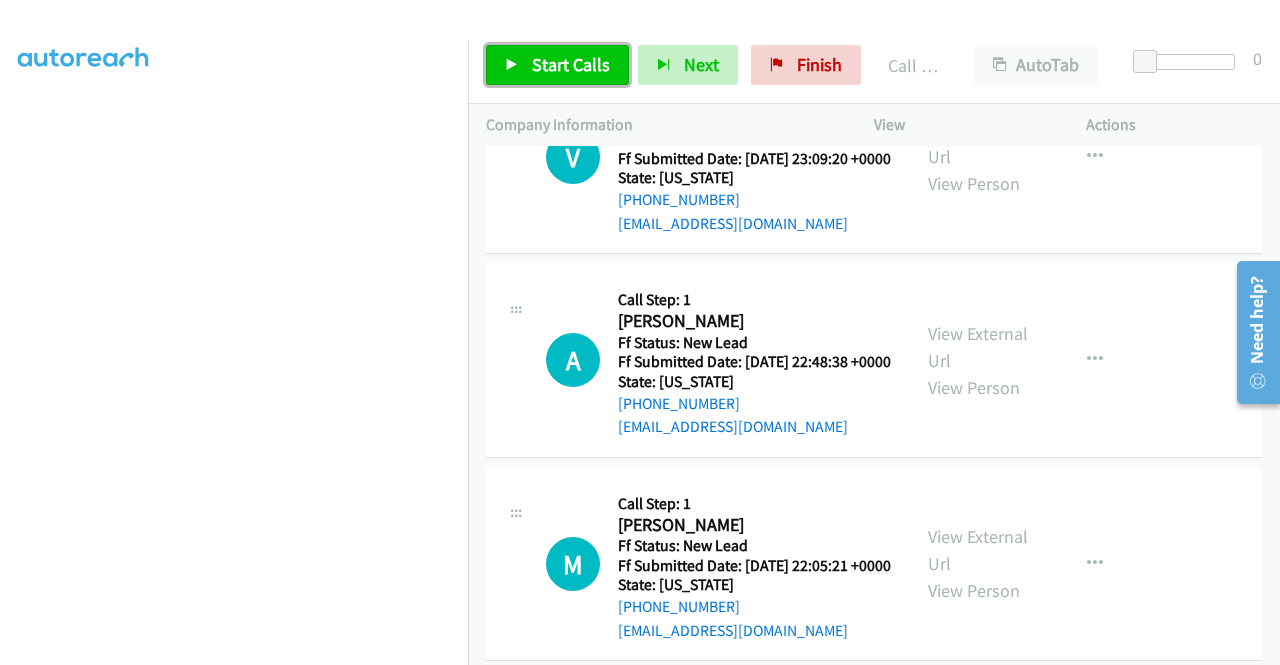 click on "Start Calls" at bounding box center [571, 64] 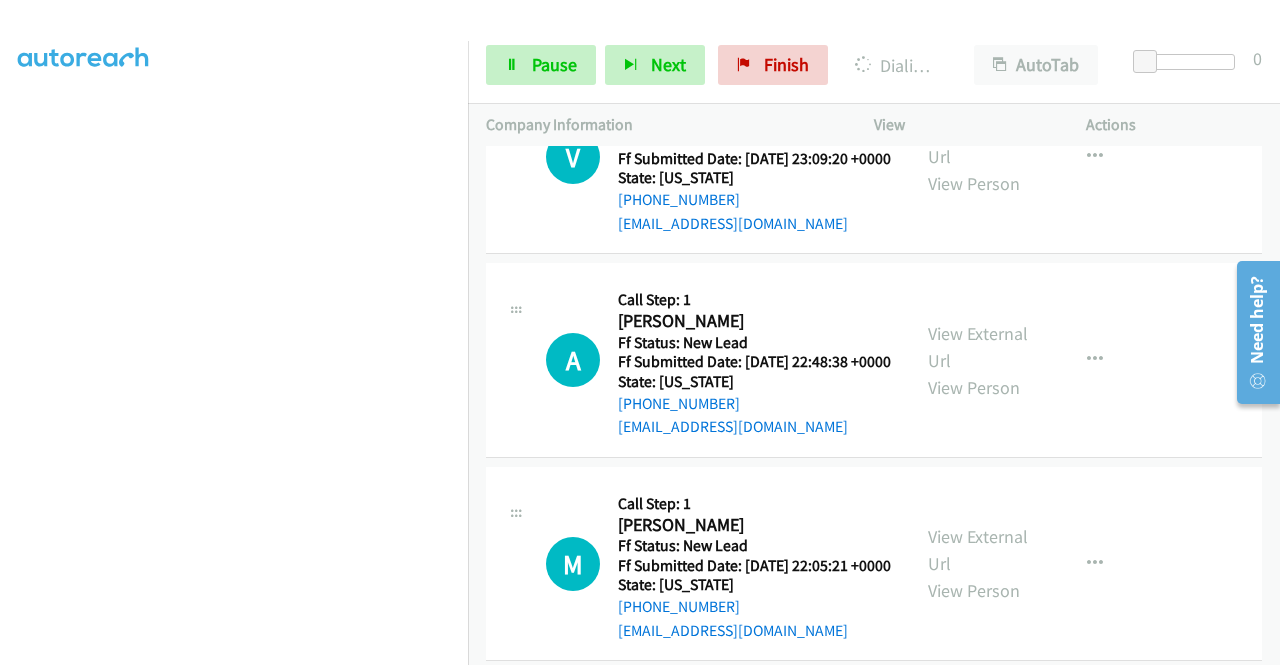 click on "View External Url
View Person
View External Url
Email
Schedule/Manage Callback
Skip Call
Add to do not call list" at bounding box center [1025, -250] 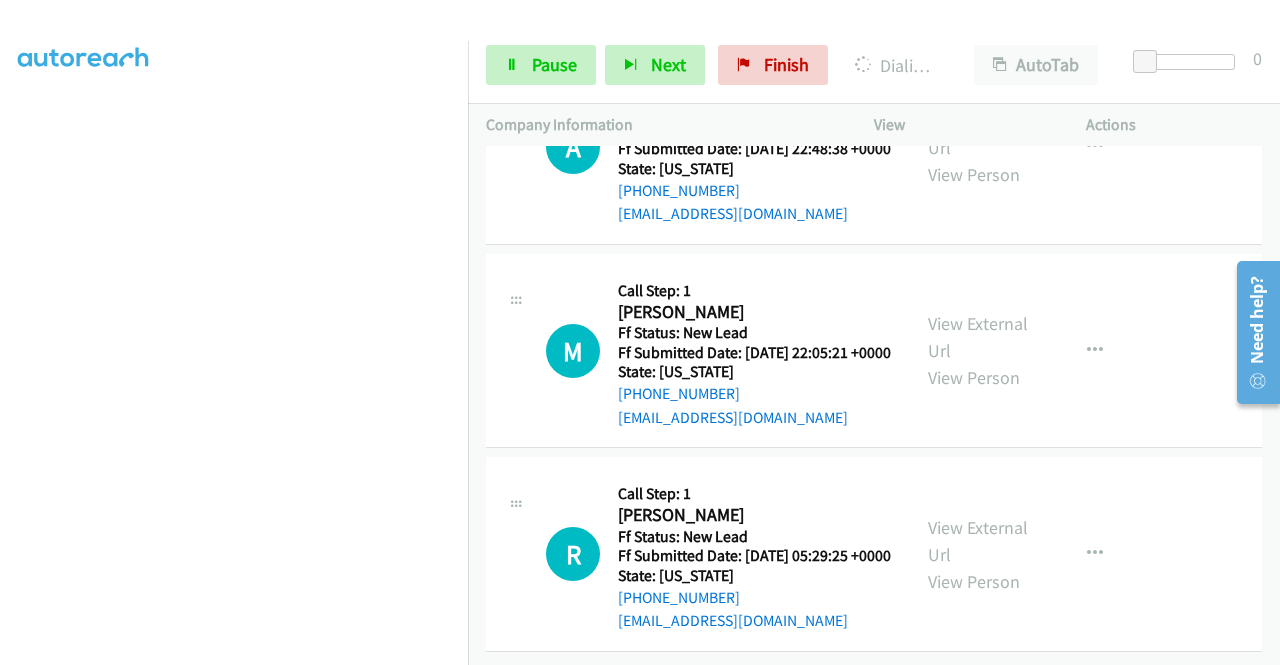 scroll, scrollTop: 12365, scrollLeft: 0, axis: vertical 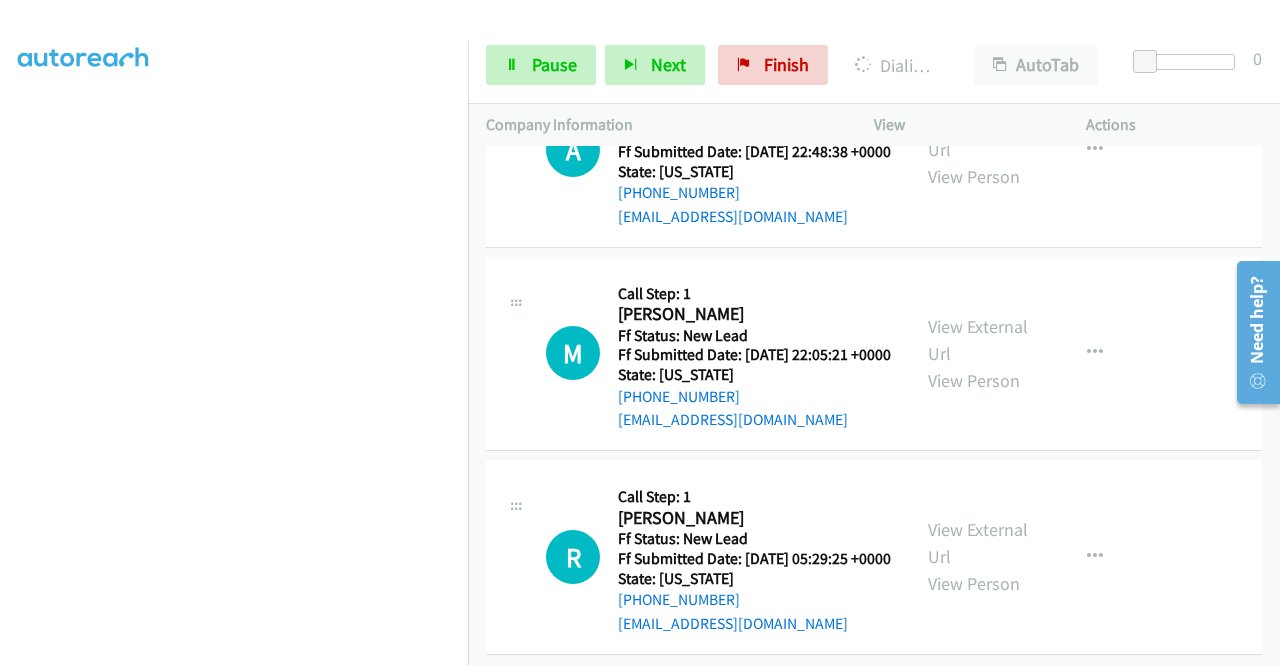 click on "View External Url" at bounding box center (978, -271) 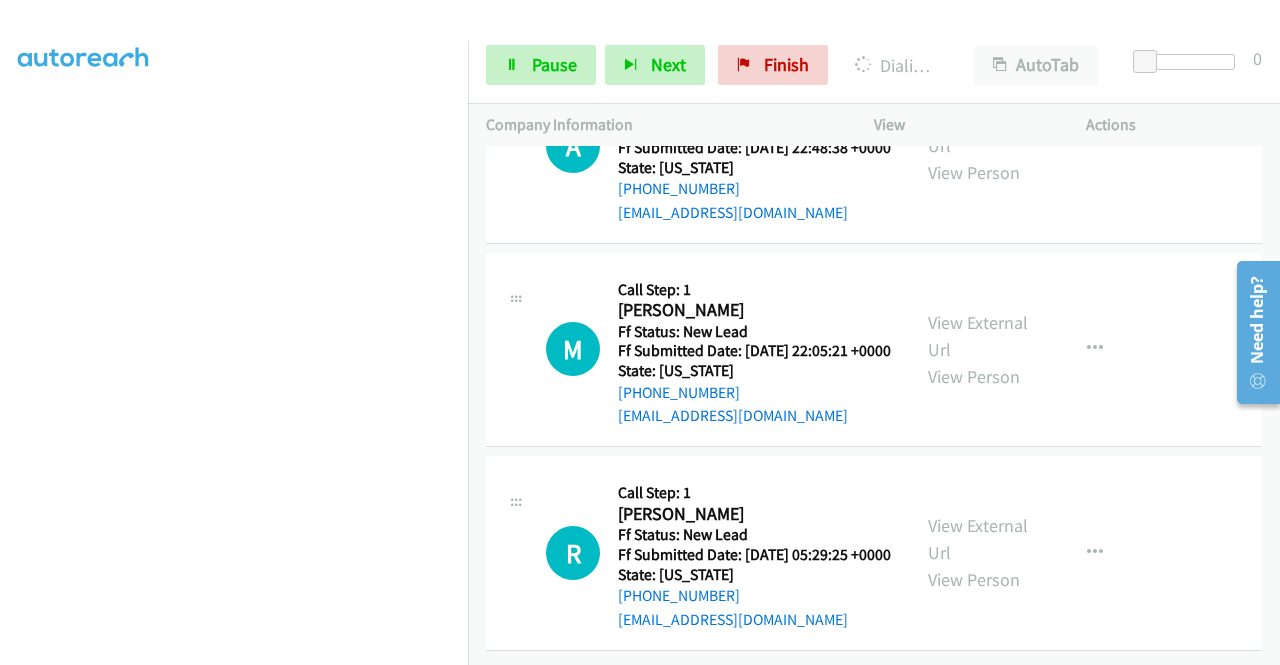 scroll, scrollTop: 12645, scrollLeft: 0, axis: vertical 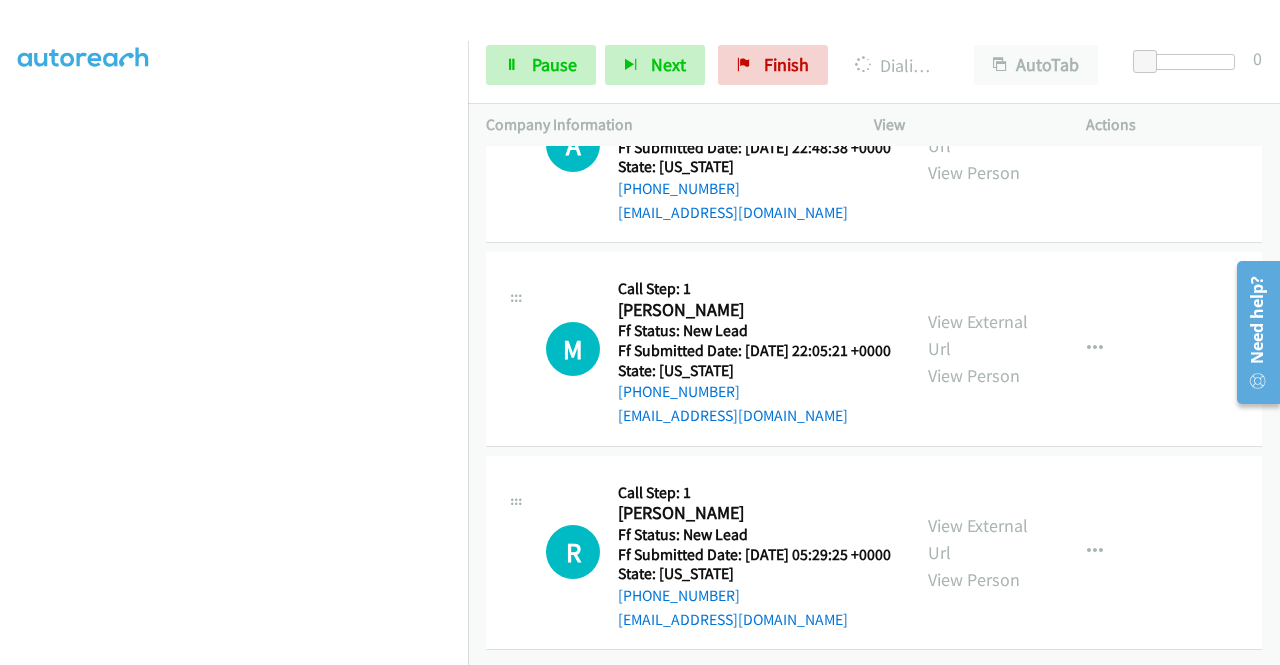 click on "View External Url
View Person" at bounding box center (980, -59) 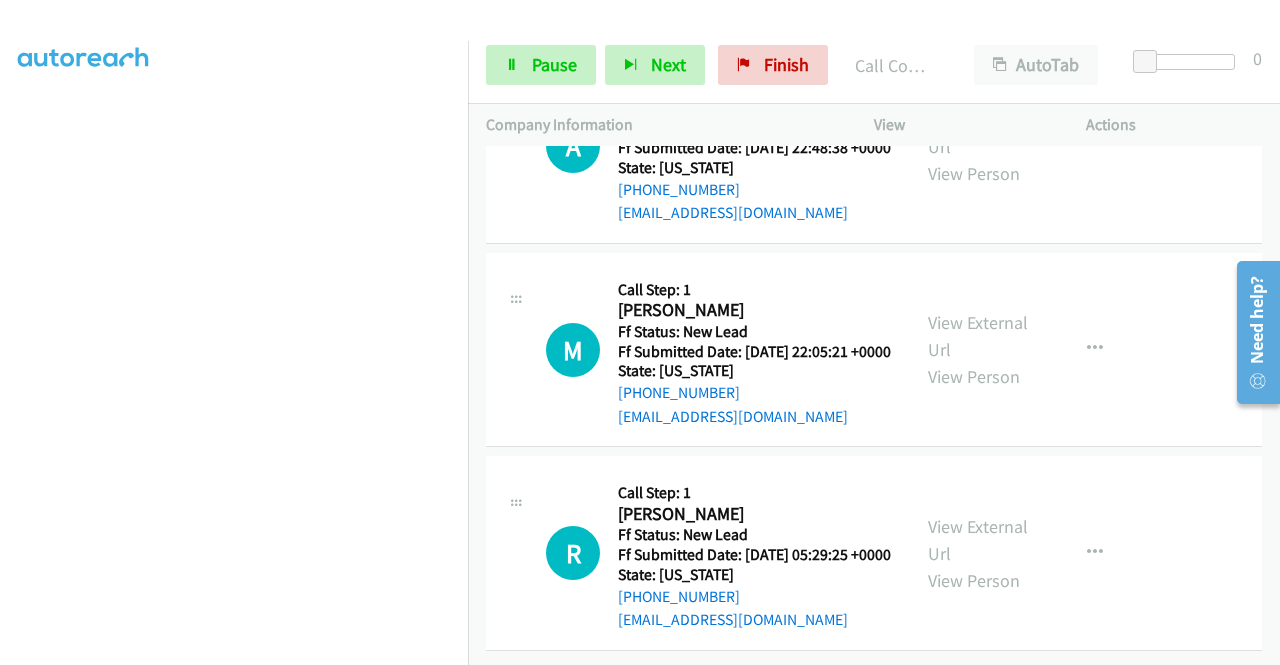 scroll, scrollTop: 13058, scrollLeft: 0, axis: vertical 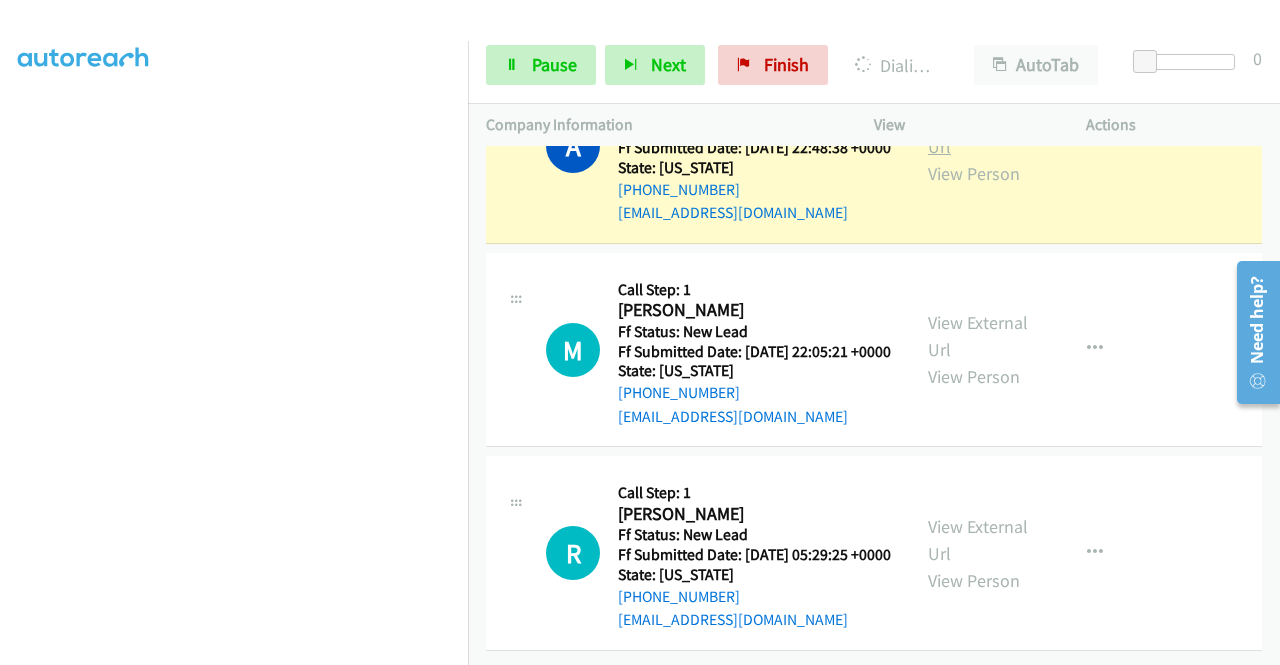 click on "View External Url" at bounding box center (978, 133) 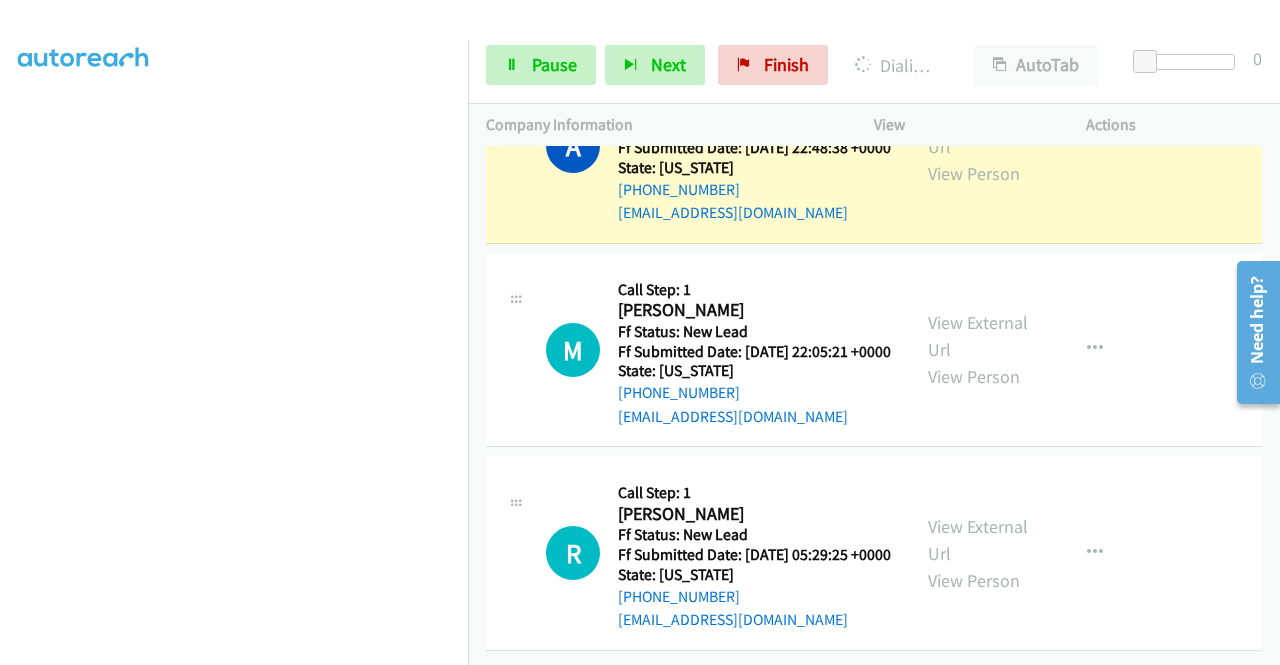 scroll, scrollTop: 13314, scrollLeft: 0, axis: vertical 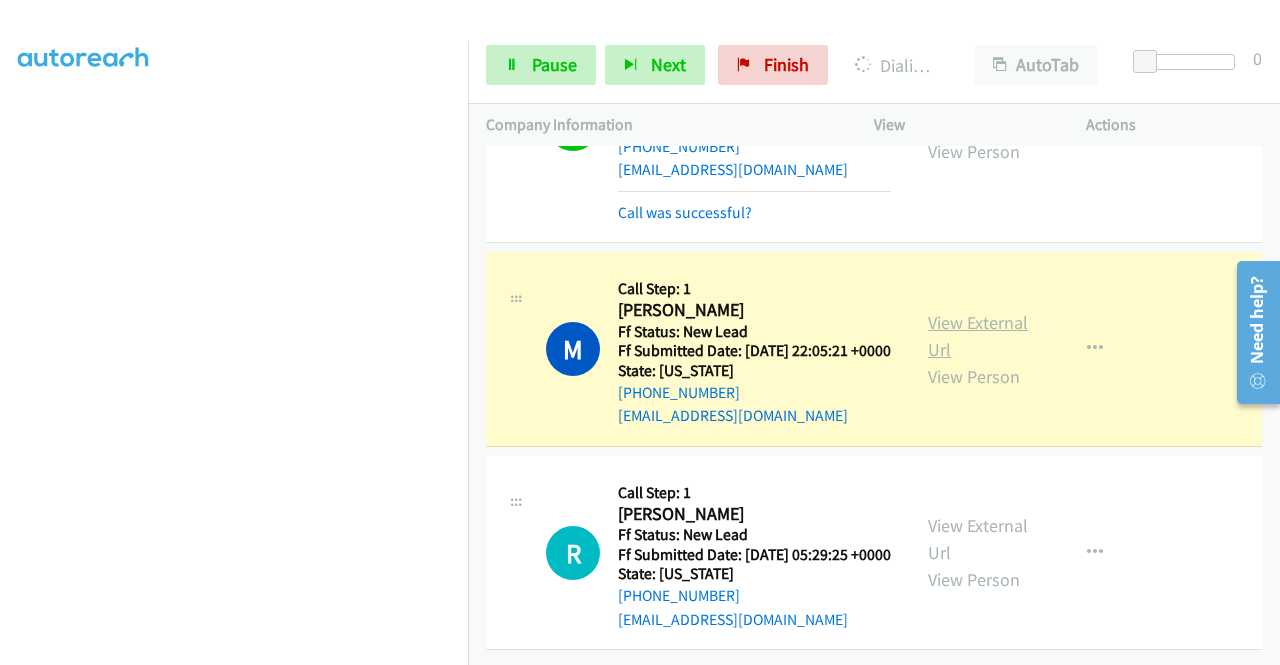 click on "View External Url" at bounding box center [978, 336] 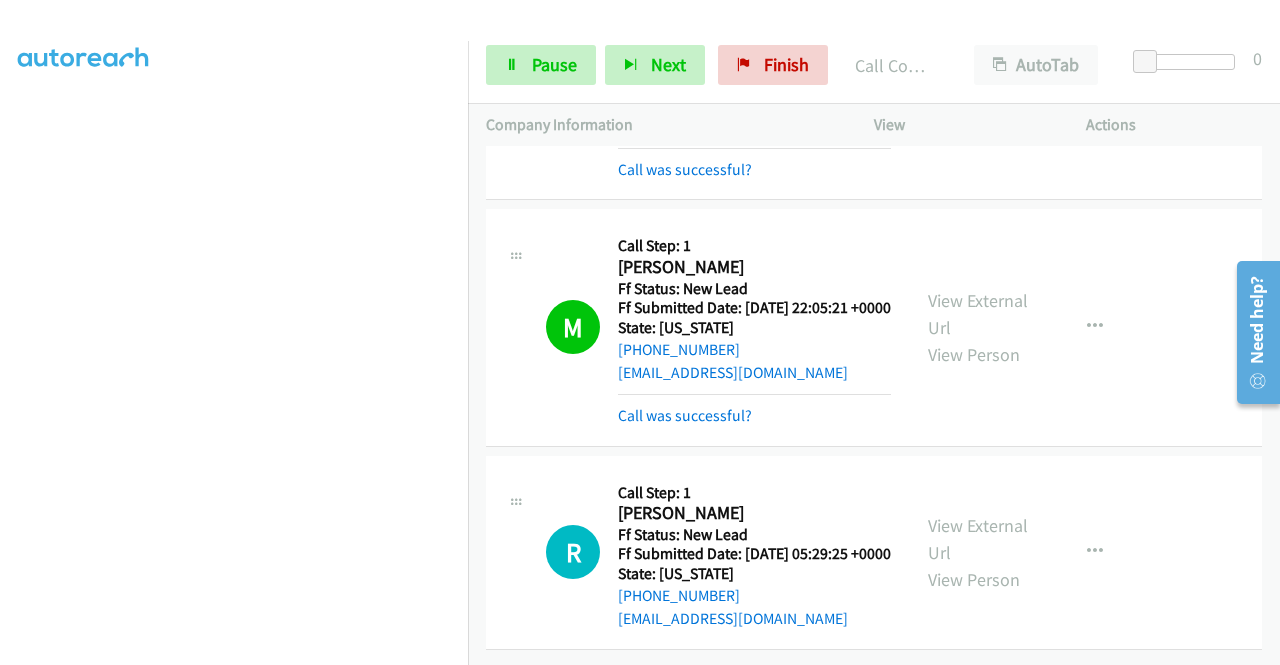 scroll, scrollTop: 13398, scrollLeft: 0, axis: vertical 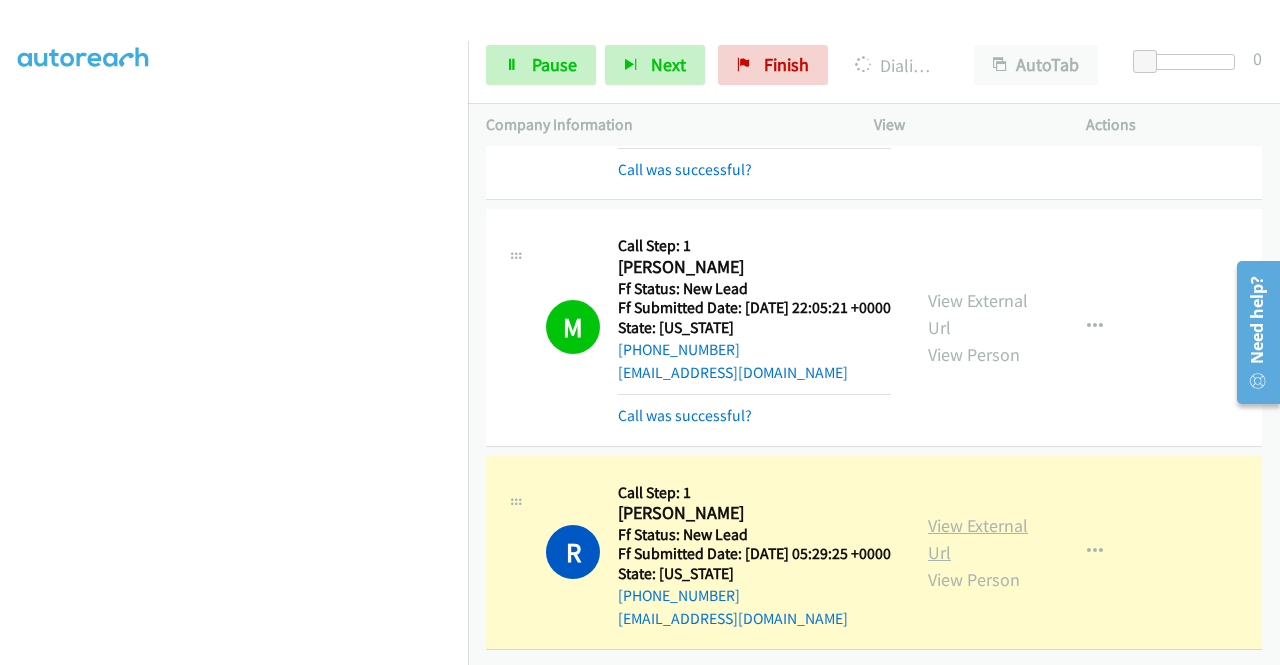 click on "View External Url" at bounding box center (978, 539) 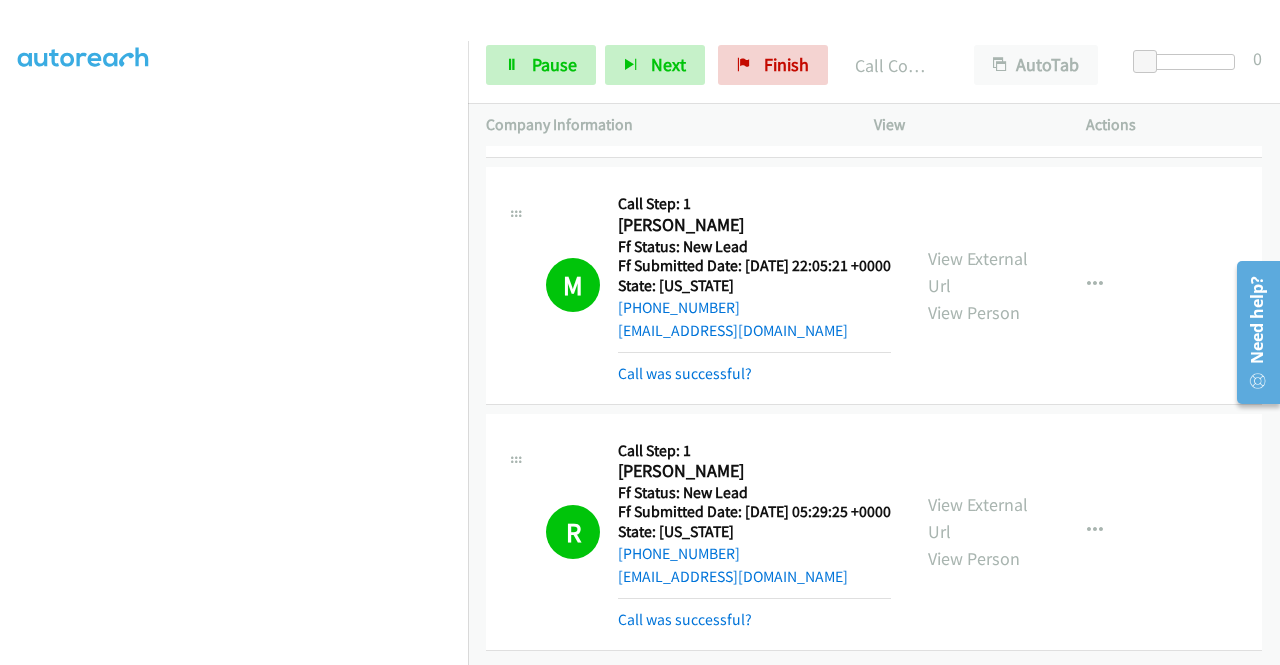 scroll, scrollTop: 12958, scrollLeft: 0, axis: vertical 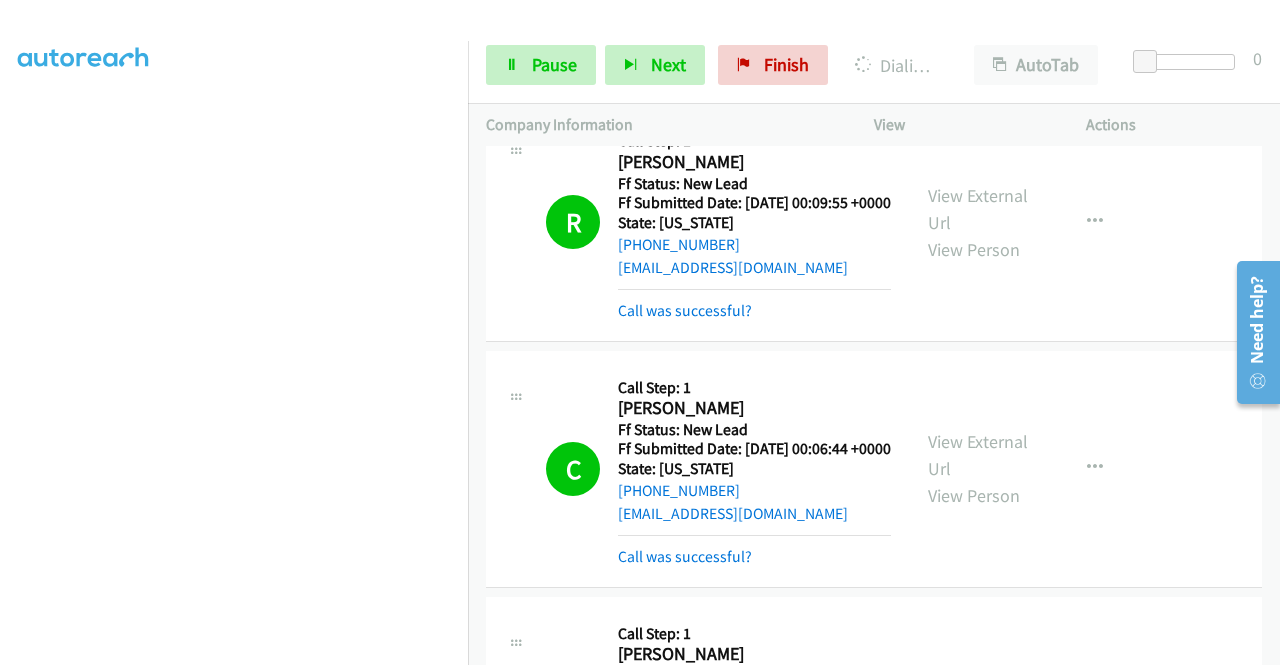 click on "View External Url" at bounding box center (978, -16) 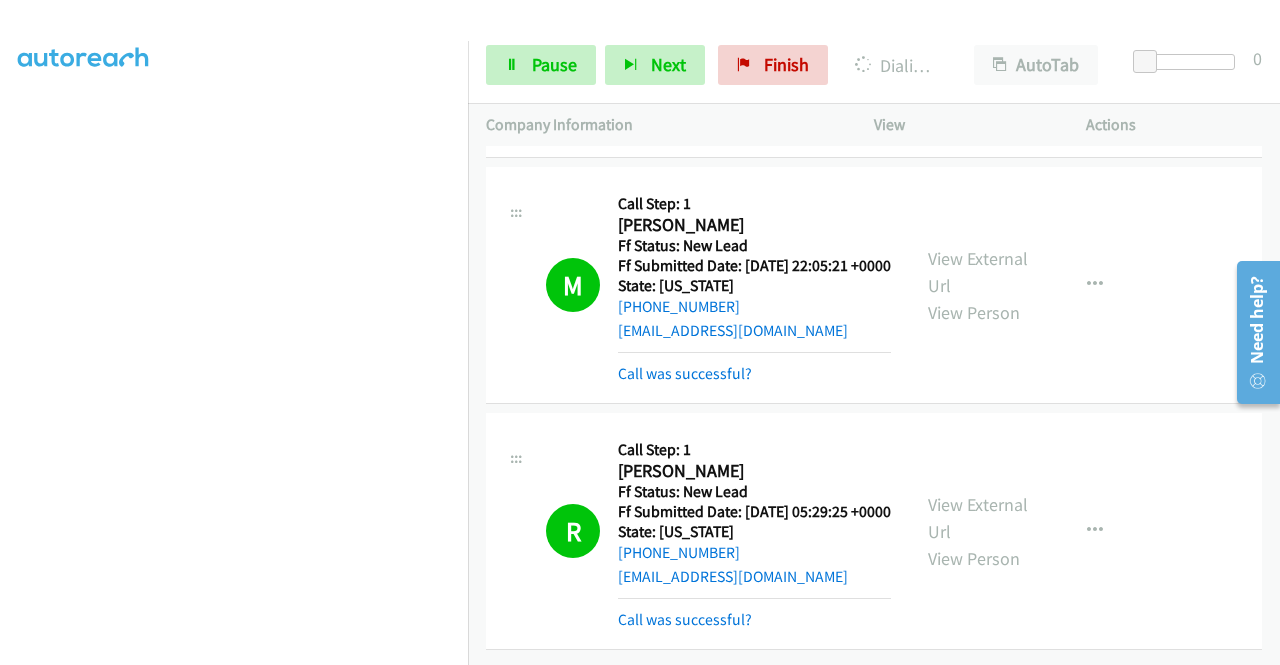 scroll, scrollTop: 13483, scrollLeft: 0, axis: vertical 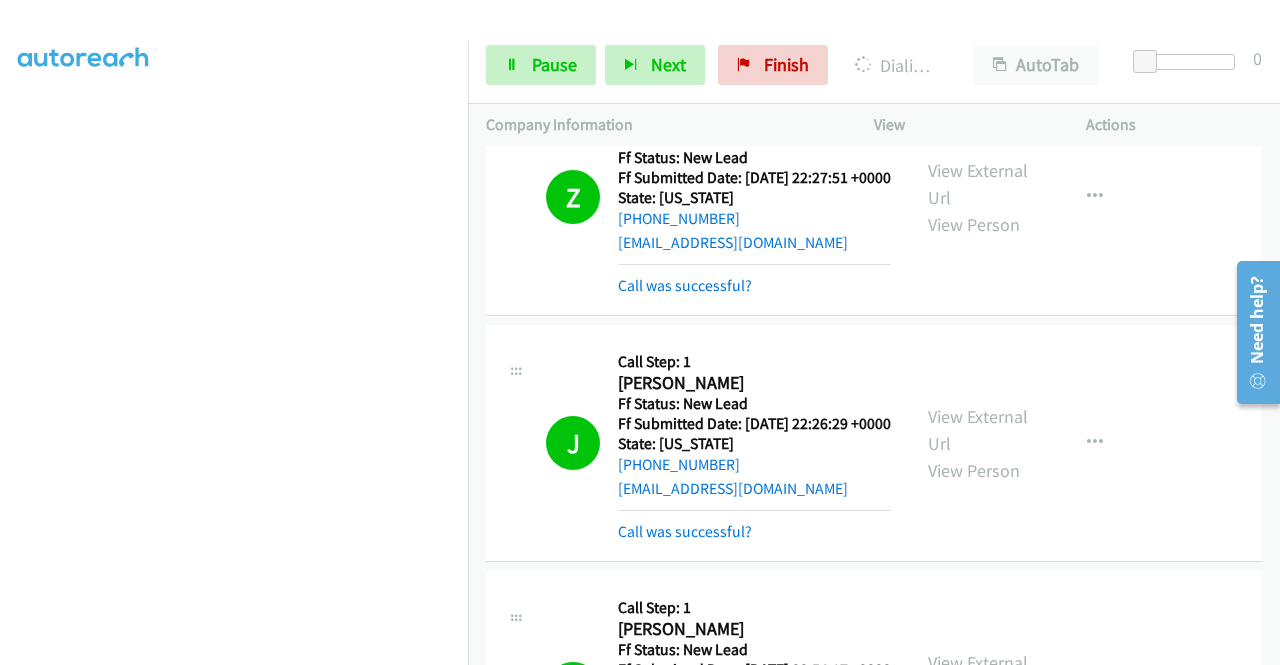 click on "View External Url" at bounding box center [978, -287] 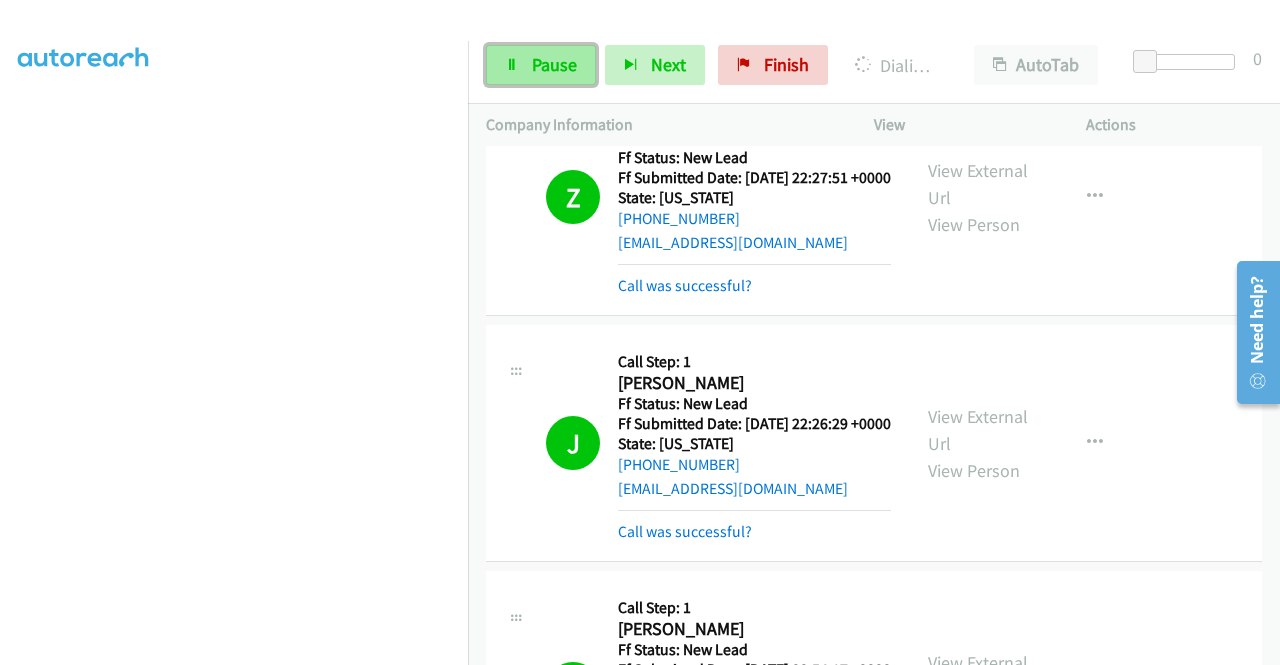 click on "Pause" at bounding box center [554, 64] 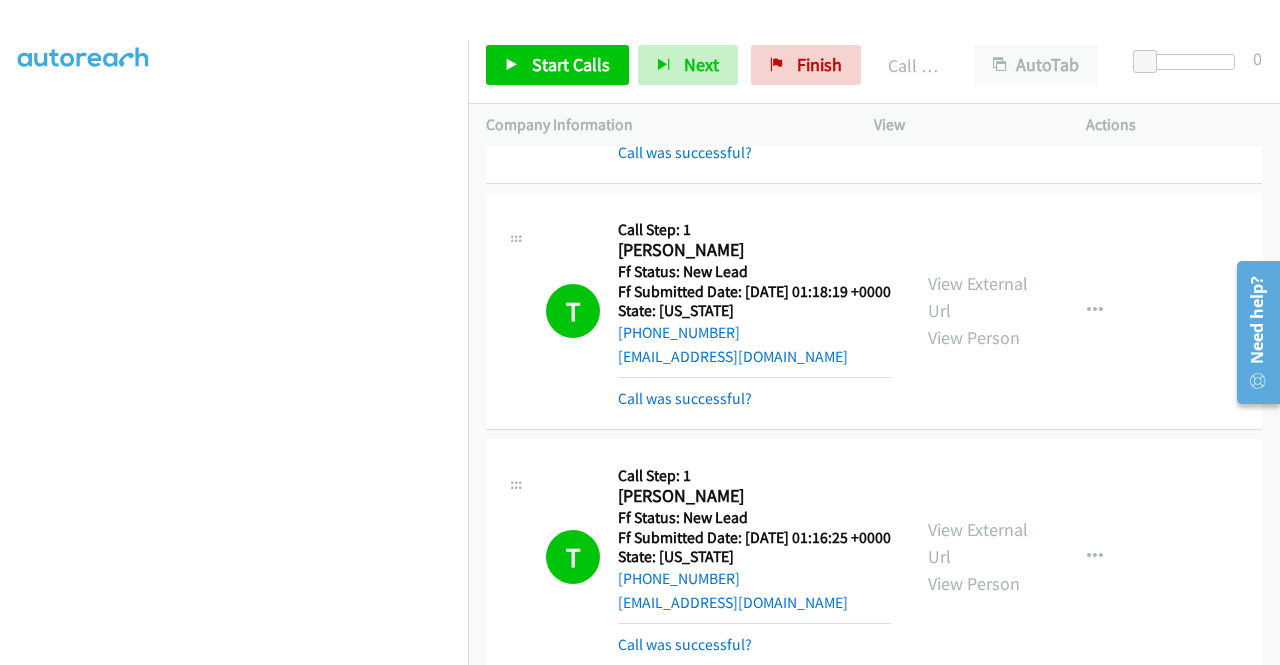 scroll, scrollTop: 0, scrollLeft: 0, axis: both 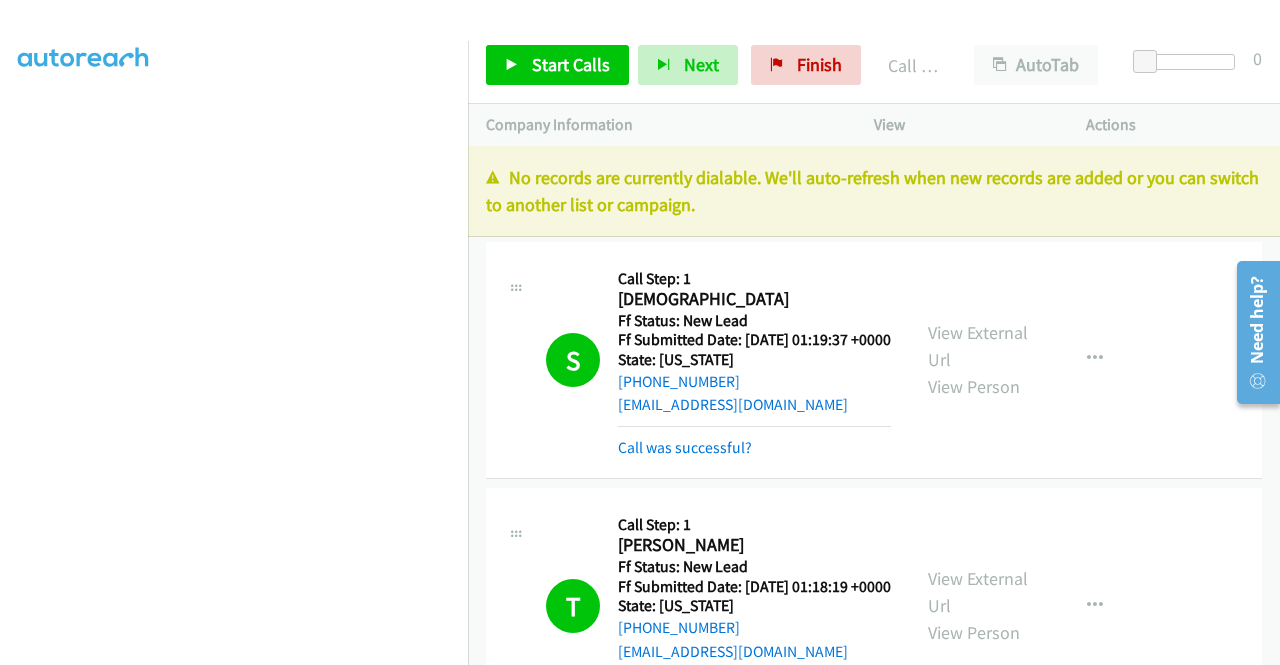click on "View External Url
View Person
View External Url
Email
Schedule/Manage Callback
Skip Call
Add to do not call list" at bounding box center [1025, 360] 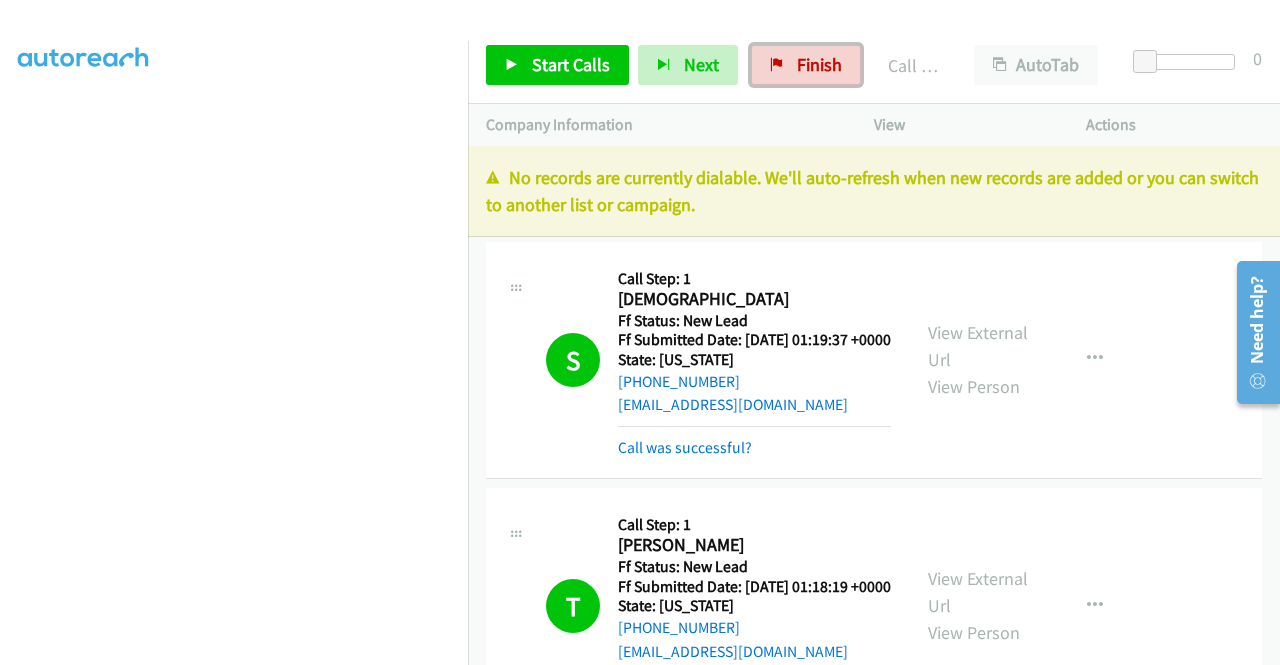 click on "Finish" at bounding box center (819, 64) 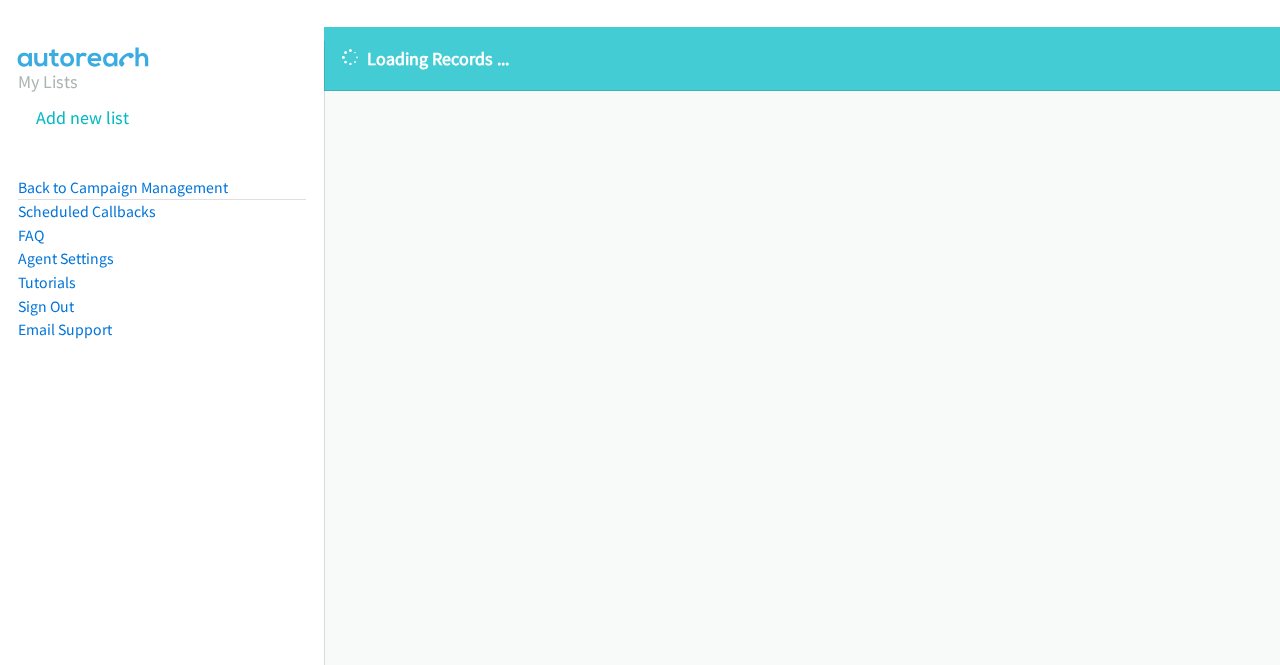 scroll, scrollTop: 0, scrollLeft: 0, axis: both 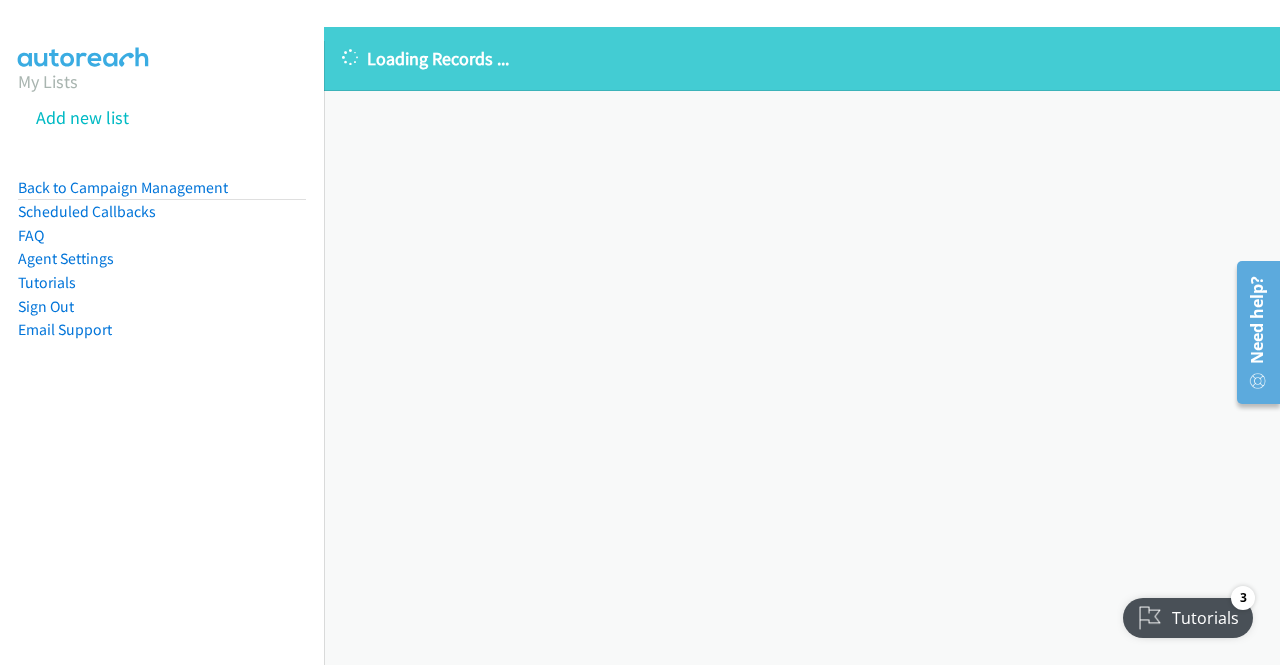 click on "Loading Records ...
Sorry, something went wrong please try again." at bounding box center (802, 346) 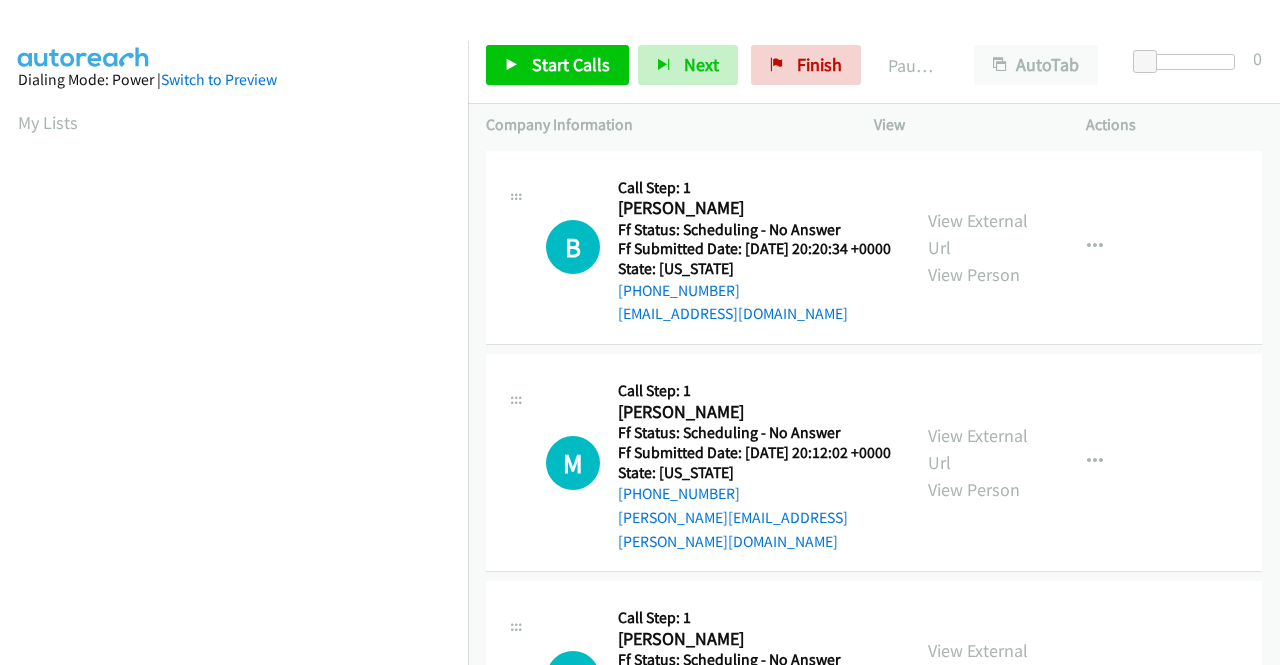 scroll, scrollTop: 0, scrollLeft: 0, axis: both 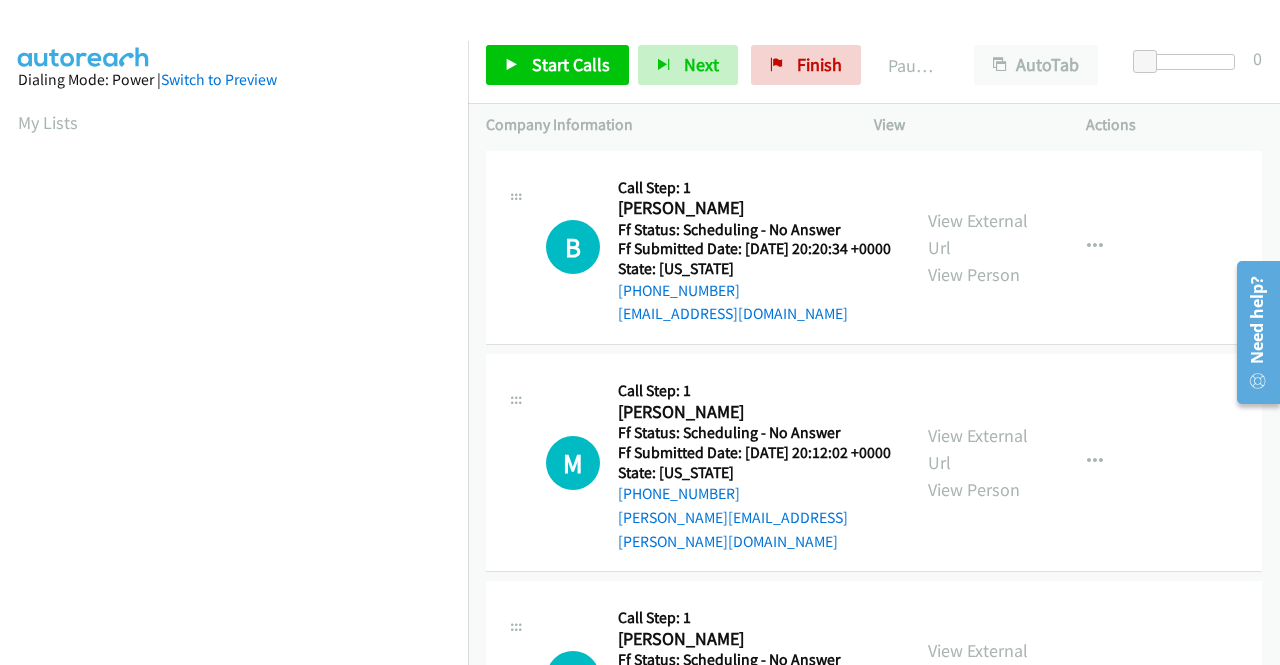 click on "Start Calls
Pause
Next
Finish
Paused
AutoTab
AutoTab
0" at bounding box center [874, 65] 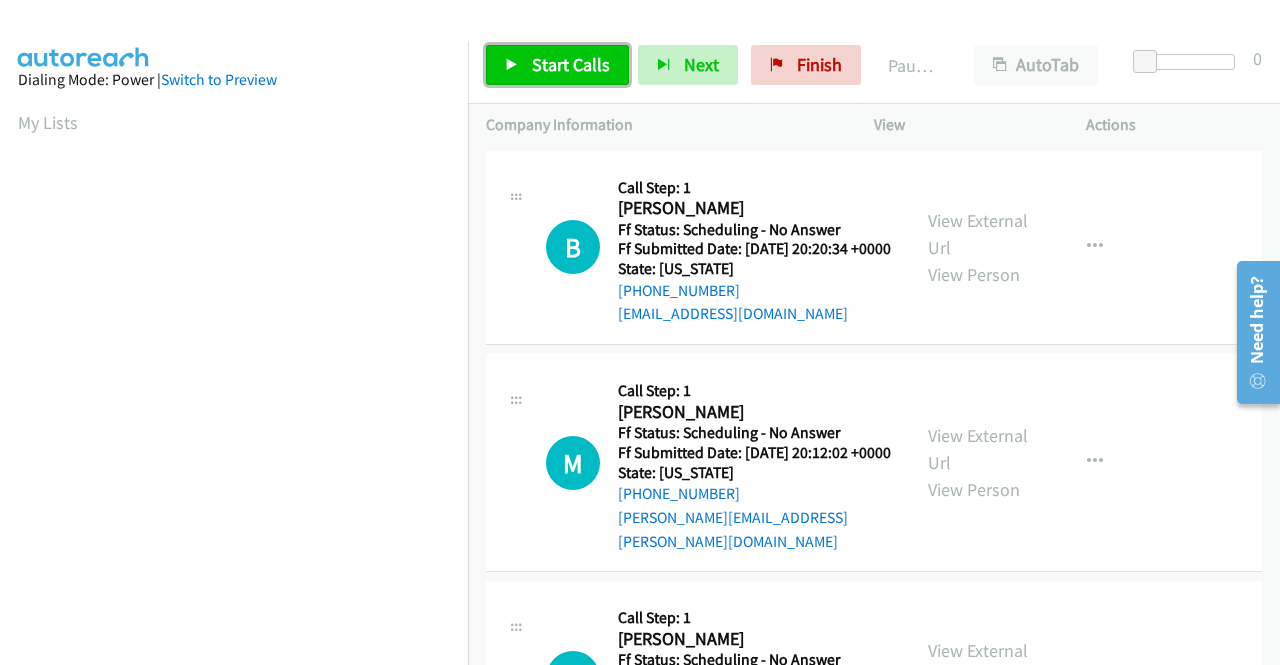 click on "Start Calls" at bounding box center (557, 65) 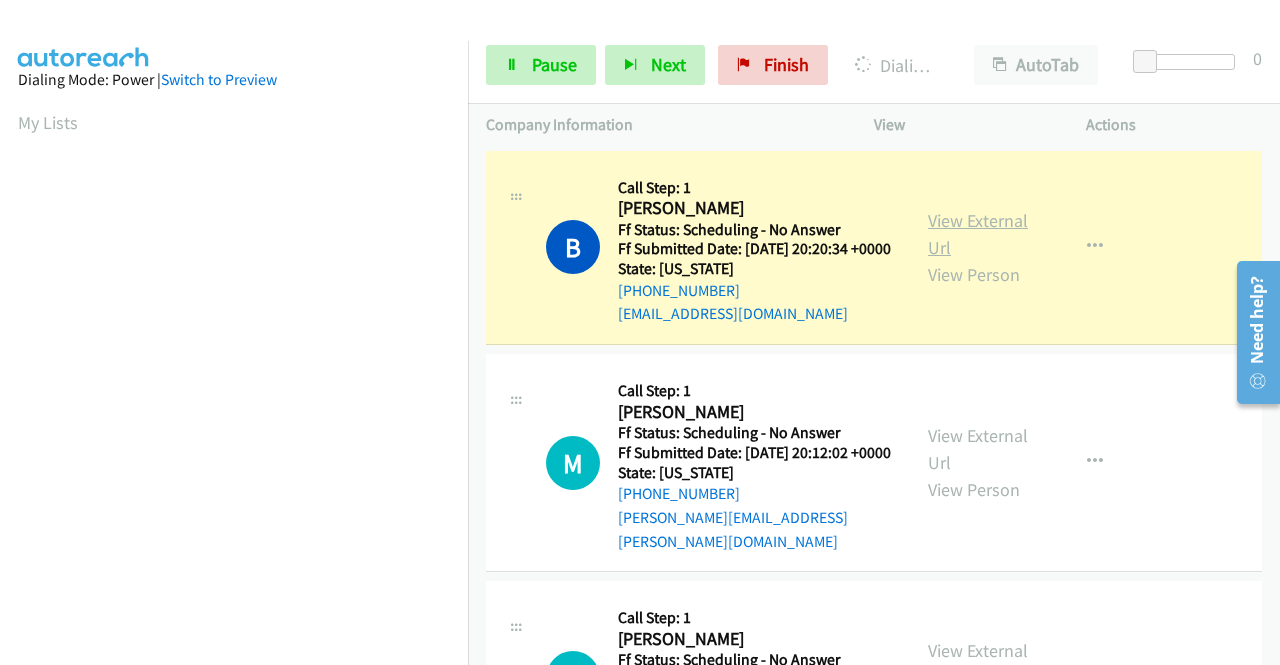 click on "View External Url" at bounding box center [978, 234] 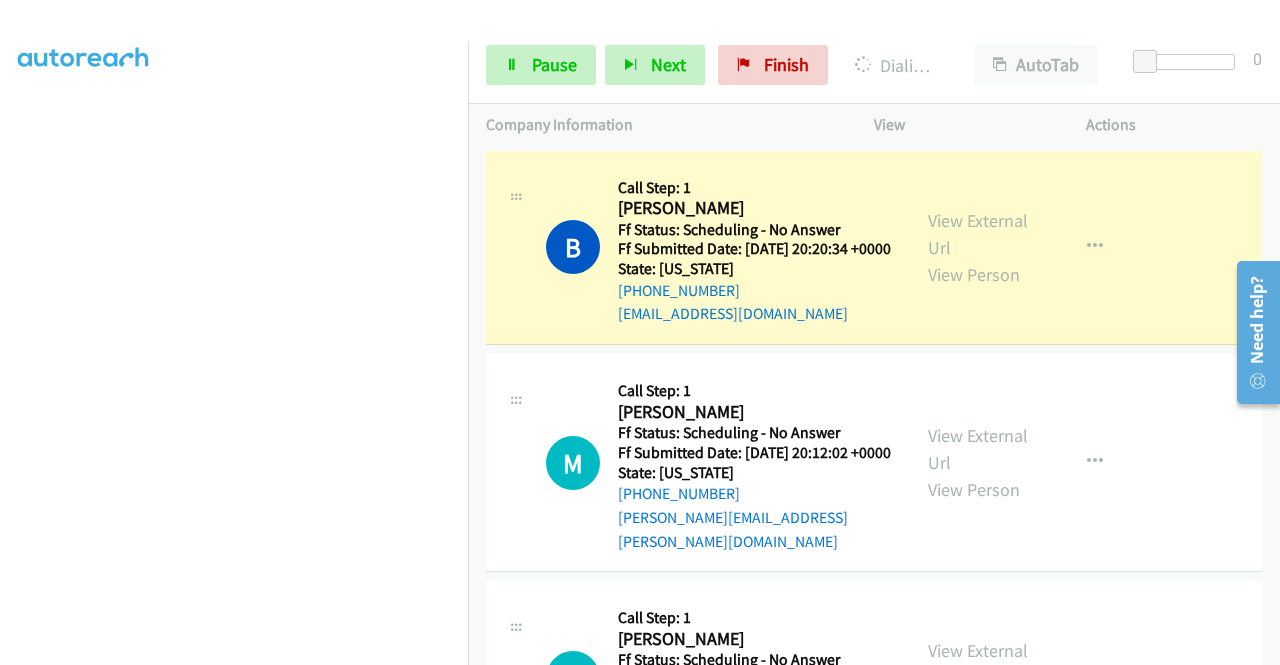 scroll, scrollTop: 448, scrollLeft: 0, axis: vertical 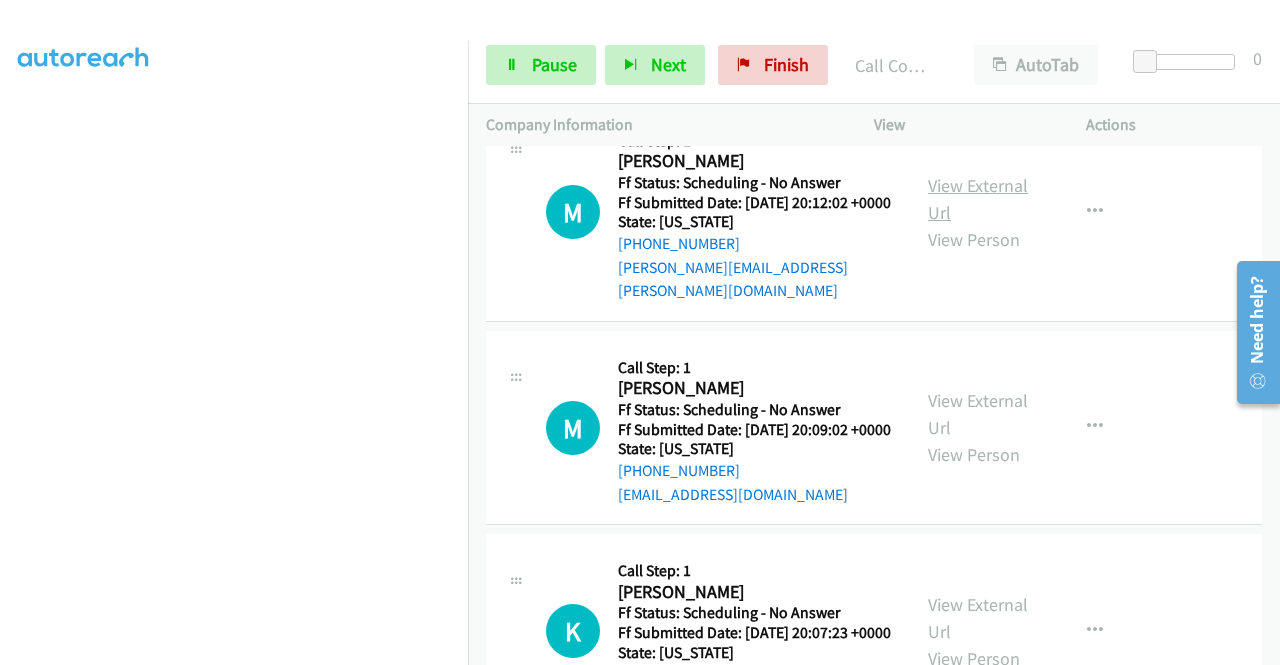 click on "View External Url" at bounding box center [978, 199] 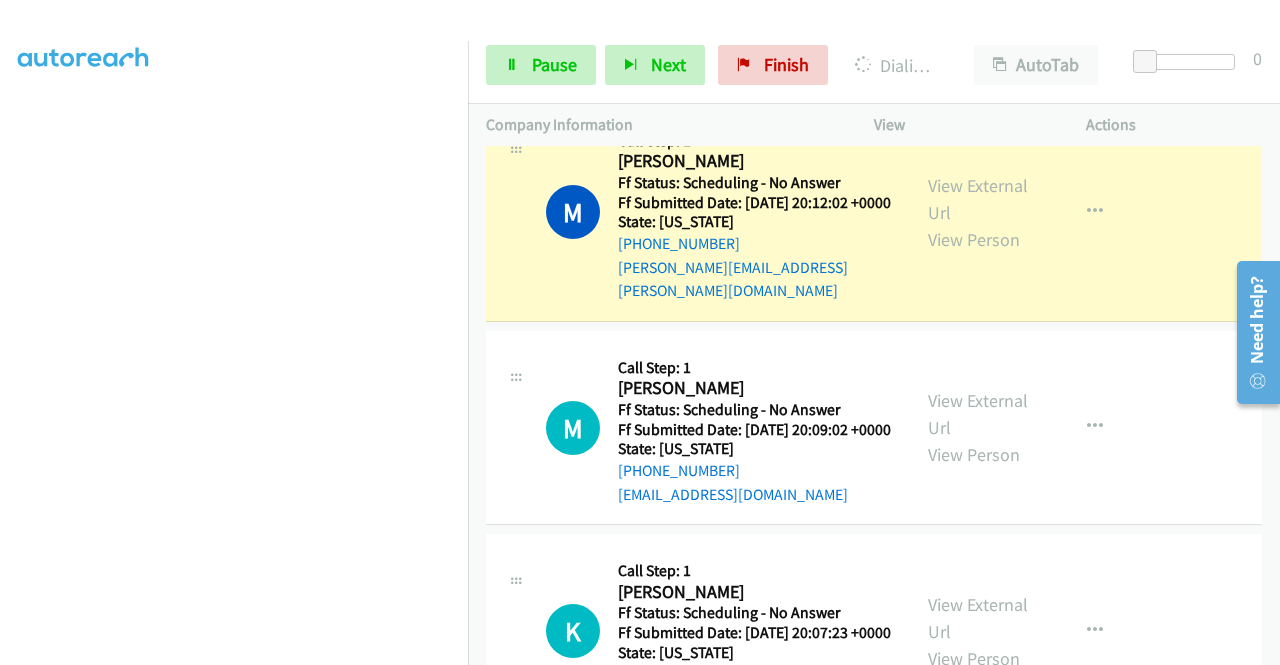 click on "Dialing Mode: Power
|
Switch to Preview
My Lists" at bounding box center (234, 152) 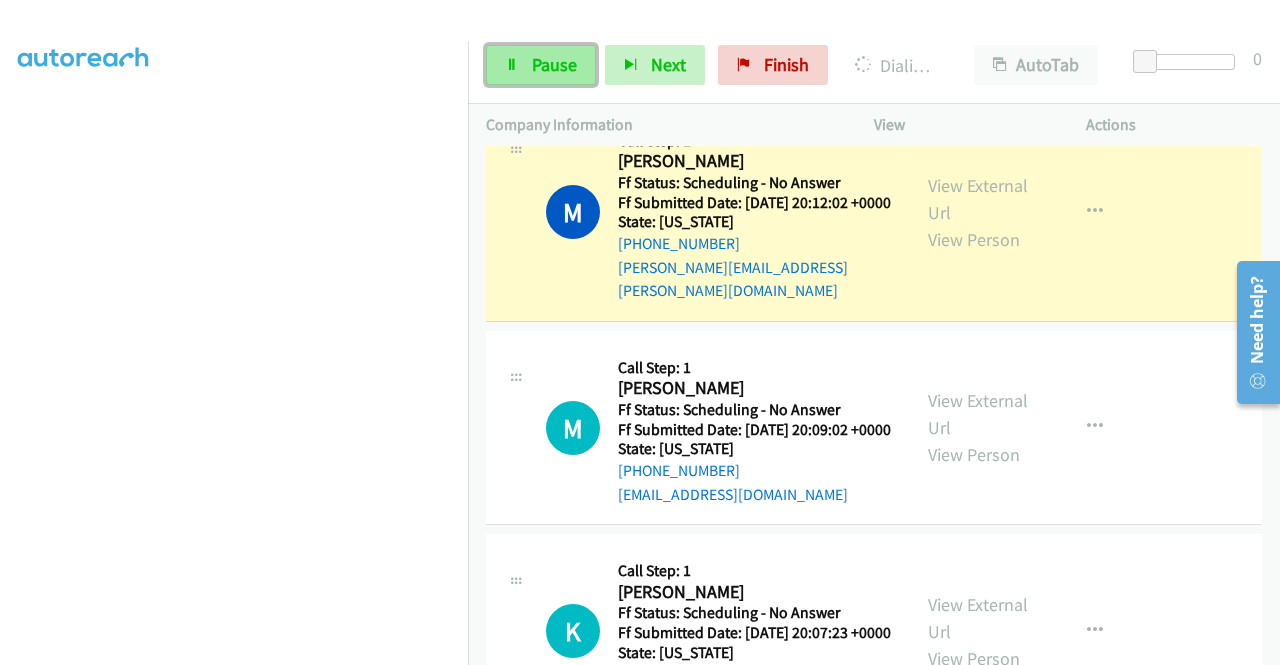 click at bounding box center (512, 66) 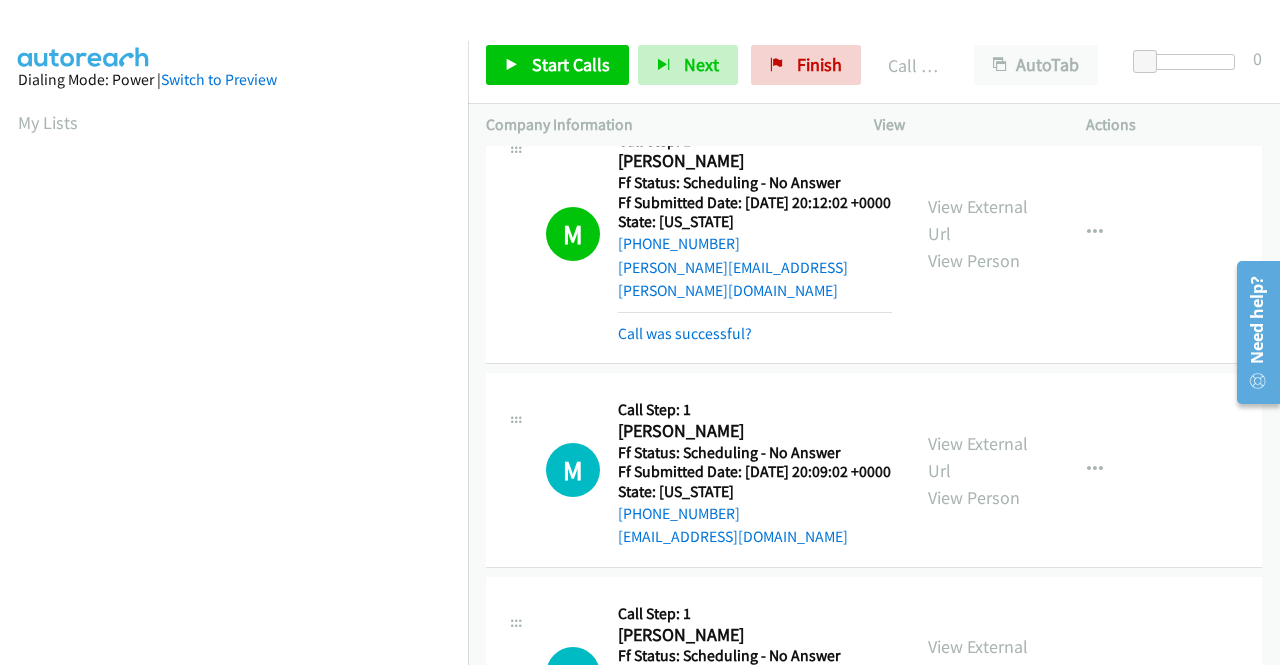 scroll, scrollTop: 456, scrollLeft: 0, axis: vertical 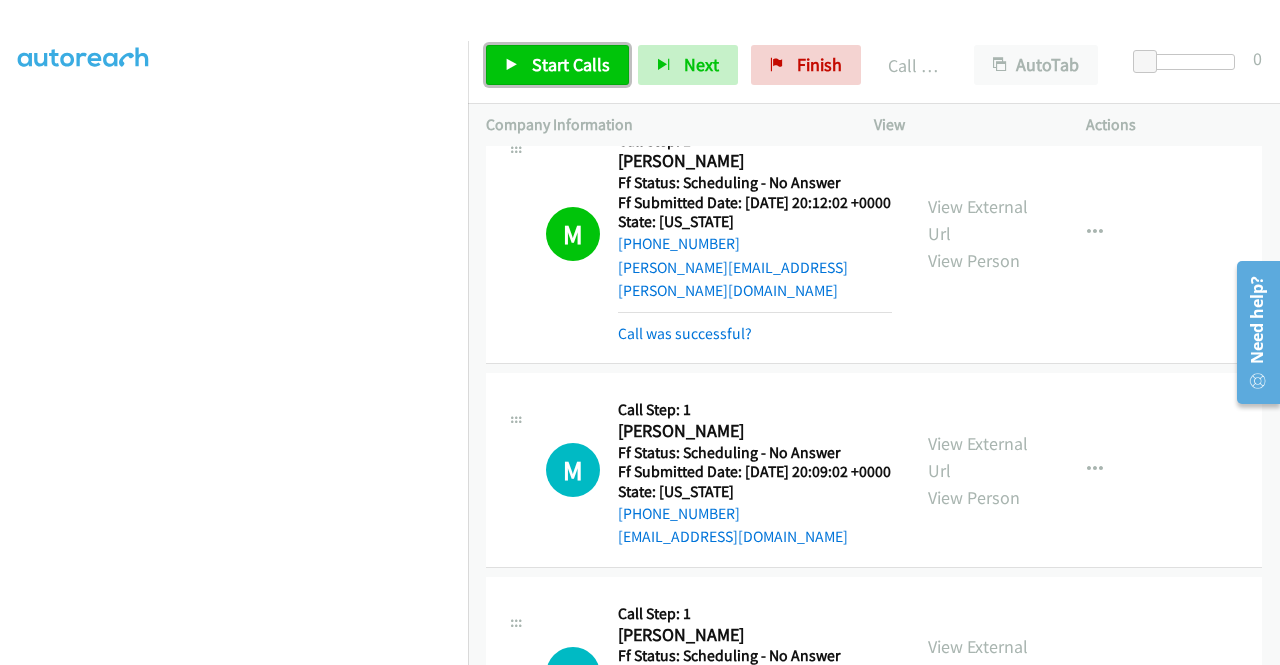 click on "Start Calls" at bounding box center [571, 64] 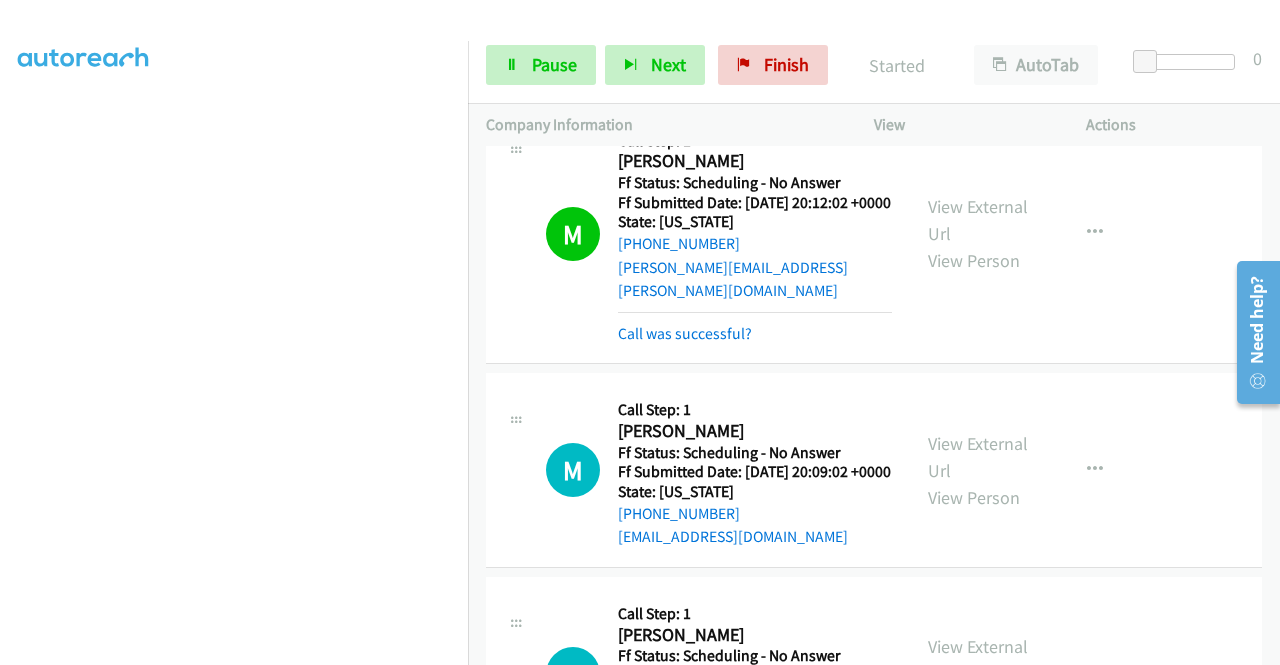 click on "Call was successful?" at bounding box center (755, 334) 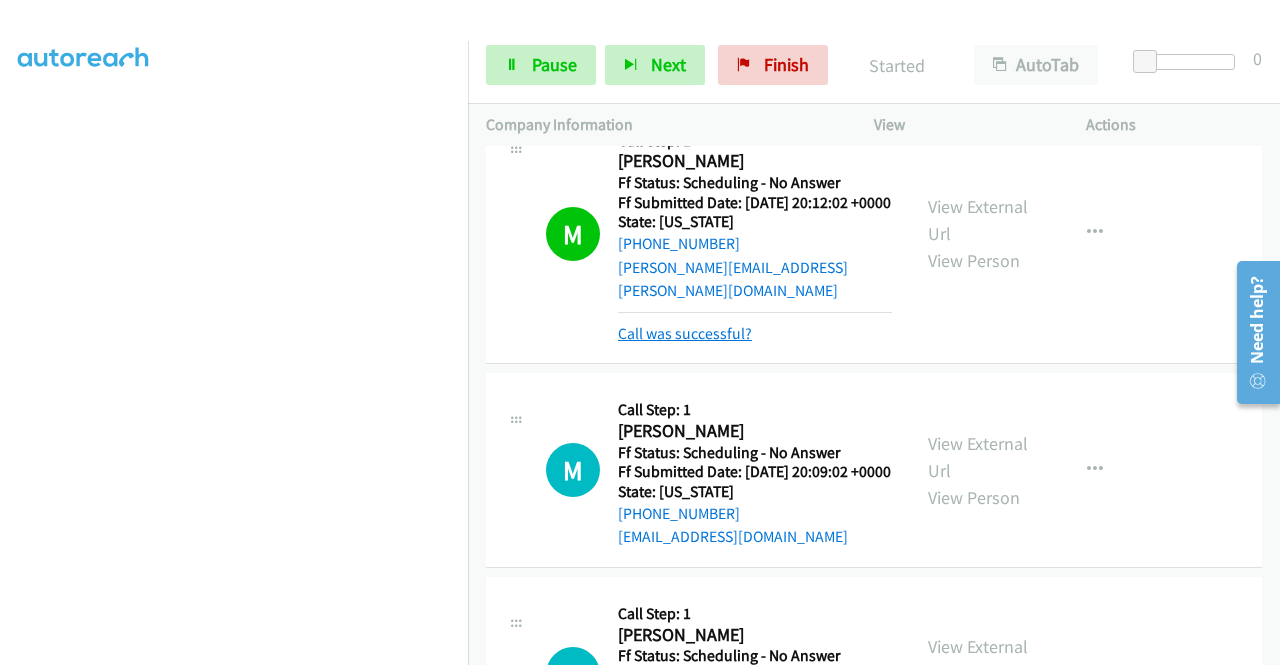 click on "Call was successful?" at bounding box center (685, 333) 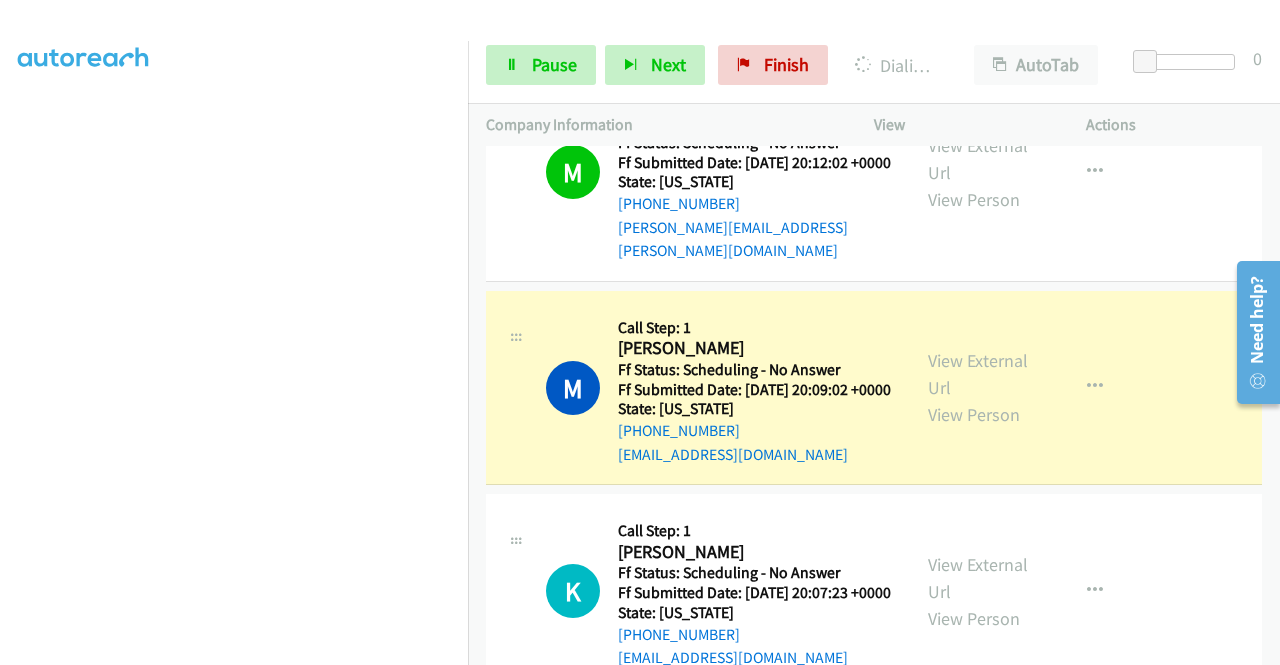 scroll, scrollTop: 493, scrollLeft: 0, axis: vertical 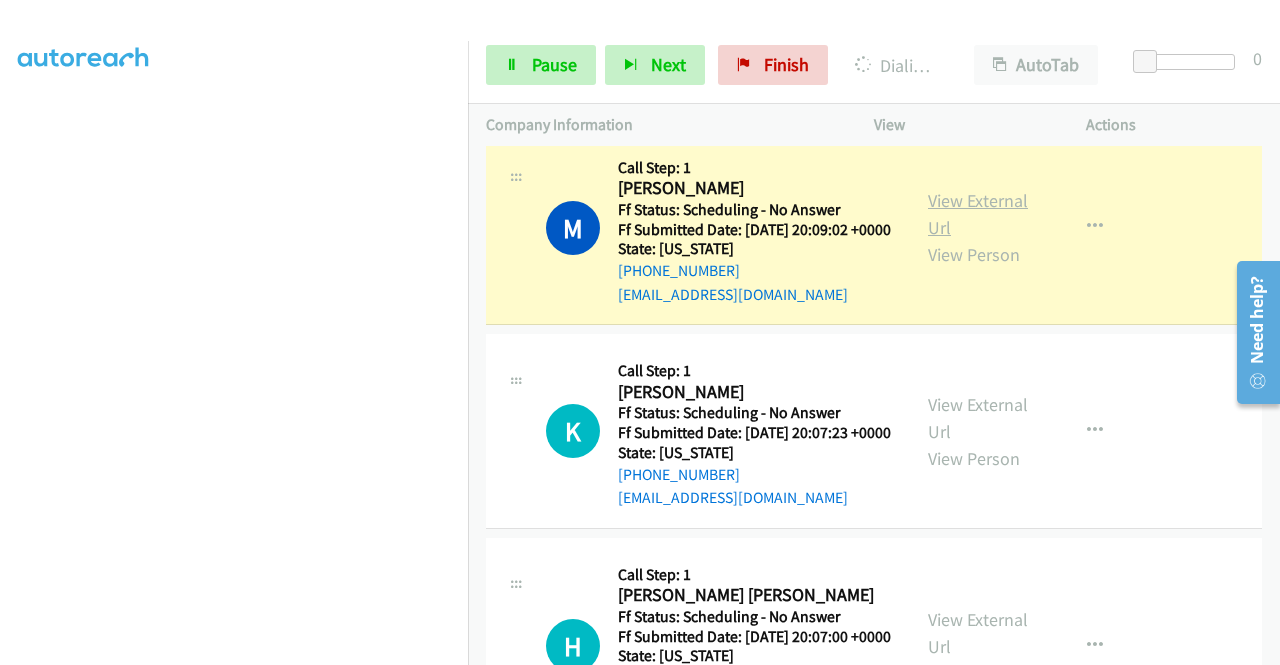 click on "View External Url" at bounding box center (978, 214) 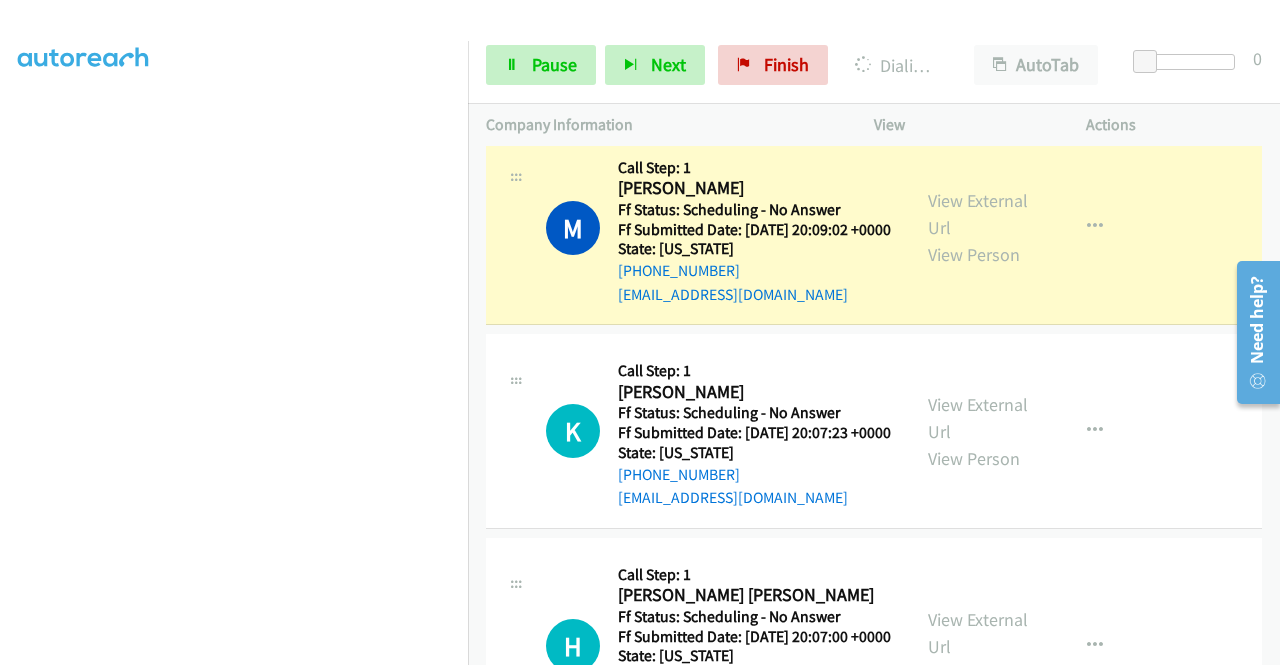 scroll, scrollTop: 456, scrollLeft: 0, axis: vertical 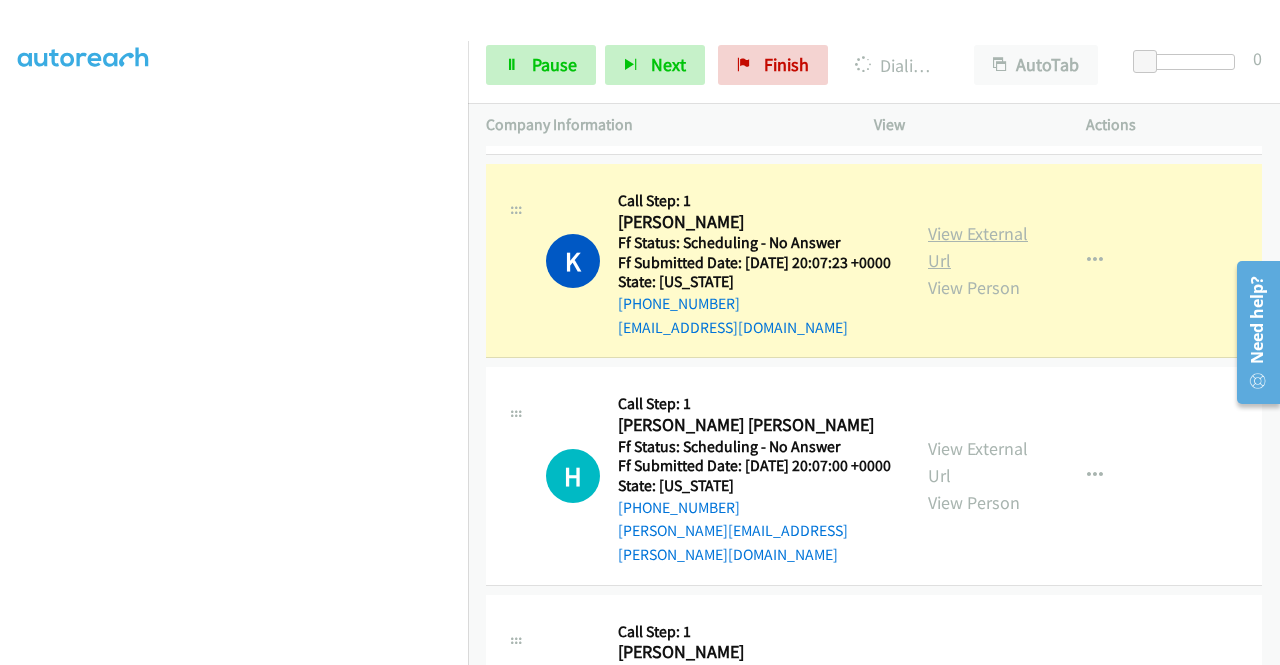 click on "View External Url" at bounding box center (978, 247) 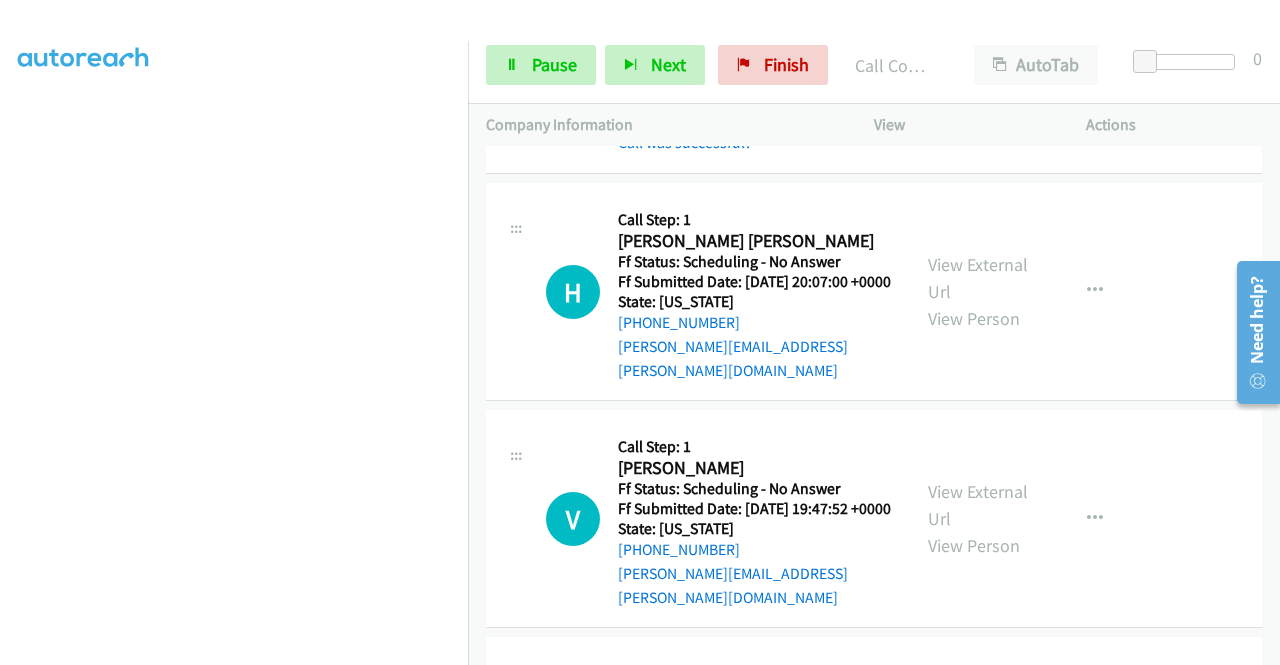scroll, scrollTop: 973, scrollLeft: 0, axis: vertical 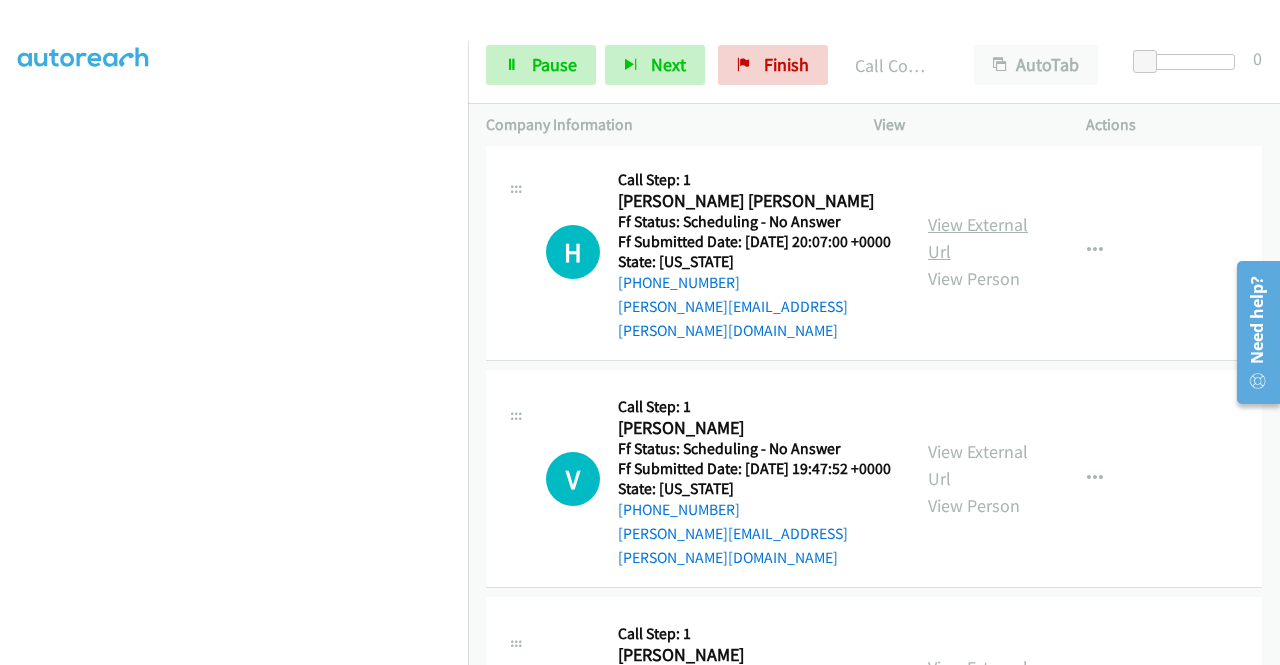 click on "View External Url" at bounding box center [978, 238] 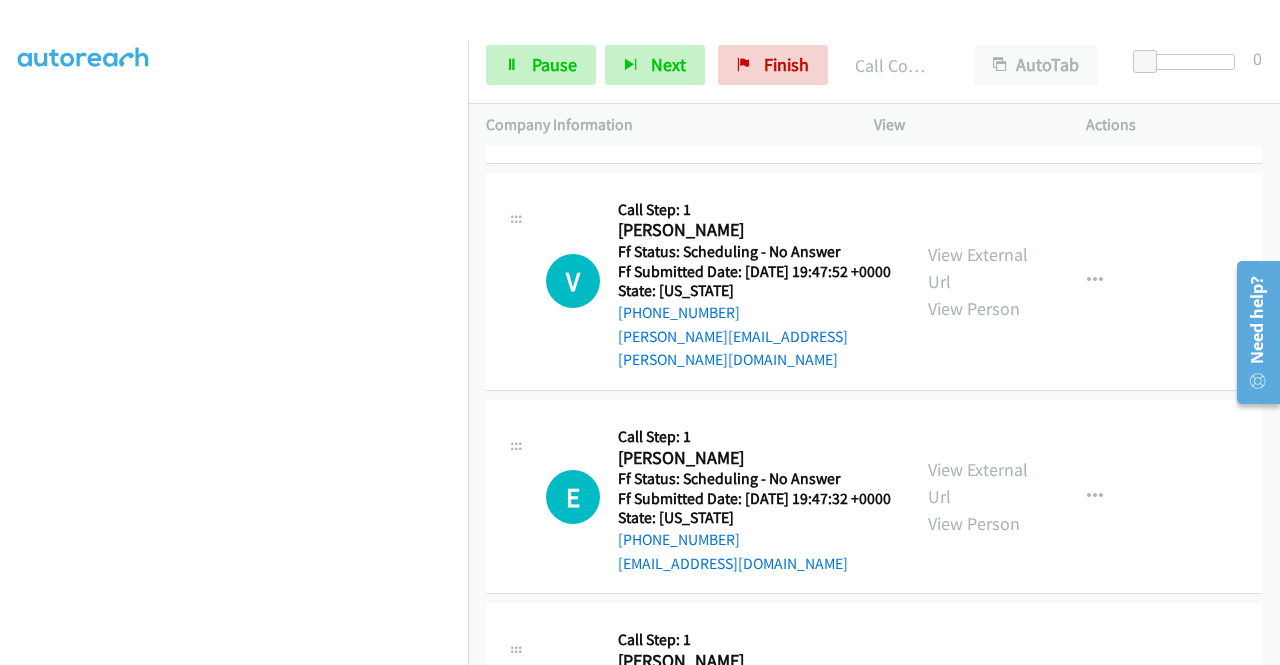 scroll, scrollTop: 1253, scrollLeft: 0, axis: vertical 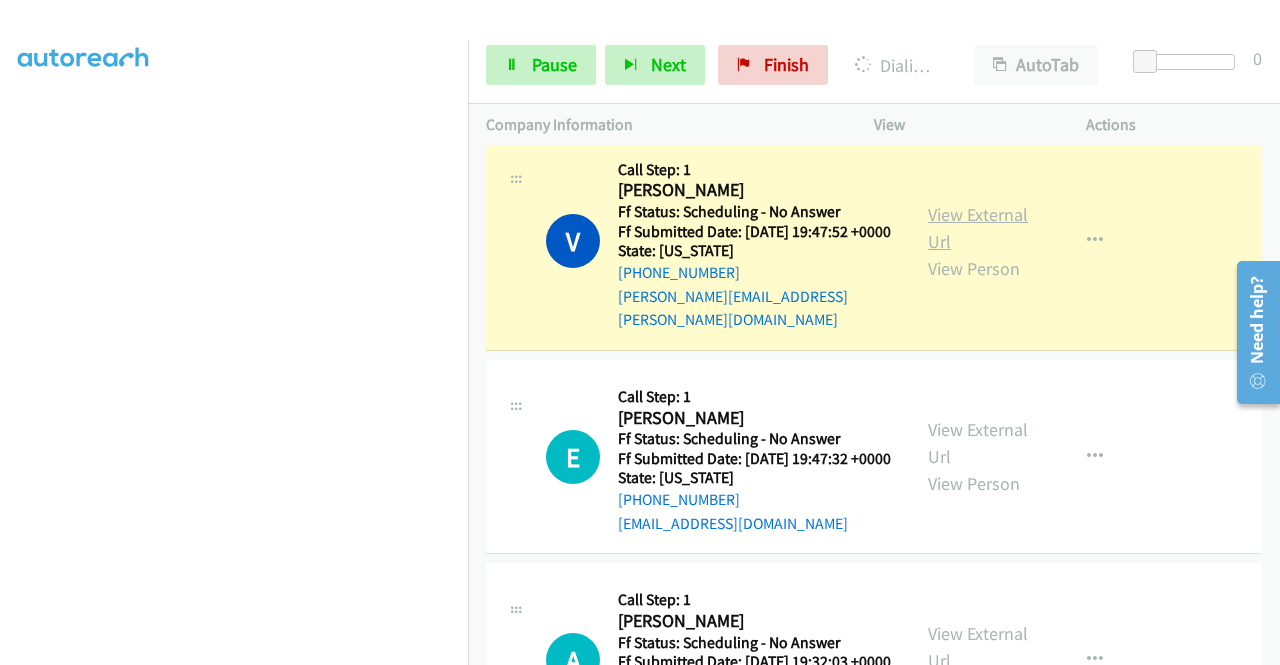 click on "View External Url" at bounding box center [978, 228] 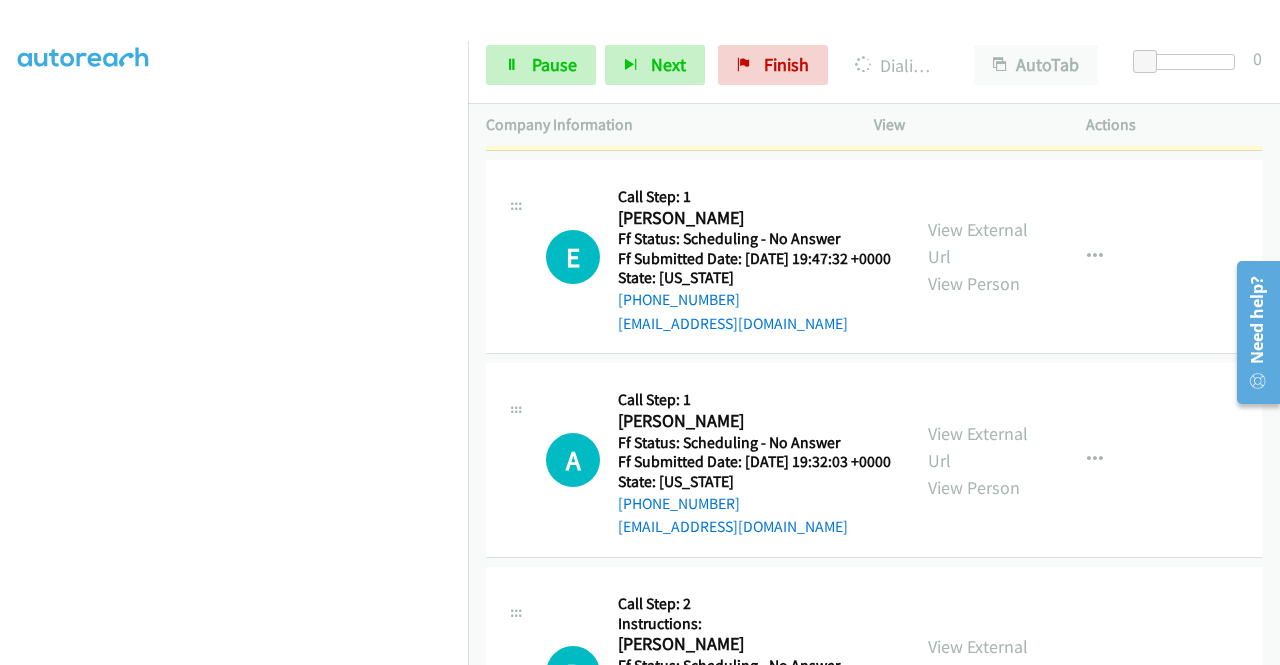 scroll, scrollTop: 1466, scrollLeft: 0, axis: vertical 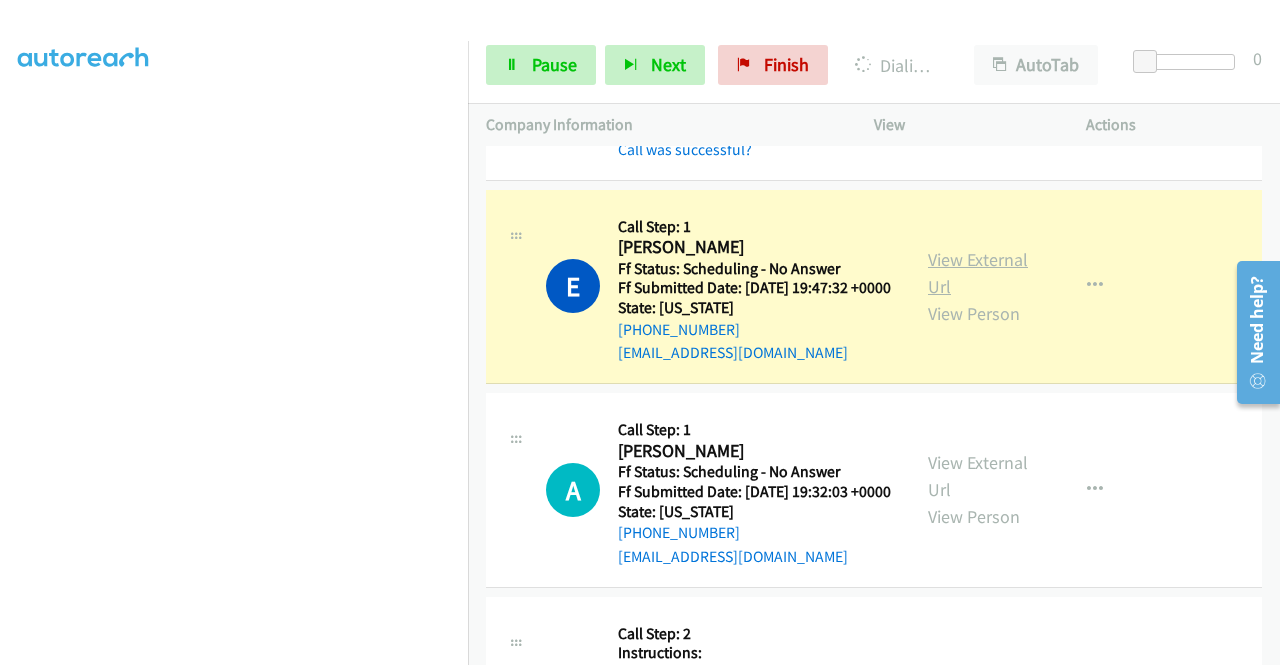 click on "View External Url" at bounding box center [978, 273] 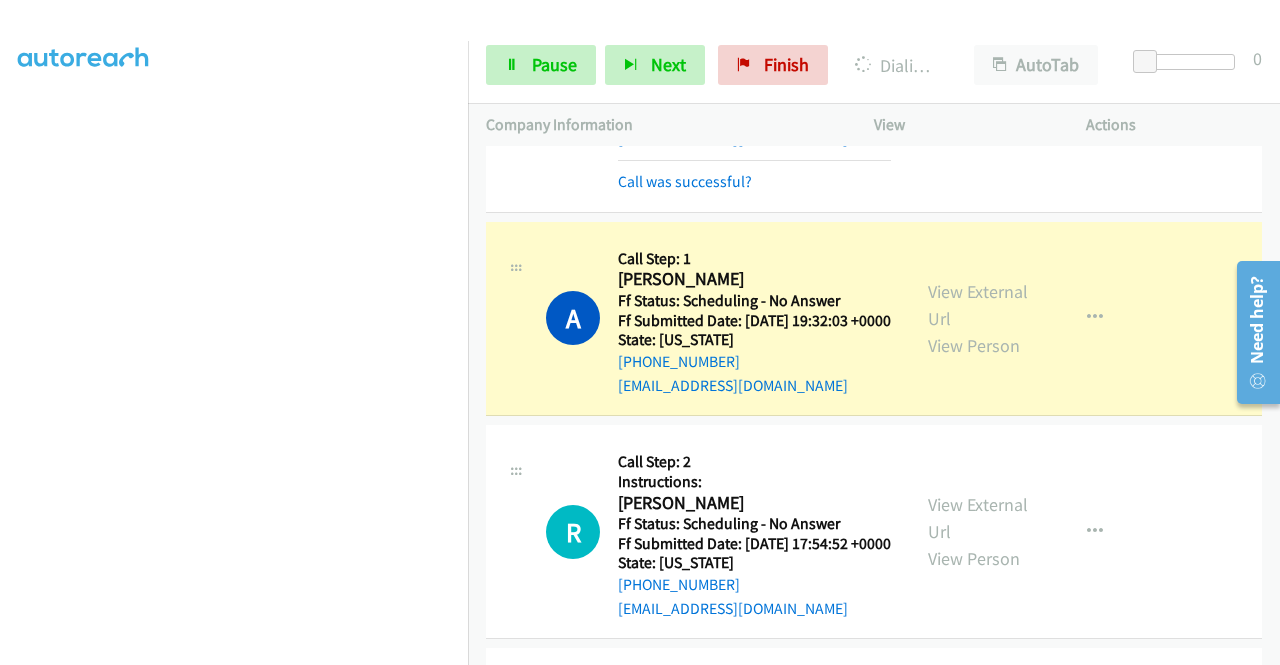scroll, scrollTop: 1773, scrollLeft: 0, axis: vertical 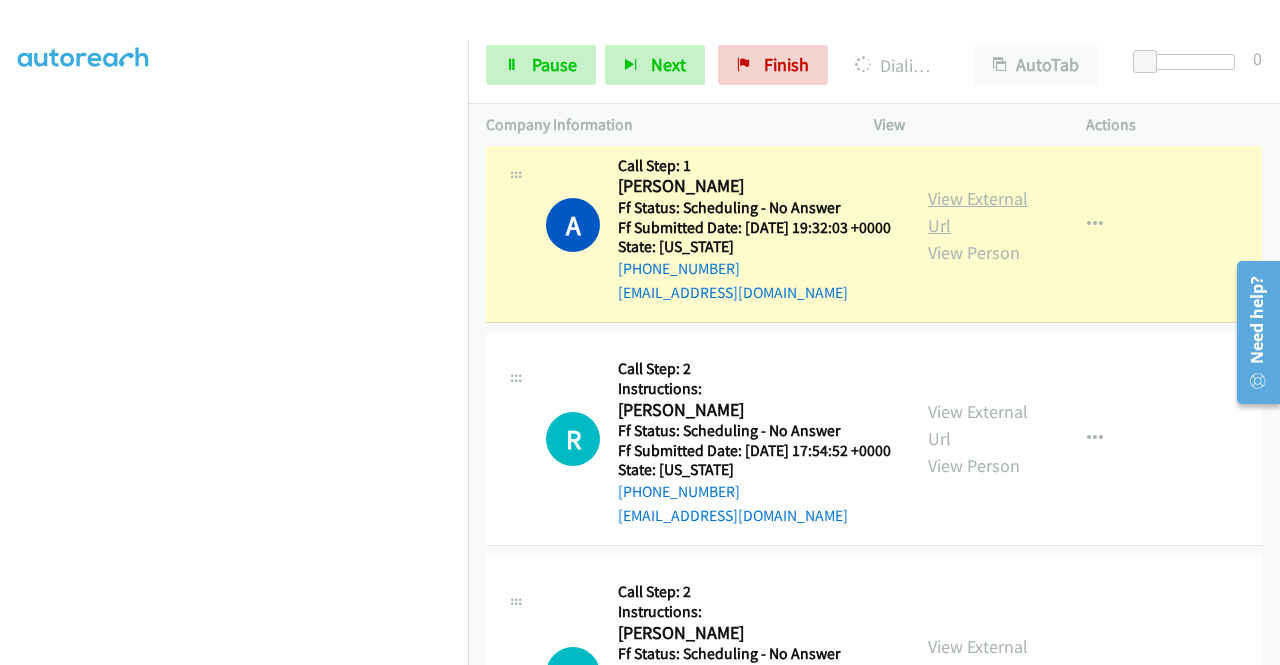 click on "View External Url" at bounding box center [978, 212] 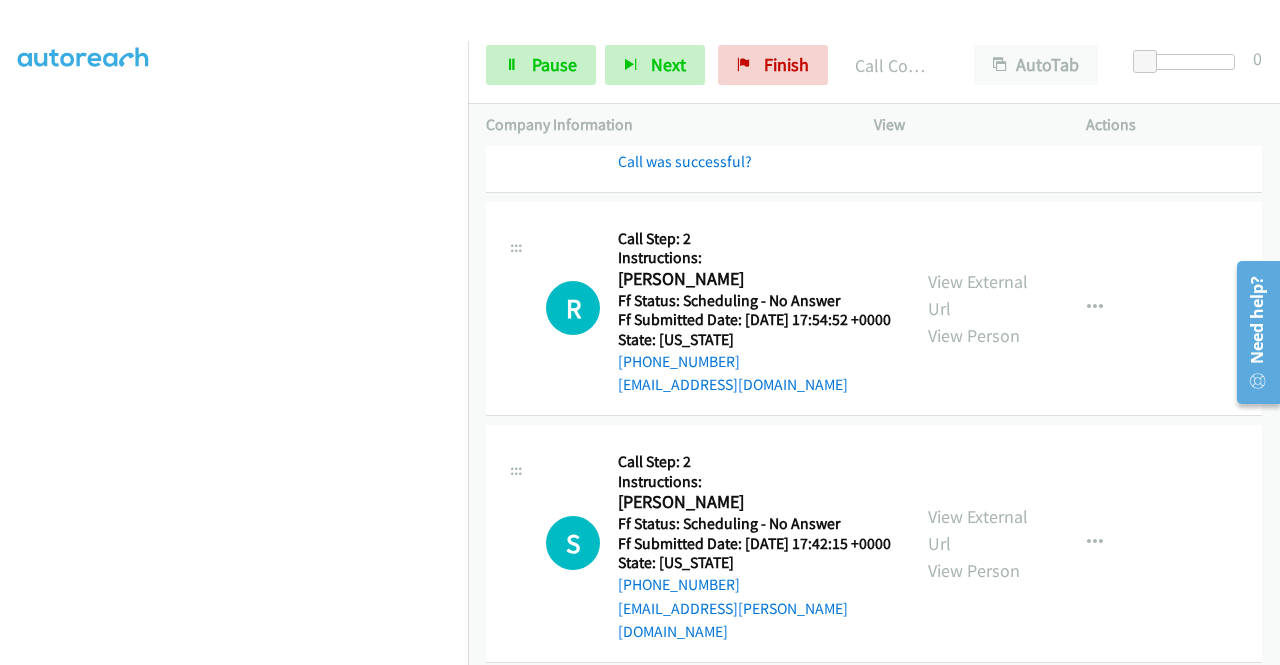 scroll, scrollTop: 1986, scrollLeft: 0, axis: vertical 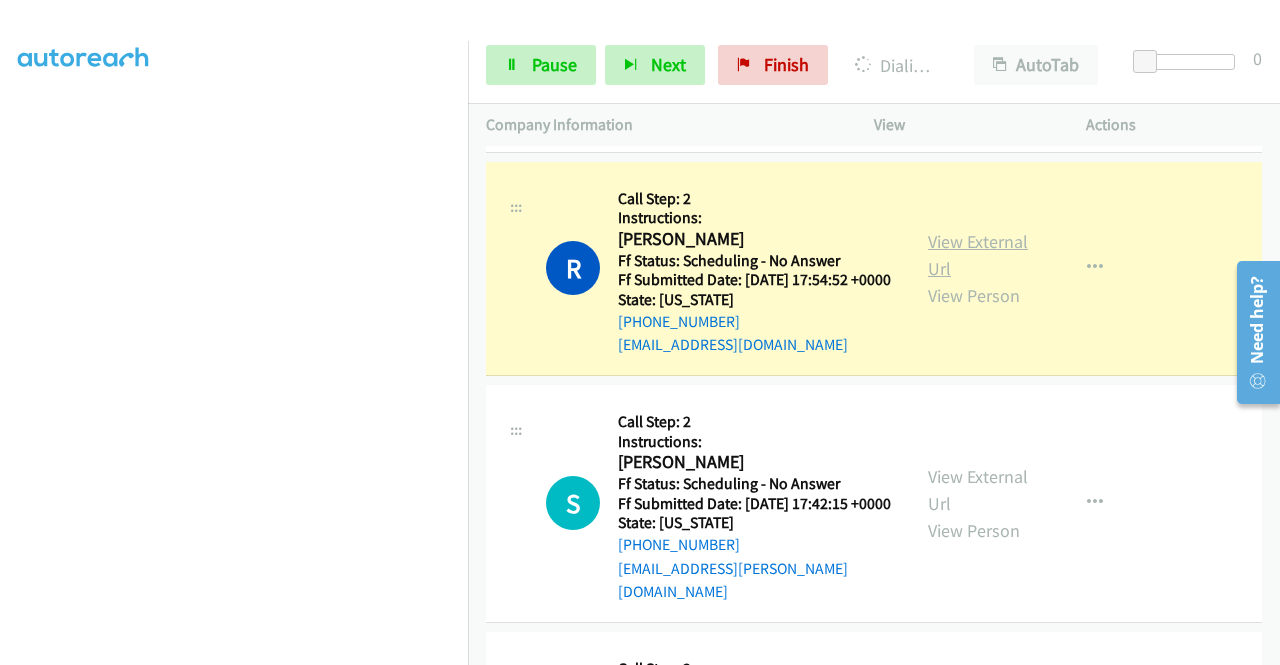 click on "View External Url" at bounding box center [978, 255] 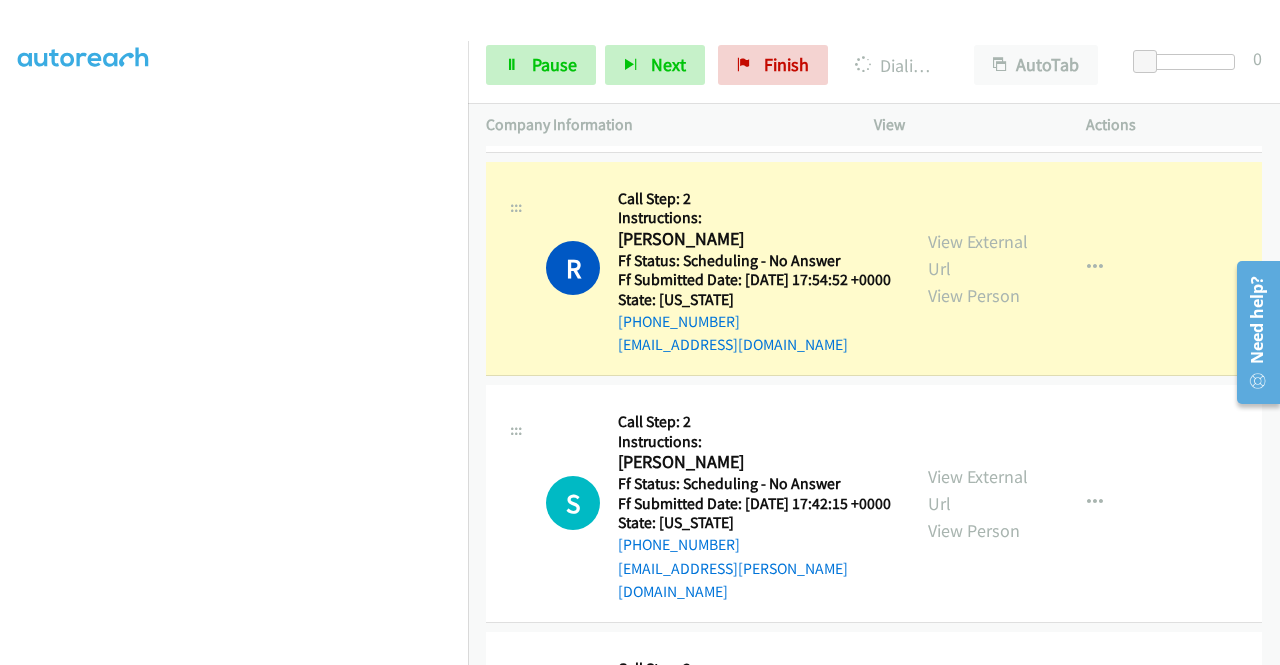 scroll, scrollTop: 0, scrollLeft: 0, axis: both 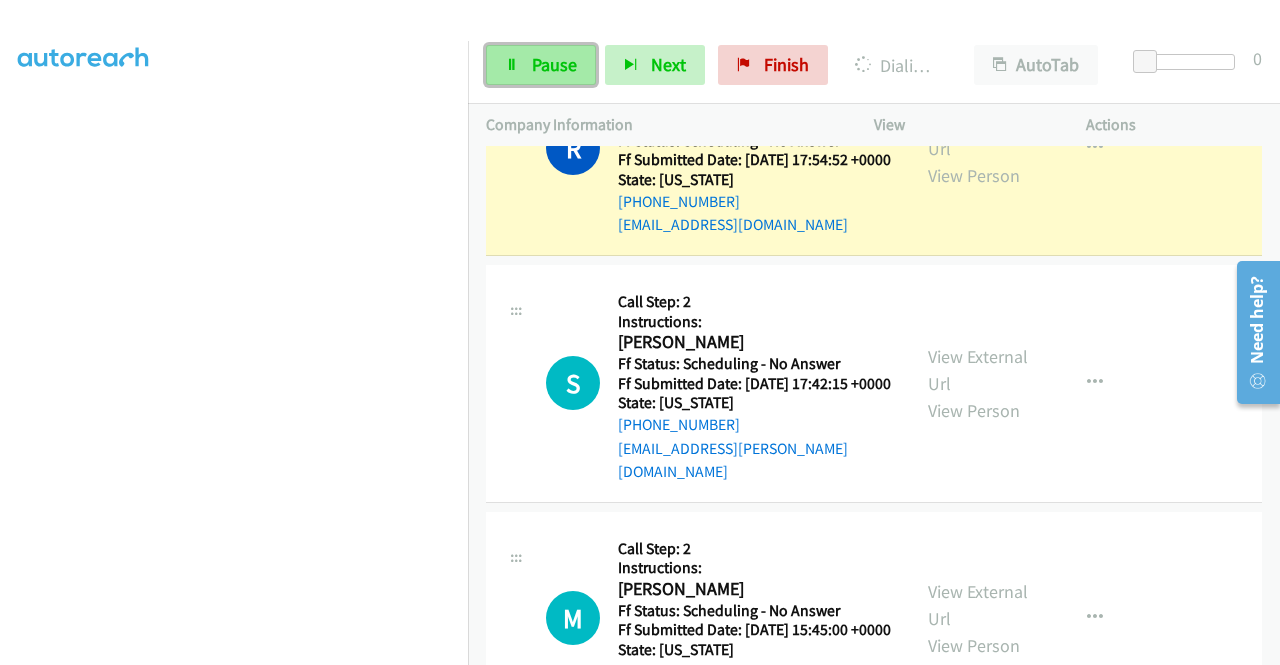 click on "Pause" at bounding box center (554, 64) 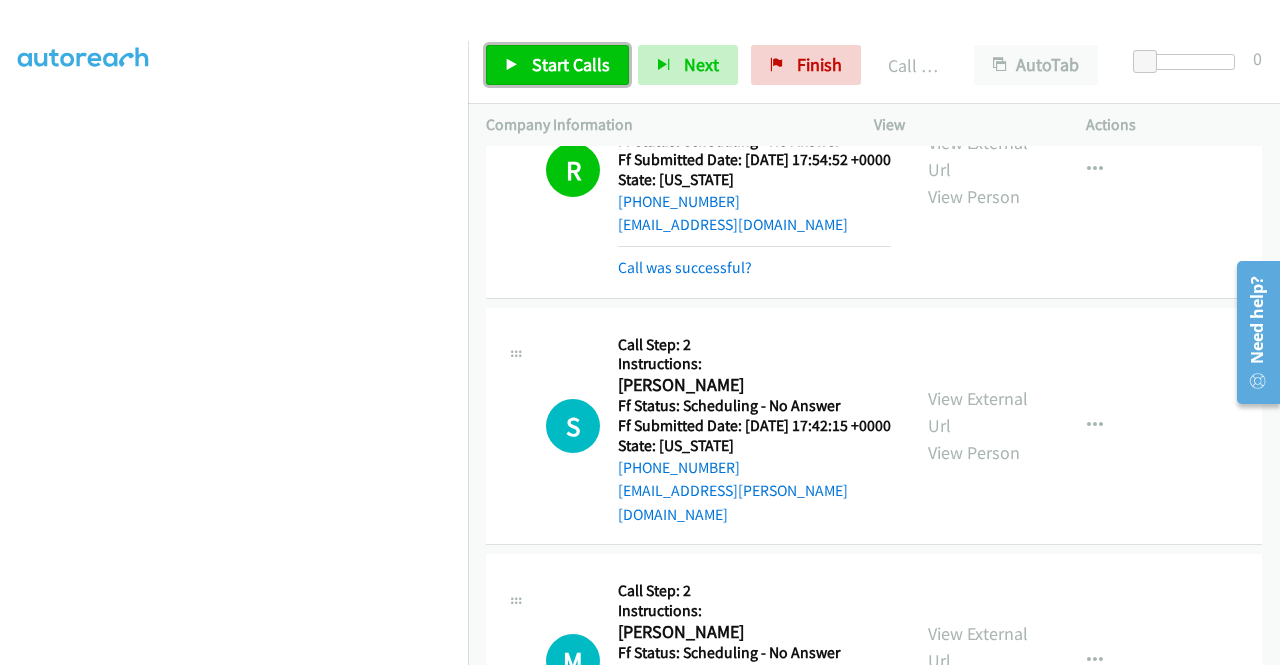 click on "Start Calls" at bounding box center [571, 64] 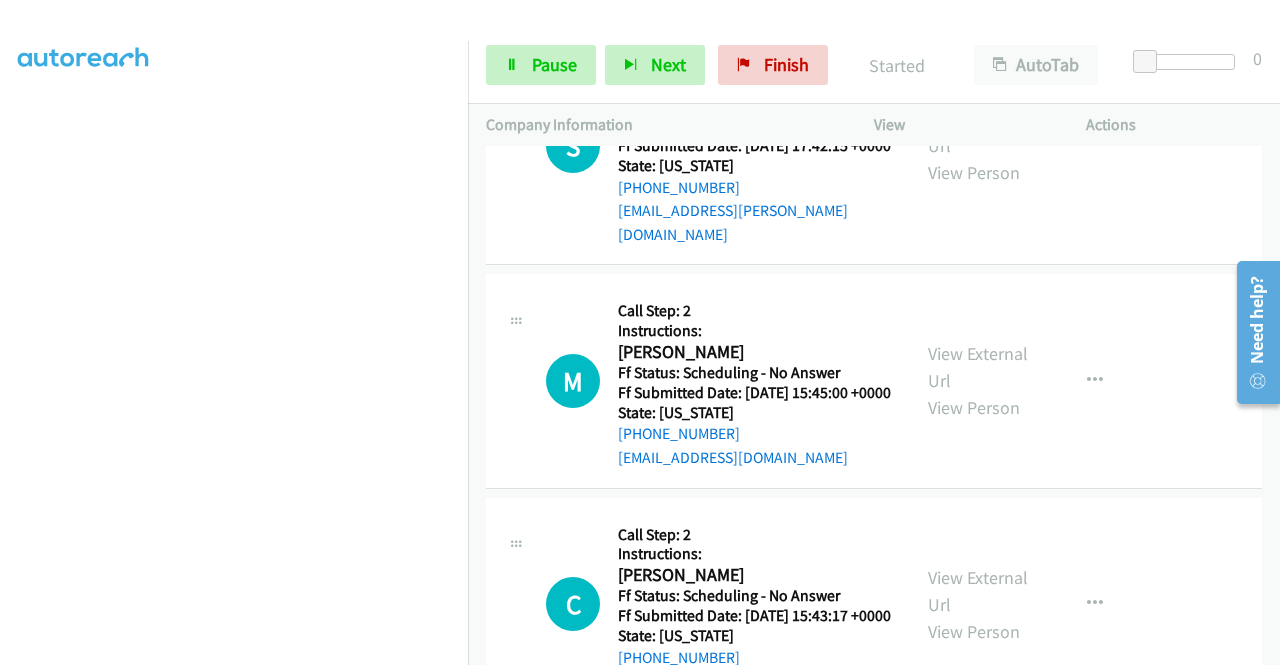 scroll, scrollTop: 2440, scrollLeft: 0, axis: vertical 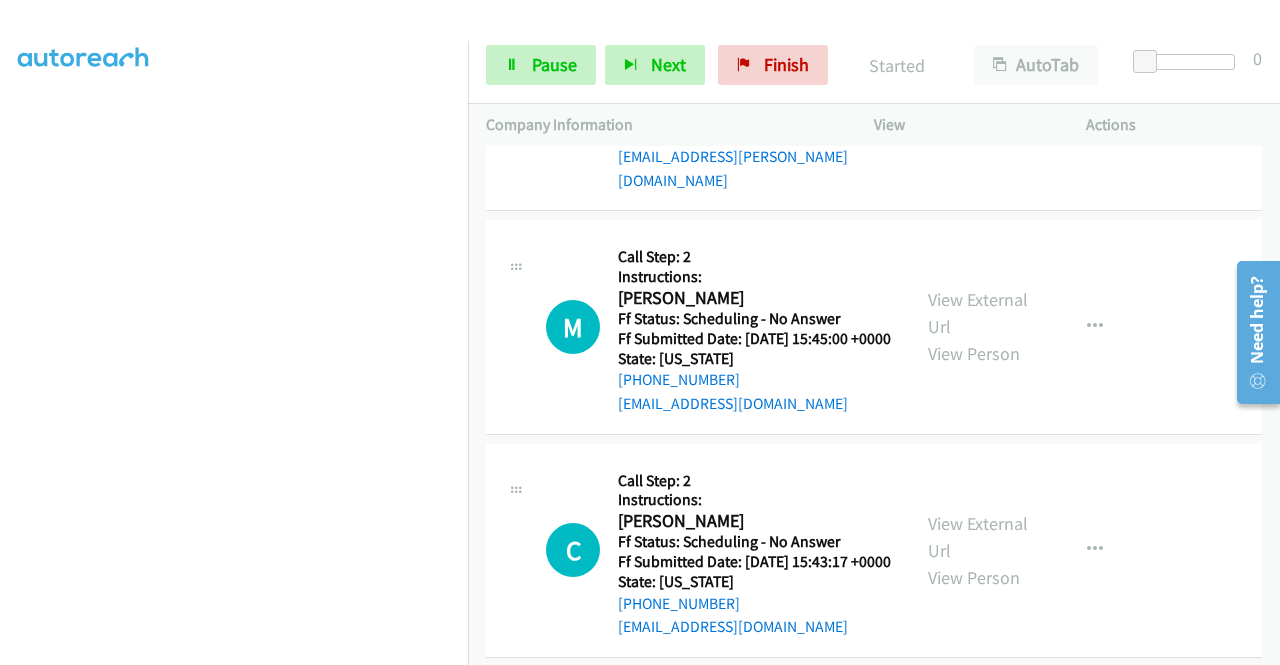 click on "View External Url" at bounding box center [978, 78] 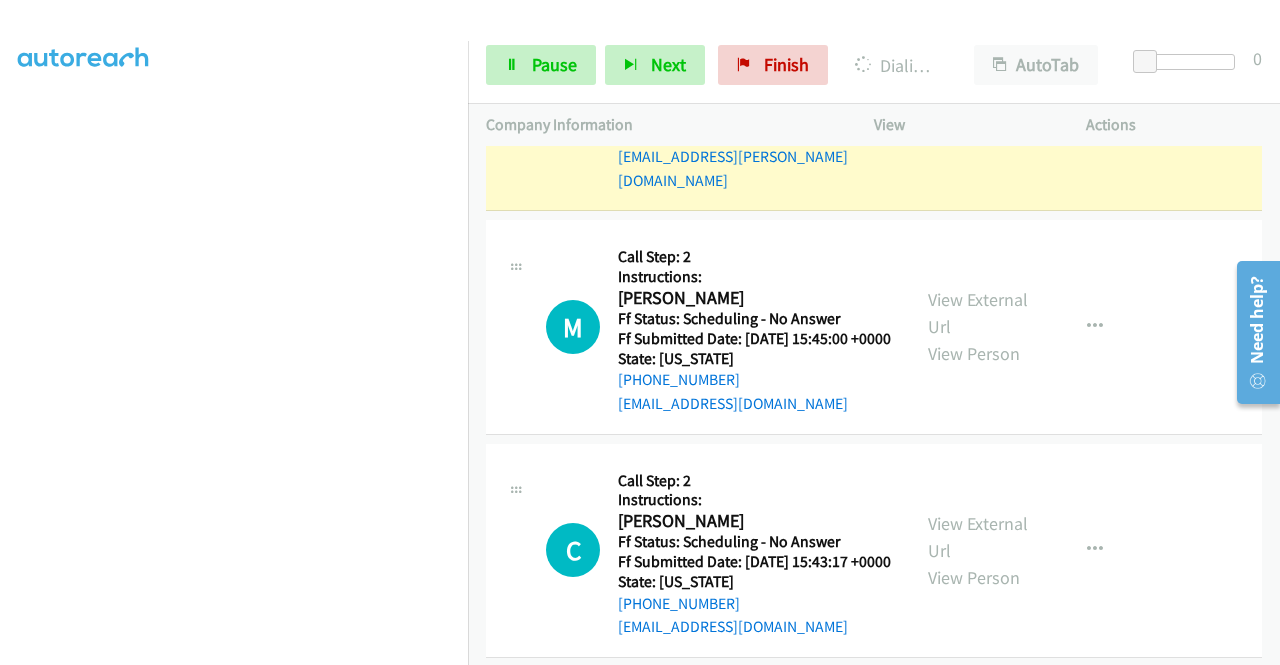 scroll, scrollTop: 456, scrollLeft: 0, axis: vertical 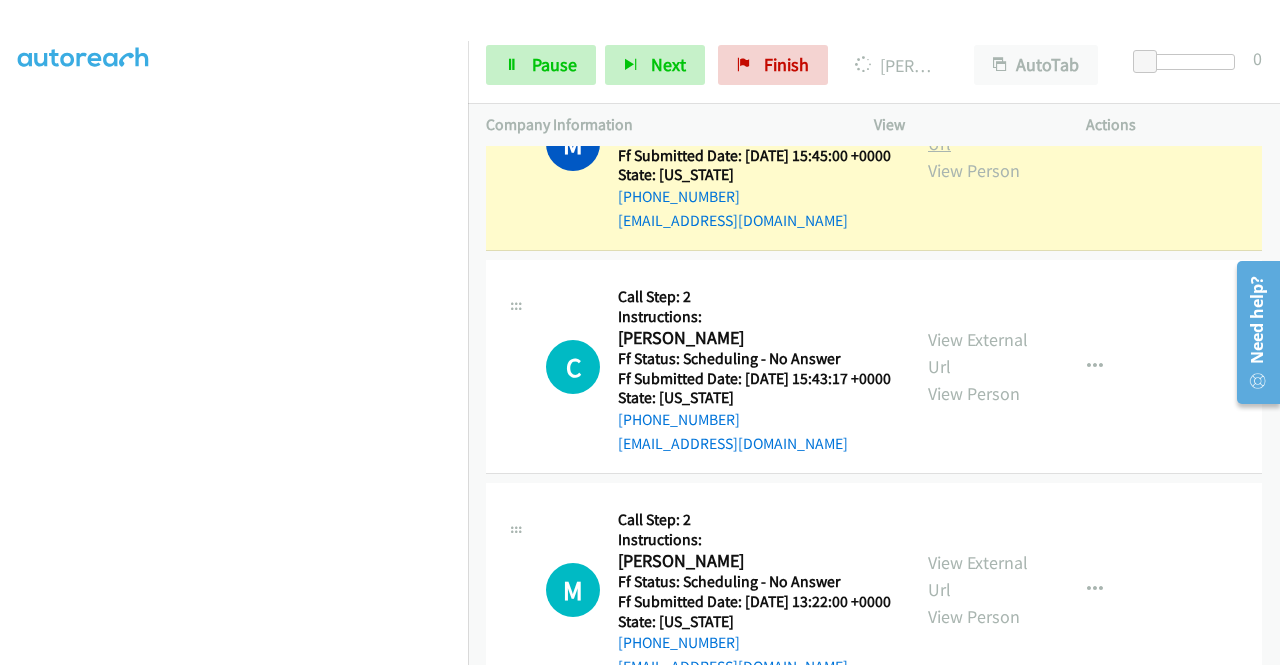 click on "View External Url" at bounding box center [978, 130] 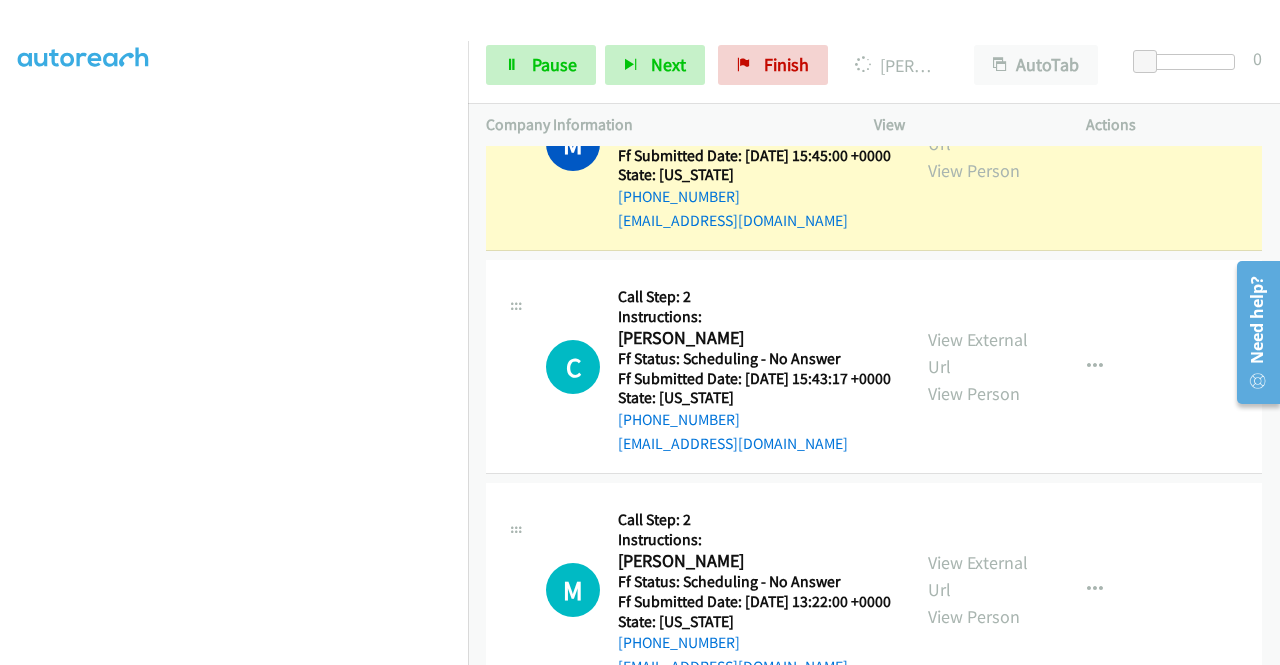 scroll, scrollTop: 0, scrollLeft: 0, axis: both 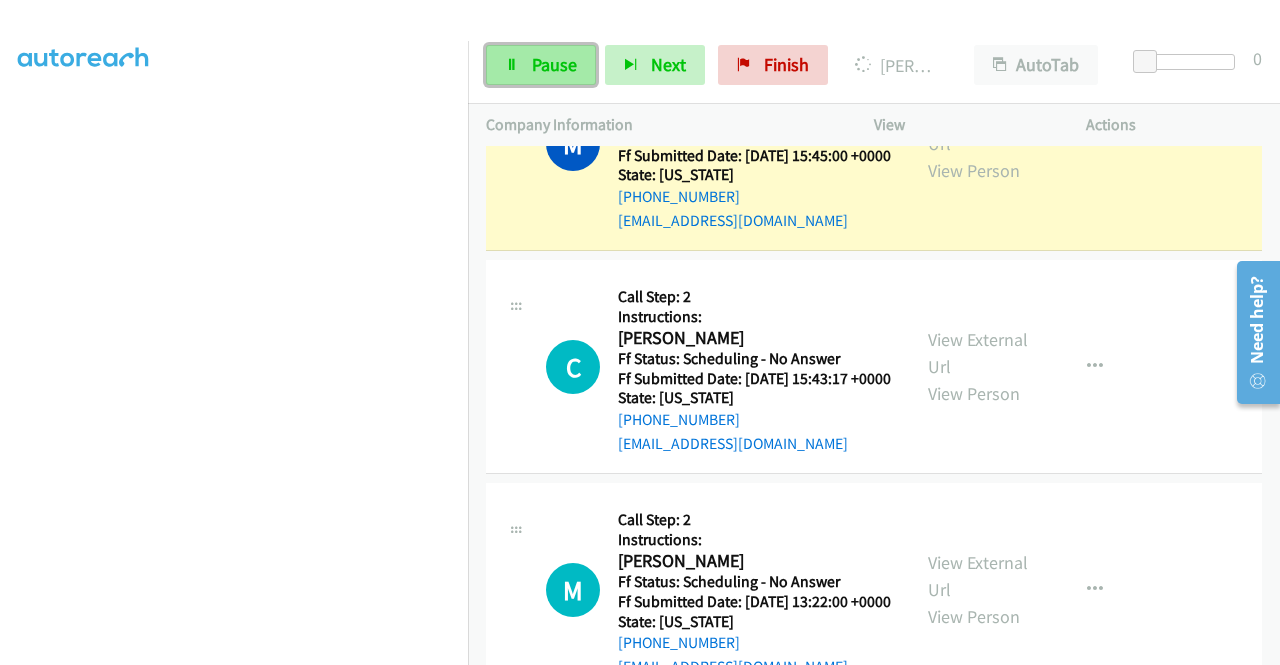 click on "Pause" at bounding box center [541, 65] 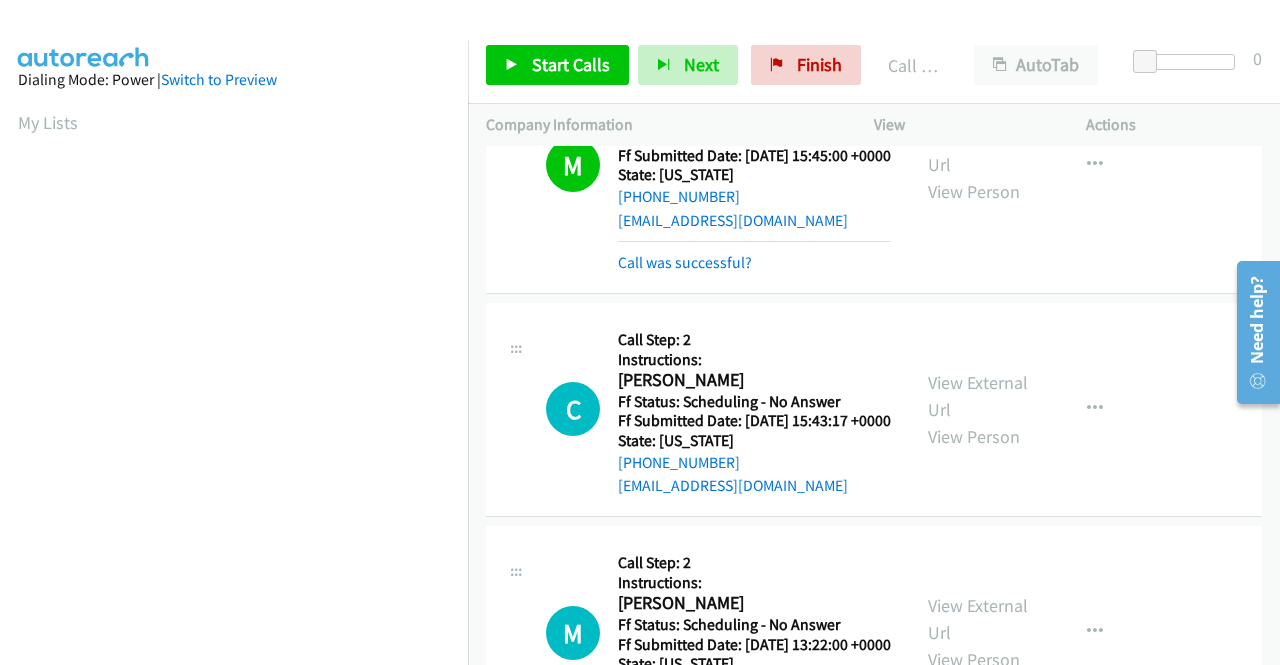 scroll, scrollTop: 456, scrollLeft: 0, axis: vertical 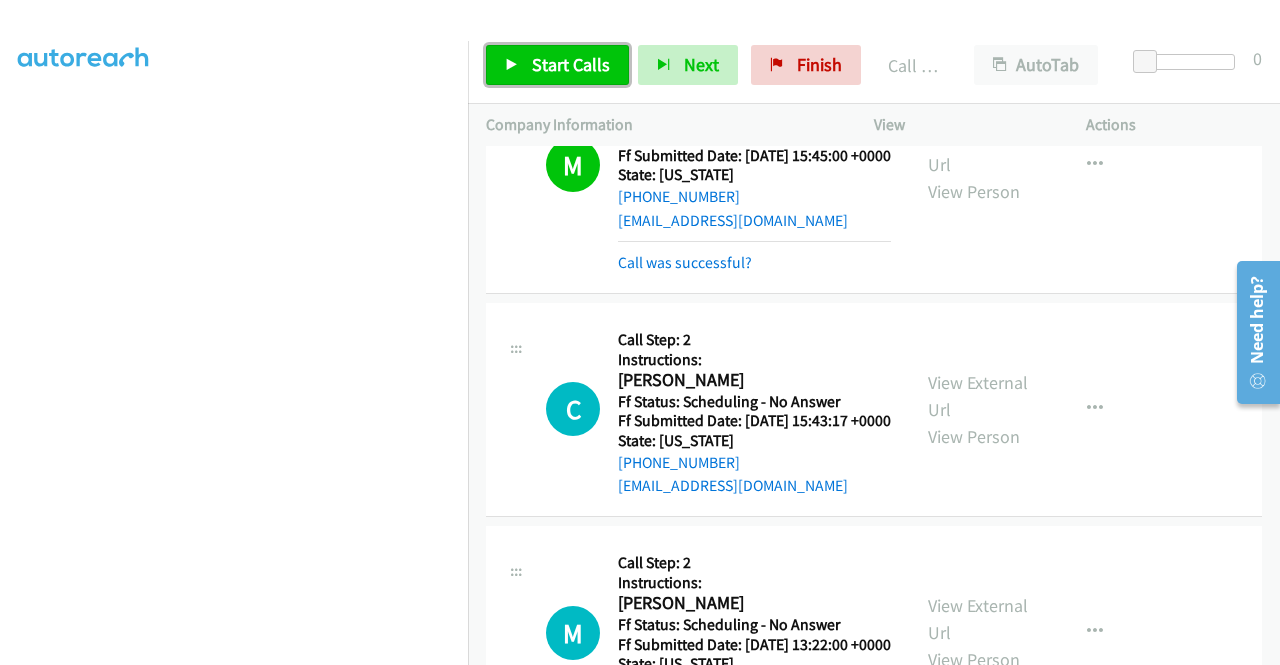 click on "Start Calls" at bounding box center [557, 65] 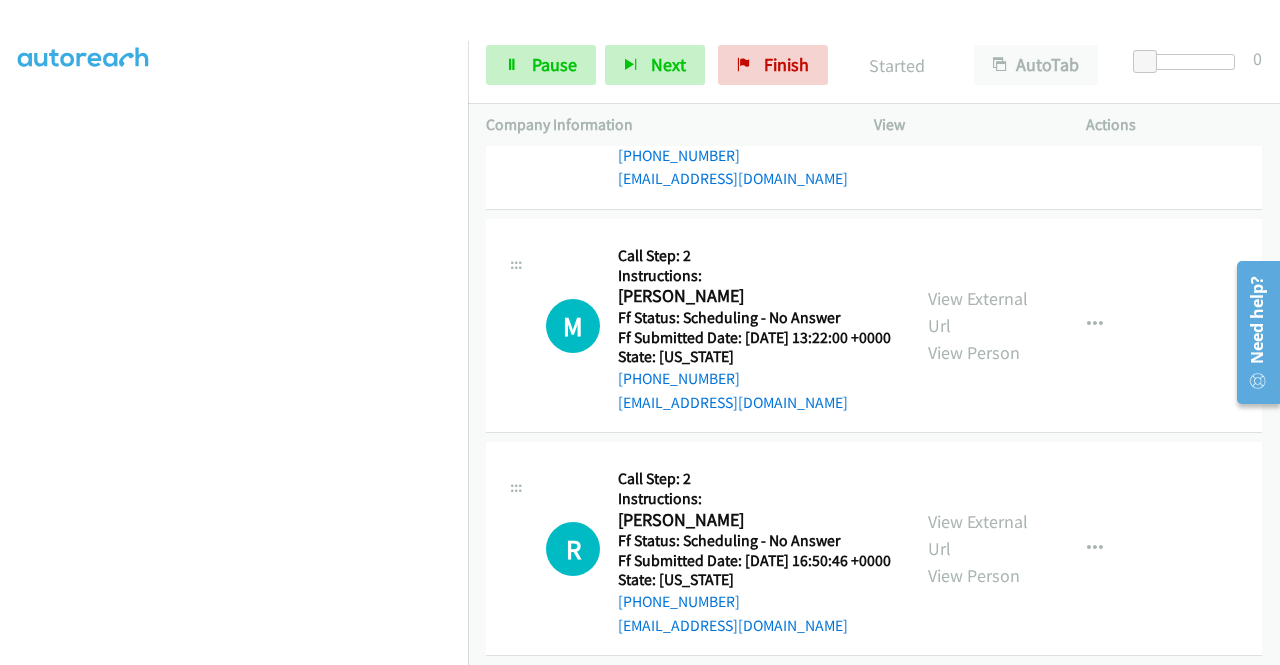 scroll, scrollTop: 3013, scrollLeft: 0, axis: vertical 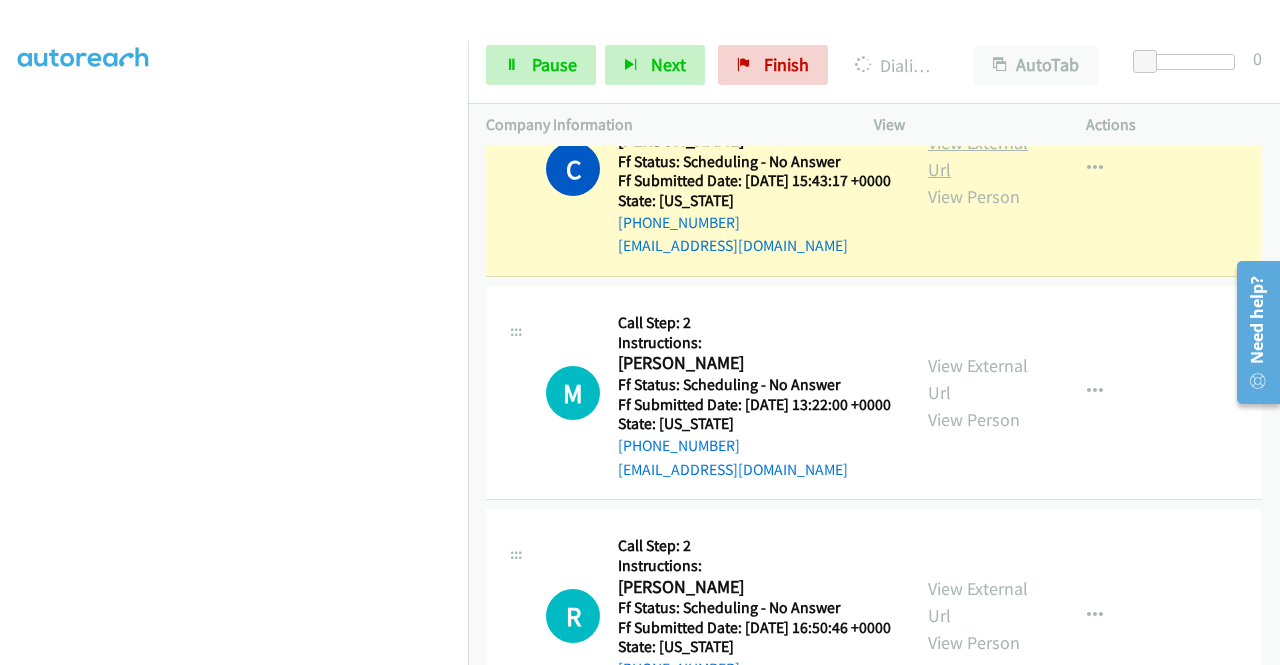 click on "View External Url" at bounding box center (978, 156) 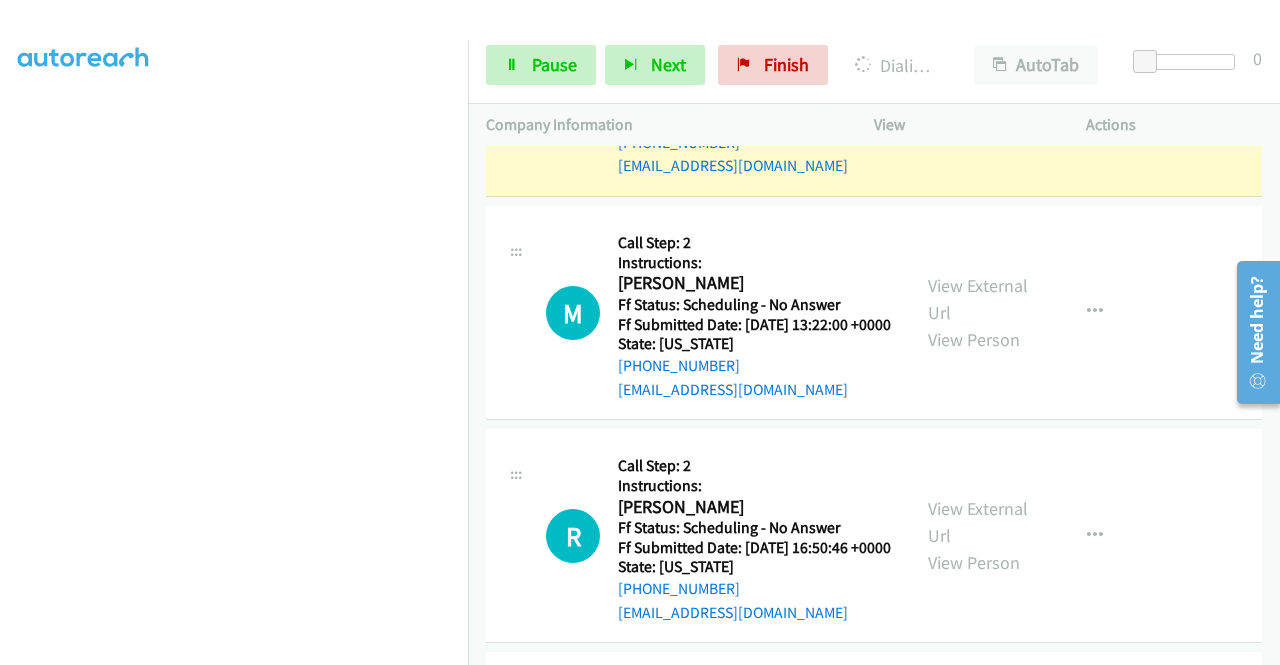 scroll, scrollTop: 3026, scrollLeft: 0, axis: vertical 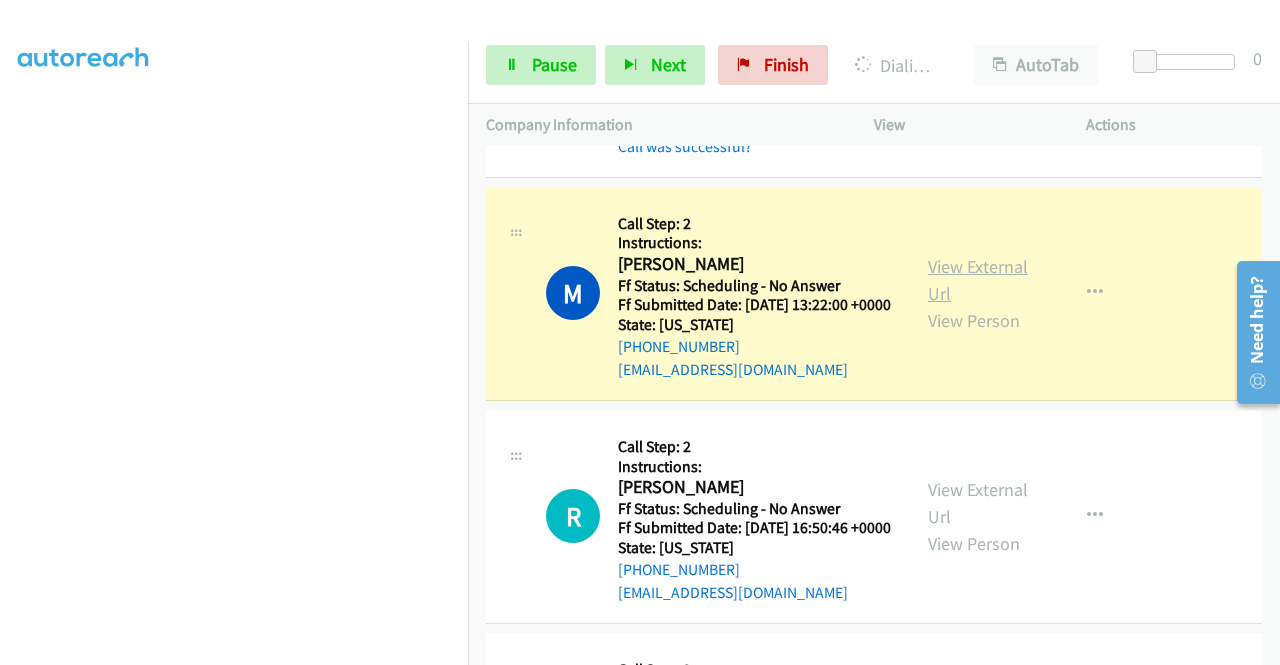 click on "View External Url" at bounding box center [978, 280] 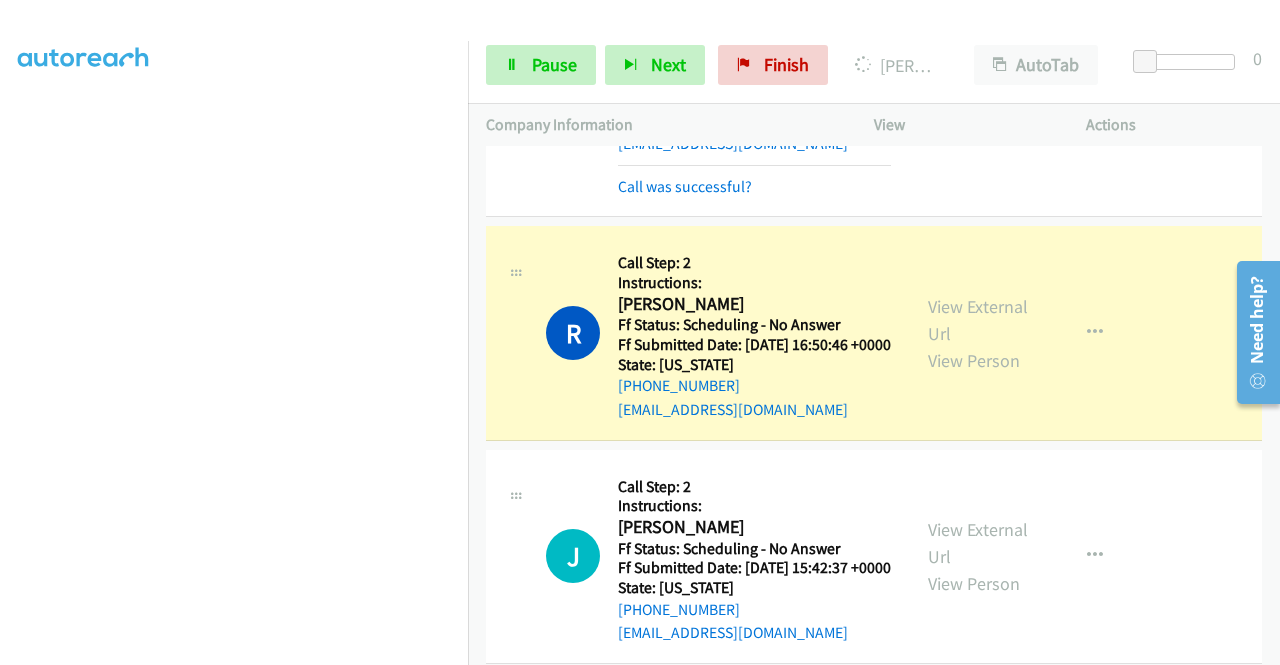 scroll, scrollTop: 3368, scrollLeft: 0, axis: vertical 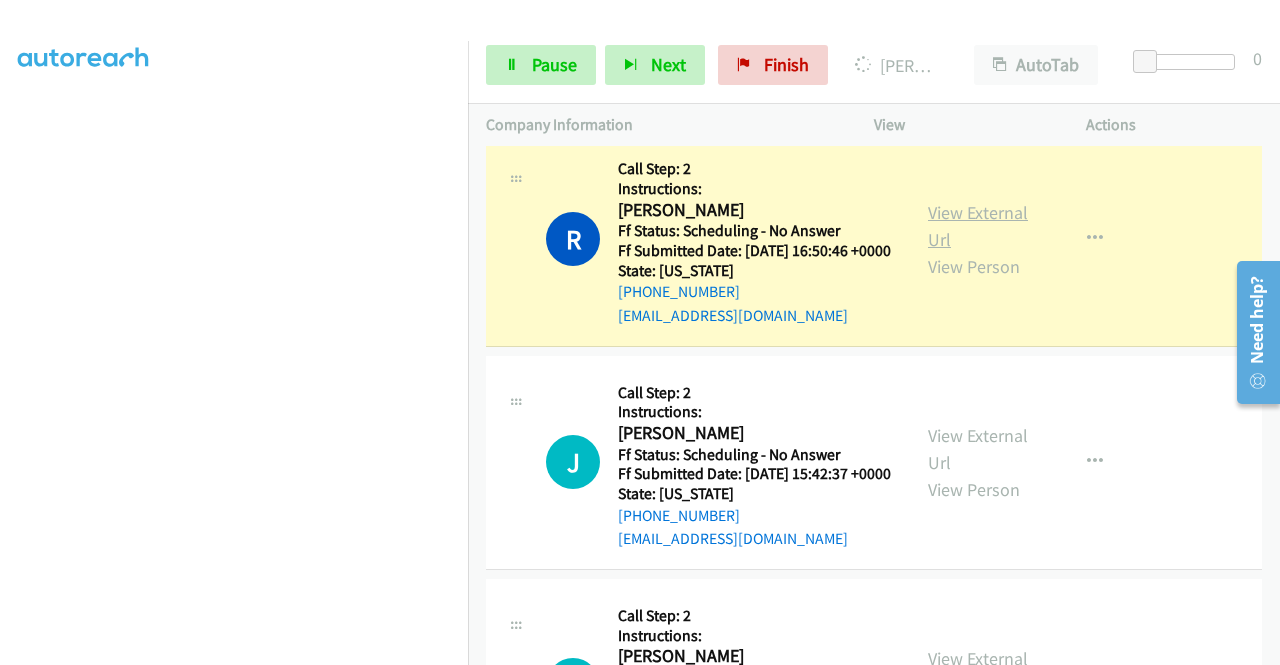 click on "View External Url" at bounding box center (978, 226) 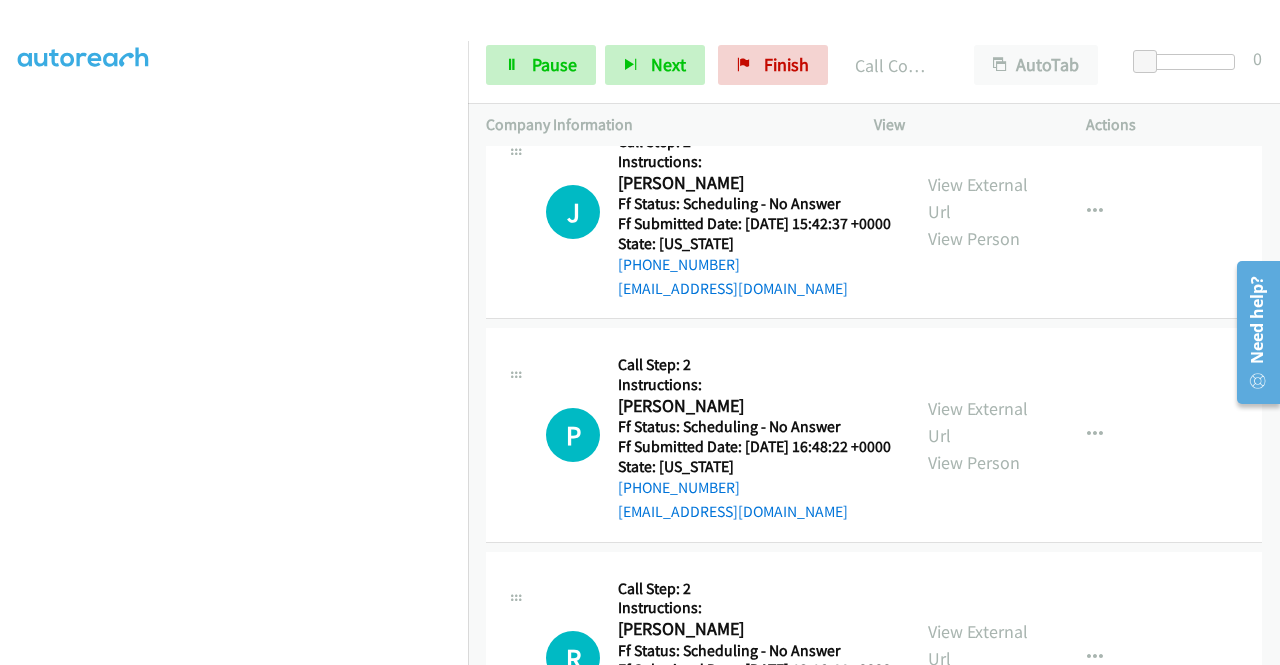 scroll, scrollTop: 3741, scrollLeft: 0, axis: vertical 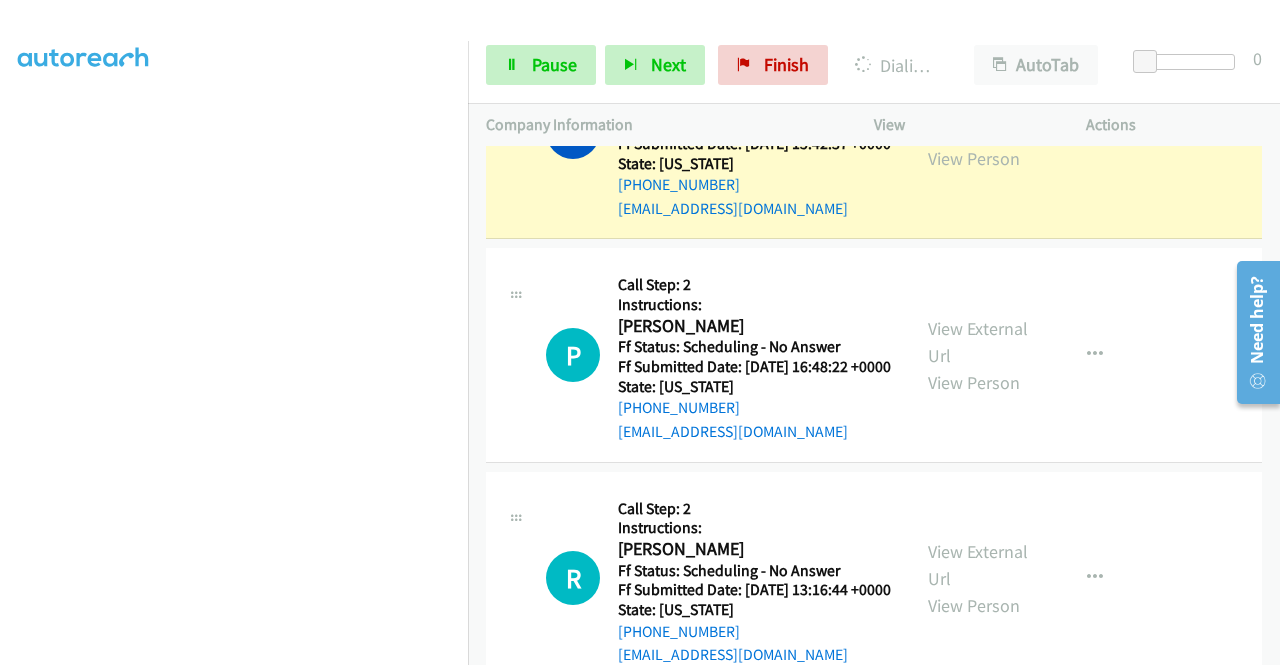click on "View External Url" at bounding box center (978, 118) 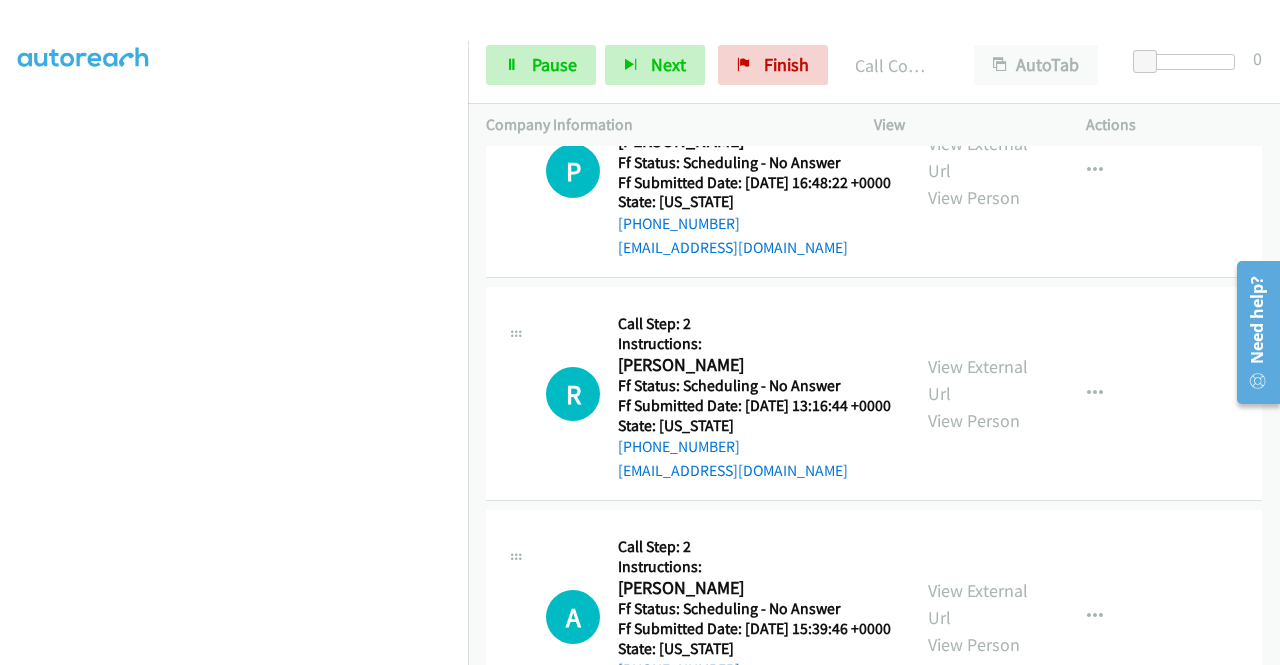 scroll, scrollTop: 4008, scrollLeft: 0, axis: vertical 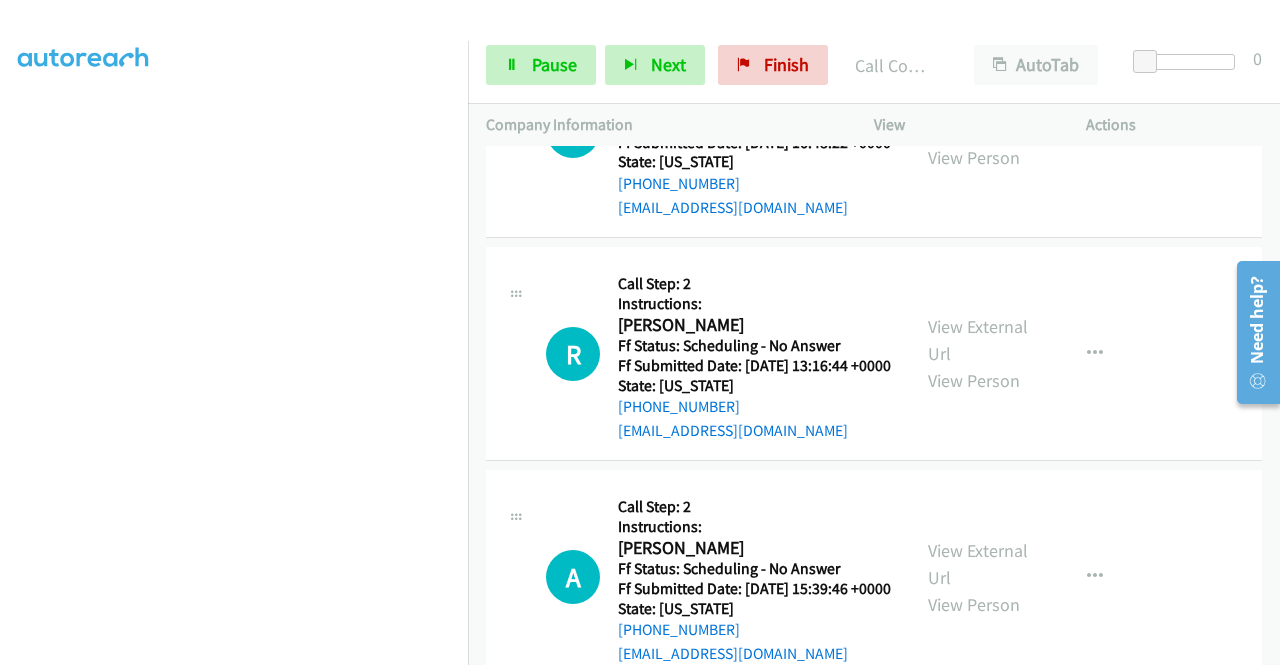 click on "View External Url" at bounding box center [978, 117] 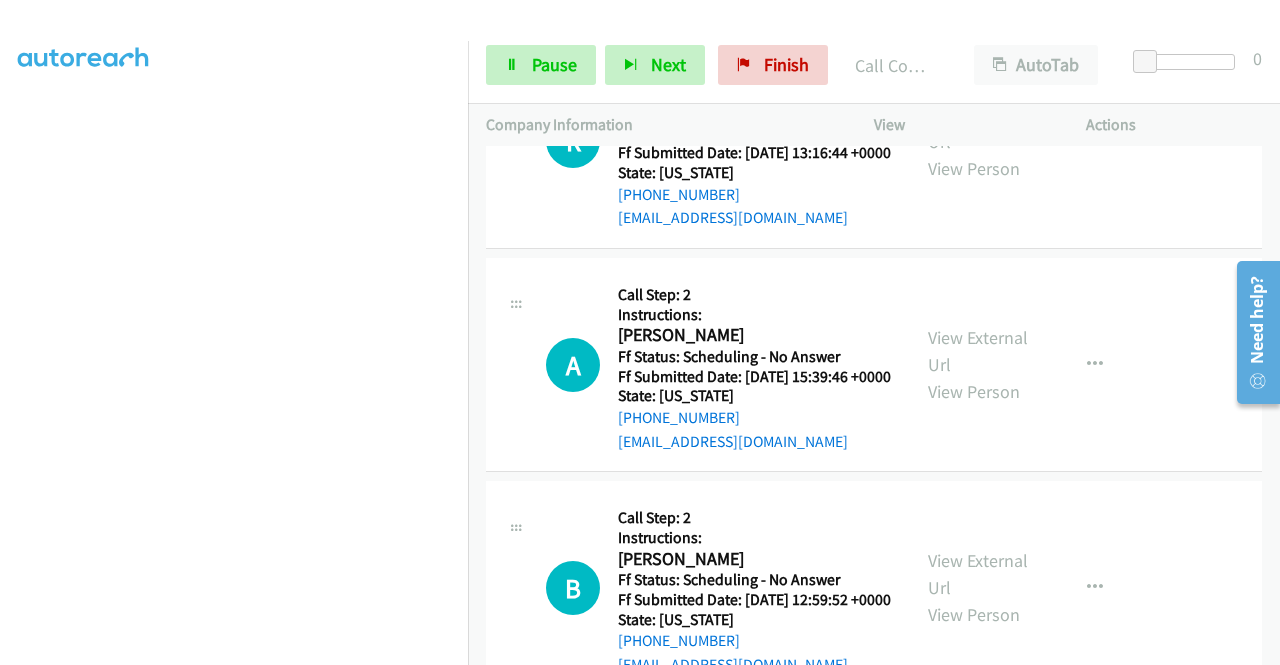 scroll, scrollTop: 4288, scrollLeft: 0, axis: vertical 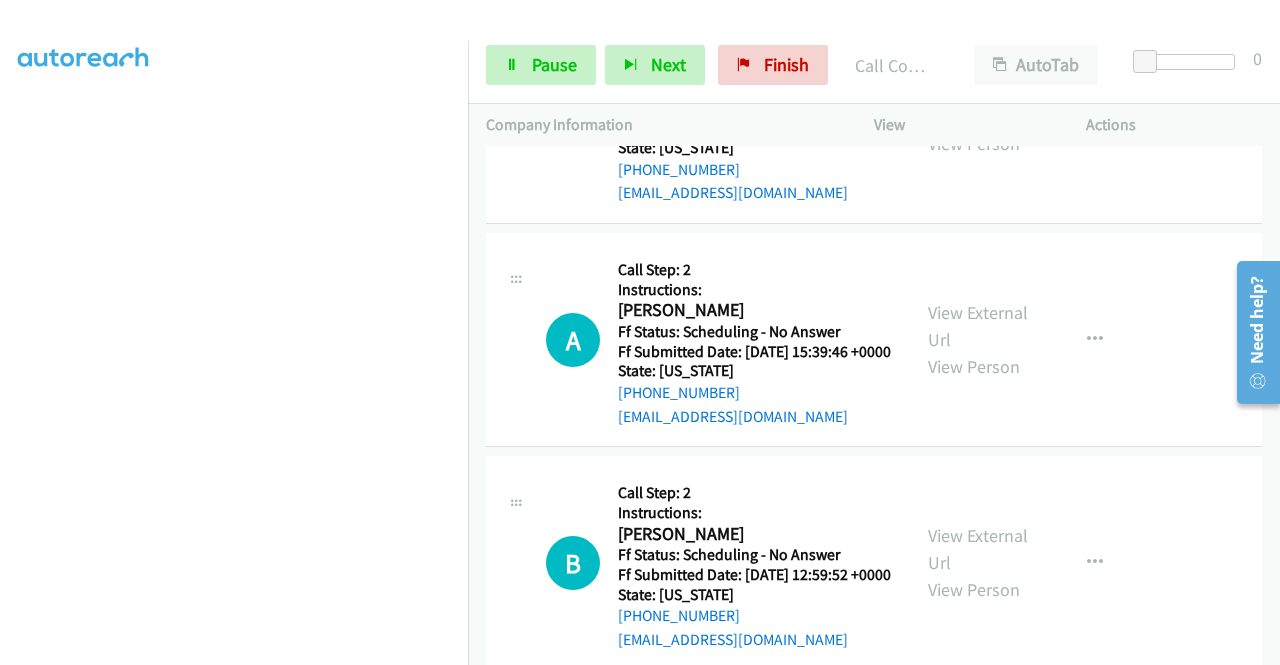 click on "View External Url" at bounding box center (978, 103) 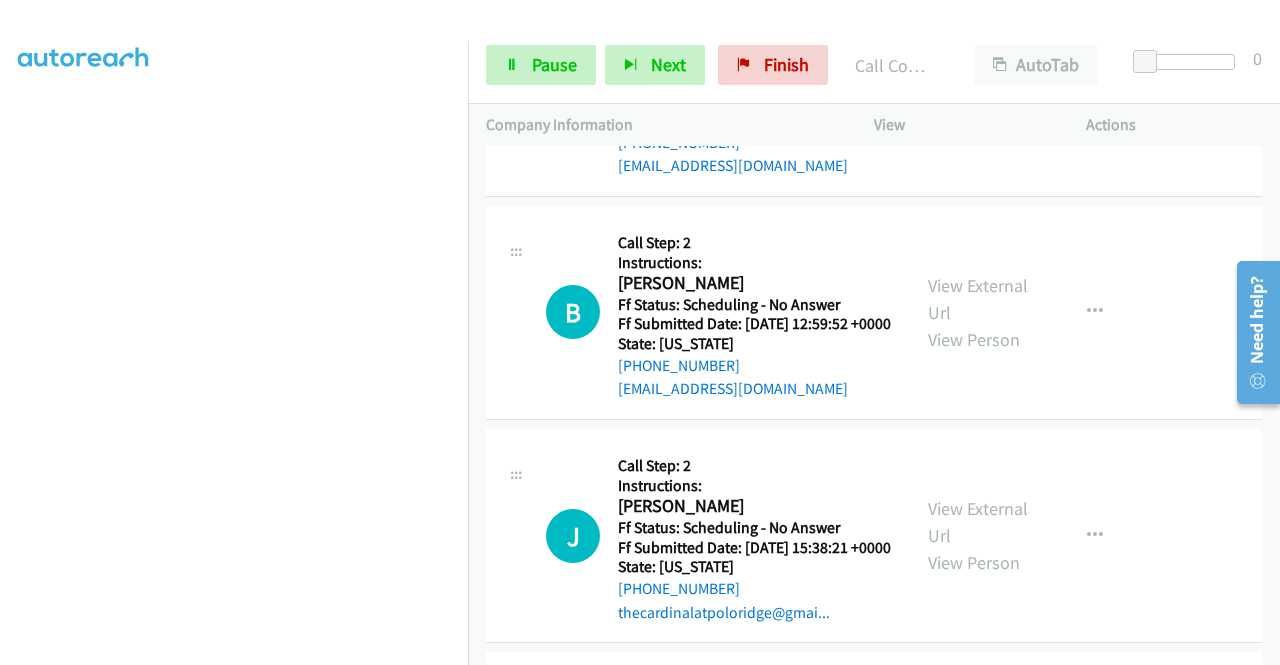 scroll, scrollTop: 4621, scrollLeft: 0, axis: vertical 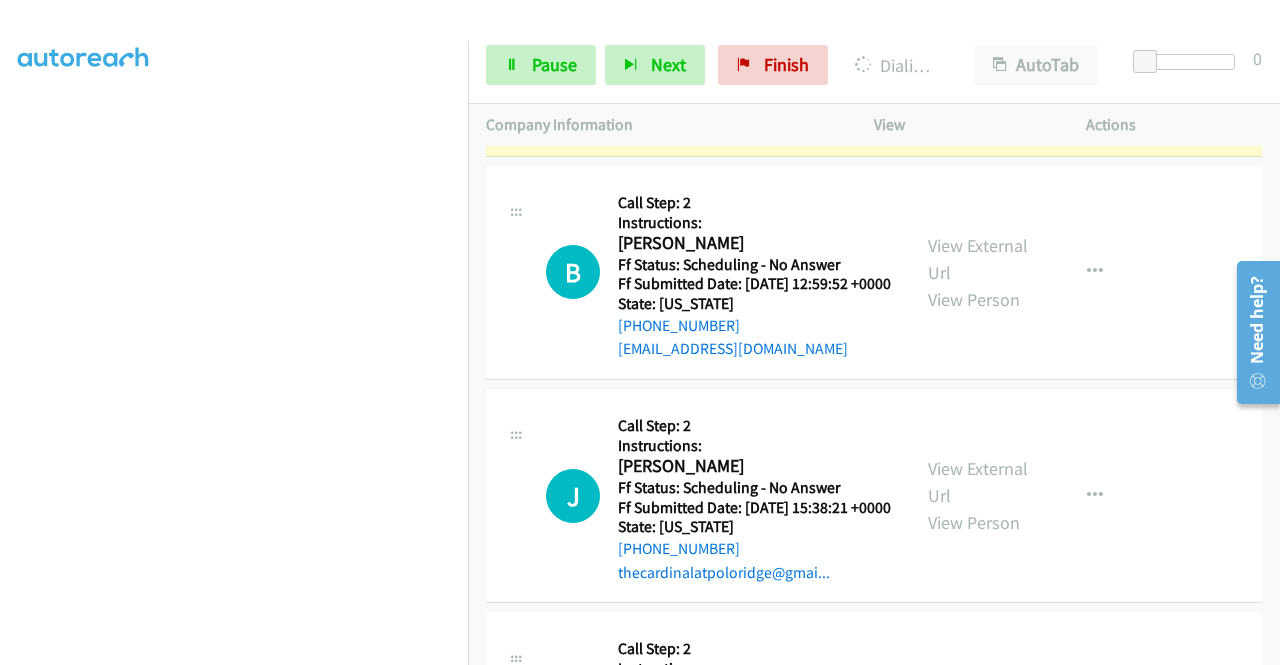 click on "View External Url
View Person" at bounding box center (980, 49) 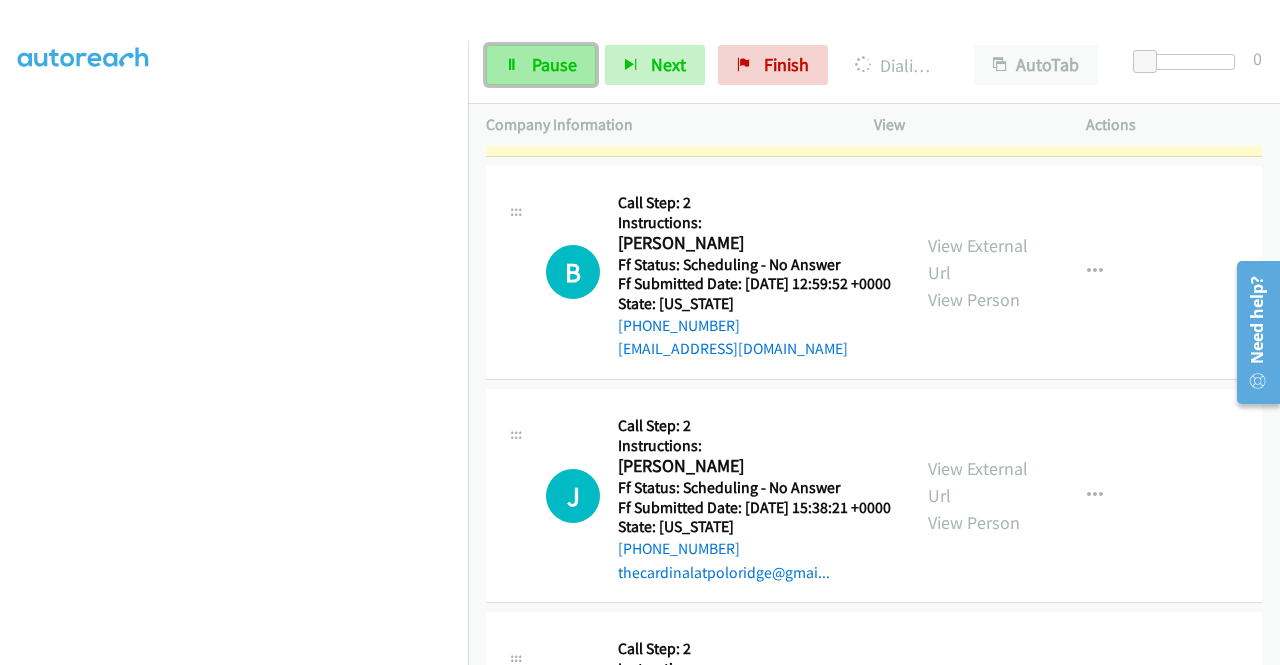 click on "Pause" at bounding box center (554, 64) 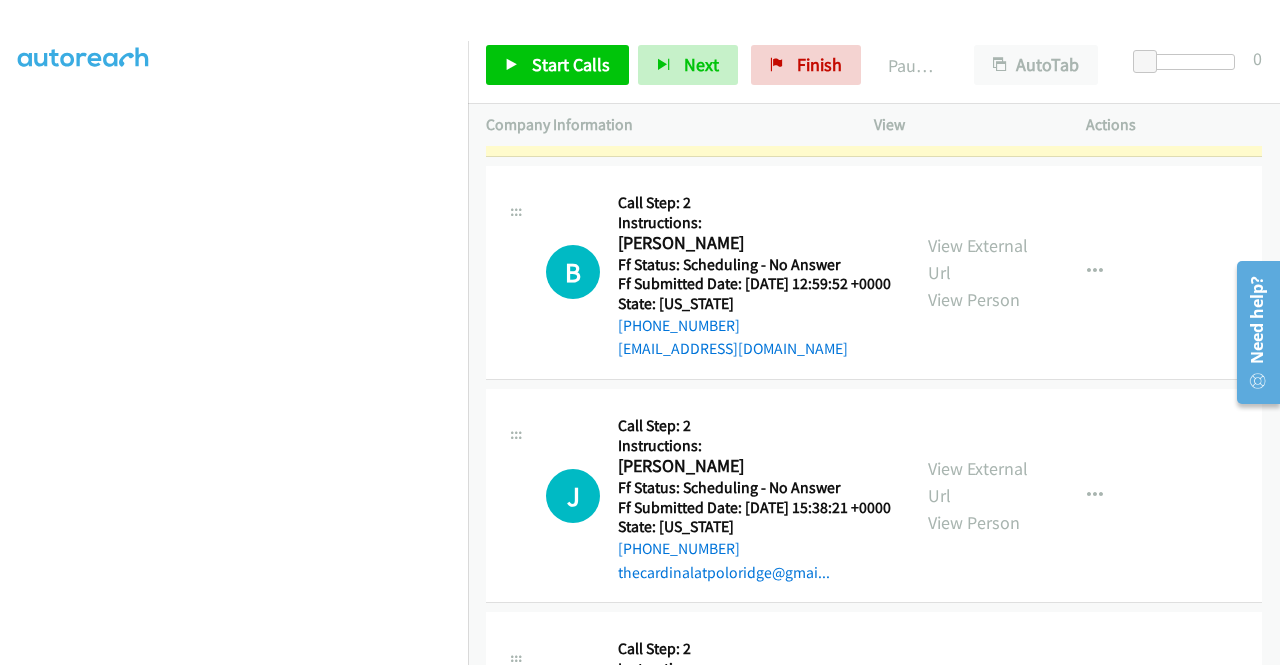 scroll, scrollTop: 0, scrollLeft: 0, axis: both 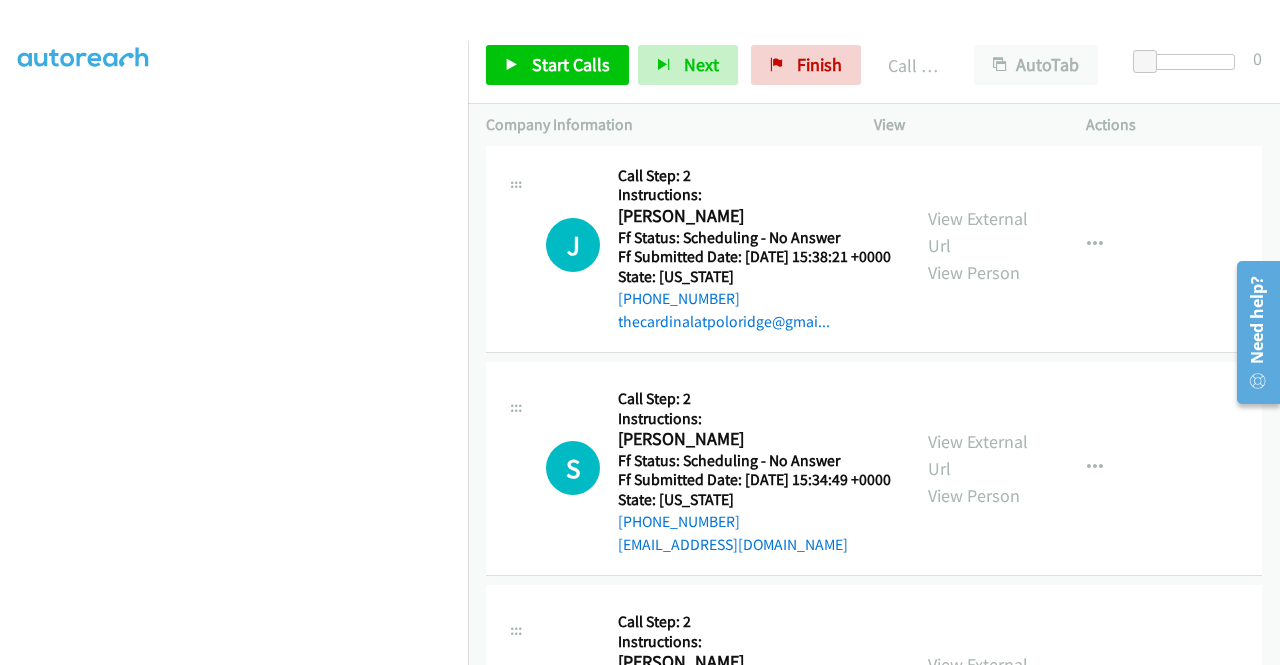drag, startPoint x: 552, startPoint y: 75, endPoint x: 546, endPoint y: 43, distance: 32.55764 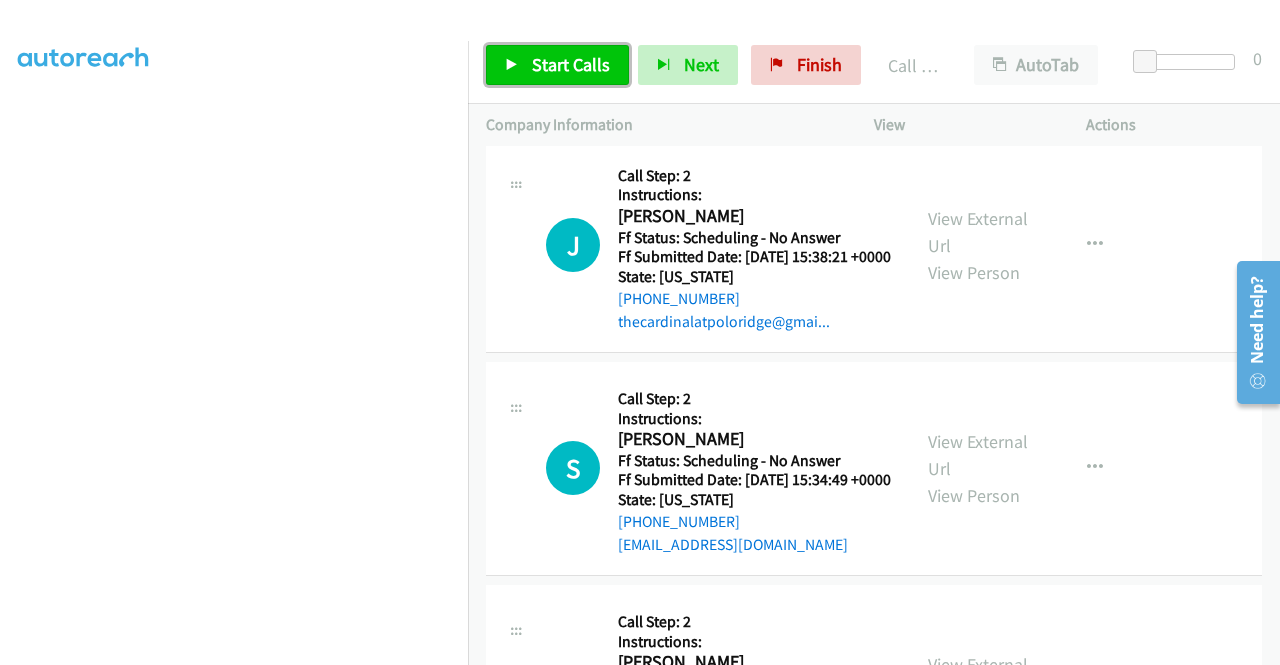 click on "Start Calls" at bounding box center [557, 65] 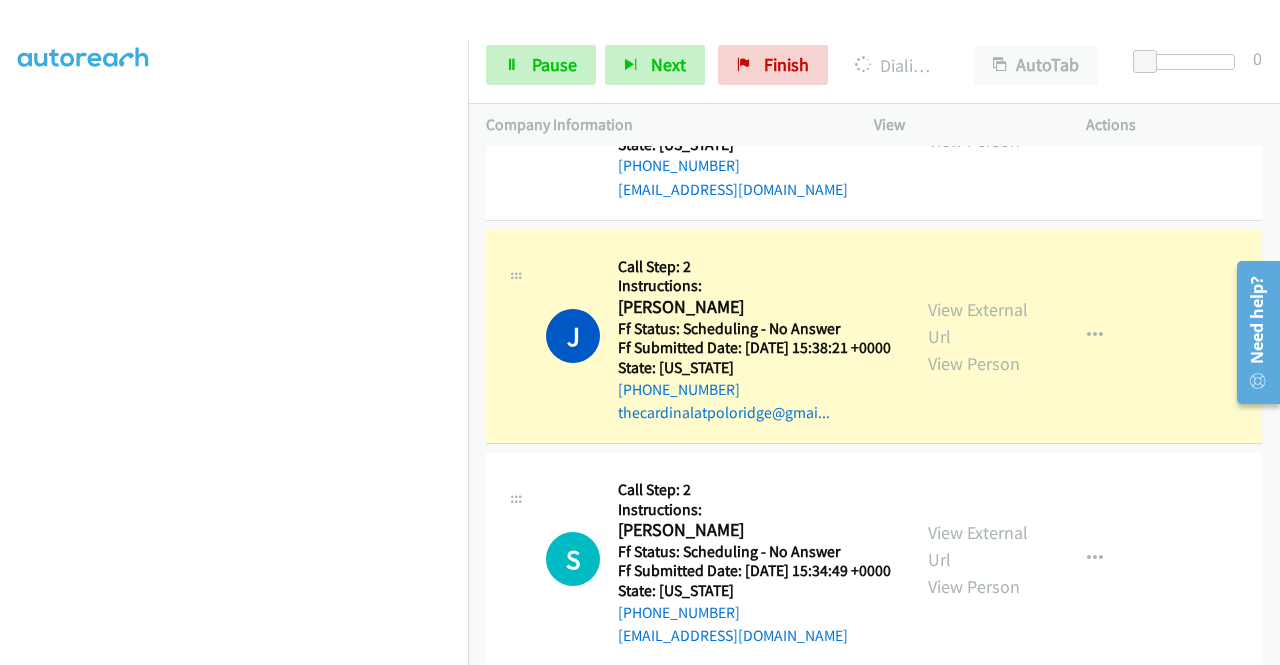 click on "J
Callback Scheduled
Call Step: 2
Instructions:
Jeff Rountree
America/New_York
Ff Status: Scheduling - No Answer
Ff Submitted Date: 2025-07-24 15:38:21 +0000
State: Florida
+1 239-229-5267
thecardinalatpoloridge@gmai...
Call was successful?
View External Url
View Person
View External Url
Email
Schedule/Manage Callback
Skip Call
Add to do not call list" at bounding box center (874, 336) 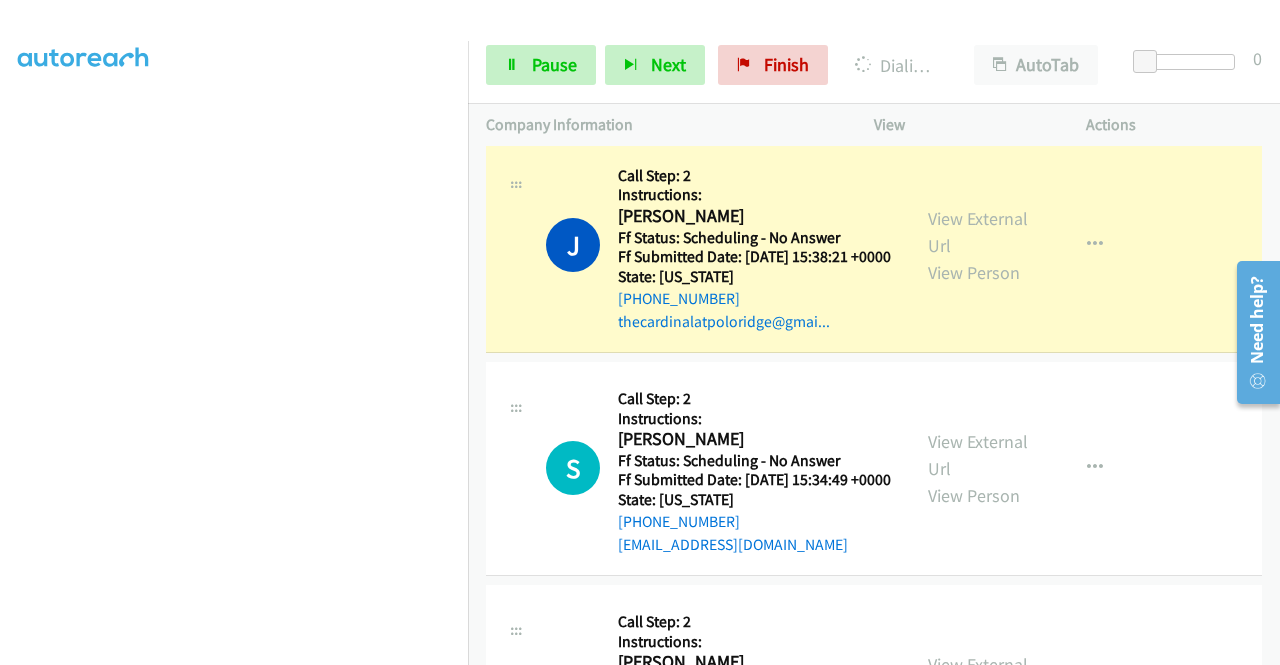 click on "View External Url
View Person" at bounding box center [980, 245] 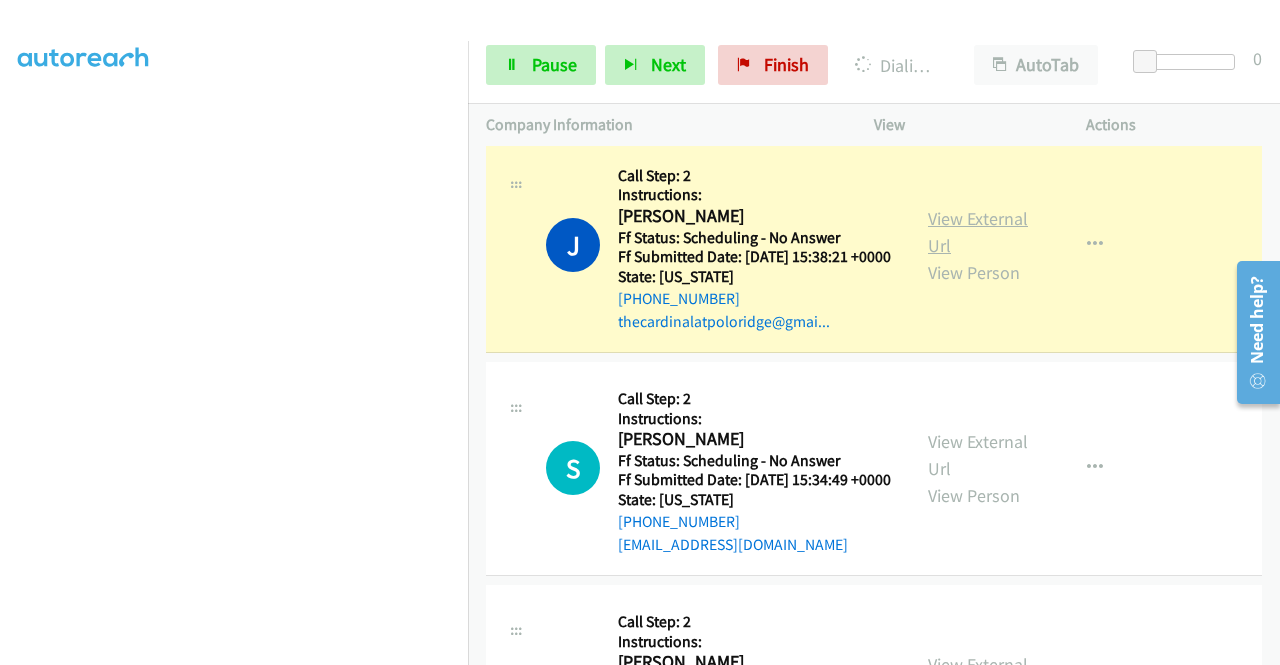 click on "View External Url" at bounding box center (978, 232) 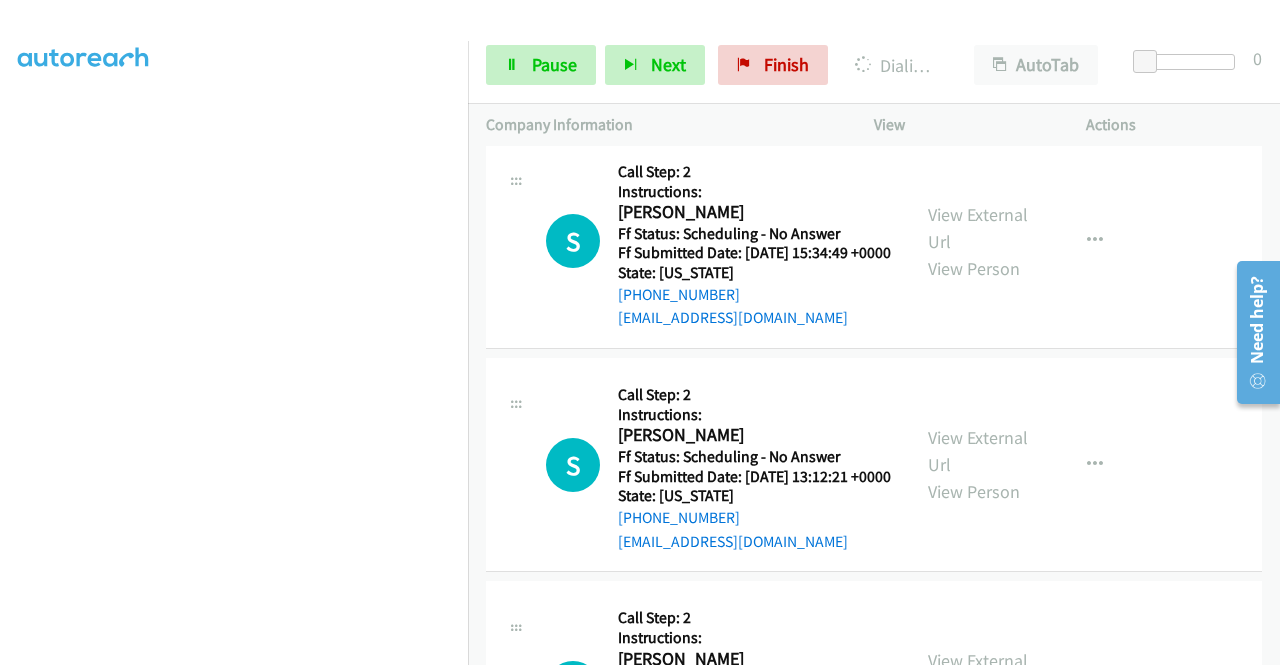 scroll, scrollTop: 5194, scrollLeft: 0, axis: vertical 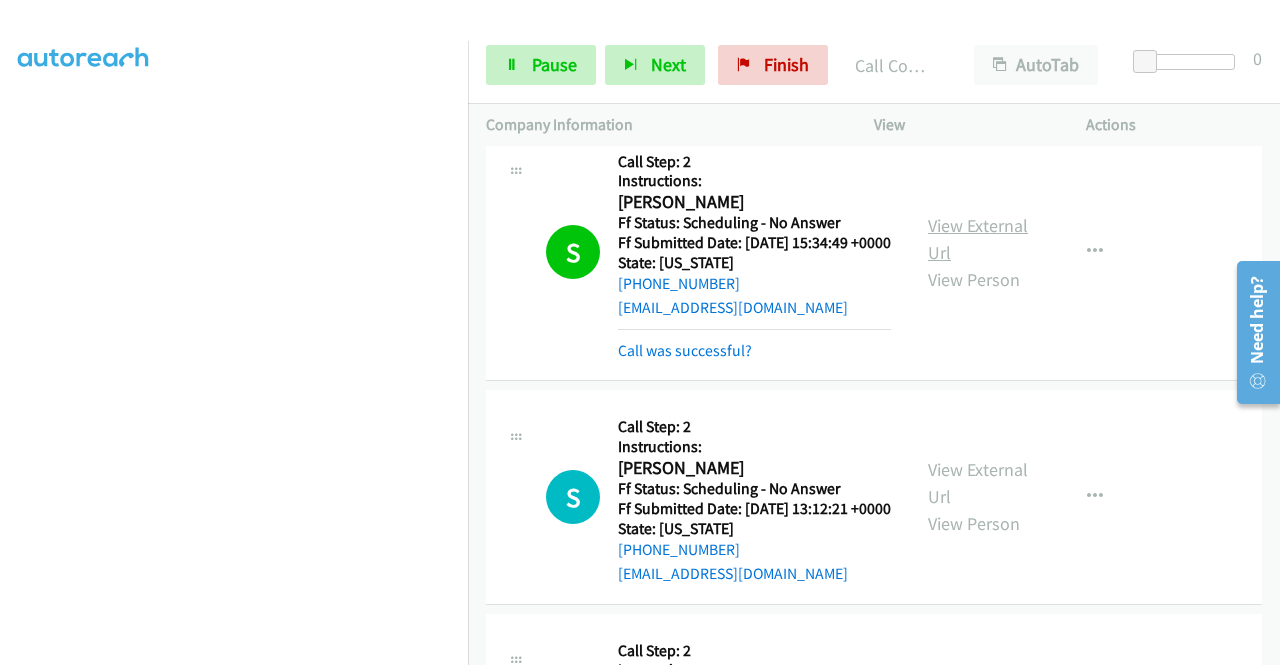 click on "View External Url" at bounding box center [978, 239] 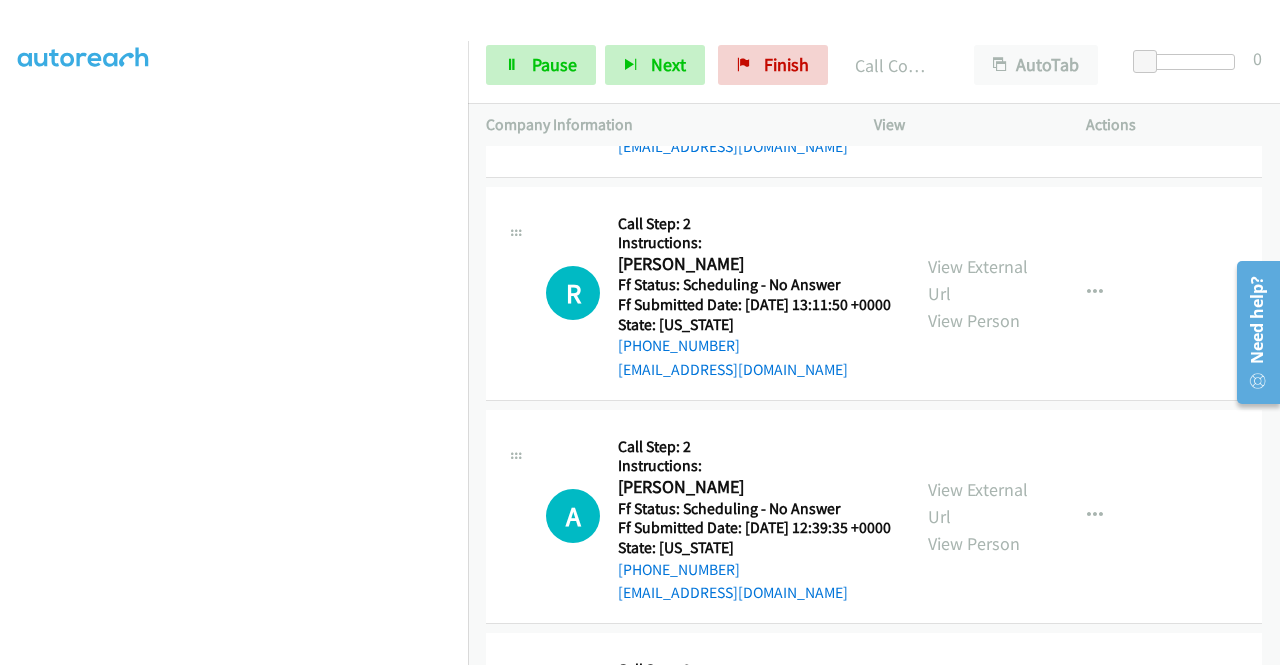 scroll, scrollTop: 5661, scrollLeft: 0, axis: vertical 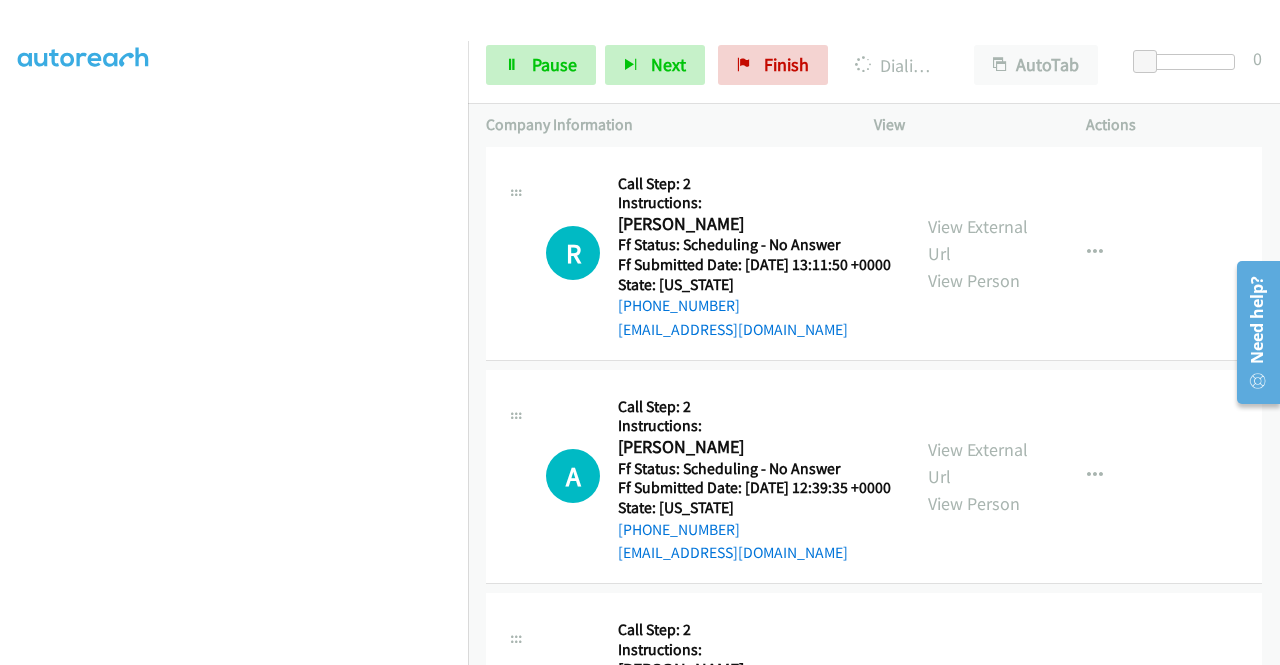 click on "View External Url" at bounding box center (978, 16) 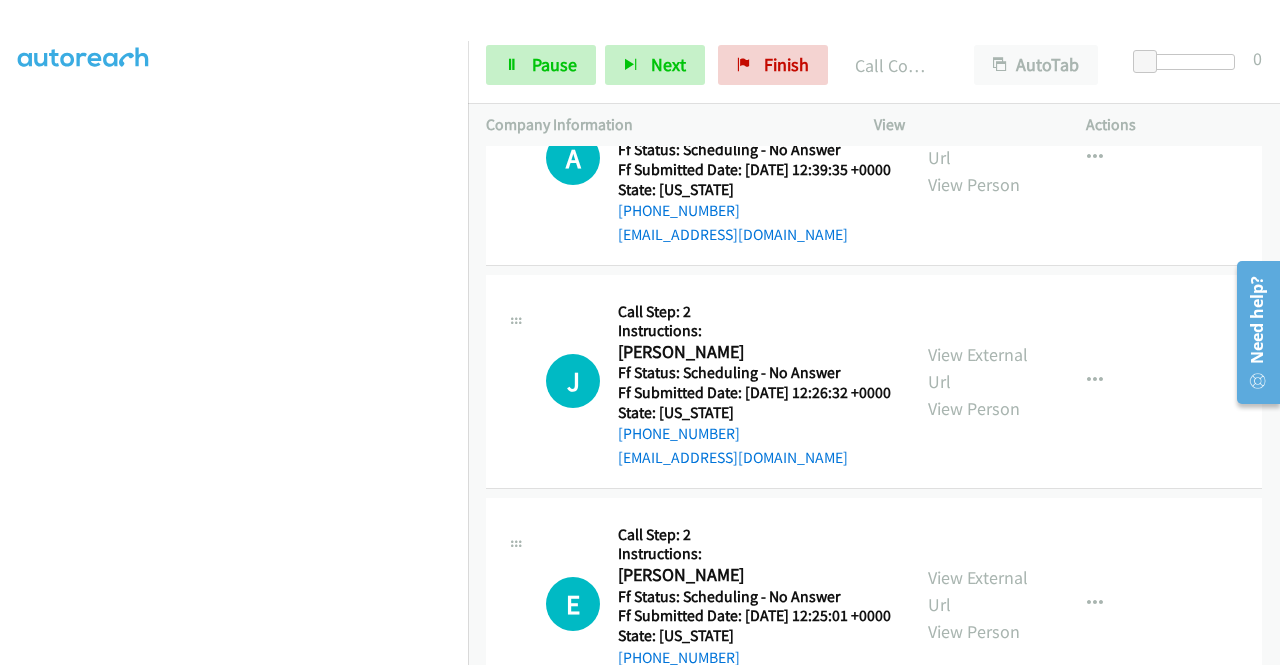 scroll, scrollTop: 6034, scrollLeft: 0, axis: vertical 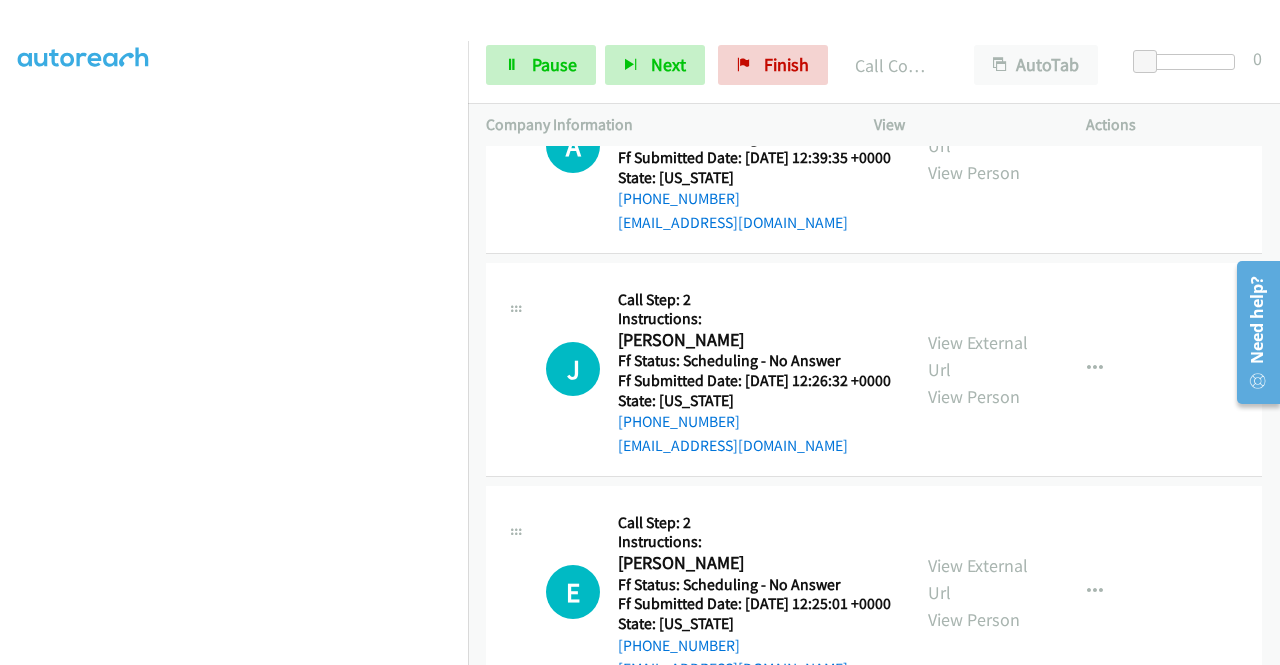 click on "View External Url" at bounding box center (978, -91) 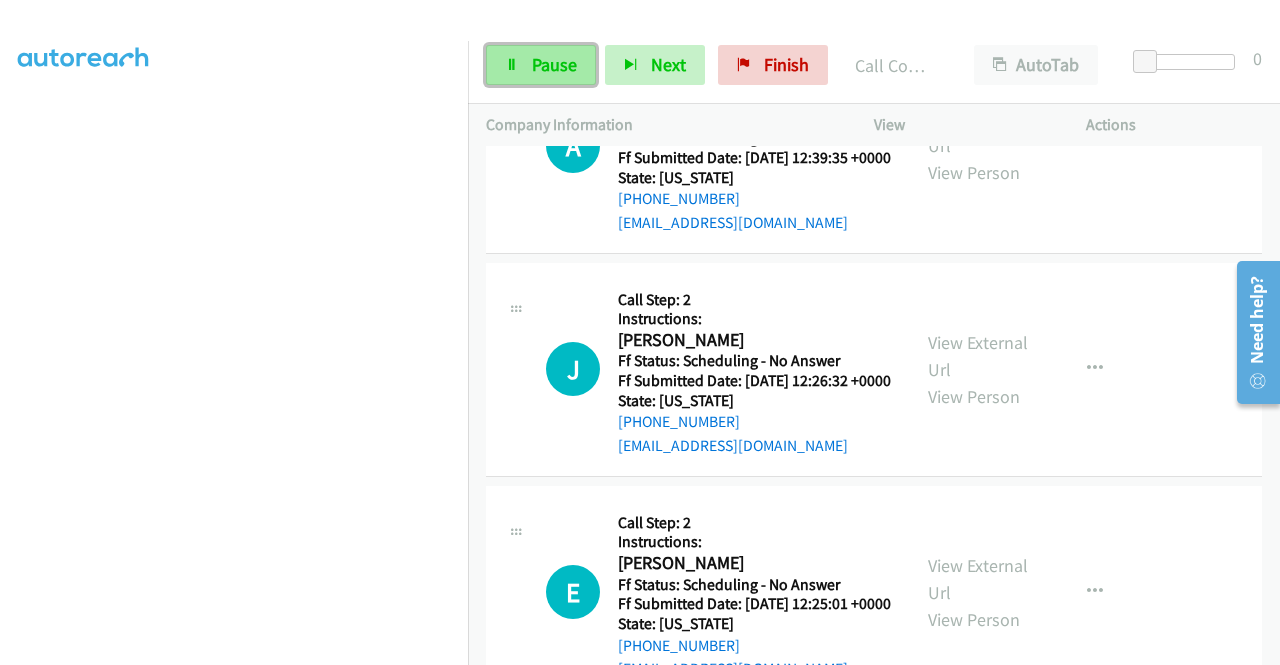 click on "Pause" at bounding box center [541, 65] 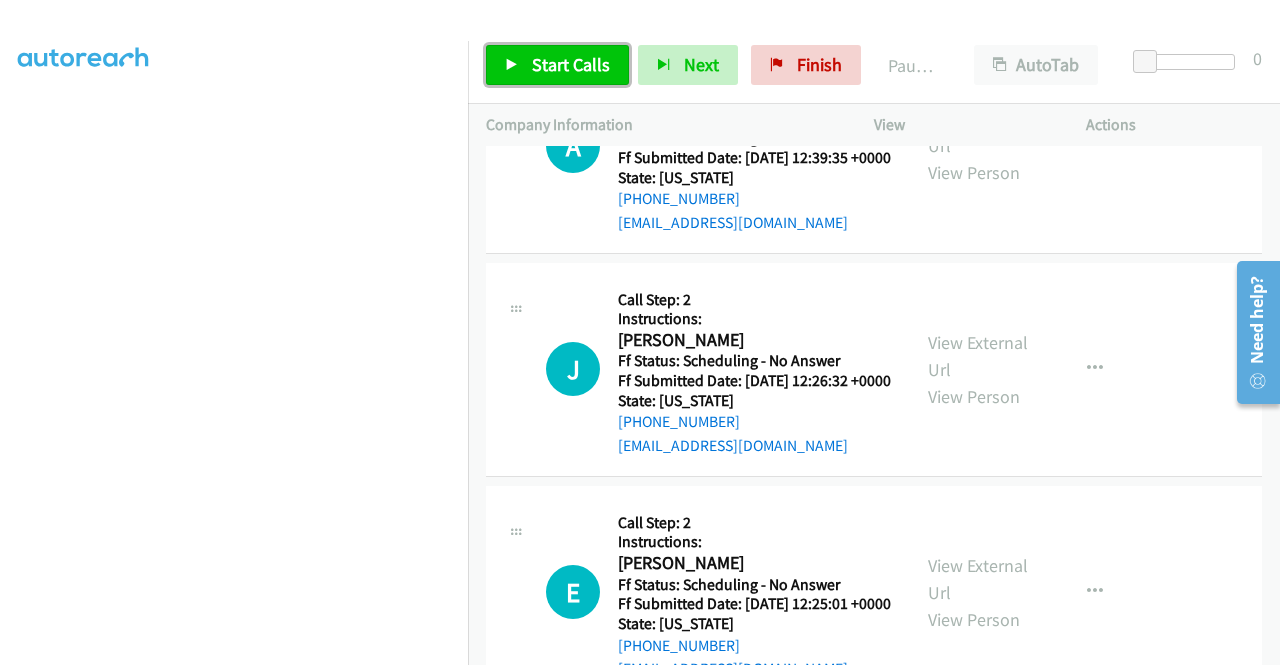 click on "Start Calls" at bounding box center (557, 65) 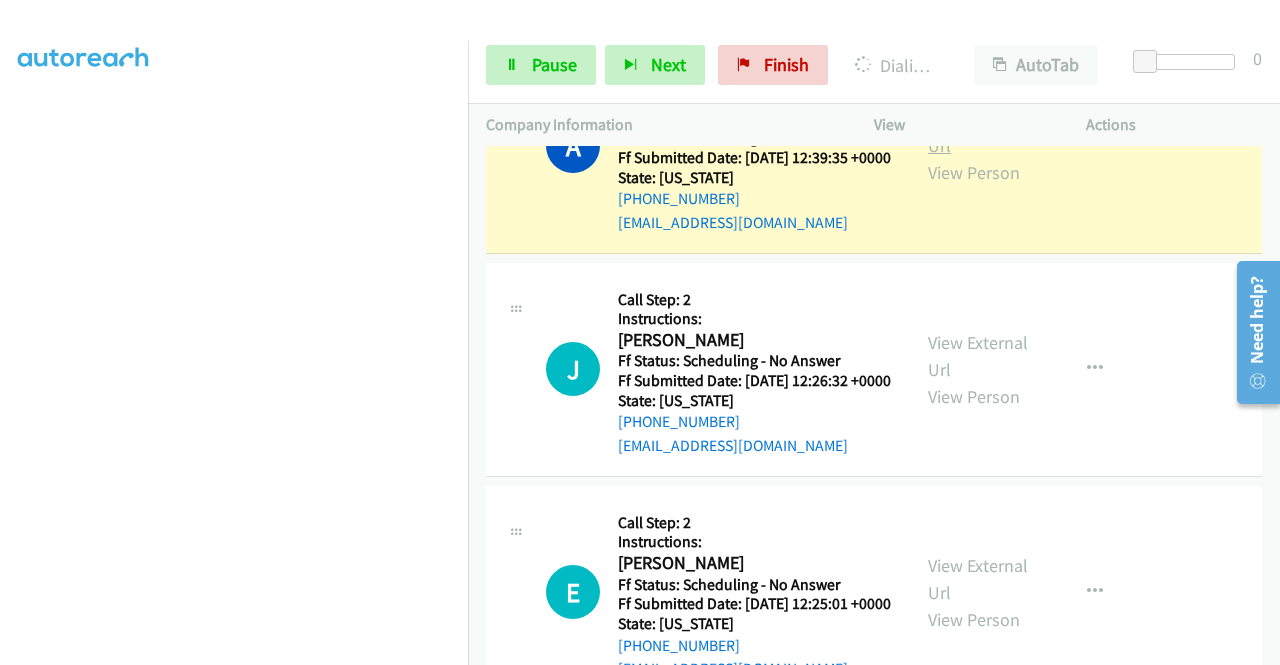 click on "View External Url" at bounding box center [978, 132] 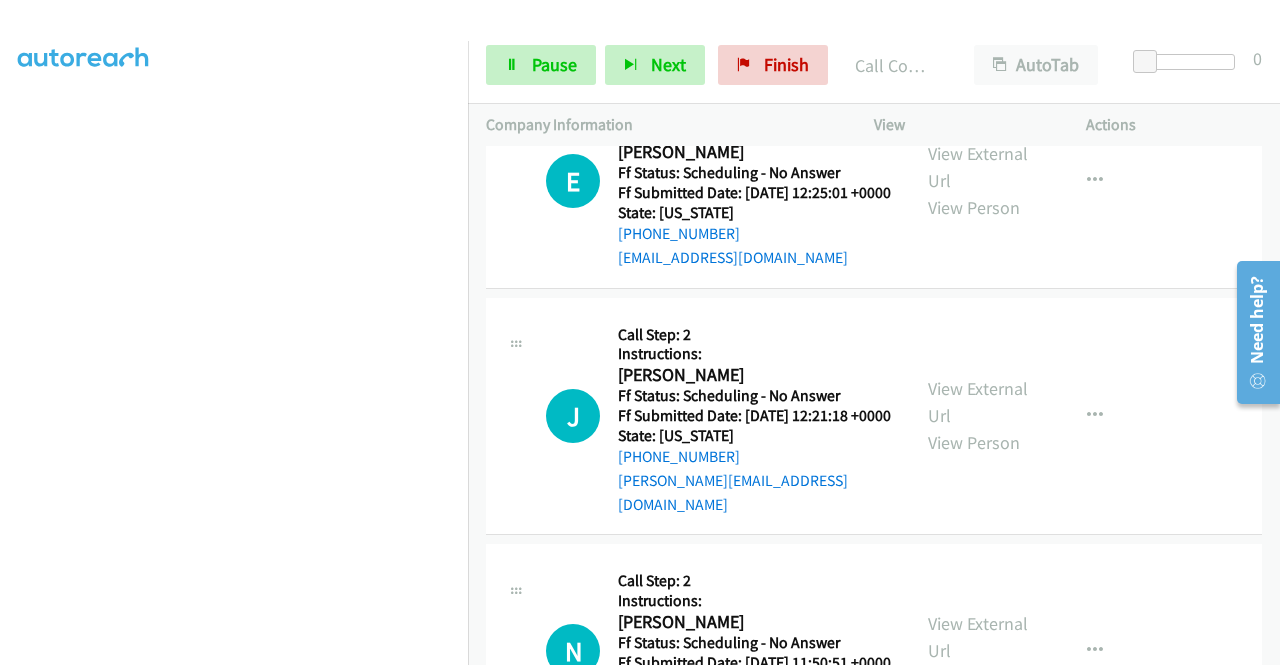 scroll, scrollTop: 6528, scrollLeft: 0, axis: vertical 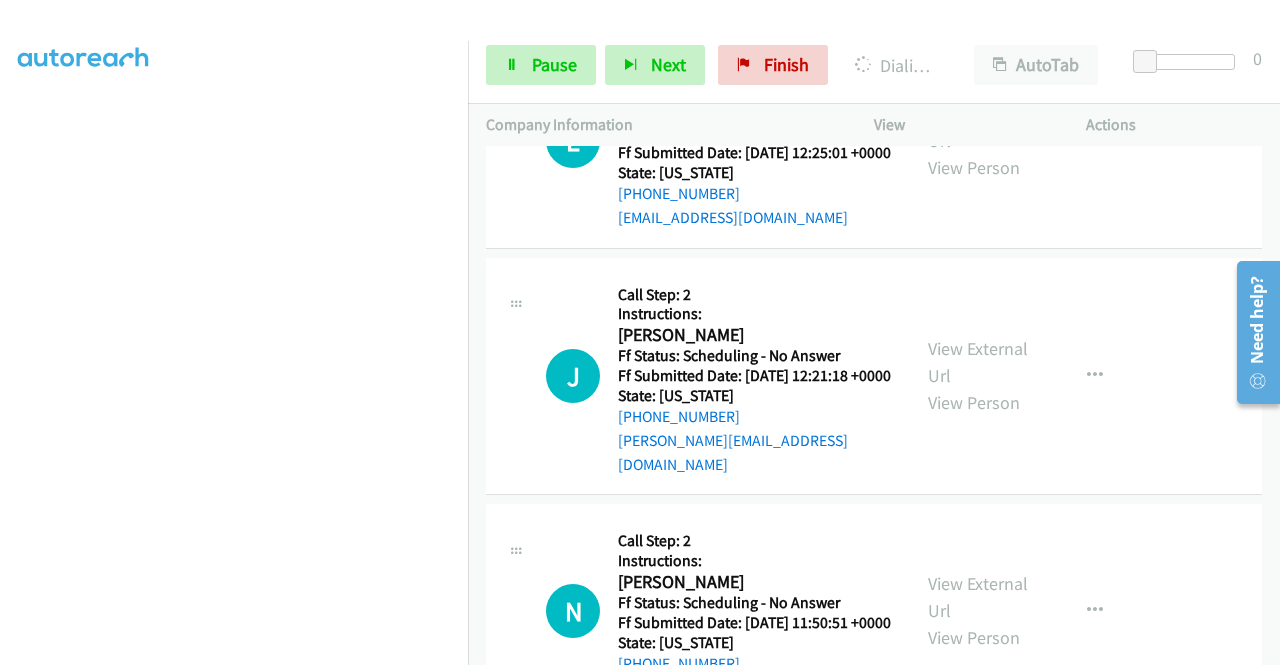 click on "View External Url" at bounding box center (978, -96) 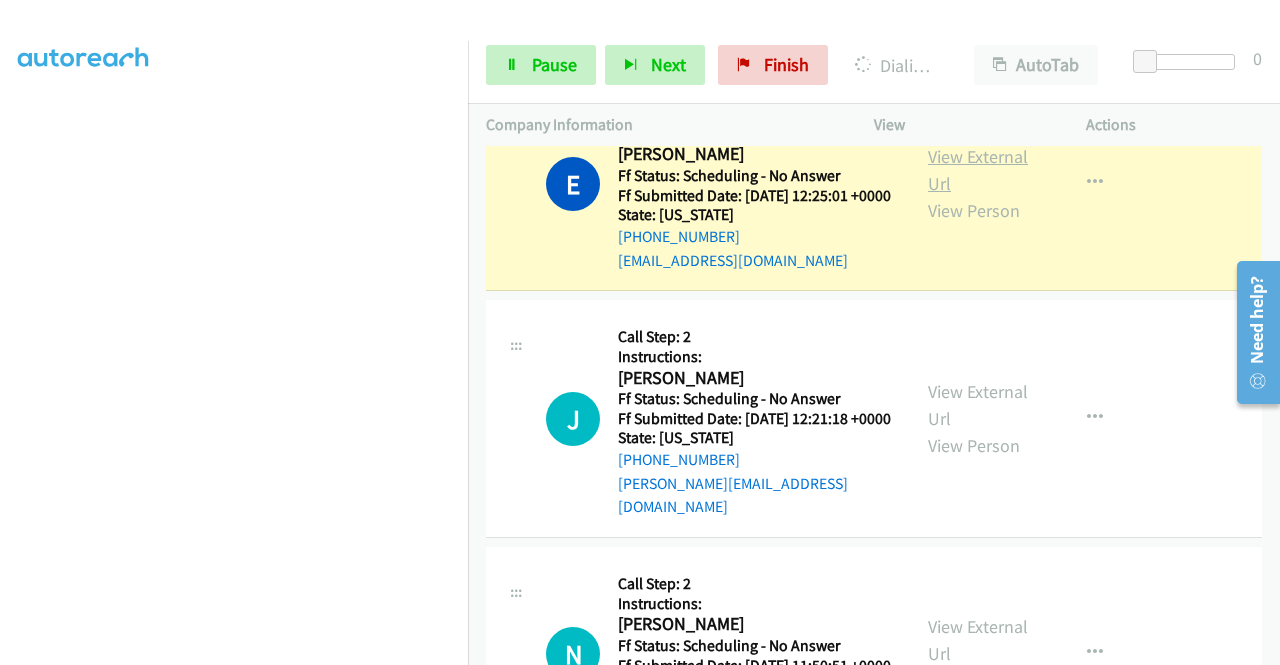 click on "View External Url" at bounding box center (978, 170) 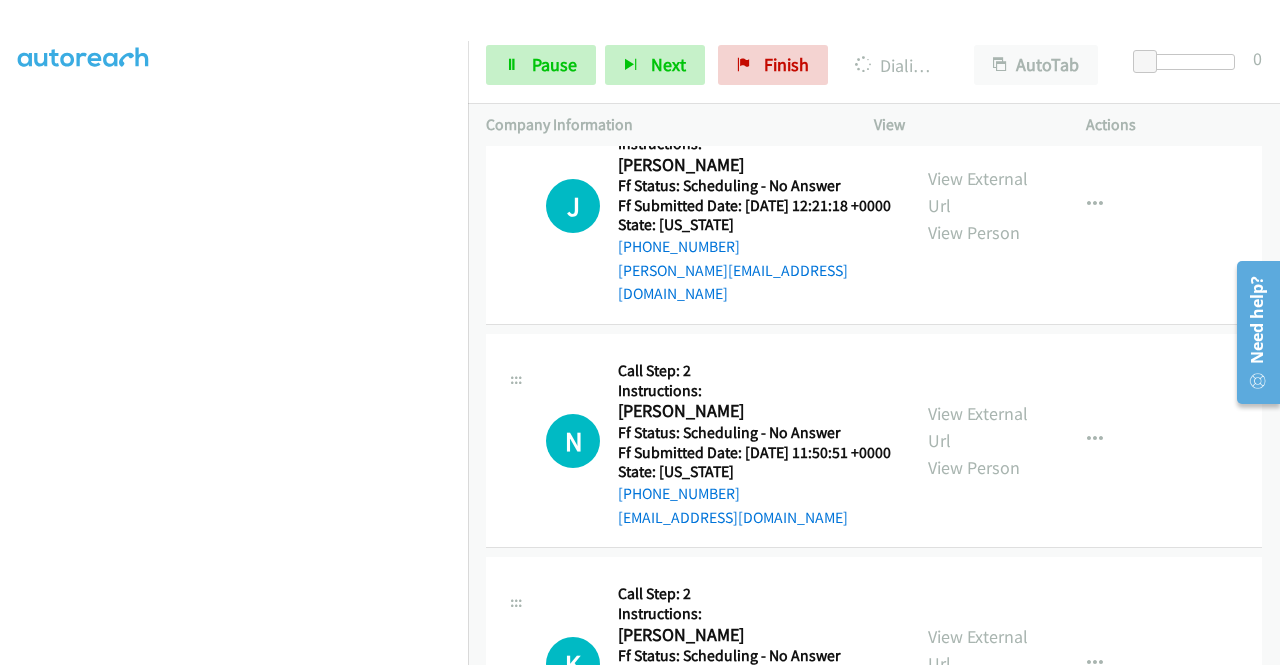 scroll, scrollTop: 6821, scrollLeft: 0, axis: vertical 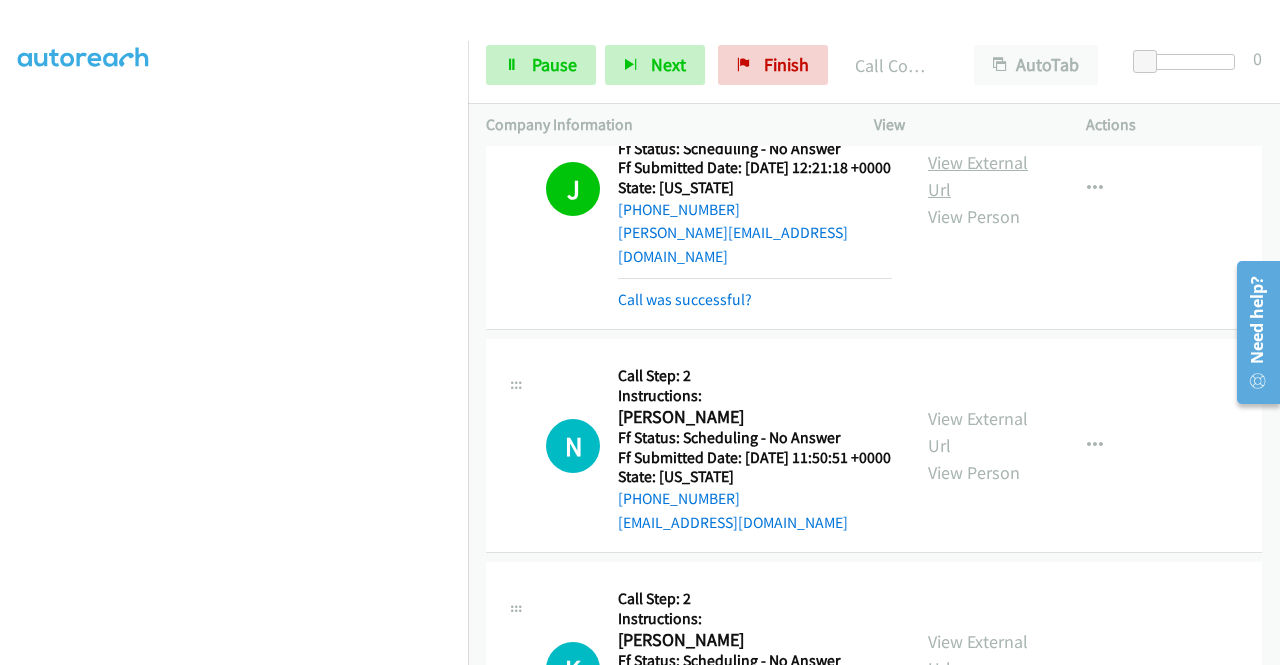 click on "View External Url" at bounding box center [978, 176] 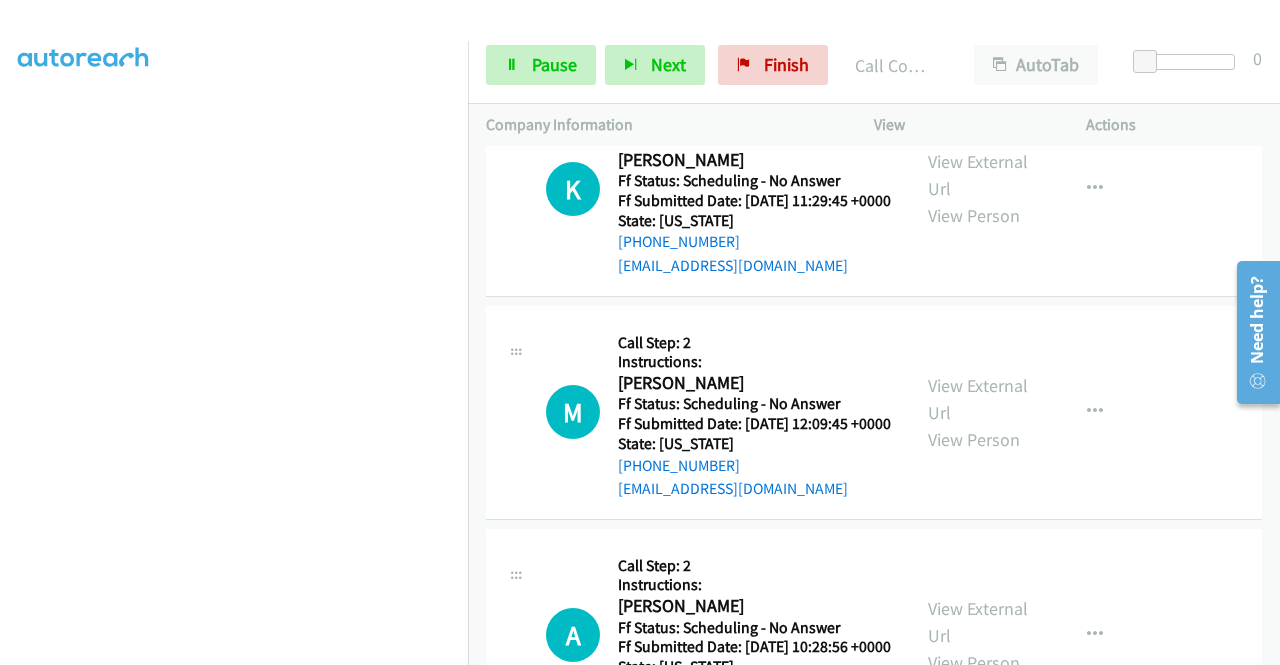scroll, scrollTop: 7328, scrollLeft: 0, axis: vertical 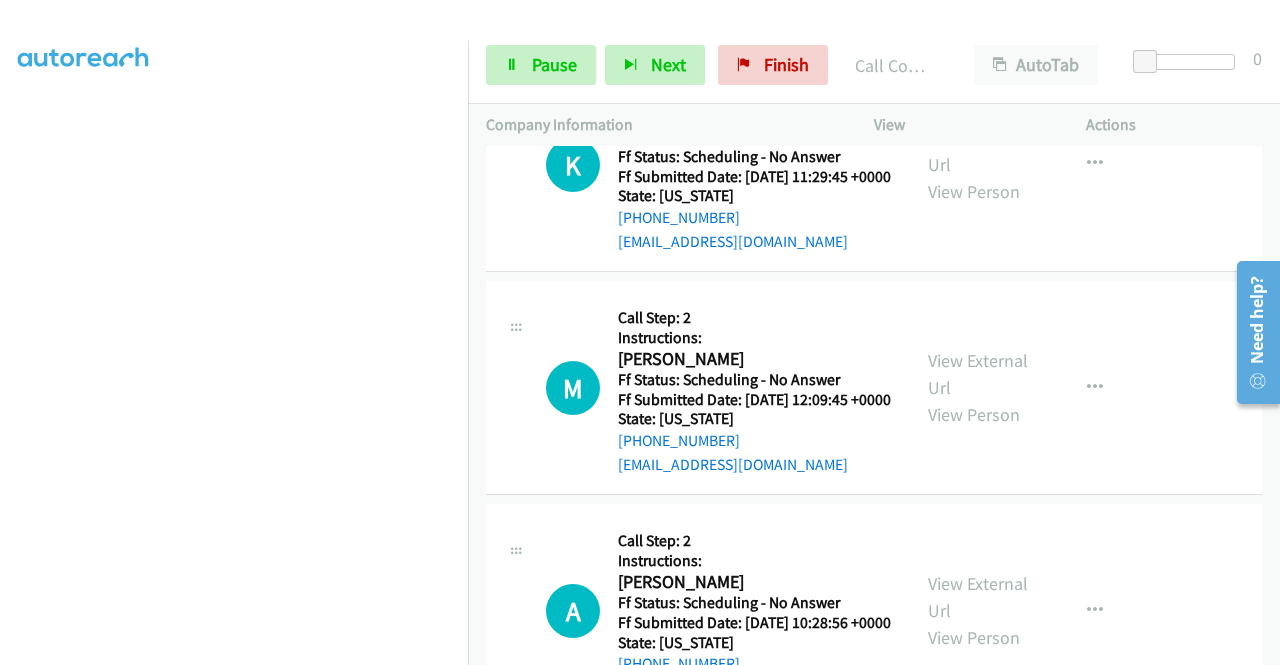 click on "View External Url
View Person
View External Url
Email
Schedule/Manage Callback
Skip Call
Add to do not call list" at bounding box center [1025, -80] 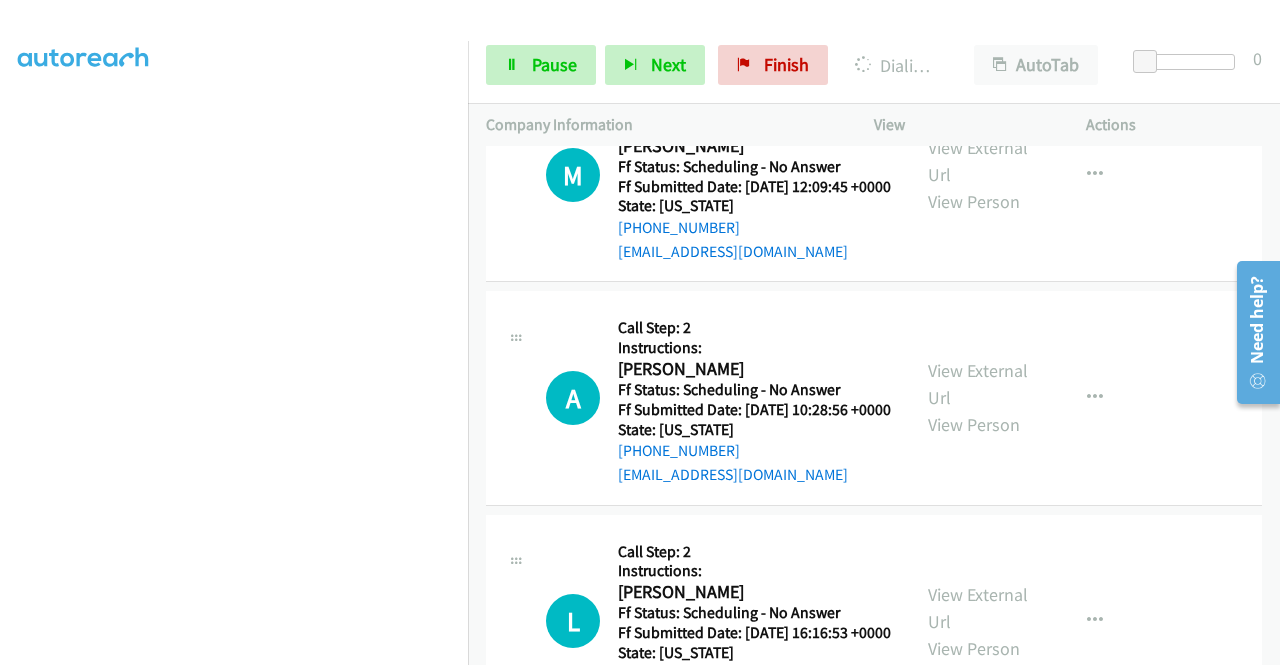 scroll, scrollTop: 7634, scrollLeft: 0, axis: vertical 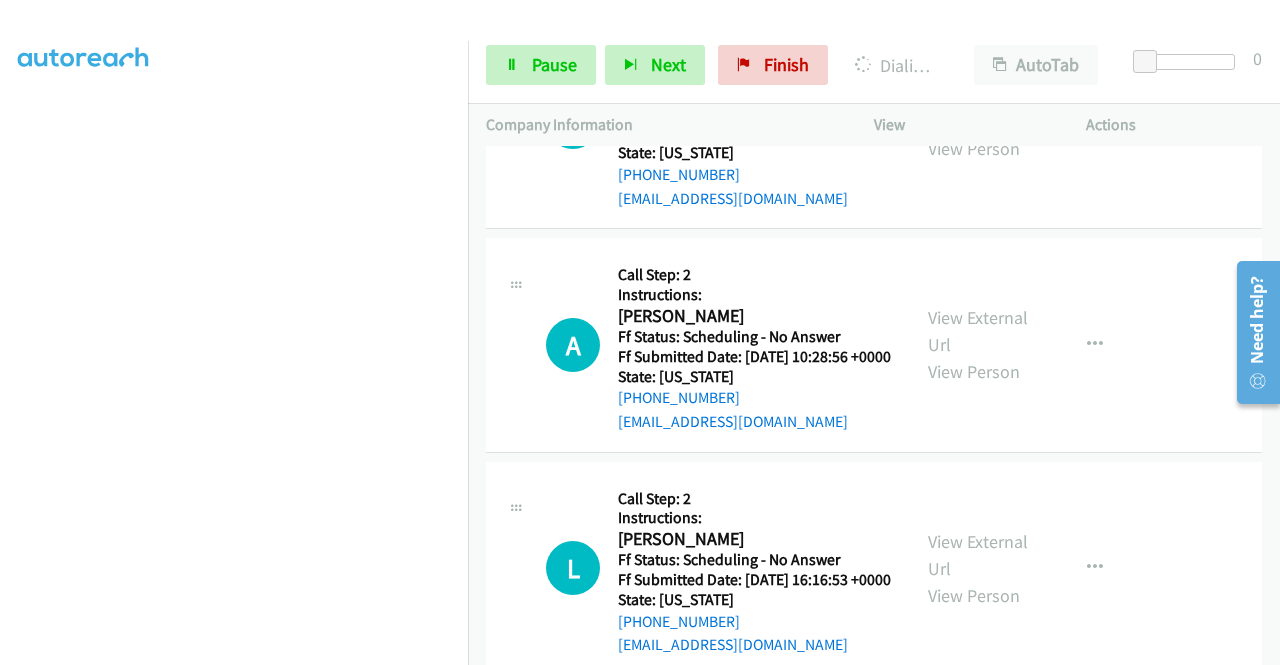 click on "View External Url" at bounding box center [978, -115] 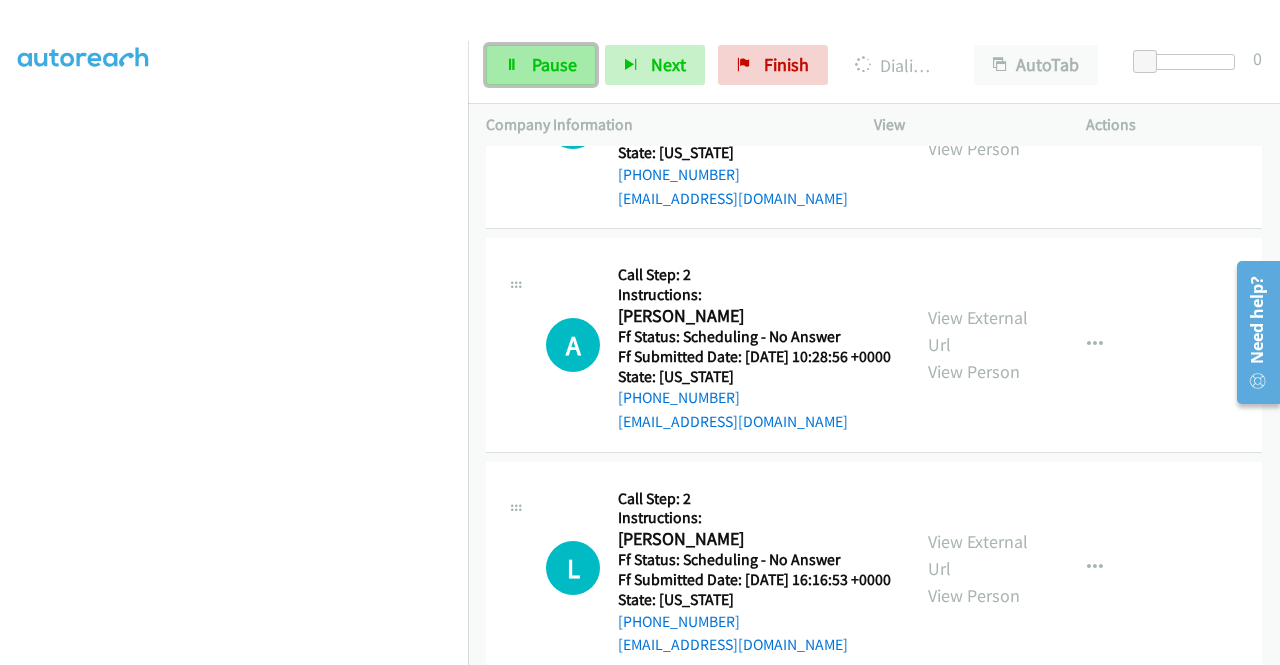 click at bounding box center [512, 66] 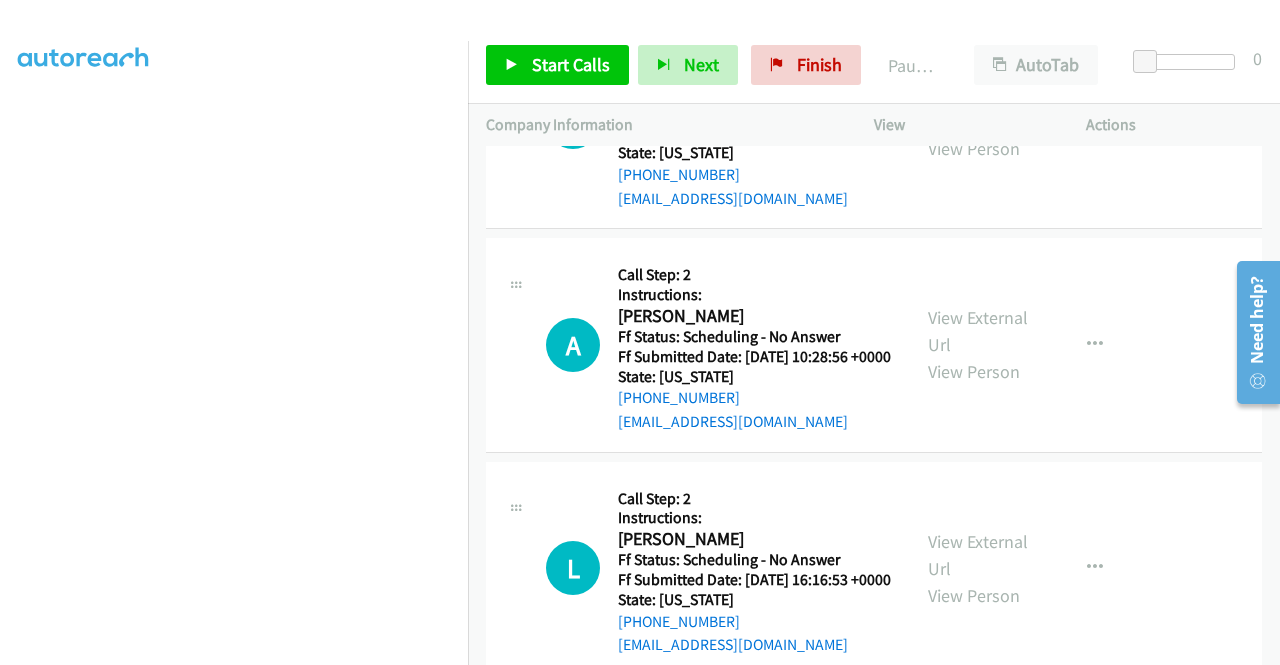 click on "View External Url" at bounding box center [978, -115] 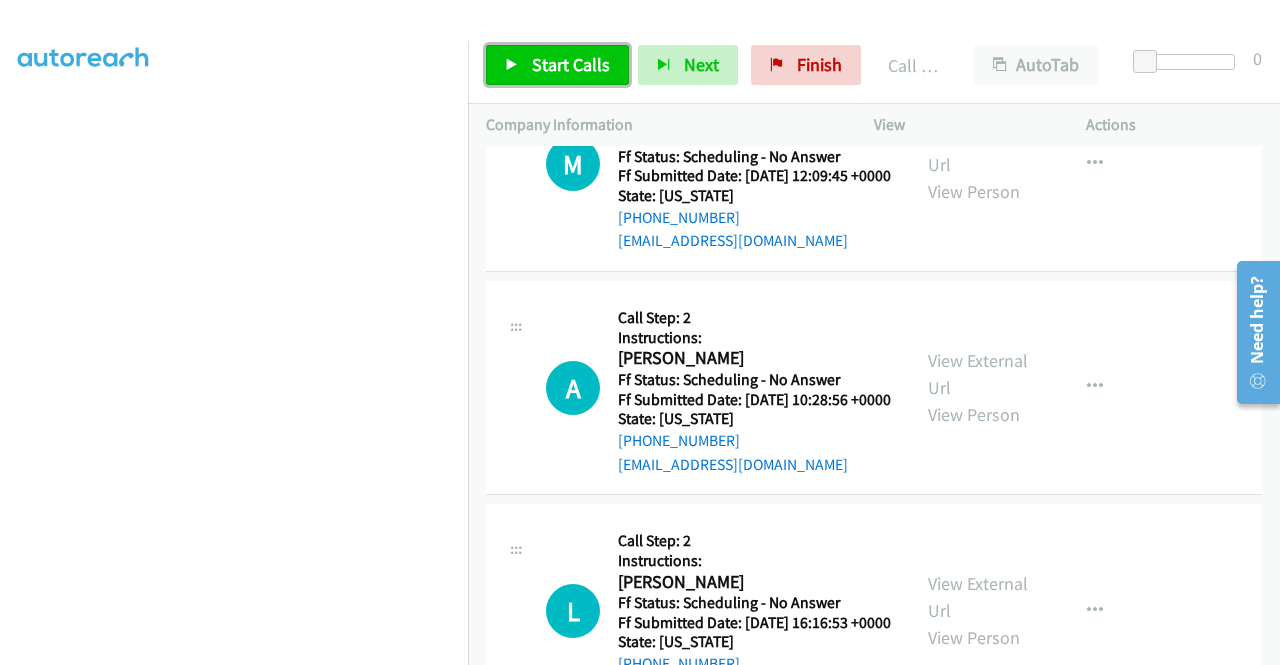 click on "Start Calls" at bounding box center (571, 64) 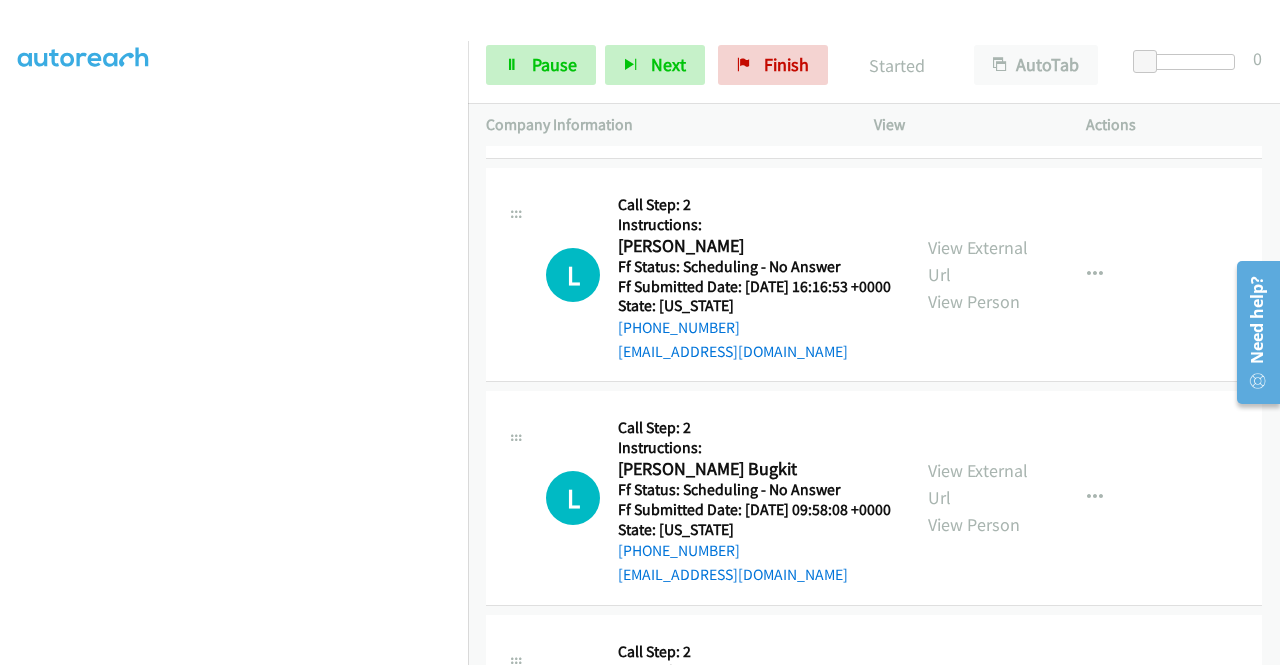 scroll, scrollTop: 8008, scrollLeft: 0, axis: vertical 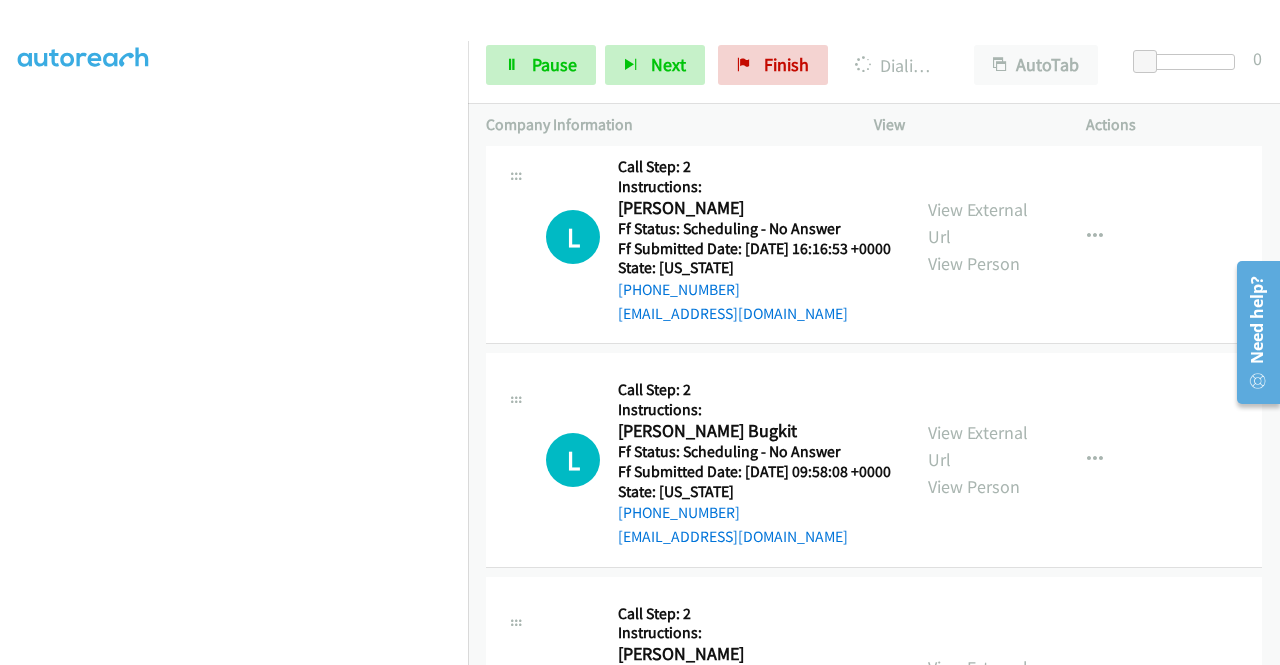 click on "View External Url" at bounding box center (978, -223) 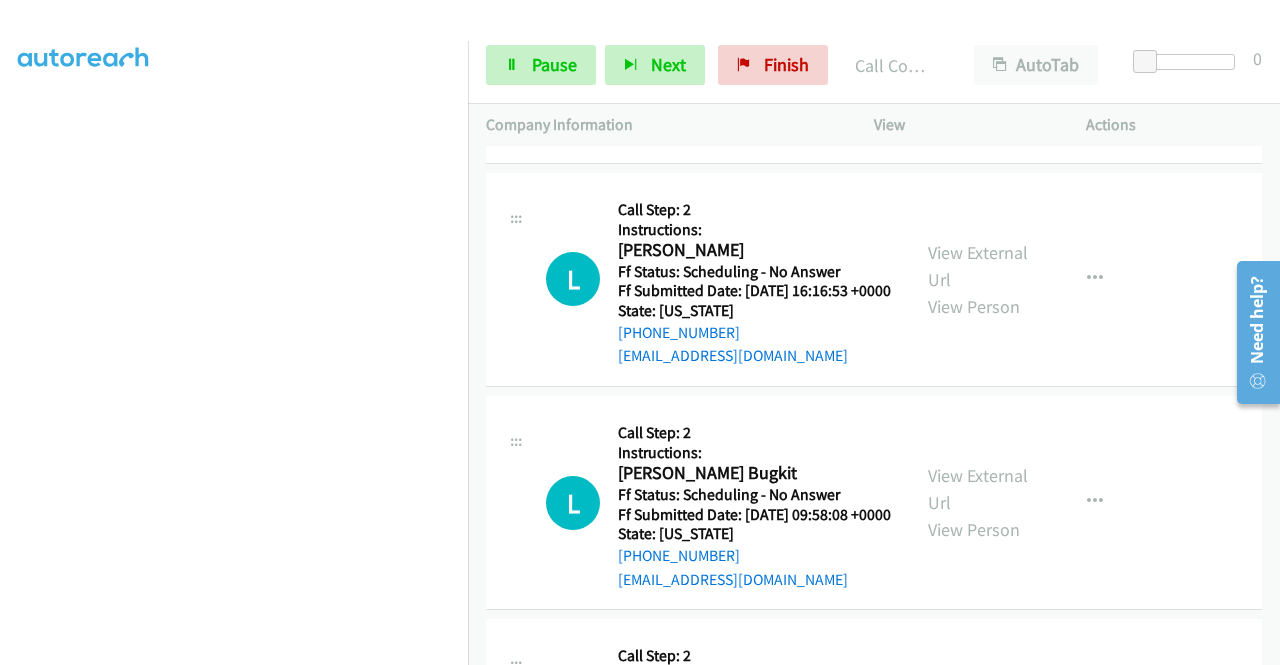 click on "A
Callback Scheduled
Call Step: 2
Instructions:
Alyssa Cuesta
America/Los_Angeles
Ff Status: Scheduling - No Answer
Ff Submitted Date: 2025-07-21 10:28:56 +0000
State: Washington
+1 602-427-7631
alyssarianac@gmail.com
Call was successful?
View External Url
View Person
View External Url
Email
Schedule/Manage Callback
Skip Call
Add to do not call list" at bounding box center (874, 56) 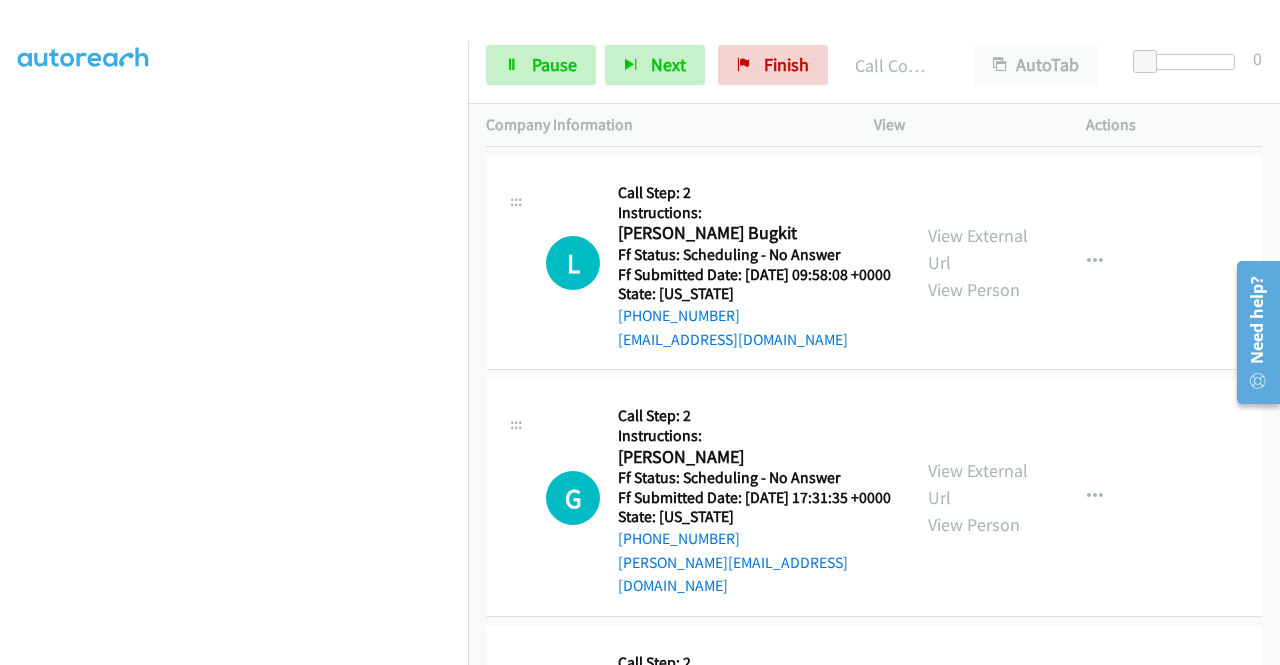 scroll, scrollTop: 8288, scrollLeft: 0, axis: vertical 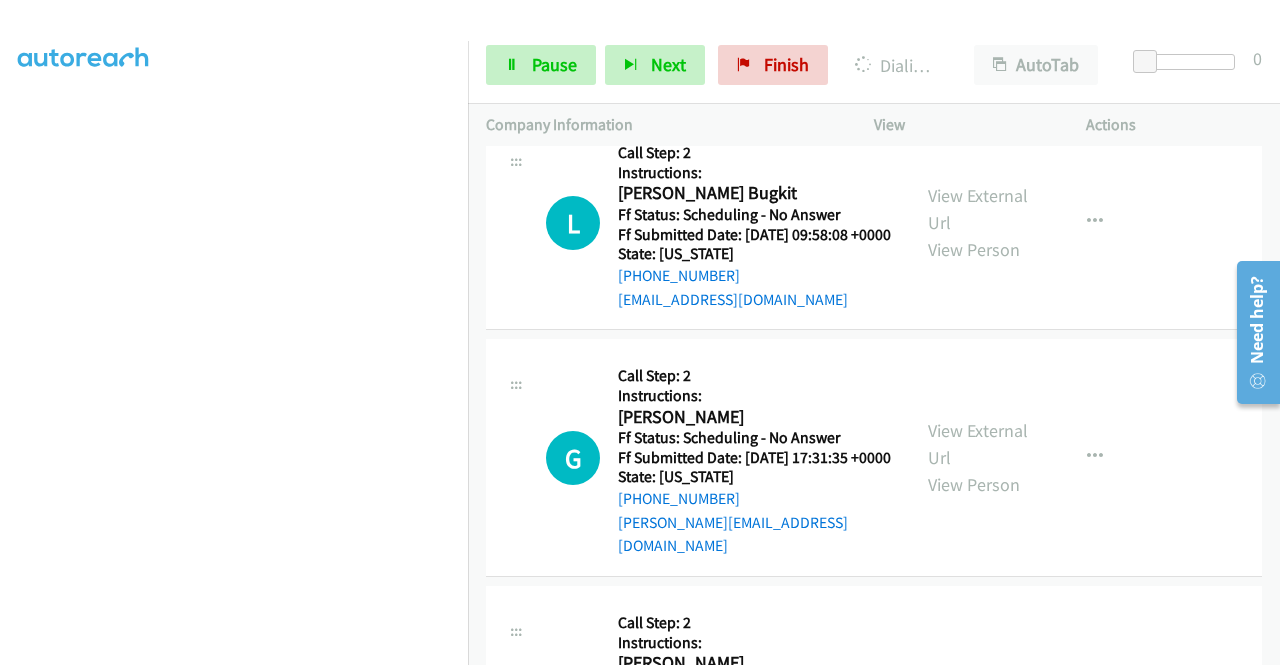 click on "View External Url" at bounding box center [978, -237] 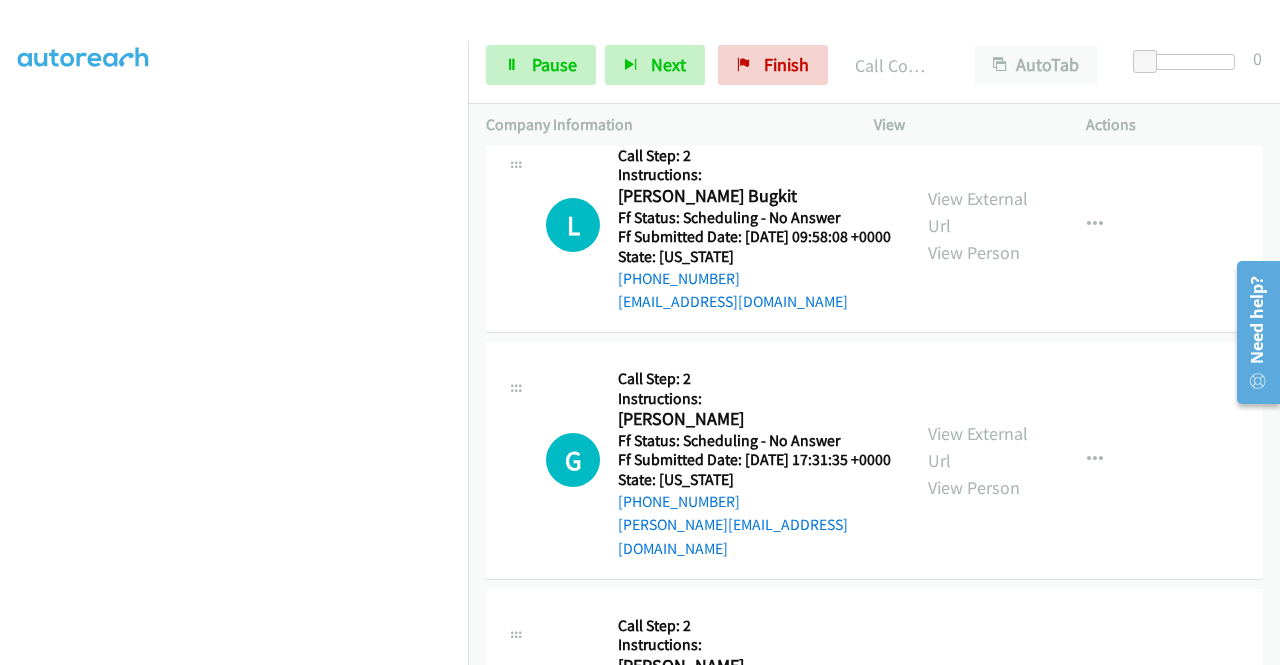 scroll, scrollTop: 8501, scrollLeft: 0, axis: vertical 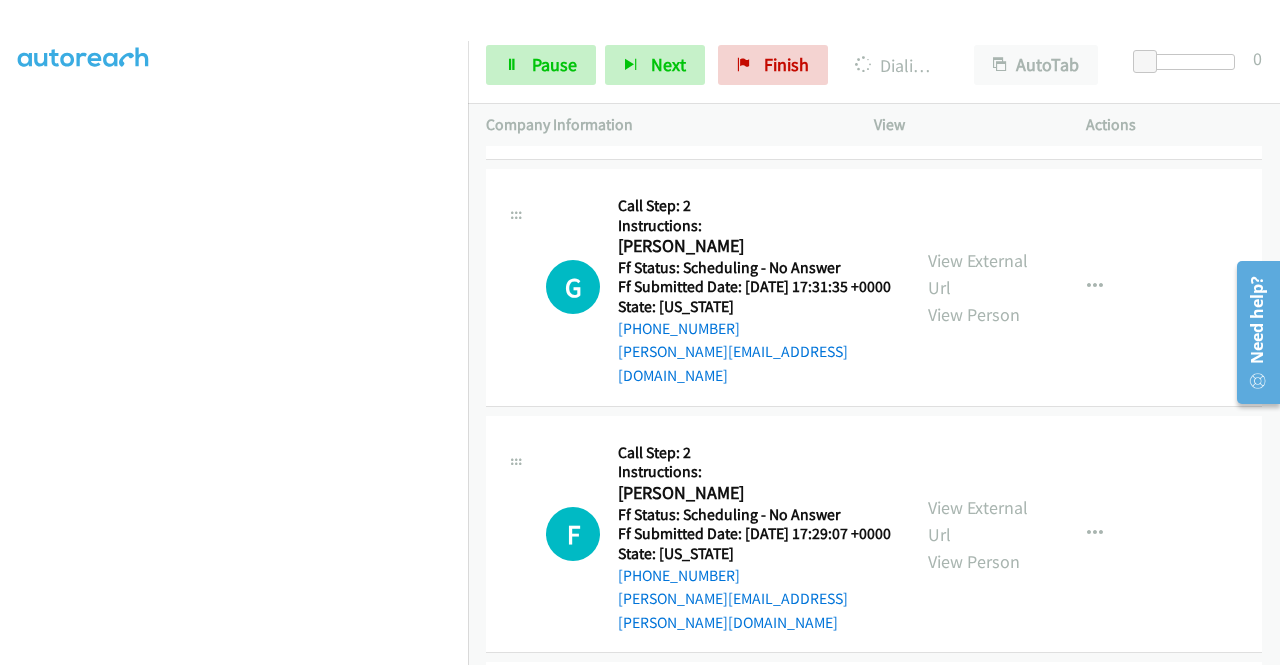 click on "View External Url" at bounding box center [978, -184] 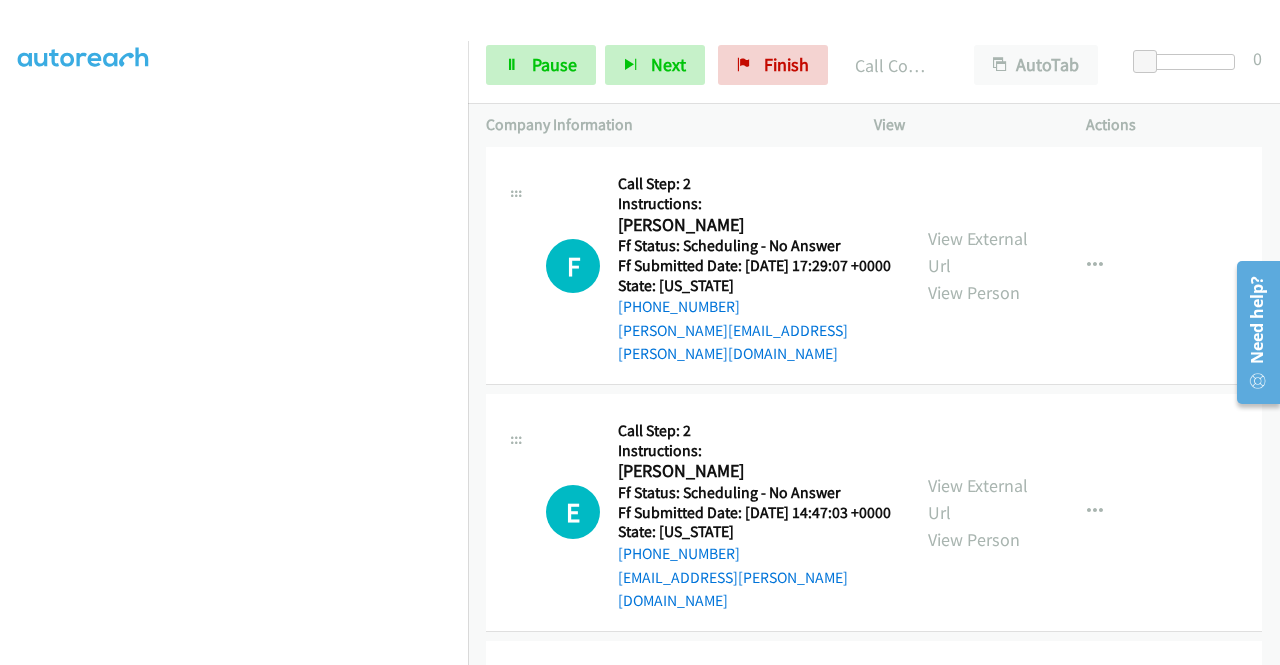 scroll, scrollTop: 8821, scrollLeft: 0, axis: vertical 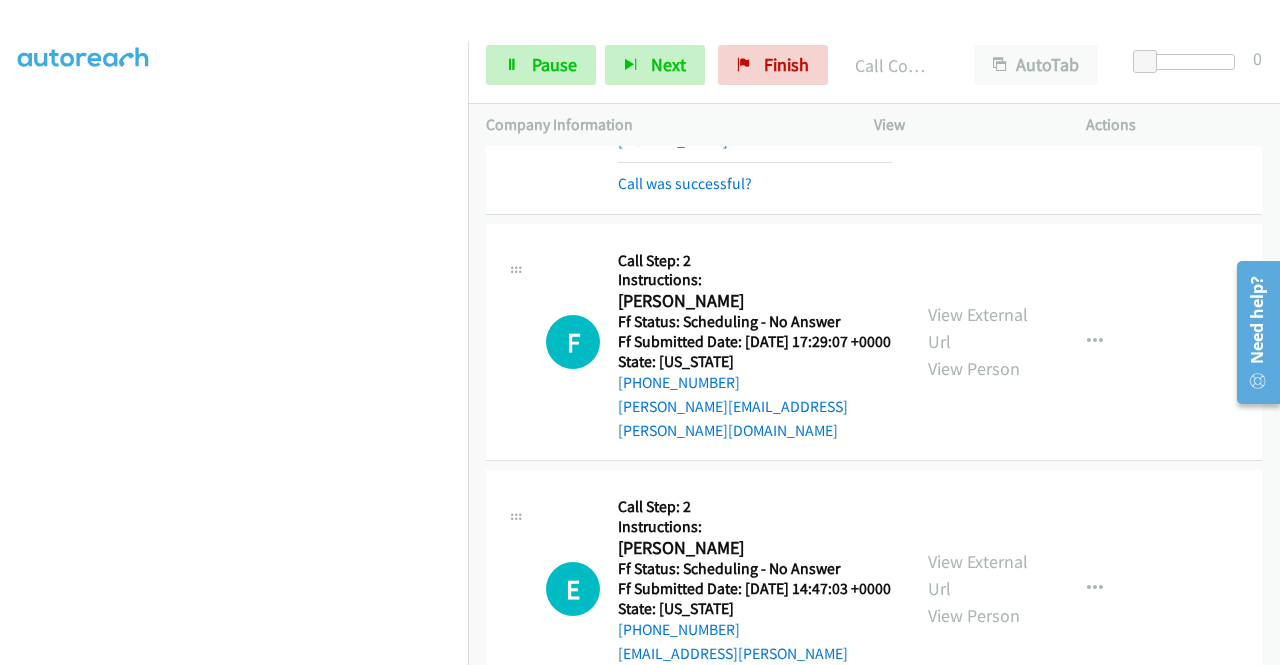 click on "View External Url" at bounding box center [978, -217] 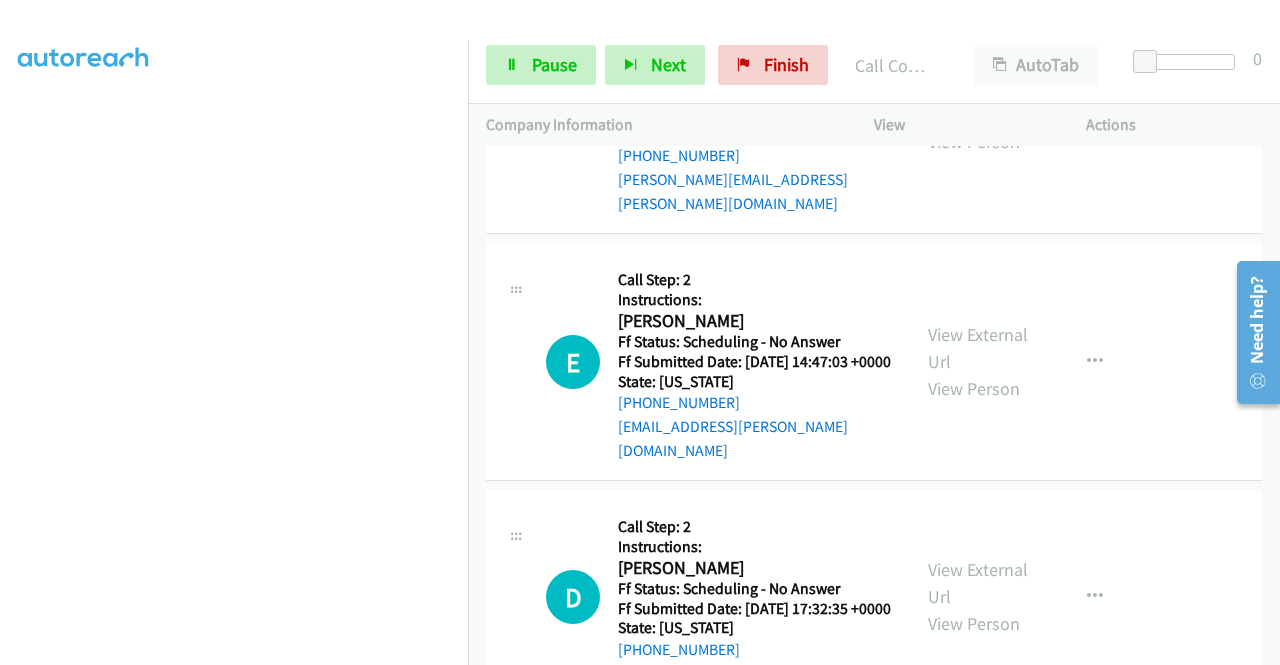 scroll, scrollTop: 9114, scrollLeft: 0, axis: vertical 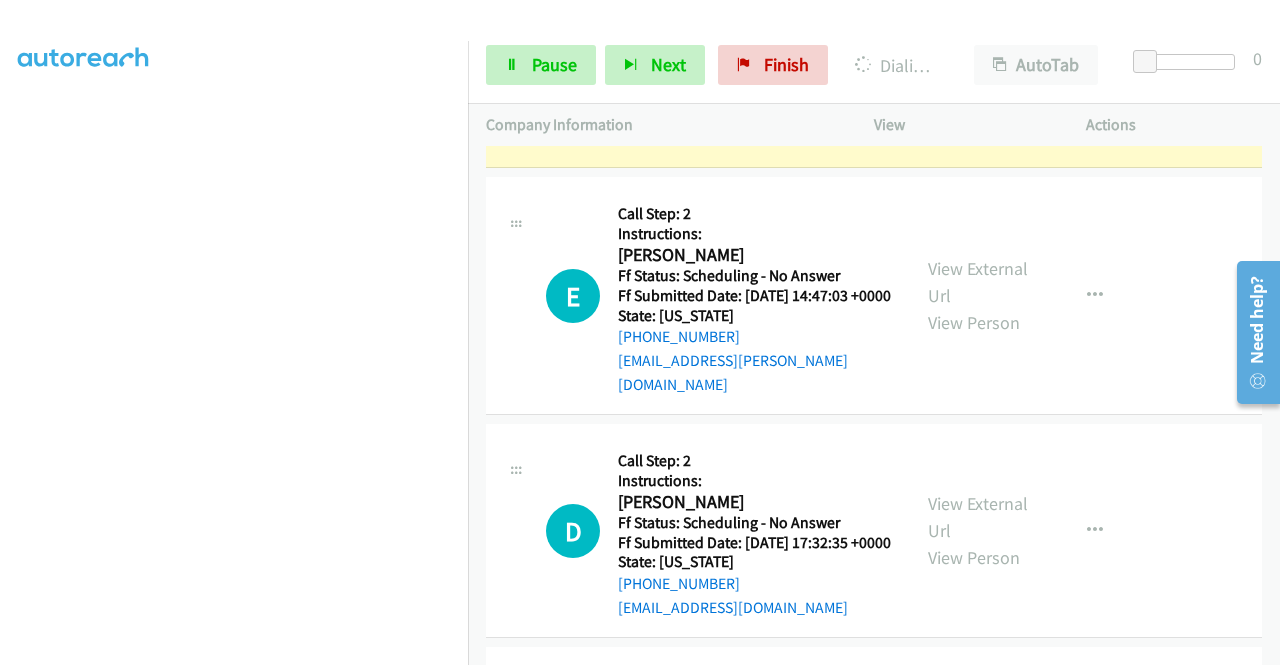 click on "View External Url" at bounding box center [978, -233] 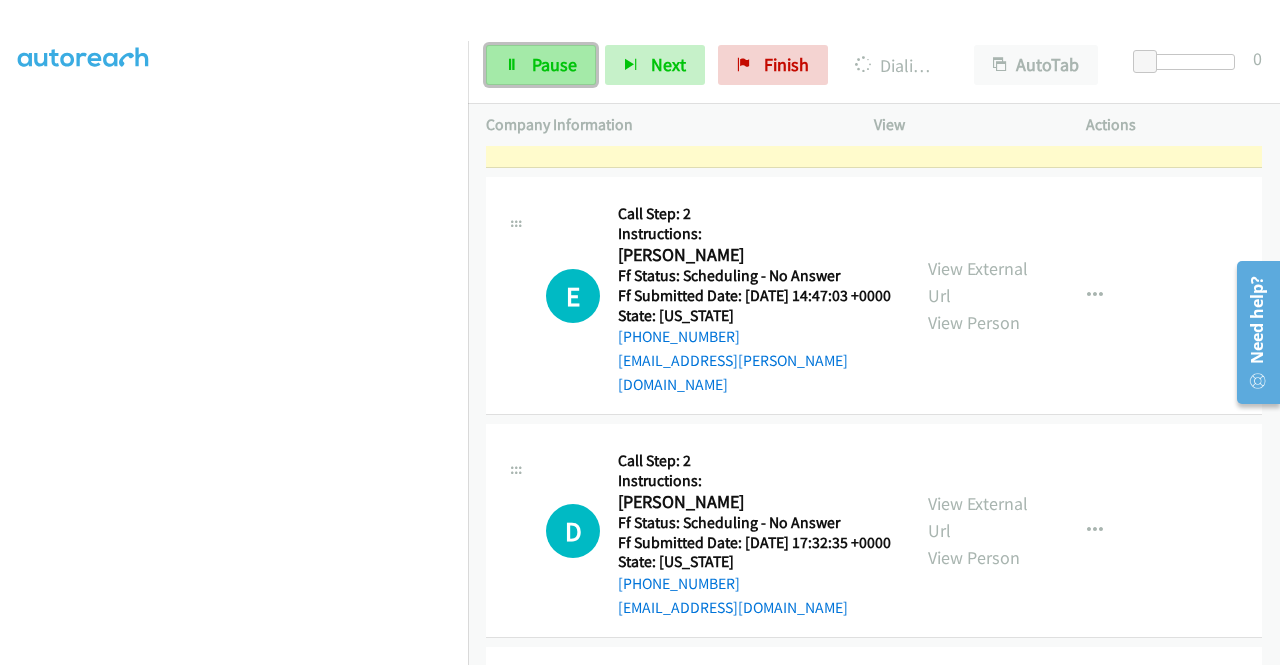click on "Pause" at bounding box center (541, 65) 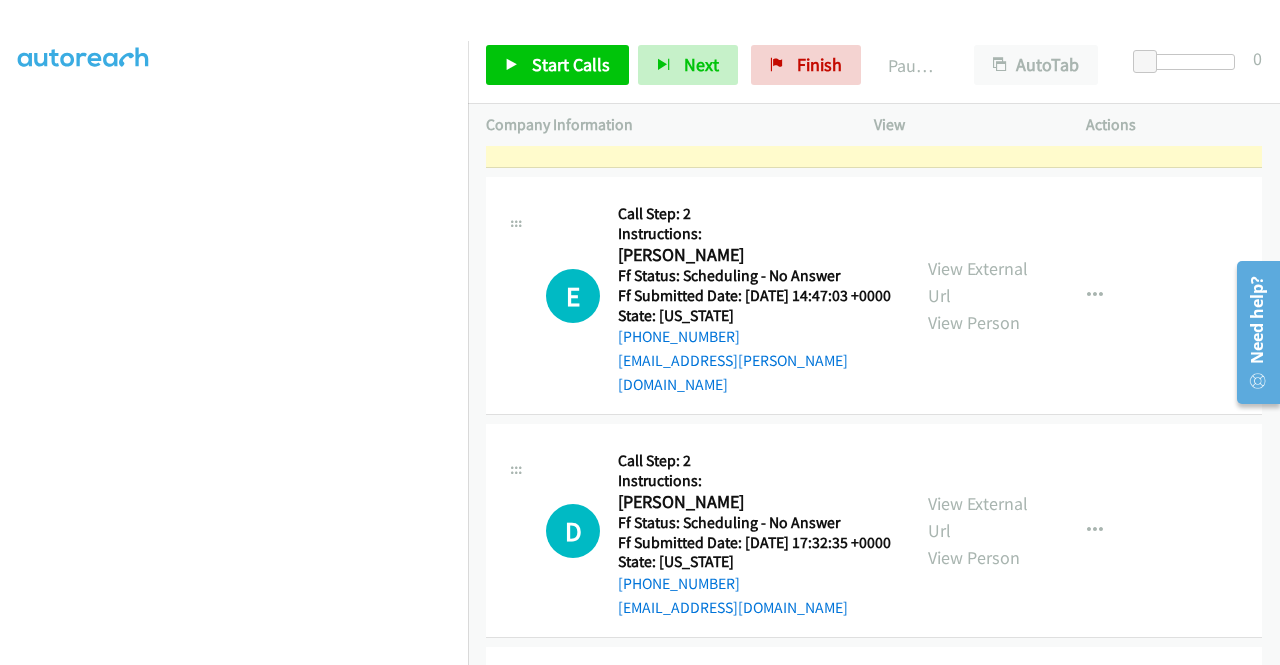 click on "View External Url
View Person
View External Url
Email
Schedule/Manage Callback
Skip Call
Add to do not call list" at bounding box center [1025, 49] 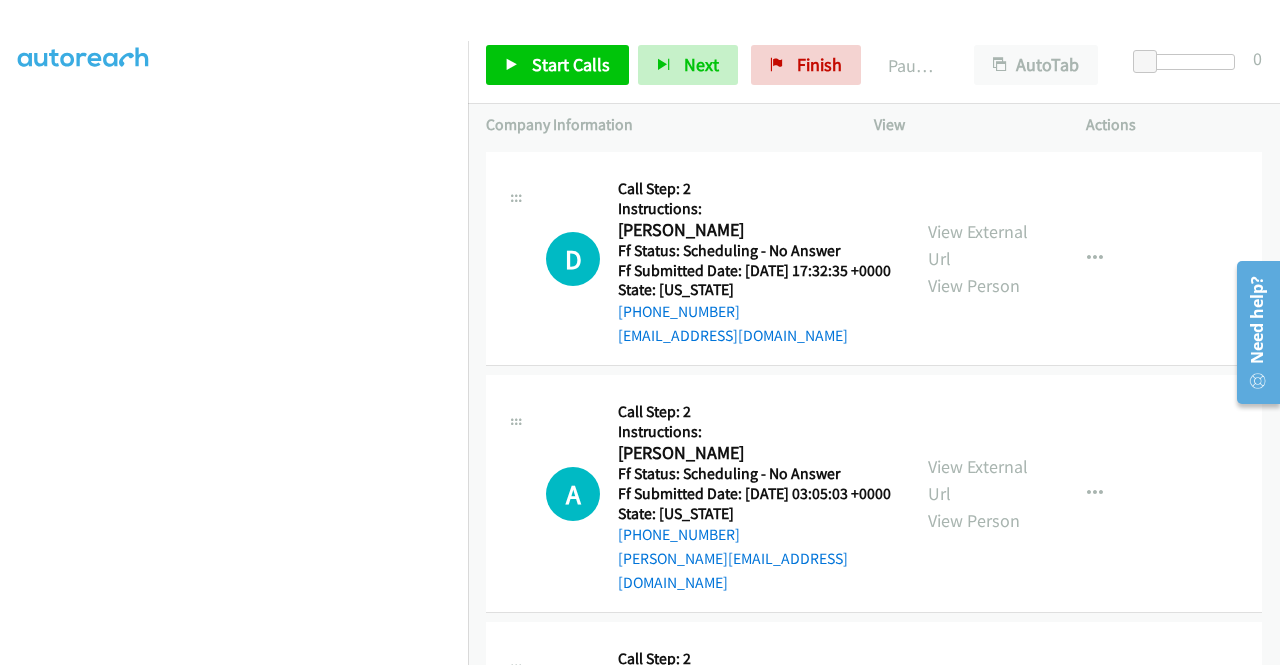 scroll, scrollTop: 9394, scrollLeft: 0, axis: vertical 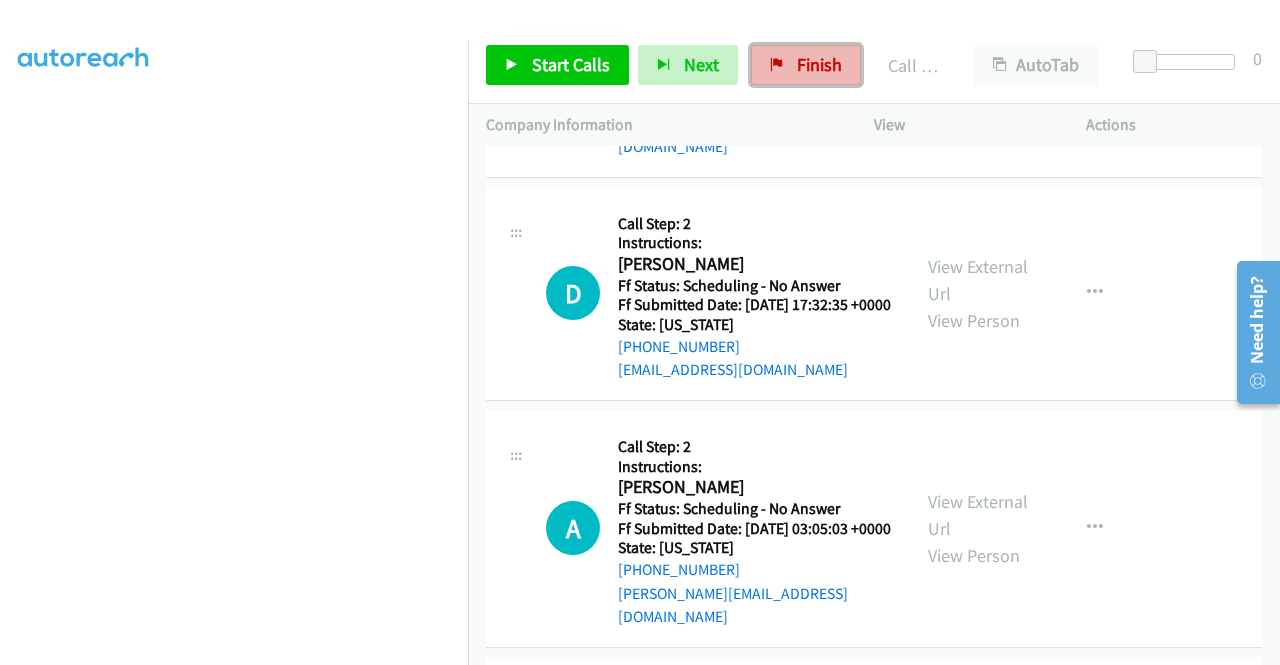 click at bounding box center [777, 66] 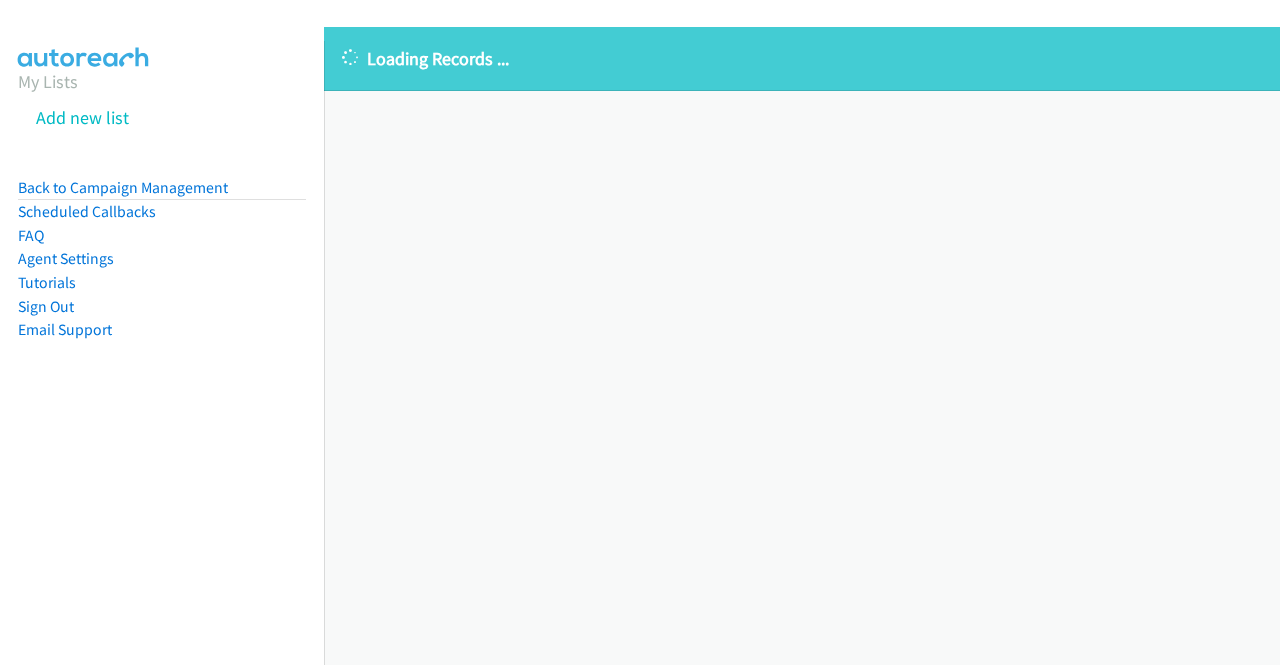 scroll, scrollTop: 0, scrollLeft: 0, axis: both 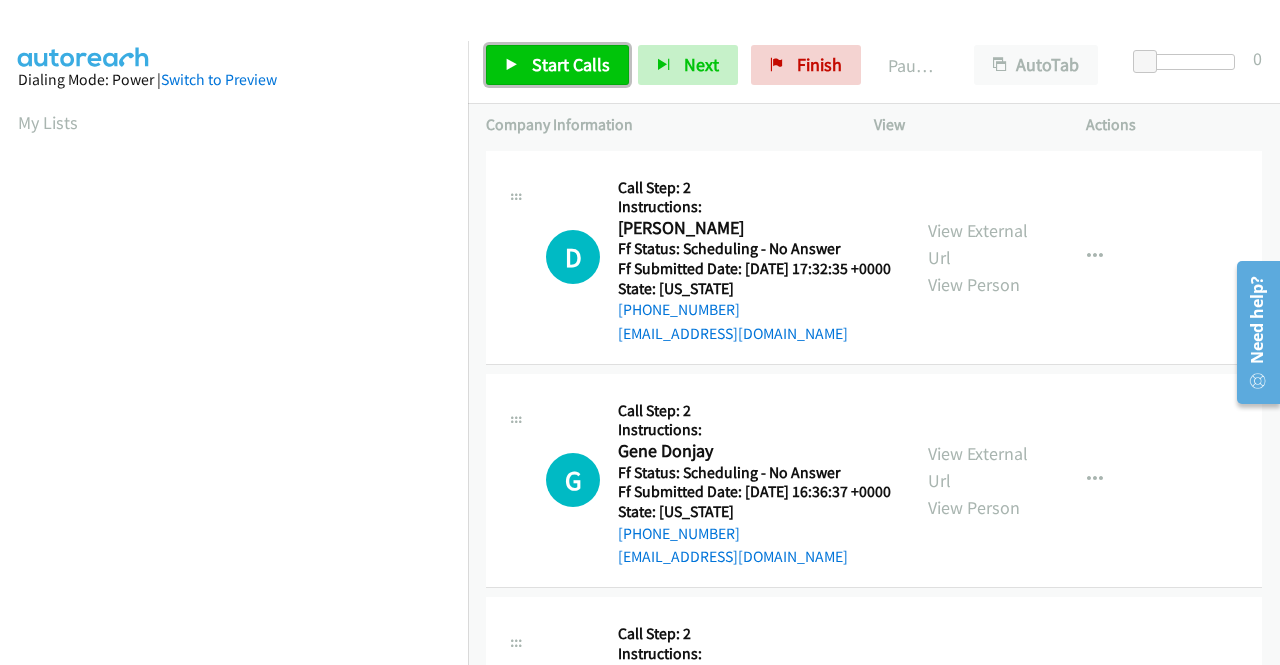 click on "Start Calls" at bounding box center (571, 64) 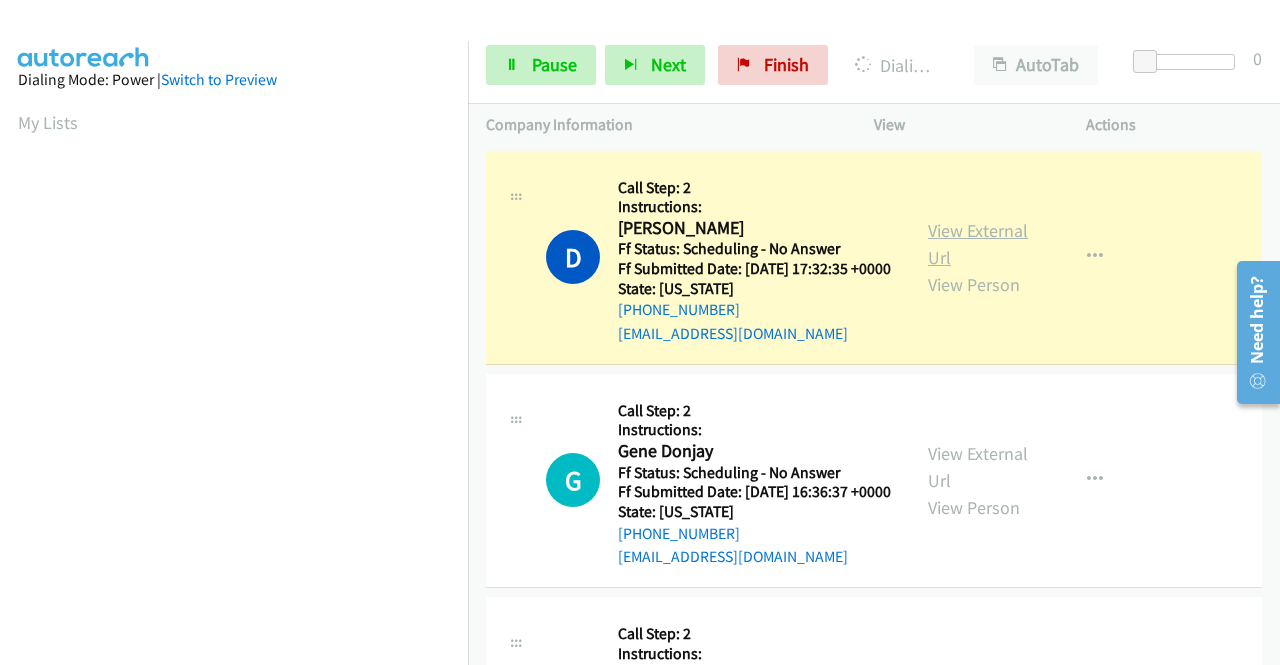 click on "View External Url" at bounding box center [978, 244] 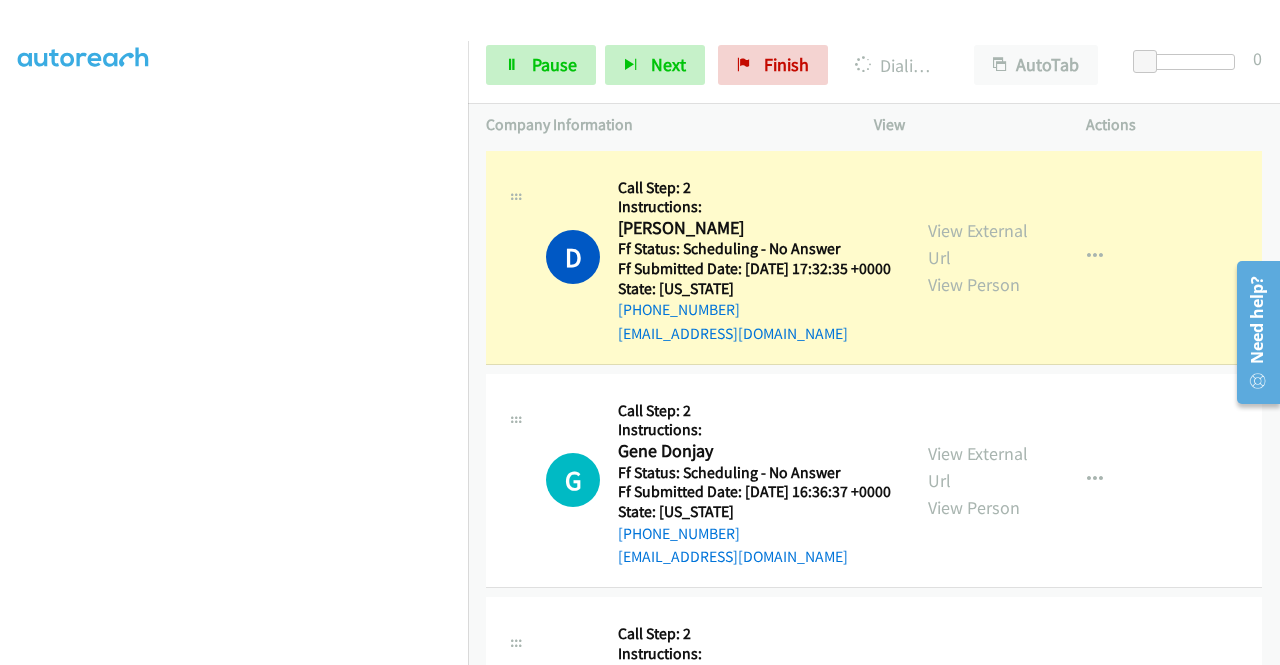 scroll, scrollTop: 456, scrollLeft: 0, axis: vertical 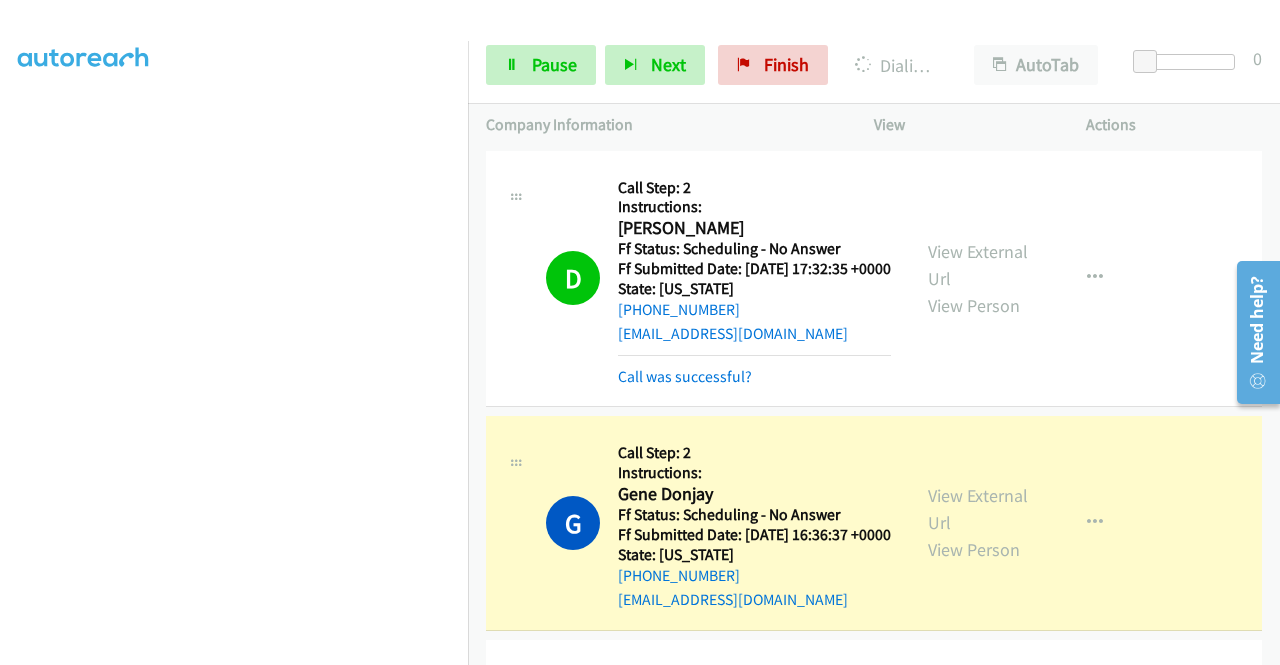 click on "View External Url
View Person" at bounding box center [980, 522] 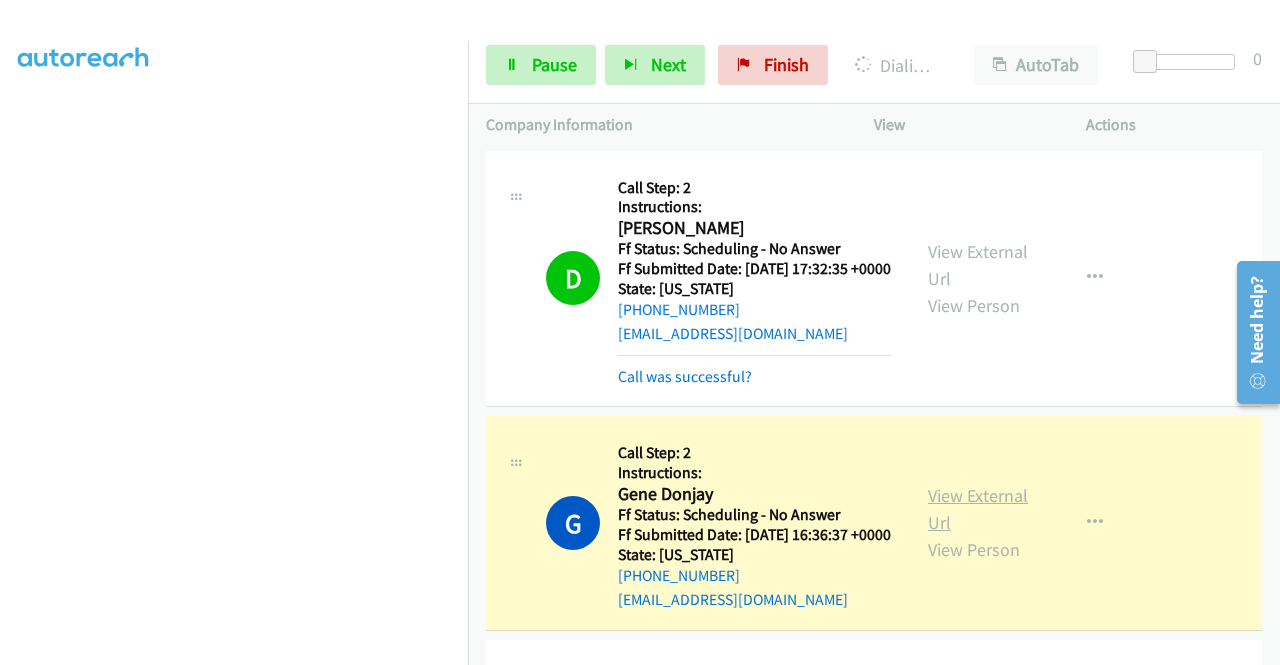click on "View External Url" at bounding box center [978, 509] 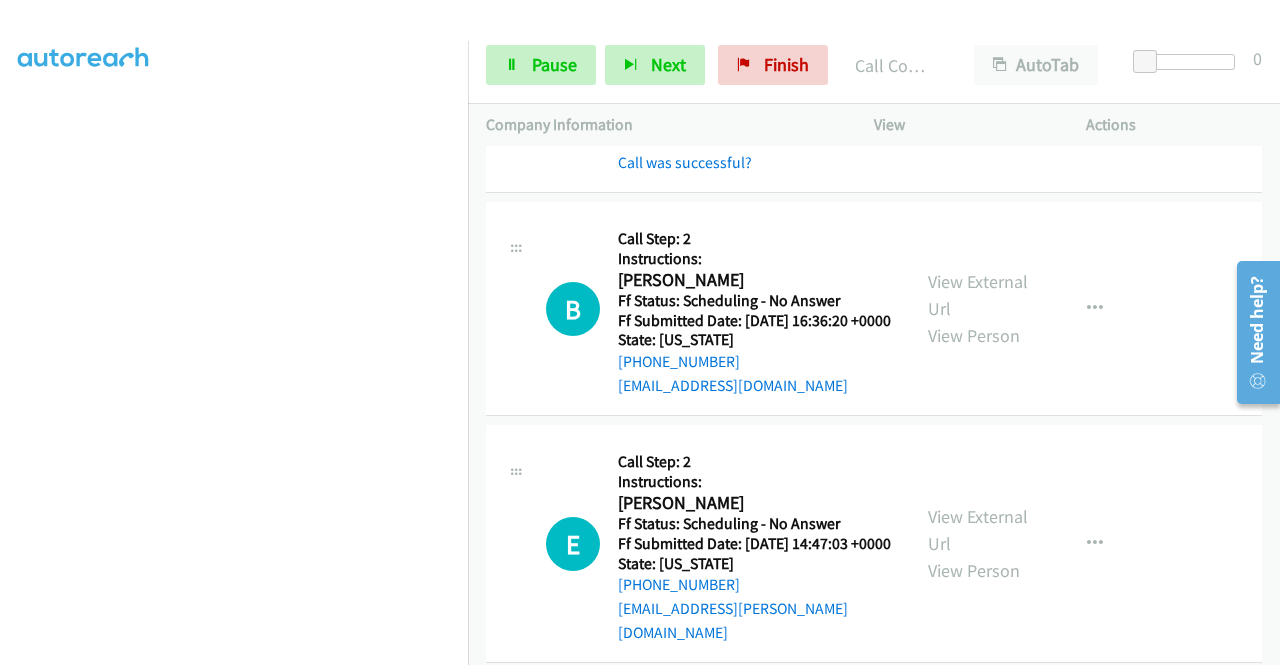 scroll, scrollTop: 520, scrollLeft: 0, axis: vertical 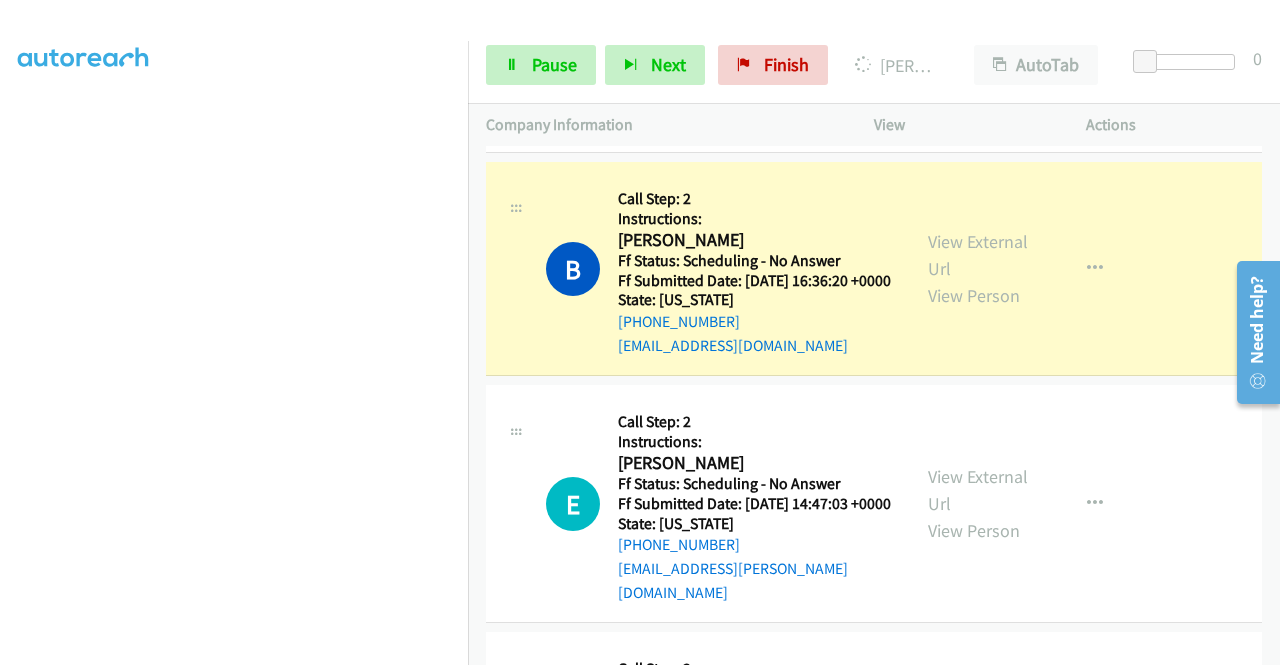 click on "View External Url
View Person
View External Url
Email
Schedule/Manage Callback
Skip Call
Add to do not call list" at bounding box center (1025, 268) 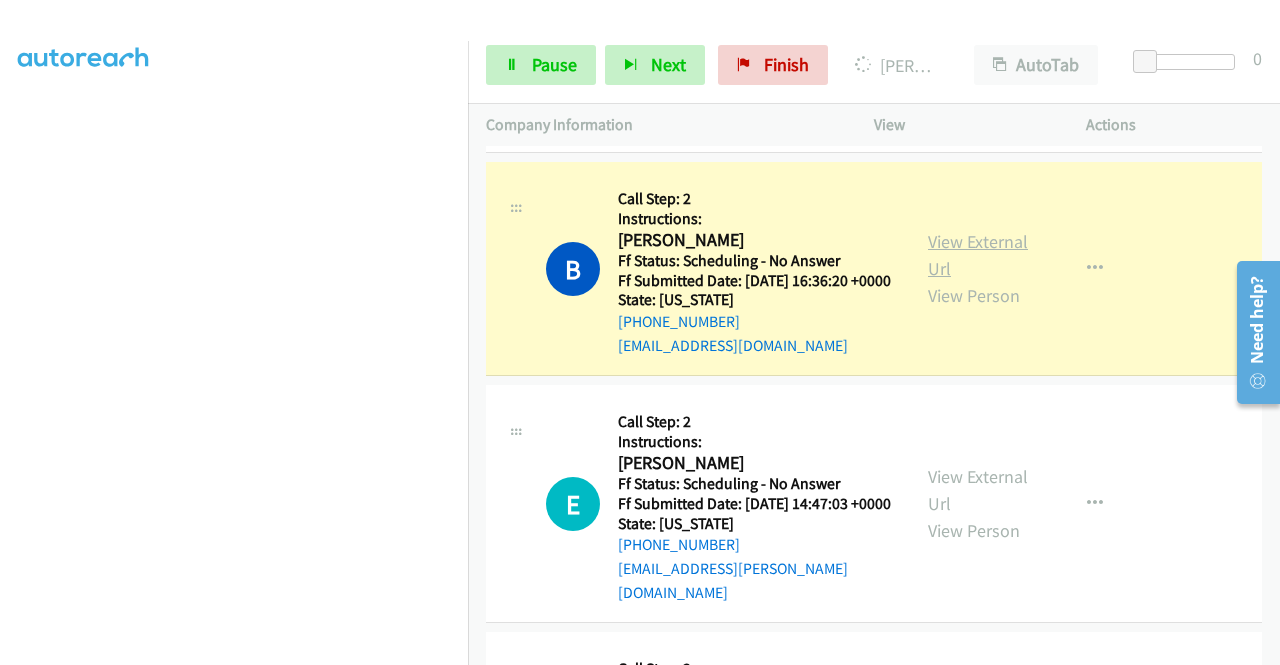 click on "View External Url" at bounding box center (978, 255) 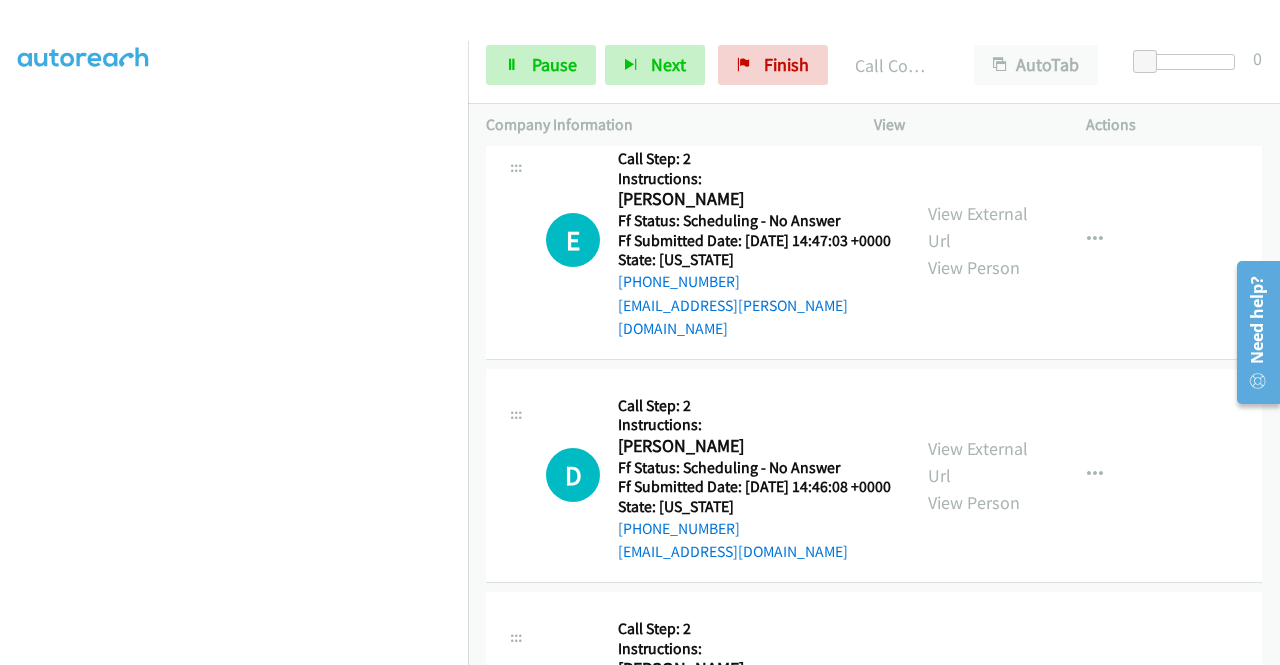 scroll, scrollTop: 840, scrollLeft: 0, axis: vertical 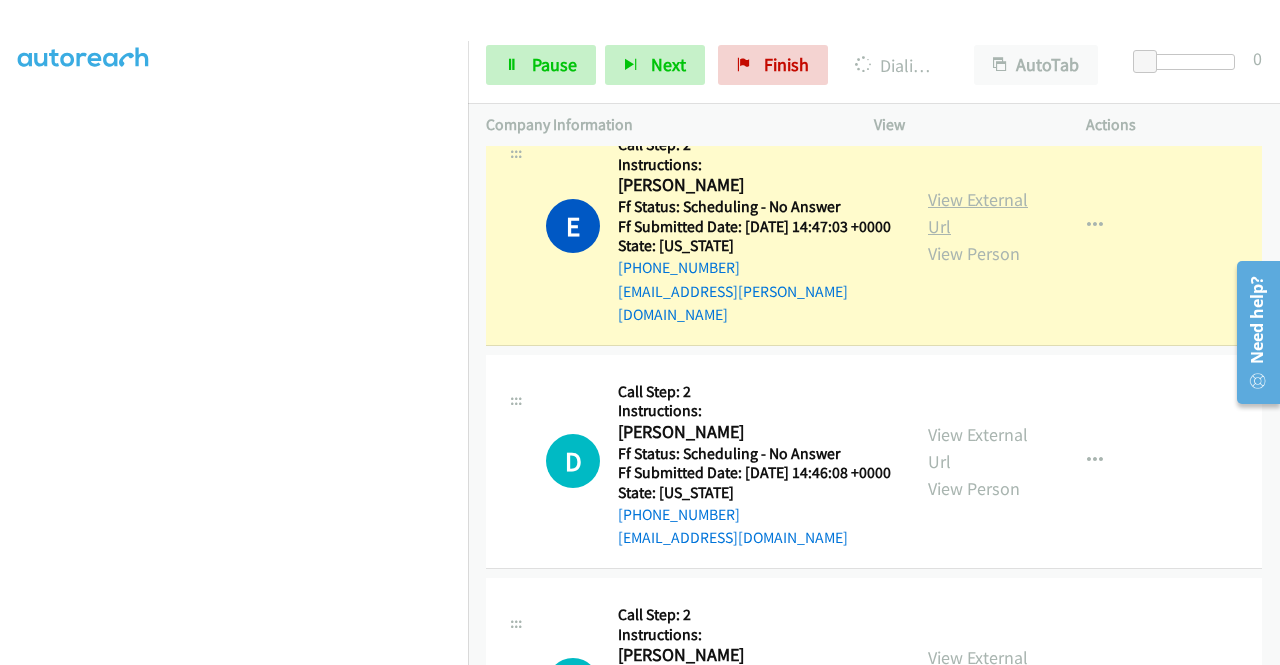 click on "View External Url" at bounding box center (978, 213) 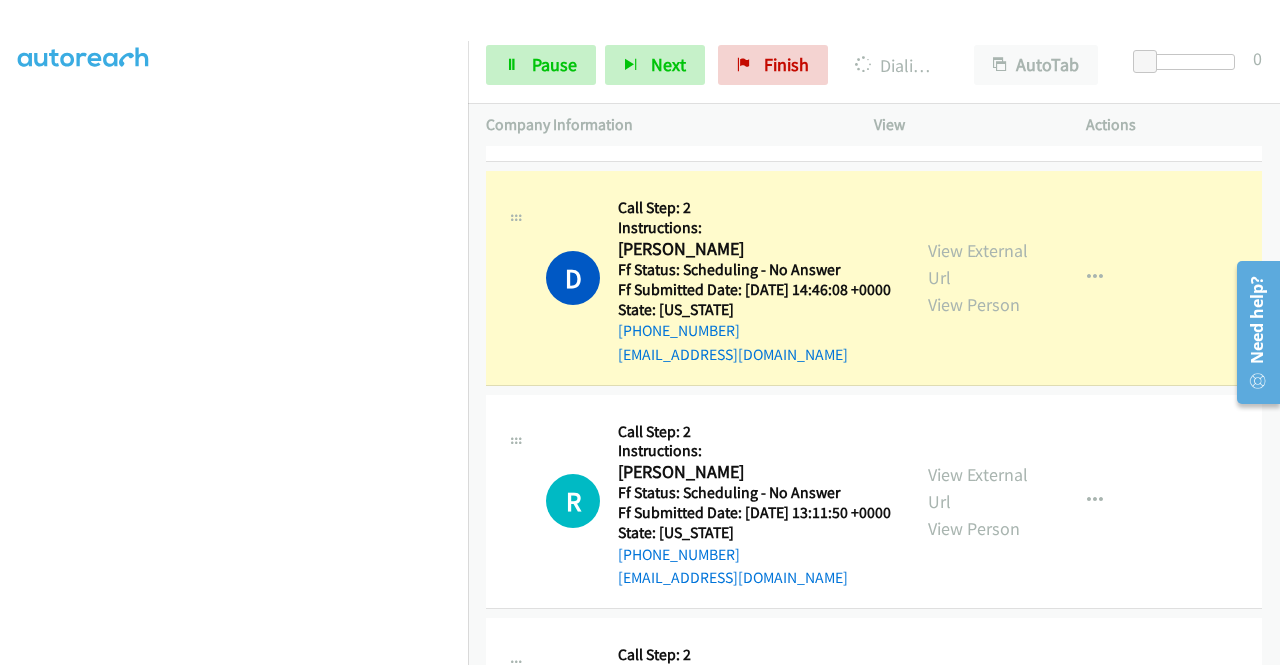 scroll, scrollTop: 1133, scrollLeft: 0, axis: vertical 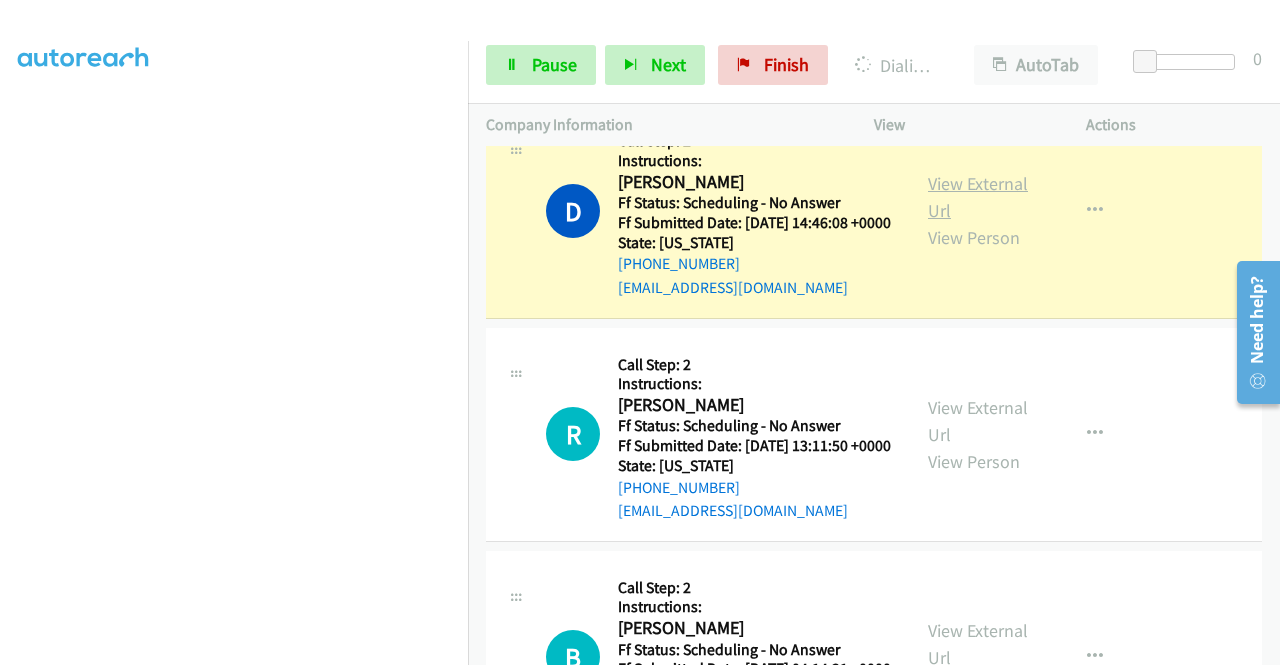 click on "View External Url" at bounding box center (978, 197) 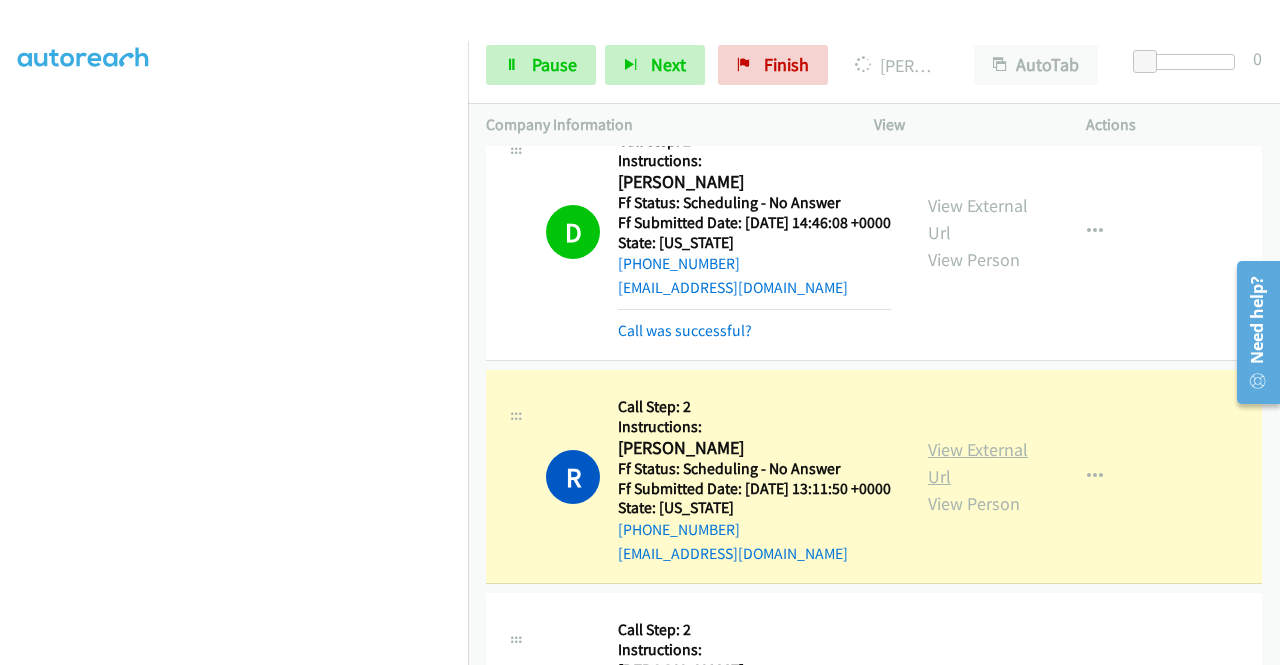 click on "View External Url" at bounding box center [978, 463] 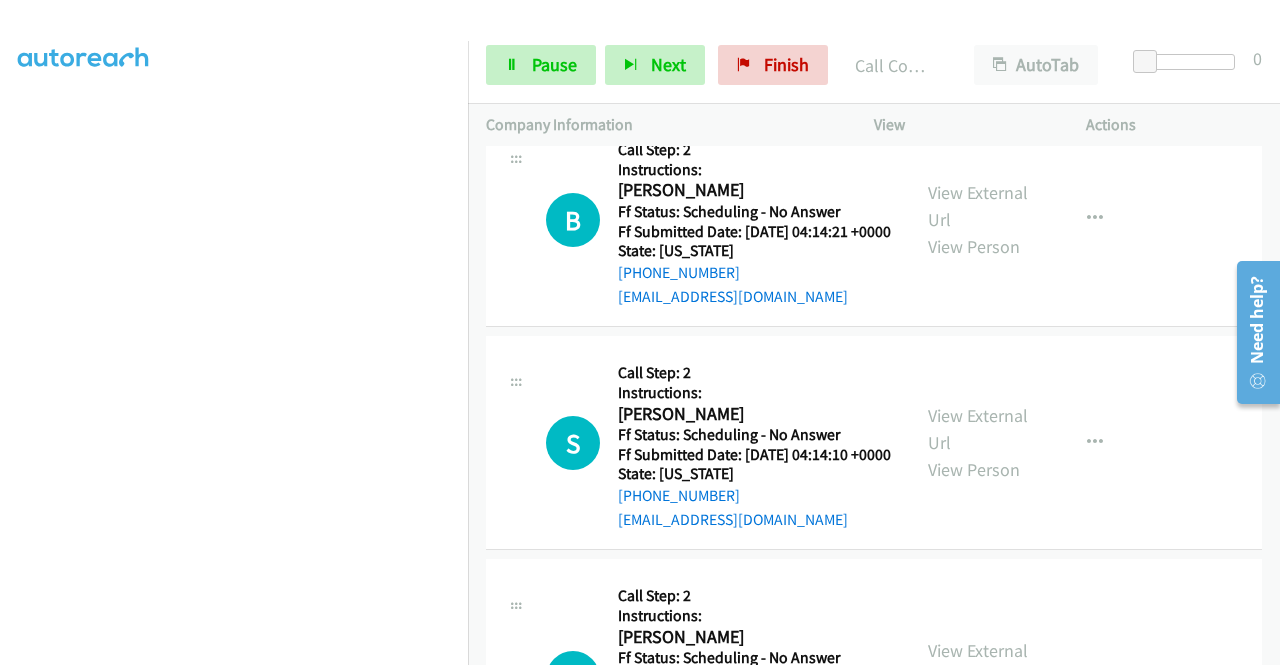 scroll, scrollTop: 1693, scrollLeft: 0, axis: vertical 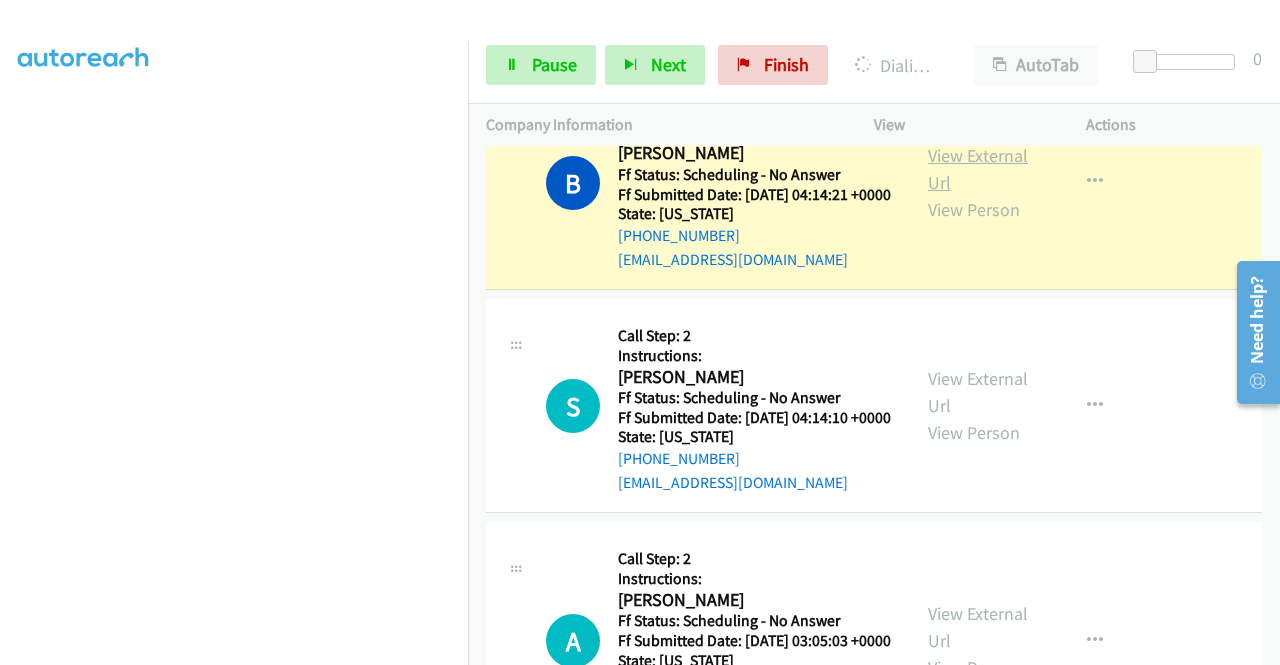 click on "View External Url" at bounding box center [978, 169] 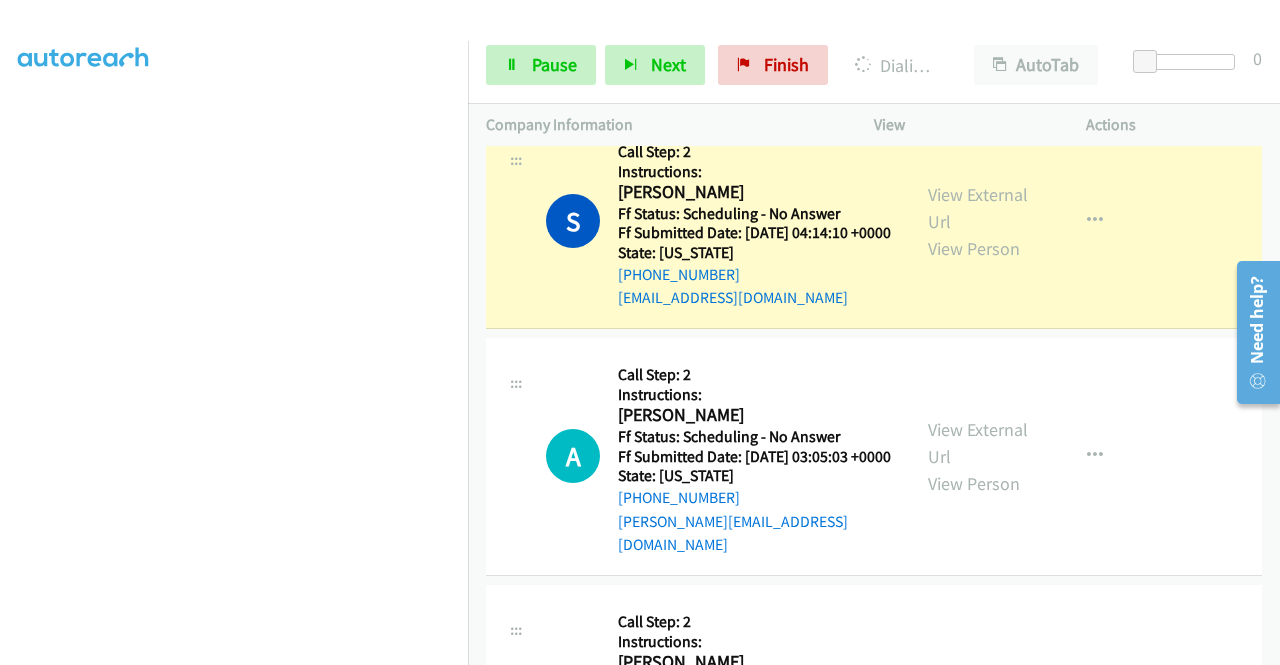 scroll, scrollTop: 1986, scrollLeft: 0, axis: vertical 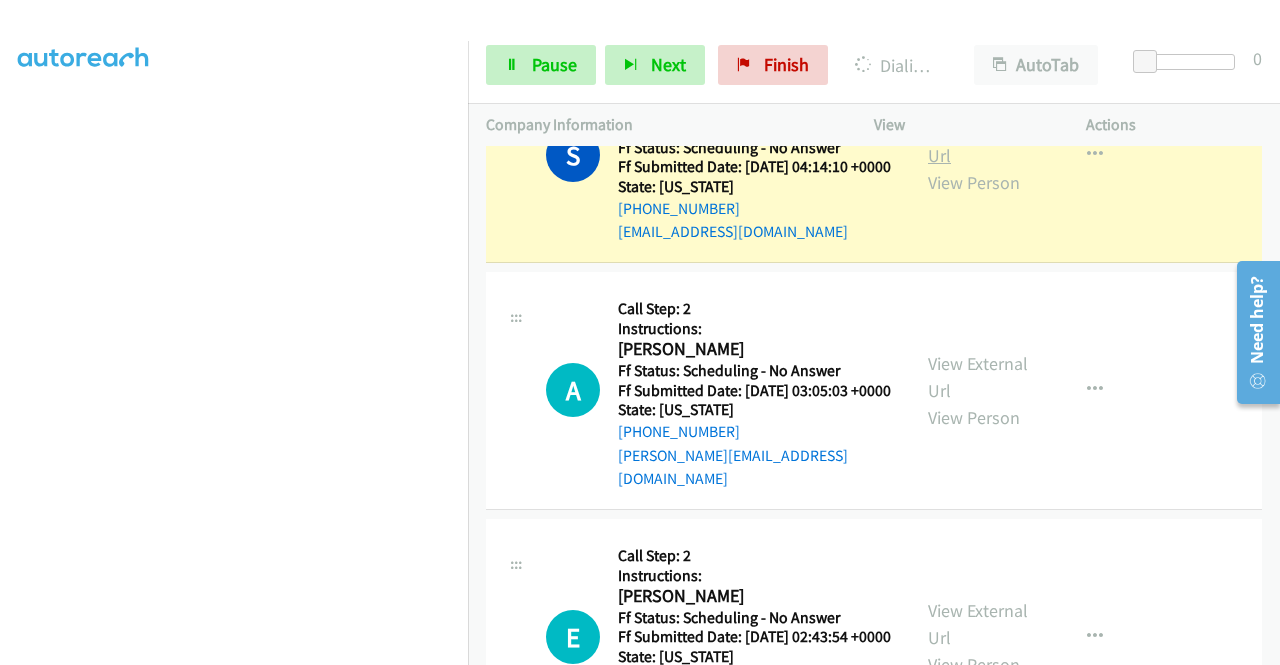 click on "View External Url" at bounding box center (978, 142) 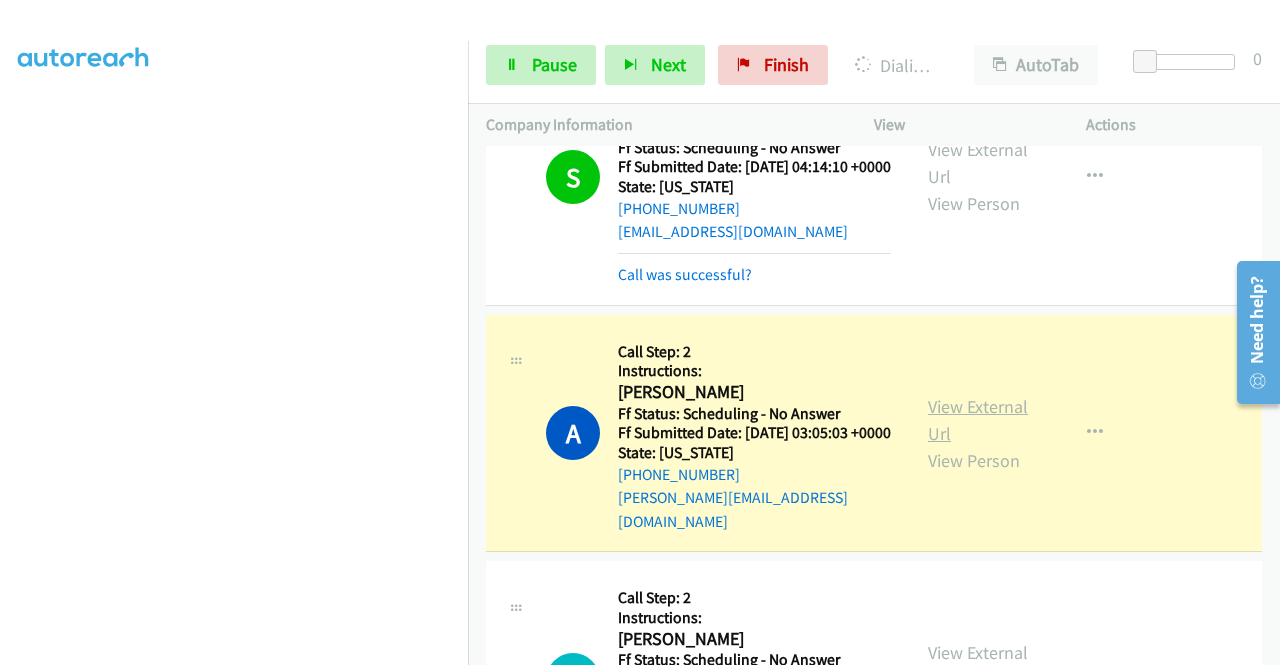 click on "View External Url
View Person" at bounding box center [980, 433] 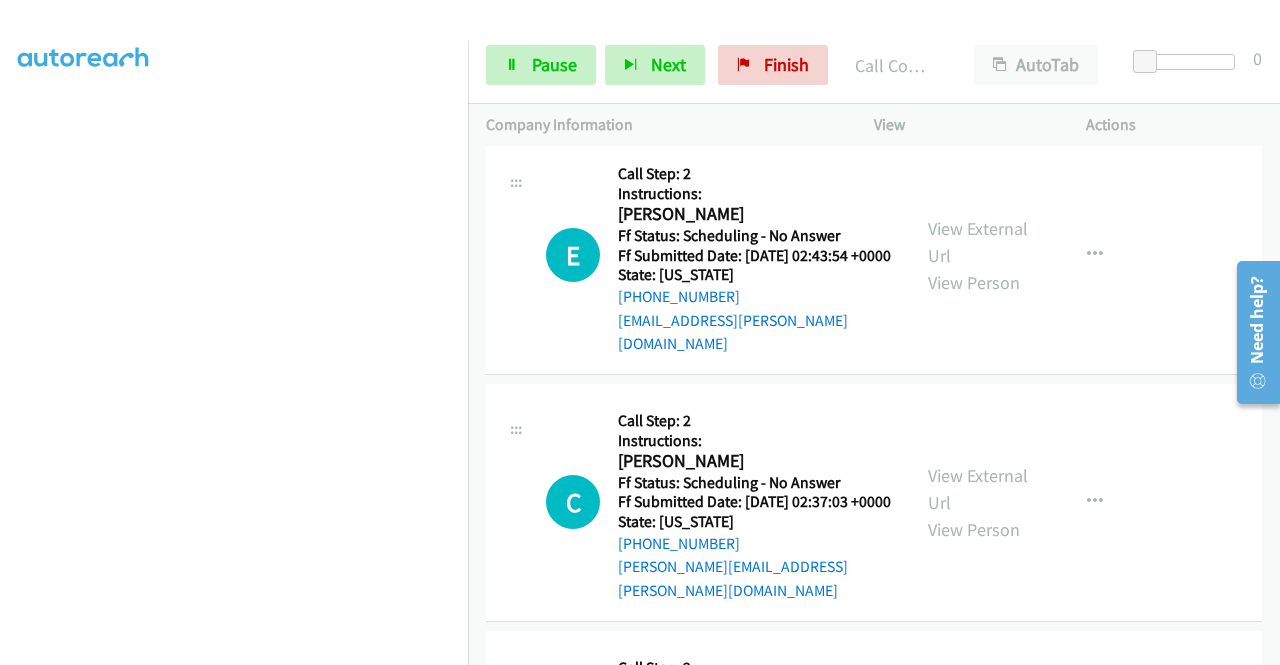 scroll, scrollTop: 2493, scrollLeft: 0, axis: vertical 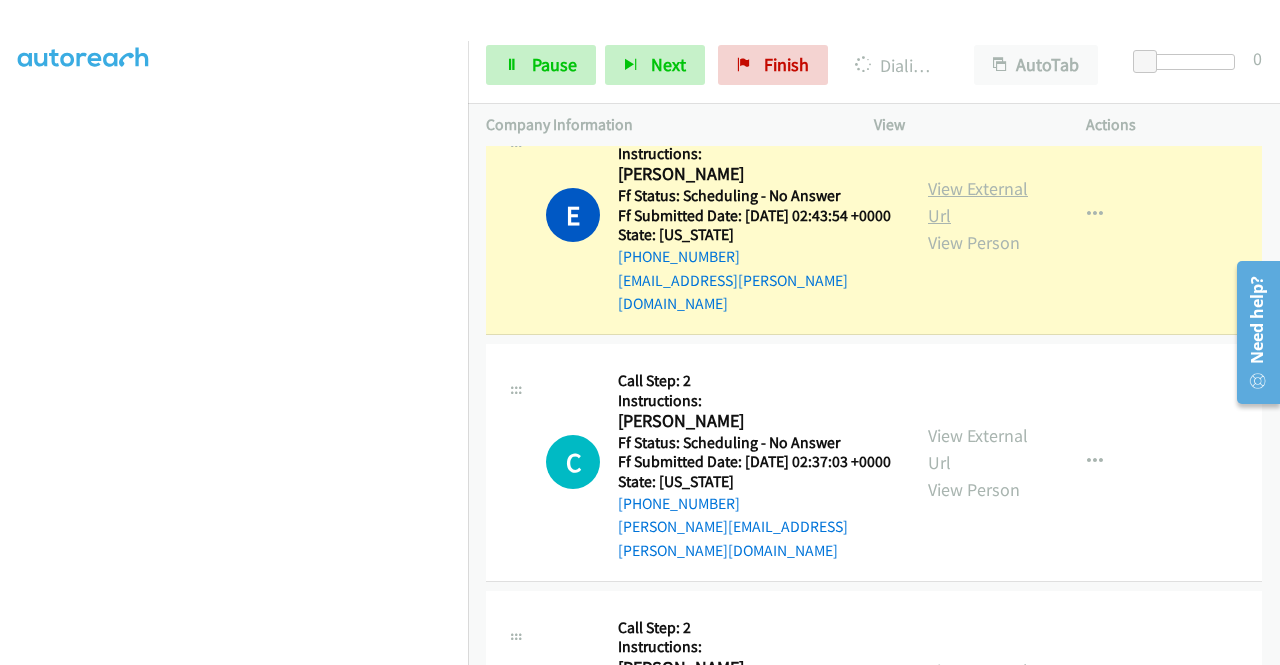 click on "View External Url" at bounding box center [978, 202] 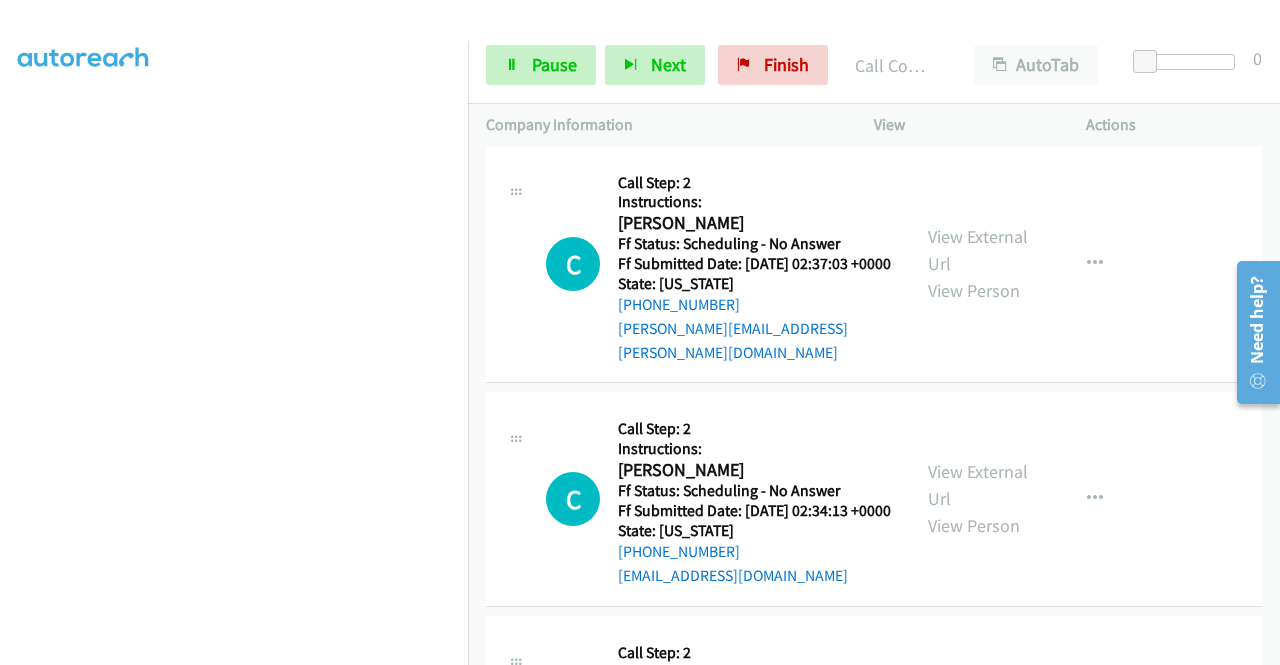 scroll, scrollTop: 2773, scrollLeft: 0, axis: vertical 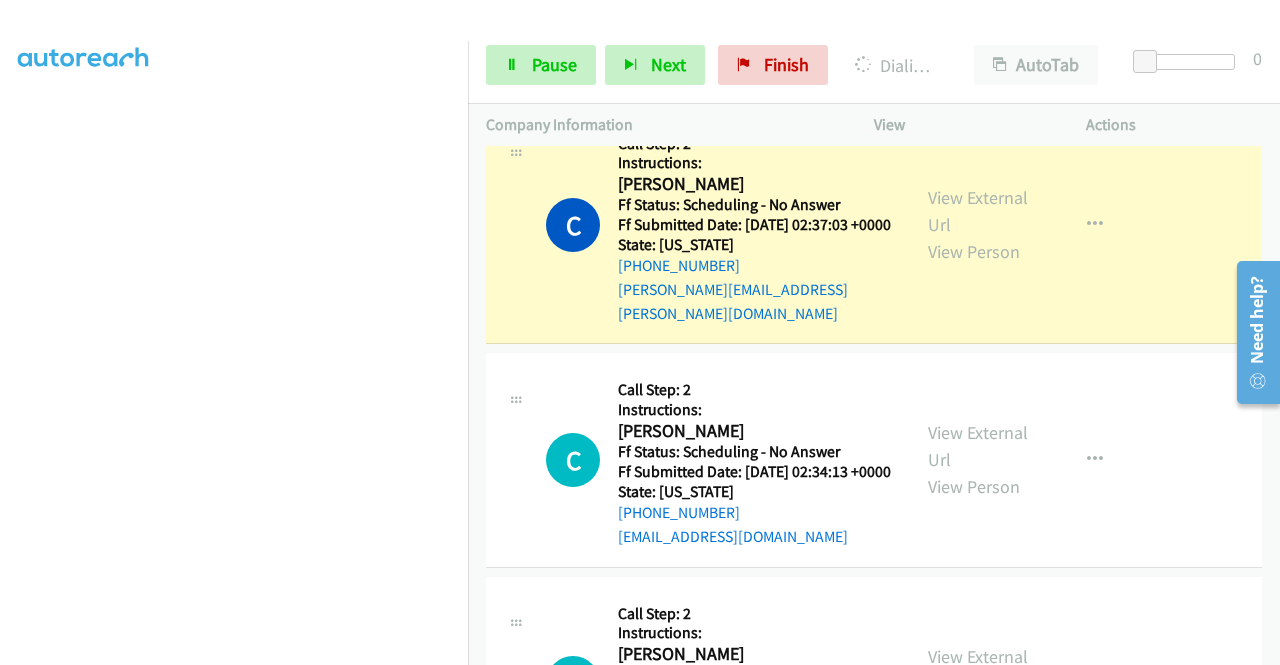 click on "View External Url
View Person
View External Url
Email
Schedule/Manage Callback
Skip Call
Add to do not call list" at bounding box center [1025, 225] 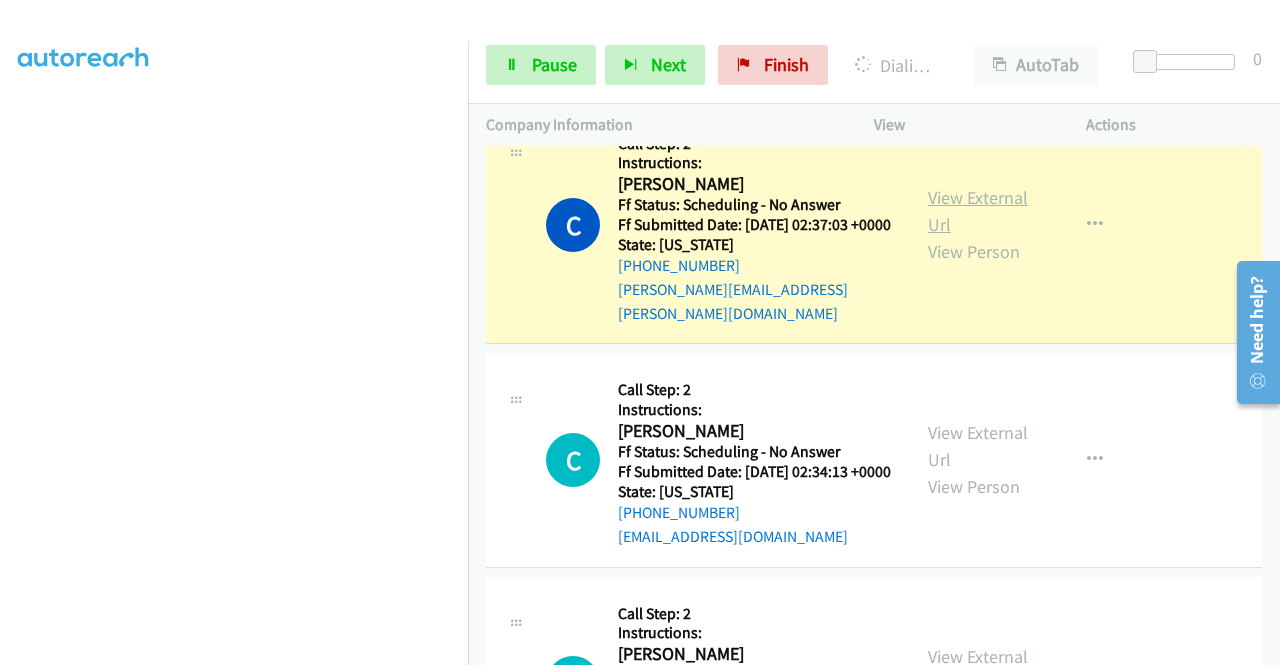 click on "View External Url" at bounding box center (978, 211) 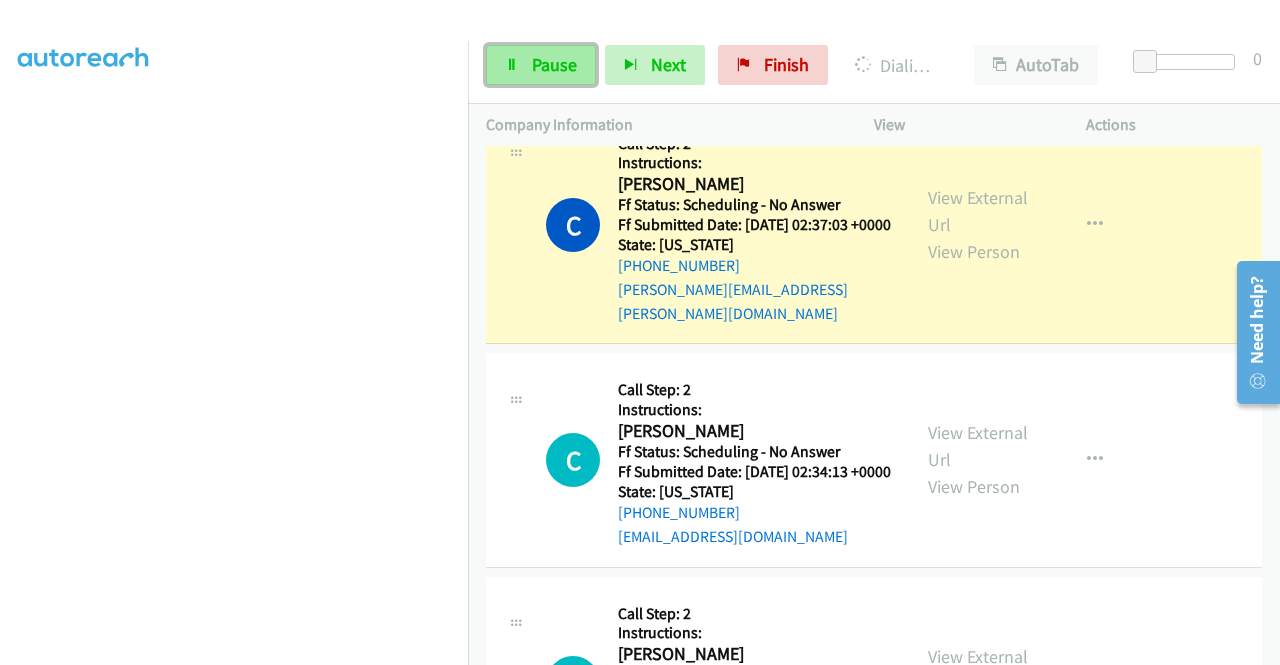 click on "Pause" at bounding box center [541, 65] 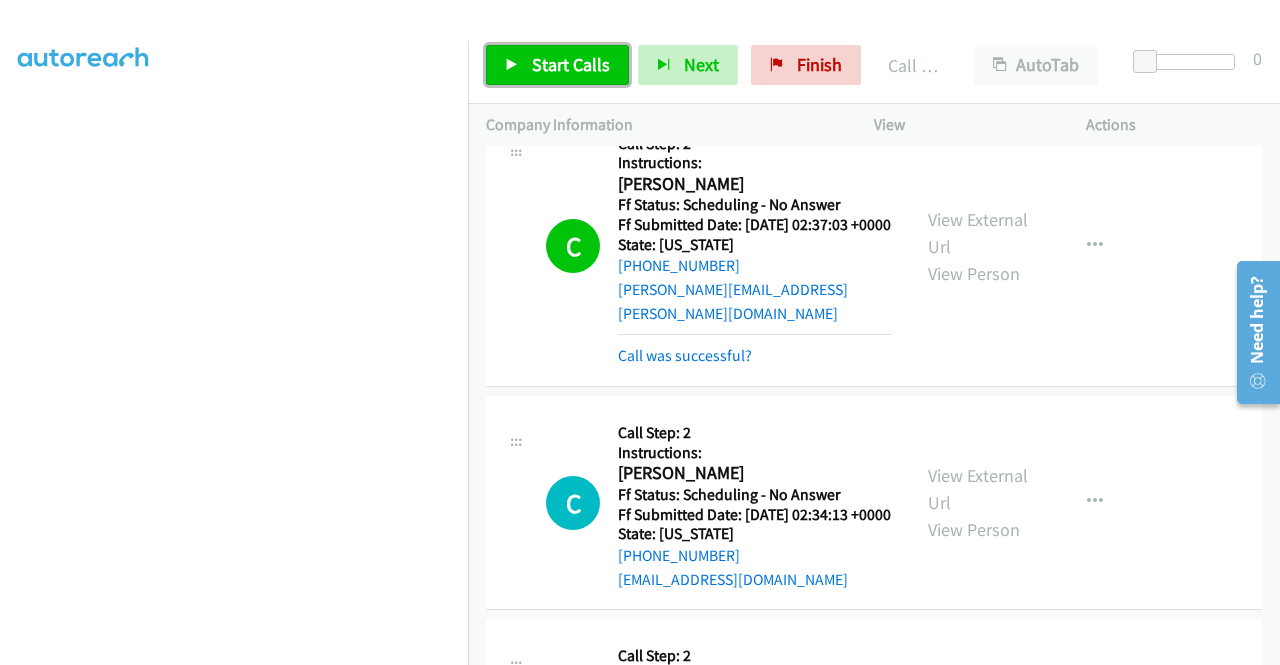 click on "Start Calls" at bounding box center (571, 64) 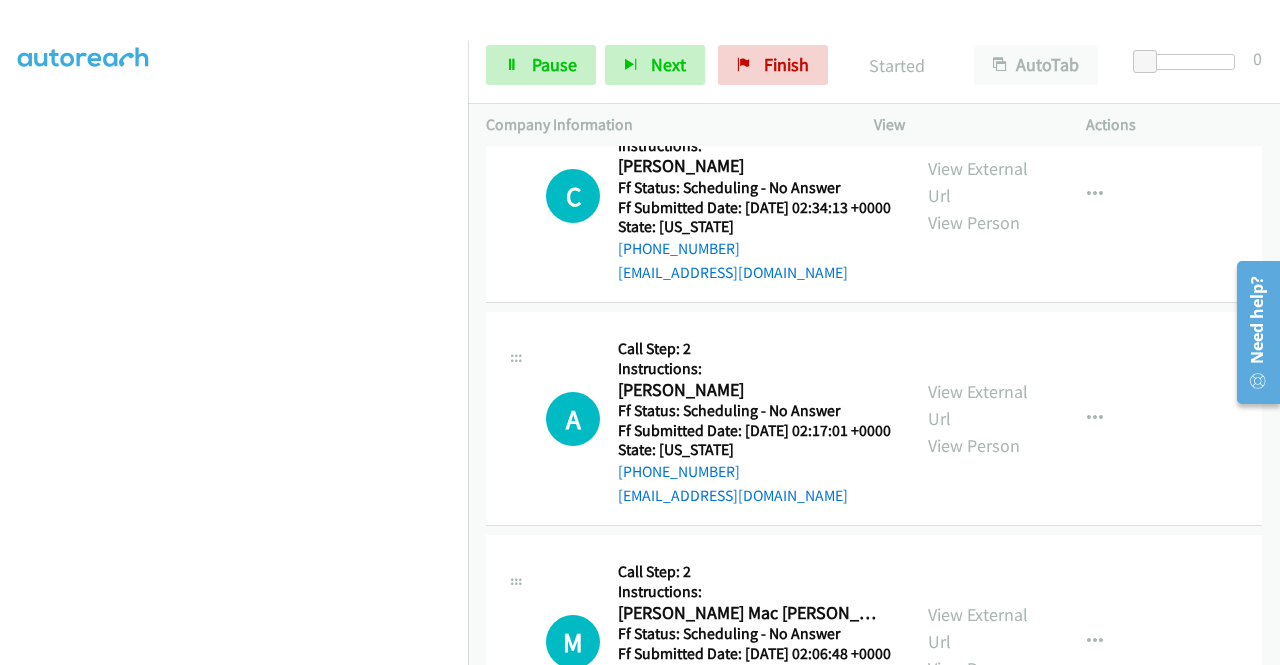 scroll, scrollTop: 3120, scrollLeft: 0, axis: vertical 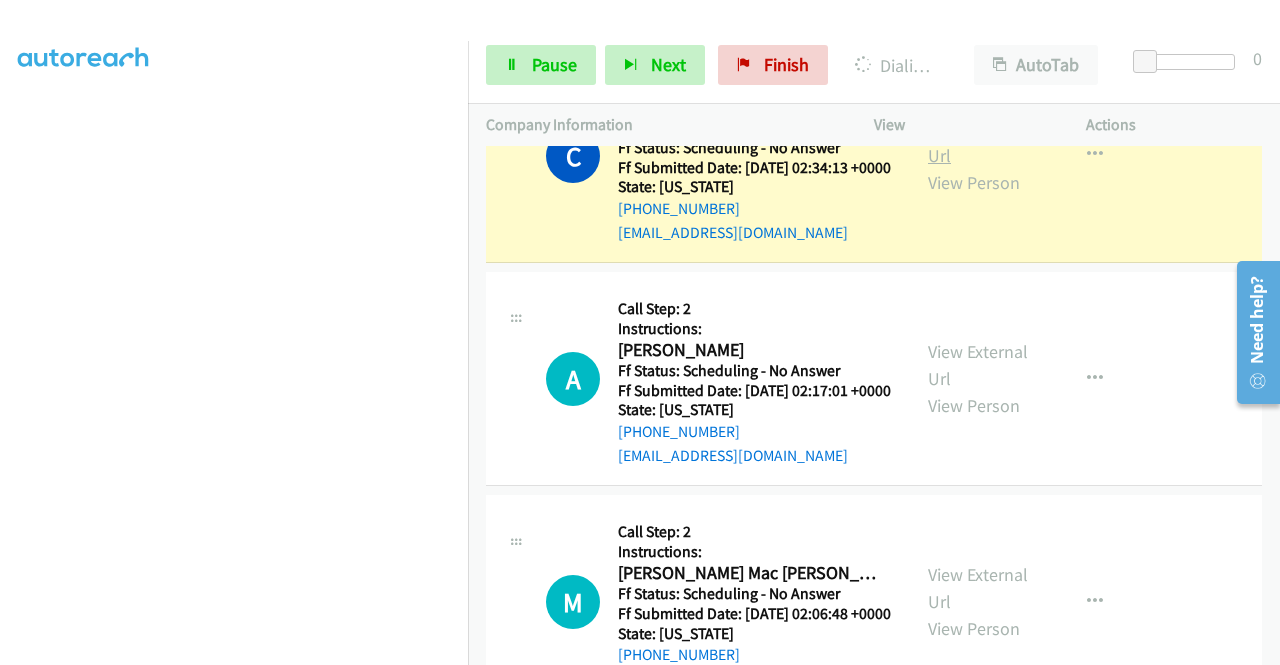 click on "View External Url" at bounding box center [978, 142] 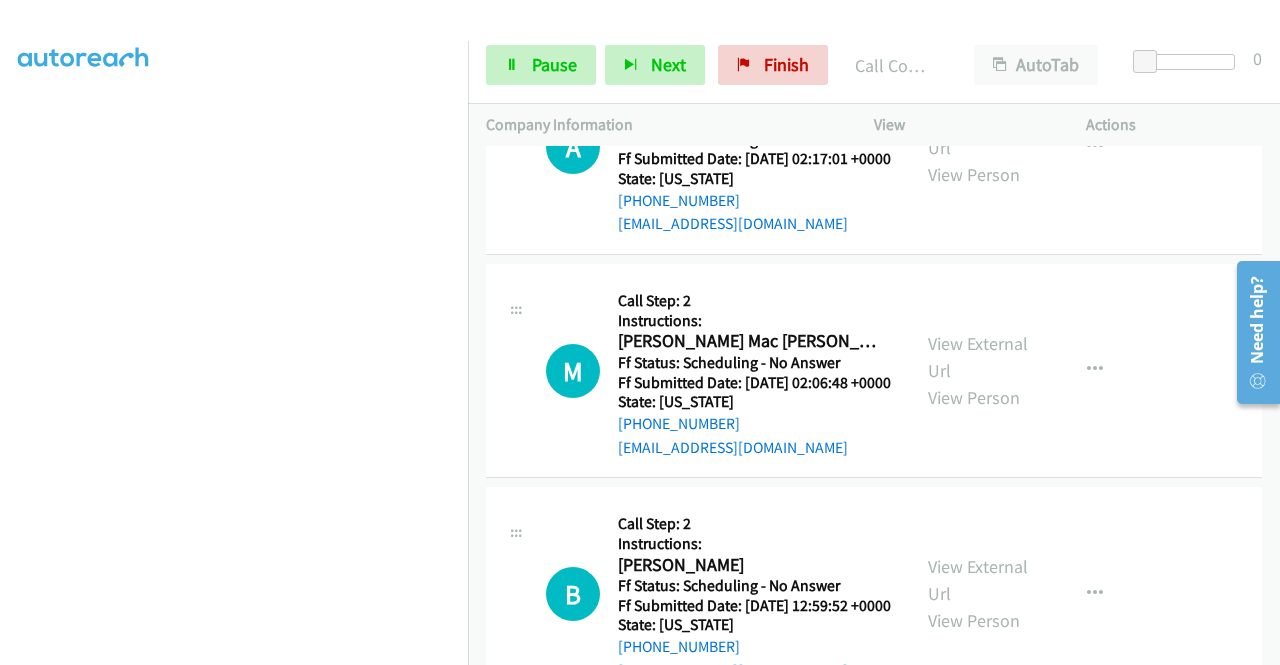 scroll, scrollTop: 3413, scrollLeft: 0, axis: vertical 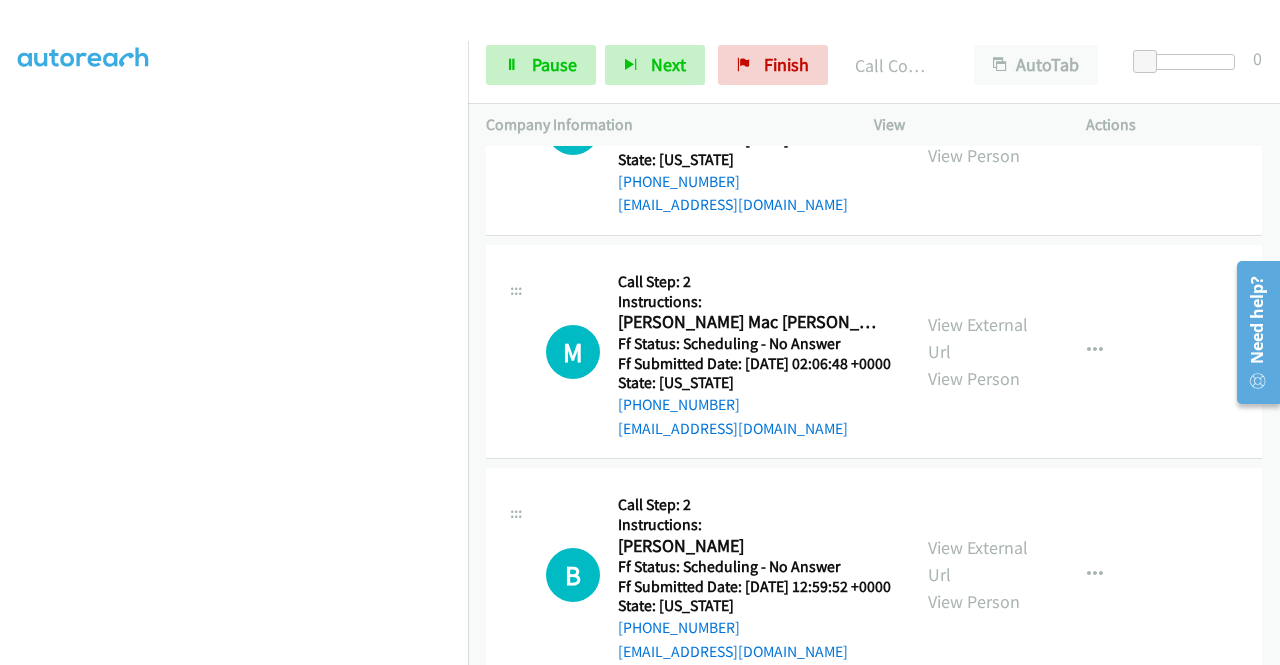 click on "View External Url" at bounding box center (978, 115) 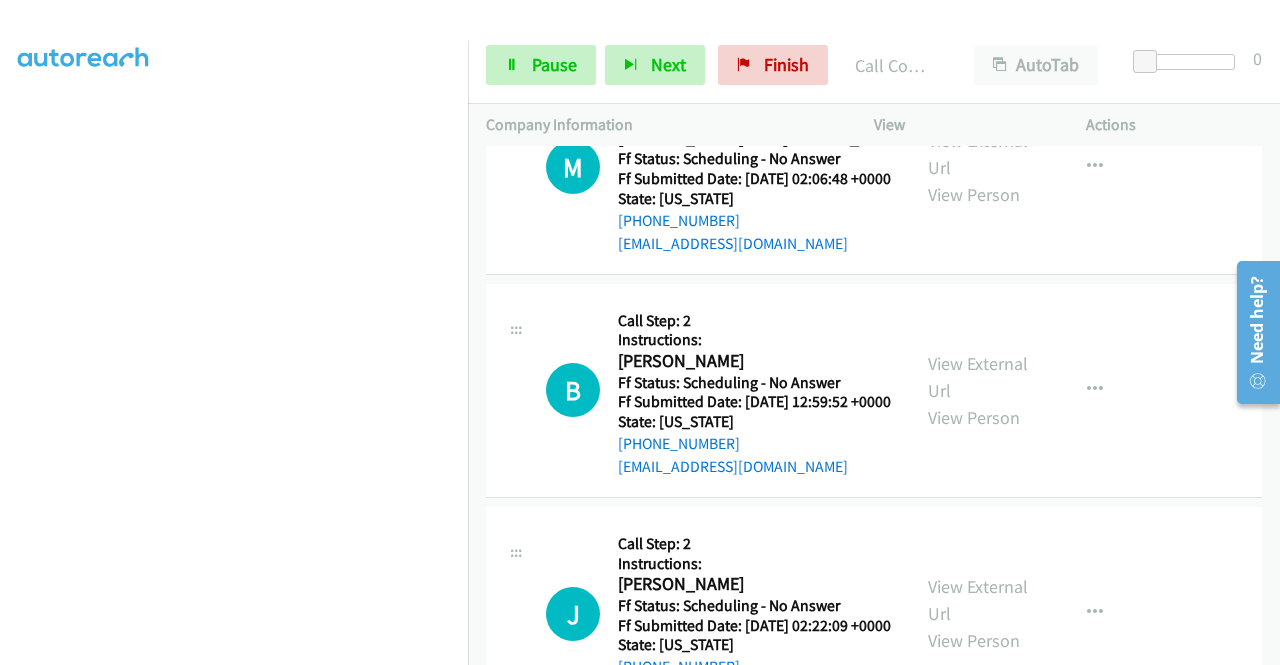 scroll, scrollTop: 3666, scrollLeft: 0, axis: vertical 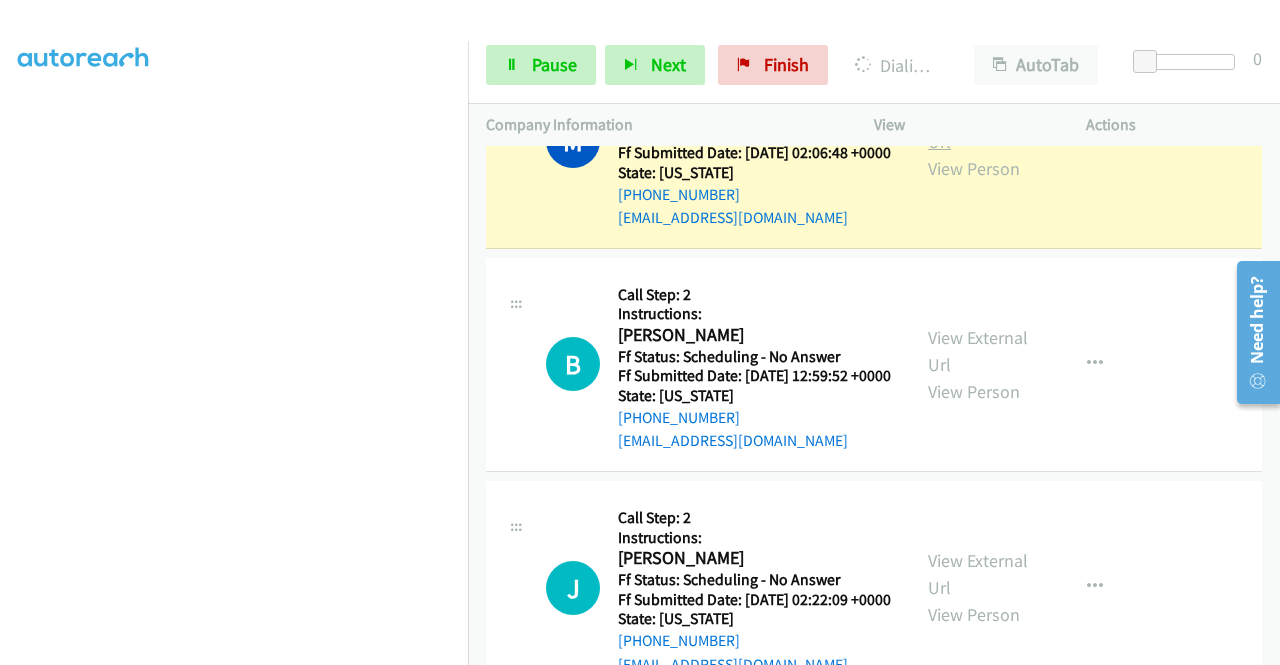 click on "View External Url" at bounding box center [978, 128] 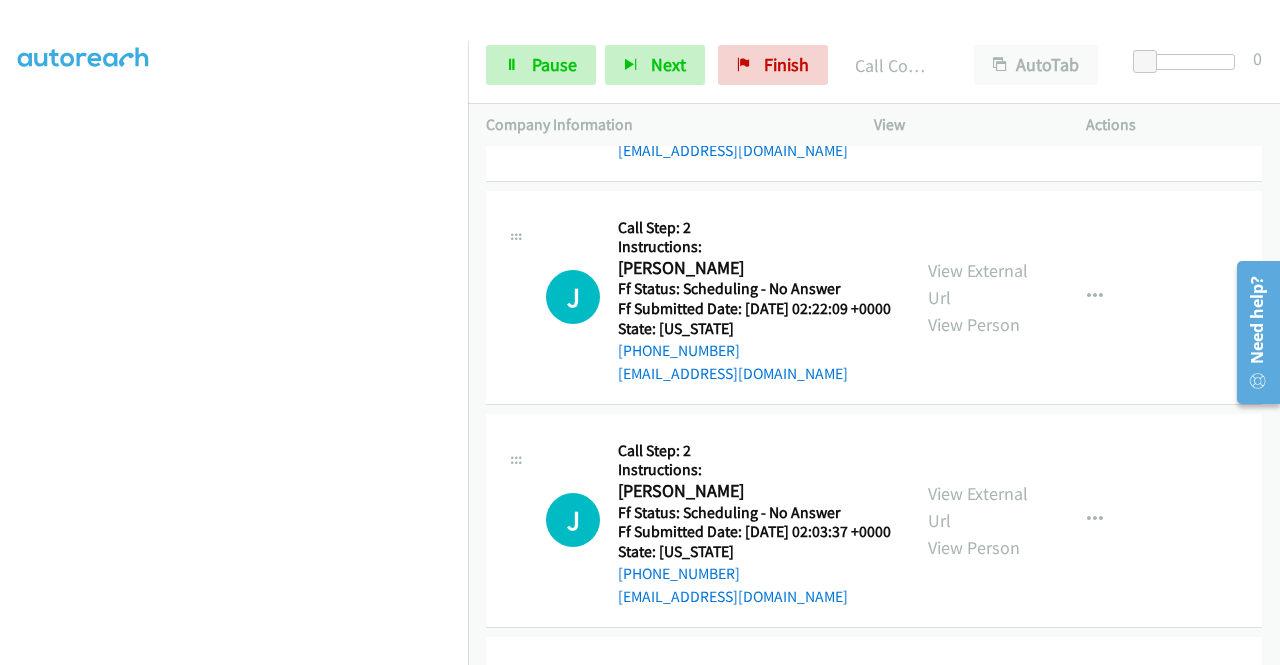 scroll, scrollTop: 4013, scrollLeft: 0, axis: vertical 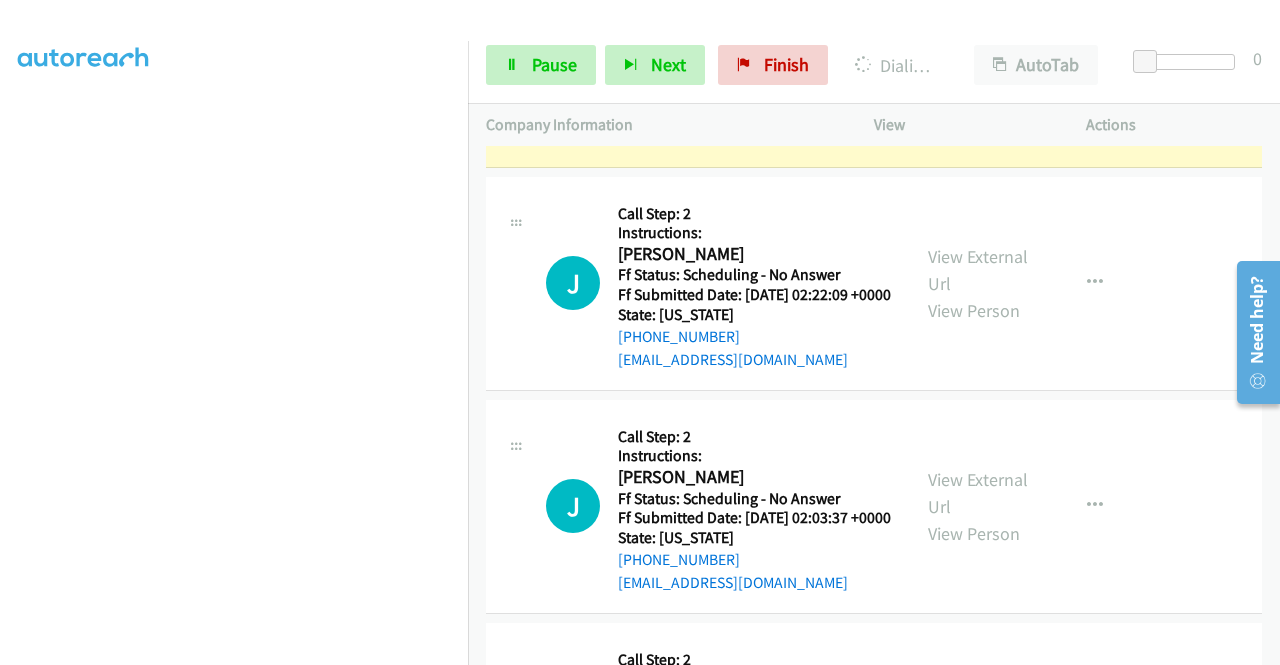 click on "View External Url" at bounding box center [978, 46] 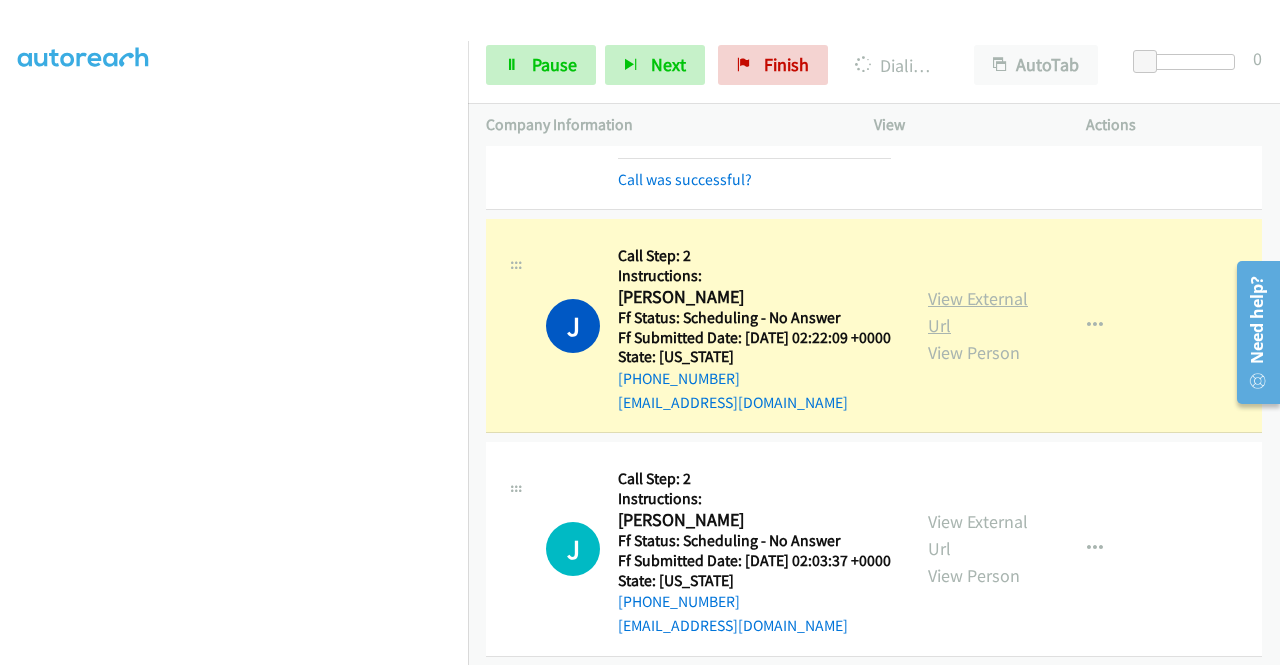click on "View External Url" at bounding box center (978, 312) 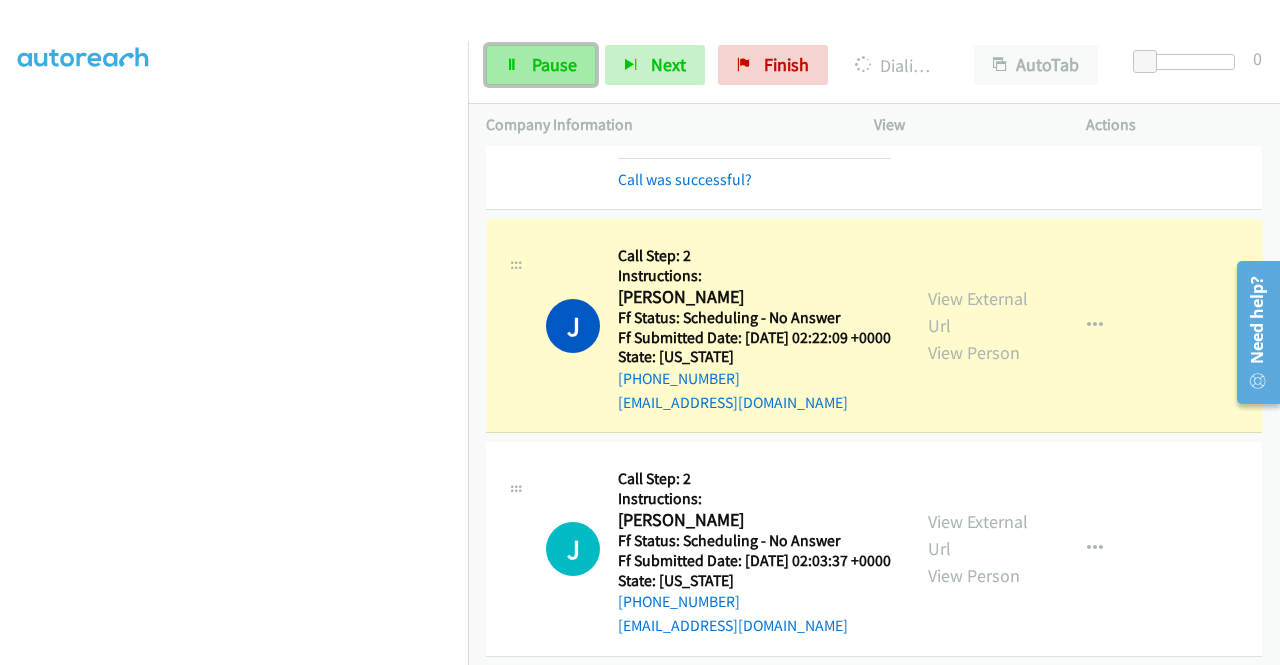 click on "Pause" at bounding box center (554, 64) 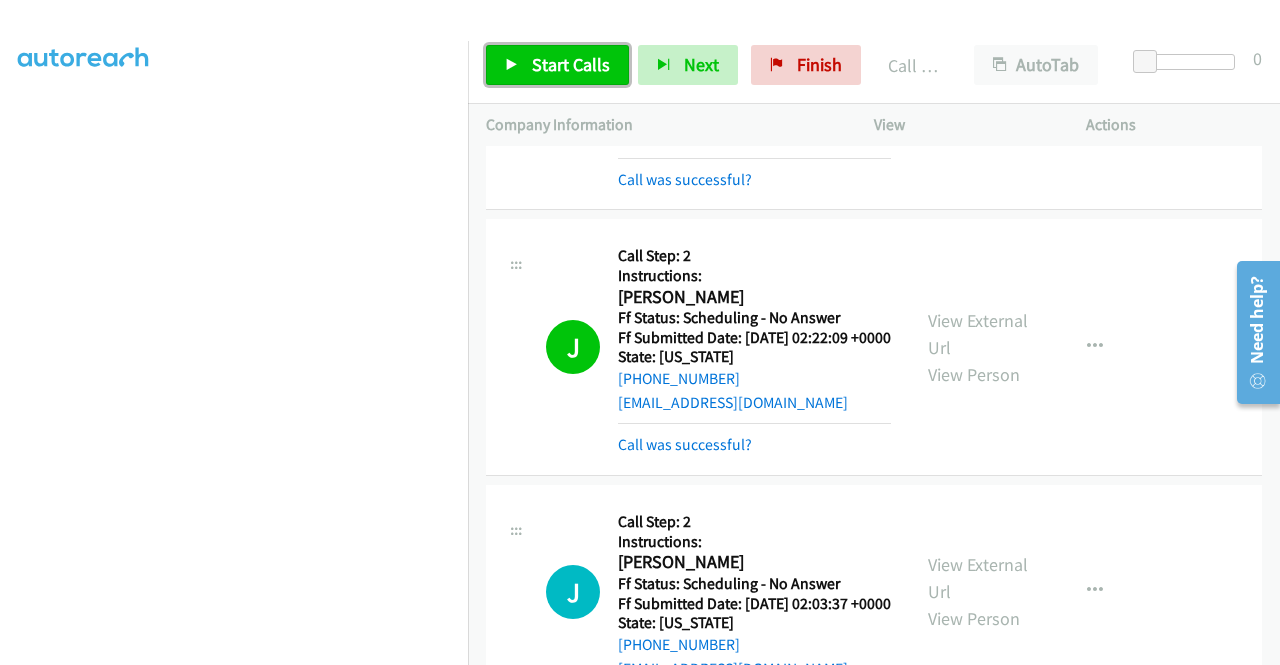 click on "Start Calls" at bounding box center (571, 64) 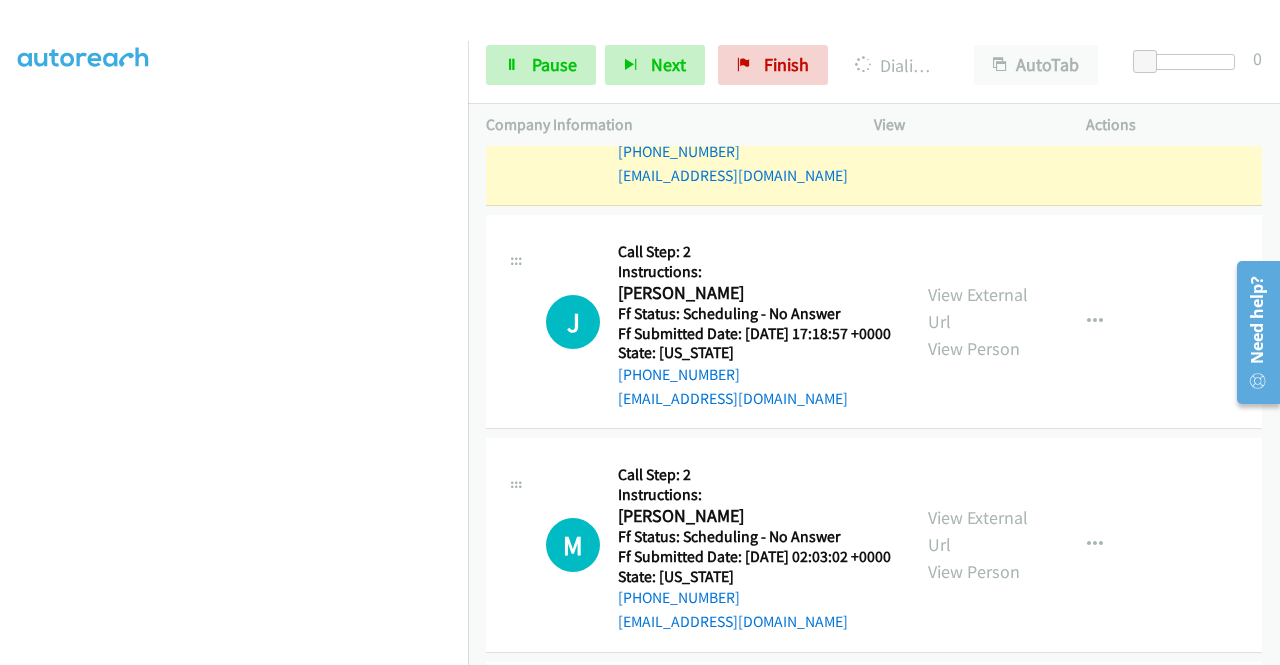 scroll, scrollTop: 4546, scrollLeft: 0, axis: vertical 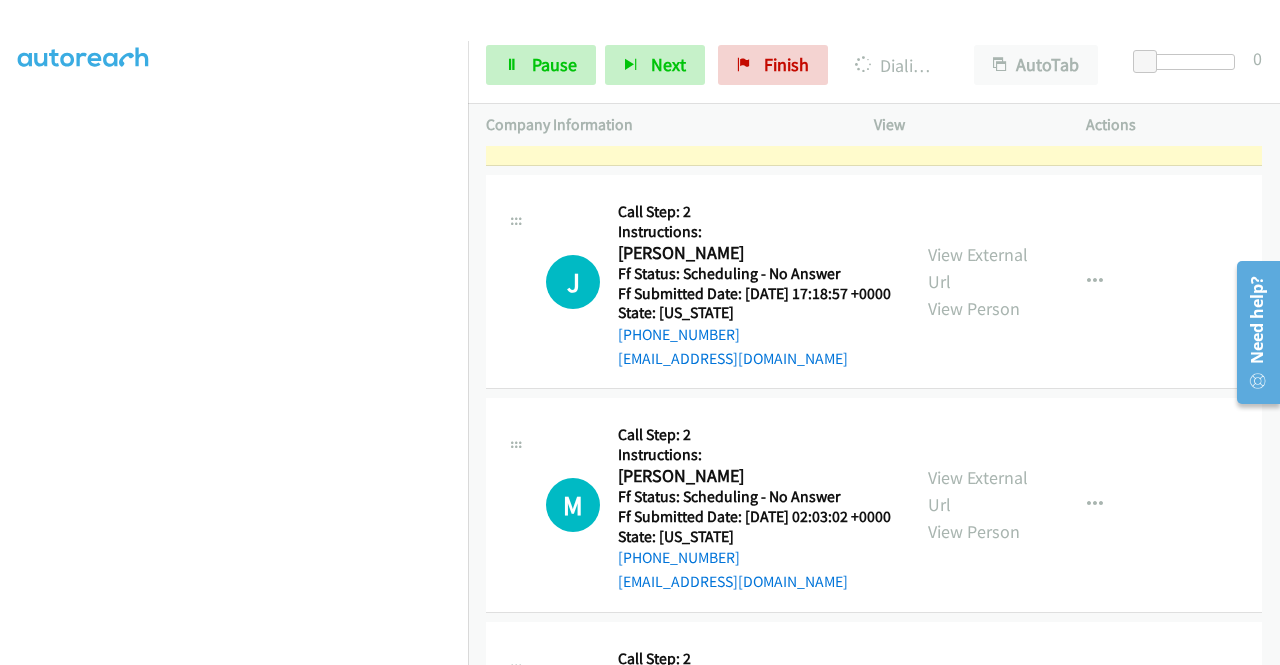 click on "View External Url" at bounding box center [978, 45] 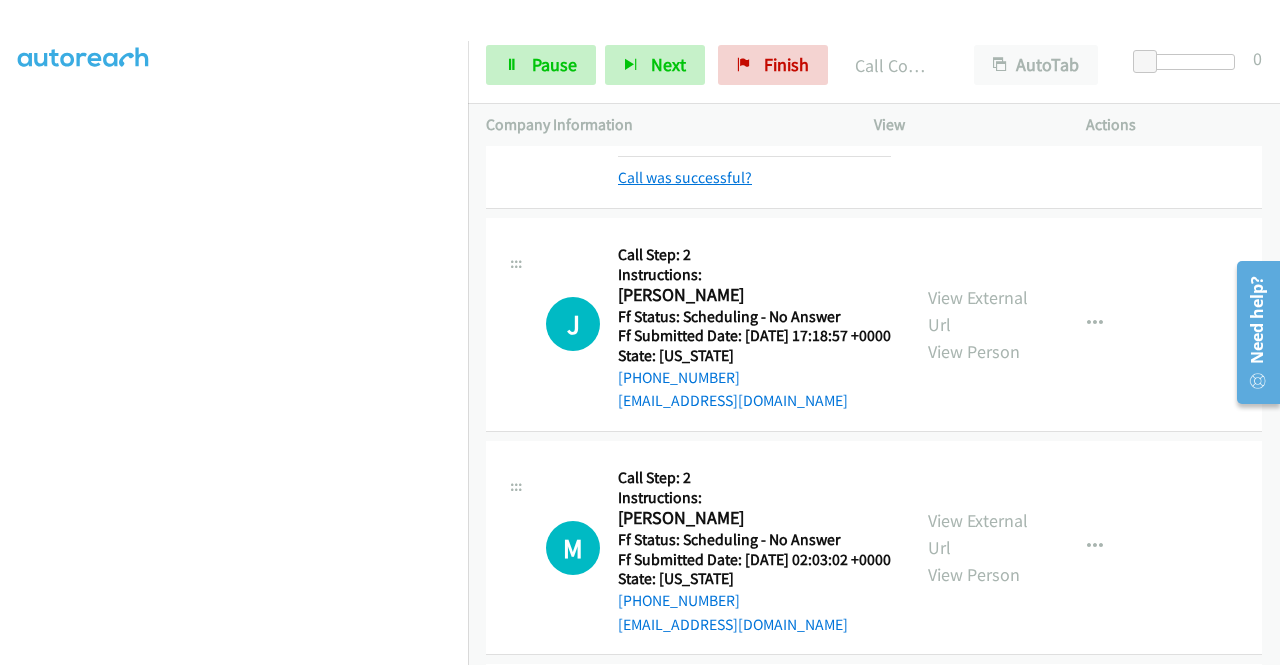 click on "Call was successful?" at bounding box center [685, 177] 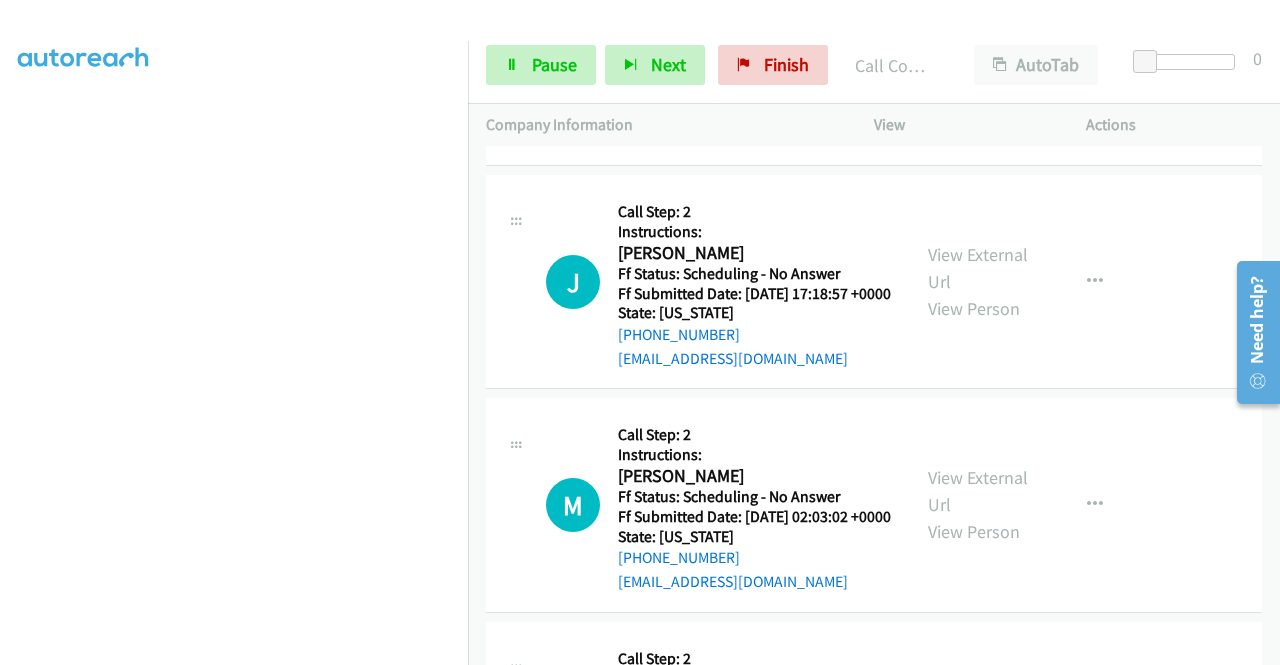 click at bounding box center [1095, 58] 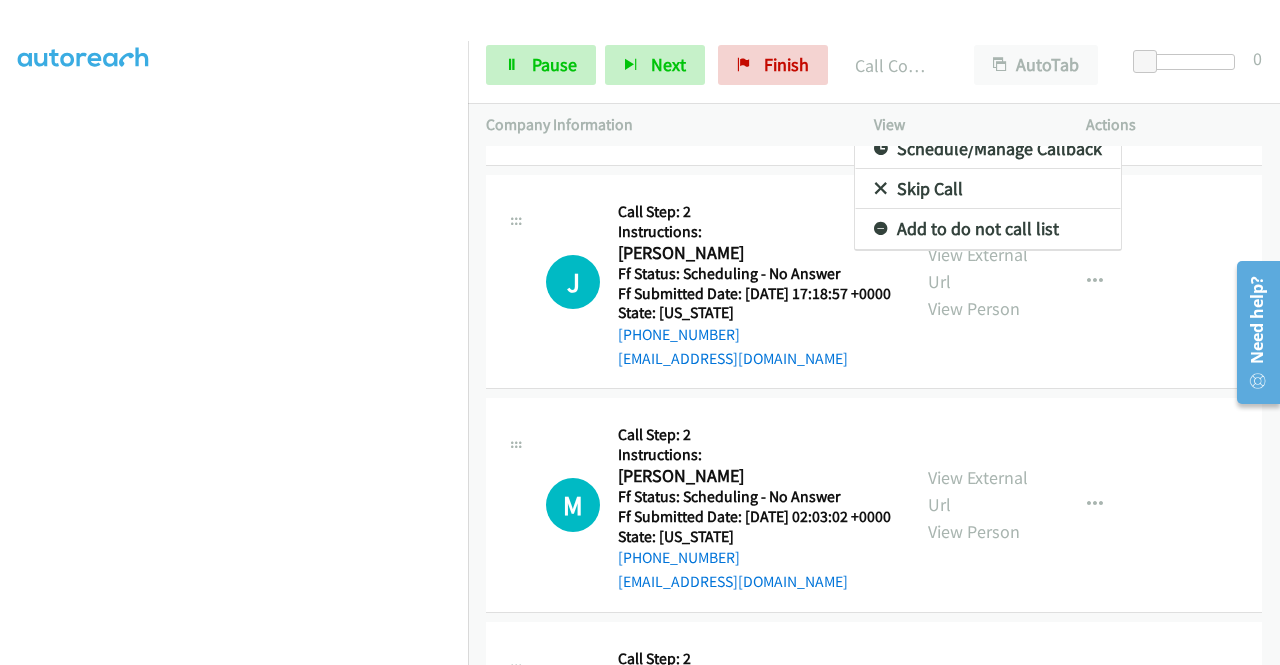 click on "Add to do not call list" at bounding box center [988, 229] 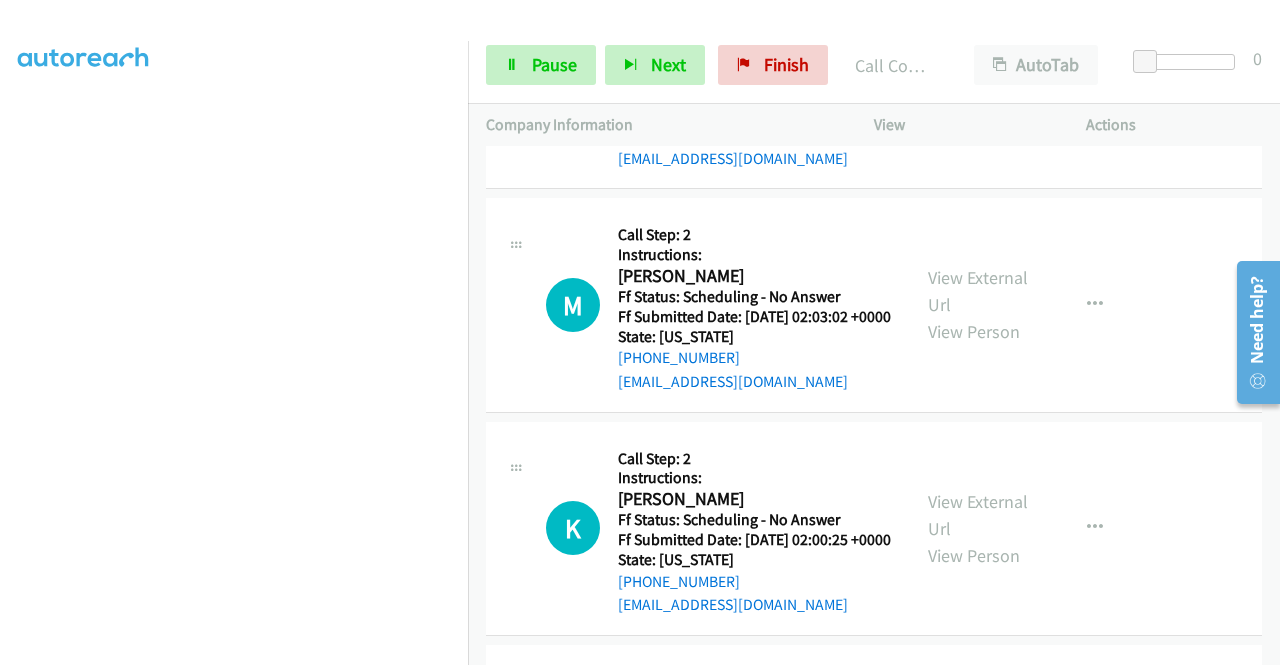 scroll, scrollTop: 4800, scrollLeft: 0, axis: vertical 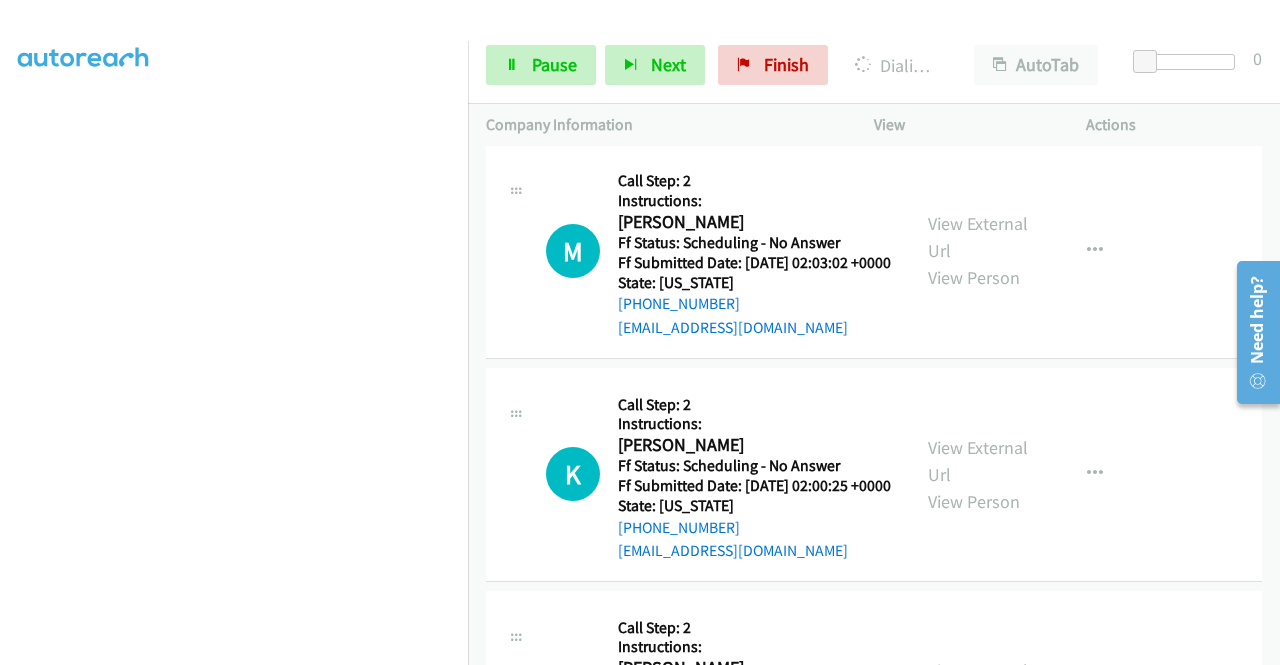 click on "View External Url" at bounding box center (978, 14) 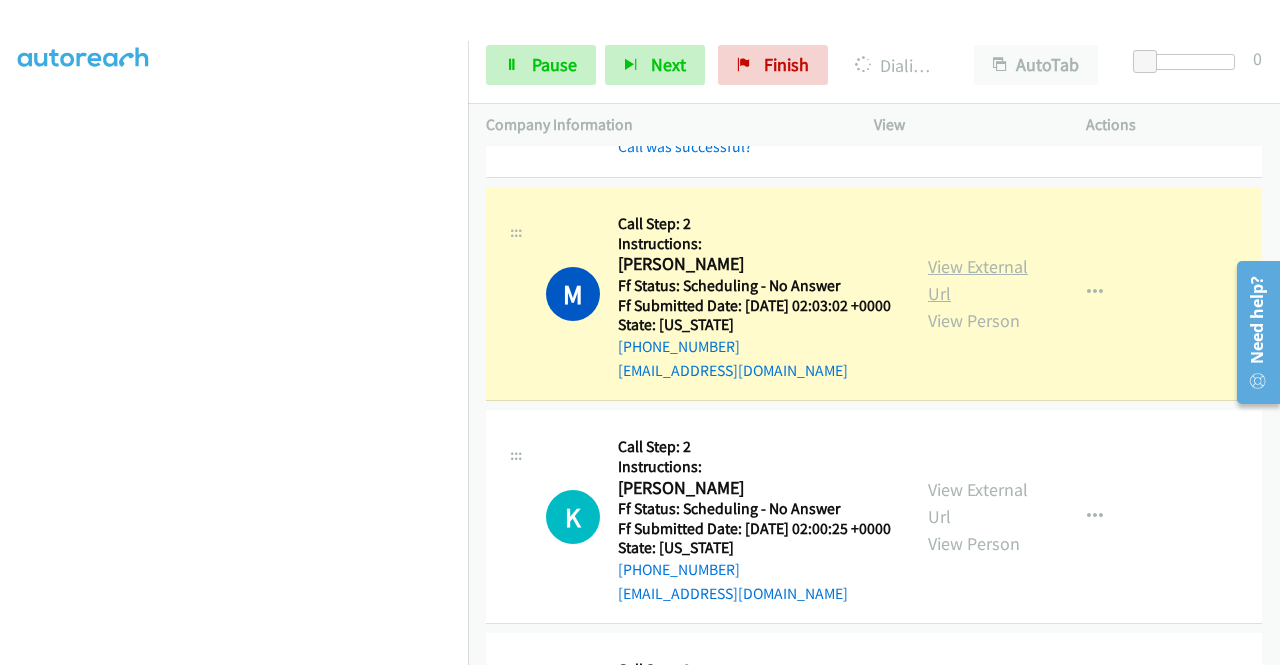 click on "View External Url" at bounding box center [978, 280] 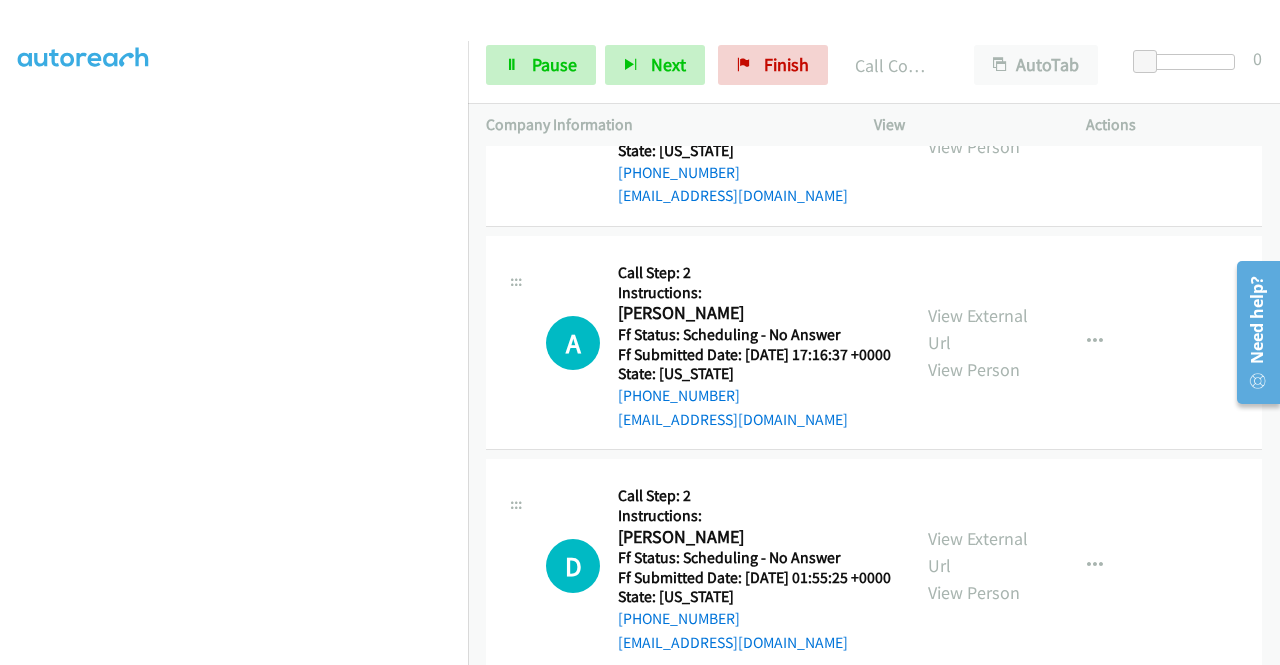 scroll, scrollTop: 6122, scrollLeft: 0, axis: vertical 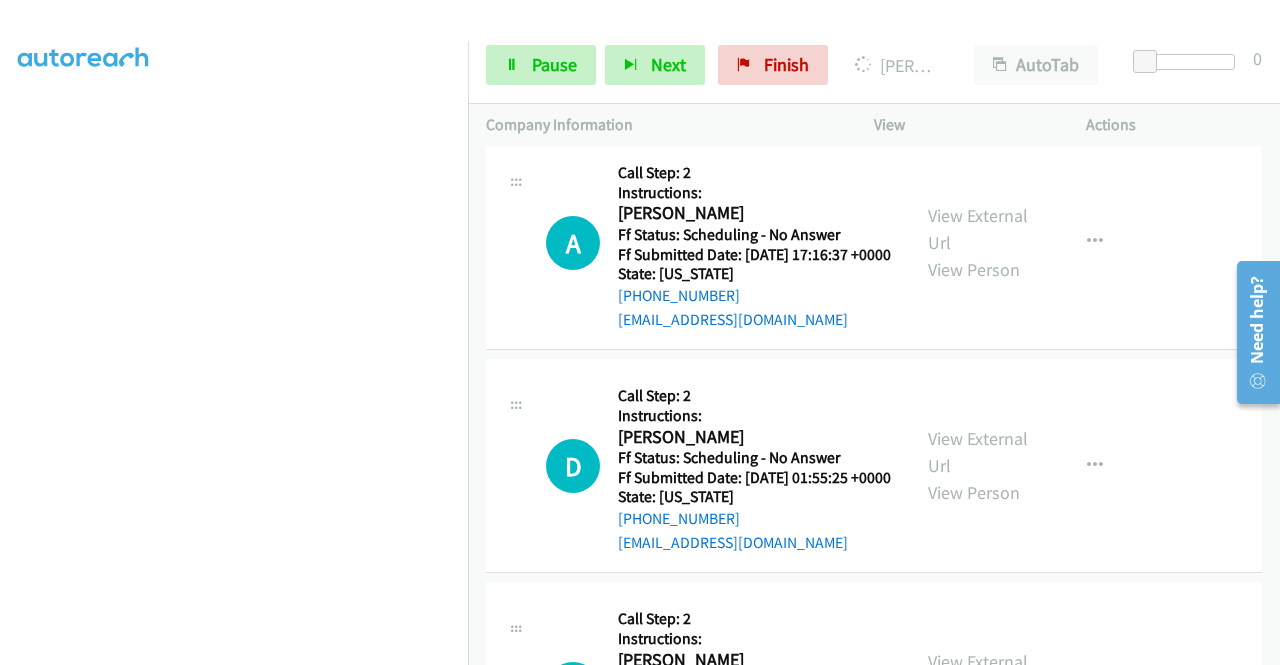 click on "View External Url" at bounding box center (978, 6) 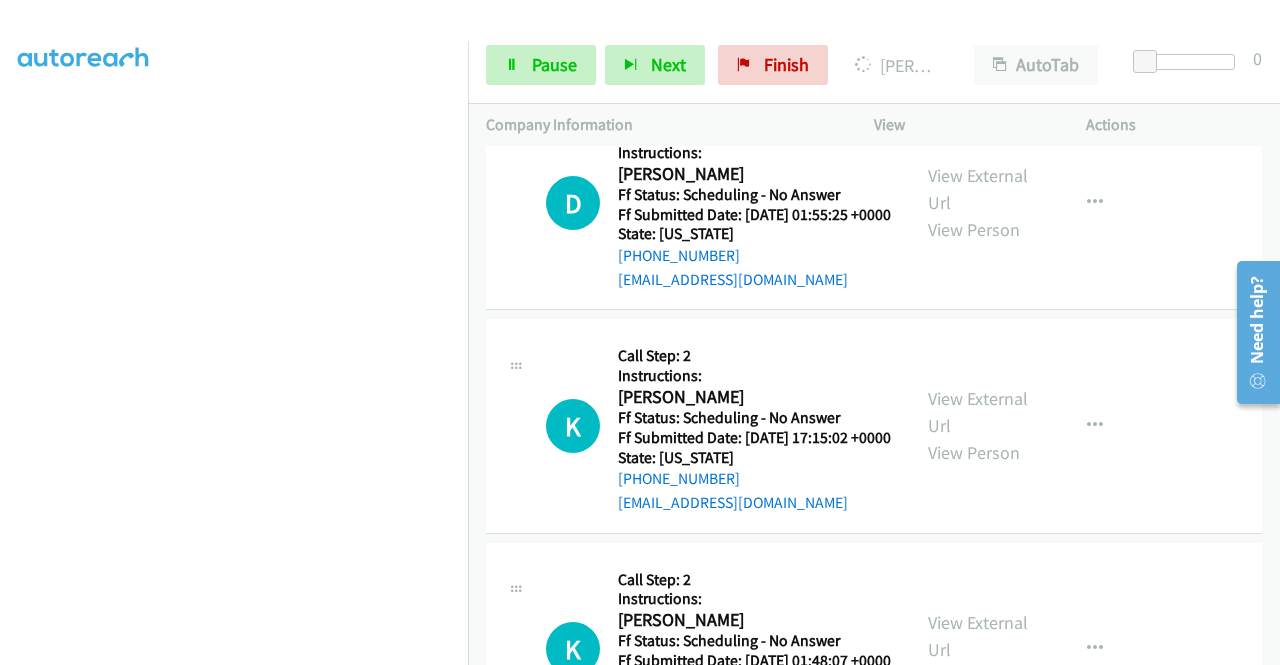 scroll, scrollTop: 5607, scrollLeft: 0, axis: vertical 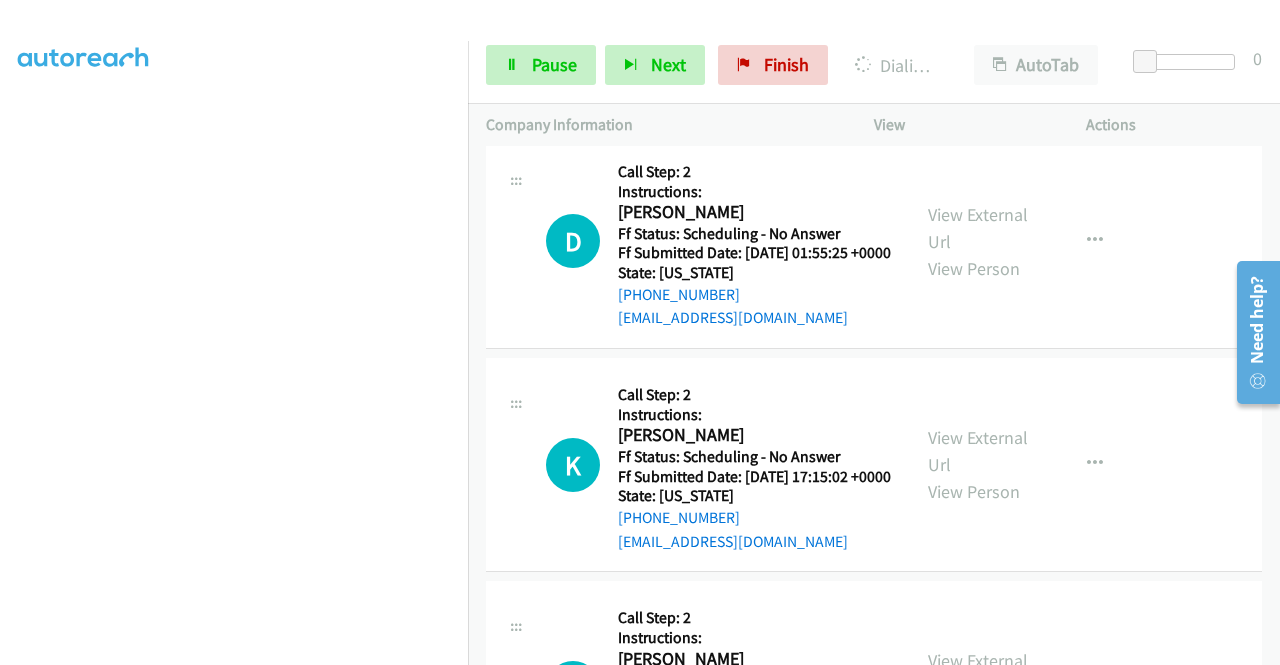click on "View External Url" at bounding box center [978, 5] 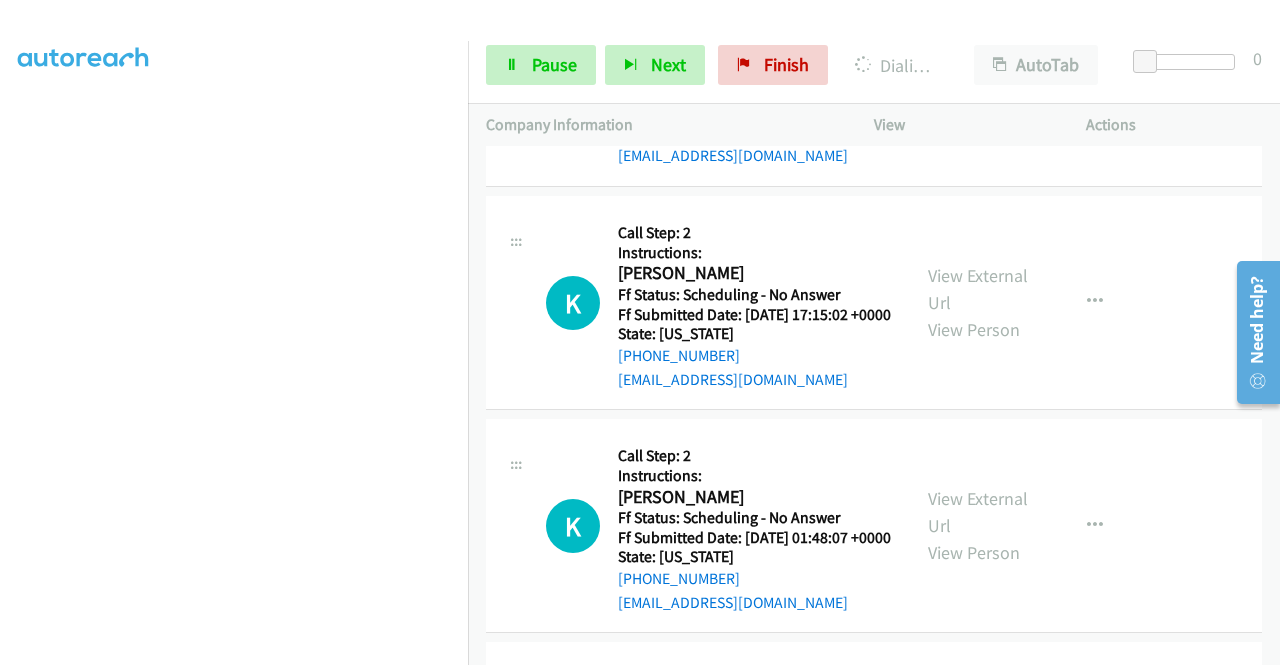 scroll, scrollTop: 5806, scrollLeft: 0, axis: vertical 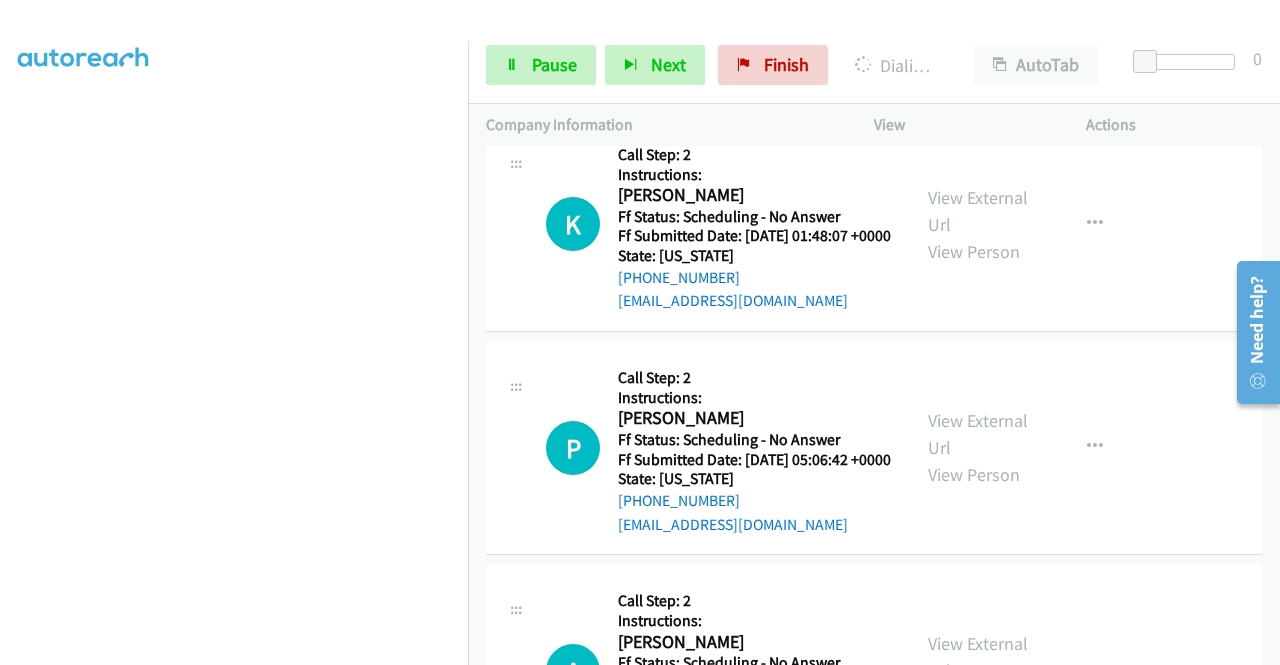 click on "View External Url" at bounding box center (978, -12) 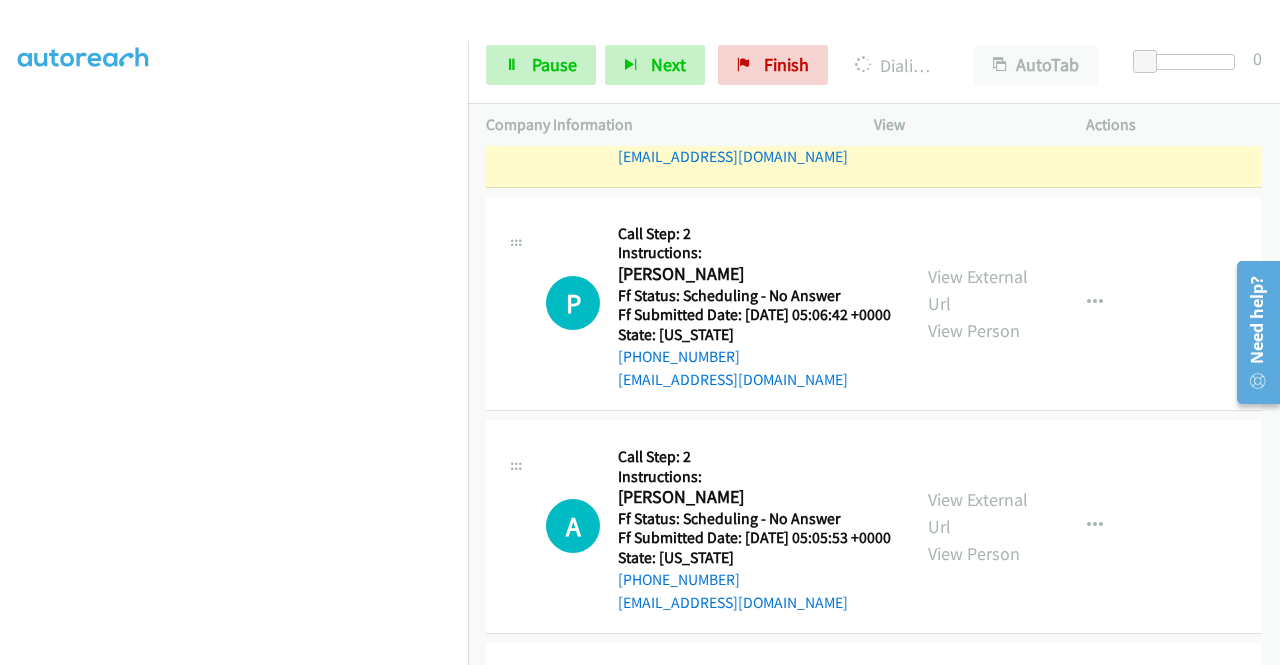 scroll, scrollTop: 6340, scrollLeft: 0, axis: vertical 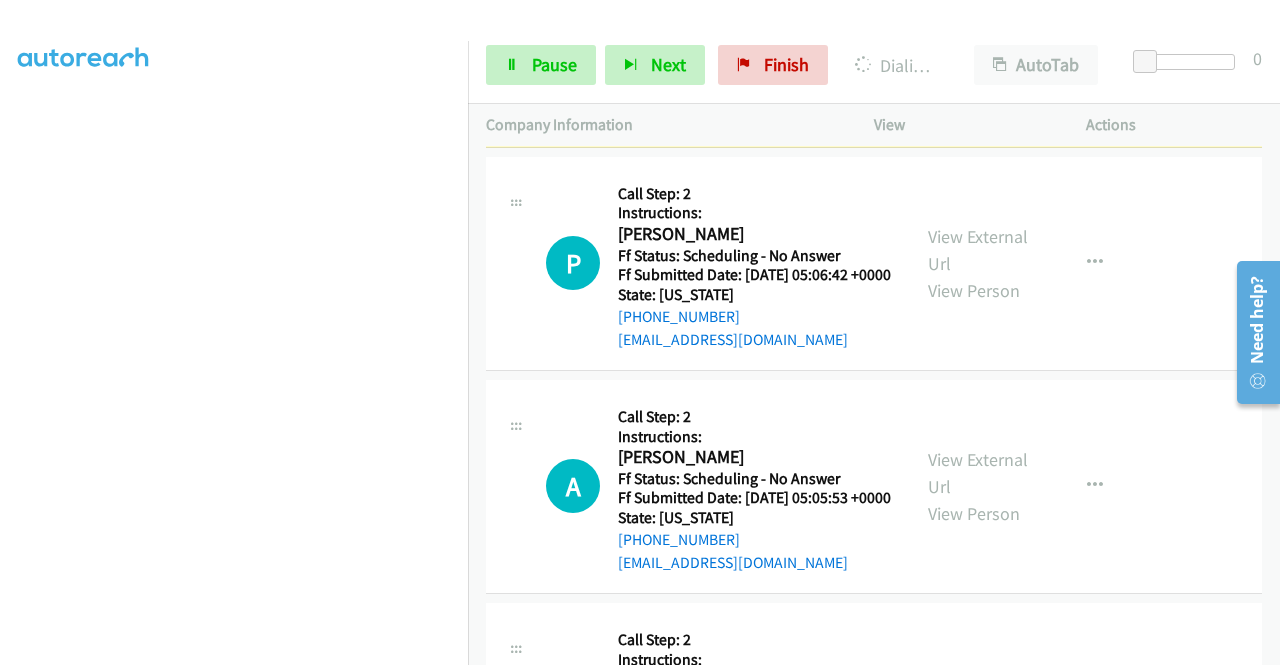 click on "View External Url" at bounding box center (978, 27) 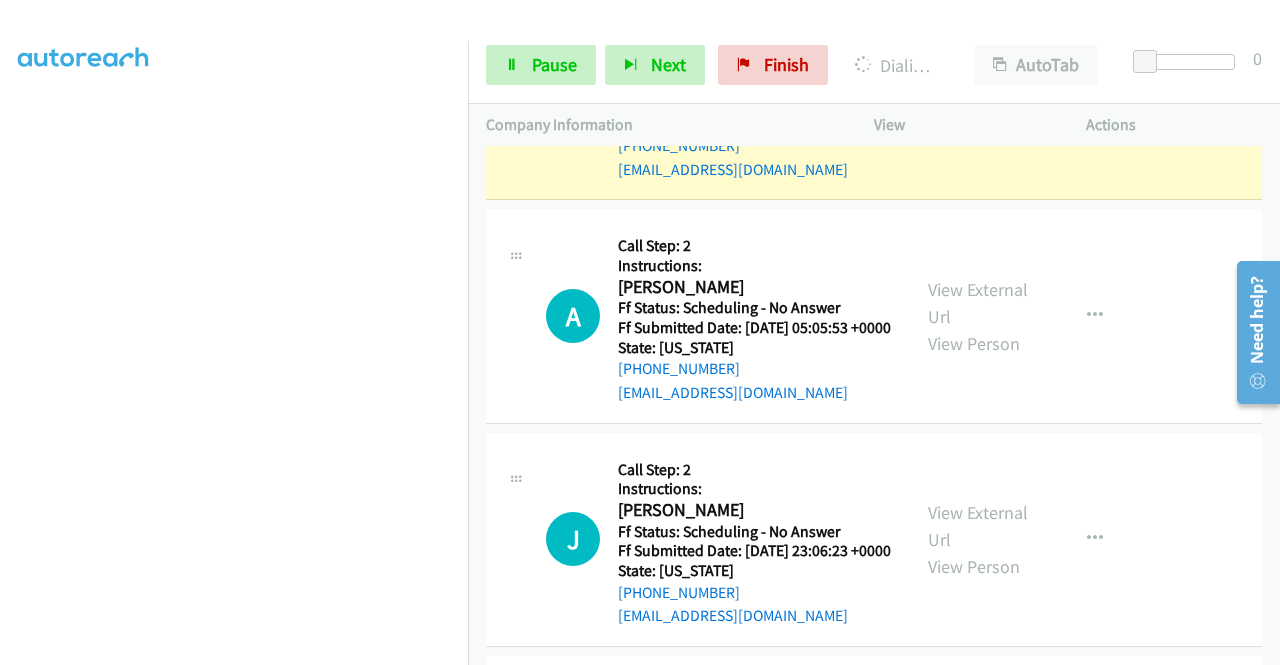 scroll, scrollTop: 6646, scrollLeft: 0, axis: vertical 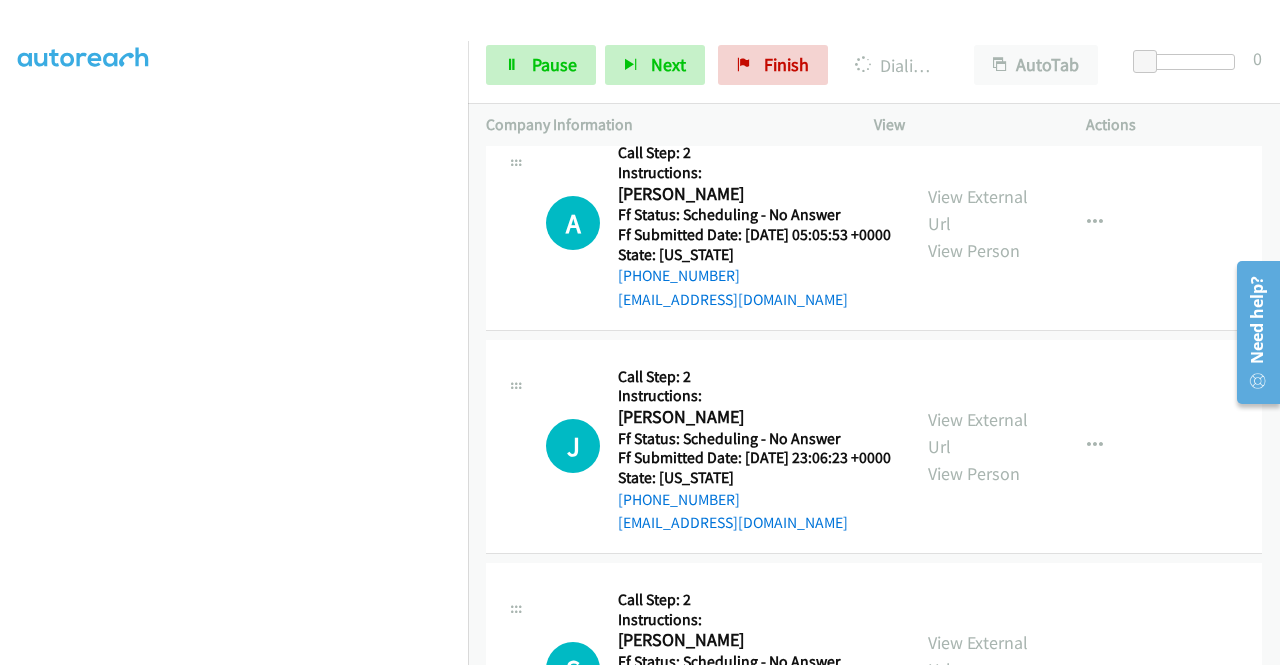 click on "View External Url" at bounding box center (978, -14) 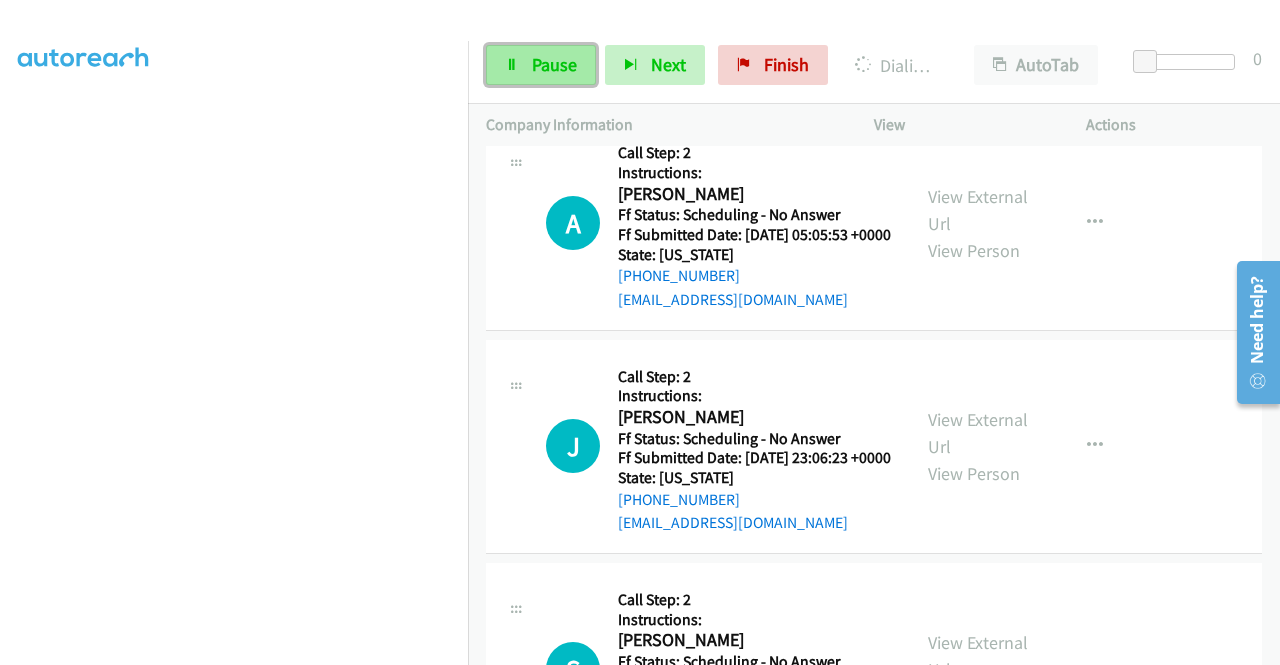 click at bounding box center [512, 66] 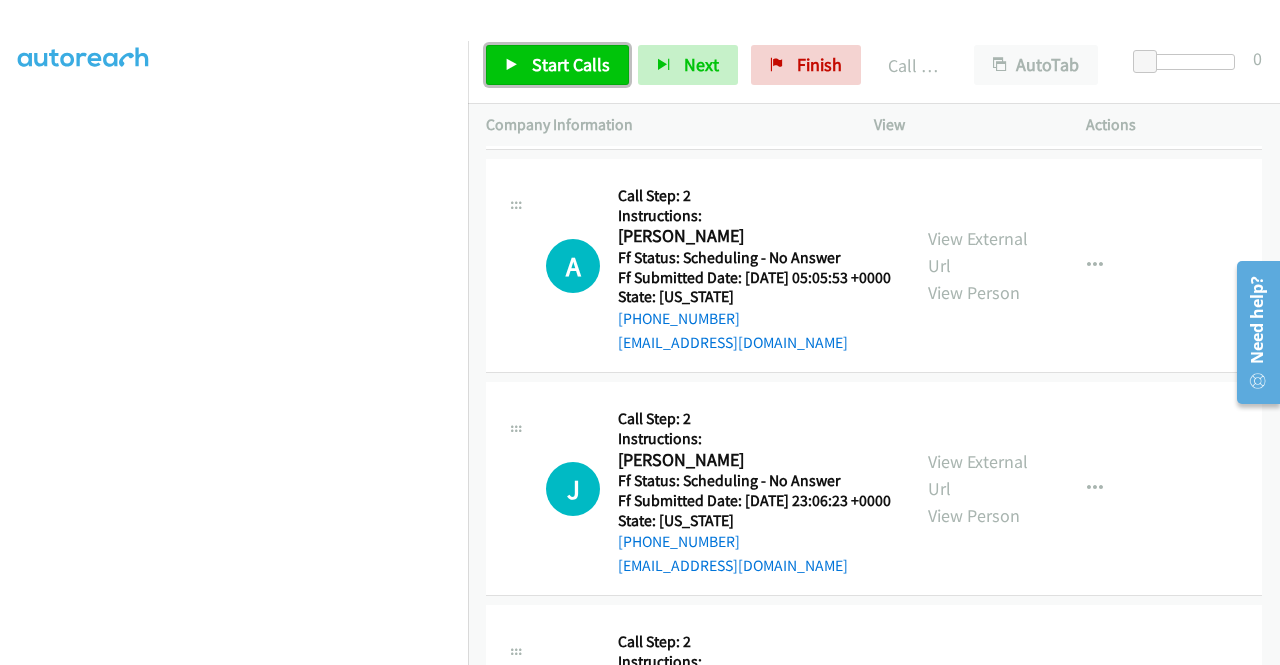 click on "Start Calls" at bounding box center [557, 65] 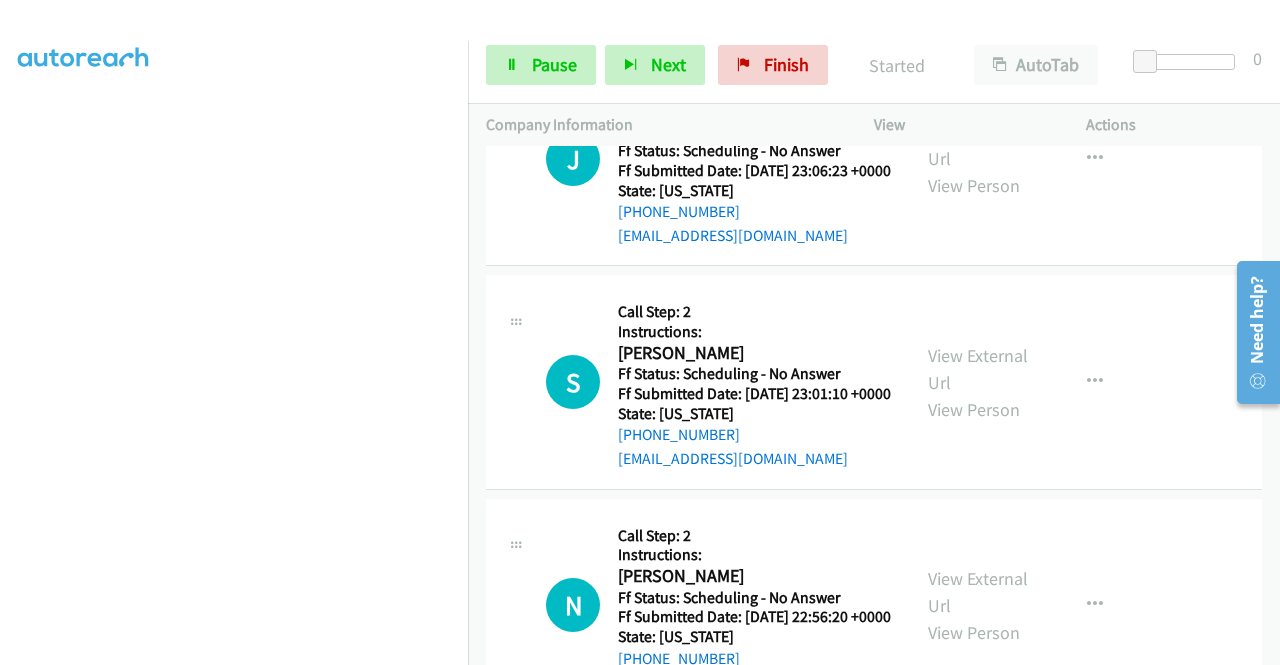 scroll, scrollTop: 6993, scrollLeft: 0, axis: vertical 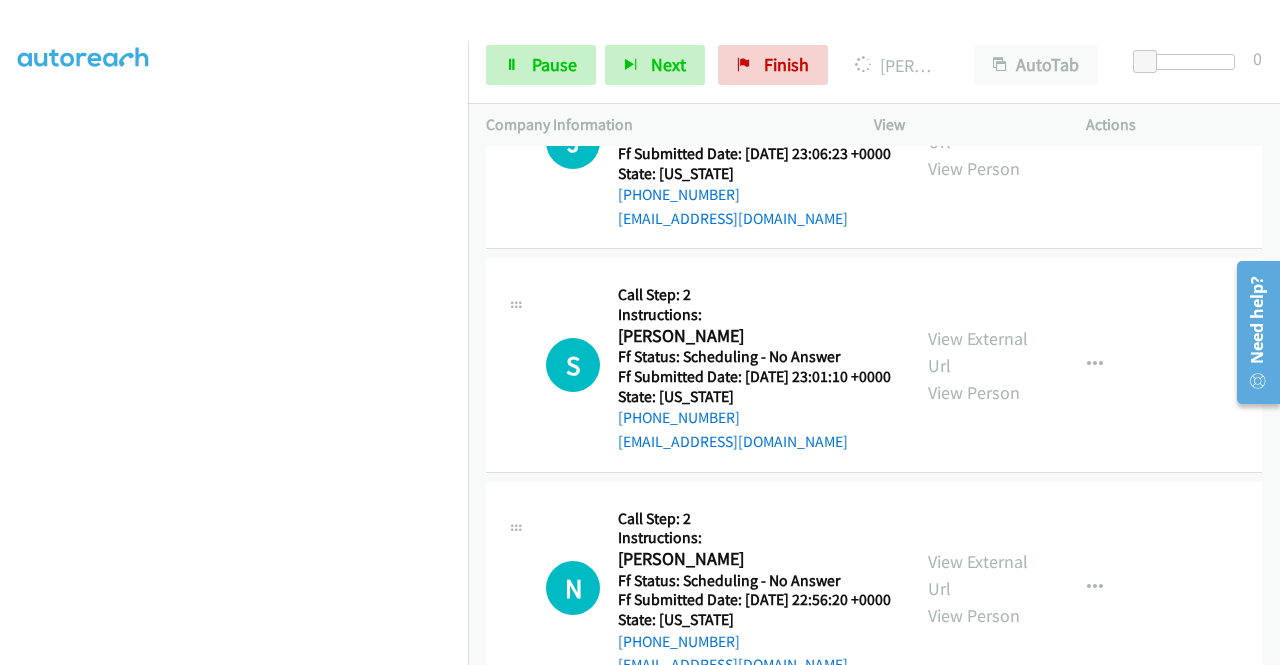 click on "View External Url" at bounding box center [978, -95] 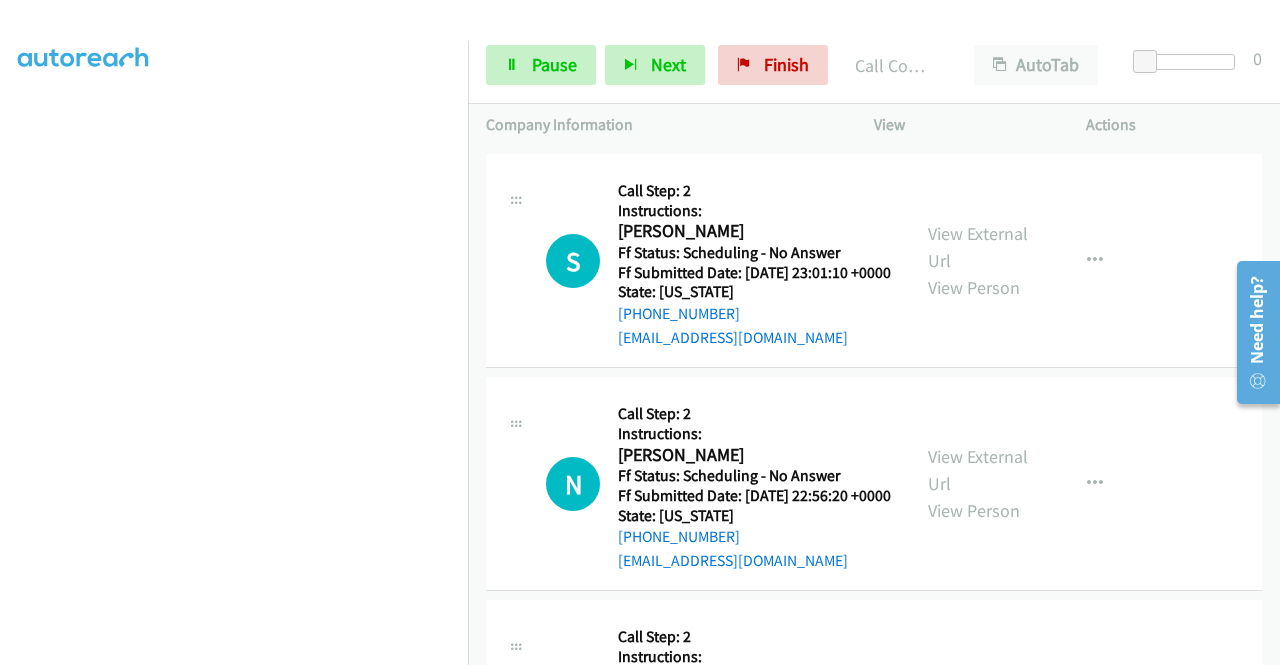 scroll, scrollTop: 7313, scrollLeft: 0, axis: vertical 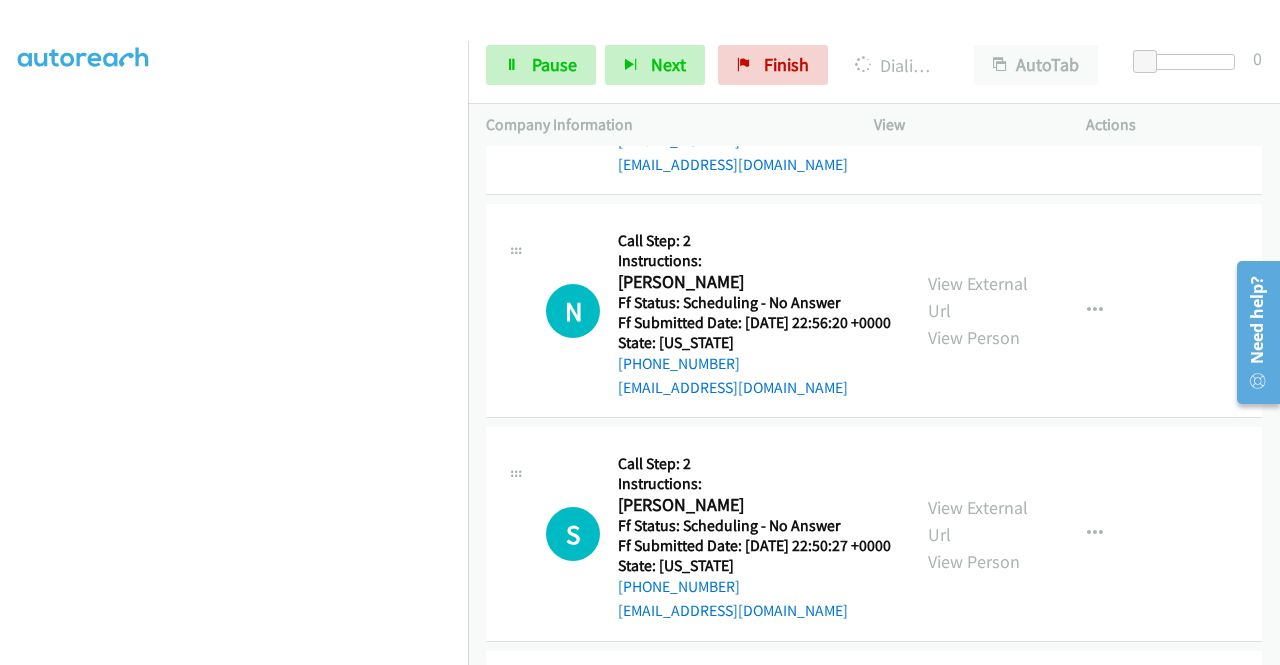 click on "View External Url" at bounding box center (978, -149) 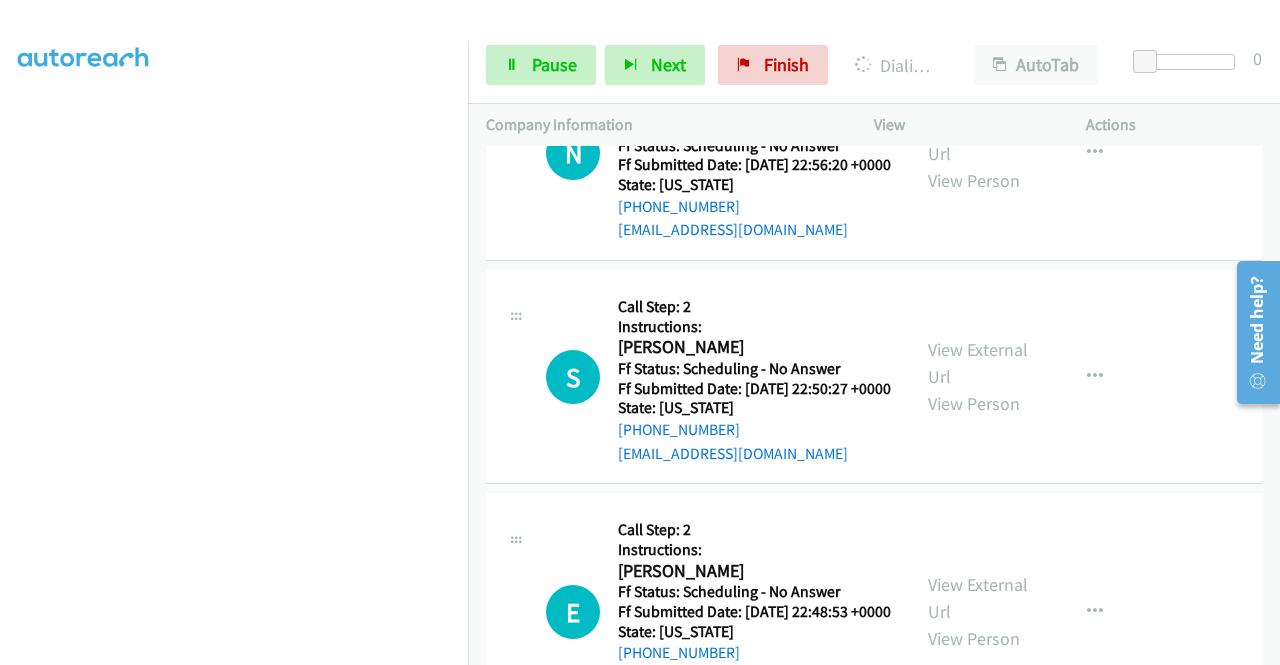 scroll, scrollTop: 7633, scrollLeft: 0, axis: vertical 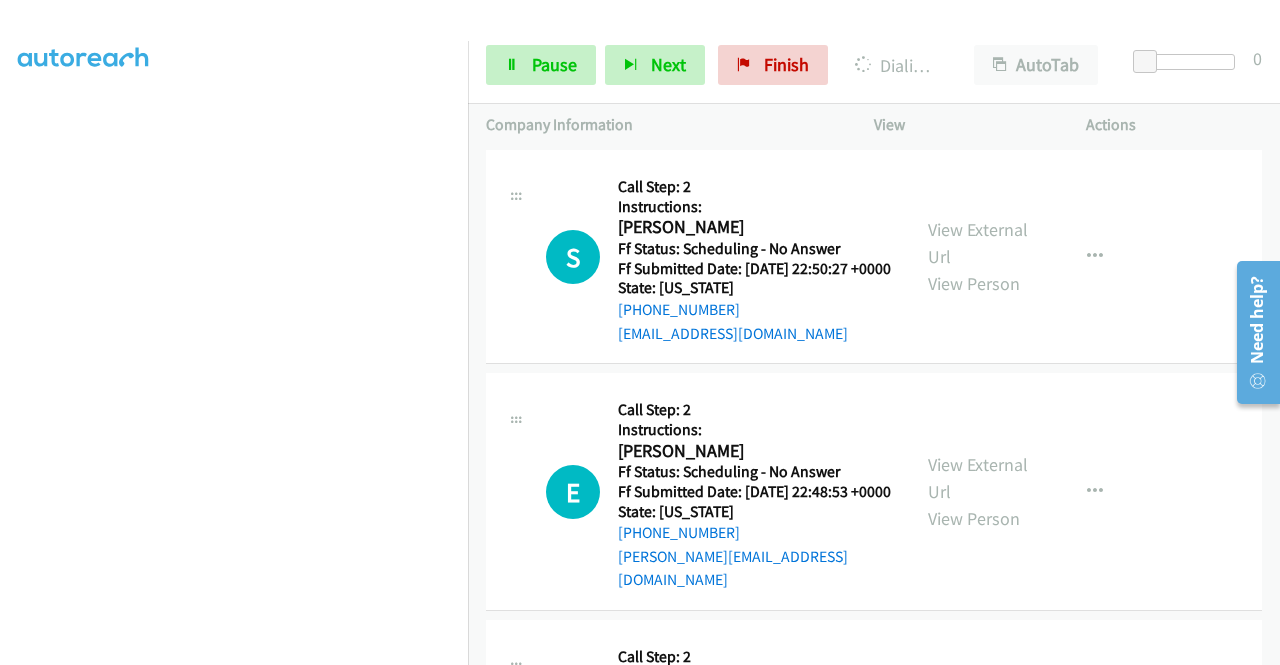 click on "View External Url" at bounding box center [978, -203] 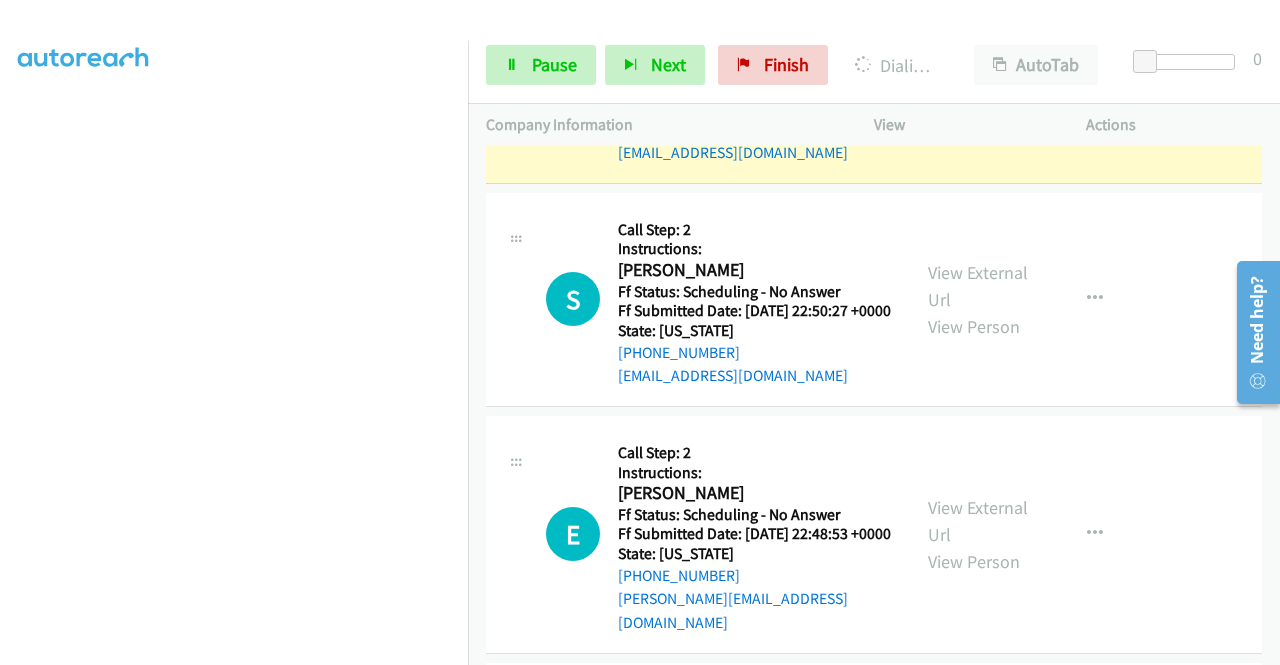 click on "View External Url" at bounding box center (978, 63) 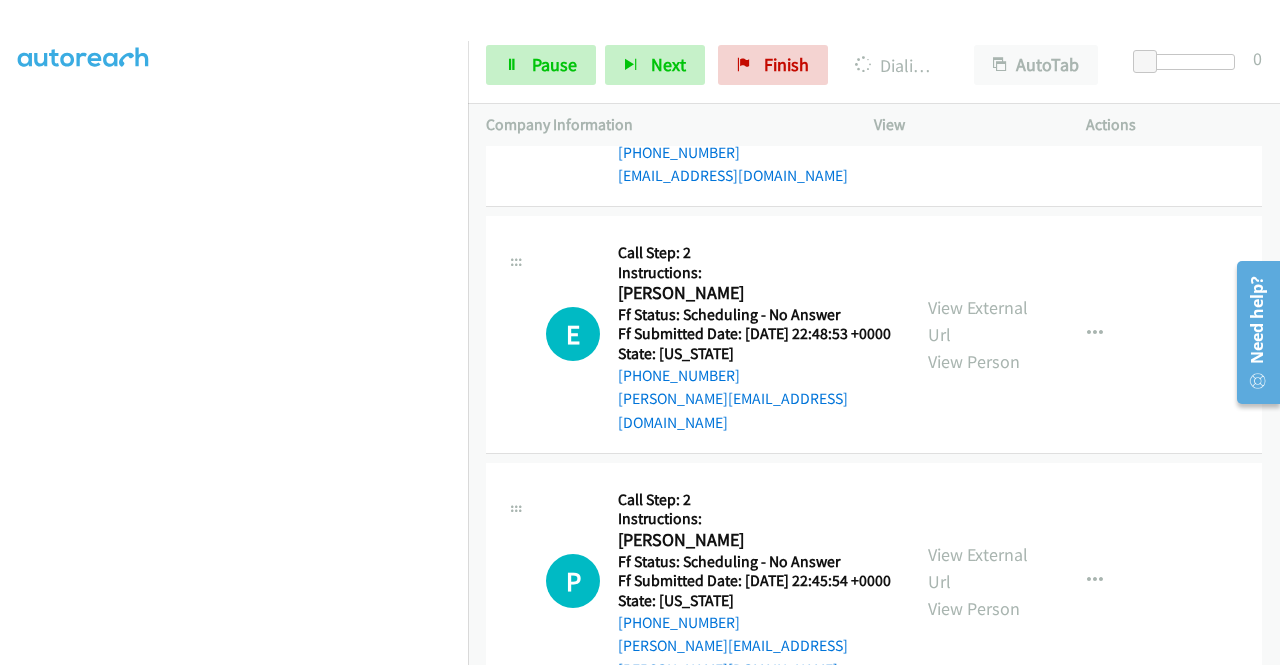 scroll, scrollTop: 7873, scrollLeft: 0, axis: vertical 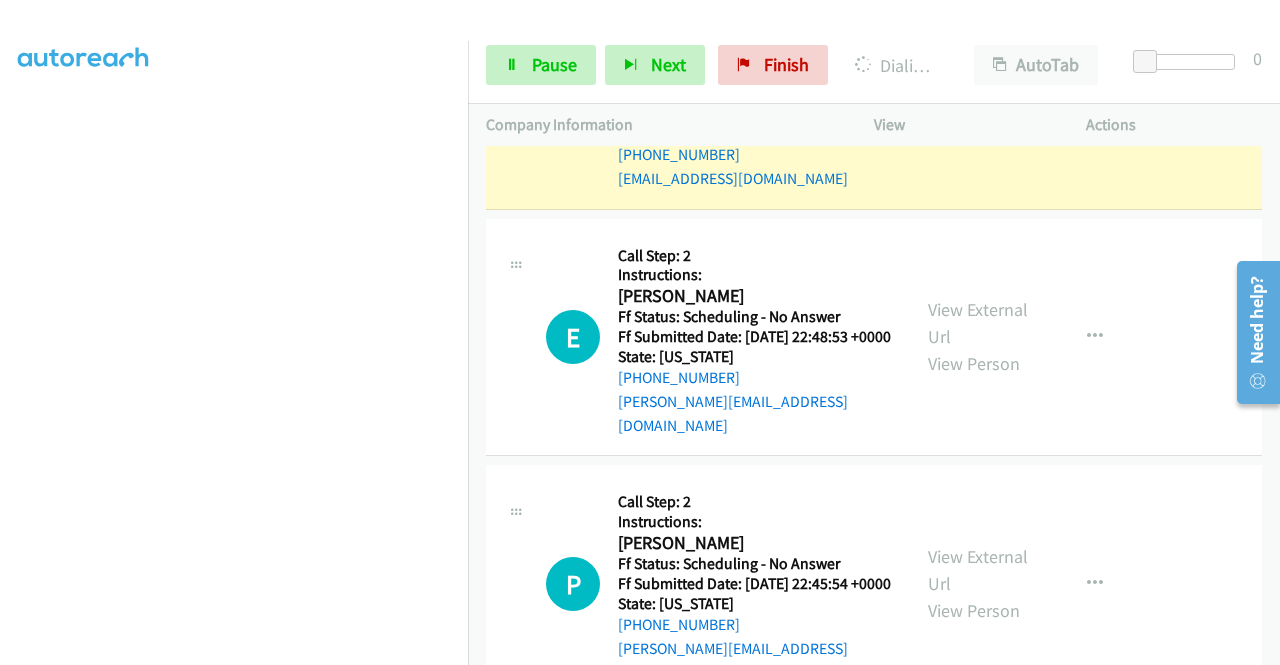 click on "View External Url" at bounding box center (978, 88) 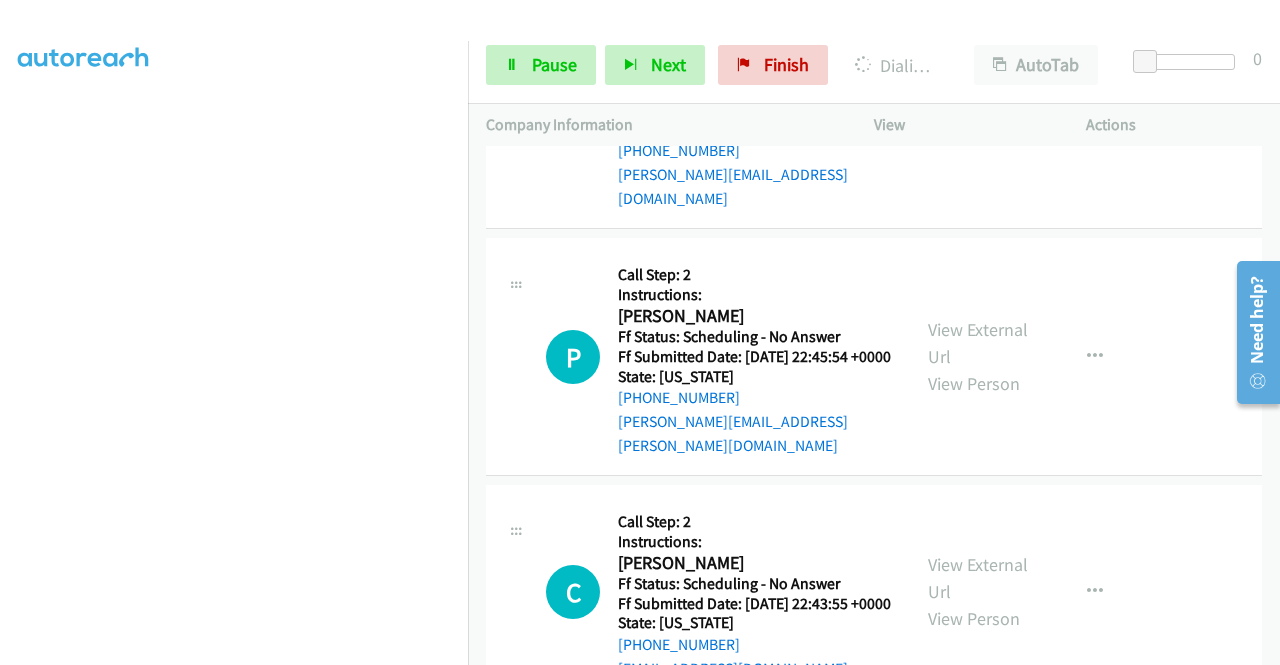 scroll, scrollTop: 8233, scrollLeft: 0, axis: vertical 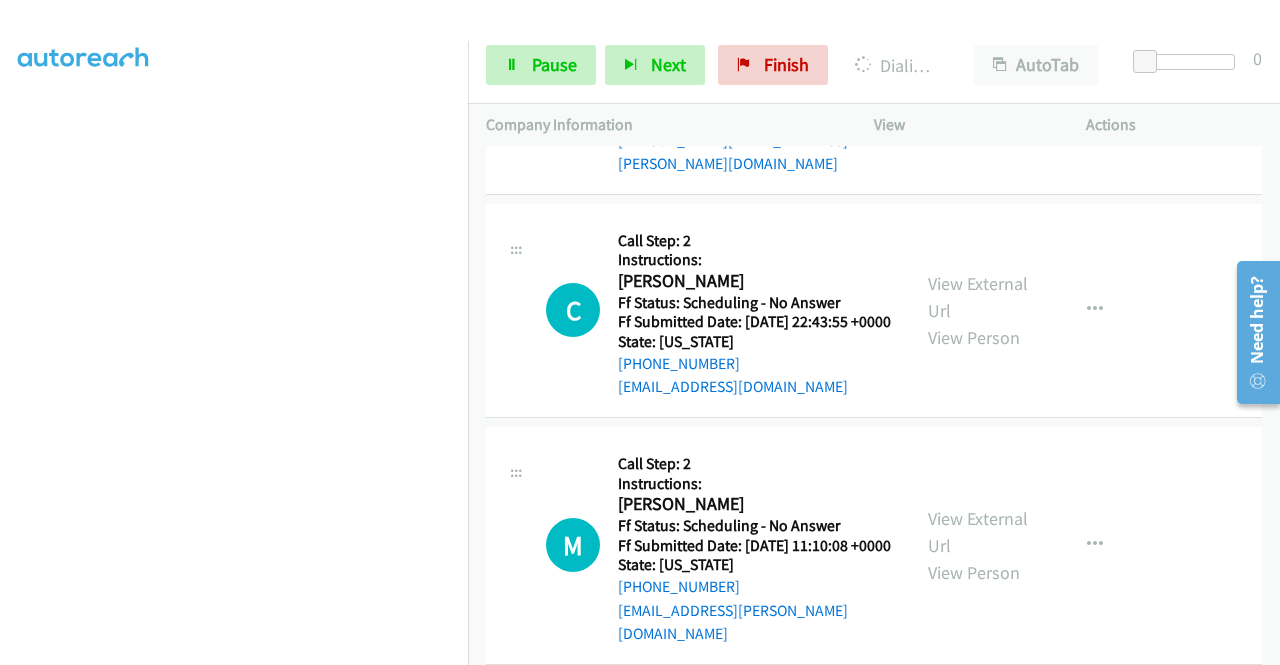 click on "View External Url" at bounding box center [978, -185] 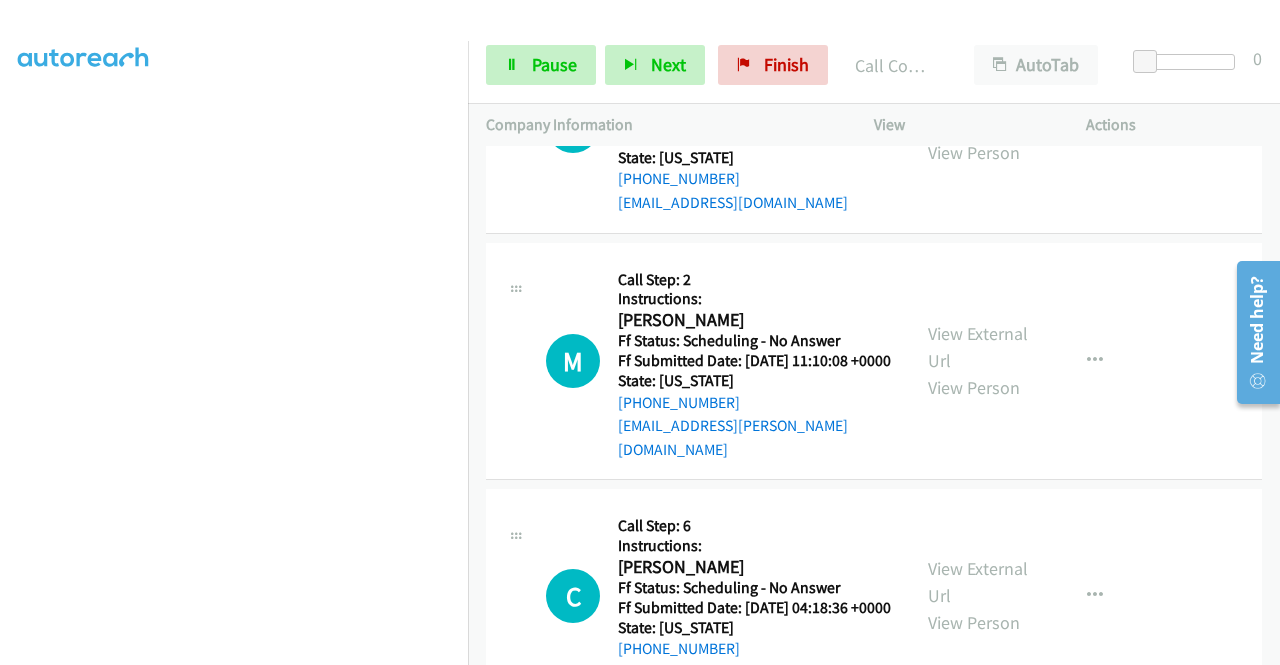 scroll, scrollTop: 8691, scrollLeft: 0, axis: vertical 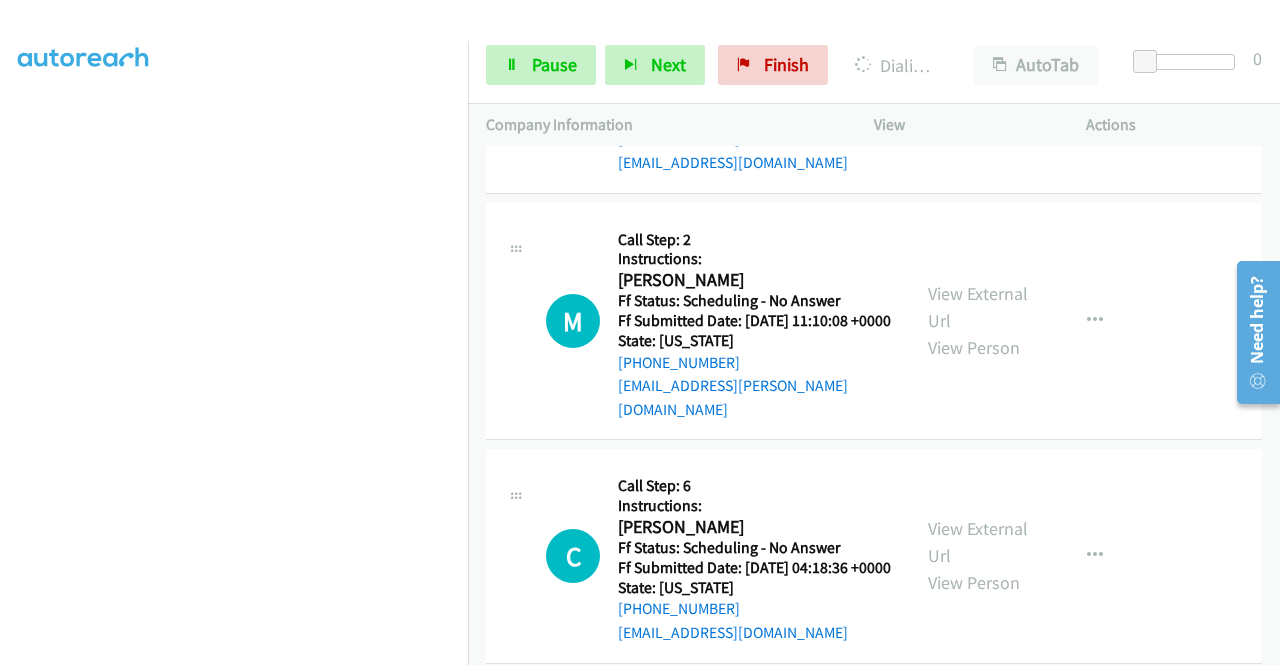 click on "View External Url" at bounding box center [978, -163] 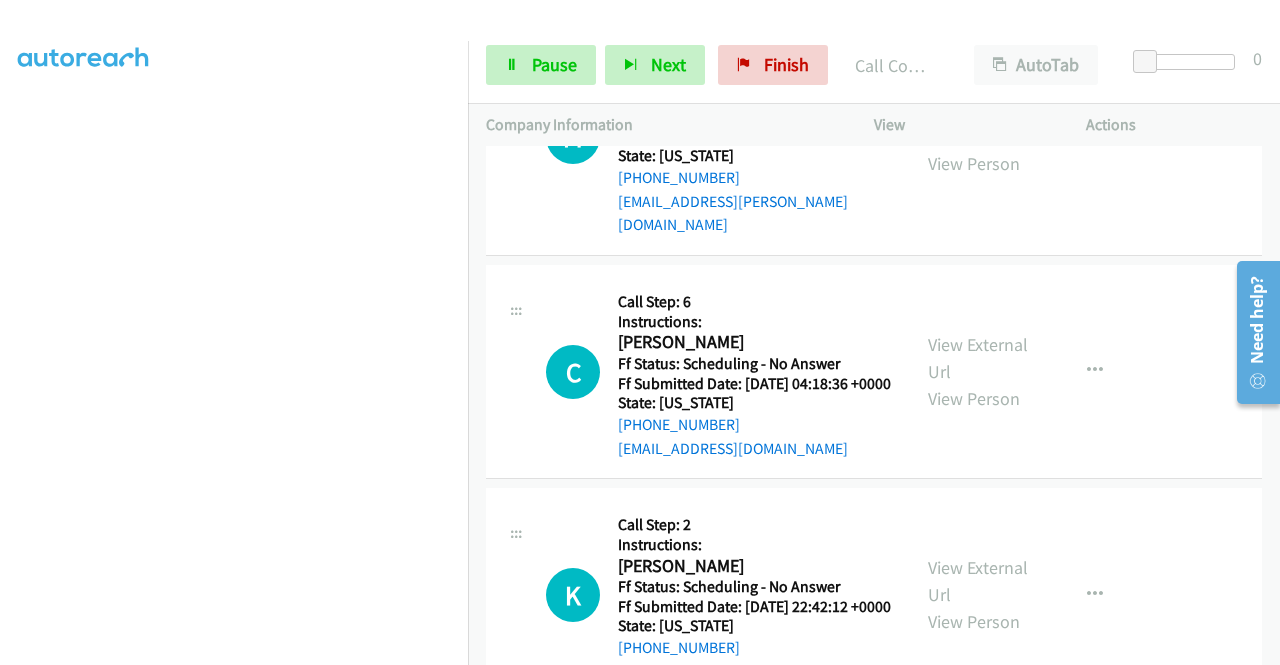scroll, scrollTop: 8958, scrollLeft: 0, axis: vertical 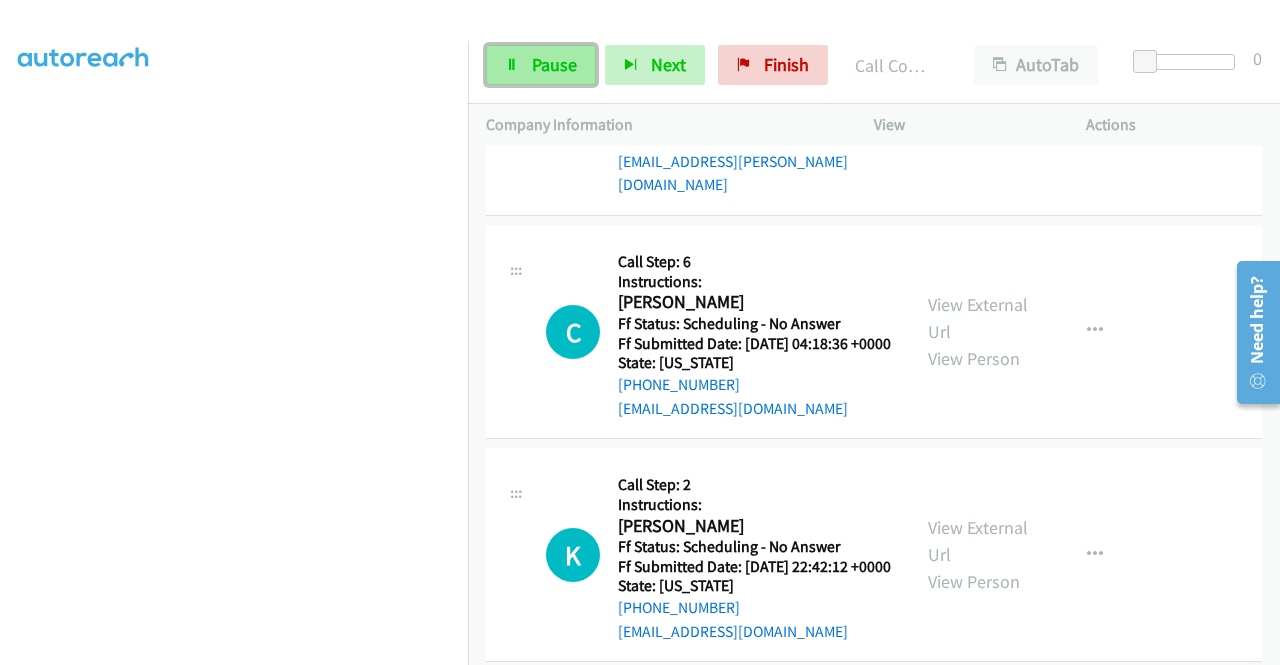 click on "Pause" at bounding box center (541, 65) 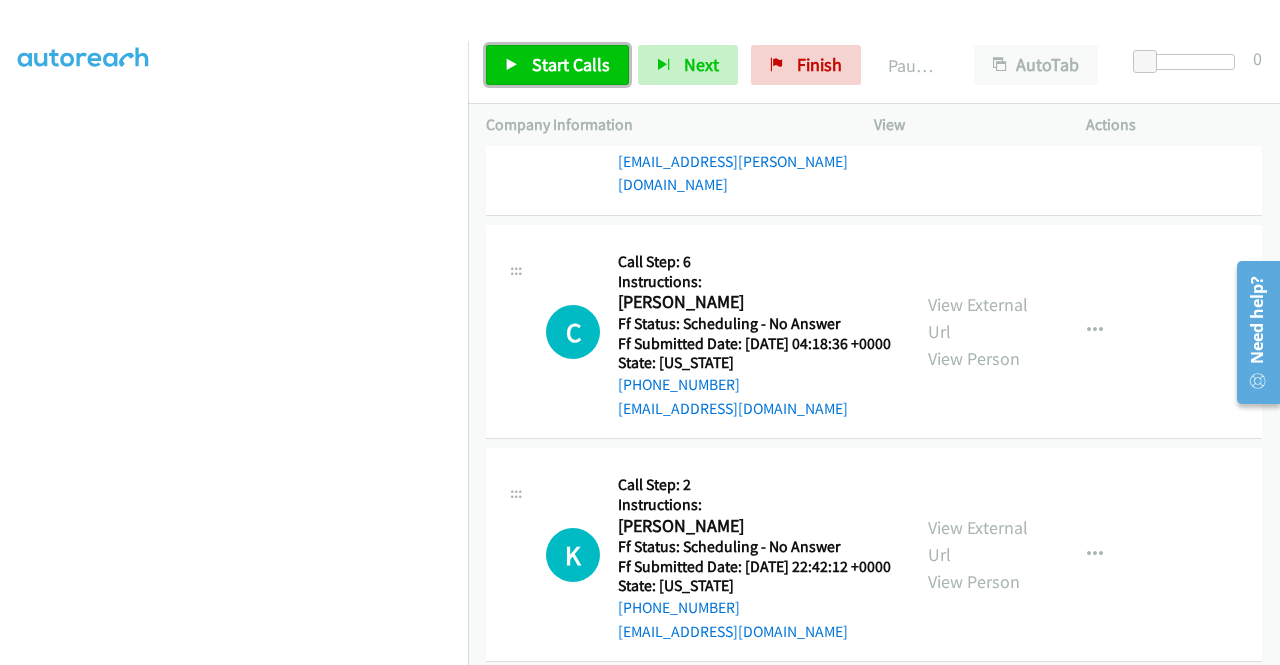 click on "Start Calls" at bounding box center (557, 65) 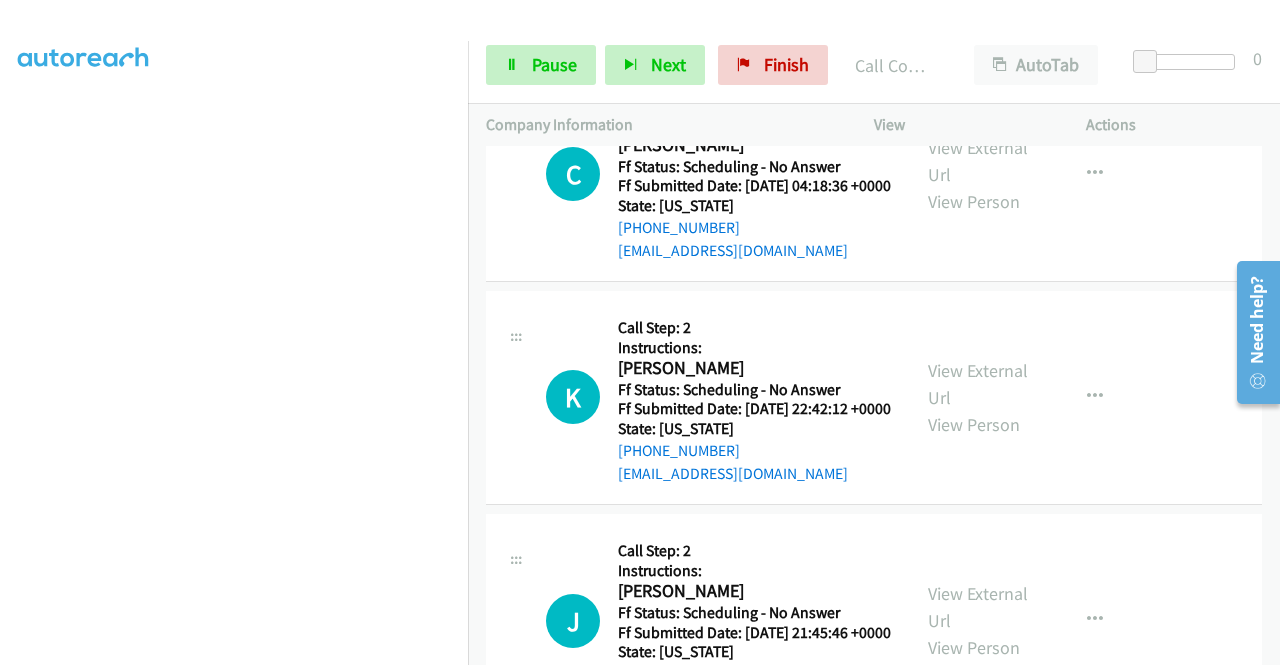 scroll, scrollTop: 9184, scrollLeft: 0, axis: vertical 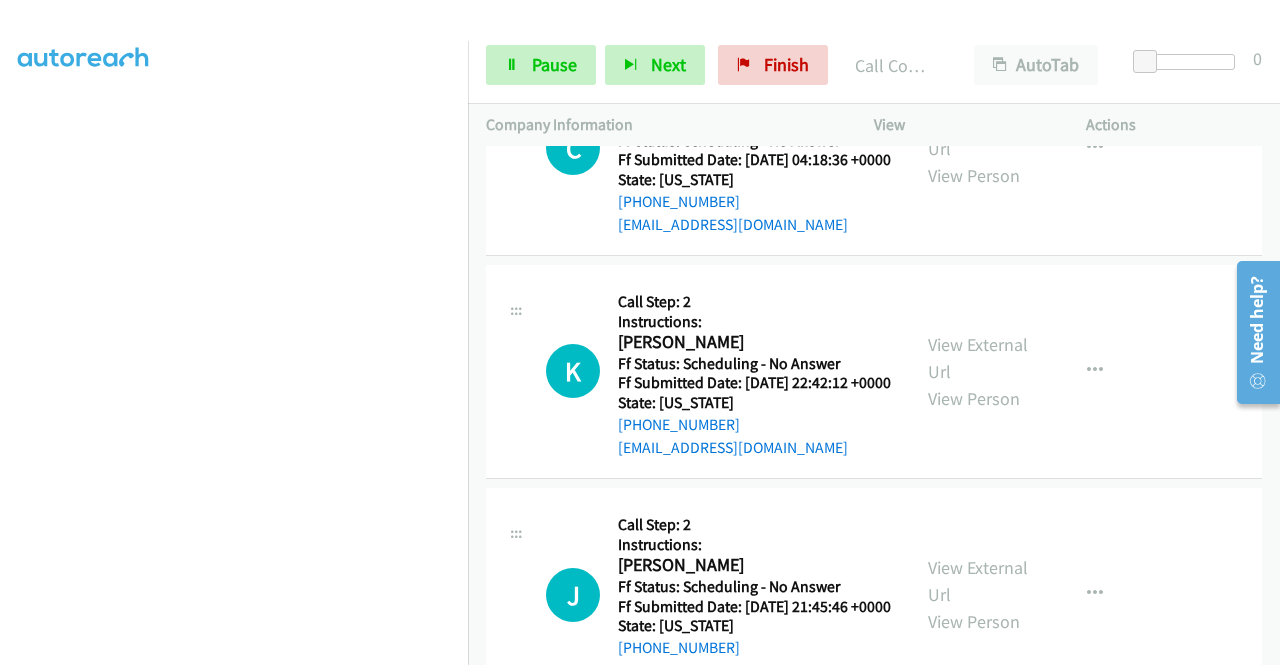 click on "View External Url" at bounding box center (978, -122) 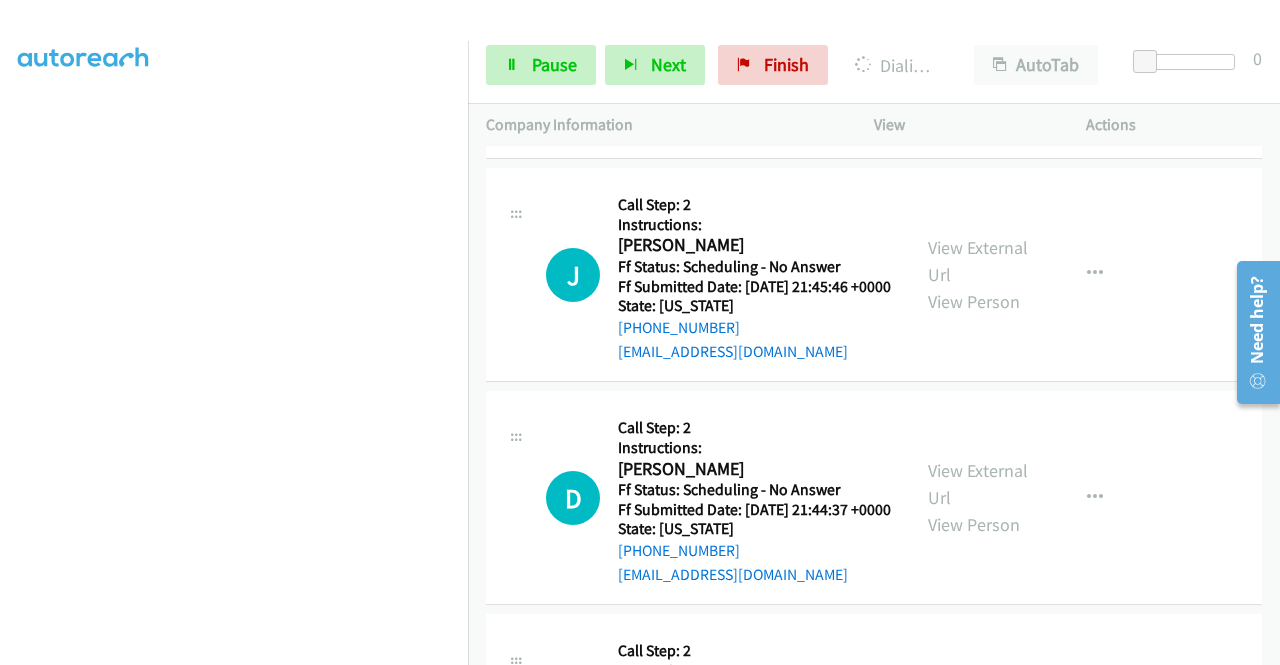 scroll, scrollTop: 9518, scrollLeft: 0, axis: vertical 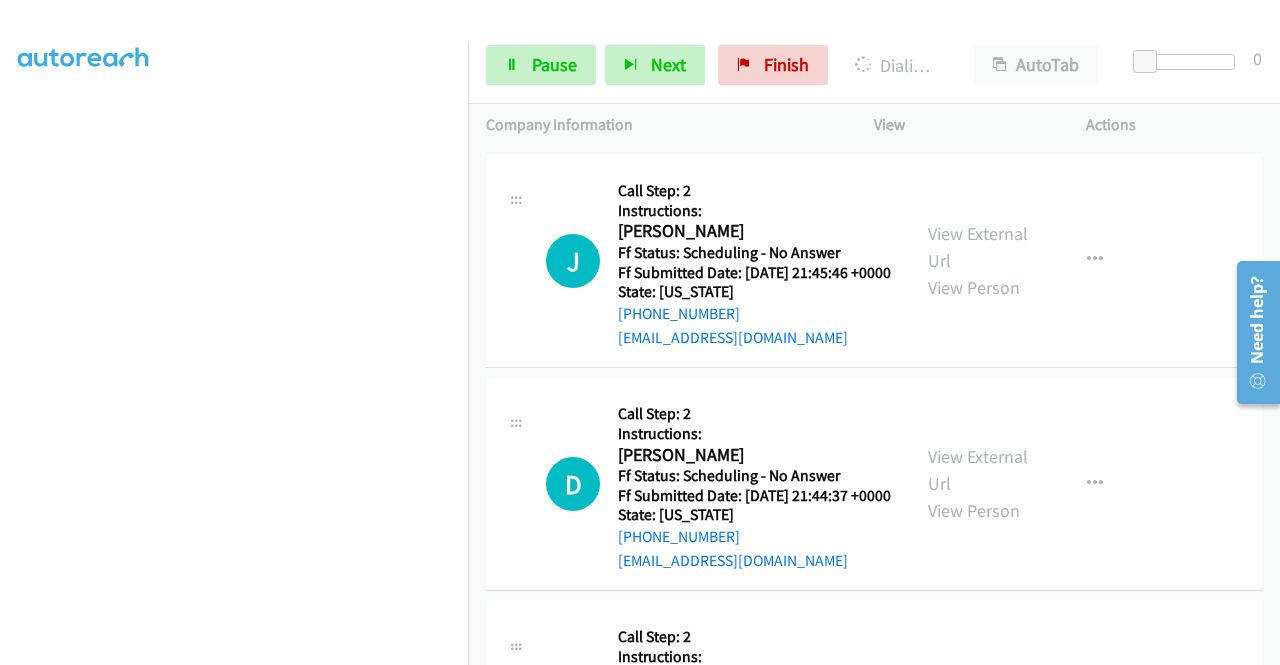 click on "View External Url
View Person" at bounding box center (980, -186) 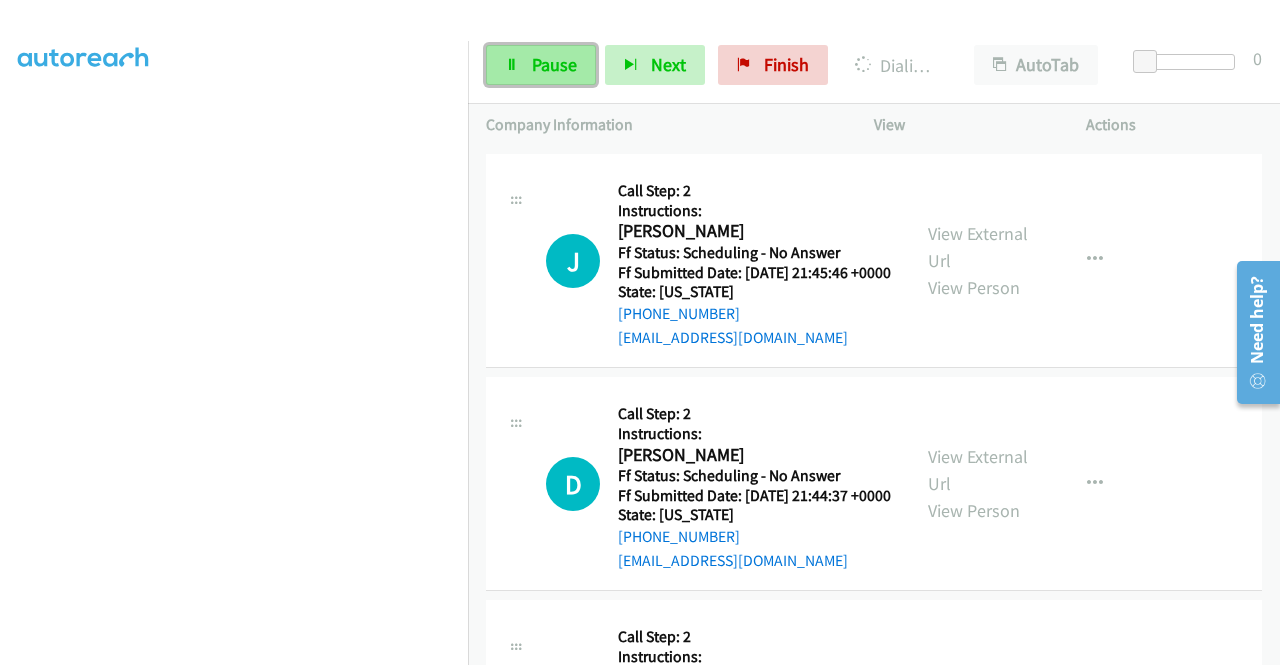 click on "Pause" at bounding box center (541, 65) 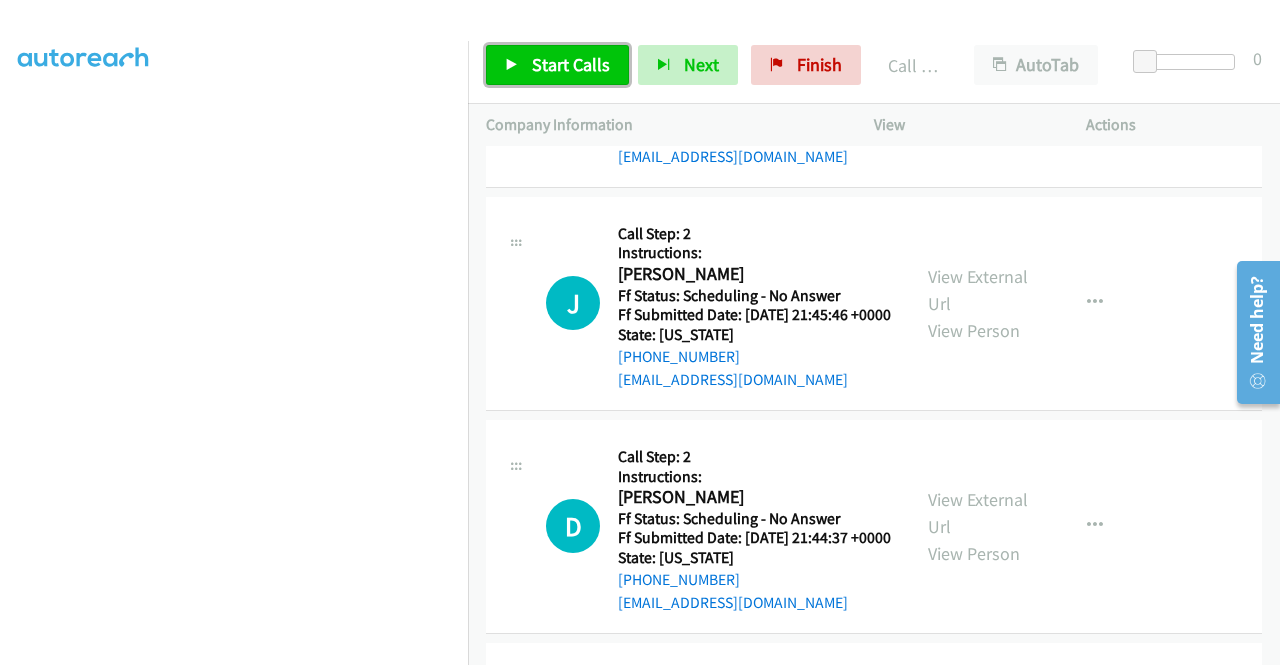 click on "Start Calls" at bounding box center (571, 64) 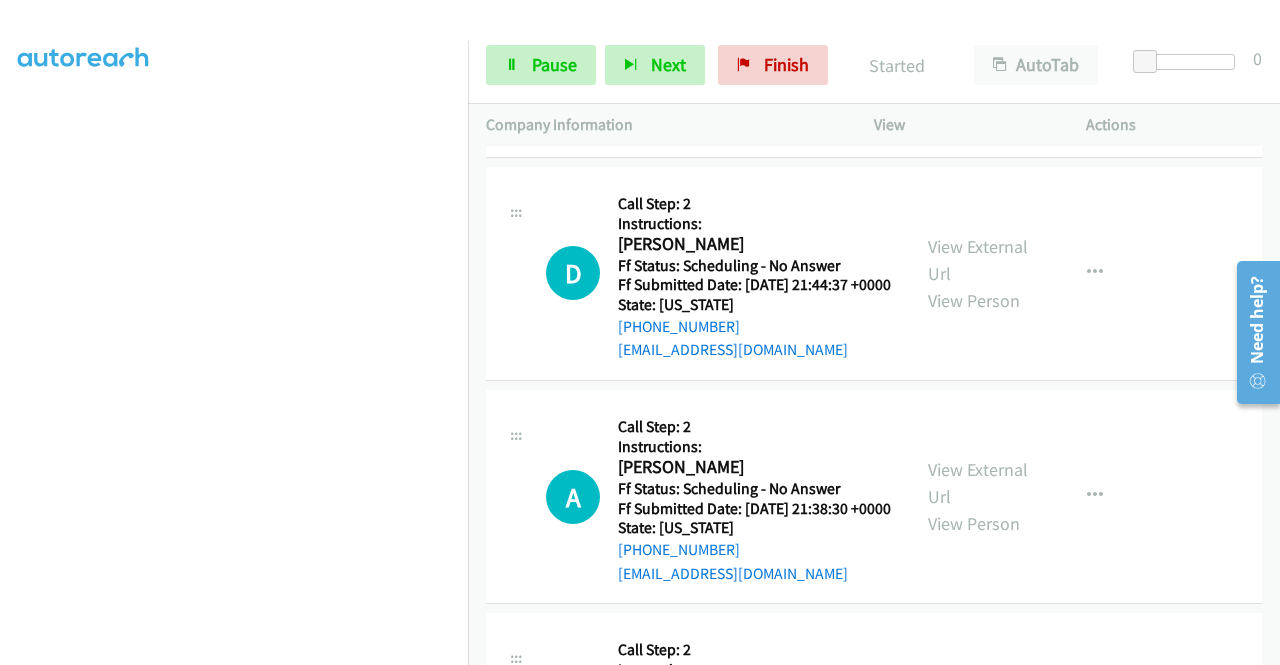 scroll, scrollTop: 9824, scrollLeft: 0, axis: vertical 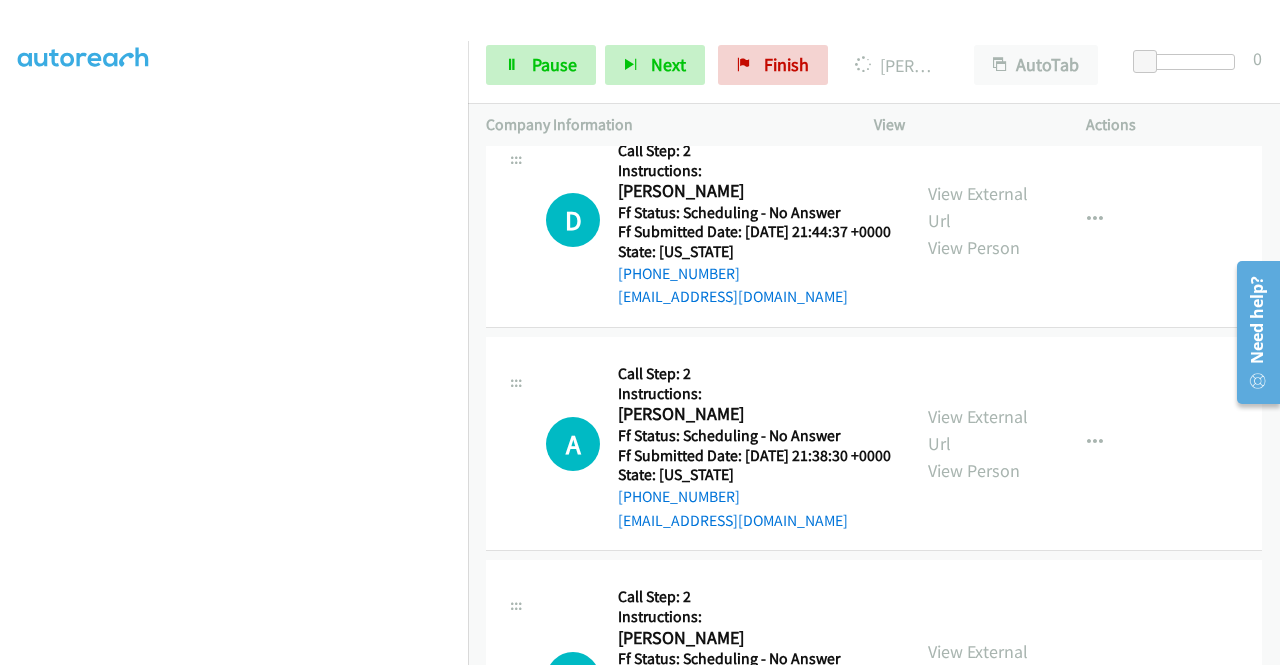 click on "View External Url" at bounding box center [978, -239] 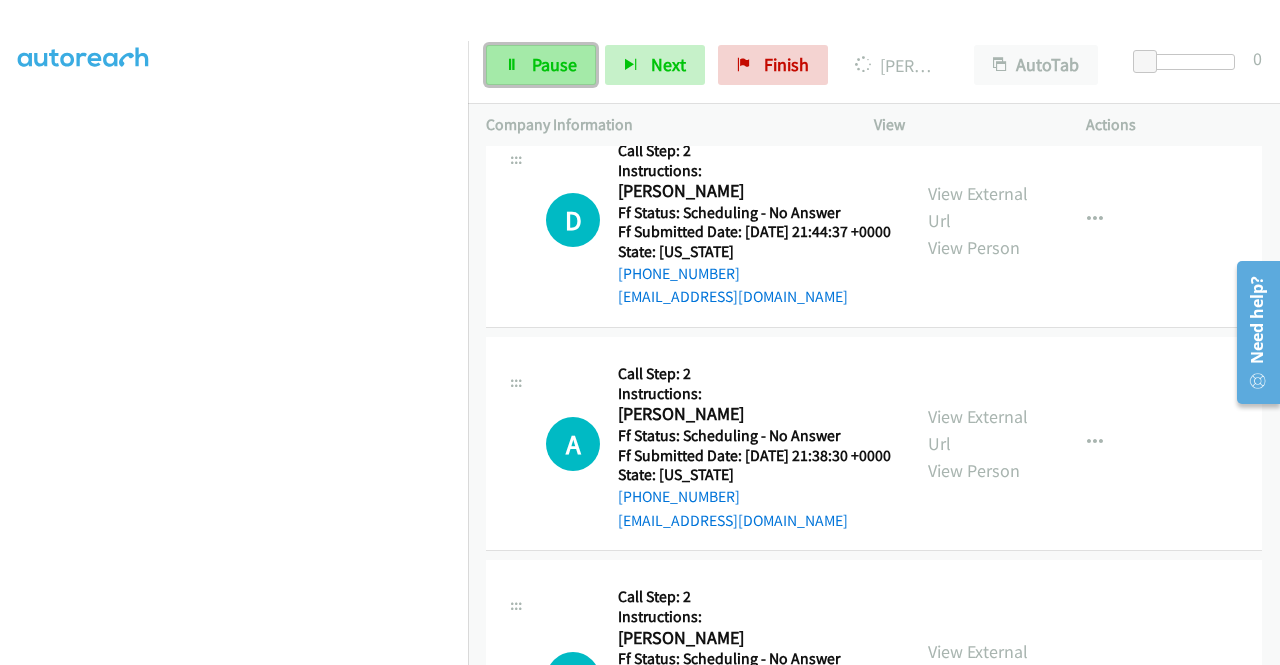 click on "Pause" at bounding box center [541, 65] 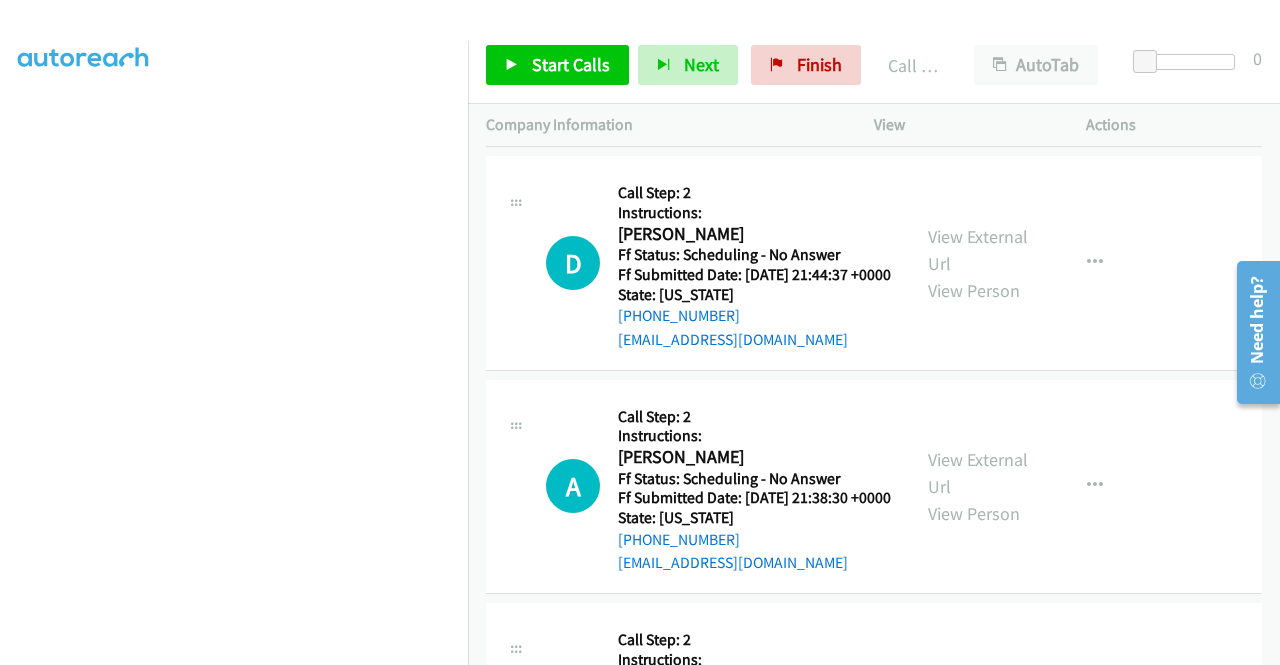 click on "Call was successful?" at bounding box center (685, -107) 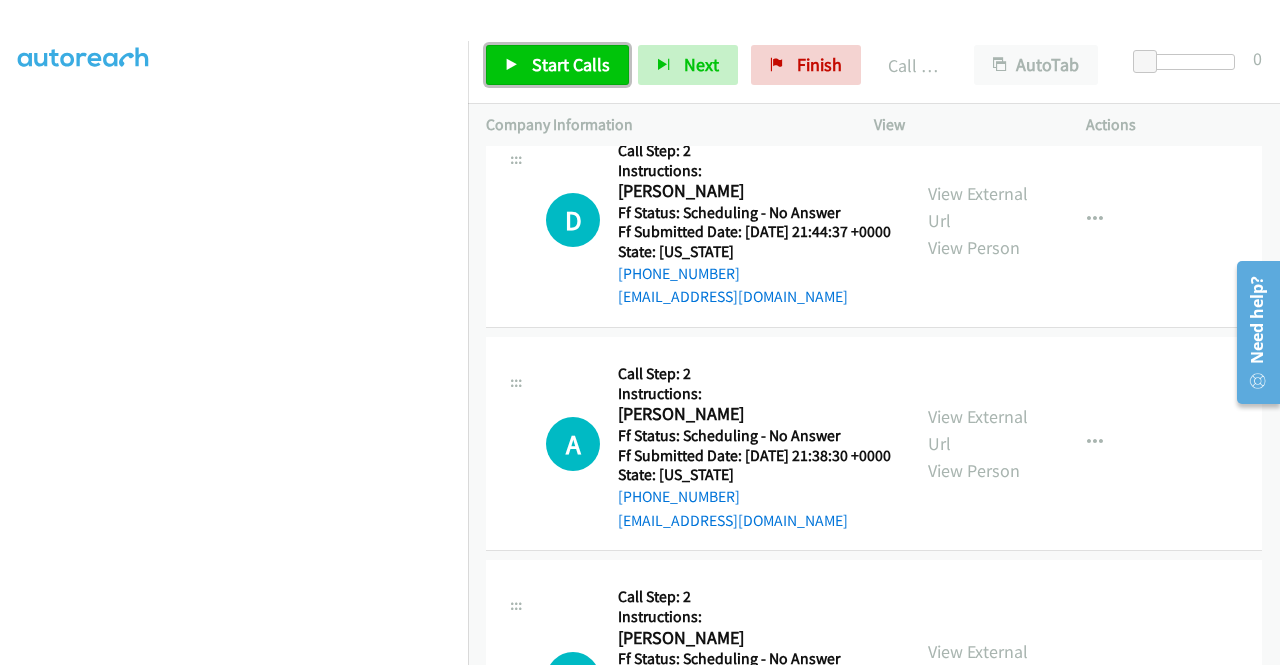 click on "Start Calls" at bounding box center (557, 65) 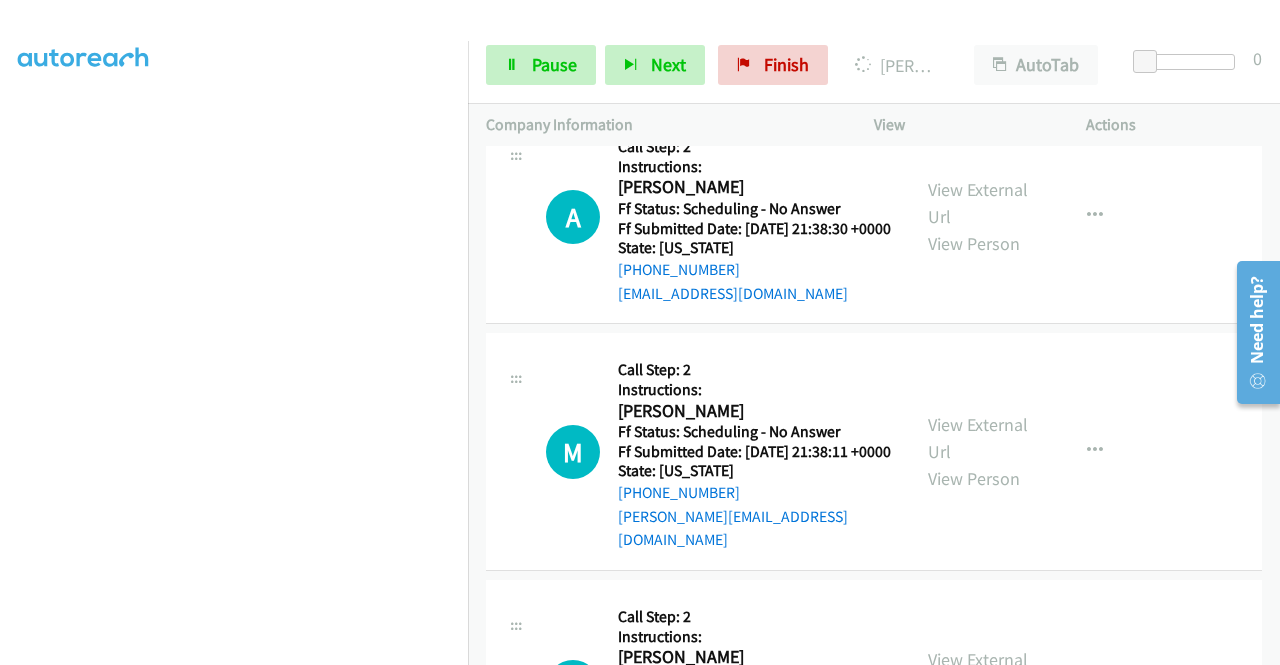 scroll, scrollTop: 10064, scrollLeft: 0, axis: vertical 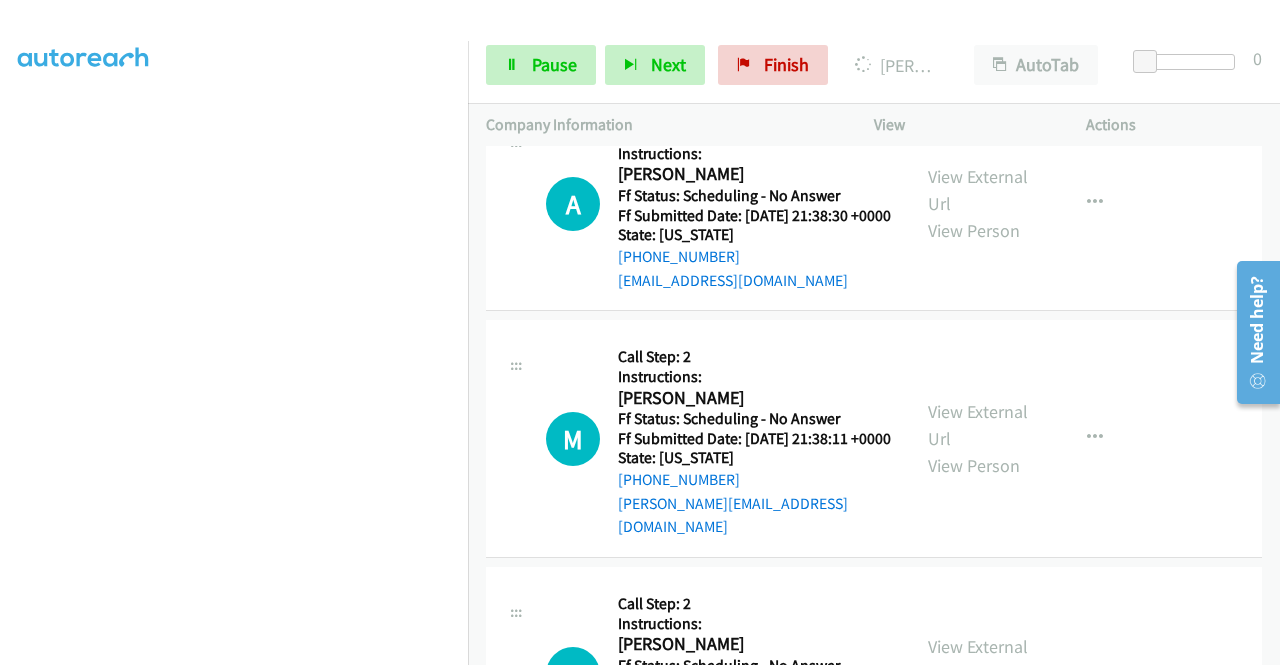 click on "View External Url" at bounding box center [978, -256] 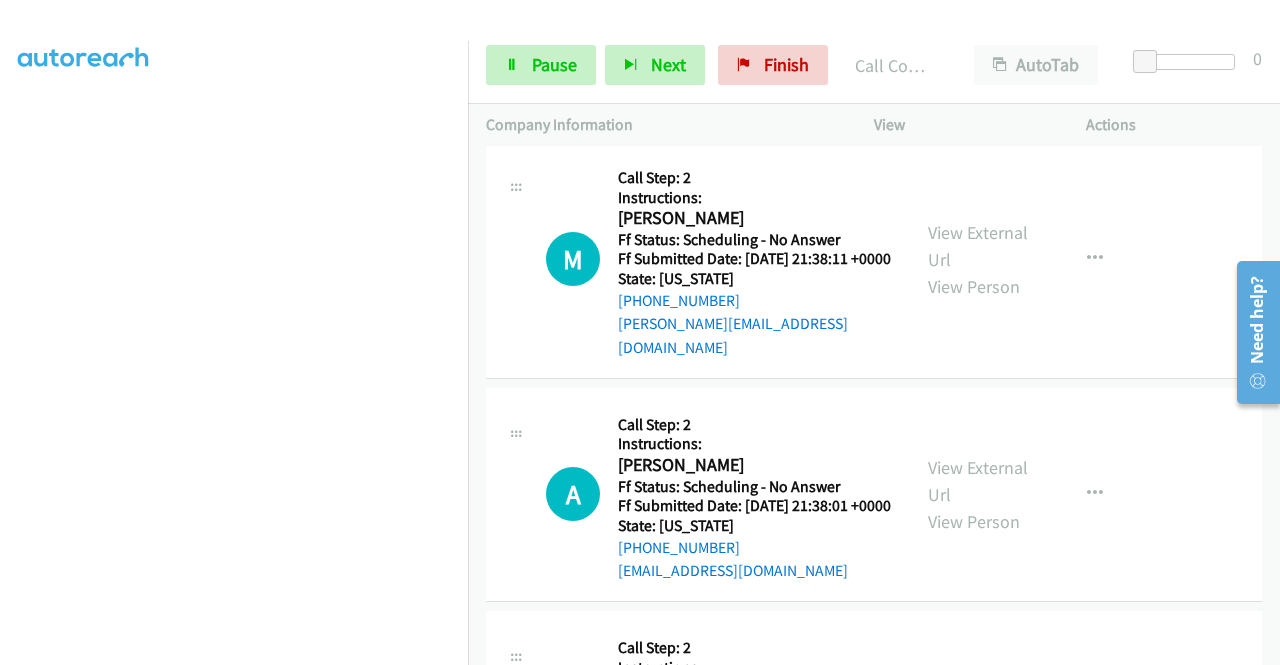 scroll, scrollTop: 10318, scrollLeft: 0, axis: vertical 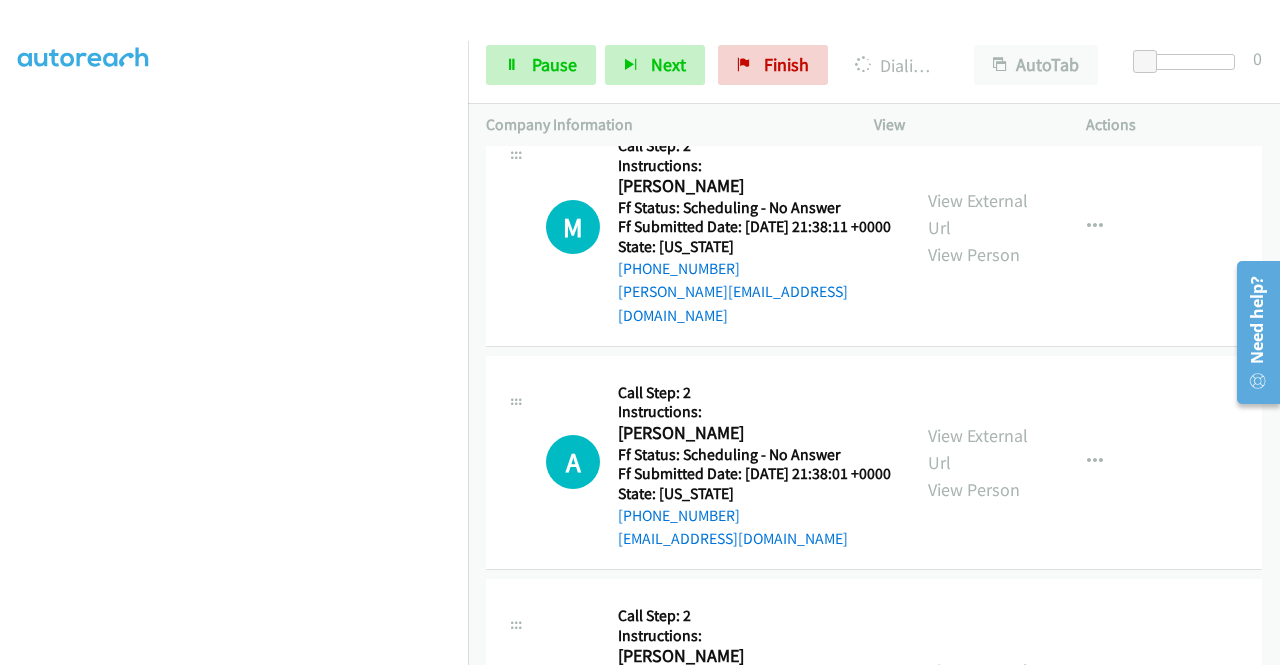 click on "View External Url" at bounding box center [978, -244] 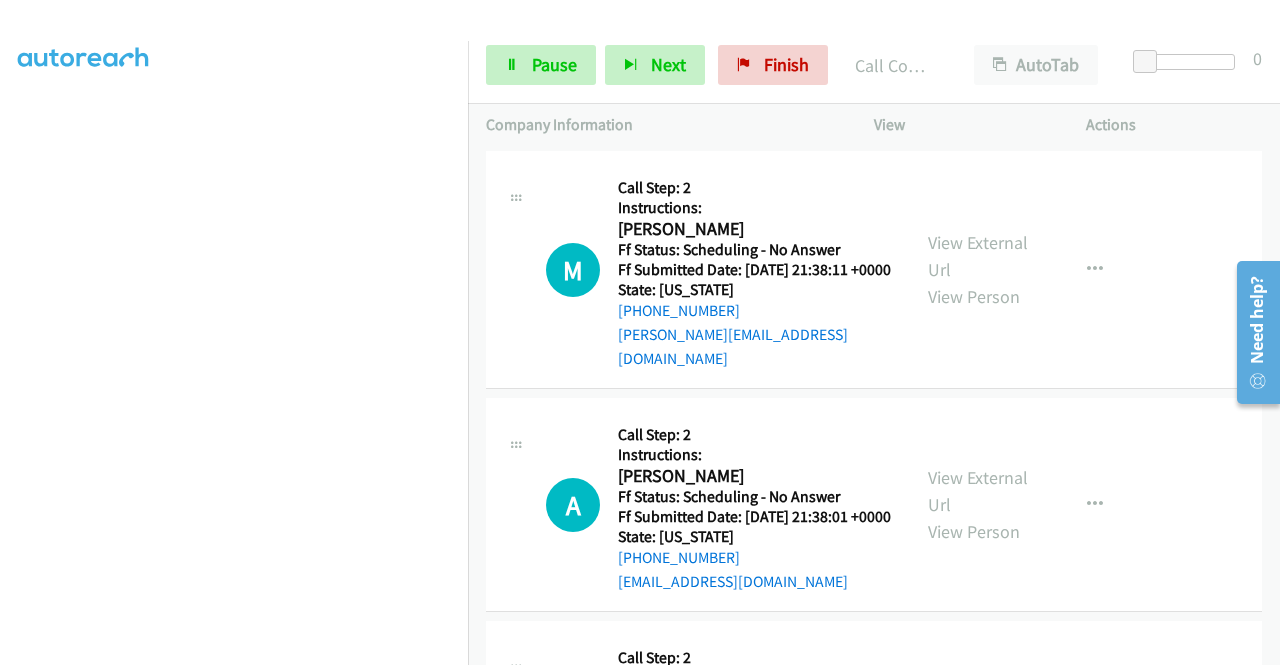 click on "[PHONE_NUMBER]
Call failed - Please reload the list and try again
The Callbar Failed to Load Please Open it and Reload the Page
Hmm something isn't quite right.. Please refresh the page
Hmm something isn't quite right.. Please refresh the page
No records are currently dialable. We'll auto-refresh when new records are added or you can switch to another list or campaign.
Loading New Records ...
D
Callback Scheduled
Call Step: 2
Instructions:
[PERSON_NAME]
America/[GEOGRAPHIC_DATA]
Ff Status: Scheduling - No Answer
Ff Submitted Date: [DATE] 17:32:35 +0000
State: [US_STATE]
[PHONE_NUMBER]
[EMAIL_ADDRESS][DOMAIN_NAME]
Call was successful?
View External Url
View Person
View External Url
Email
Schedule/Manage Callback
Skip Call
Add to do not call list
G
Call Step: 2" at bounding box center (874, 405) 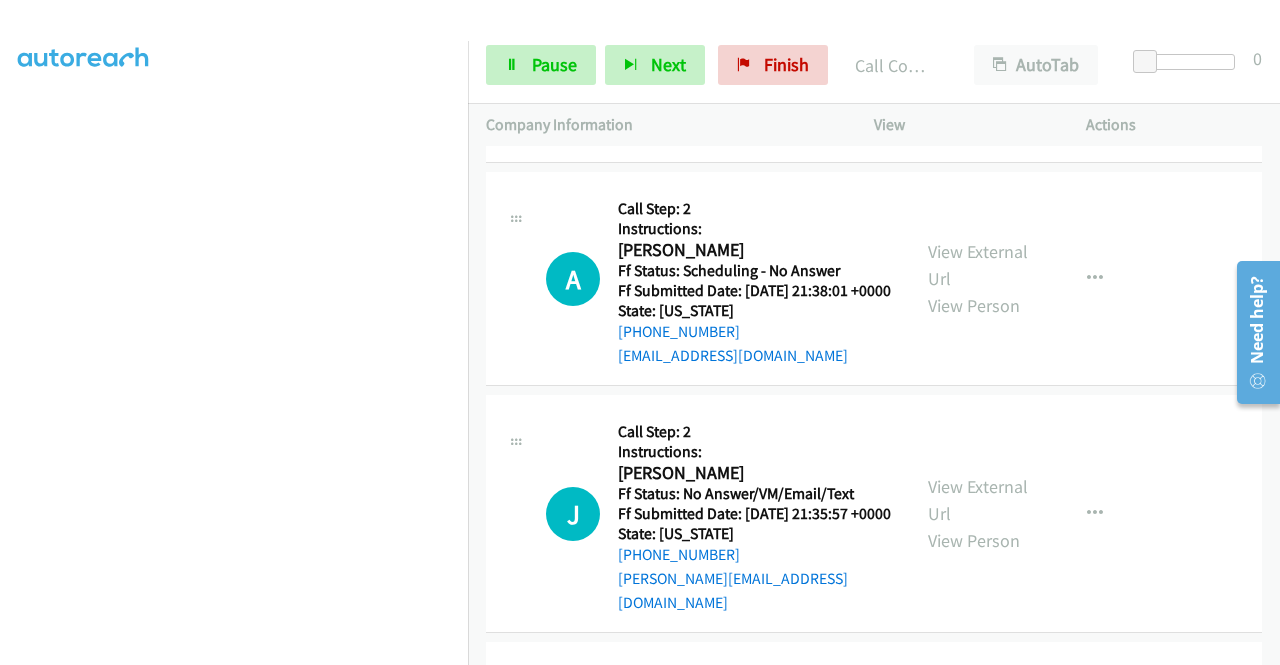 scroll, scrollTop: 10624, scrollLeft: 0, axis: vertical 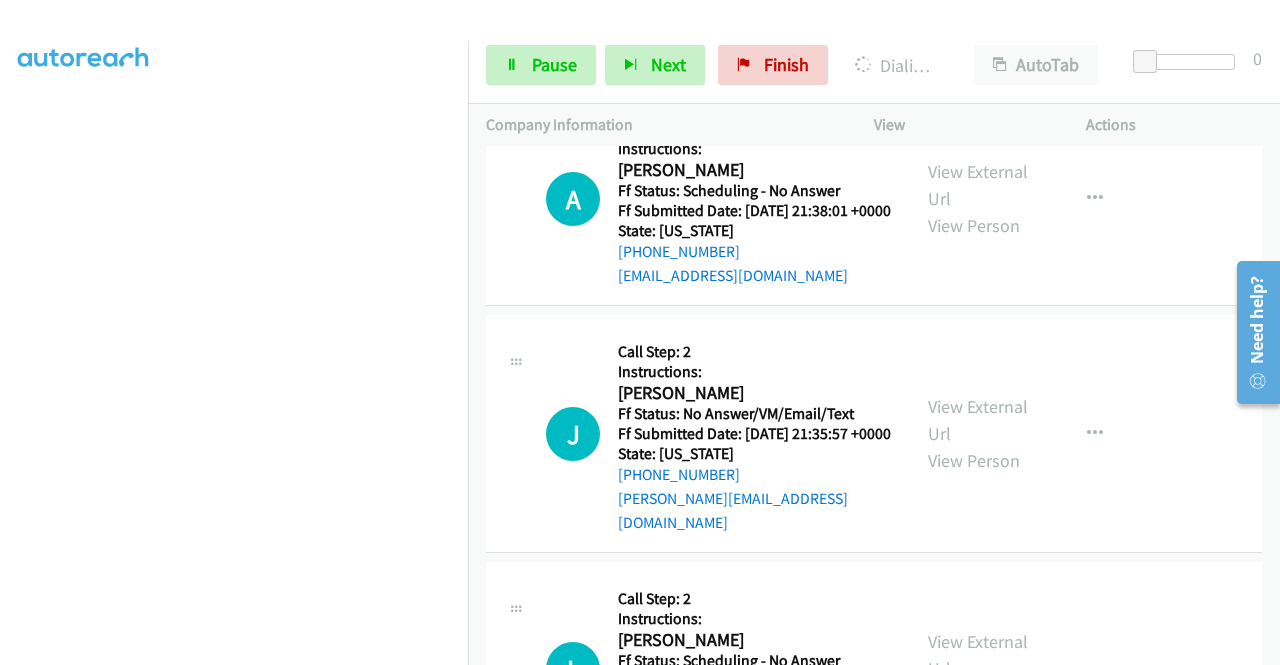 click on "View External Url" at bounding box center (978, -285) 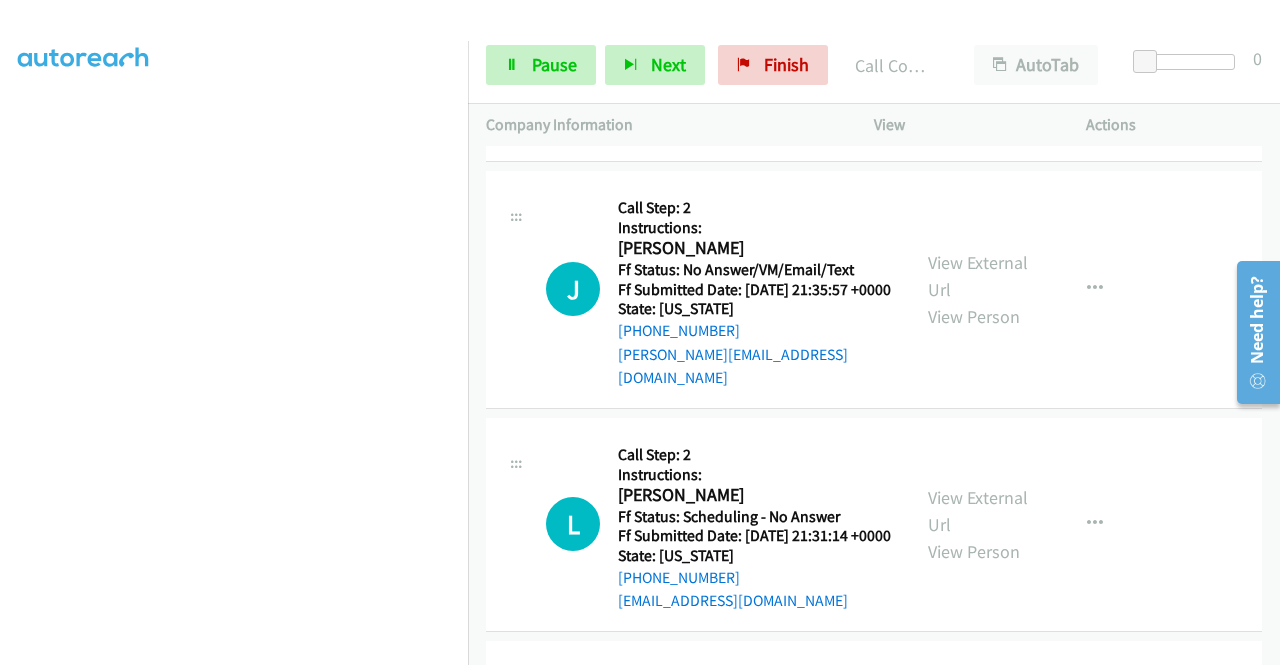 scroll, scrollTop: 10878, scrollLeft: 0, axis: vertical 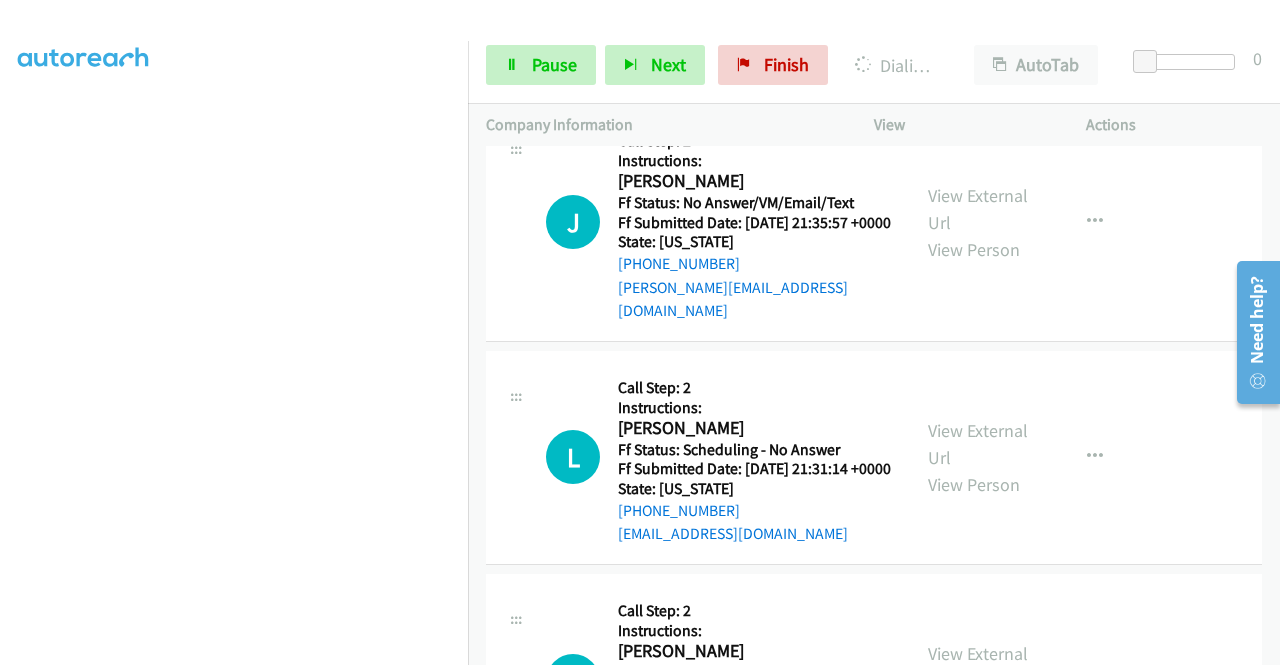 click on "View External Url
View Person" at bounding box center (980, -248) 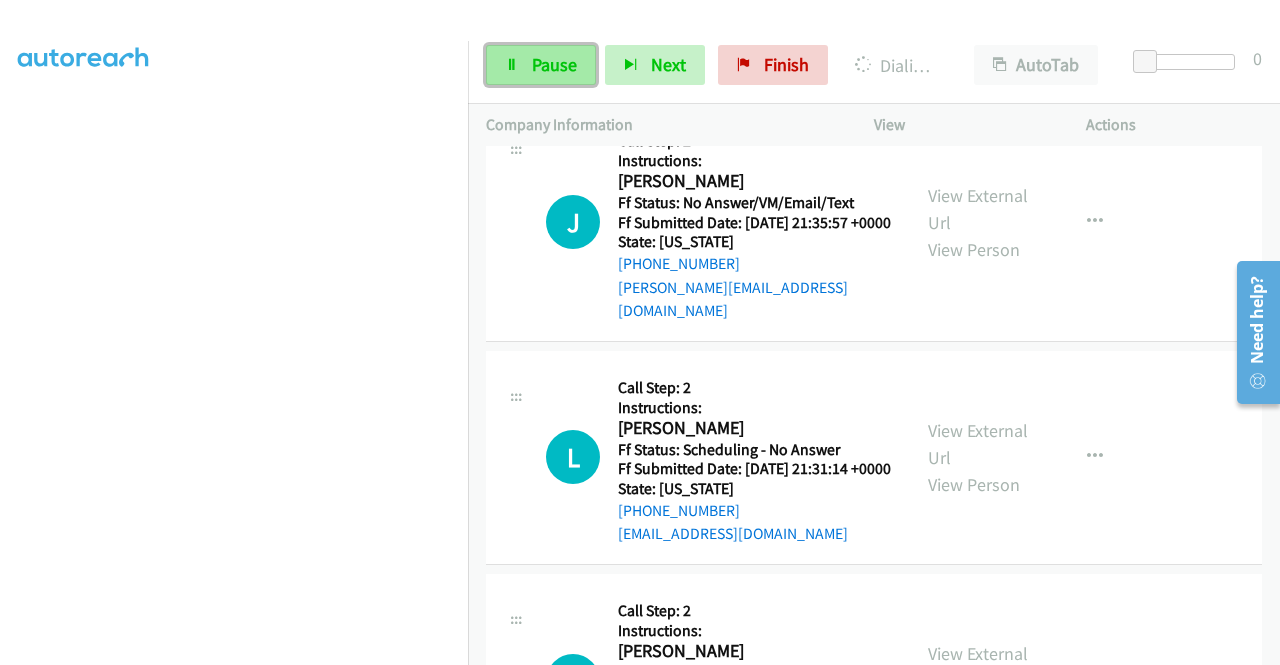 click on "Pause" at bounding box center [541, 65] 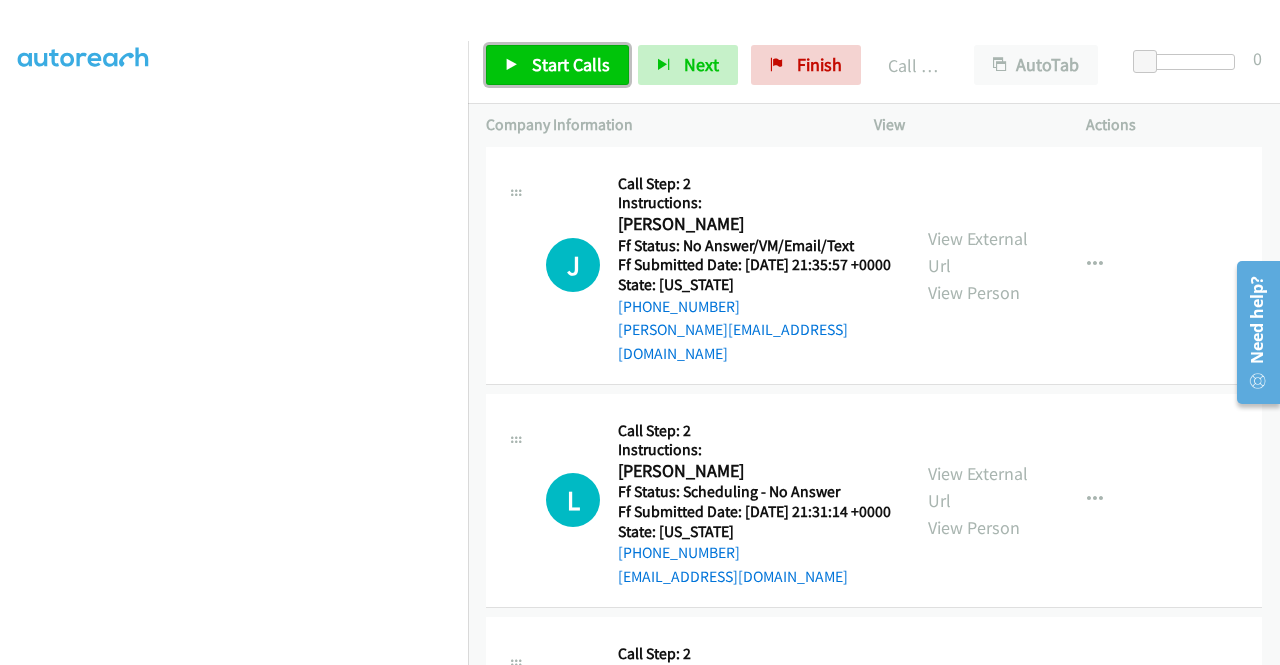 click on "Start Calls" at bounding box center [571, 64] 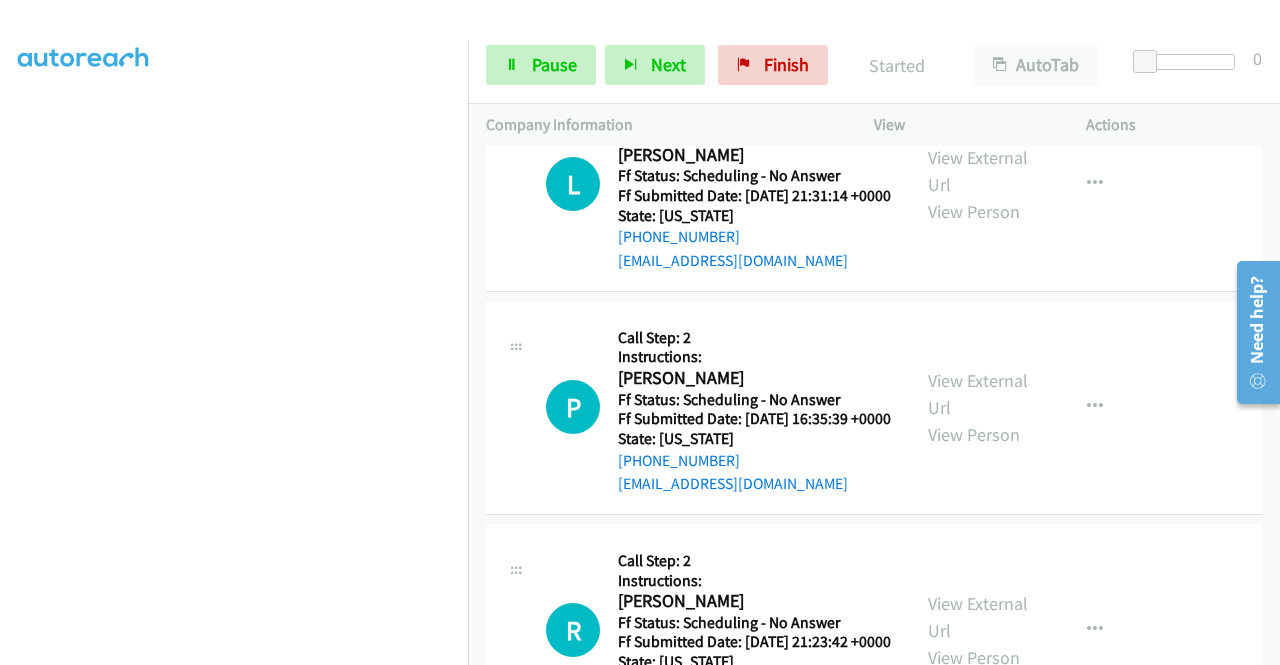 scroll, scrollTop: 11198, scrollLeft: 0, axis: vertical 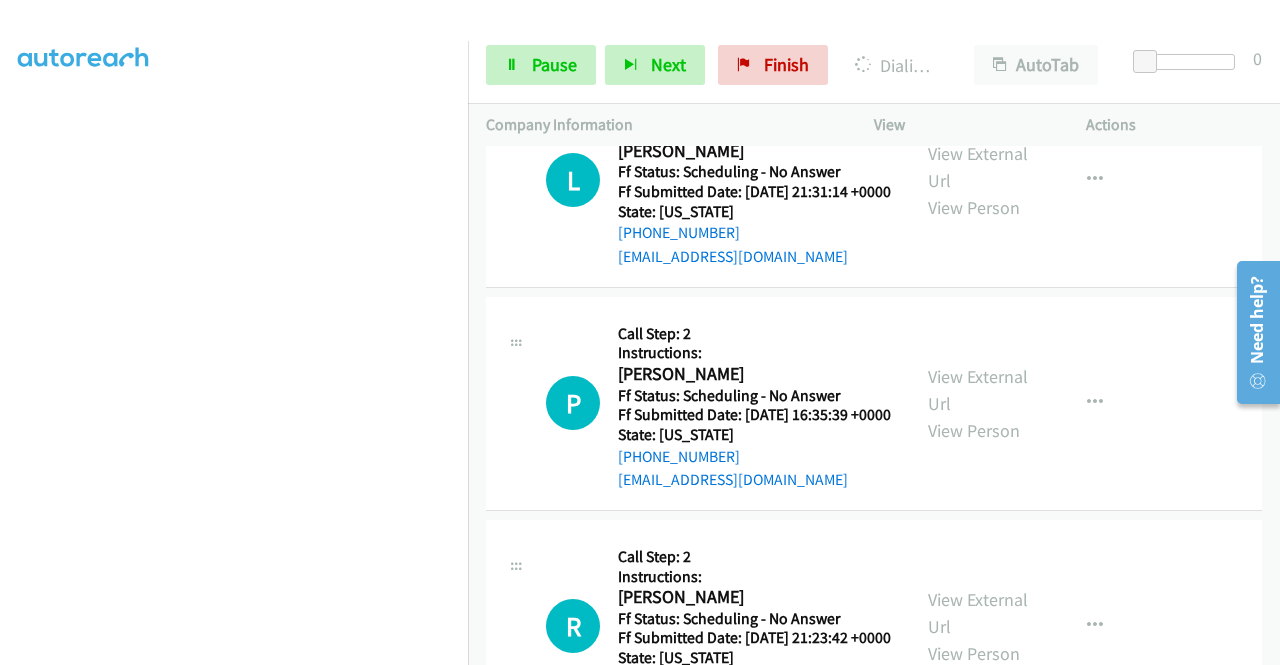 click on "View External Url
View Person" at bounding box center (980, -290) 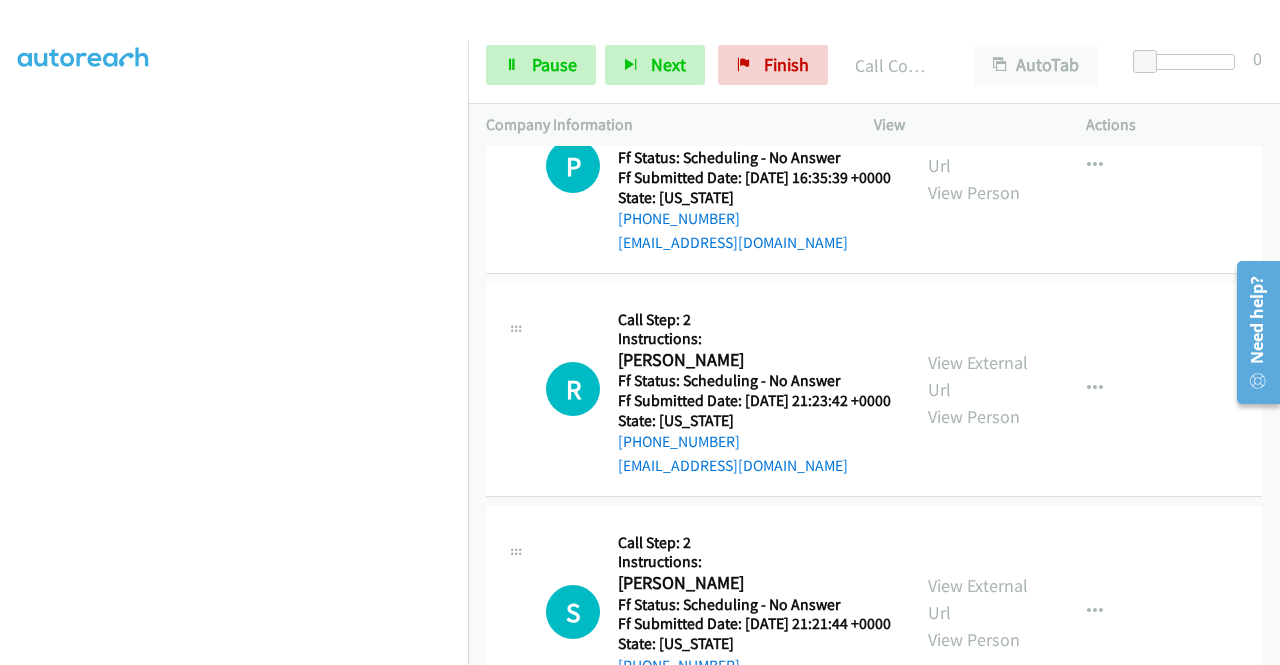 scroll, scrollTop: 11490, scrollLeft: 0, axis: vertical 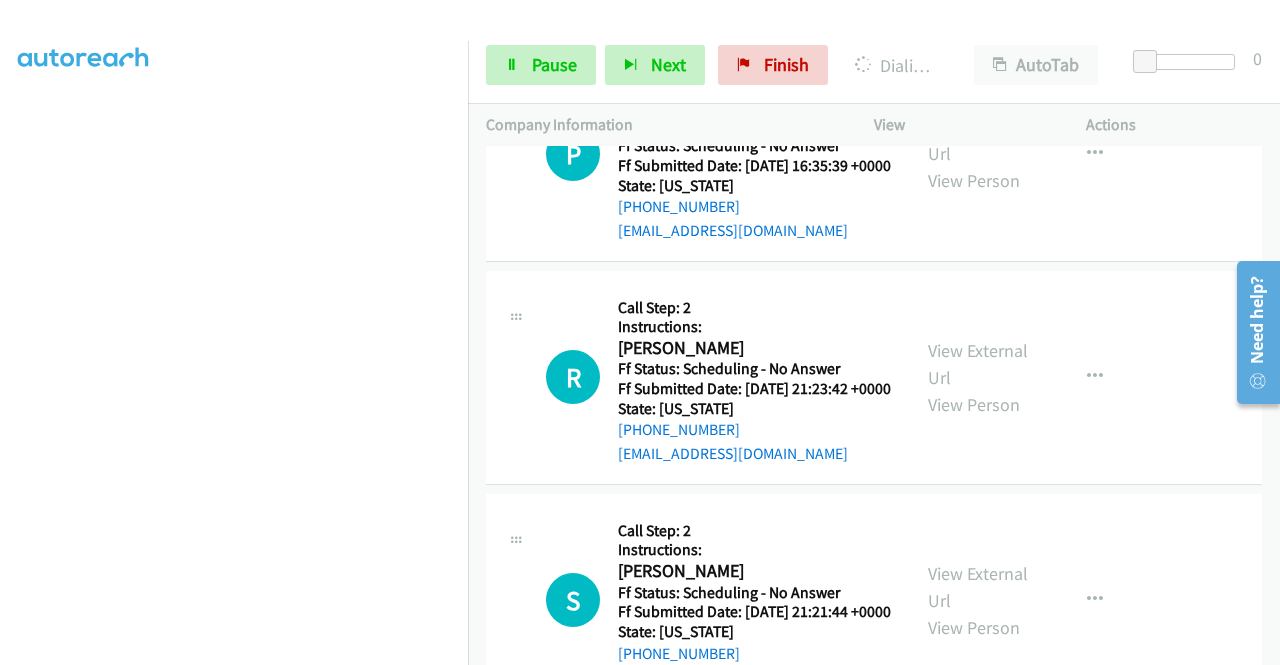 click on "View External Url" at bounding box center (978, -318) 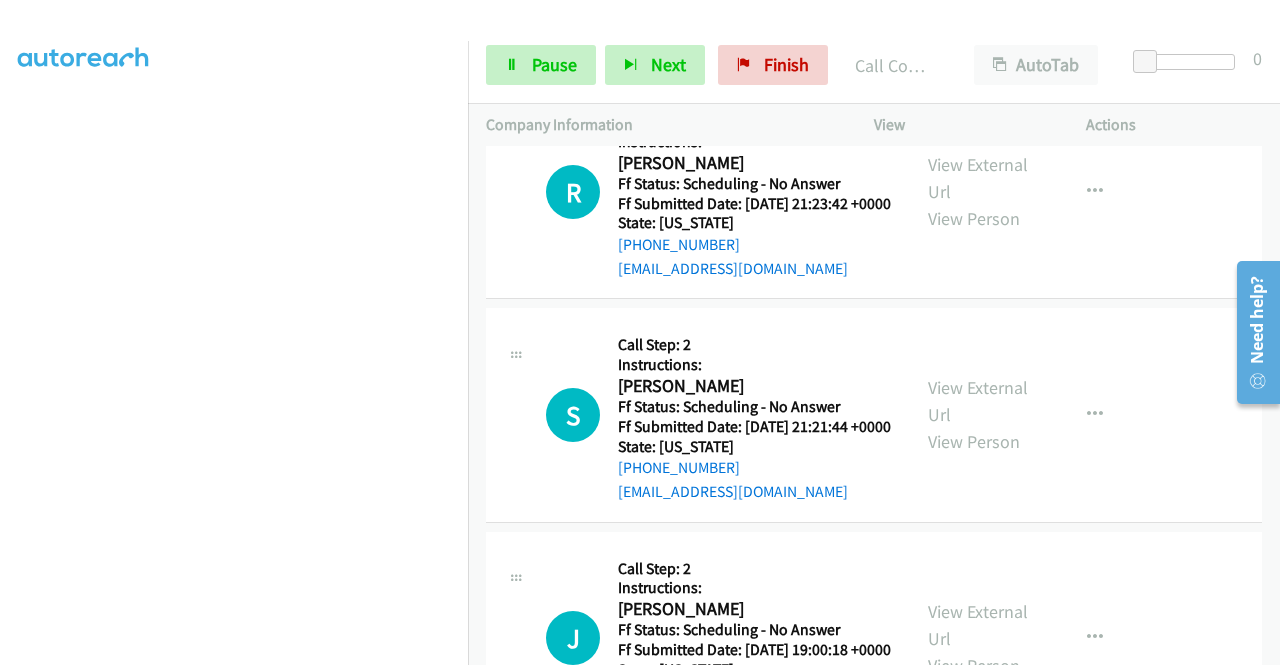 scroll, scrollTop: 11744, scrollLeft: 0, axis: vertical 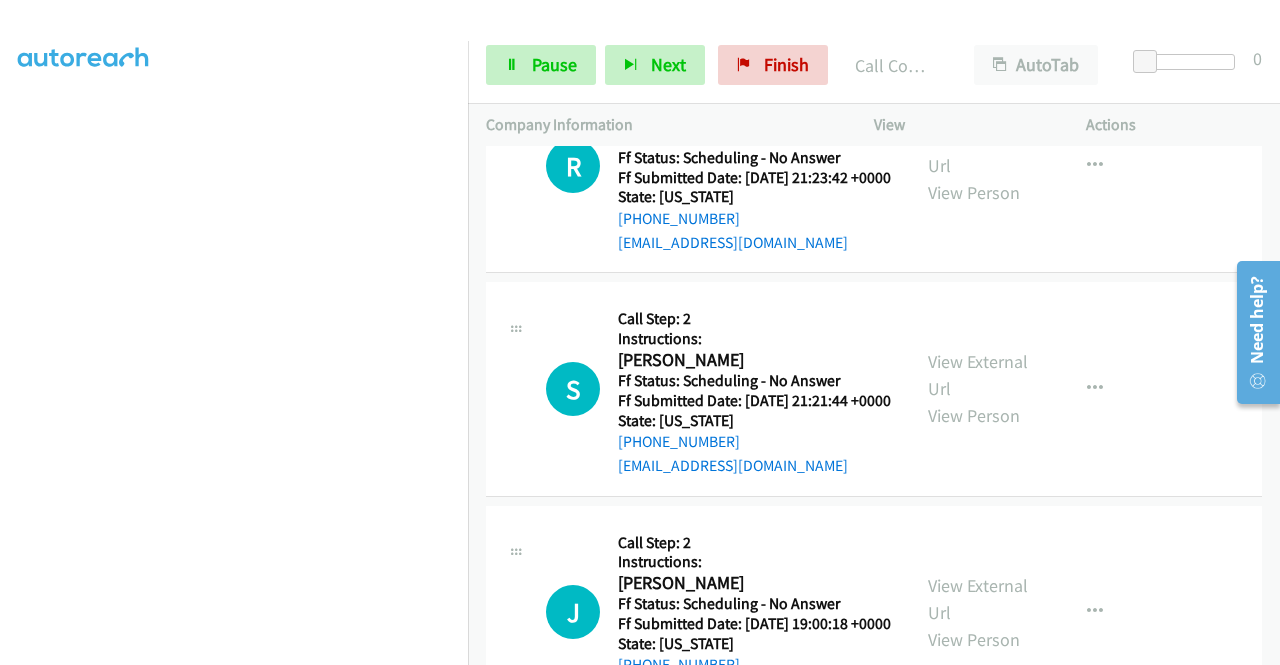 click on "View External Url
View Person
View External Url
Email
Schedule/Manage Callback
Skip Call
Add to do not call list" at bounding box center [1025, -58] 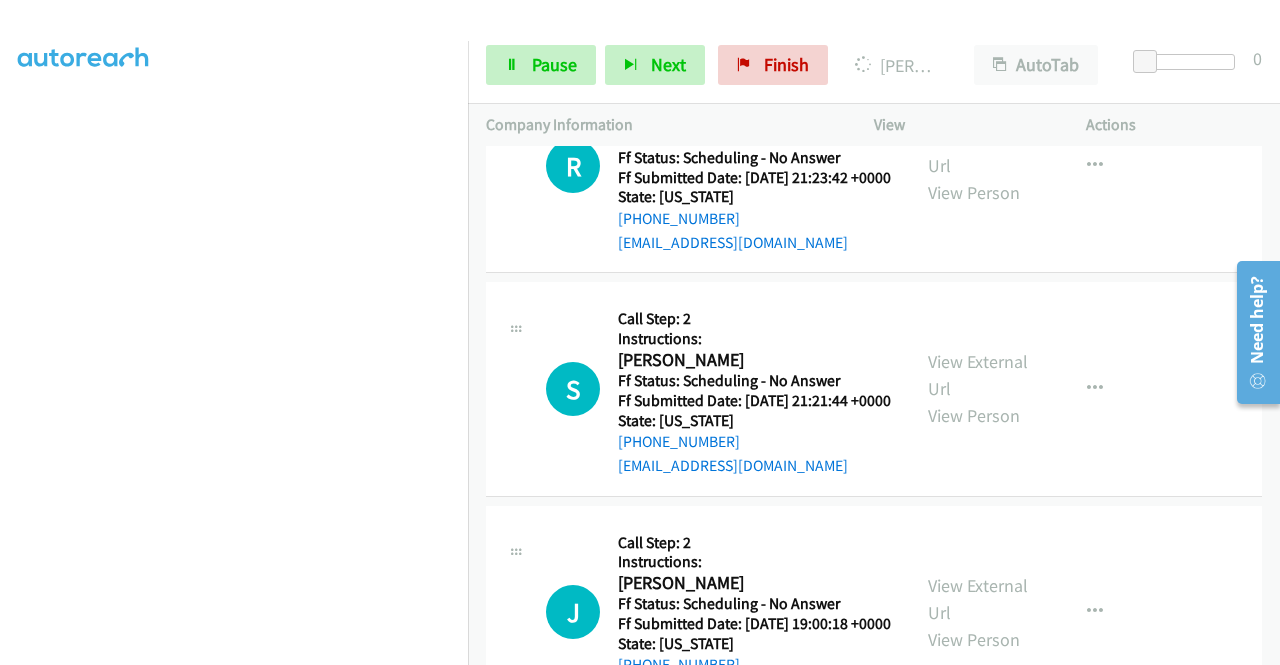 click on "View External Url" at bounding box center (978, -294) 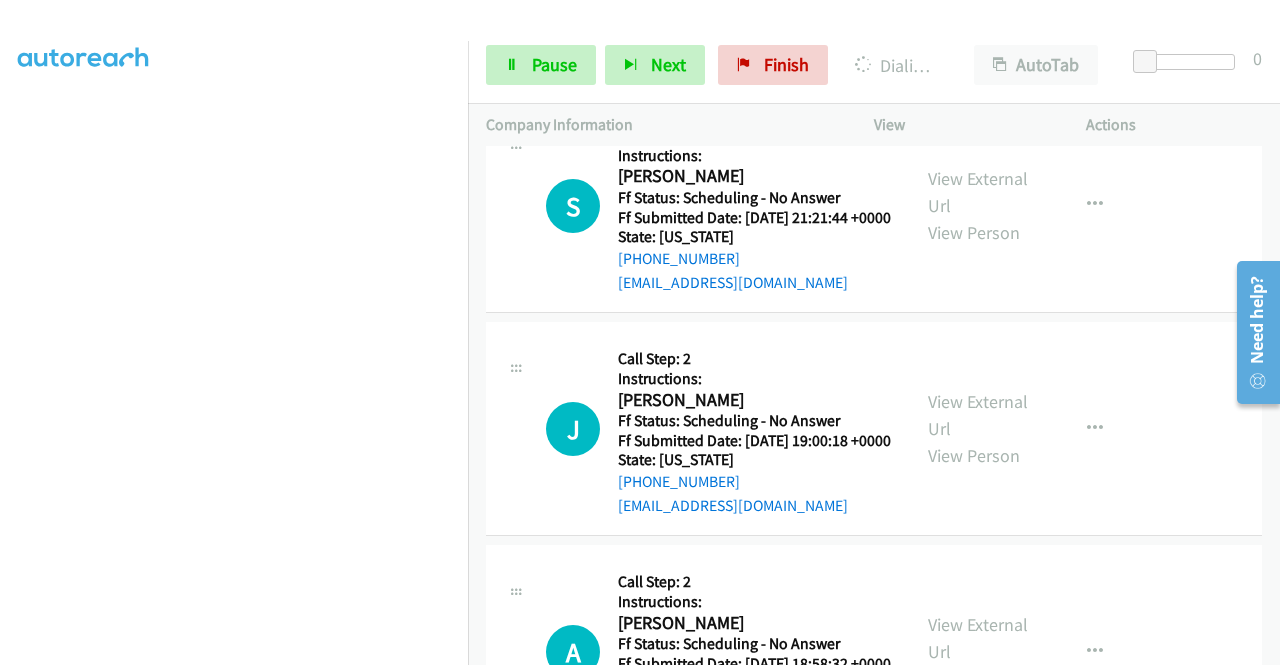 scroll, scrollTop: 11997, scrollLeft: 0, axis: vertical 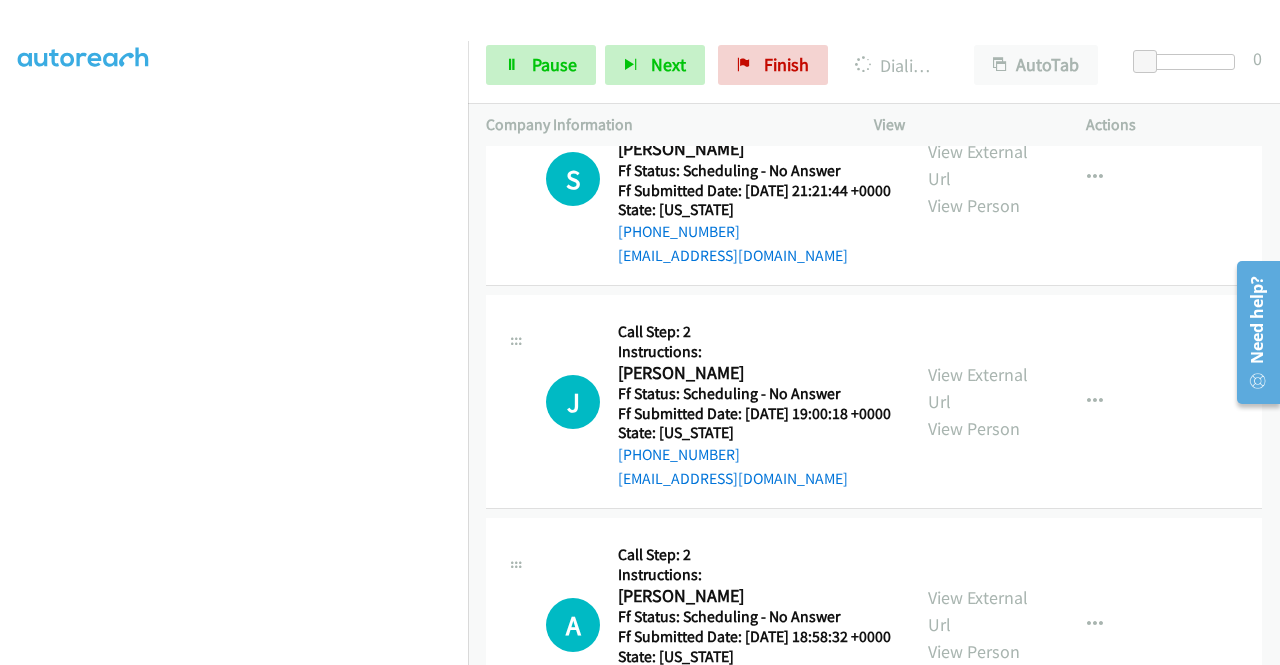 click on "View External Url
View Person
View External Url
Email
Schedule/Manage Callback
Skip Call
Add to do not call list" at bounding box center (1025, -268) 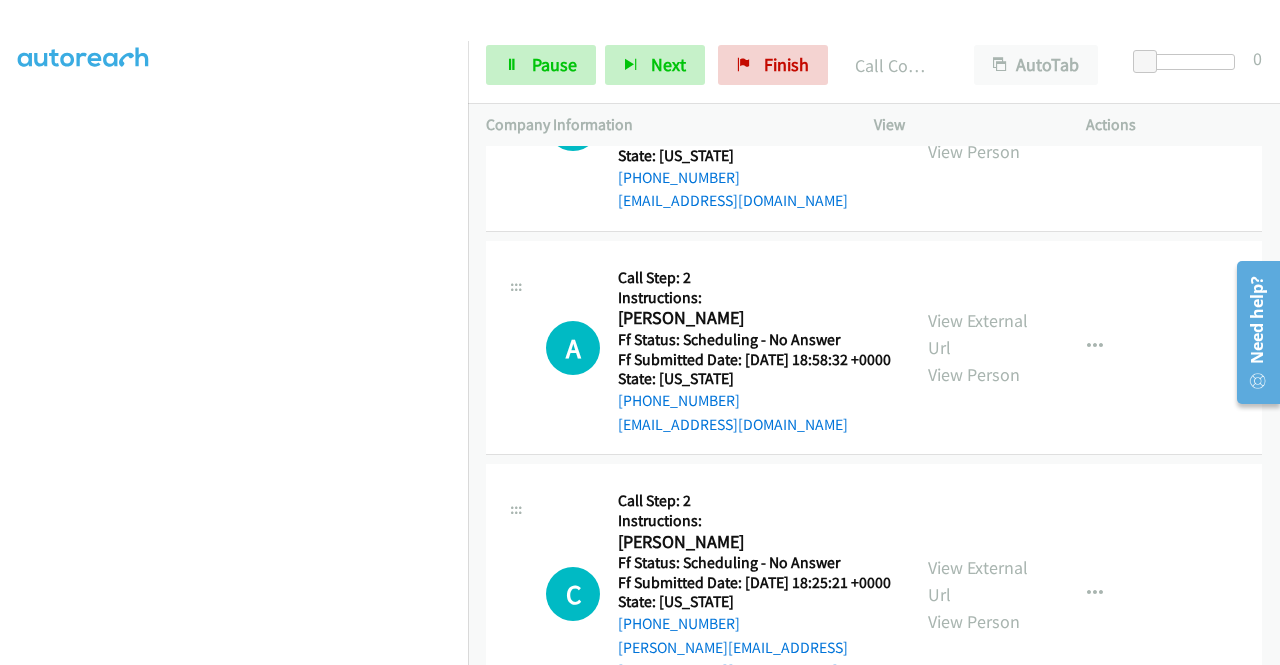 scroll, scrollTop: 12357, scrollLeft: 0, axis: vertical 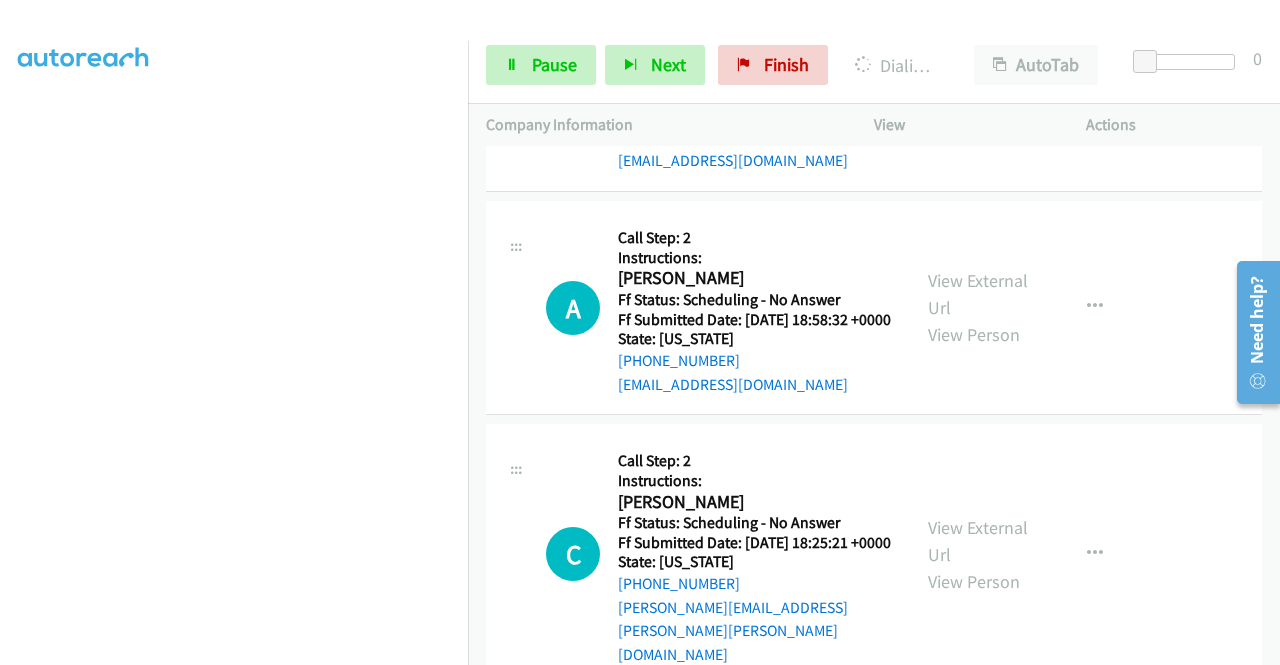 click on "View External Url" at bounding box center [978, -376] 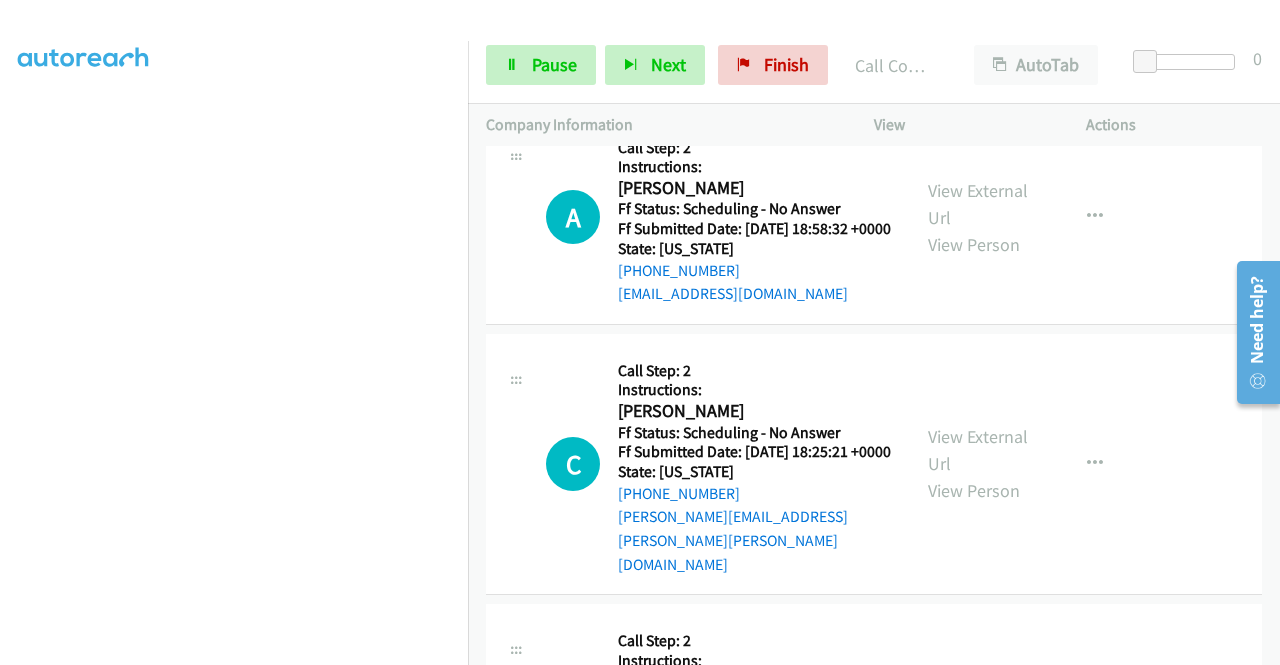 scroll, scrollTop: 12624, scrollLeft: 0, axis: vertical 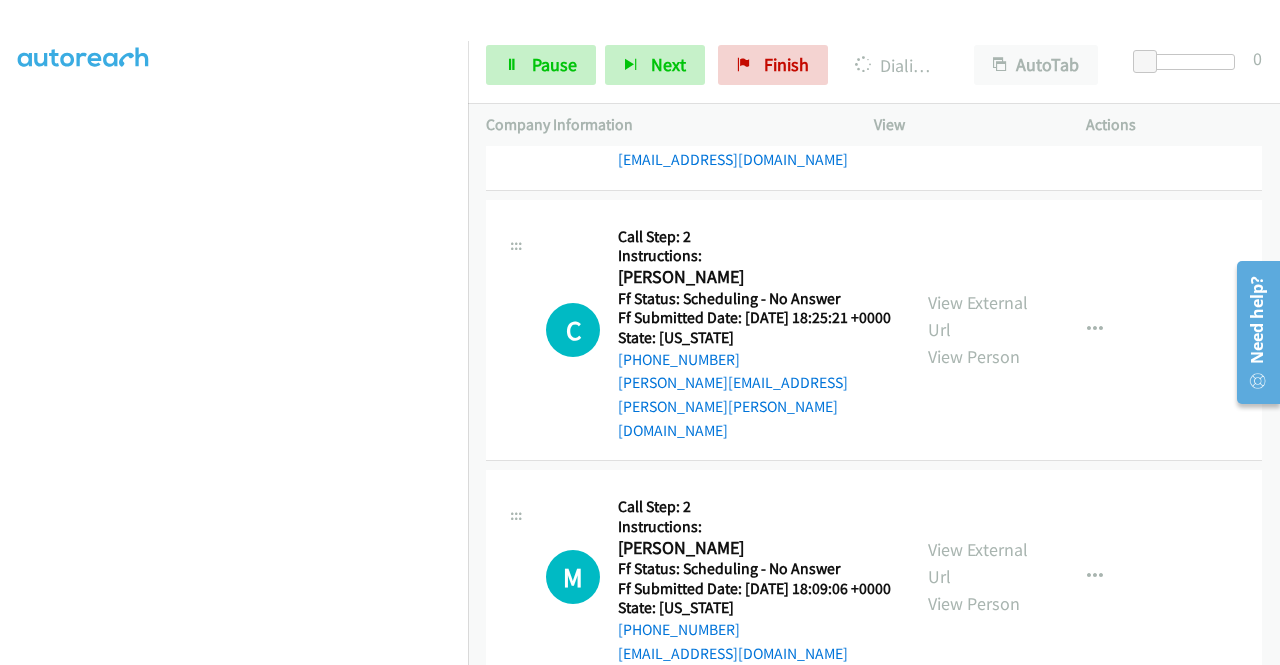 click on "View External Url" at bounding box center [978, -377] 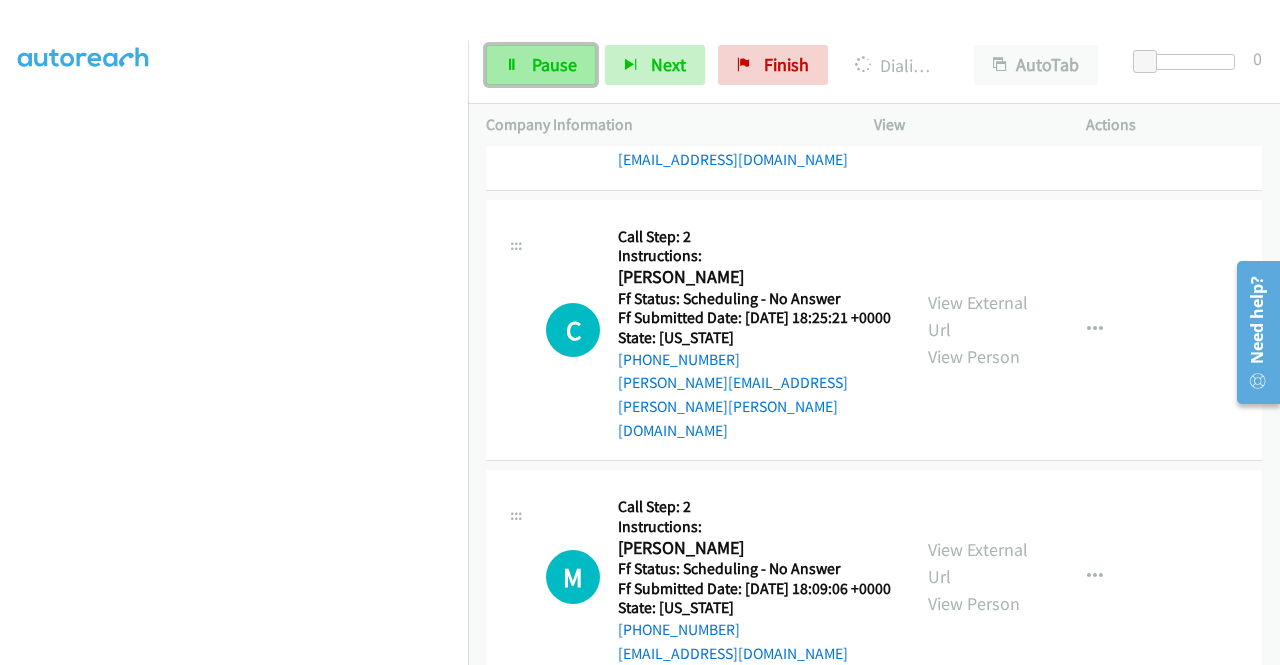 click on "Pause" at bounding box center (541, 65) 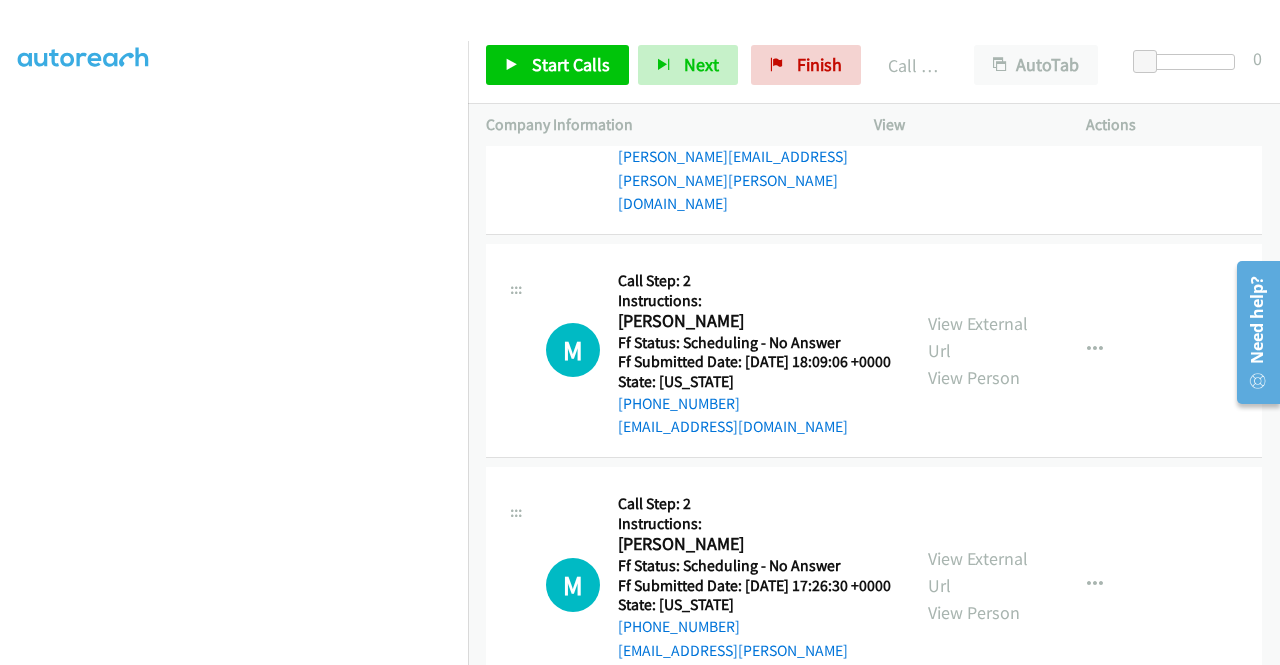 scroll, scrollTop: 12930, scrollLeft: 0, axis: vertical 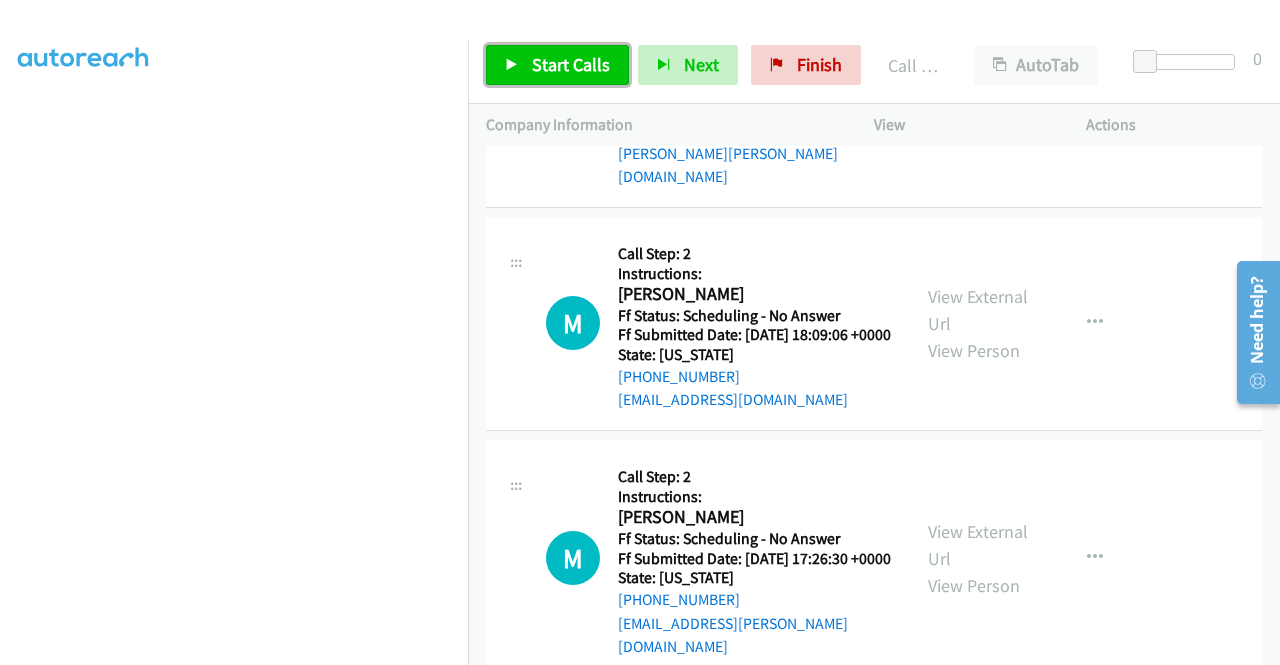 click on "Start Calls" at bounding box center [571, 64] 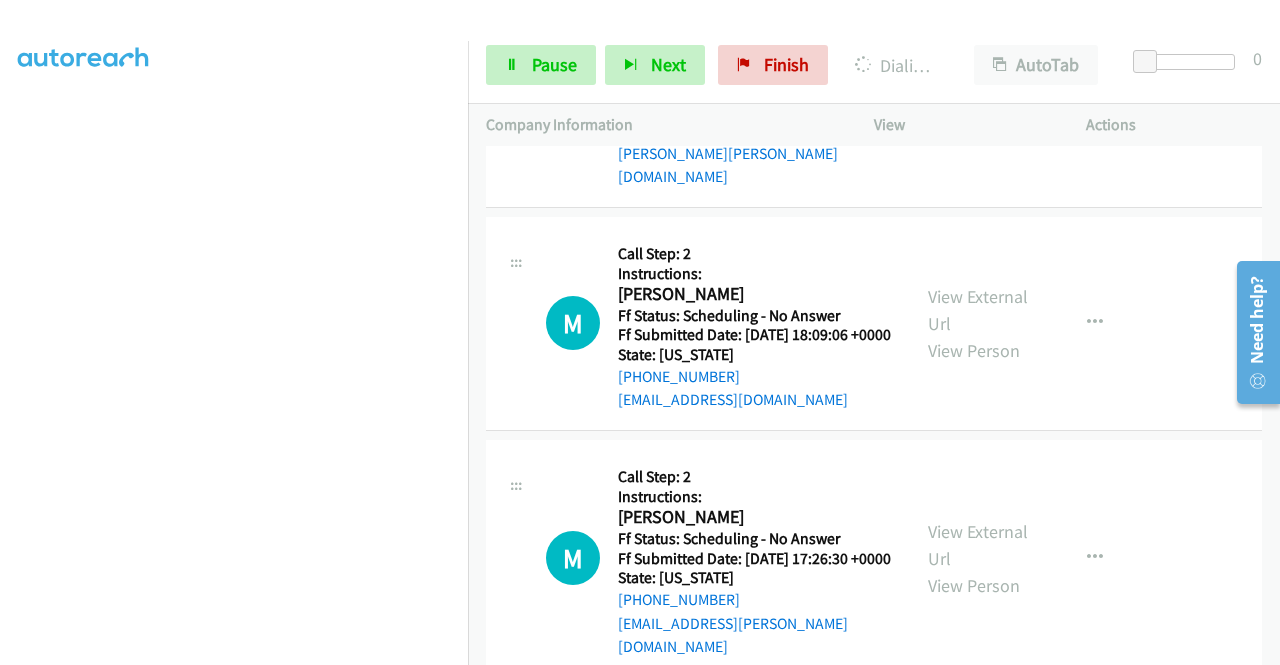 click on "View External Url" at bounding box center (978, -407) 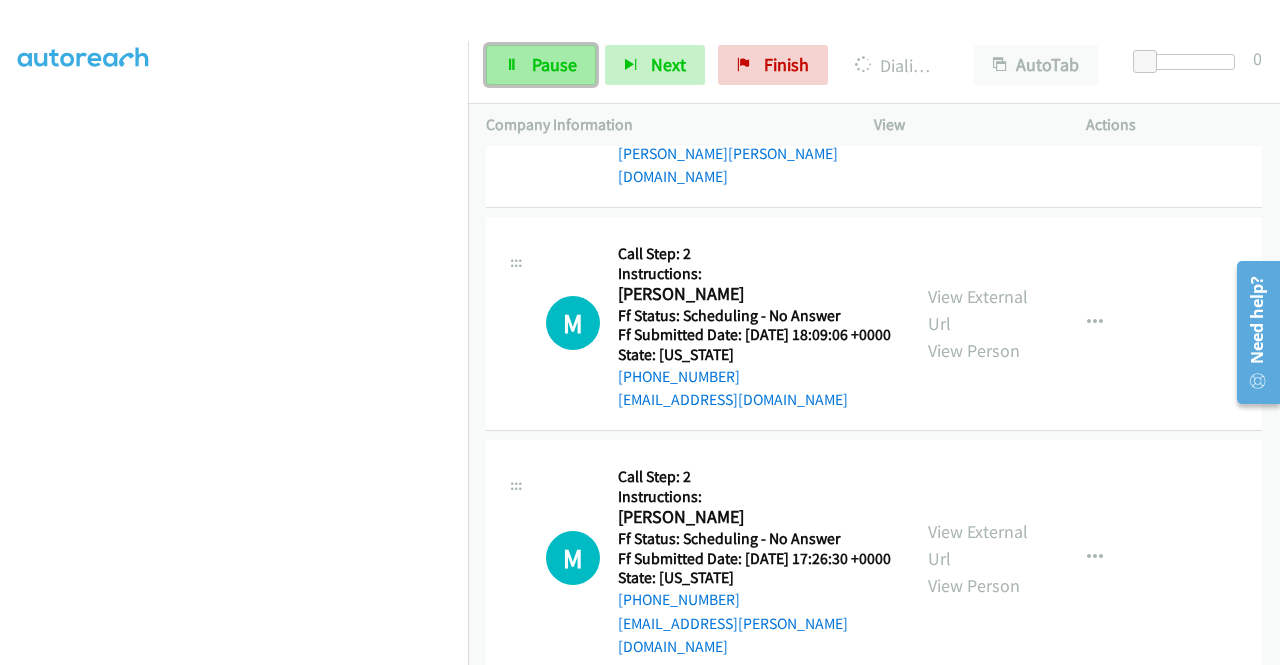 click at bounding box center (512, 66) 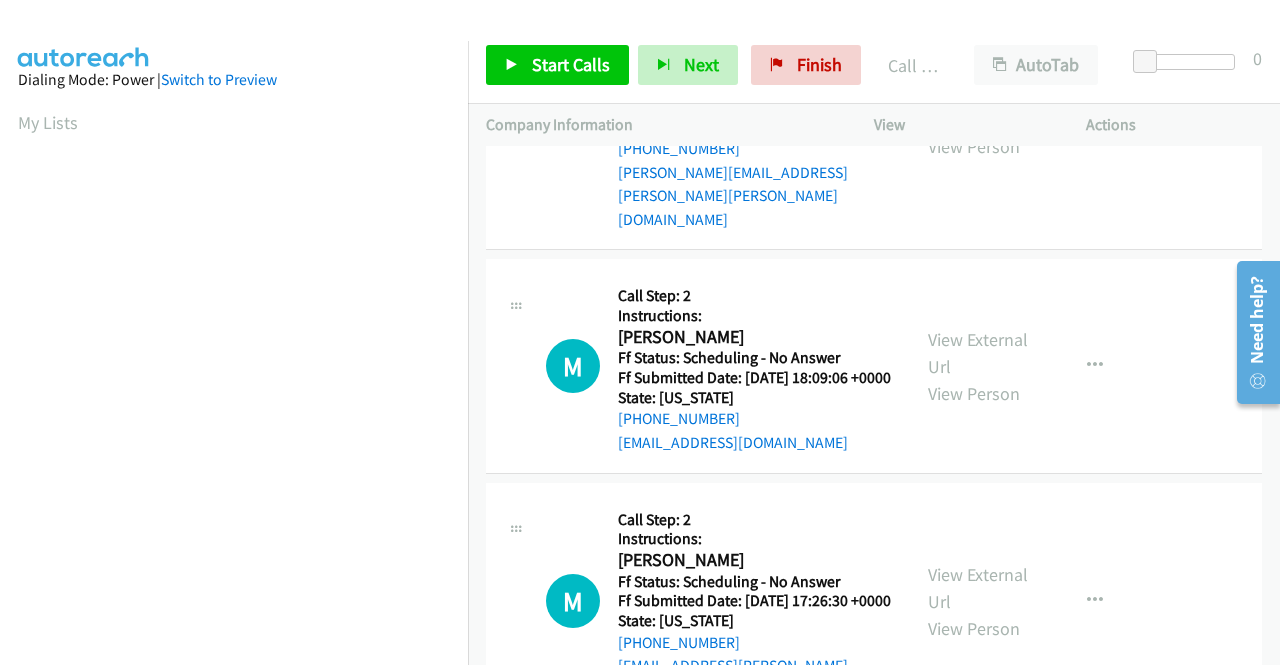 scroll, scrollTop: 456, scrollLeft: 0, axis: vertical 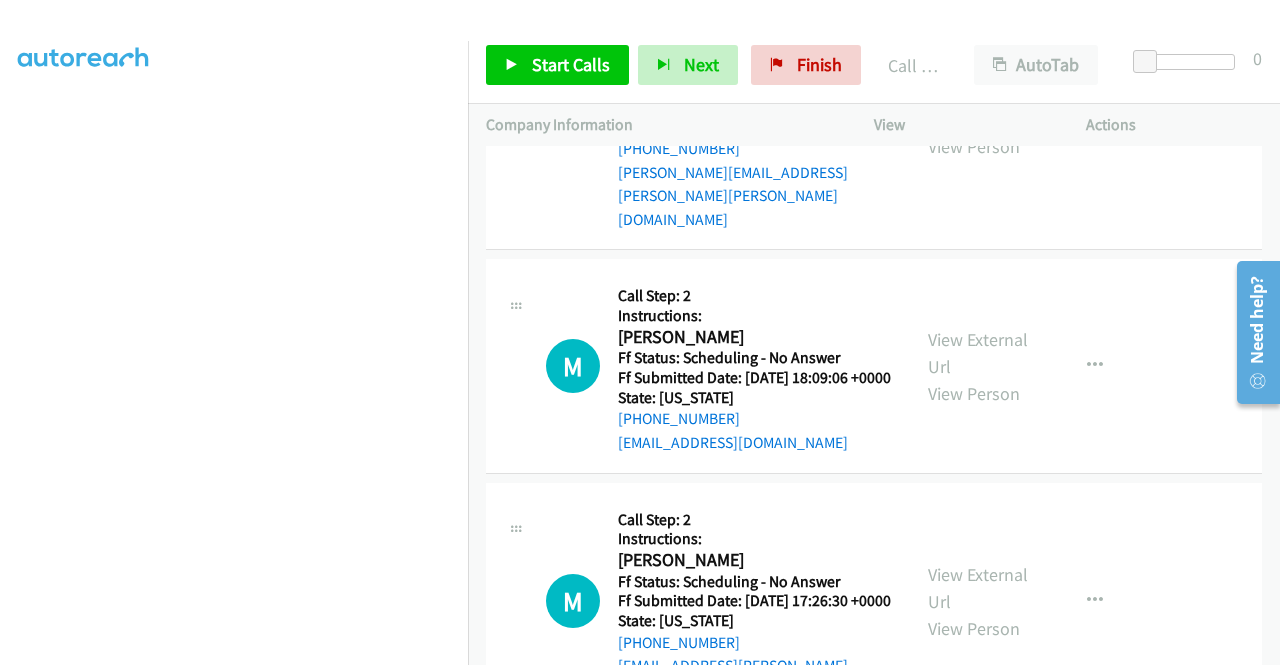 click on "Call was successful?" at bounding box center [754, -274] 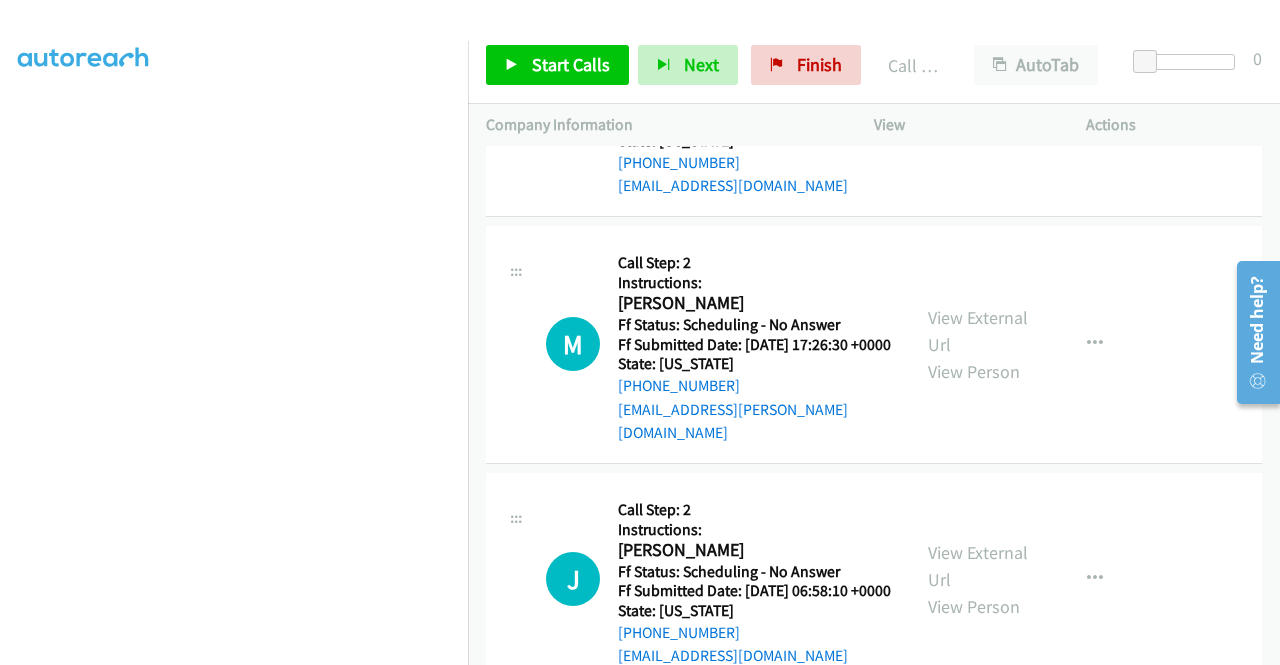 scroll, scrollTop: 13160, scrollLeft: 0, axis: vertical 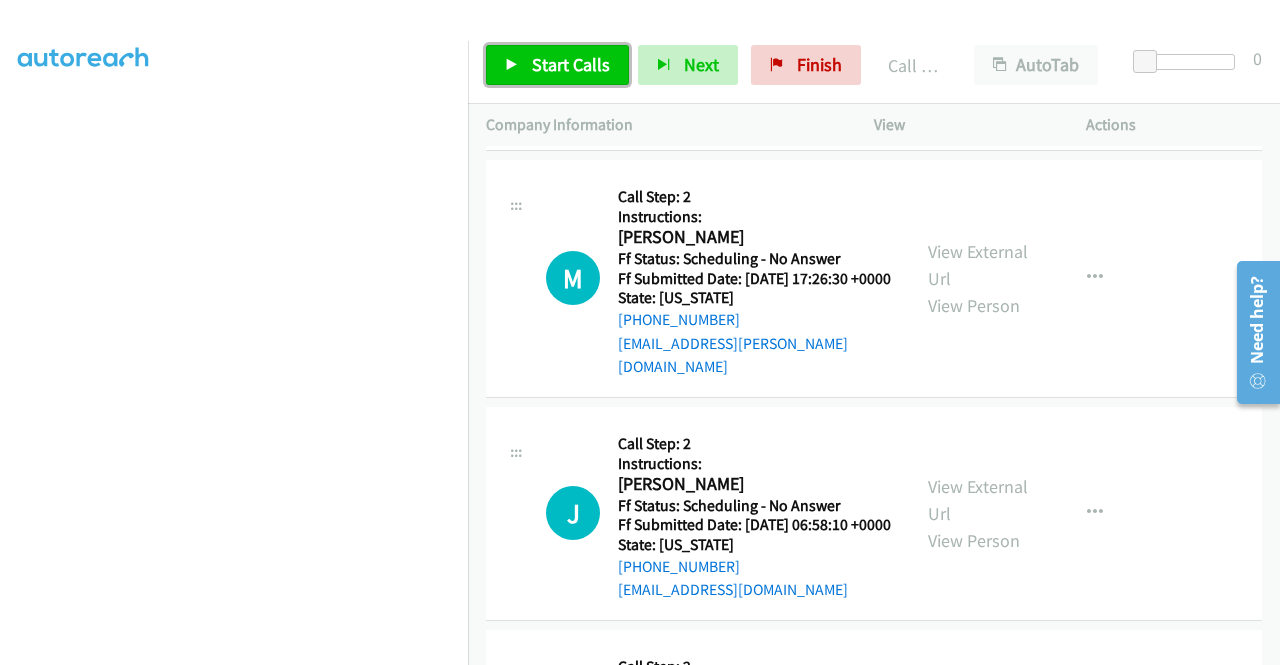 click on "Start Calls" at bounding box center (557, 65) 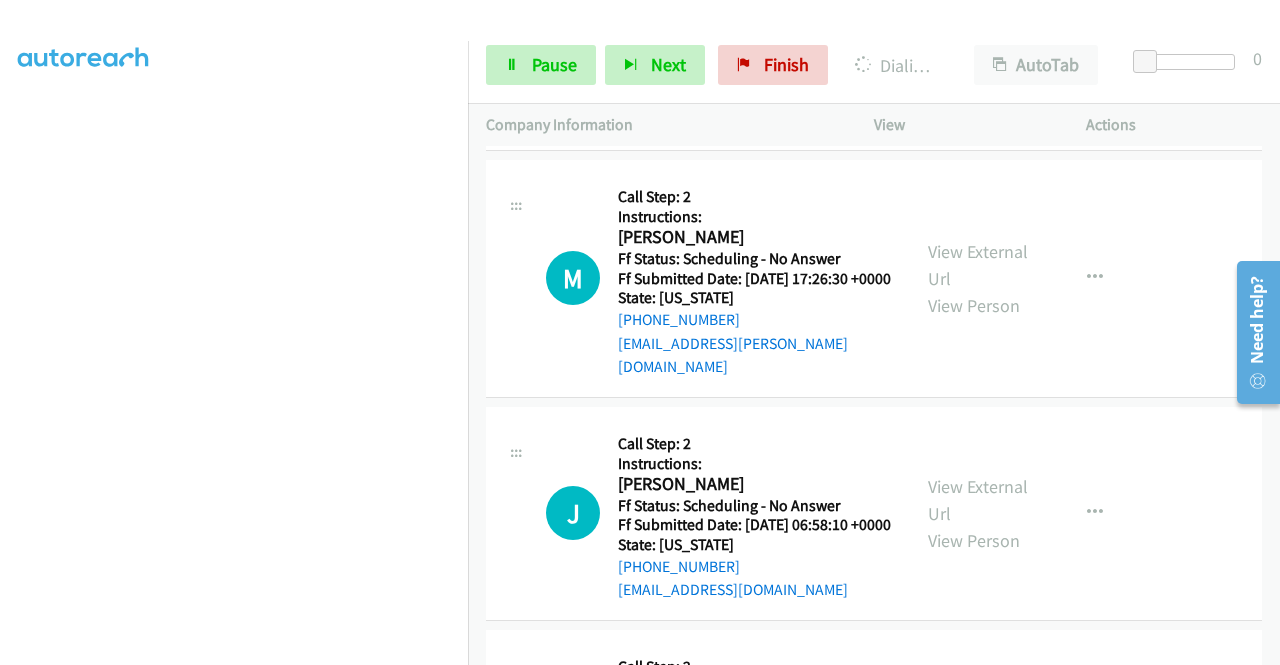 click on "View External Url" at bounding box center [978, -464] 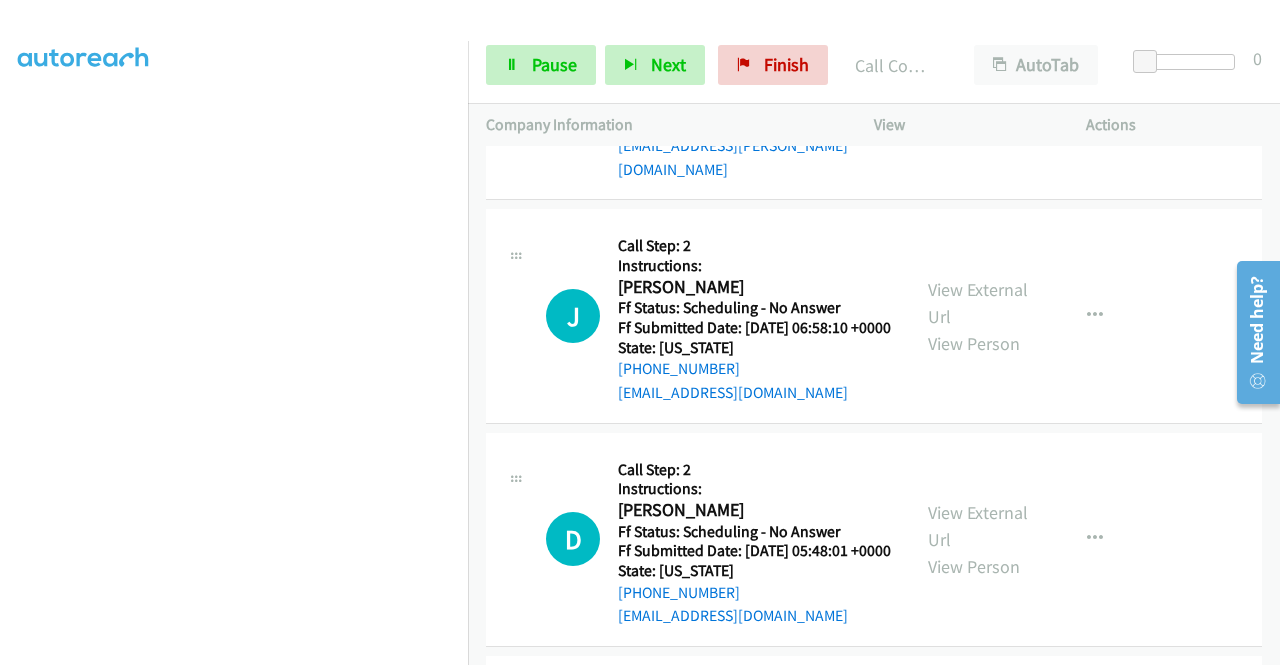scroll, scrollTop: 13480, scrollLeft: 0, axis: vertical 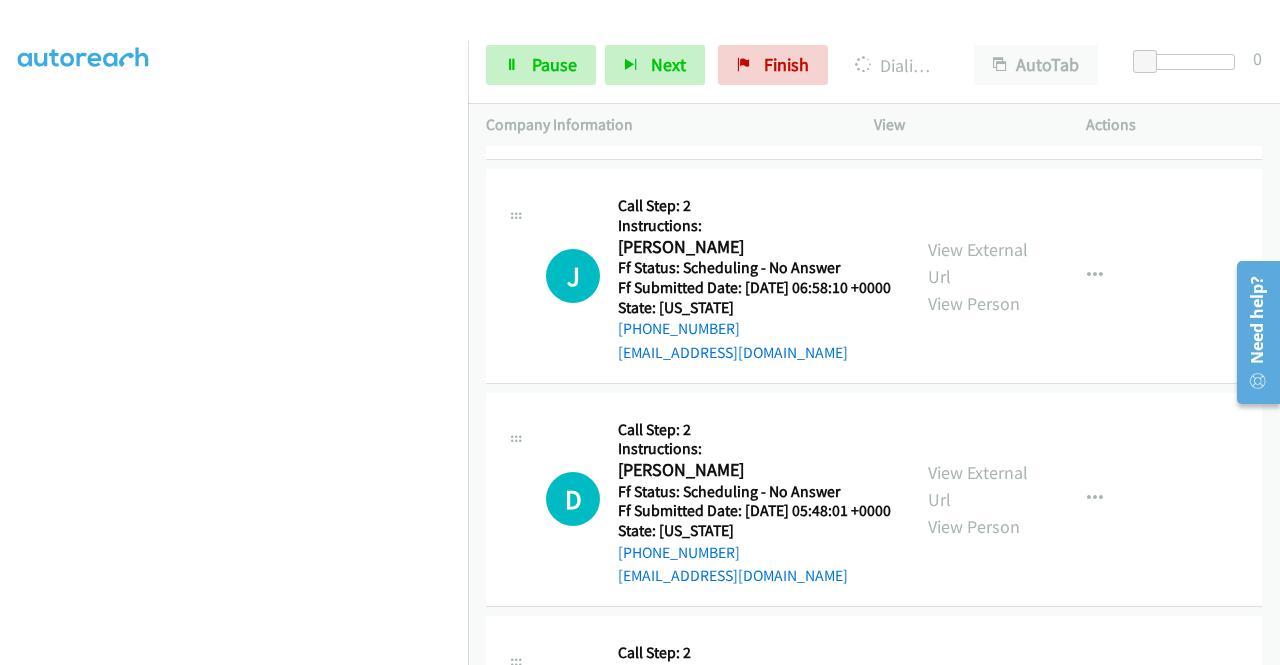 click on "View External Url
View Person" at bounding box center (980, -441) 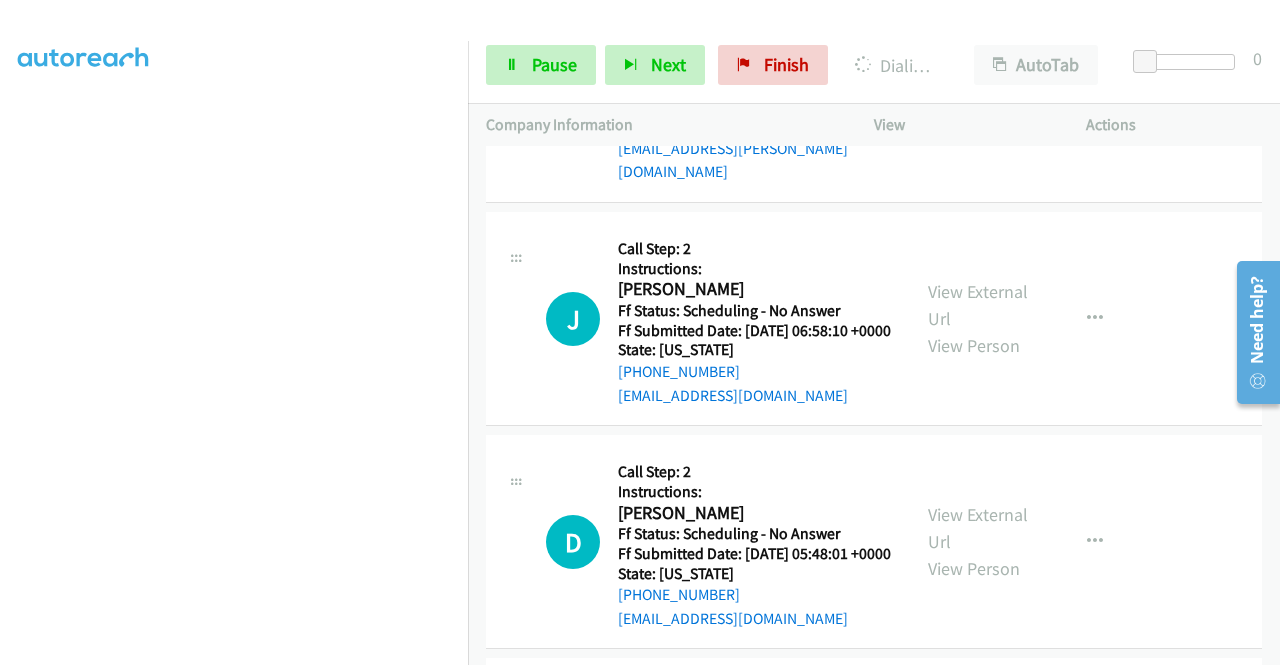 click on "View External Url
View Person
View External Url
Email
Schedule/Manage Callback
Skip Call
Add to do not call list" at bounding box center (1025, -152) 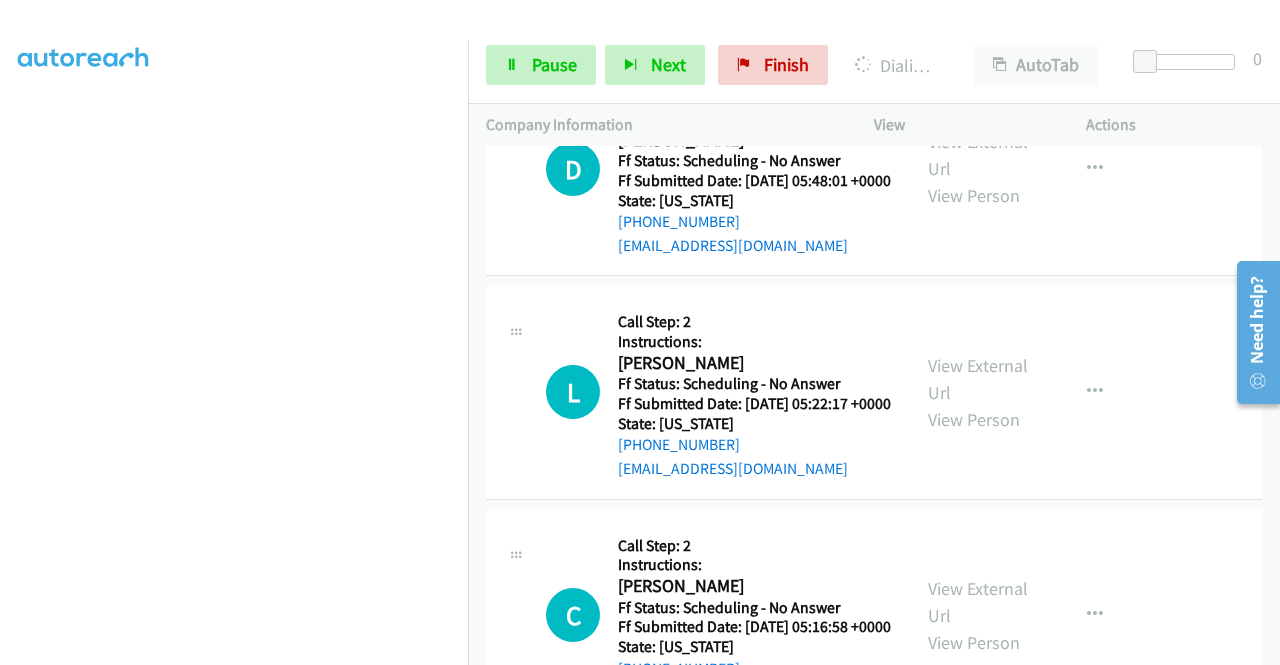 scroll, scrollTop: 13906, scrollLeft: 0, axis: vertical 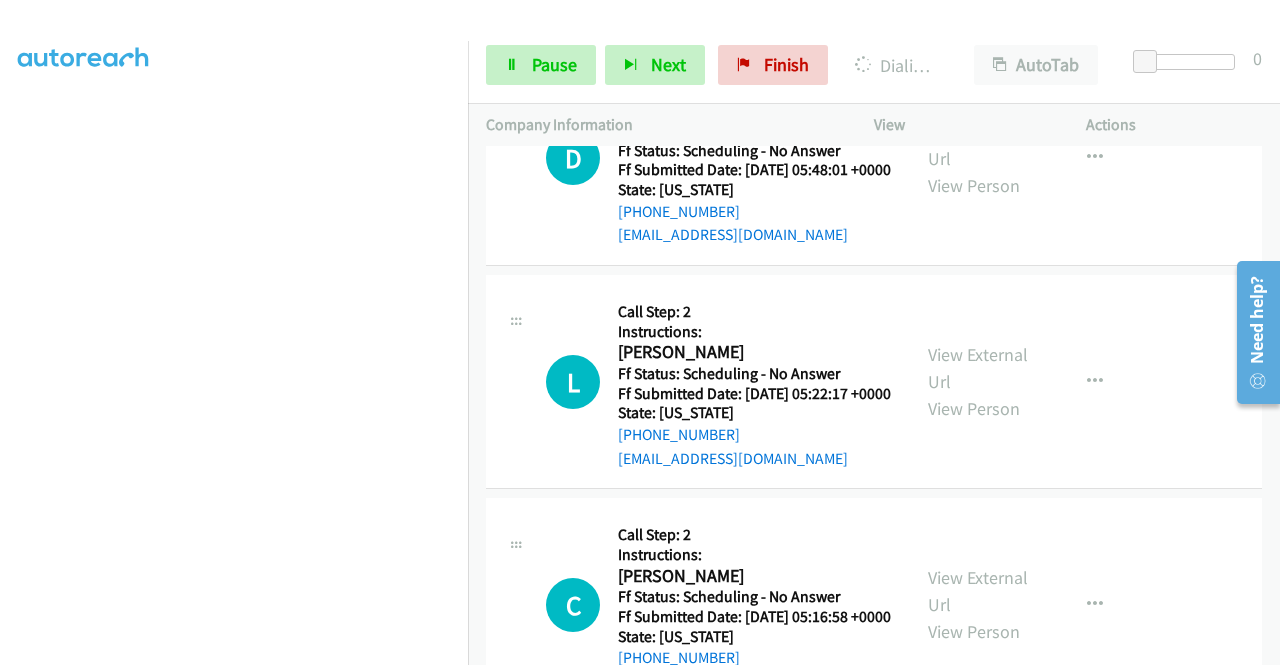 click on "View External Url
View Person" at bounding box center (980, -300) 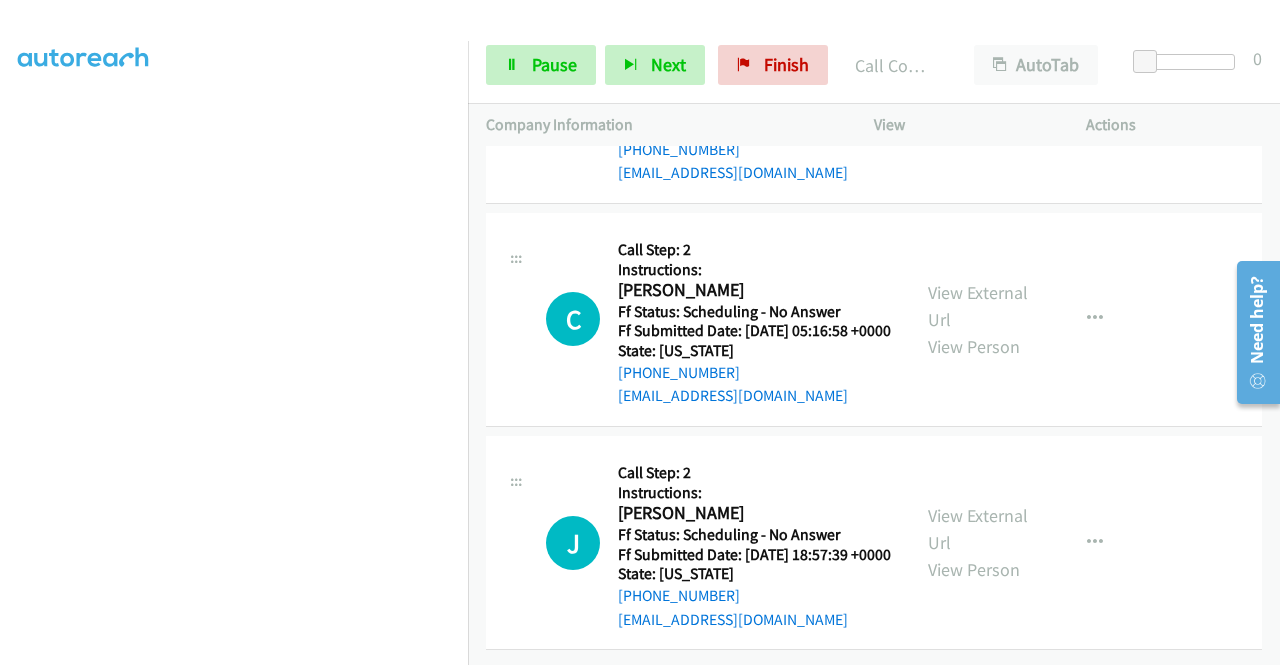 scroll, scrollTop: 14333, scrollLeft: 0, axis: vertical 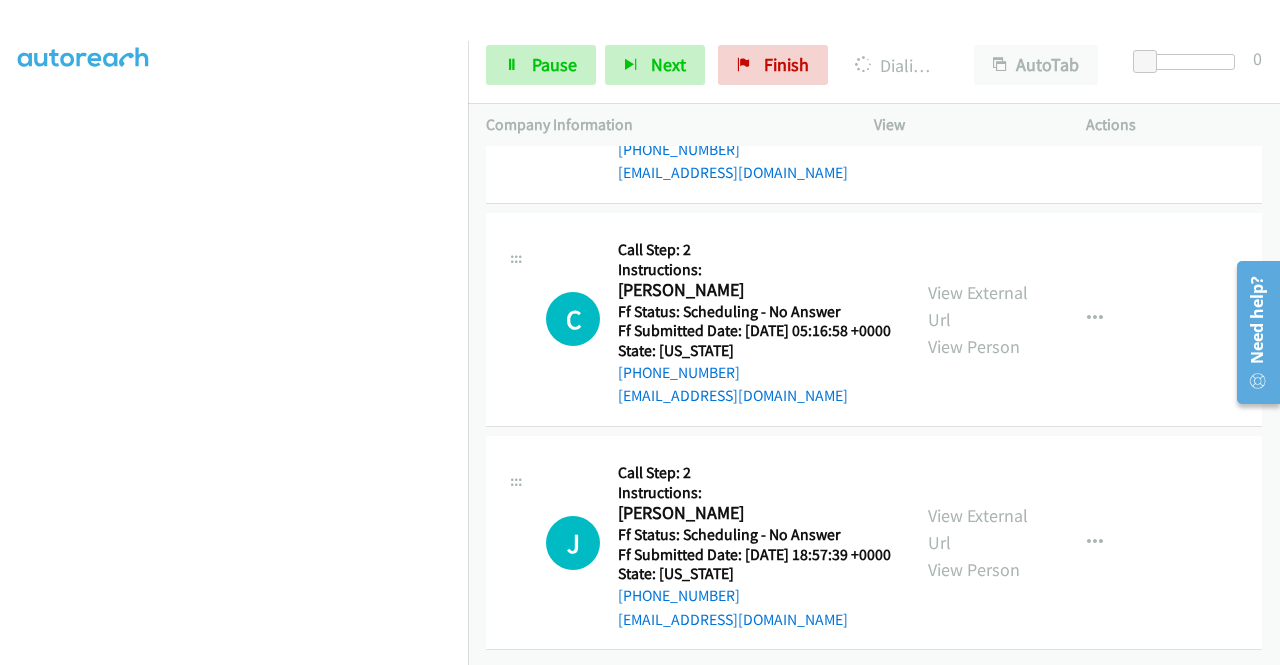 click on "View External Url
View Person" at bounding box center (980, -351) 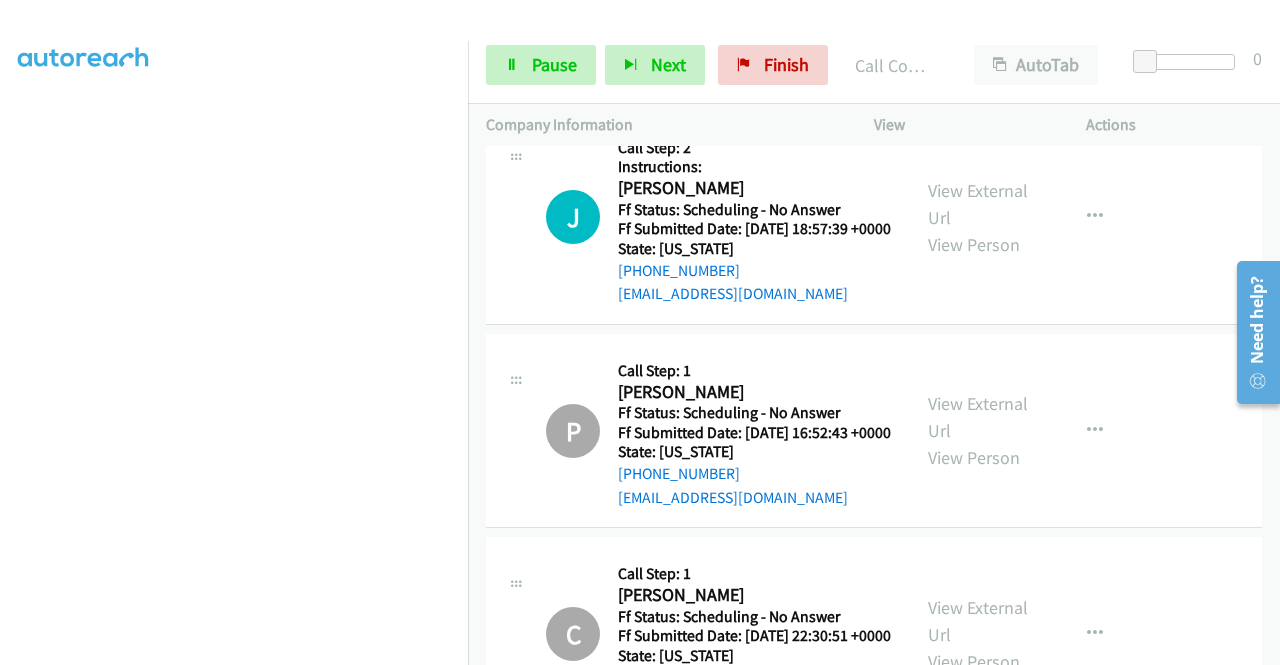 scroll, scrollTop: 14613, scrollLeft: 0, axis: vertical 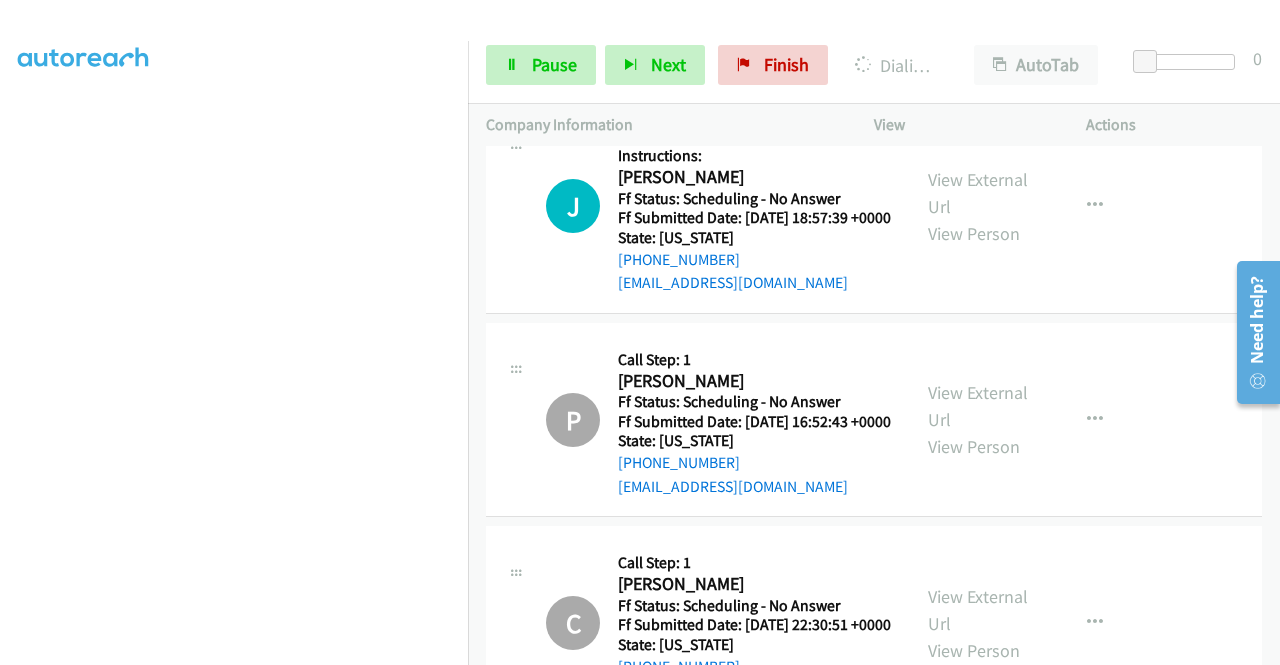 click on "View External Url
View Person" at bounding box center [980, -464] 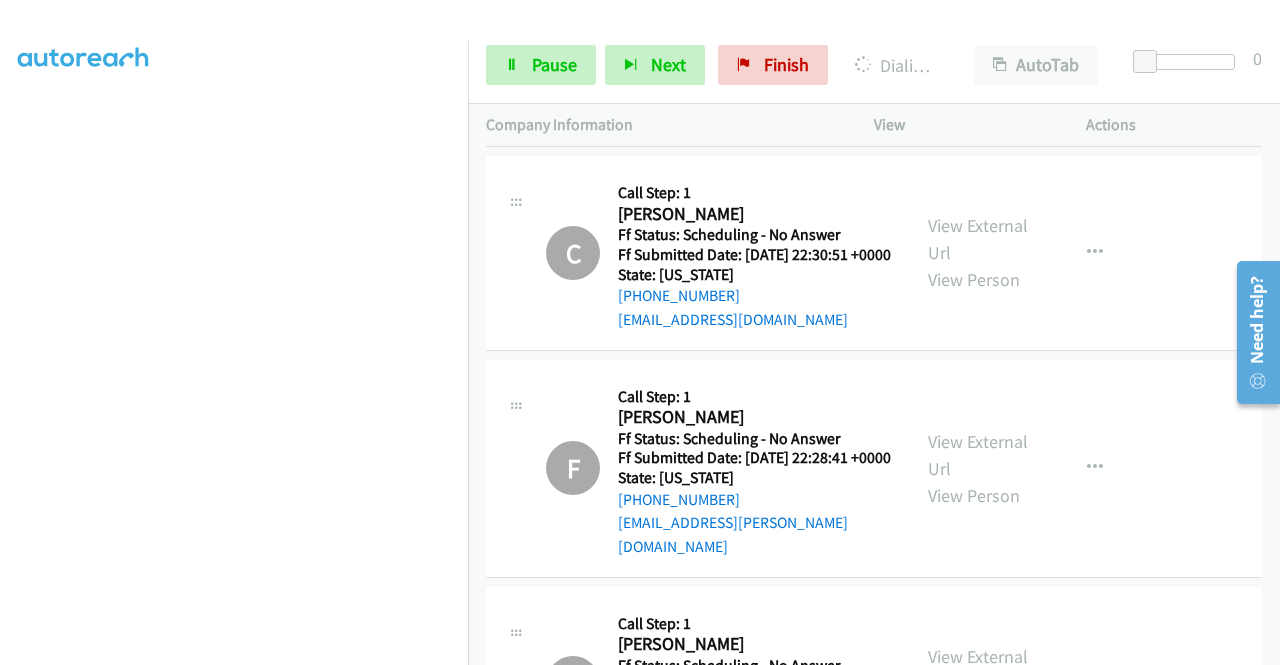 scroll, scrollTop: 15040, scrollLeft: 0, axis: vertical 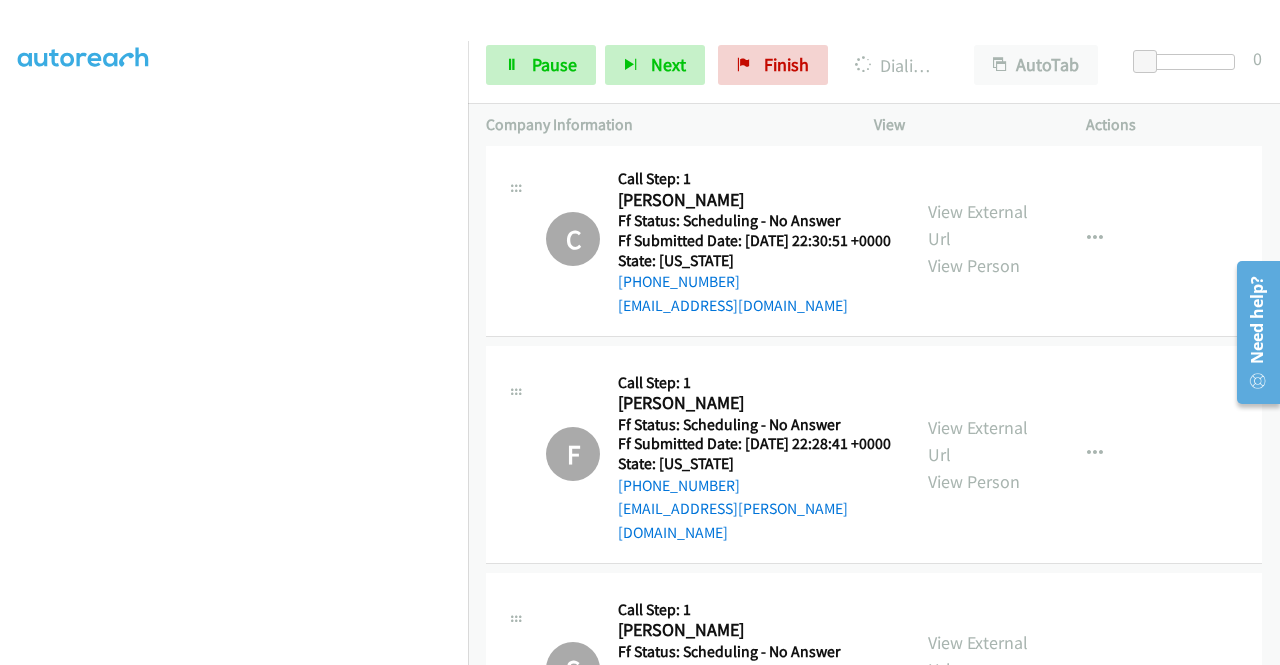 click on "View External Url" at bounding box center [978, -415] 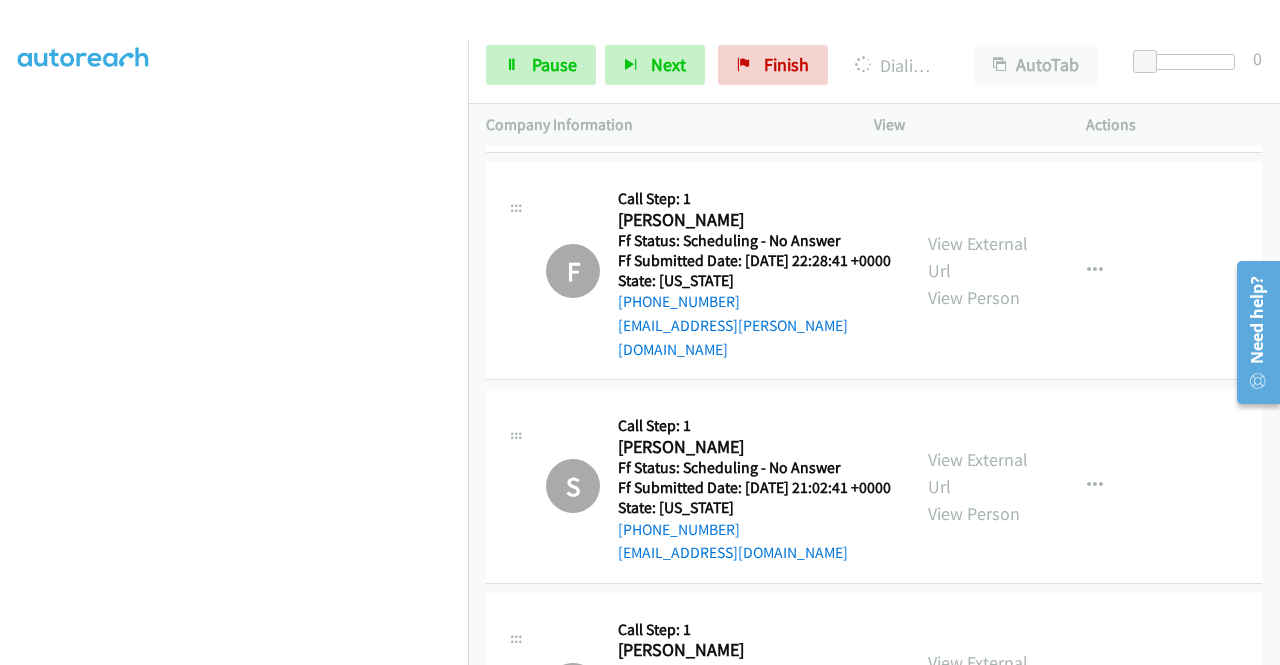 scroll, scrollTop: 15346, scrollLeft: 0, axis: vertical 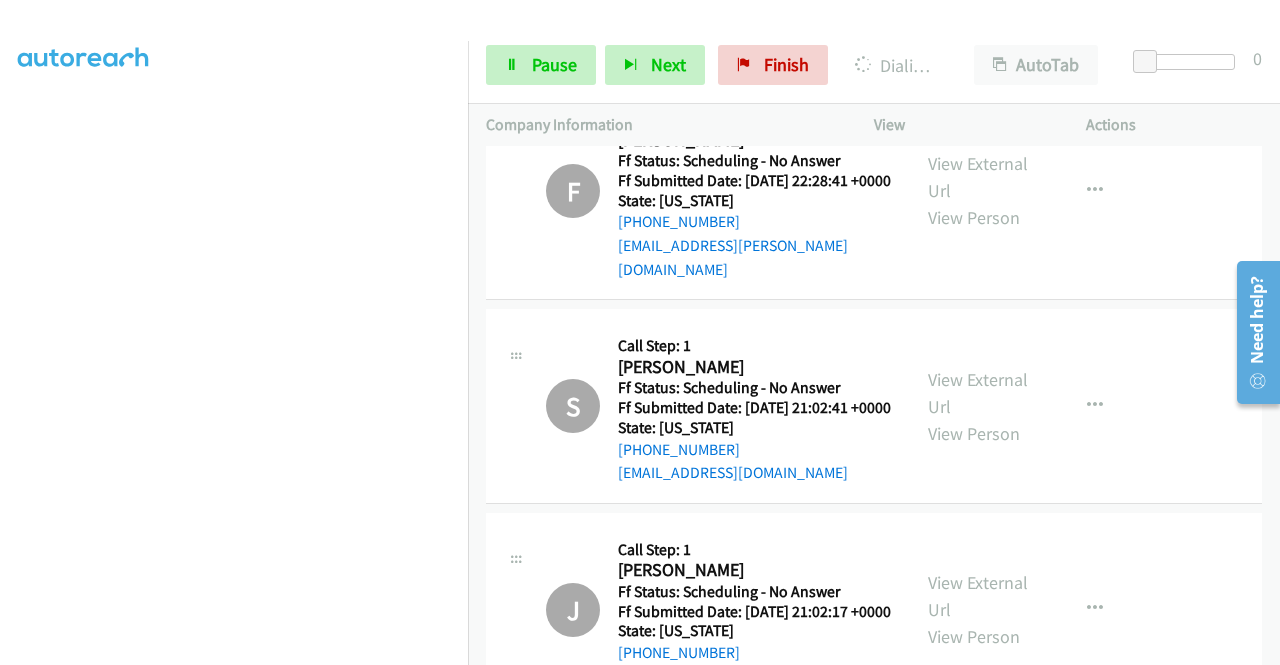 click on "View External Url
View Person" at bounding box center [980, -442] 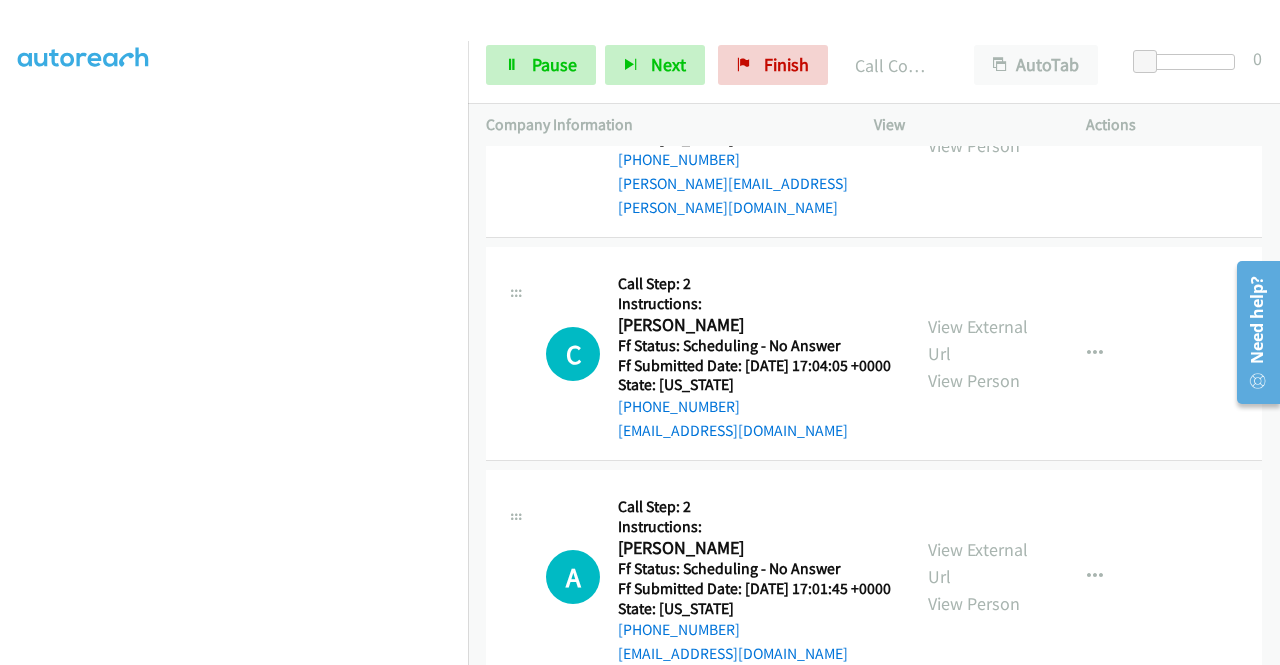 scroll, scrollTop: 18226, scrollLeft: 0, axis: vertical 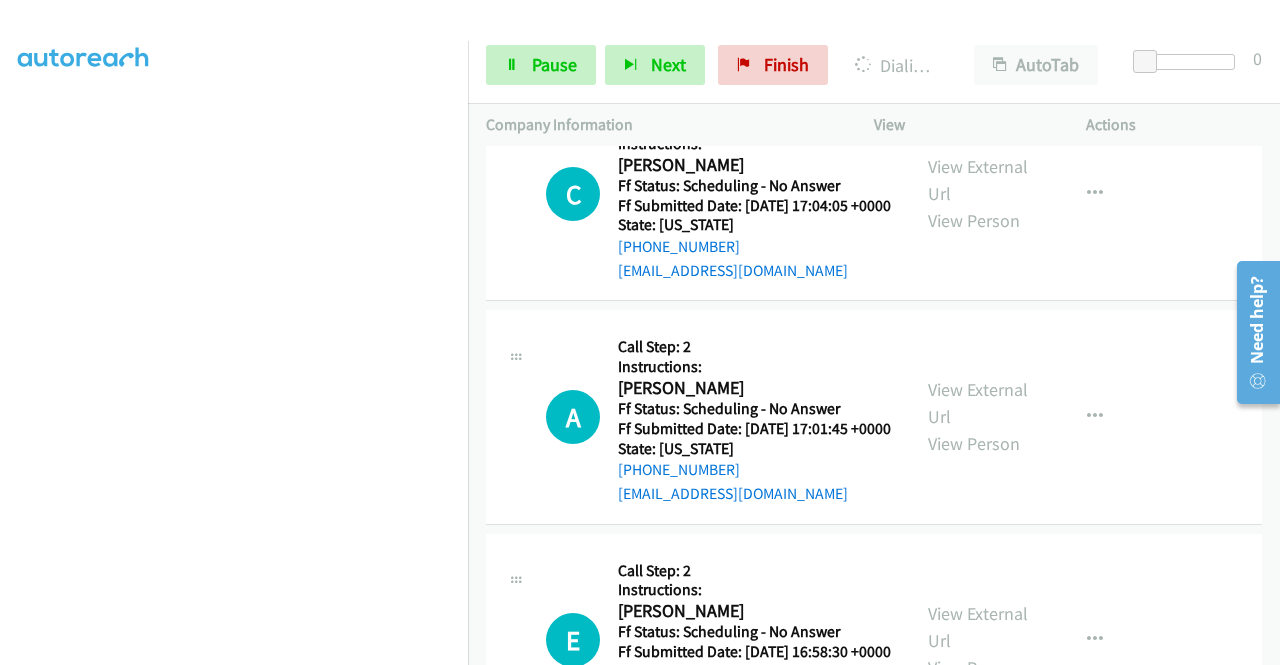 click on "View External Url" at bounding box center [978, -748] 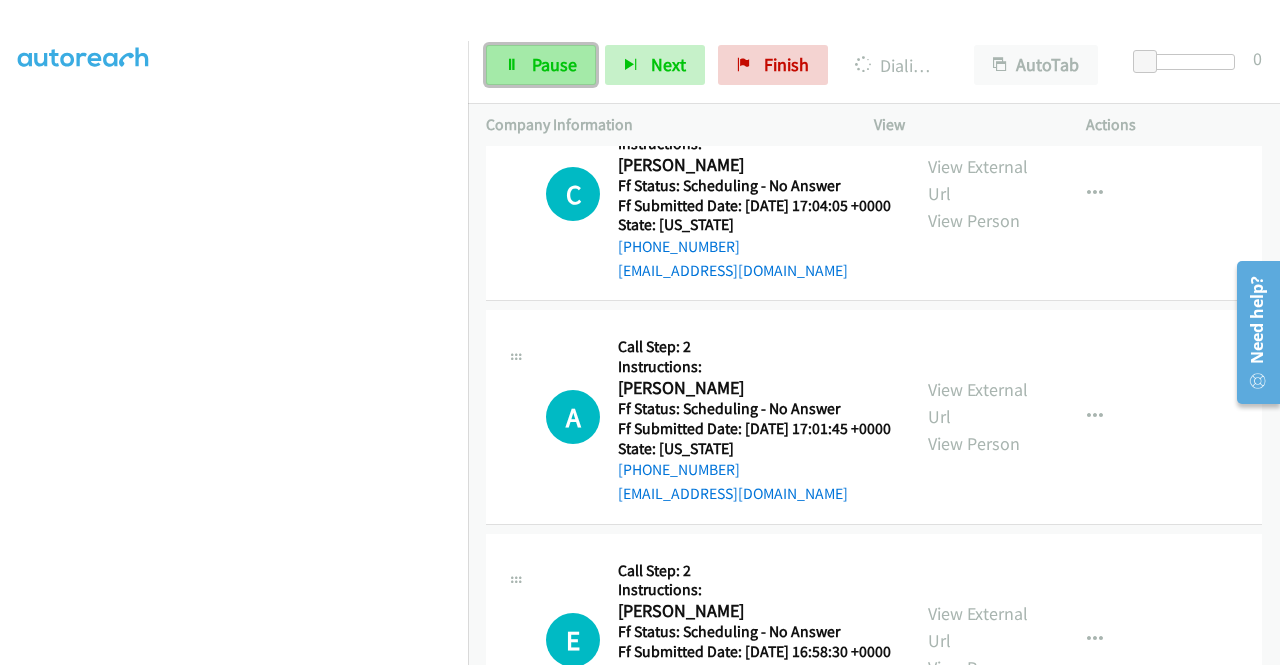 click on "Pause" at bounding box center (554, 64) 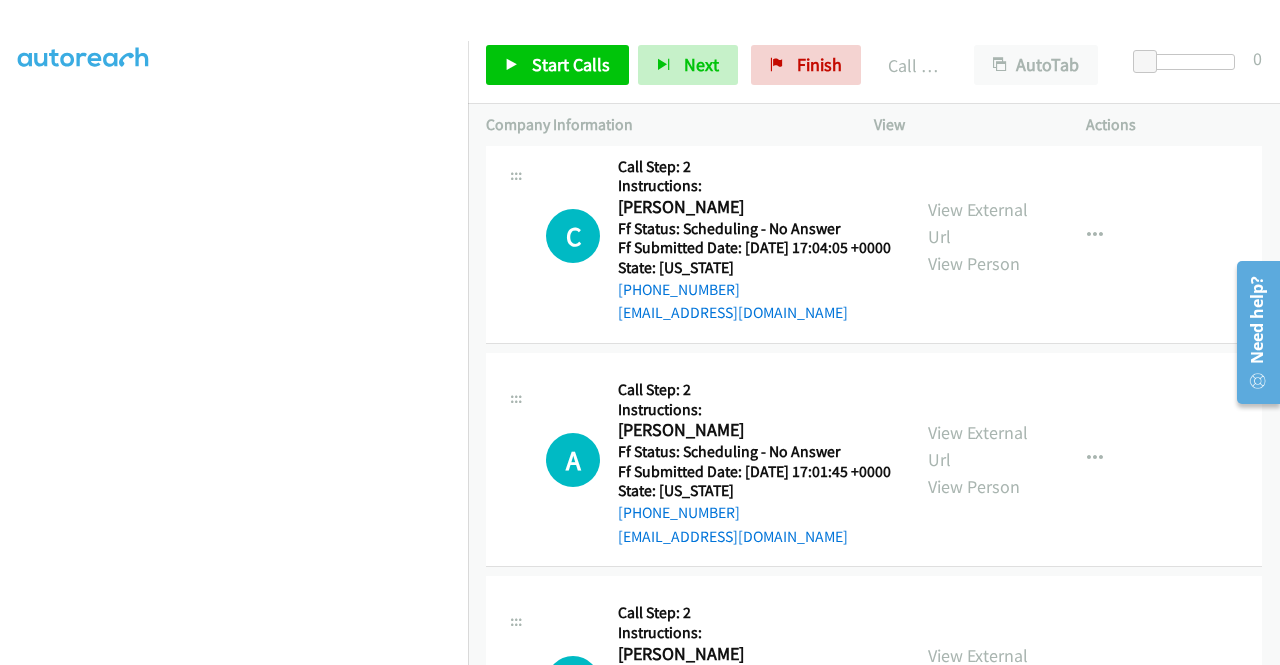 scroll, scrollTop: 18247, scrollLeft: 0, axis: vertical 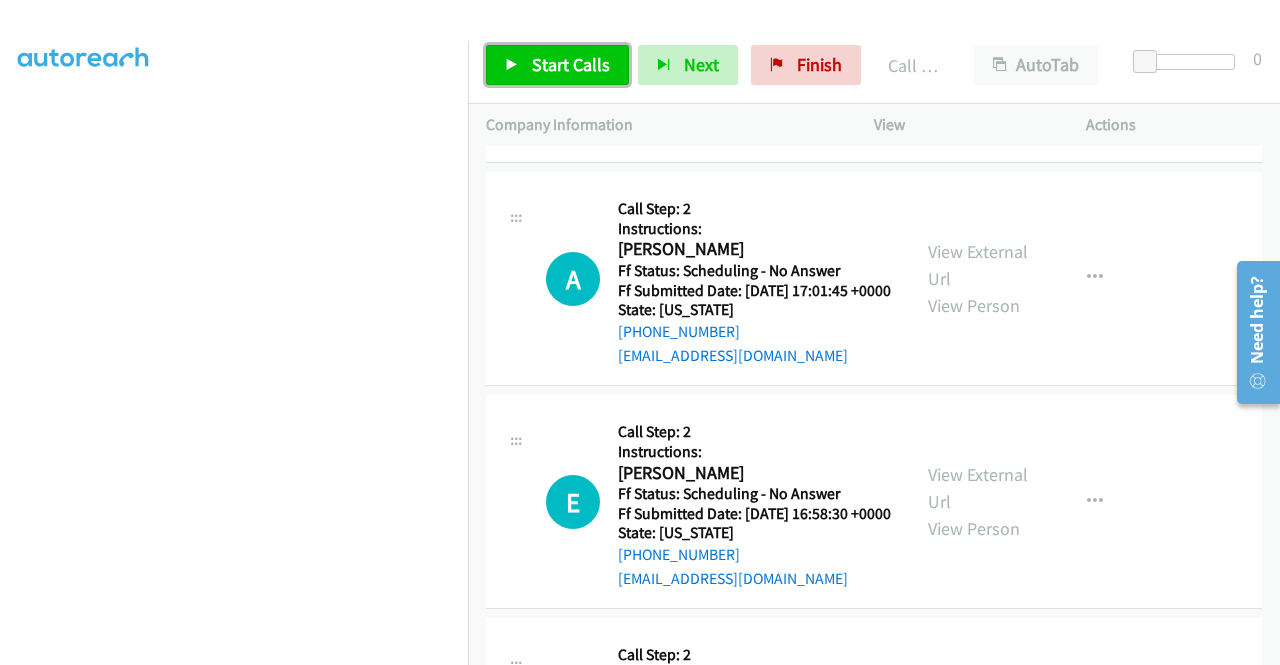 click on "Start Calls" at bounding box center [571, 64] 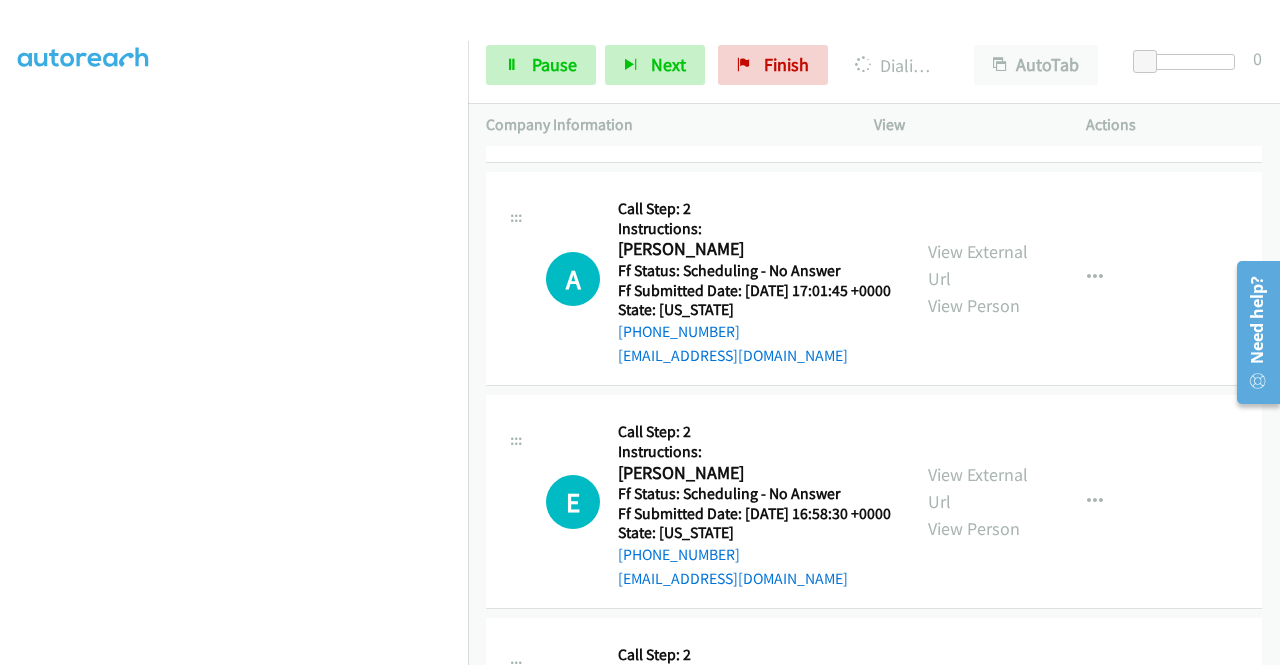 click on "View External Url" at bounding box center (978, -651) 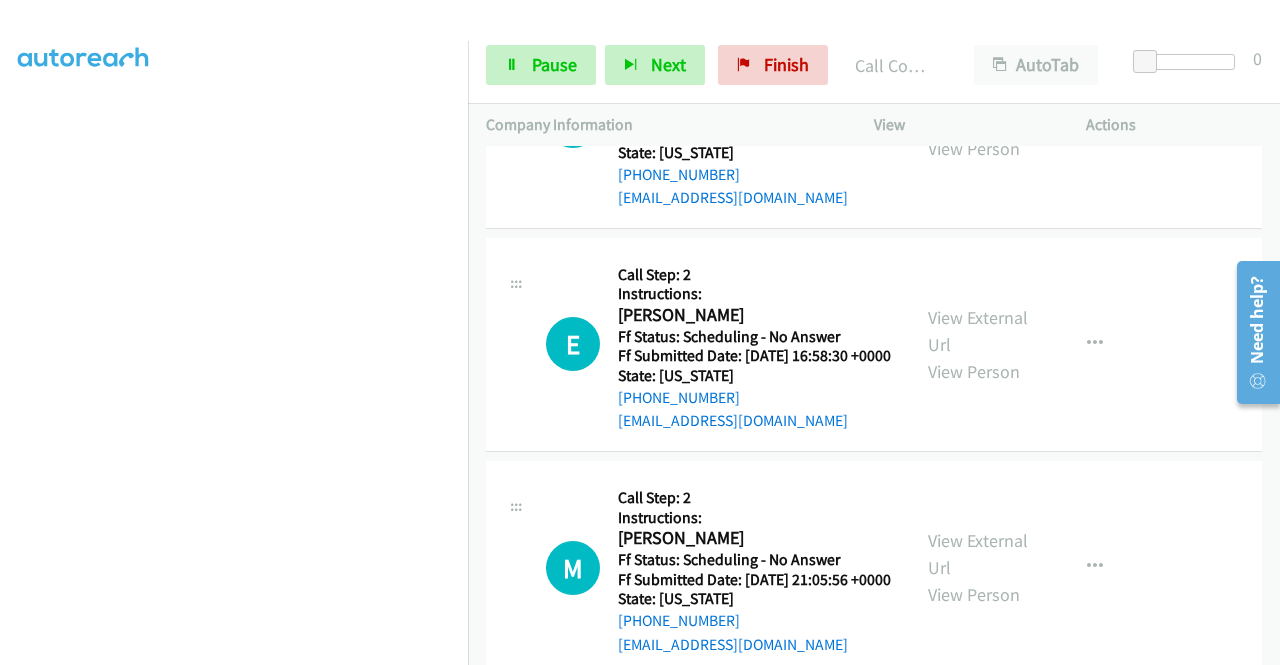scroll, scrollTop: 18687, scrollLeft: 0, axis: vertical 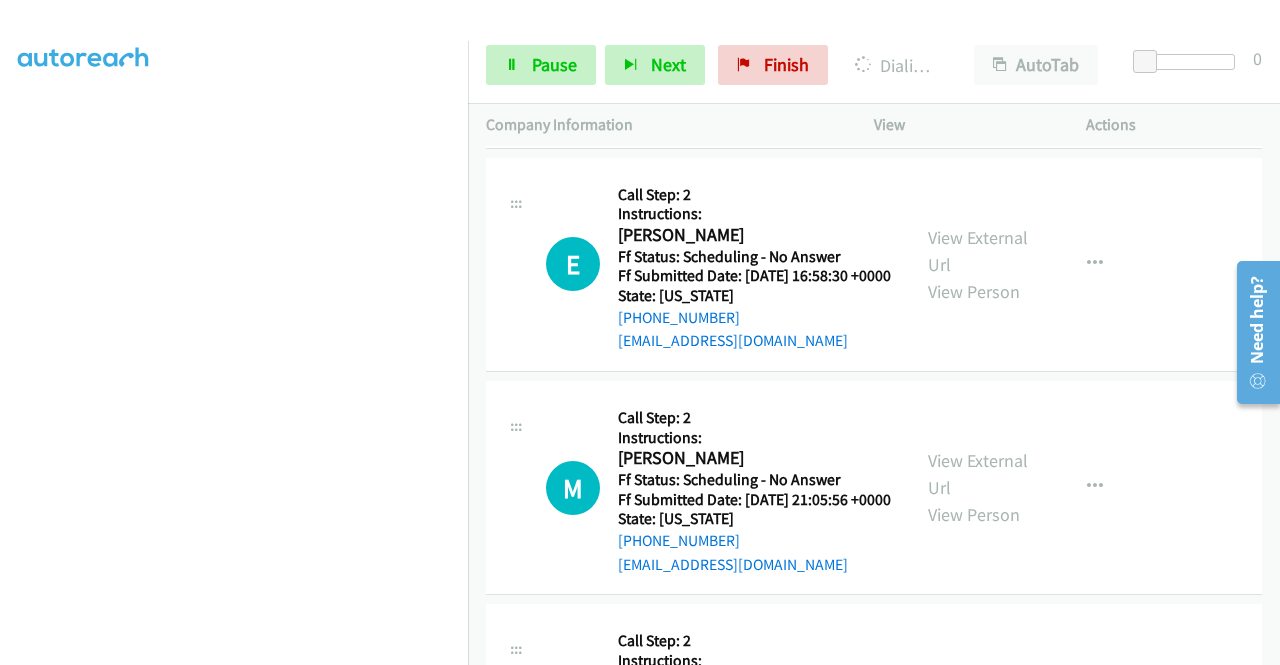 click on "View External Url" at bounding box center [978, -666] 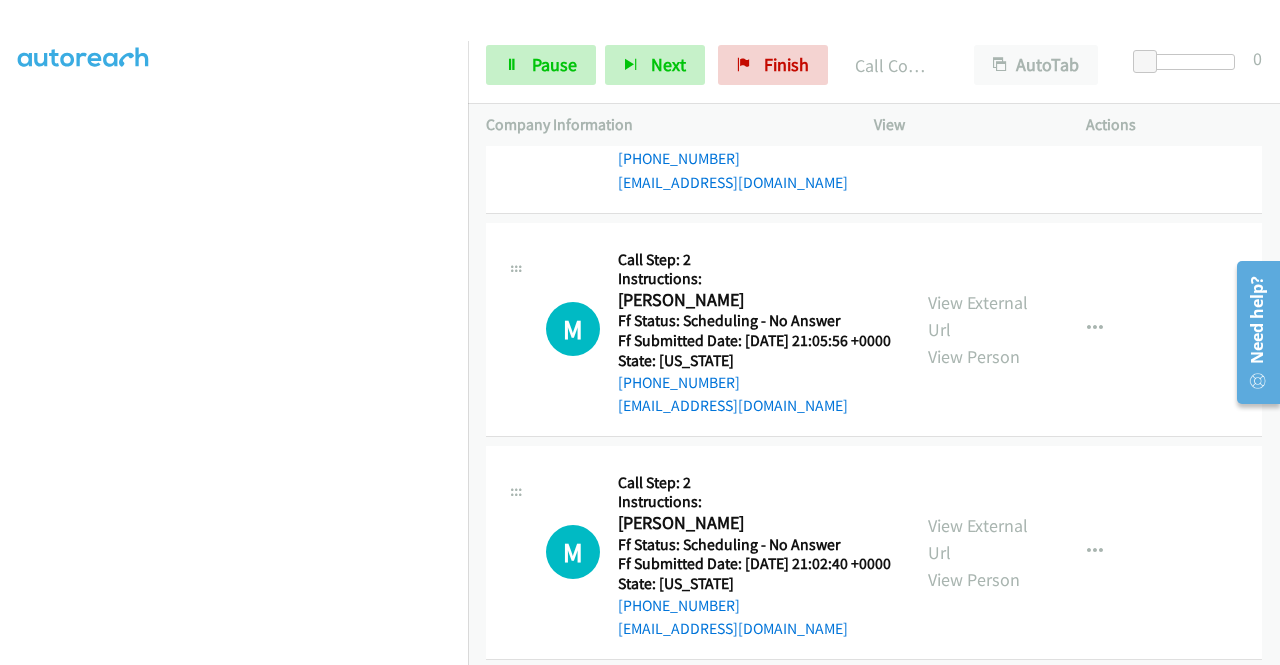 scroll, scrollTop: 18980, scrollLeft: 0, axis: vertical 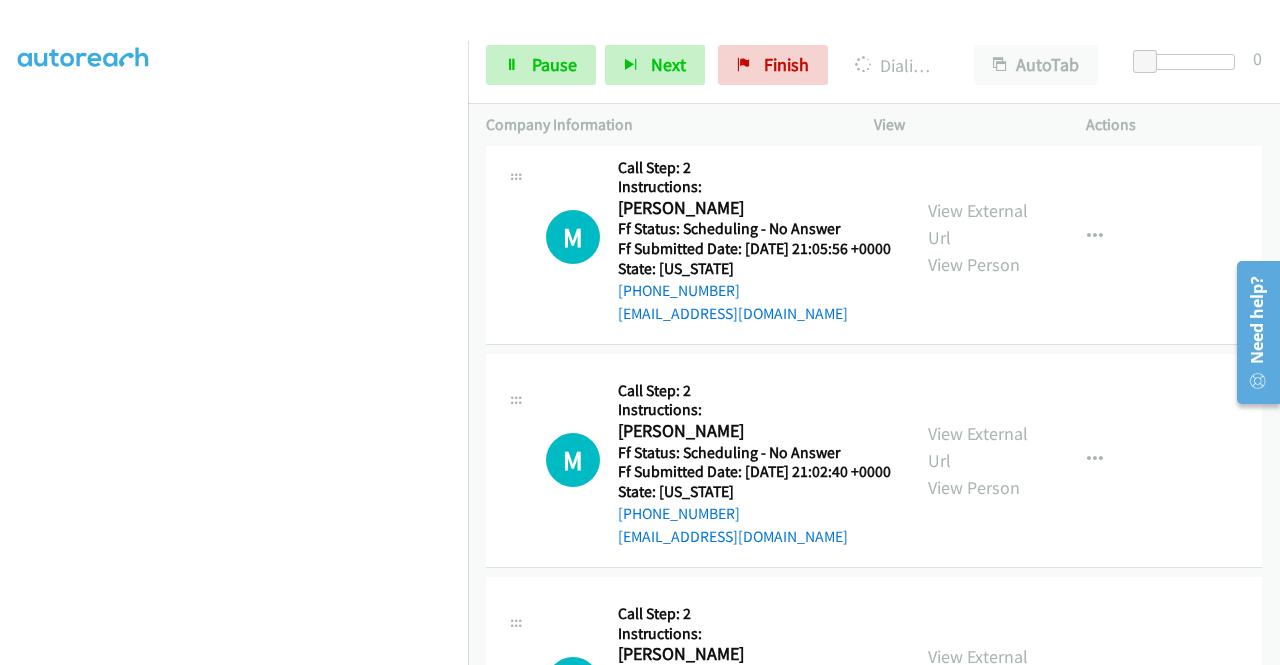 click on "View External Url" at bounding box center [978, -681] 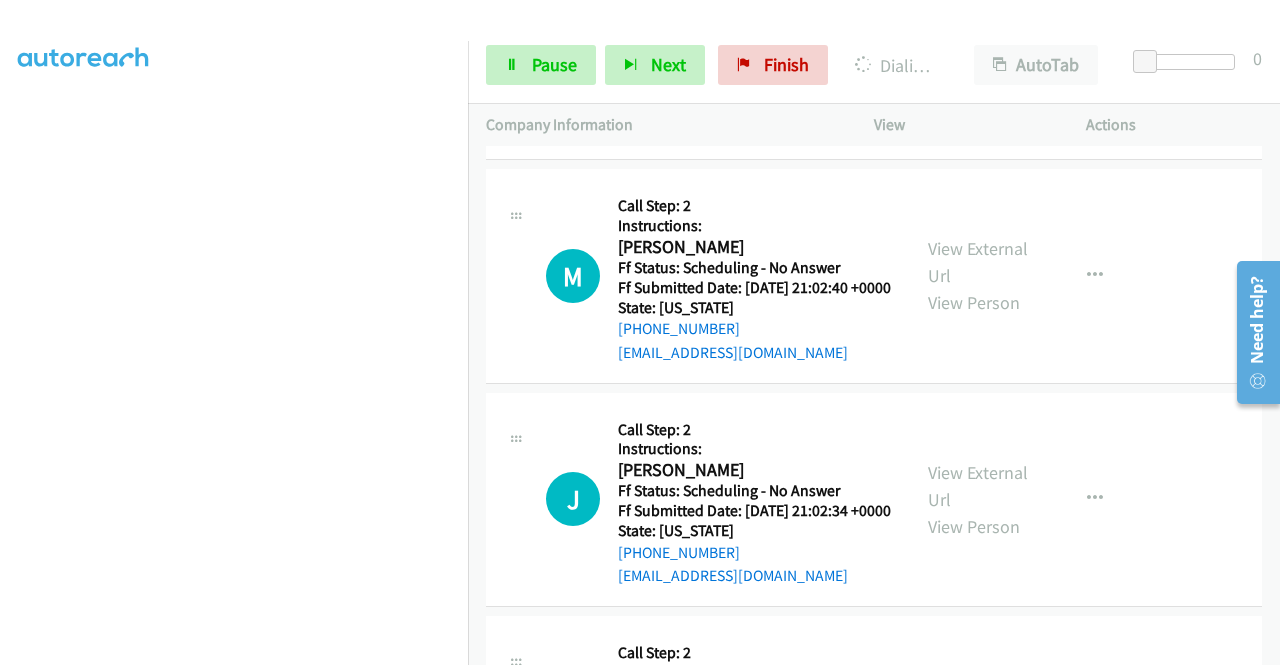 scroll, scrollTop: 19274, scrollLeft: 0, axis: vertical 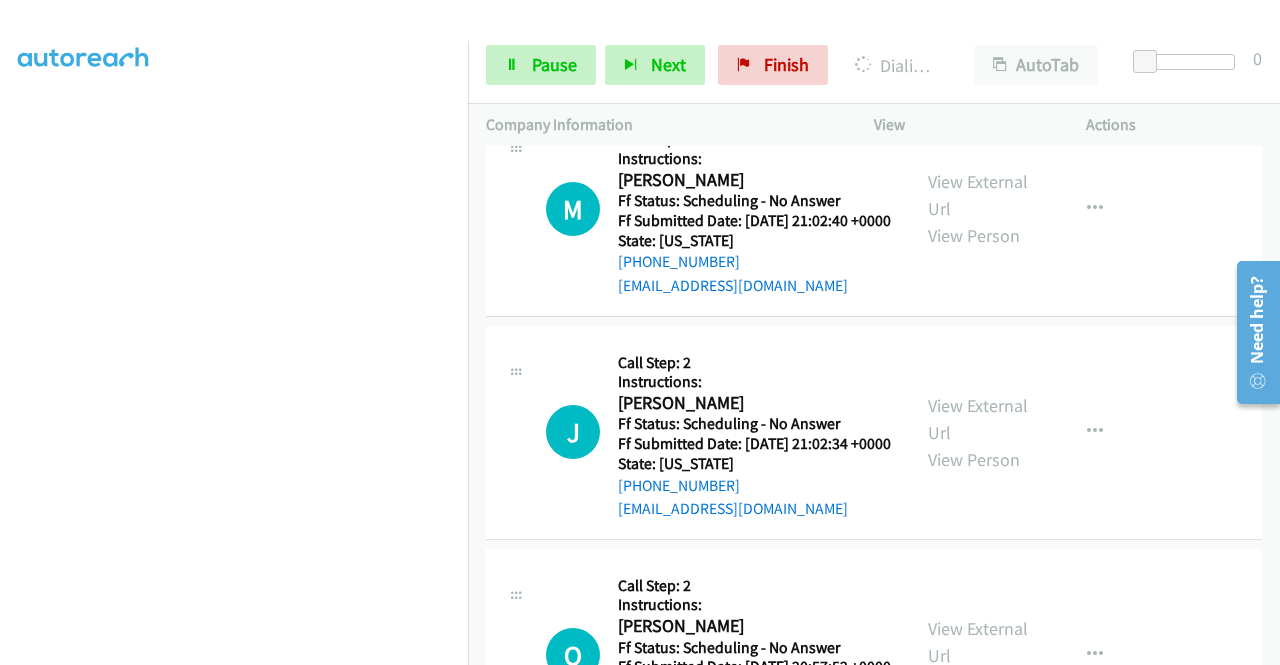click on "View External Url" at bounding box center (978, -697) 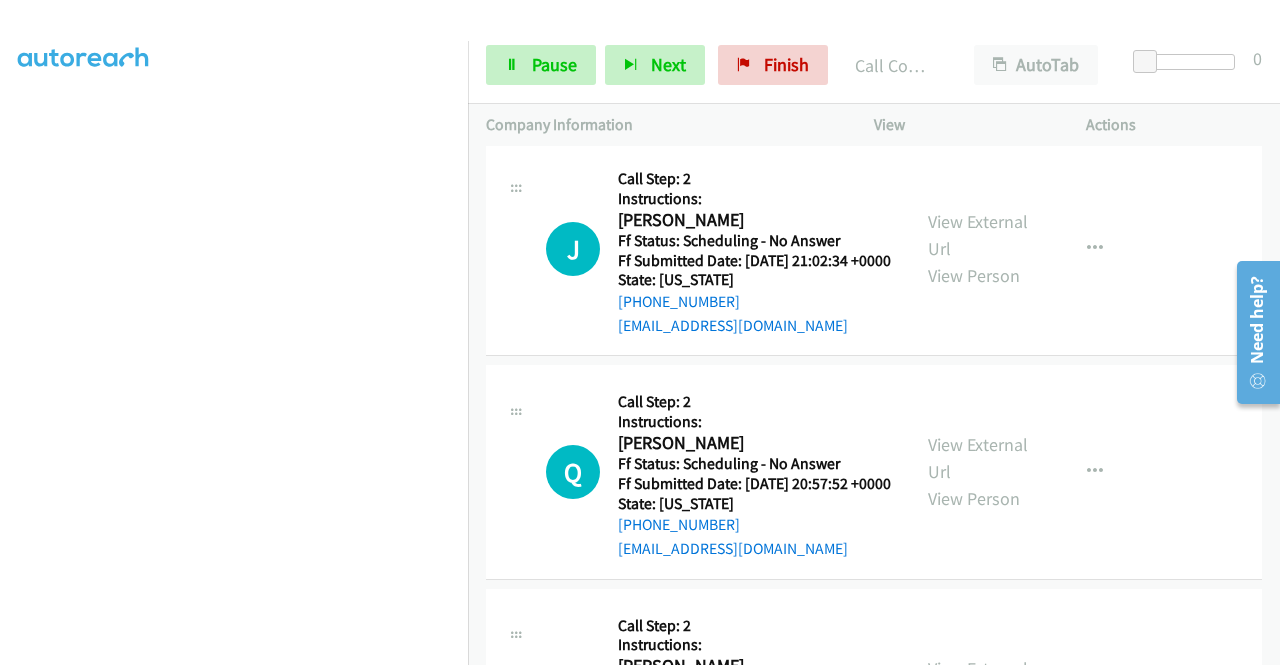 scroll, scrollTop: 19568, scrollLeft: 0, axis: vertical 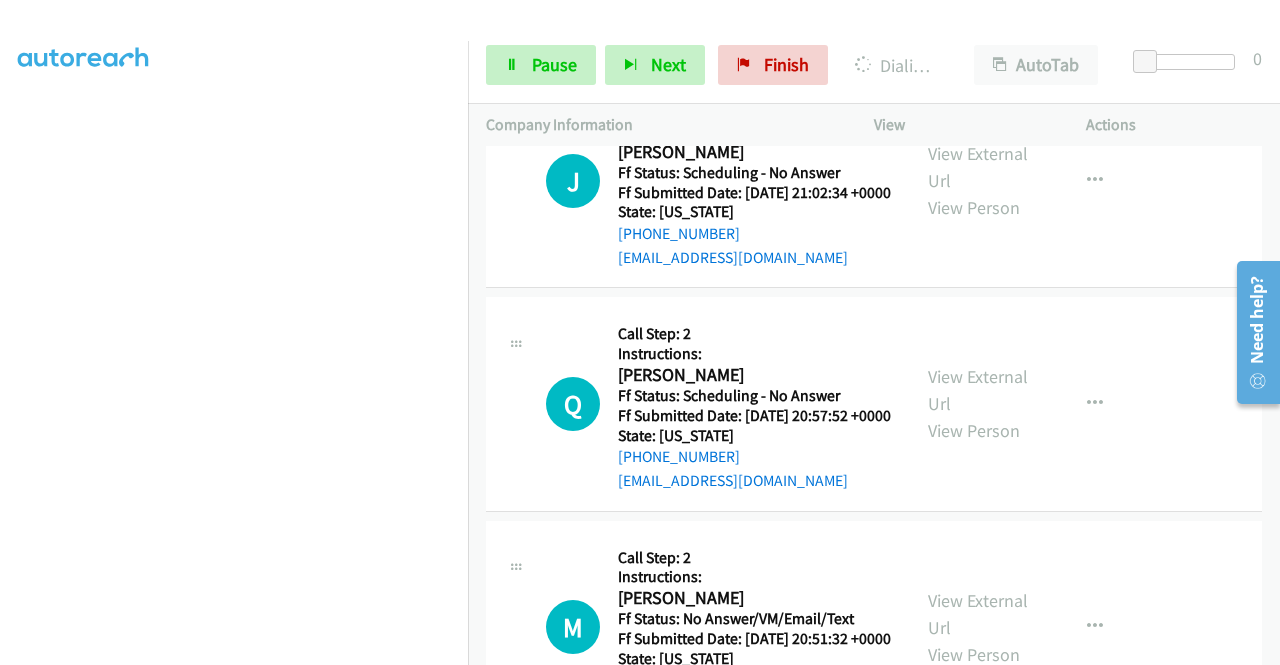 click on "View External Url
View Person
View External Url
Email
Schedule/Manage Callback
Skip Call
Add to do not call list" at bounding box center [1025, -713] 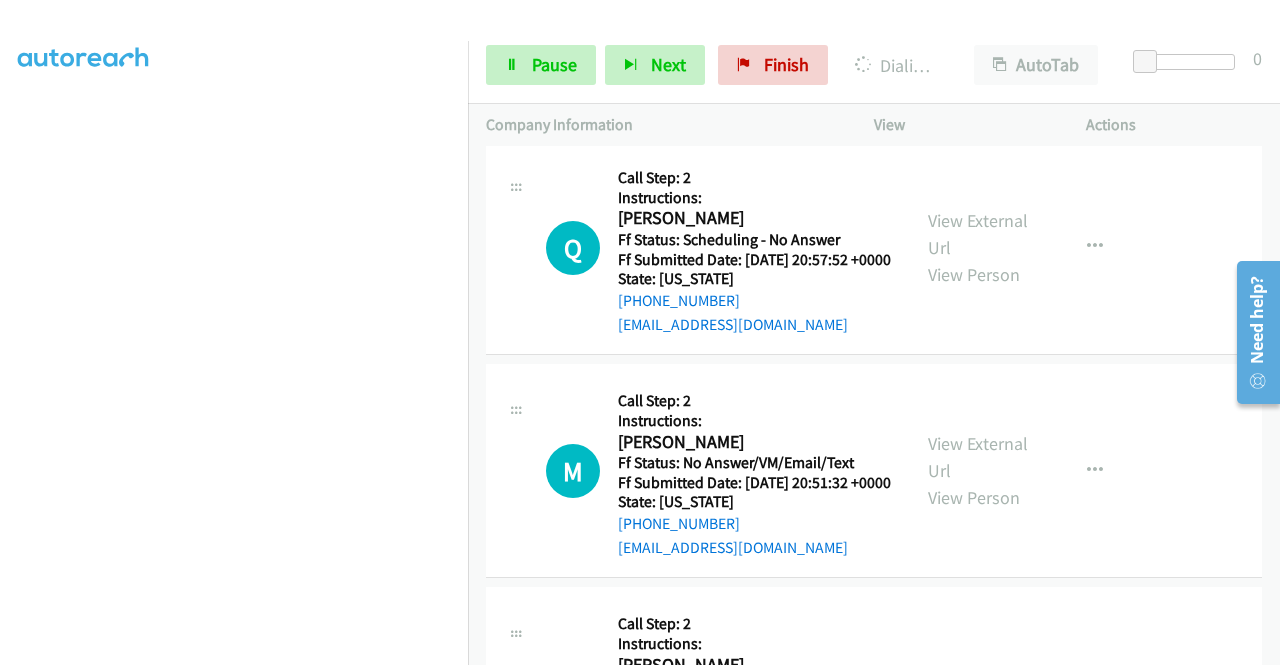 scroll, scrollTop: 19820, scrollLeft: 0, axis: vertical 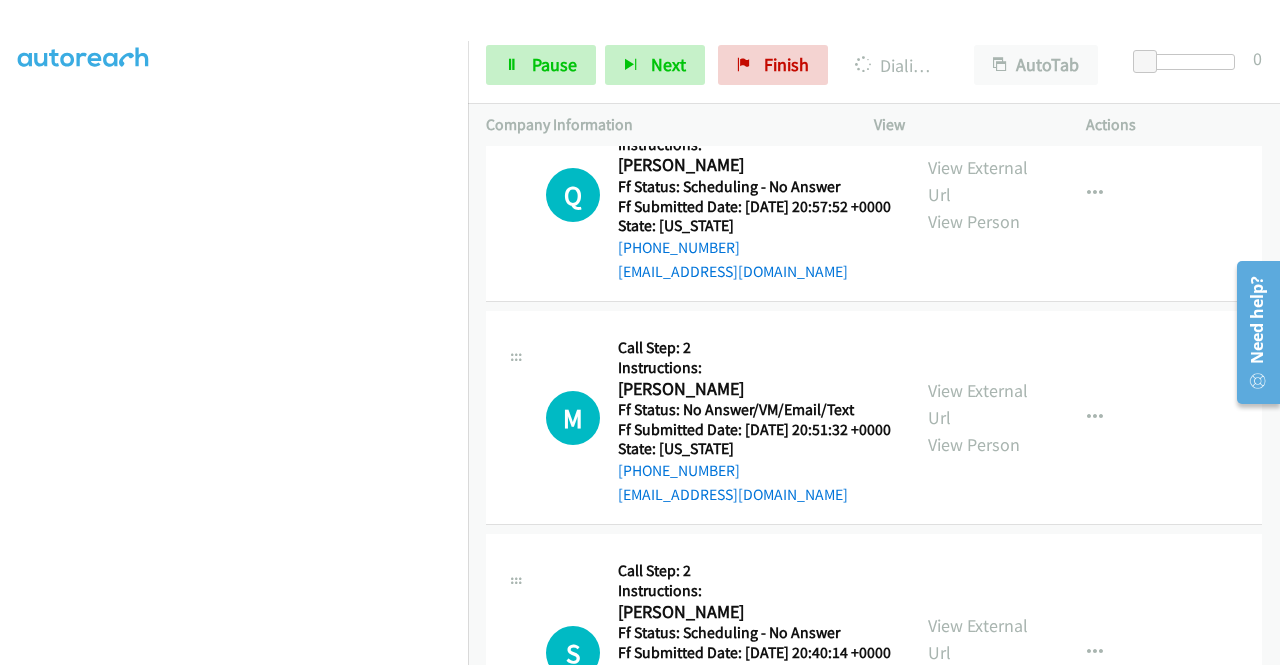 click on "View External Url" at bounding box center [978, -712] 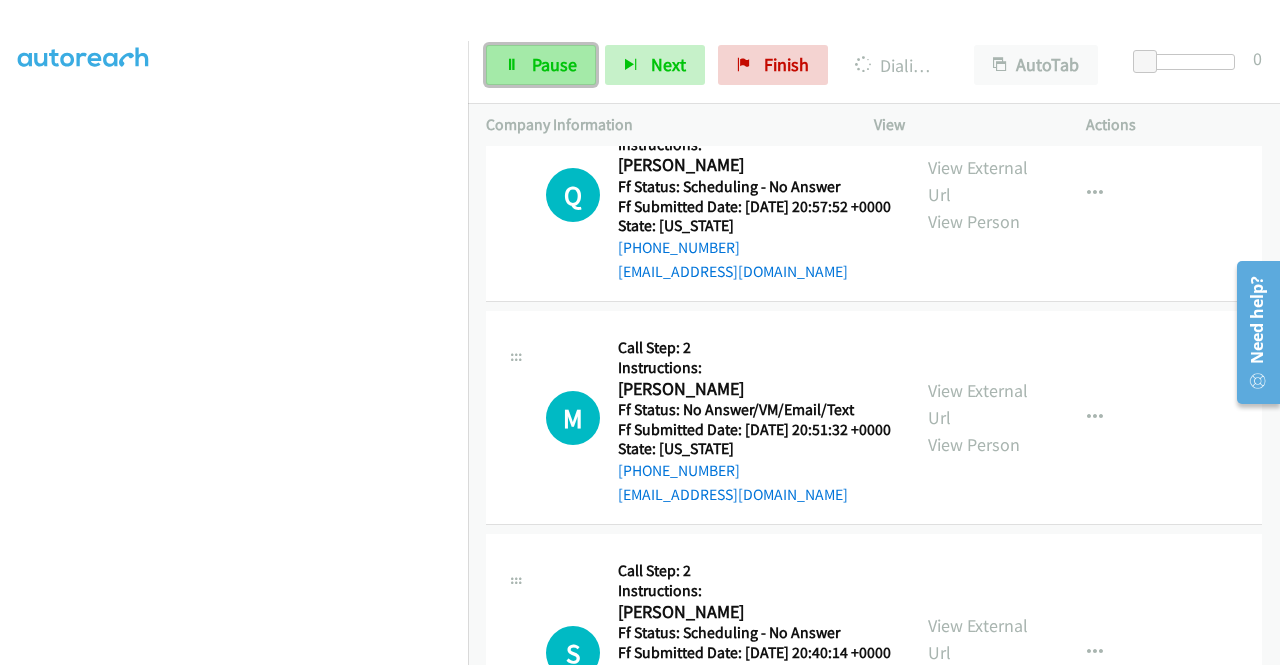 click on "Pause" at bounding box center (541, 65) 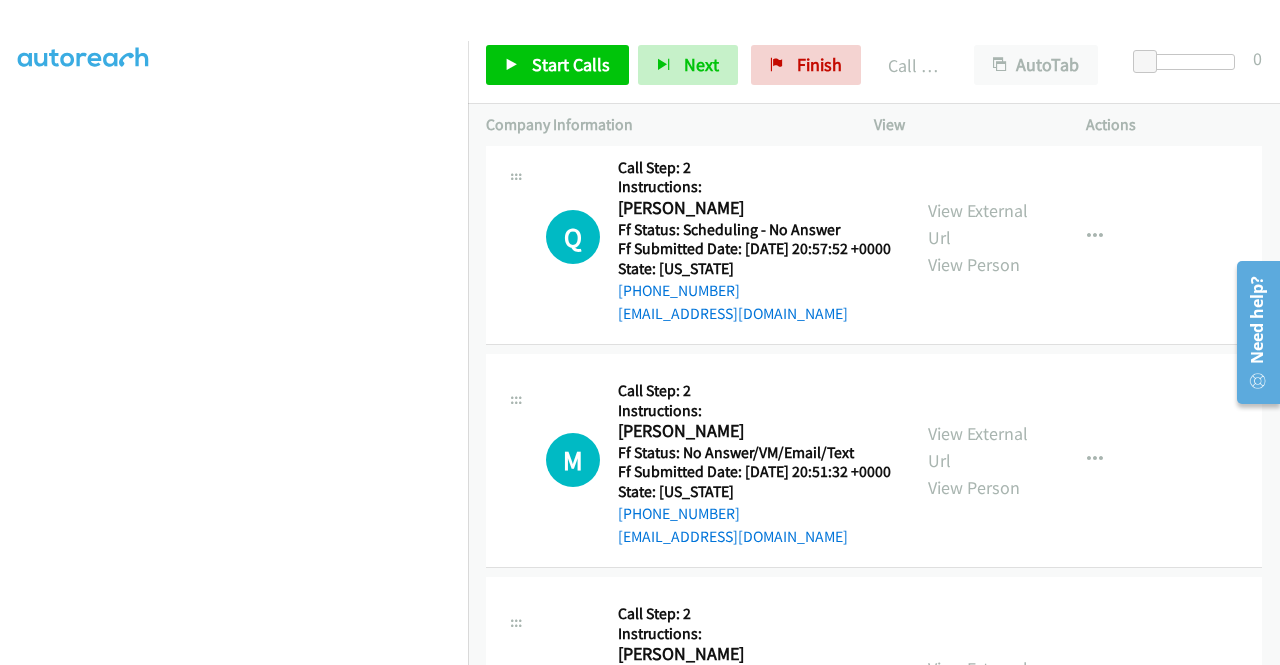 click on "Start Calls
Pause
Next
Finish
Call Completed
AutoTab
AutoTab
0" at bounding box center [874, 65] 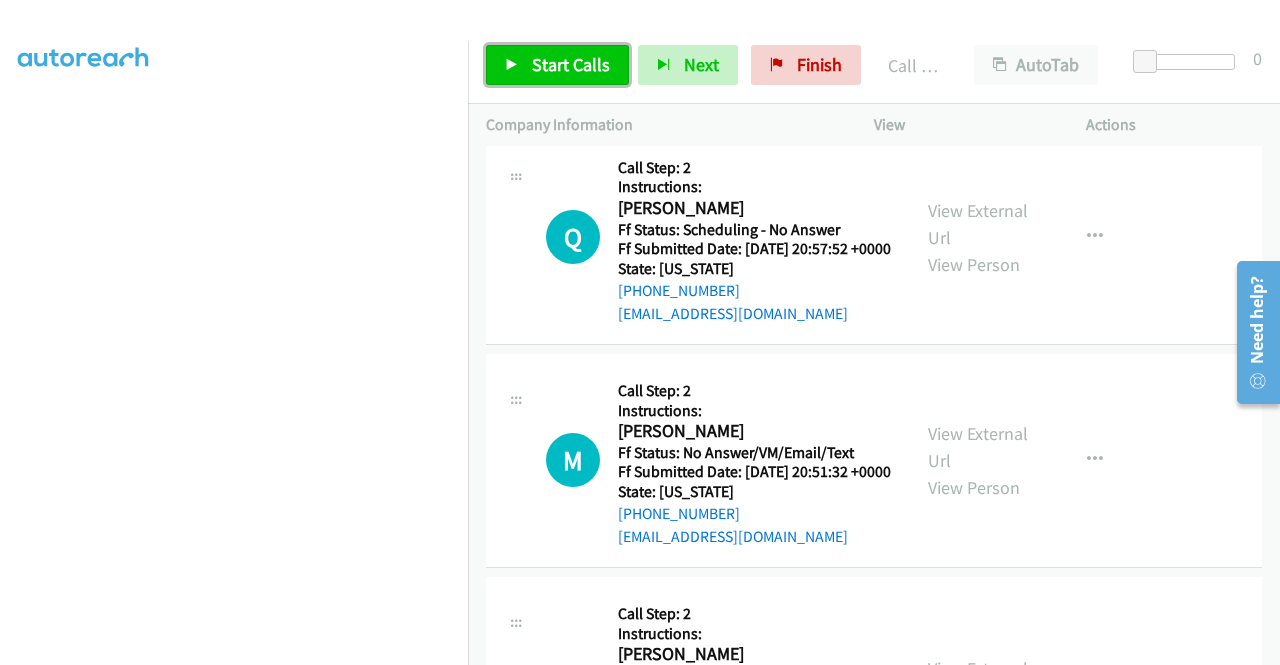 click on "Start Calls" at bounding box center [557, 65] 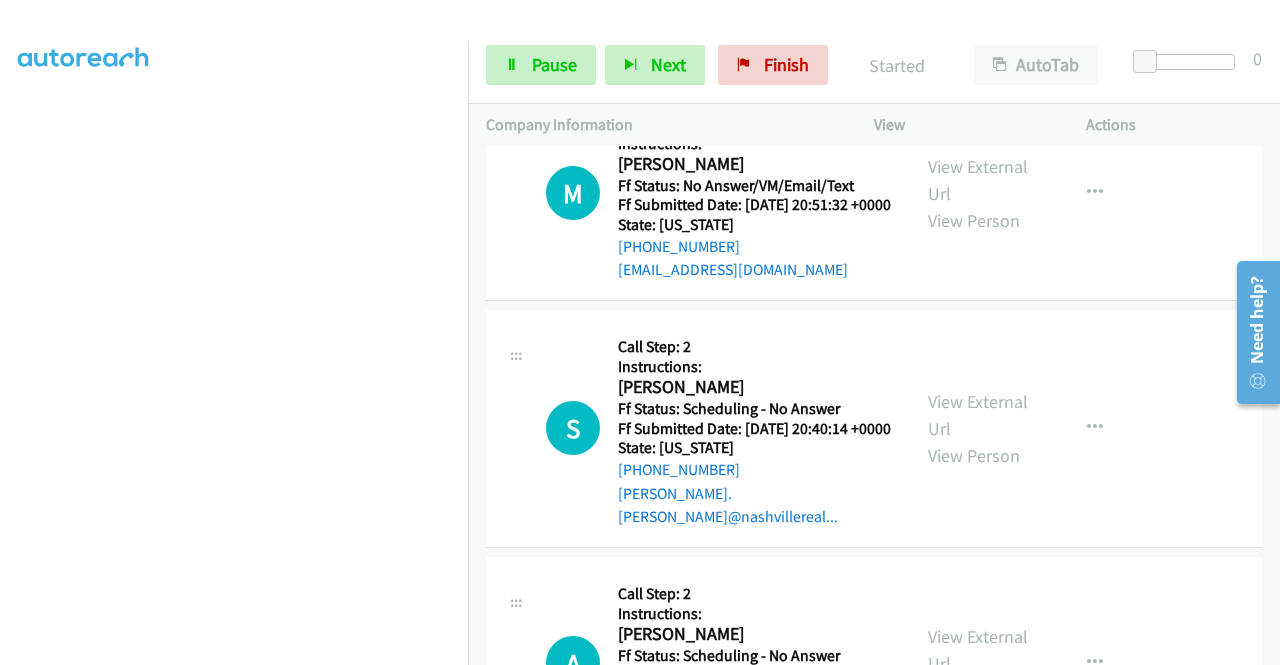 scroll, scrollTop: 20127, scrollLeft: 0, axis: vertical 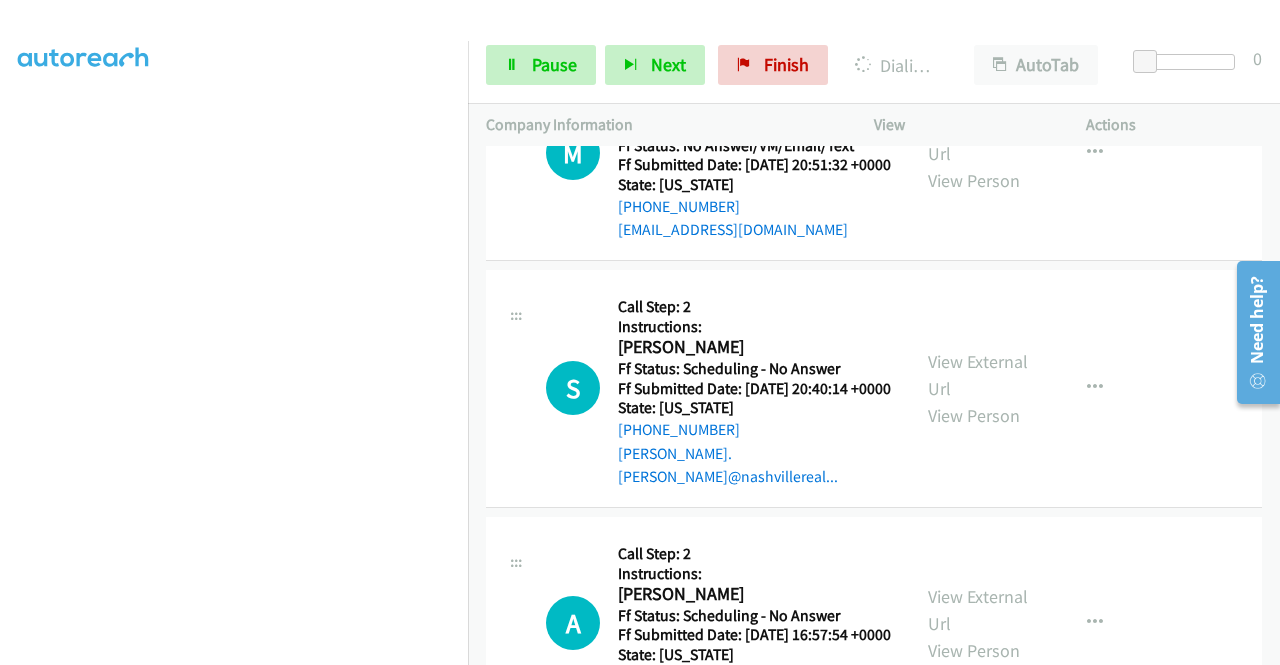 click on "View External Url" at bounding box center (978, -753) 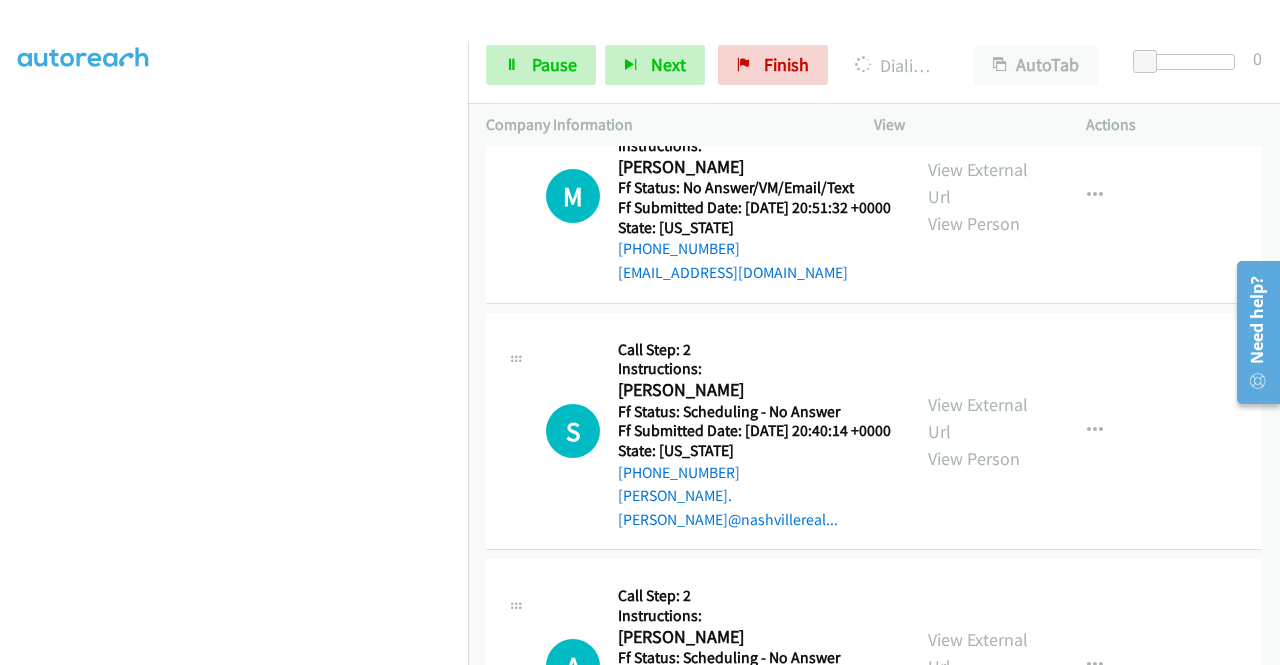 click on "View External Url" at bounding box center [978, -487] 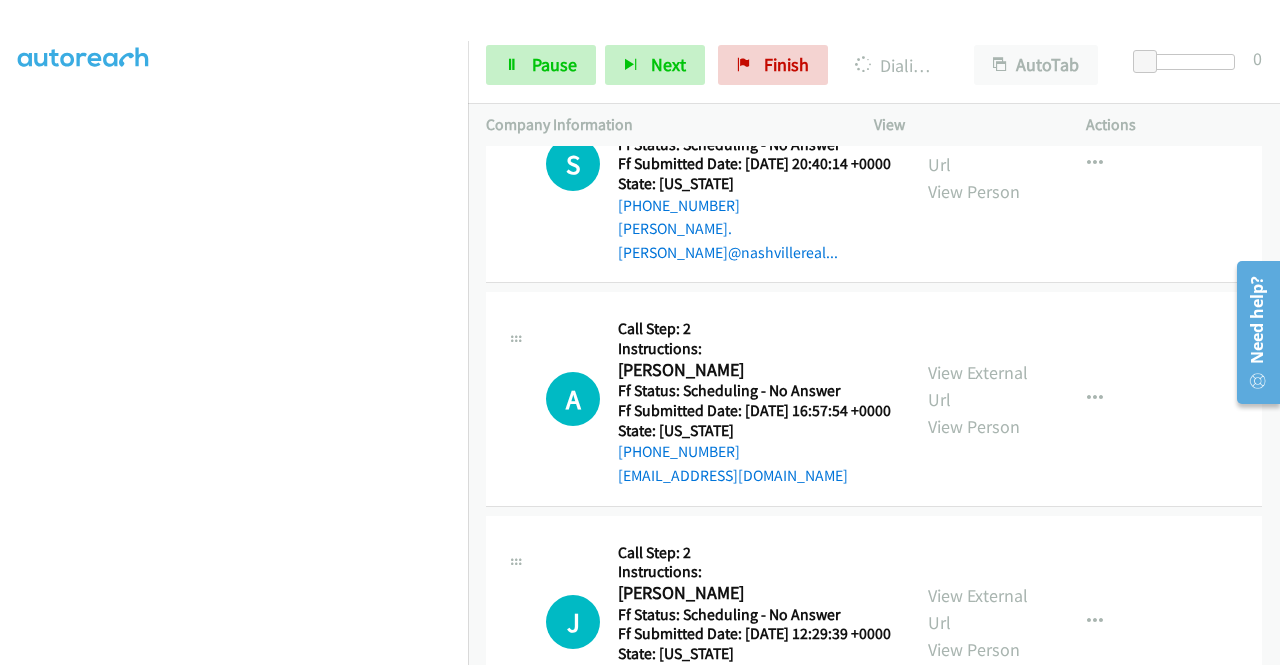 scroll, scrollTop: 20488, scrollLeft: 0, axis: vertical 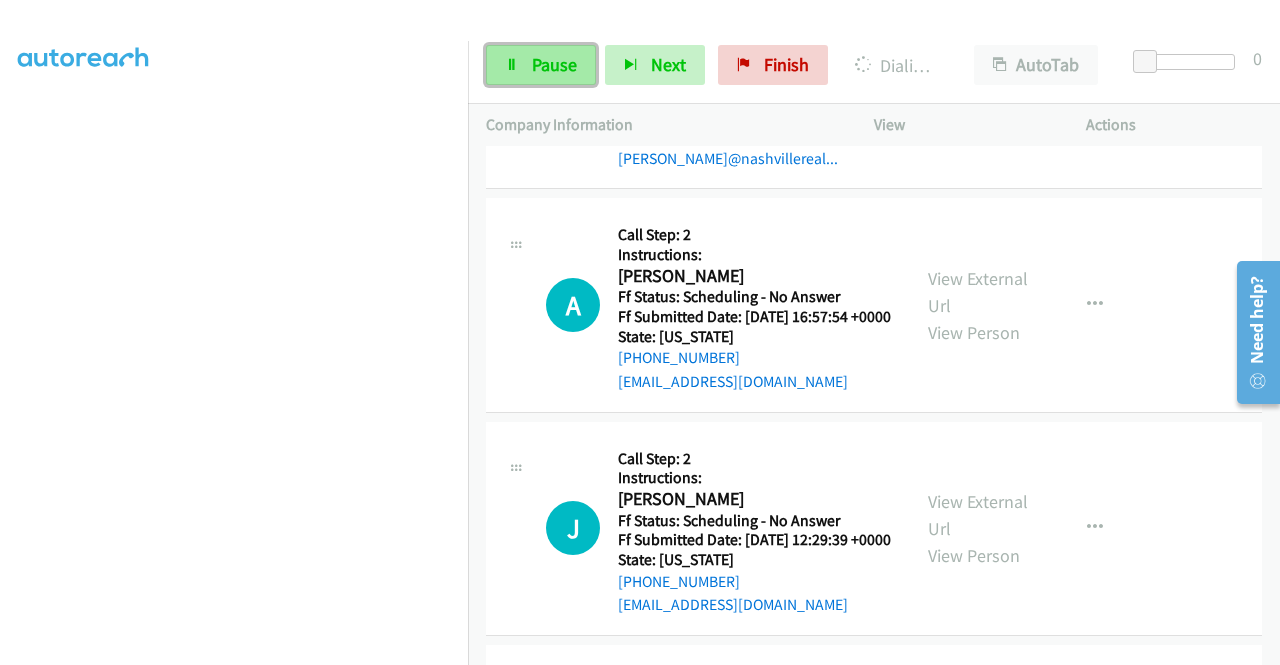 click on "Pause" at bounding box center [541, 65] 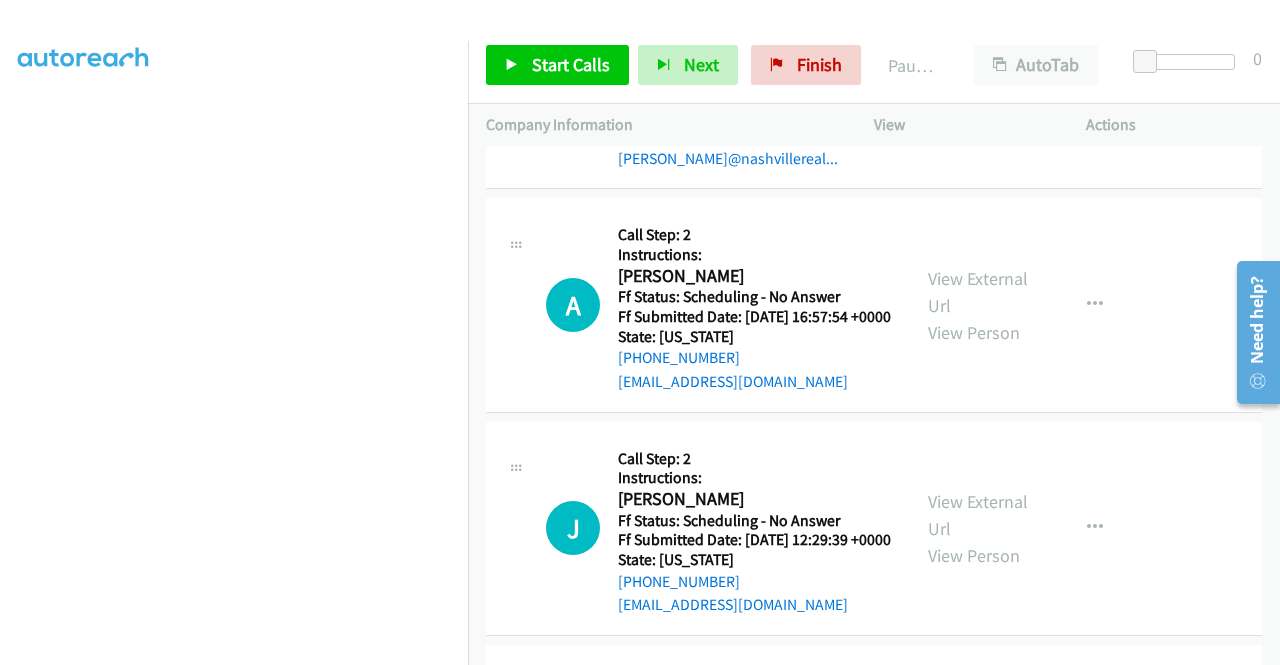 scroll, scrollTop: 0, scrollLeft: 0, axis: both 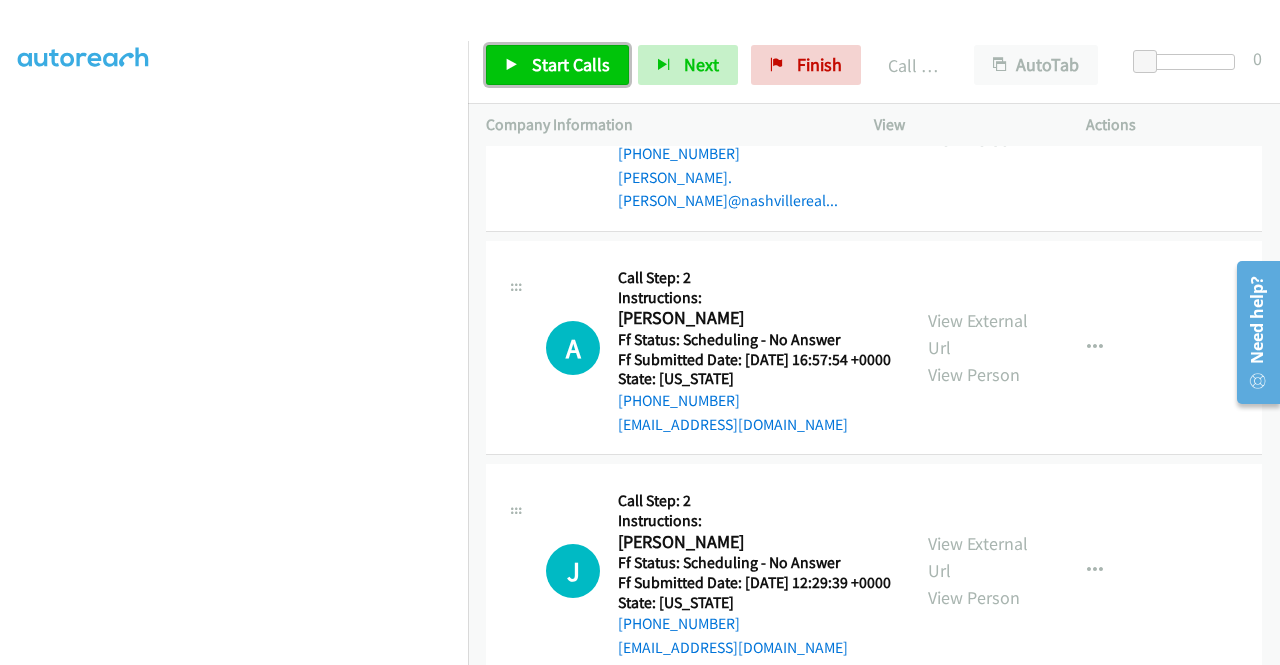 click on "Start Calls" at bounding box center (571, 64) 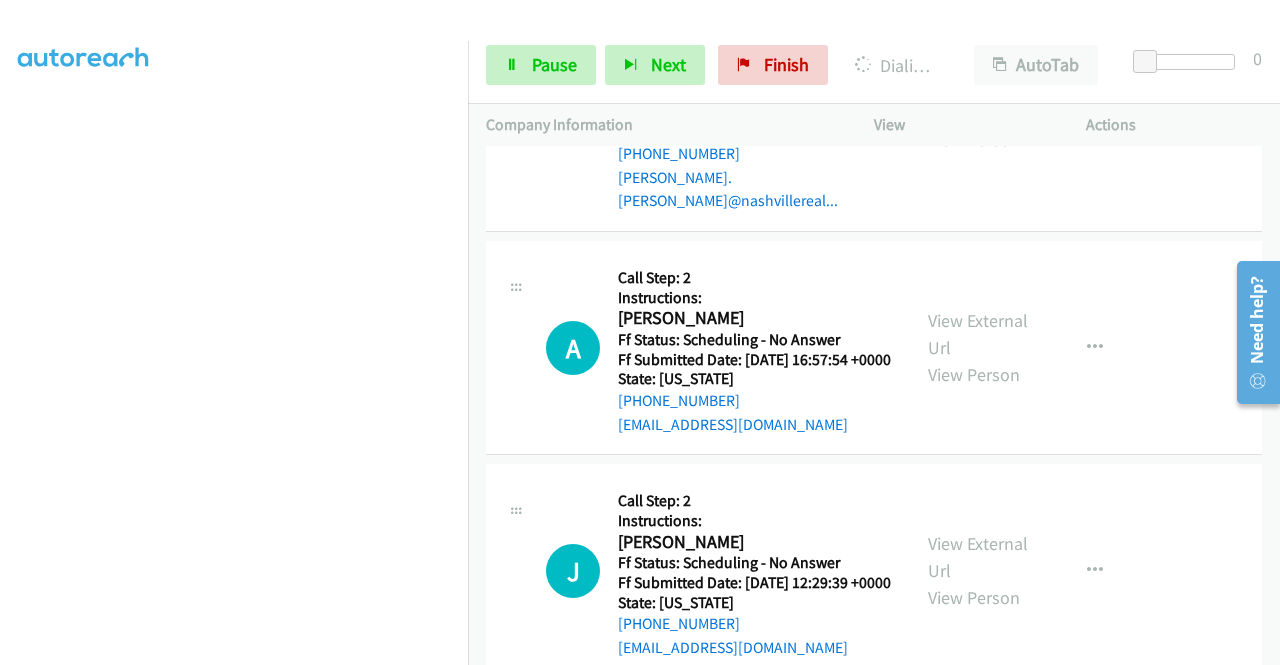 click on "View External Url
View Person
View External Url
Email
Schedule/Manage Callback
Skip Call
Add to do not call list" at bounding box center [1025, -569] 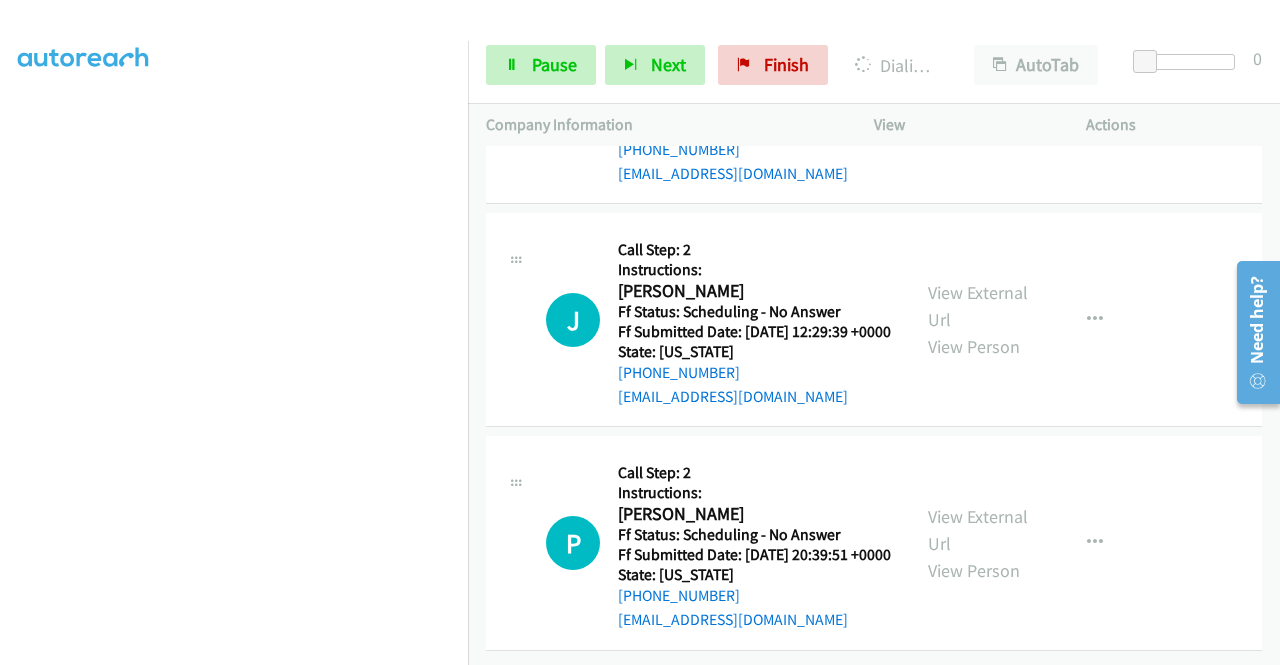 scroll, scrollTop: 20808, scrollLeft: 0, axis: vertical 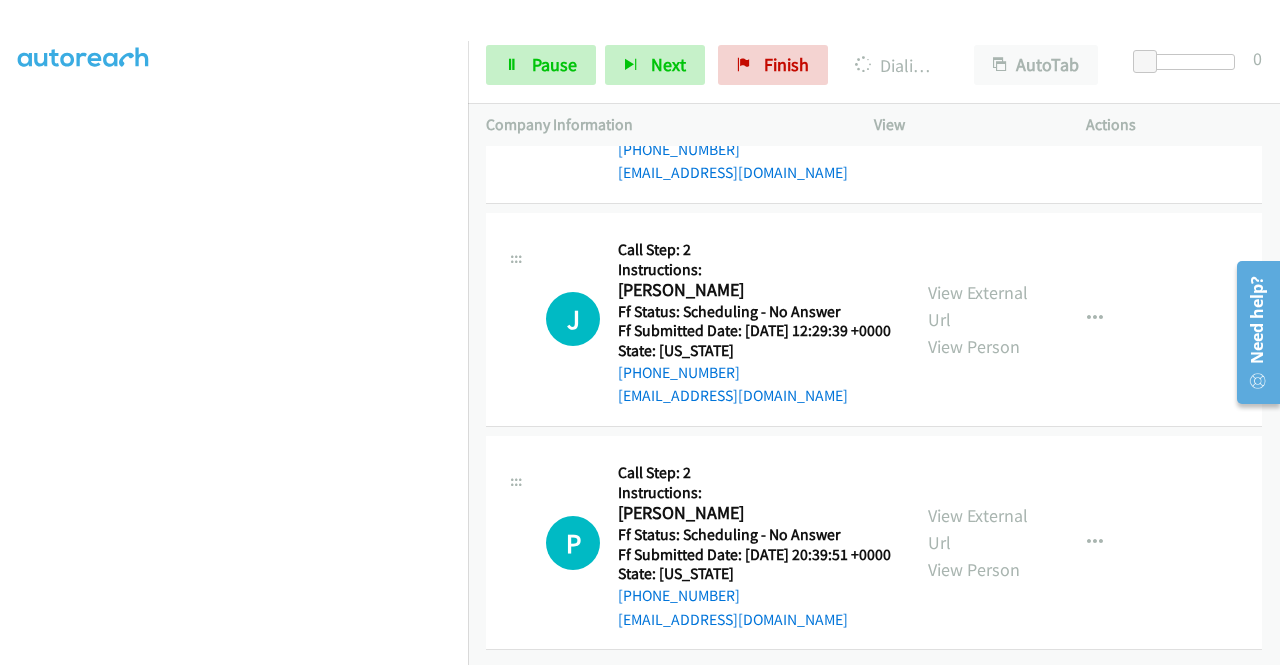 click on "View External Url" at bounding box center (978, -610) 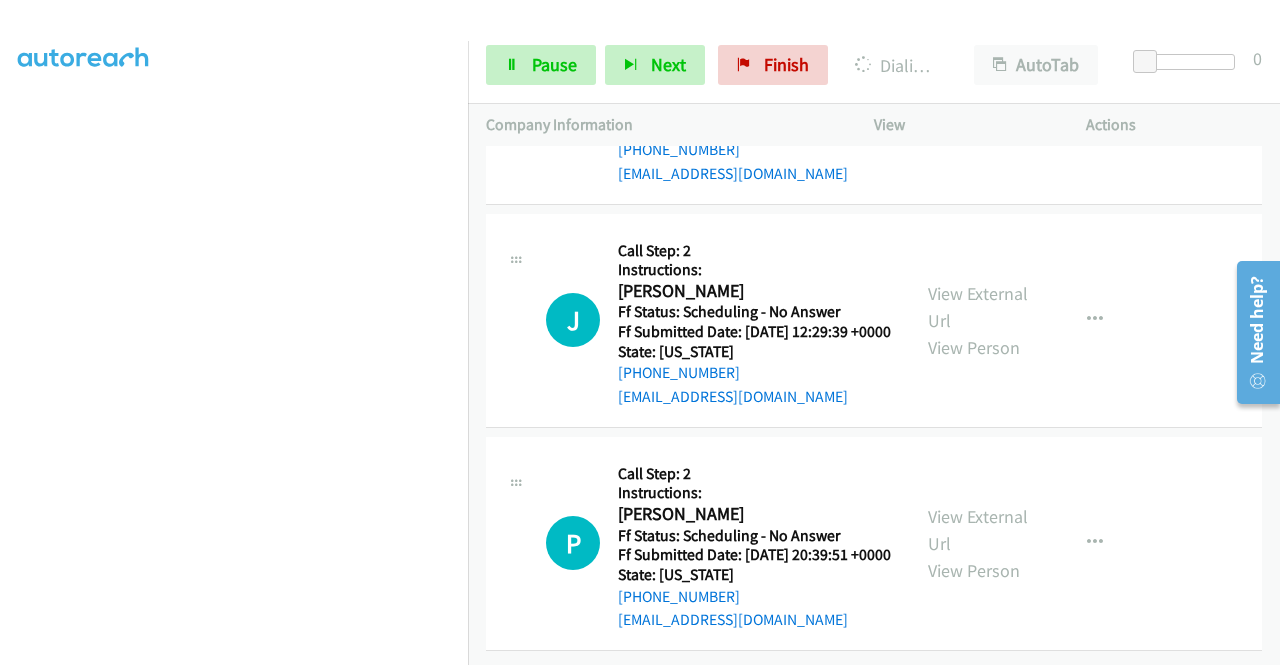 scroll, scrollTop: 21268, scrollLeft: 0, axis: vertical 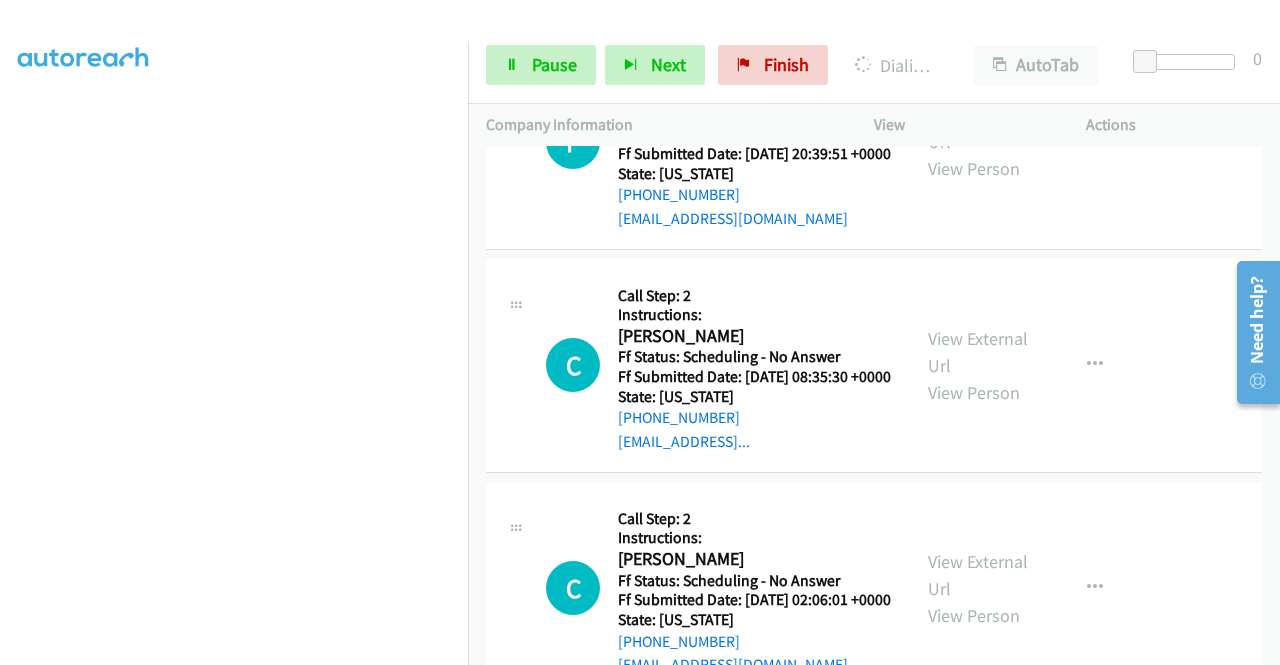 click on "View External Url" at bounding box center (978, -553) 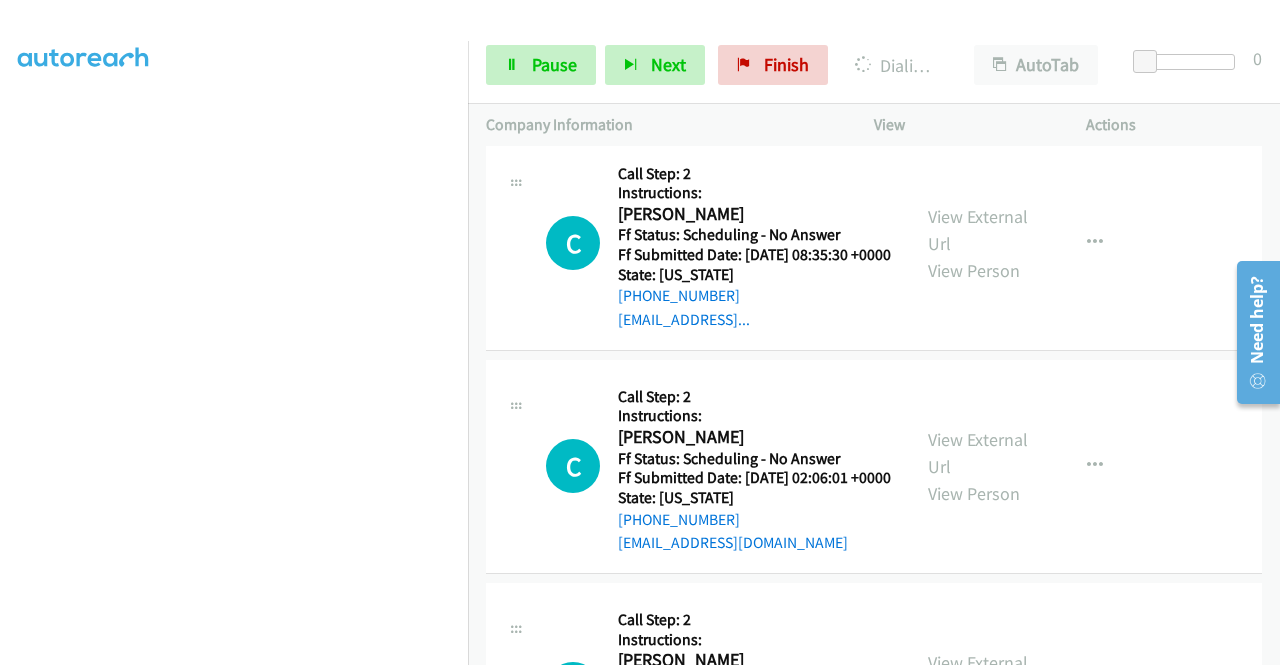 scroll, scrollTop: 21562, scrollLeft: 0, axis: vertical 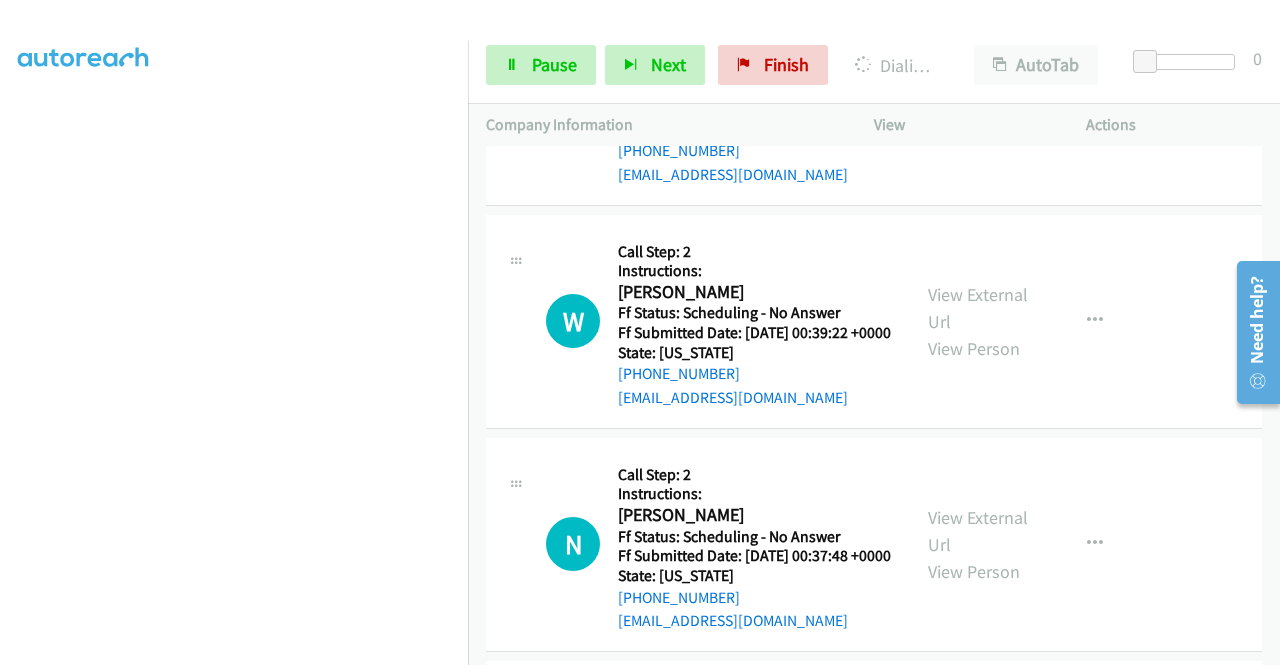 click on "View External Url
View Person
View External Url
Email
Schedule/Manage Callback
Skip Call
Add to do not call list" at bounding box center [1025, -795] 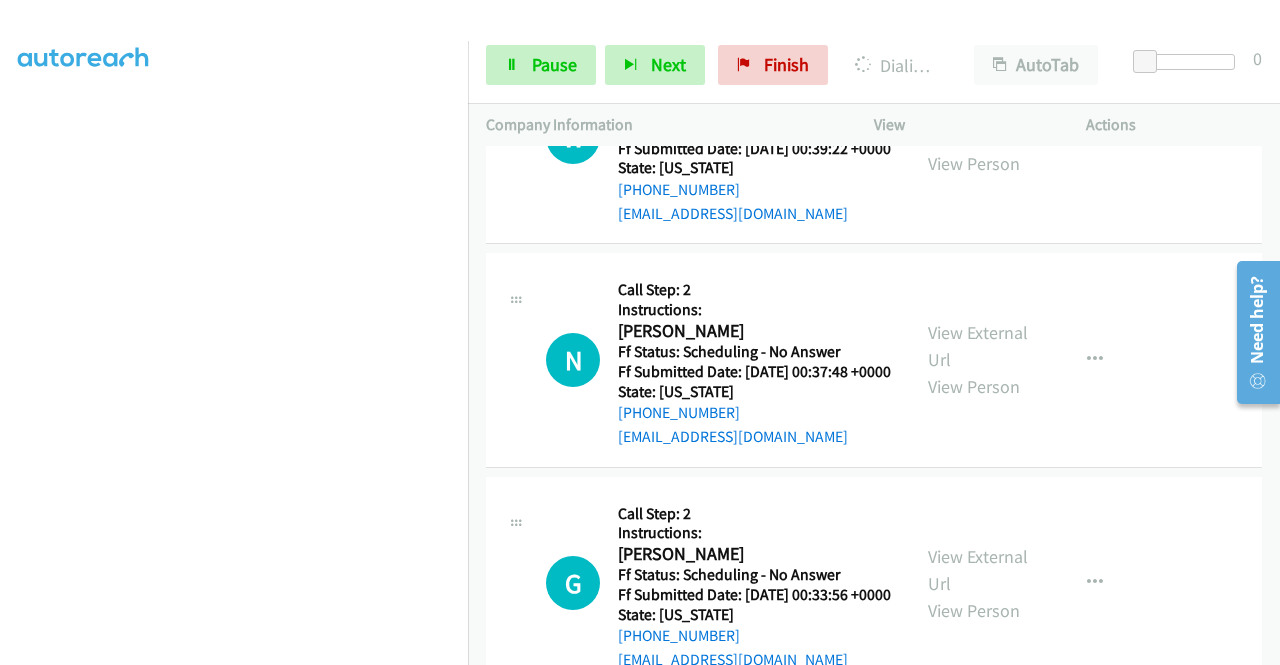 scroll, scrollTop: 22041, scrollLeft: 0, axis: vertical 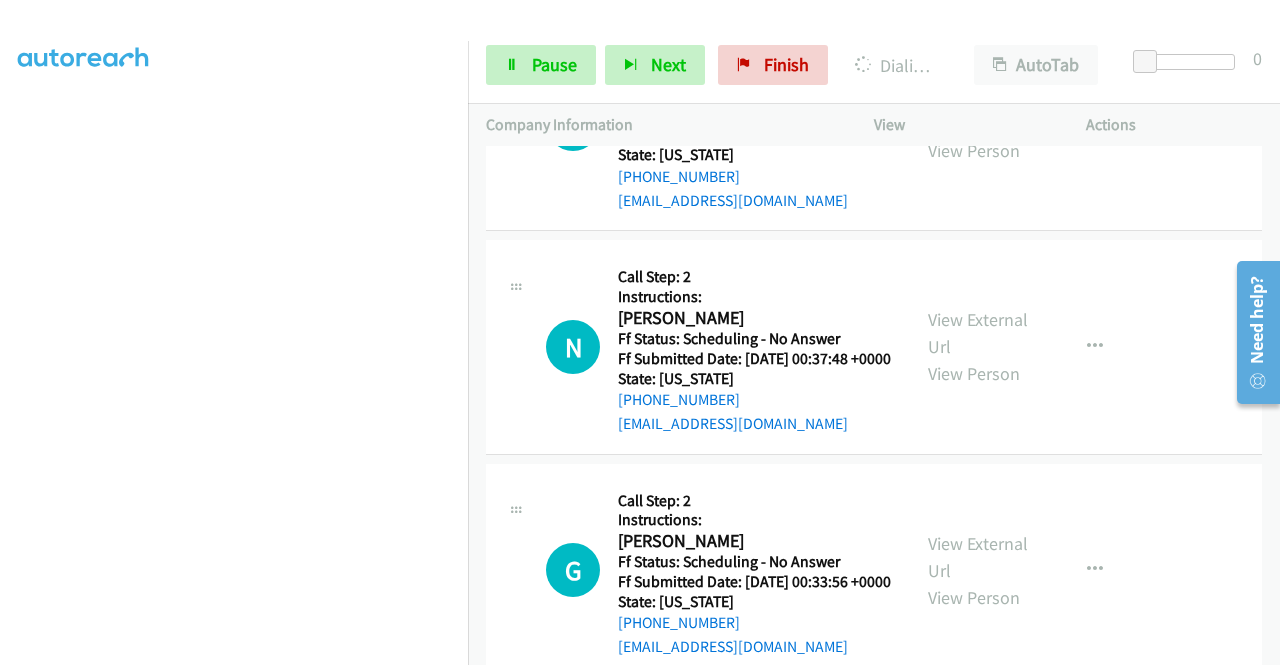 click on "View External Url" at bounding box center (978, -783) 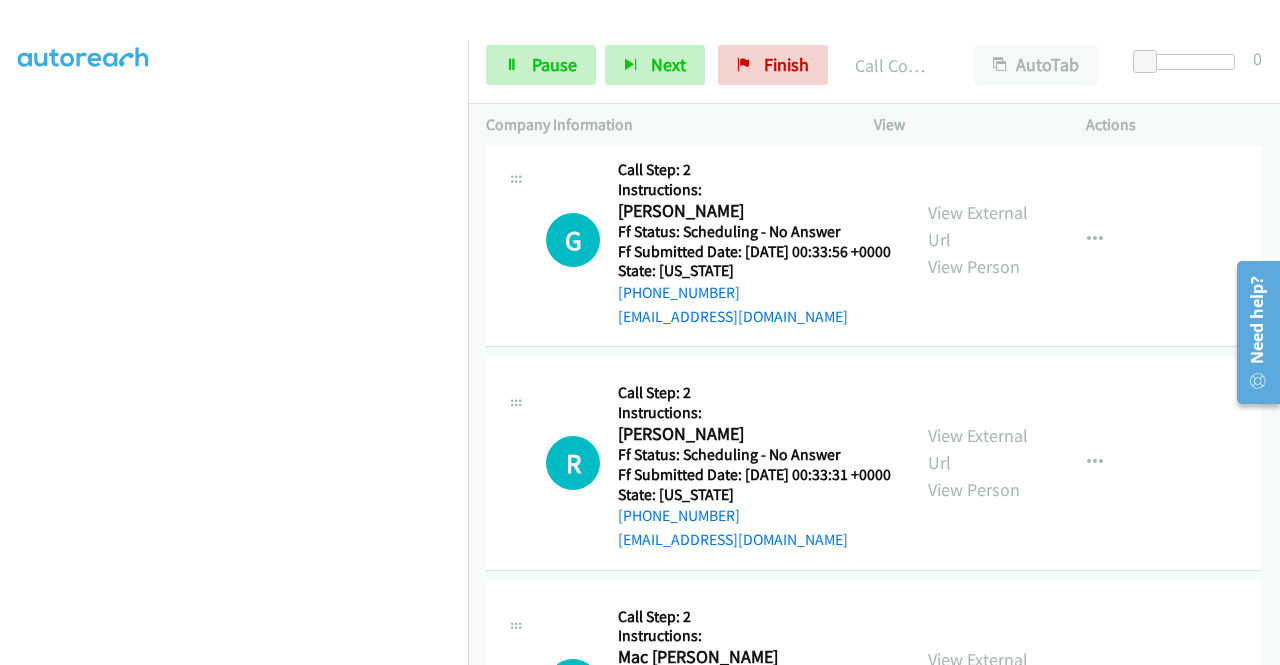 scroll, scrollTop: 22455, scrollLeft: 0, axis: vertical 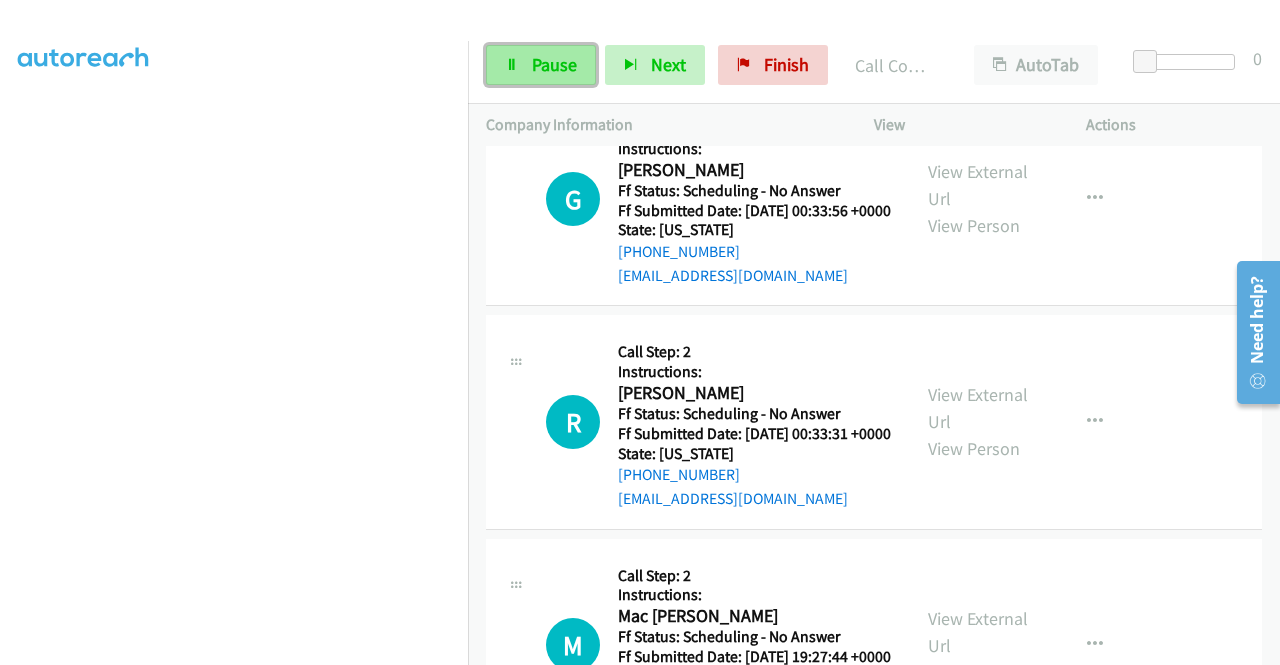 click on "Pause" at bounding box center [554, 64] 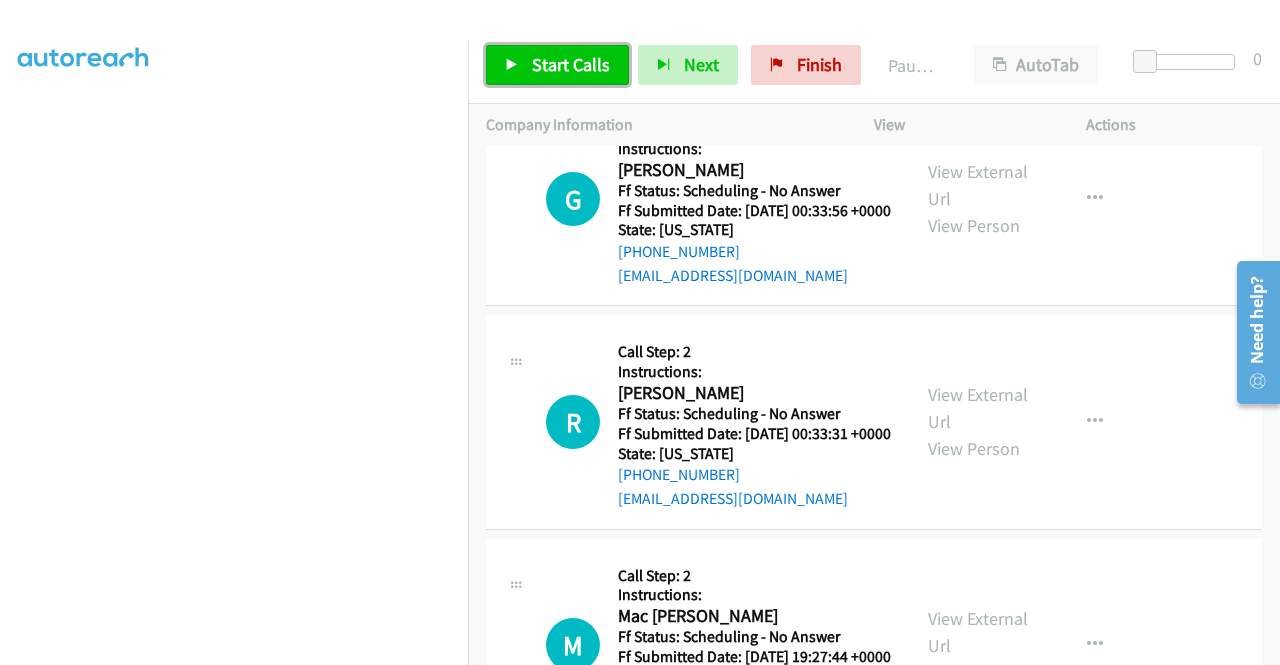 click on "Start Calls" at bounding box center (571, 64) 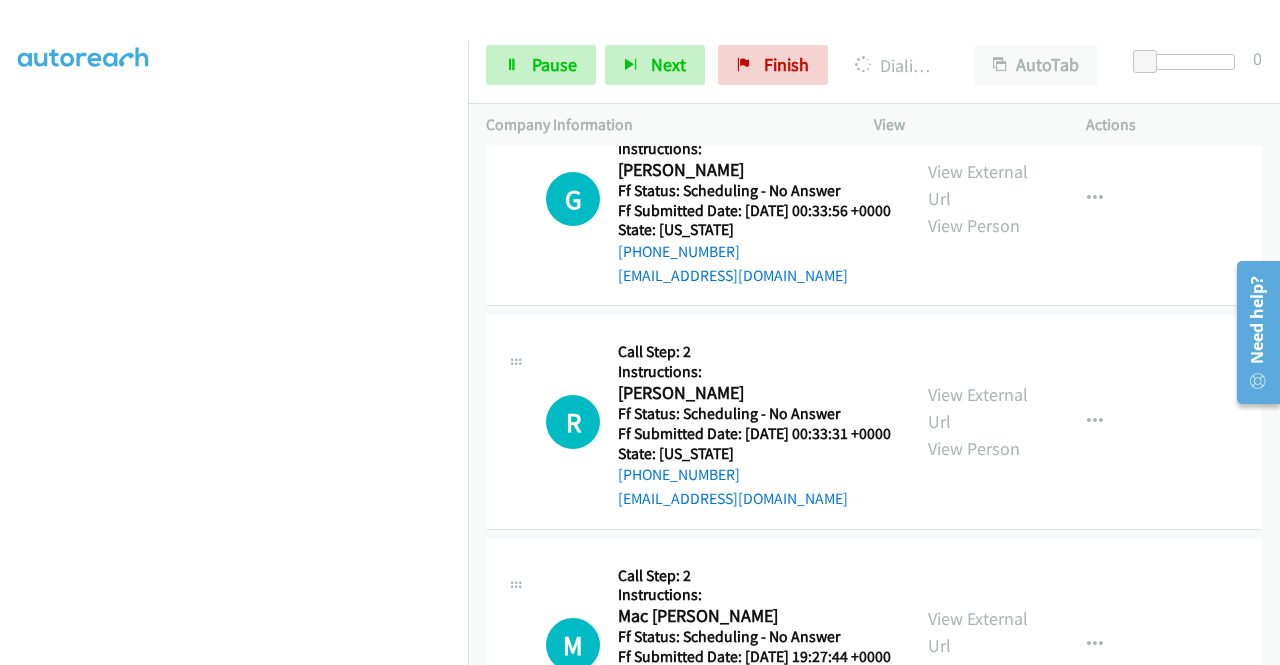 click on "View External Url" at bounding box center (978, -708) 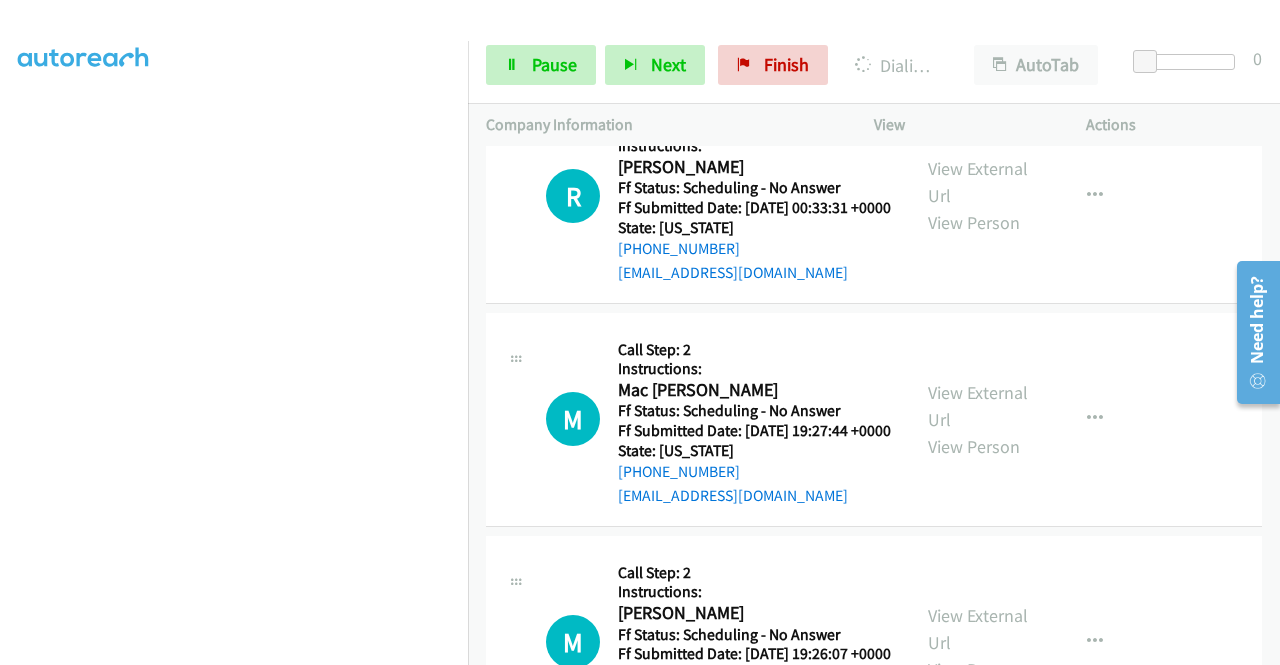 scroll, scrollTop: 22748, scrollLeft: 0, axis: vertical 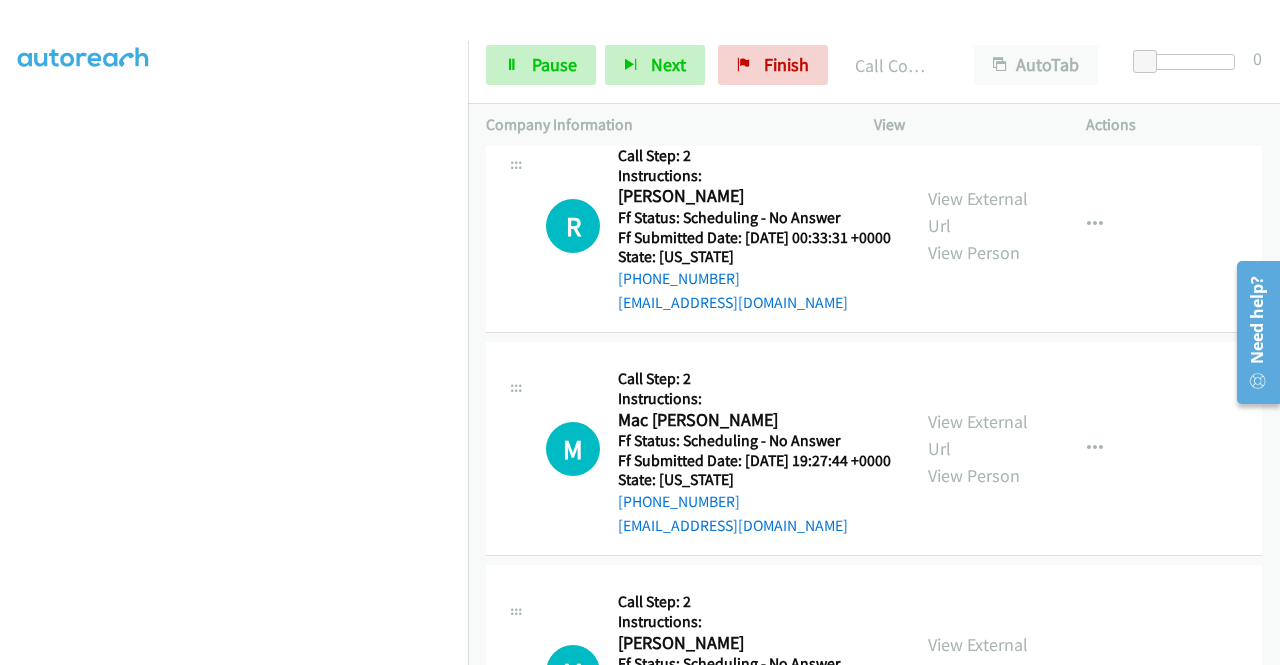 click on "Start Calls
Pause
Next
Finish
Call Completed
AutoTab
AutoTab
0" at bounding box center [874, 65] 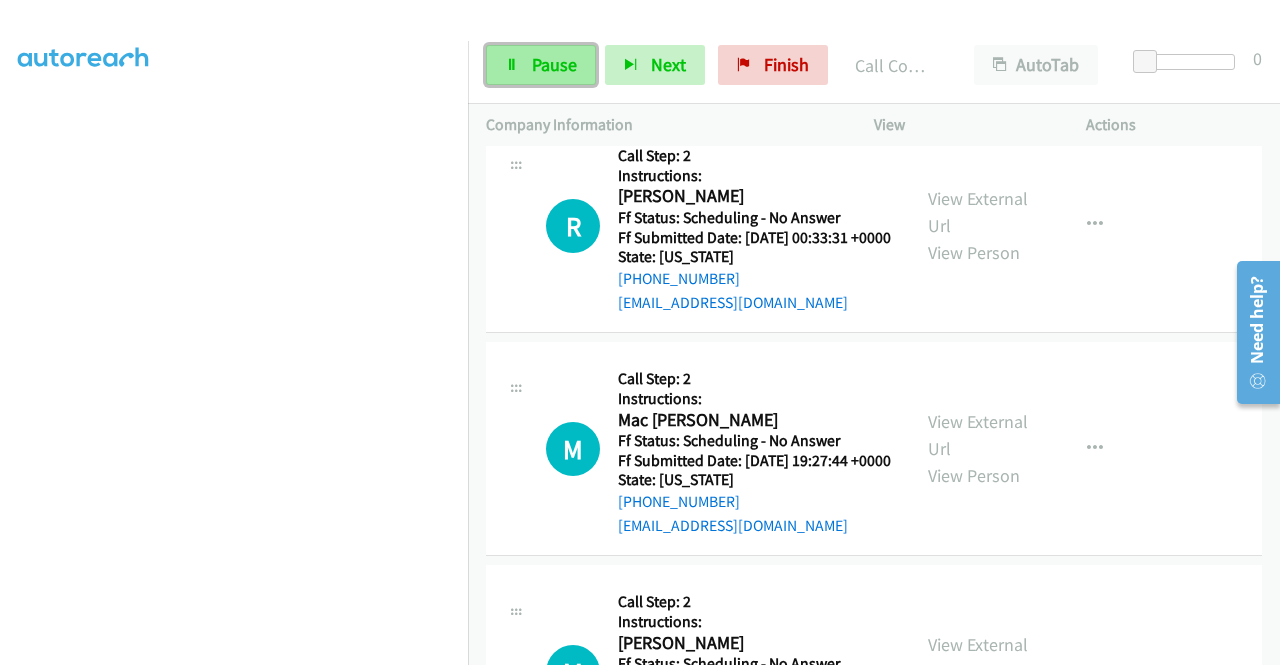 click on "Pause" at bounding box center (541, 65) 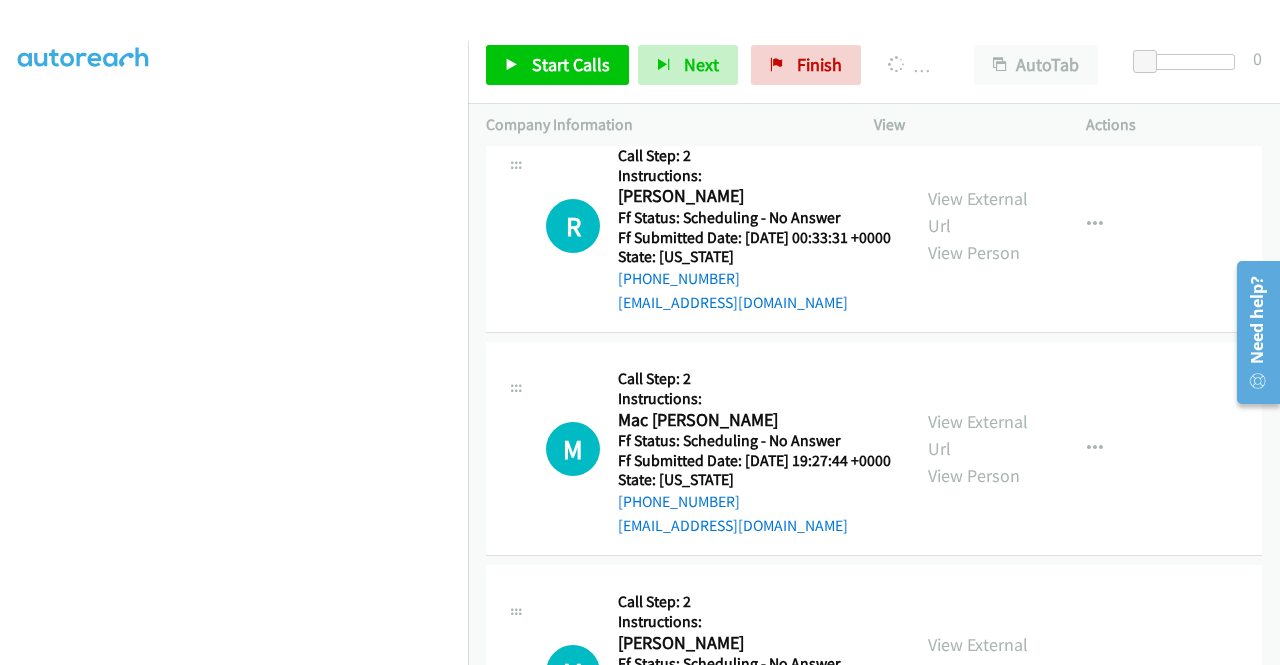 click on "View External Url" at bounding box center [978, -681] 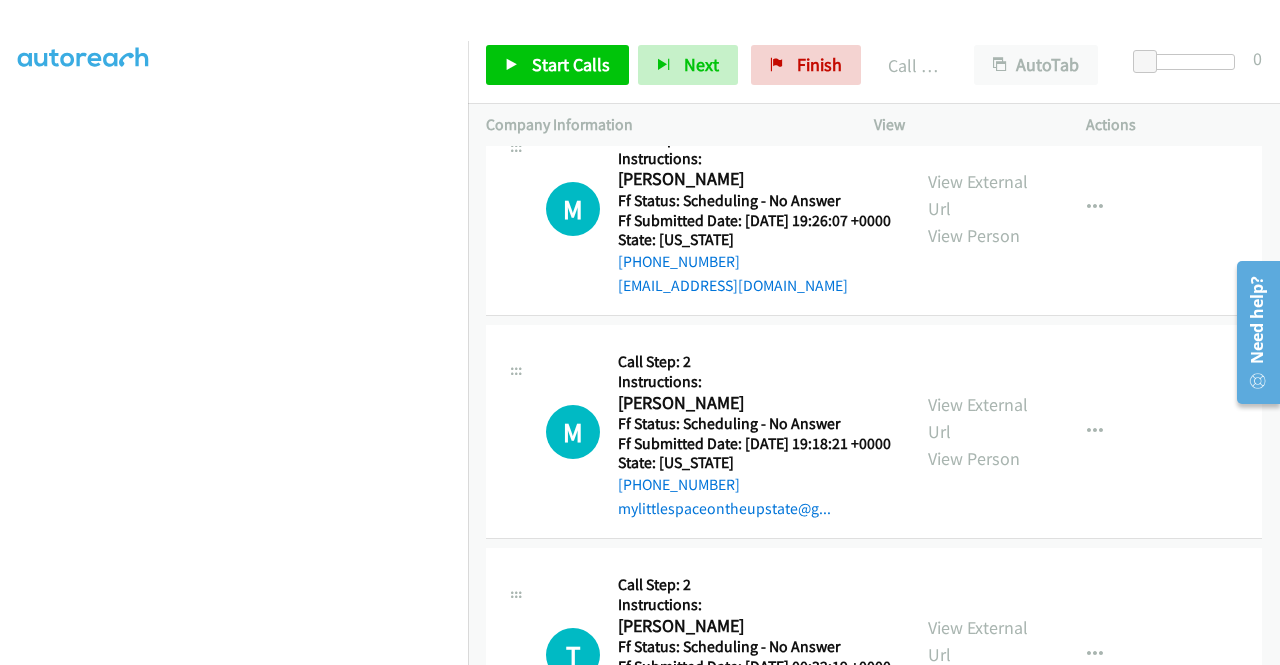 scroll, scrollTop: 23226, scrollLeft: 0, axis: vertical 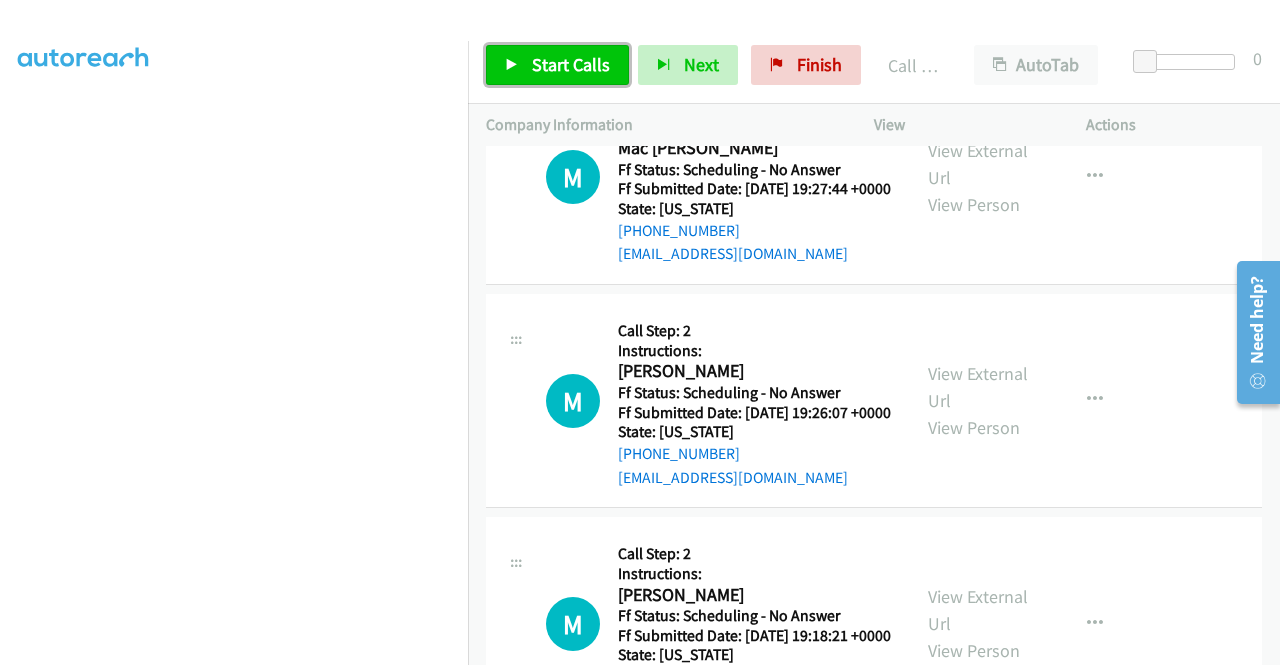 click on "Start Calls" at bounding box center [571, 64] 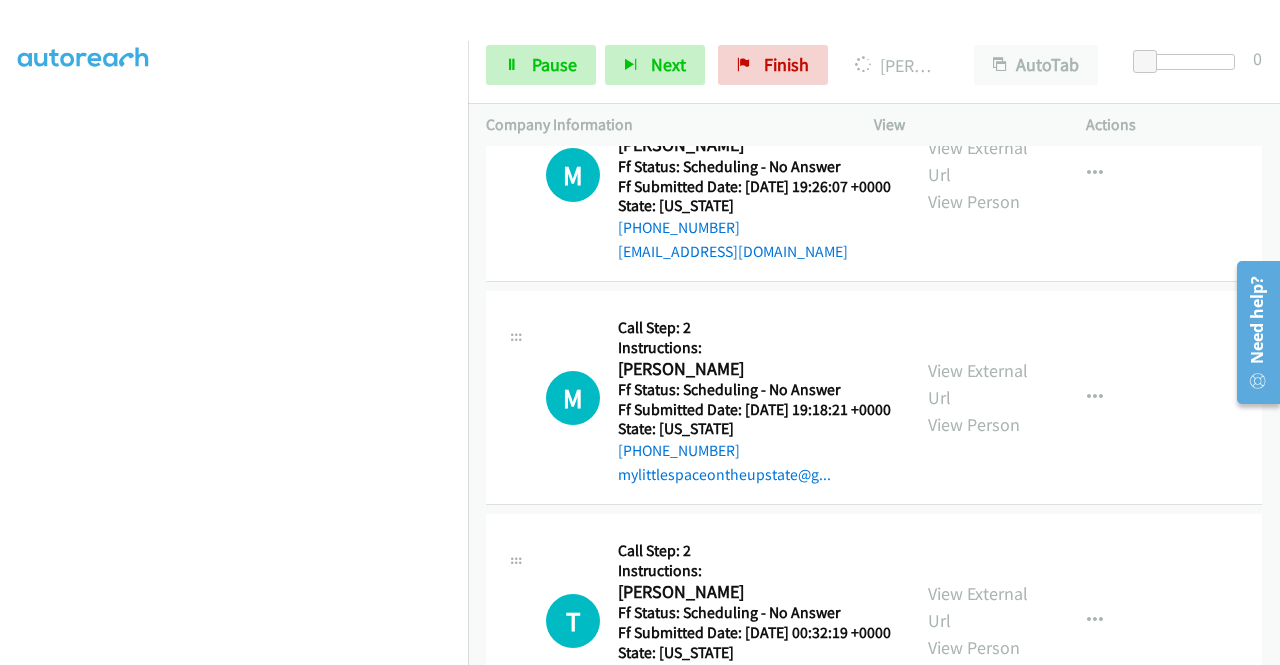 scroll, scrollTop: 23368, scrollLeft: 0, axis: vertical 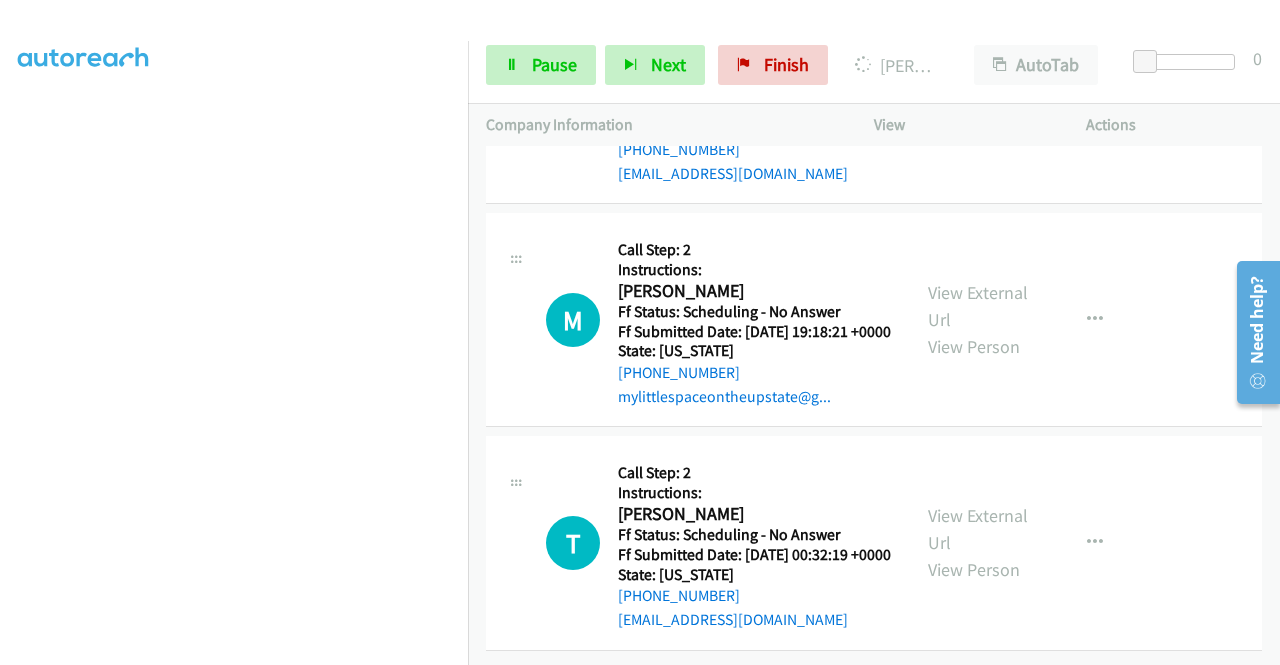 click on "Actions" at bounding box center [1174, 125] 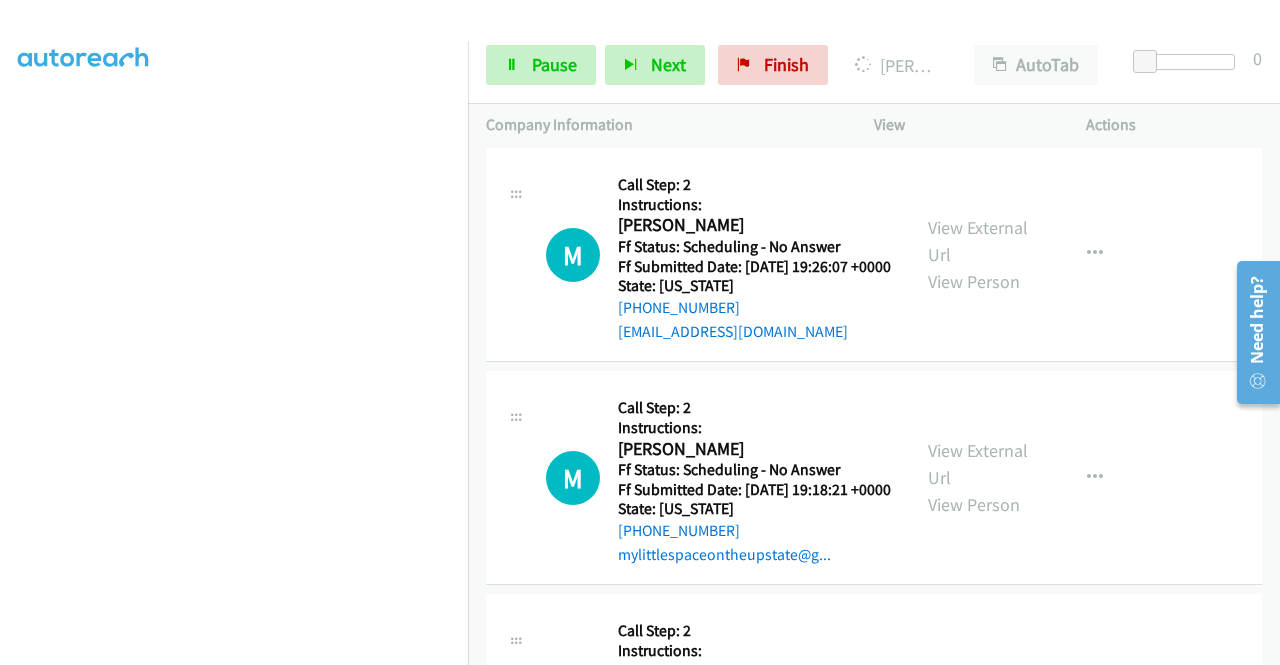 click on "View External Url" at bounding box center [978, -875] 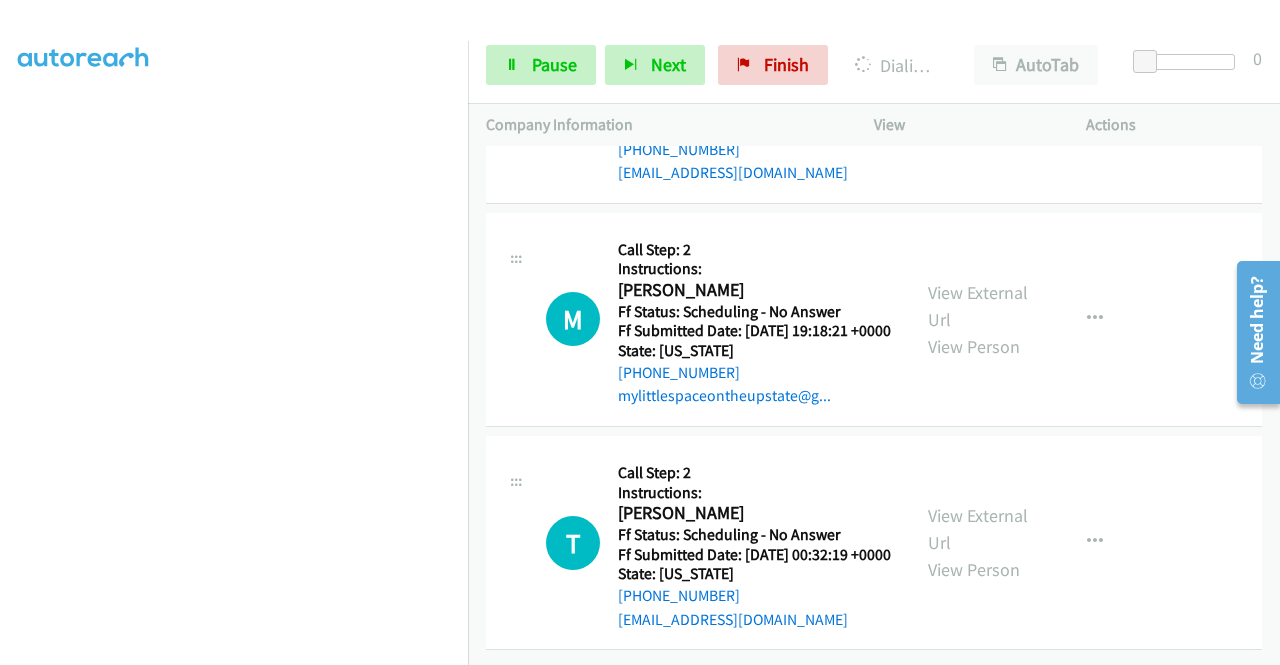 scroll, scrollTop: 23461, scrollLeft: 0, axis: vertical 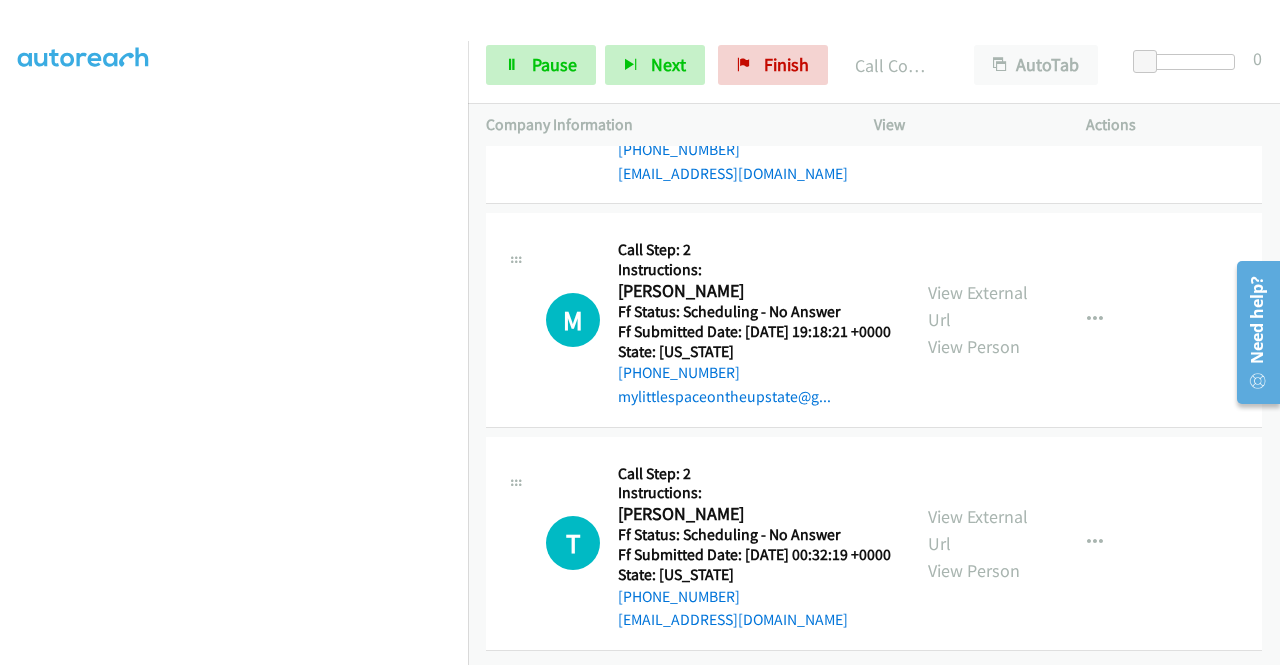 click on "View External Url" at bounding box center [978, -586] 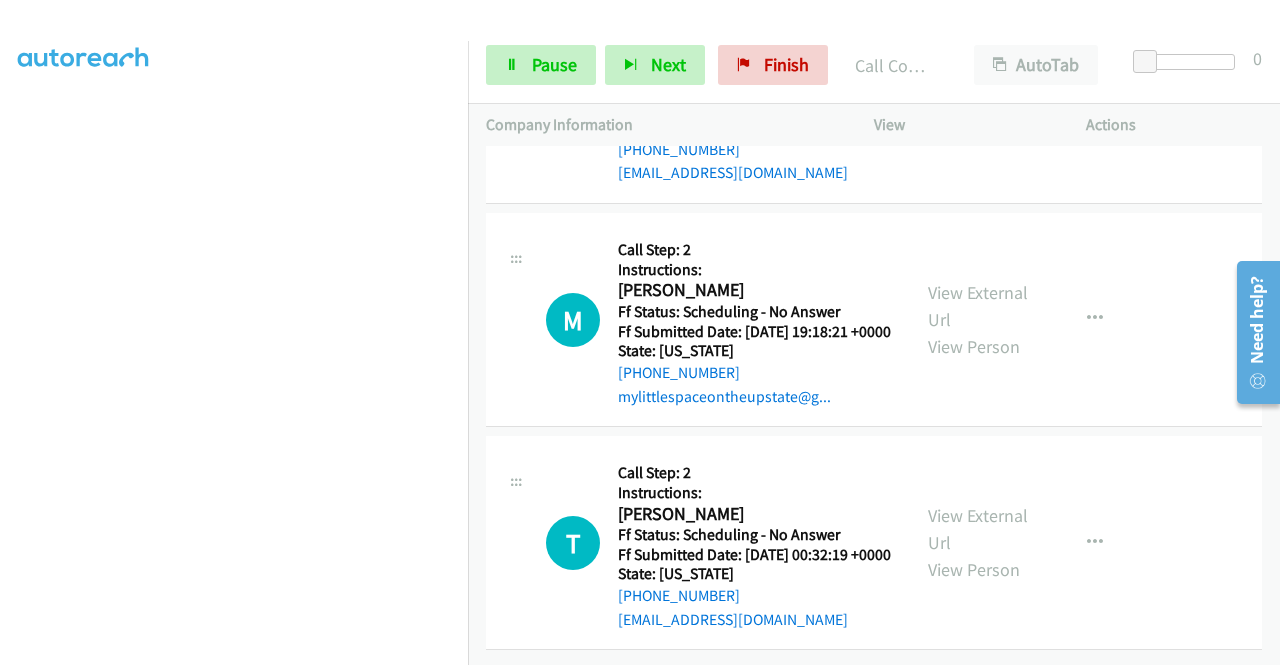 scroll, scrollTop: 24117, scrollLeft: 0, axis: vertical 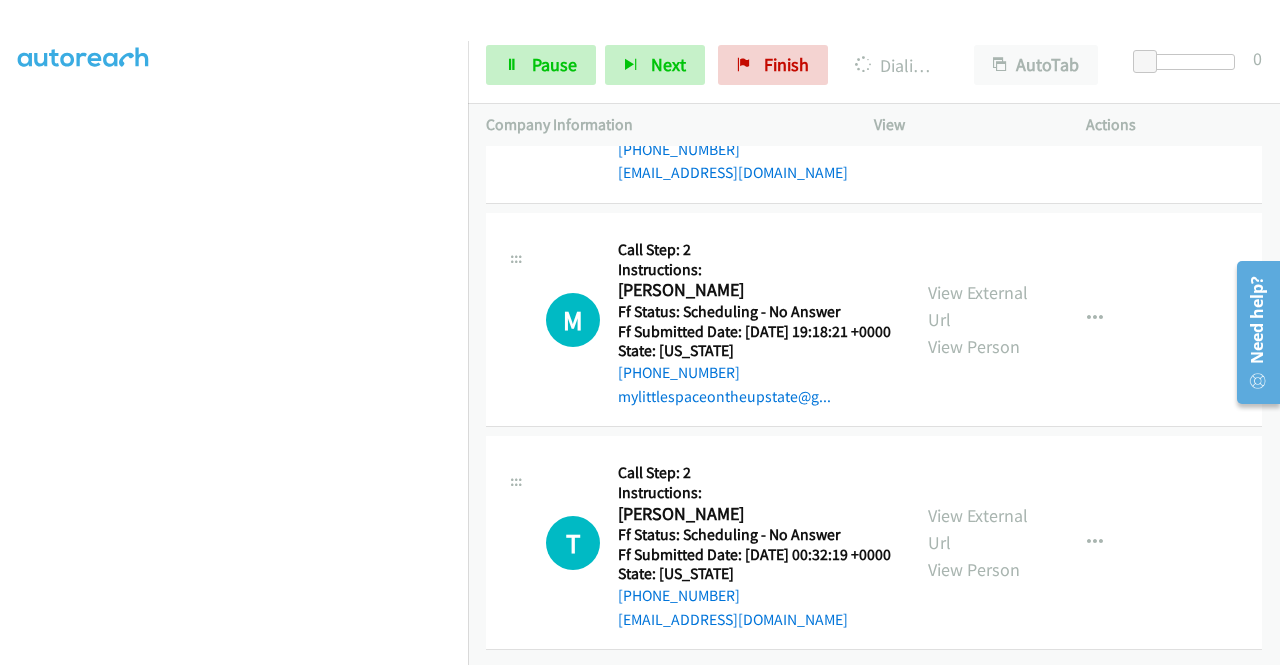 click on "View External Url" at bounding box center (978, -363) 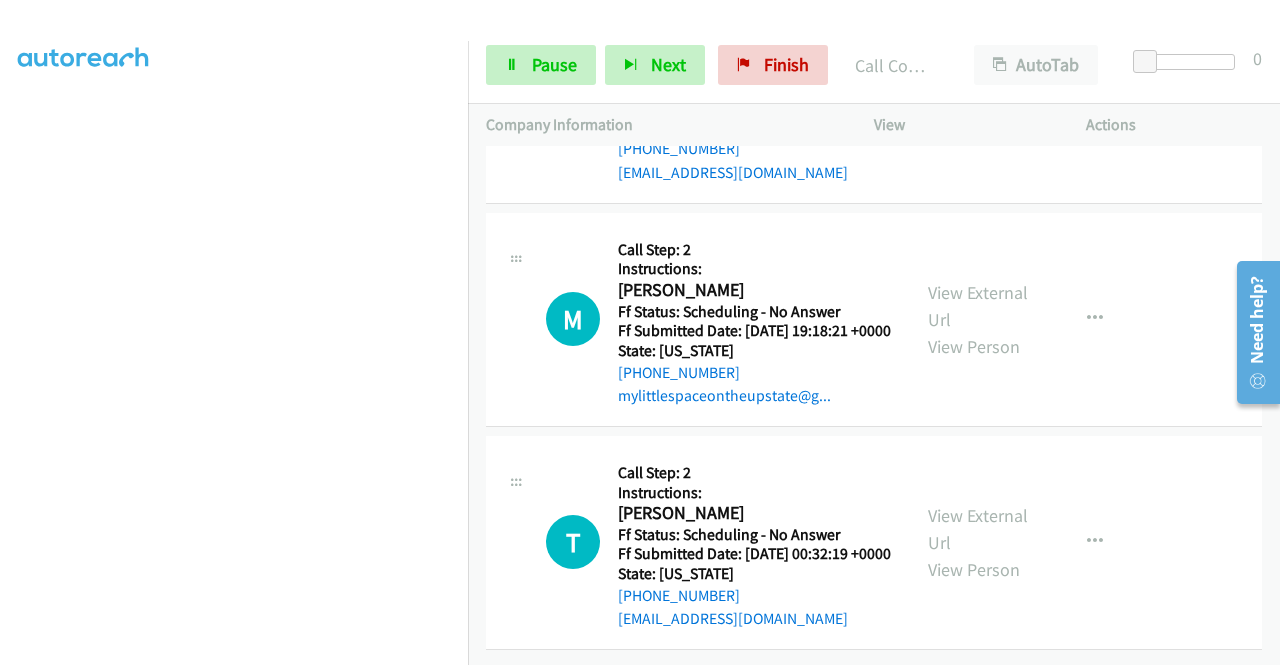 scroll, scrollTop: 24370, scrollLeft: 0, axis: vertical 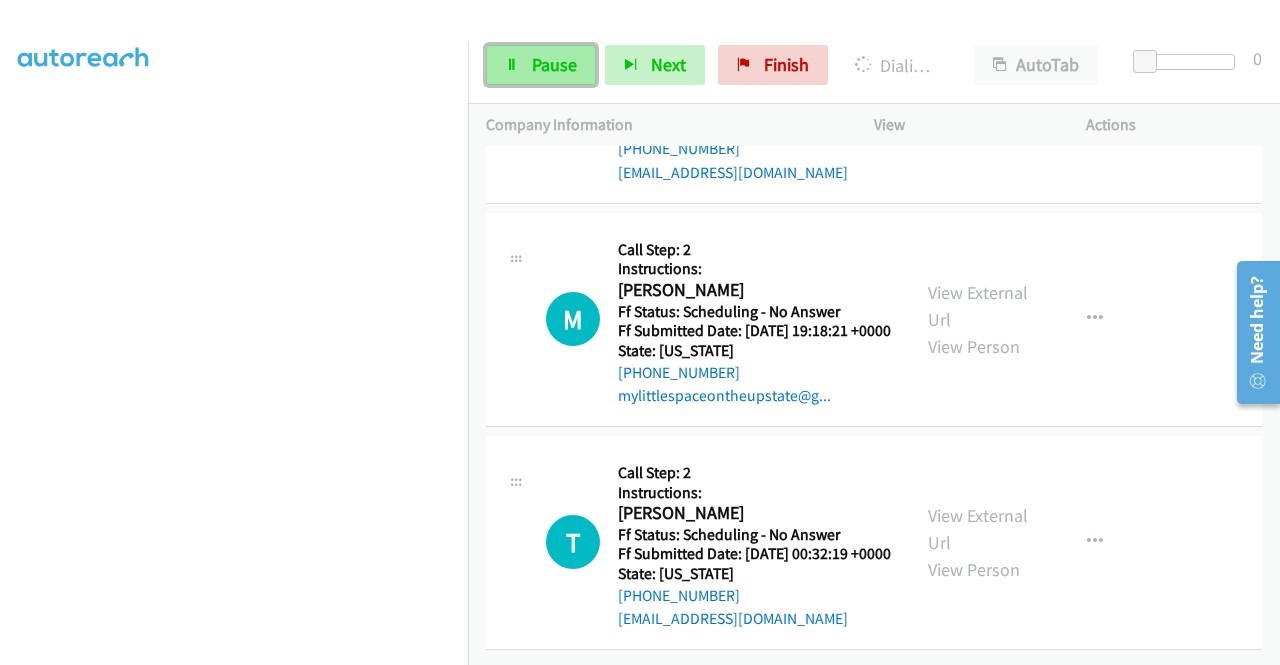 click at bounding box center (512, 66) 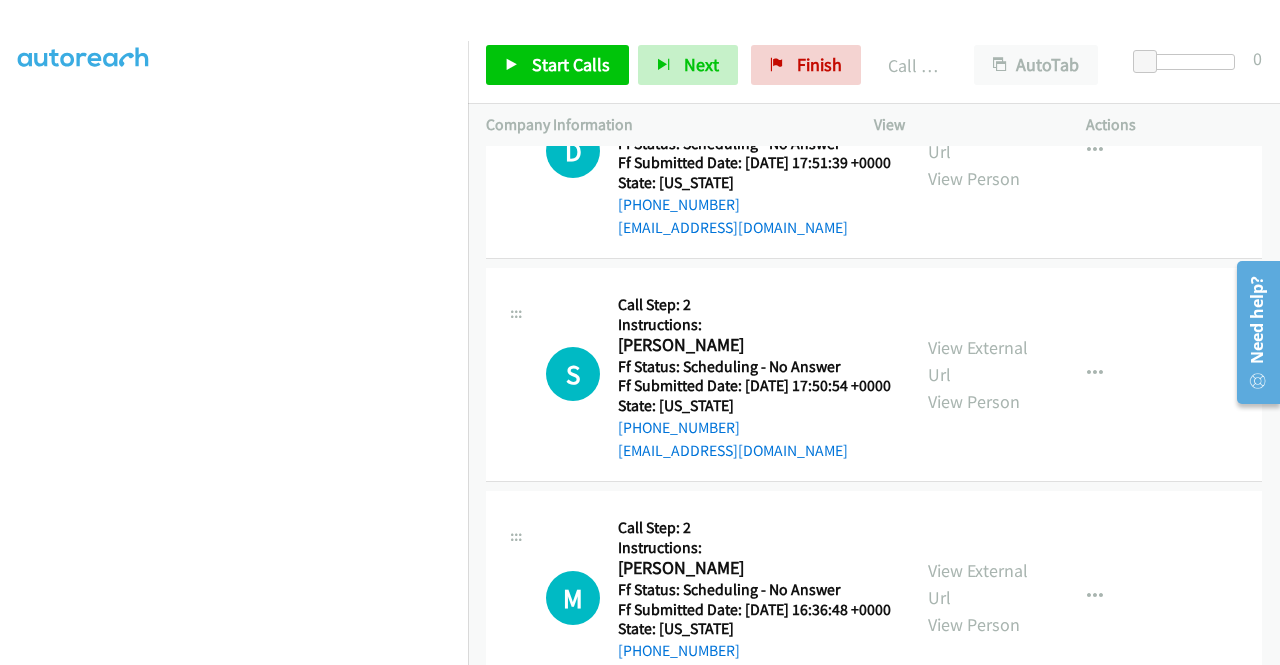 scroll, scrollTop: 24650, scrollLeft: 0, axis: vertical 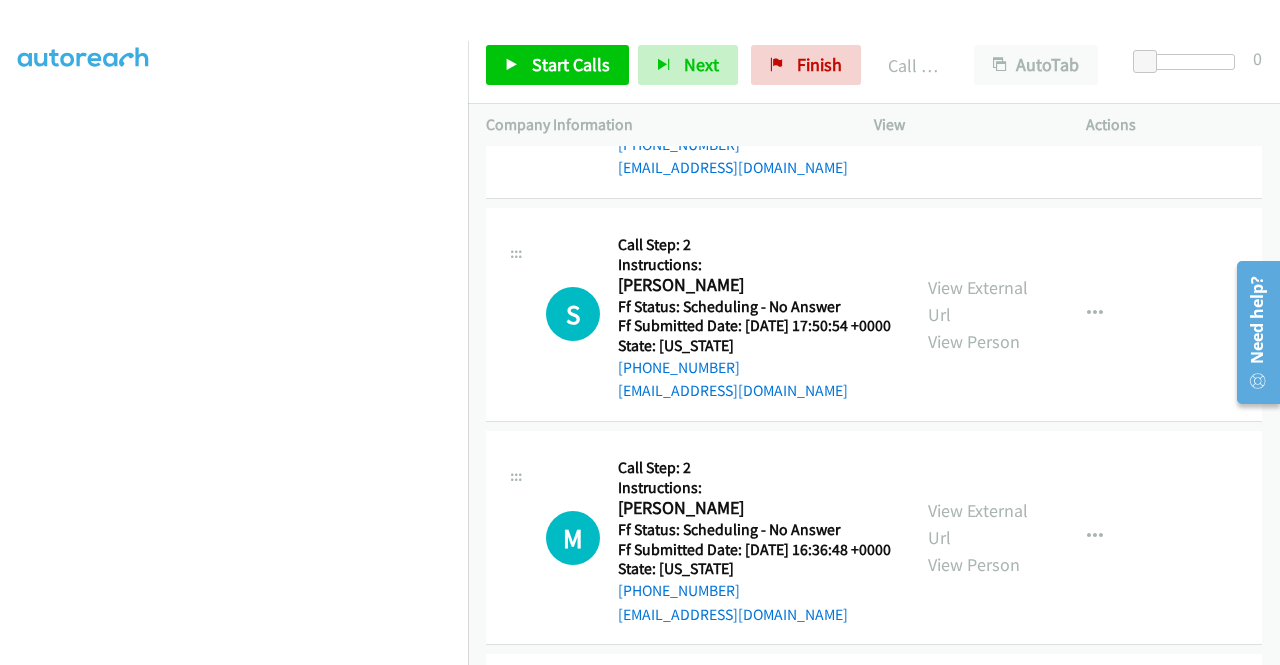 click on "Start Calls
Pause
Next
Finish
Call Completed
AutoTab
AutoTab
0" at bounding box center [874, 65] 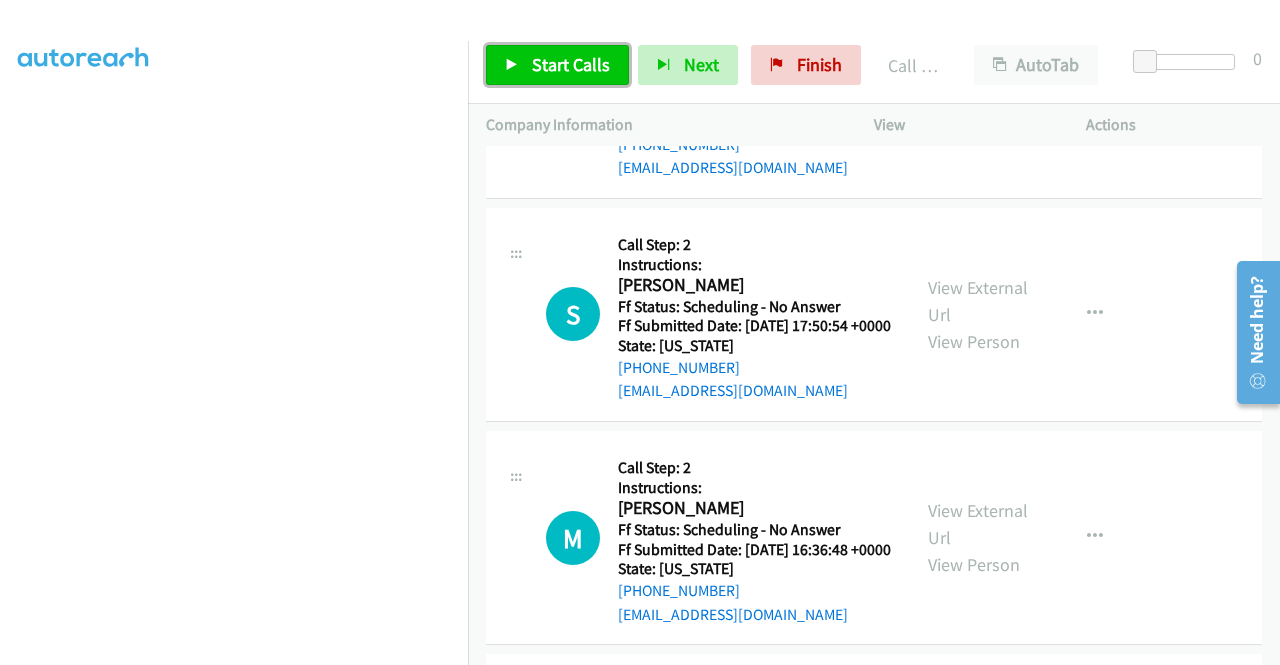 click on "Start Calls" at bounding box center [571, 64] 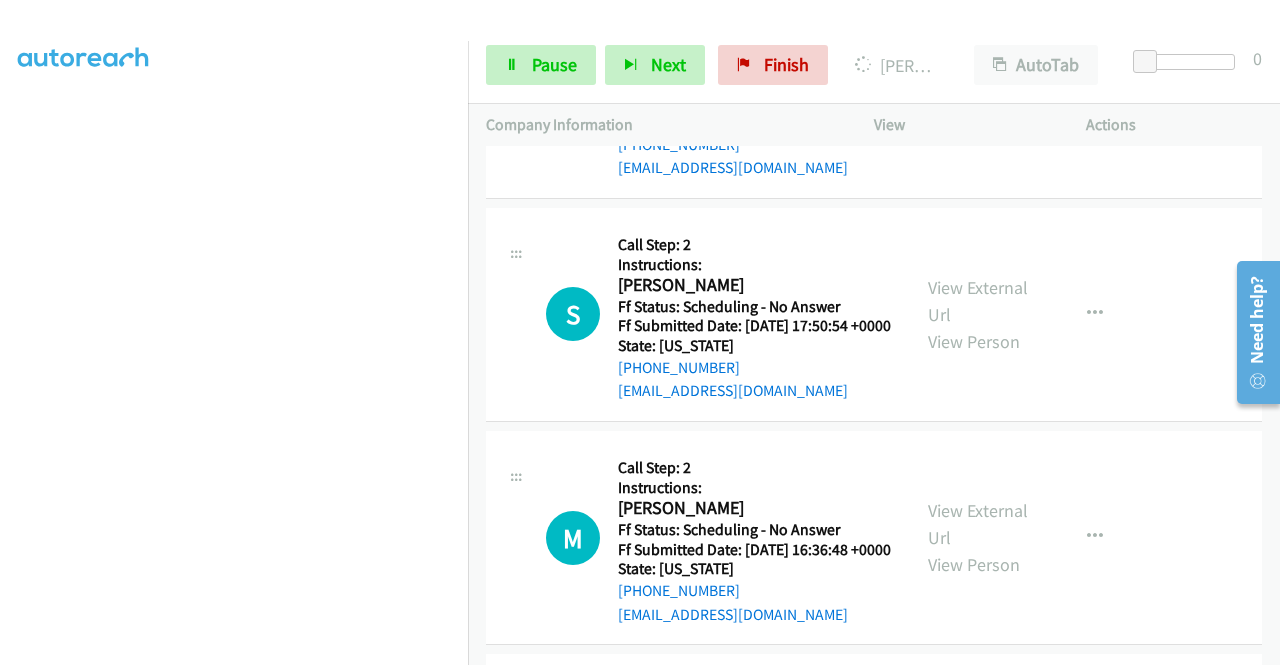 click on "View External Url" at bounding box center (978, -1062) 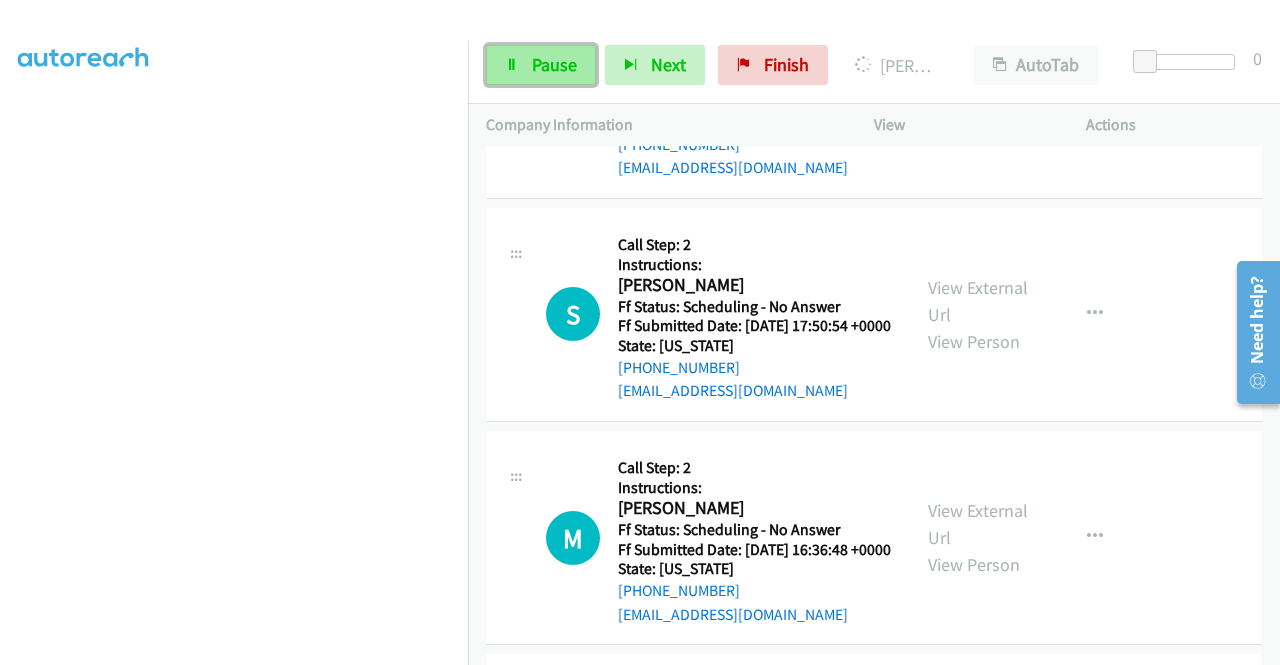 click at bounding box center [512, 66] 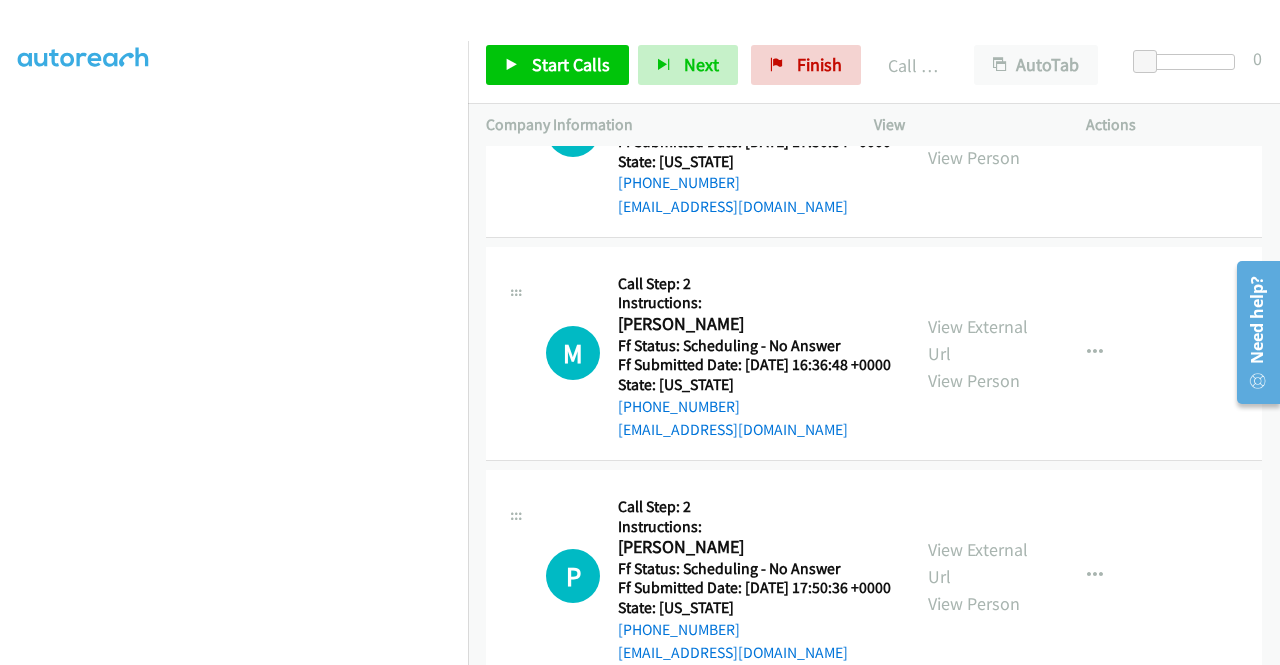 scroll, scrollTop: 24937, scrollLeft: 0, axis: vertical 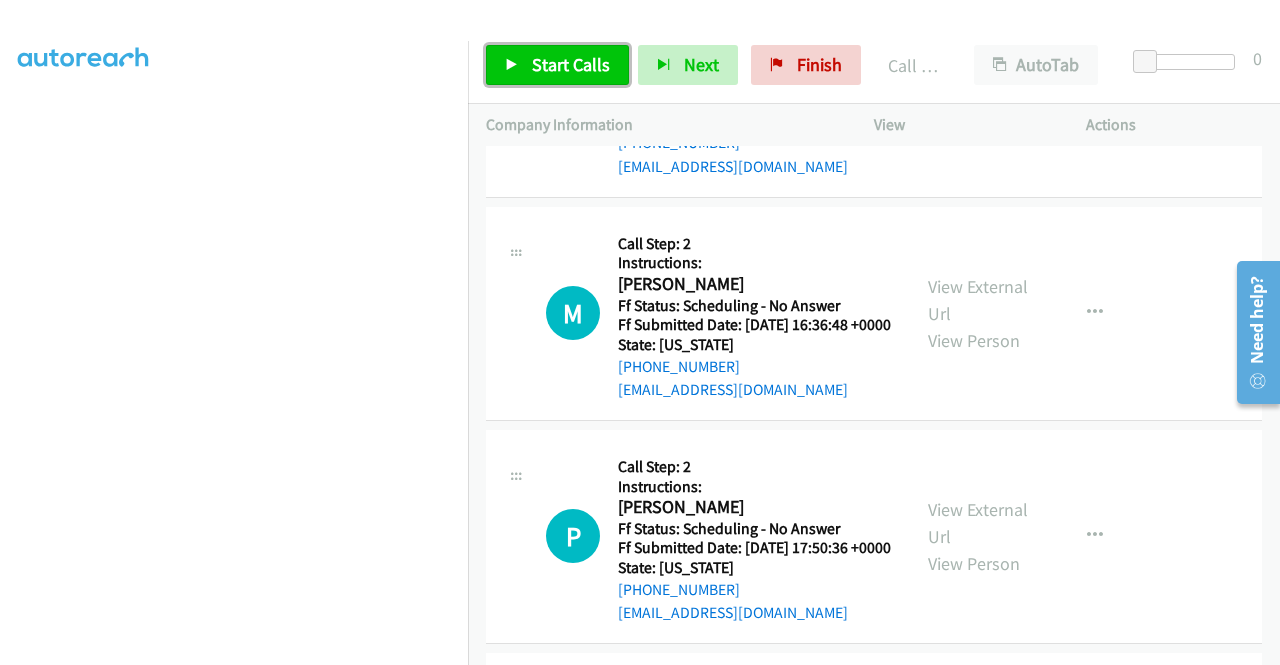 click on "Start Calls" at bounding box center [571, 64] 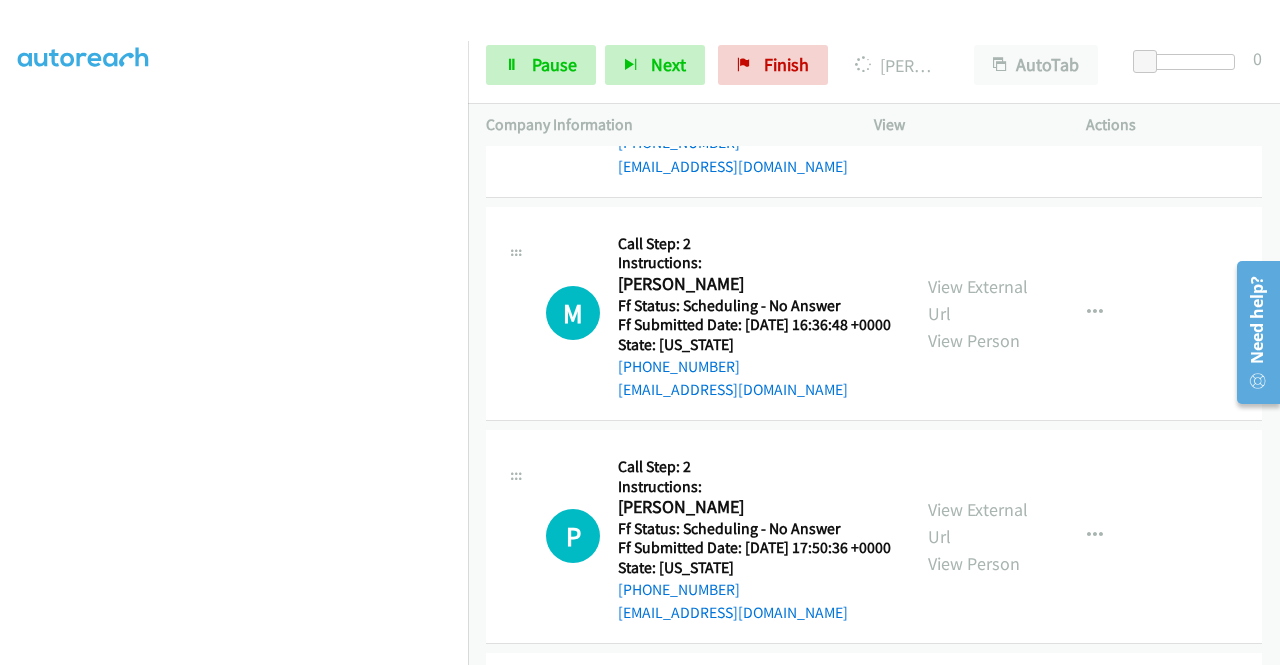 click on "View External Url" at bounding box center [978, -1063] 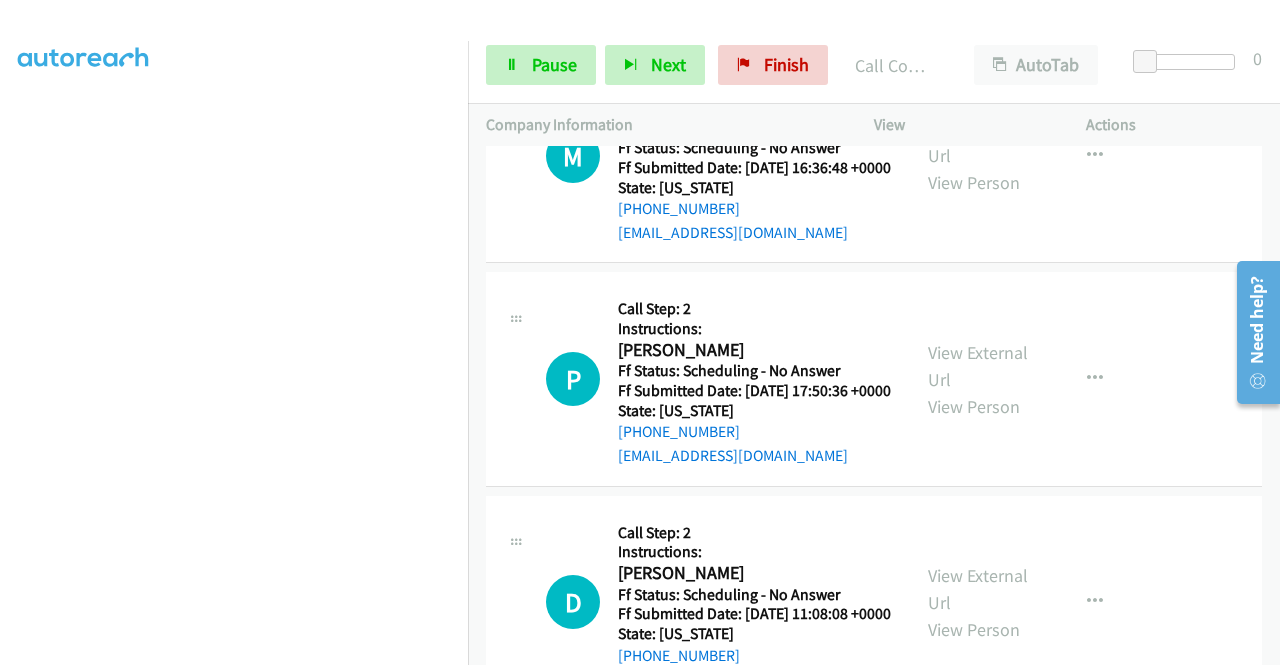 scroll, scrollTop: 25150, scrollLeft: 0, axis: vertical 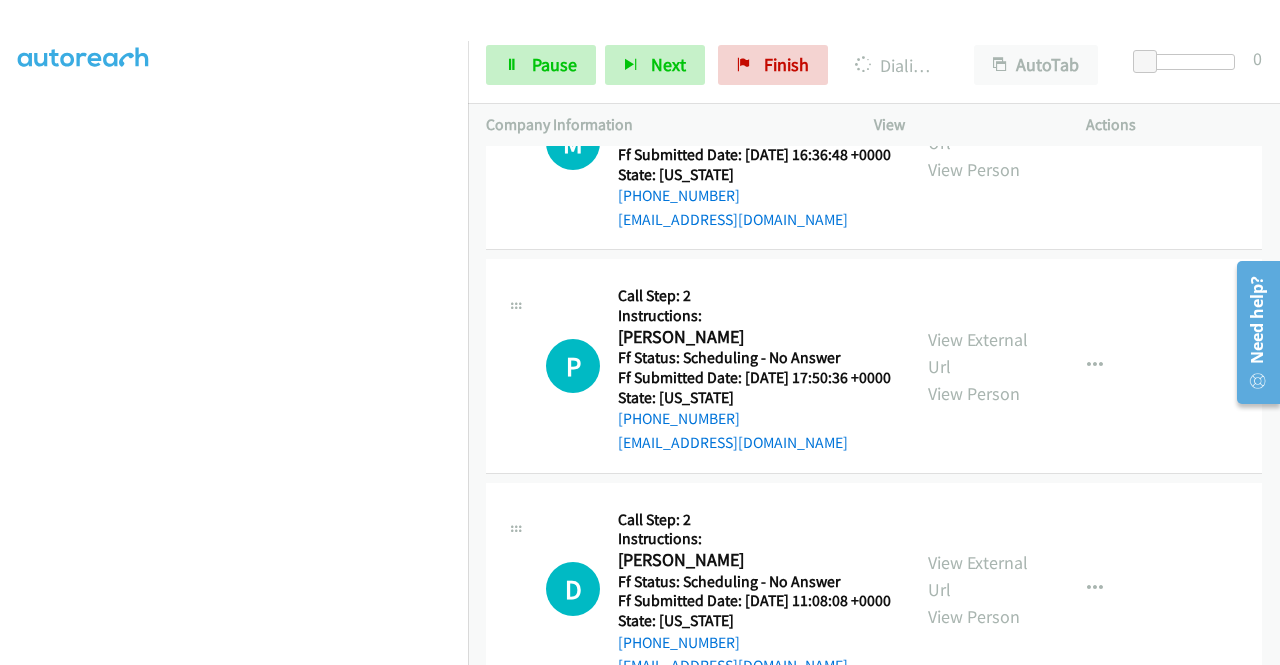 click on "View Person" at bounding box center (974, -970) 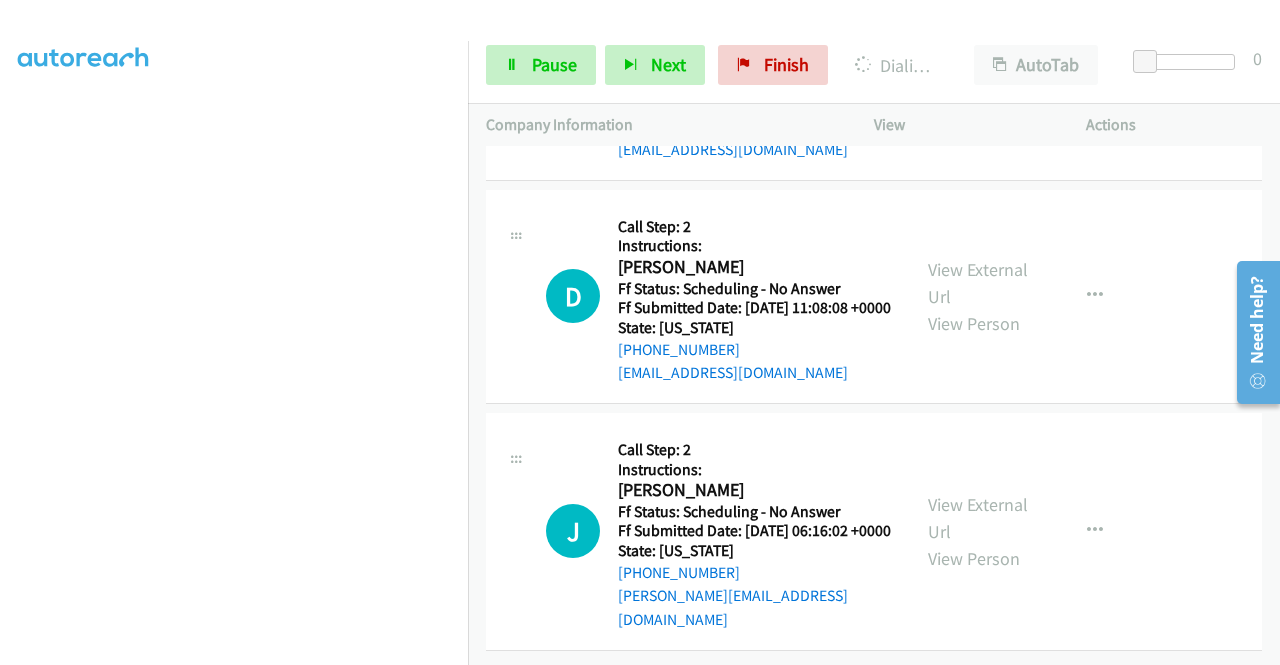 scroll, scrollTop: 25470, scrollLeft: 0, axis: vertical 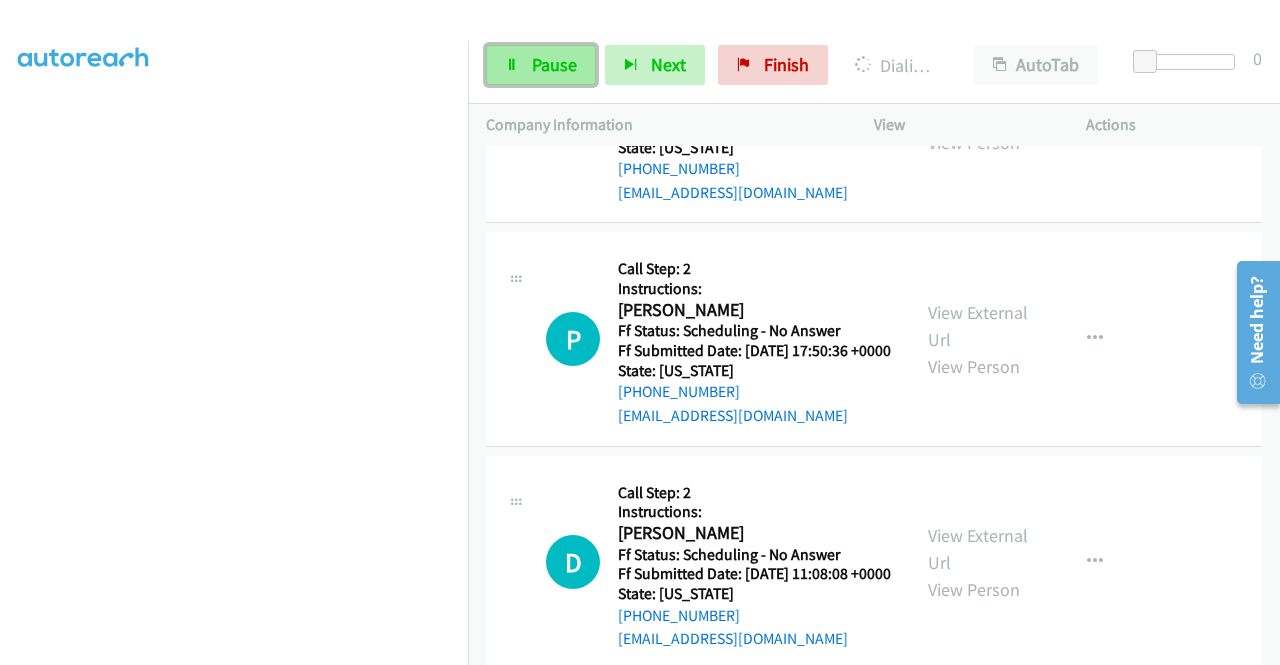 click on "Pause" at bounding box center (554, 64) 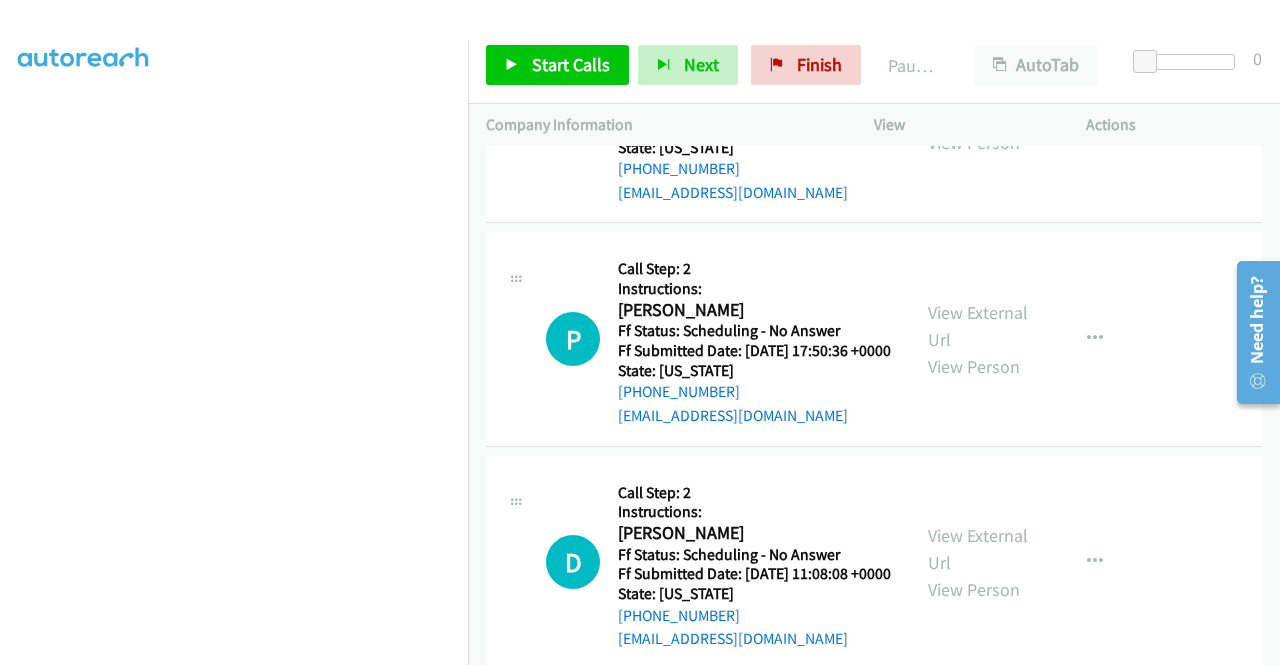 scroll, scrollTop: 456, scrollLeft: 0, axis: vertical 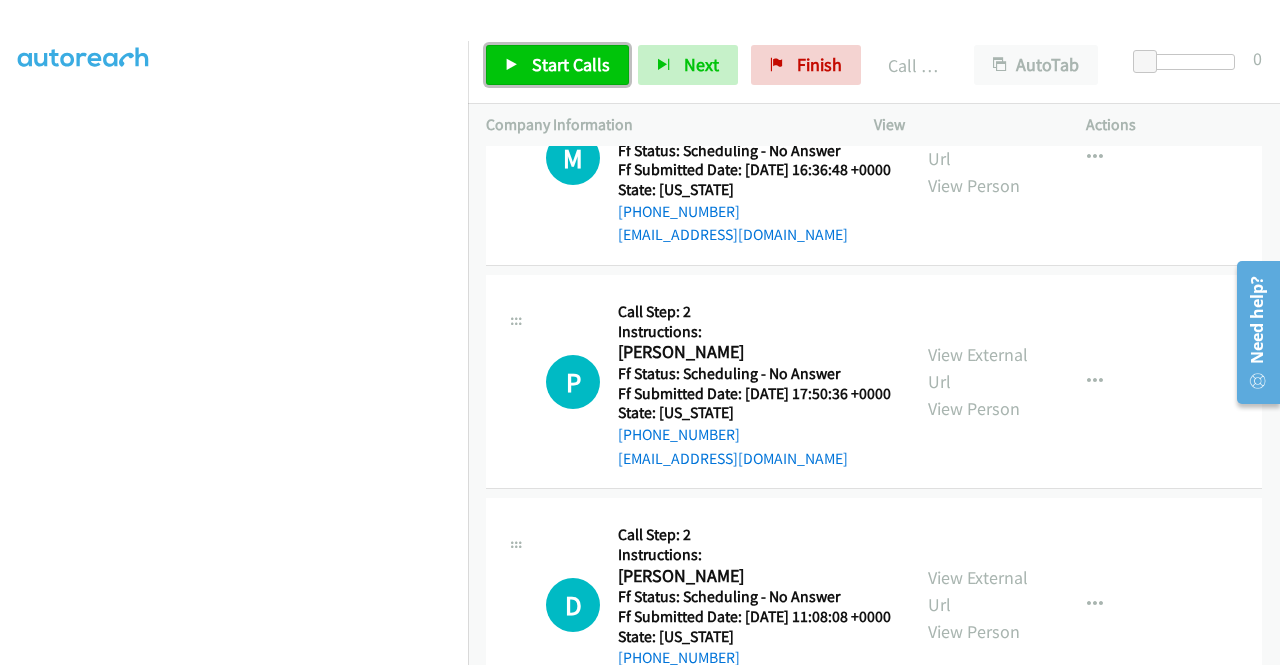 click on "Start Calls" at bounding box center (571, 64) 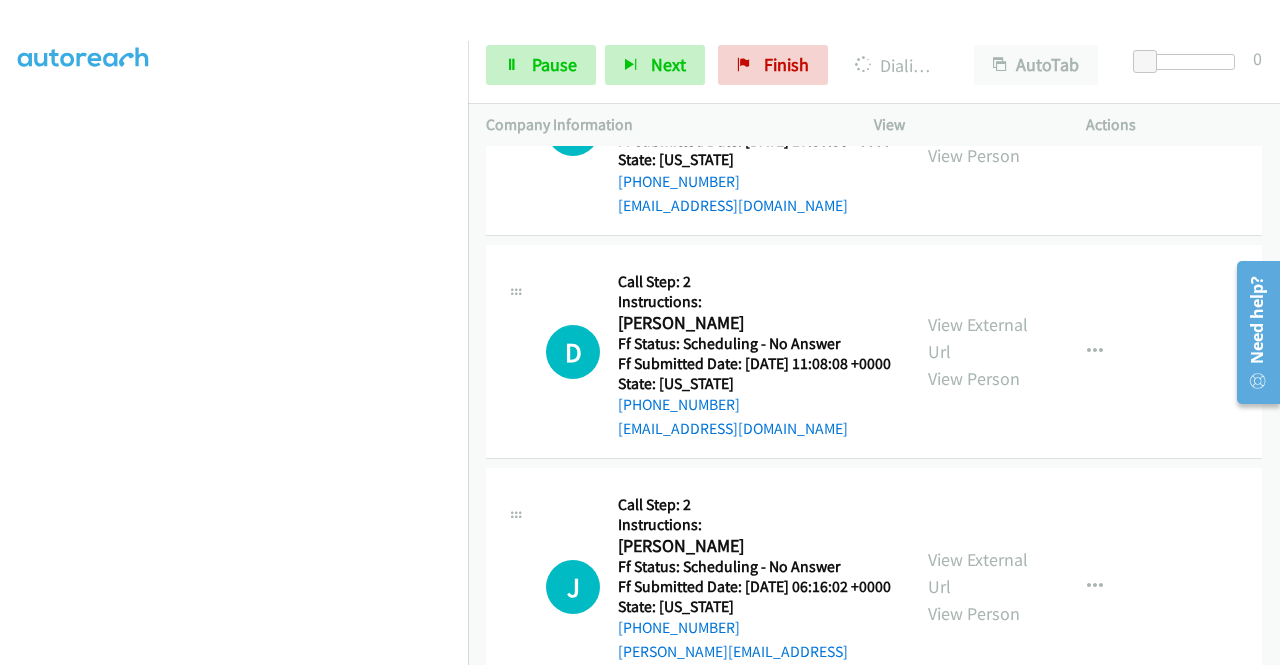 scroll, scrollTop: 25484, scrollLeft: 0, axis: vertical 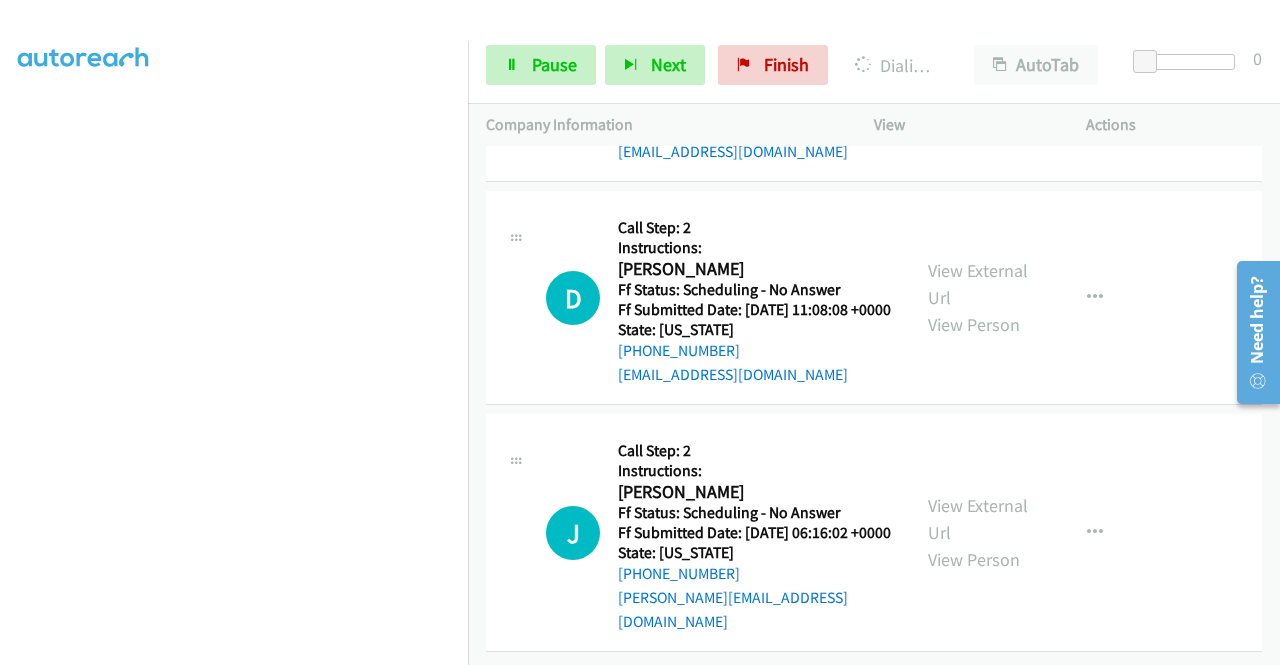 click on "View External Url" at bounding box center [978, -1078] 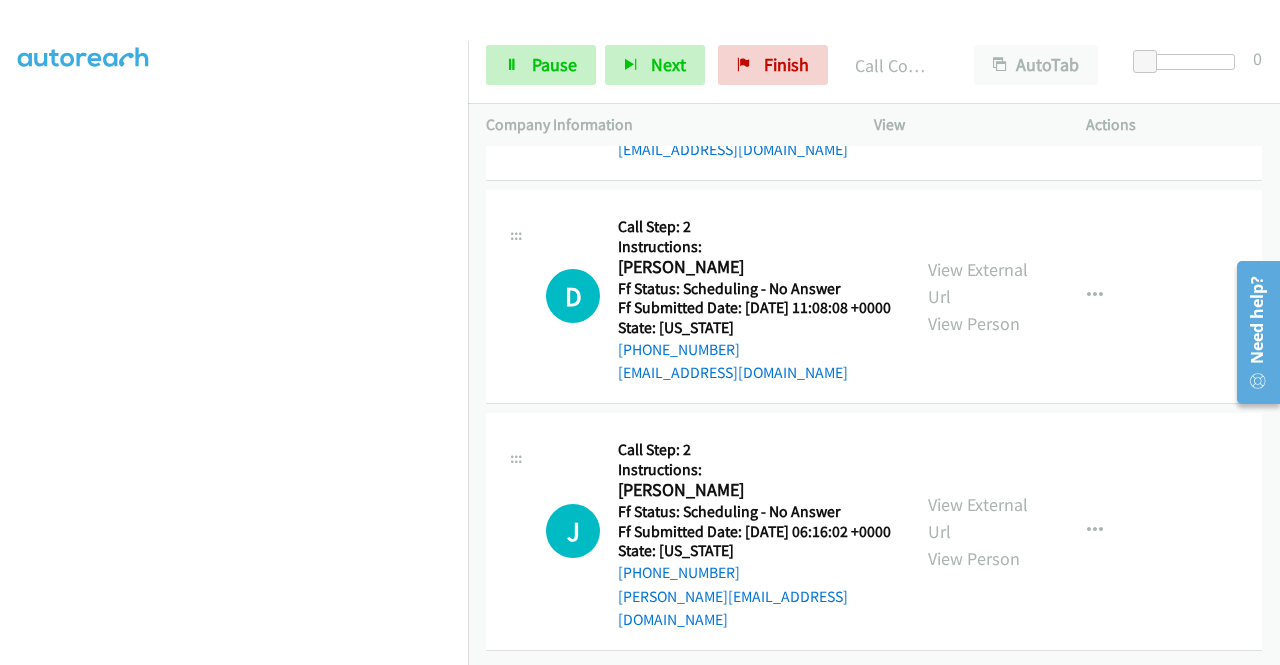scroll, scrollTop: 25737, scrollLeft: 0, axis: vertical 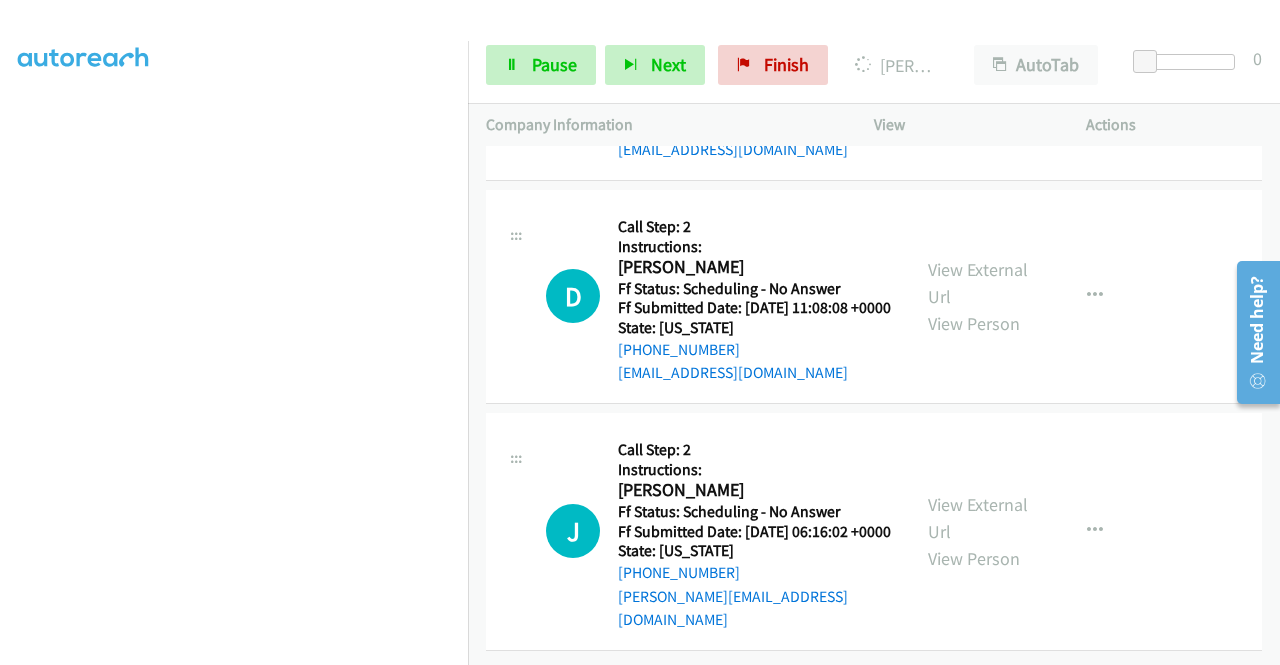 click on "View External Url
View Person
View External Url
Email
Schedule/Manage Callback
Skip Call
Add to do not call list" at bounding box center (1025, -832) 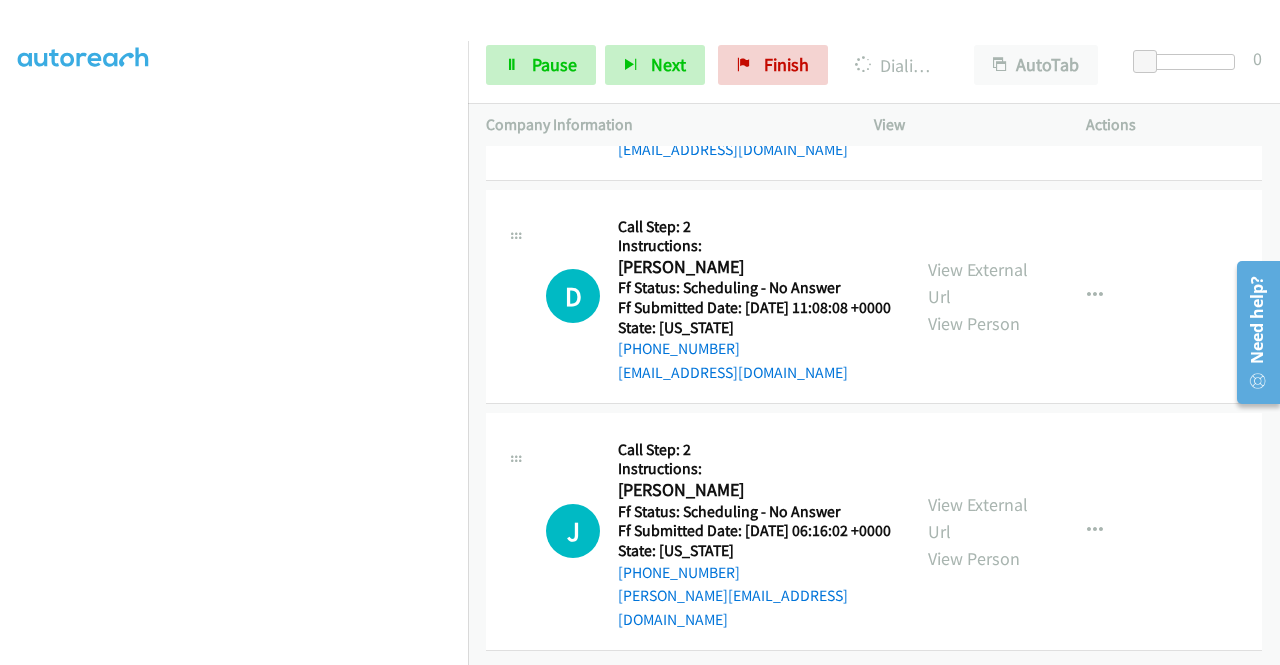 scroll, scrollTop: 26097, scrollLeft: 0, axis: vertical 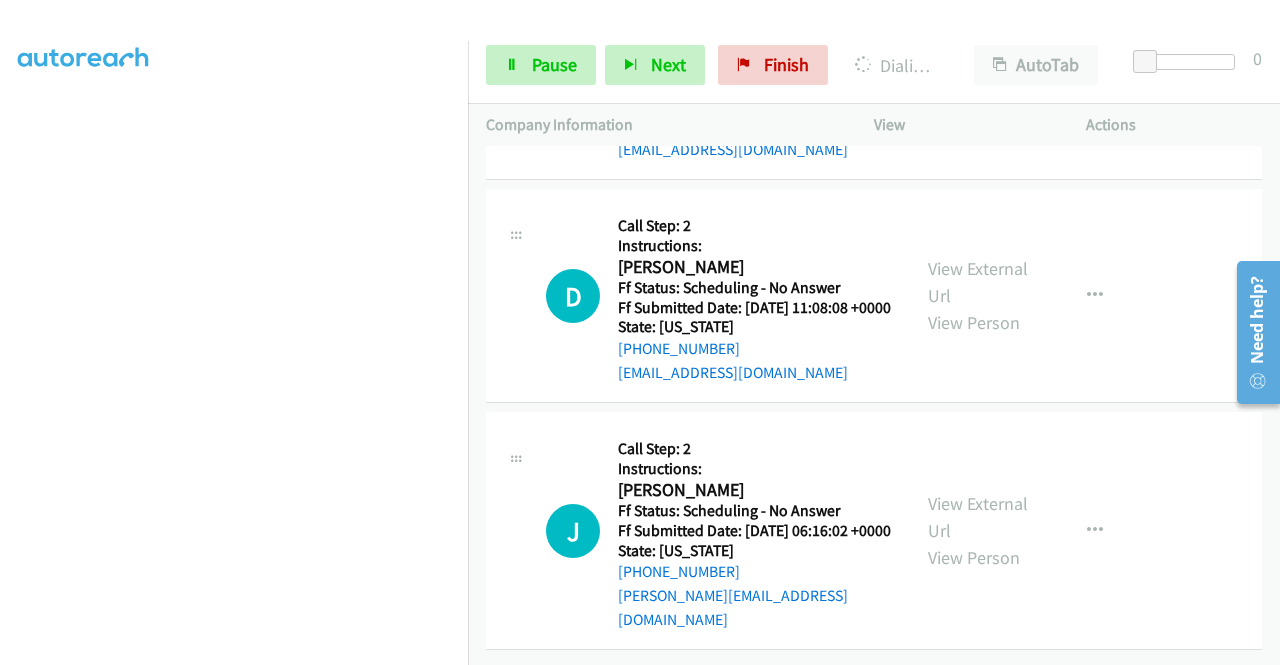 click on "View External Url" at bounding box center [978, -387] 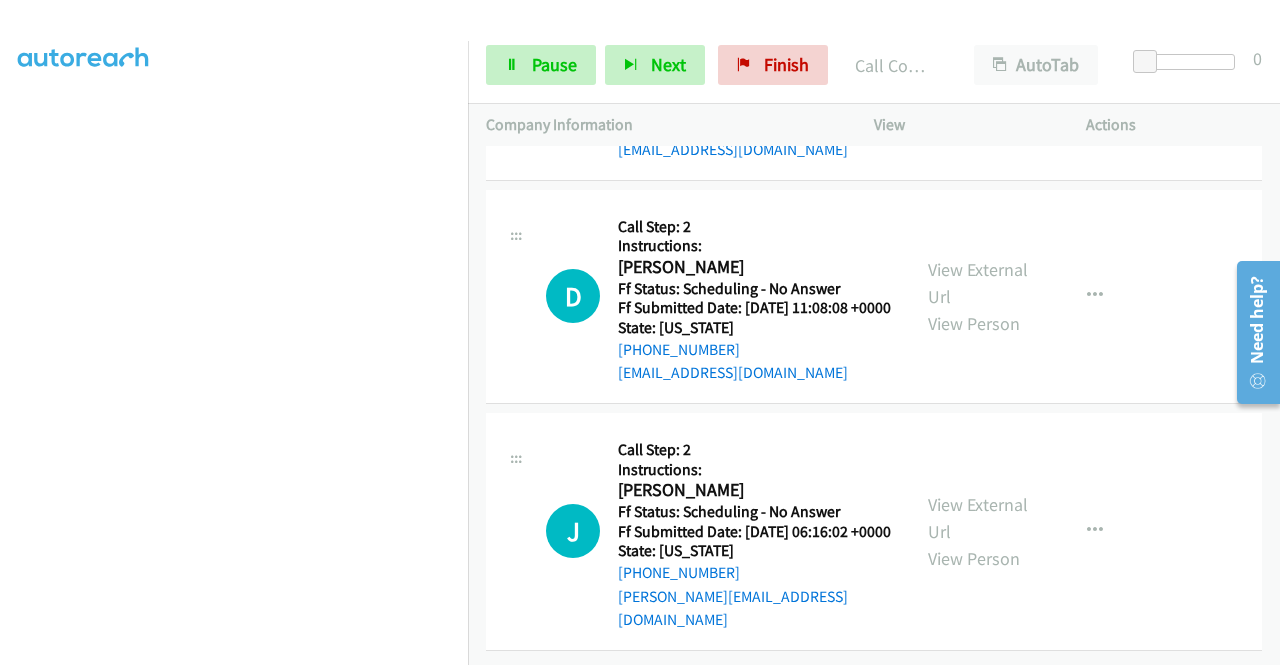 scroll, scrollTop: 26617, scrollLeft: 0, axis: vertical 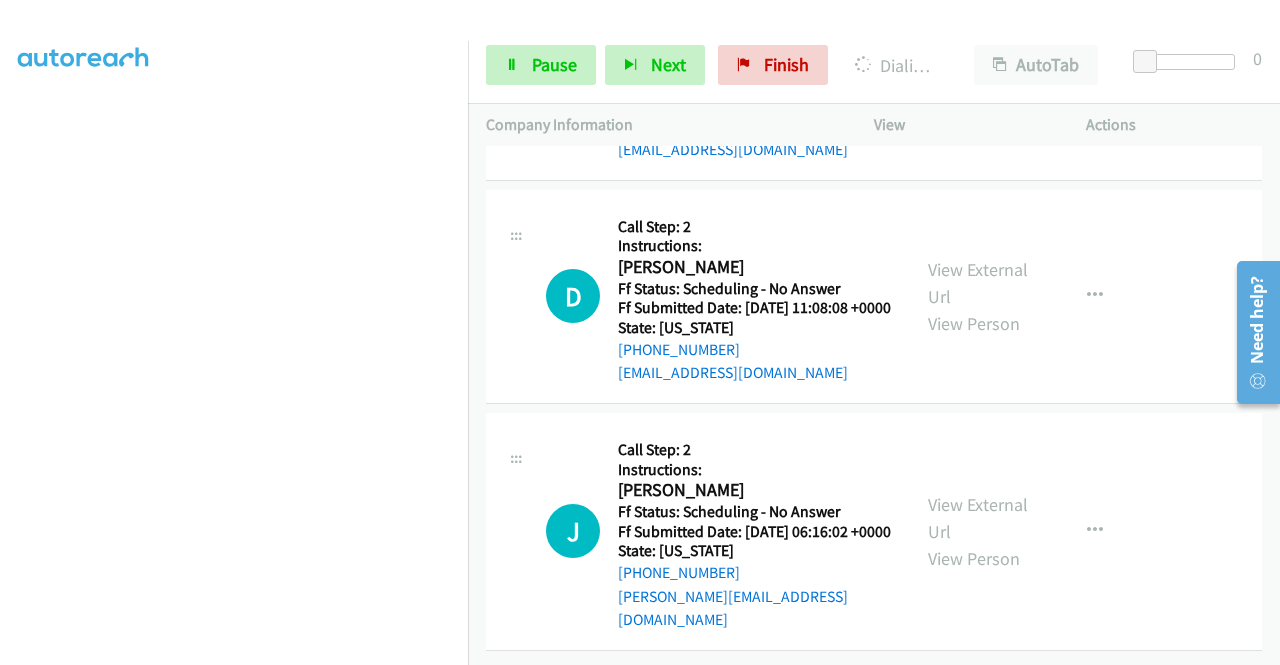 click on "View External Url" at bounding box center (978, -164) 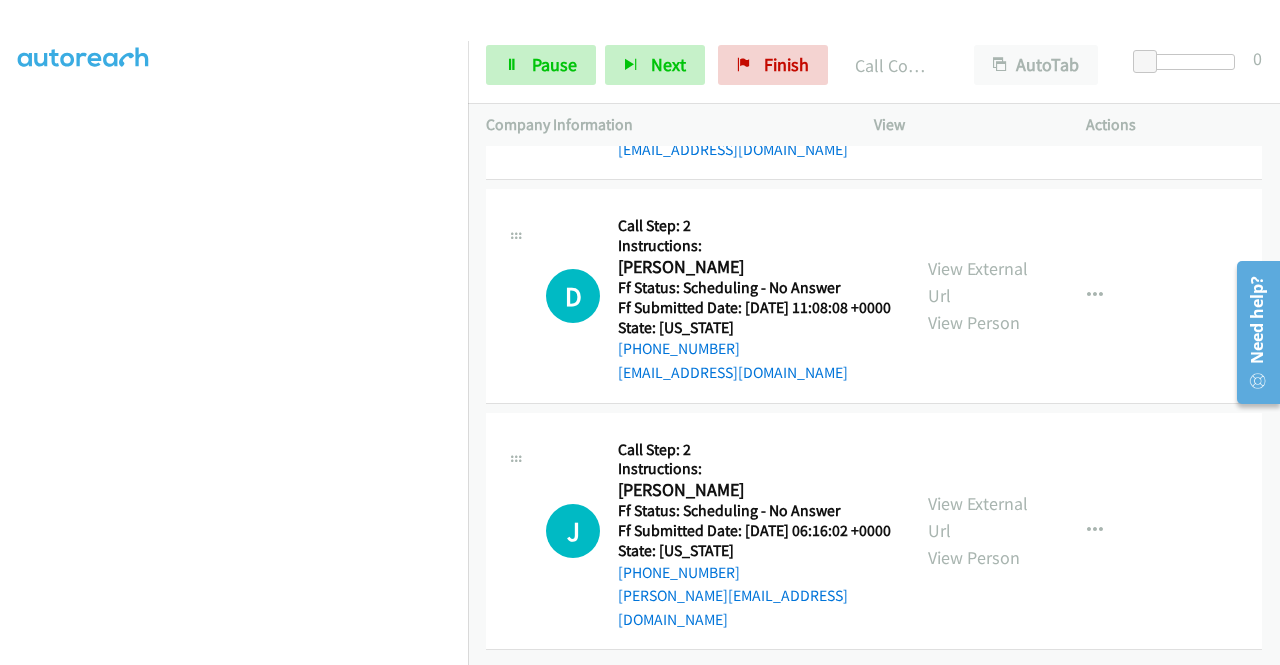 scroll, scrollTop: 26924, scrollLeft: 0, axis: vertical 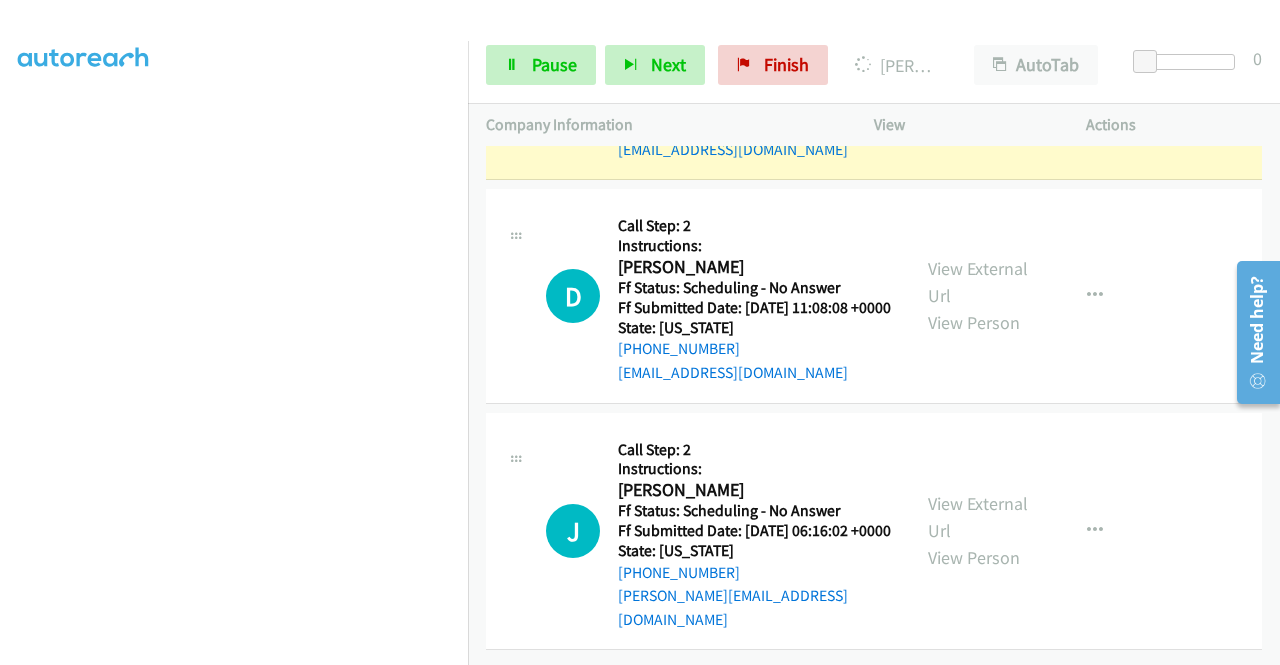 click on "View External Url" at bounding box center [978, 59] 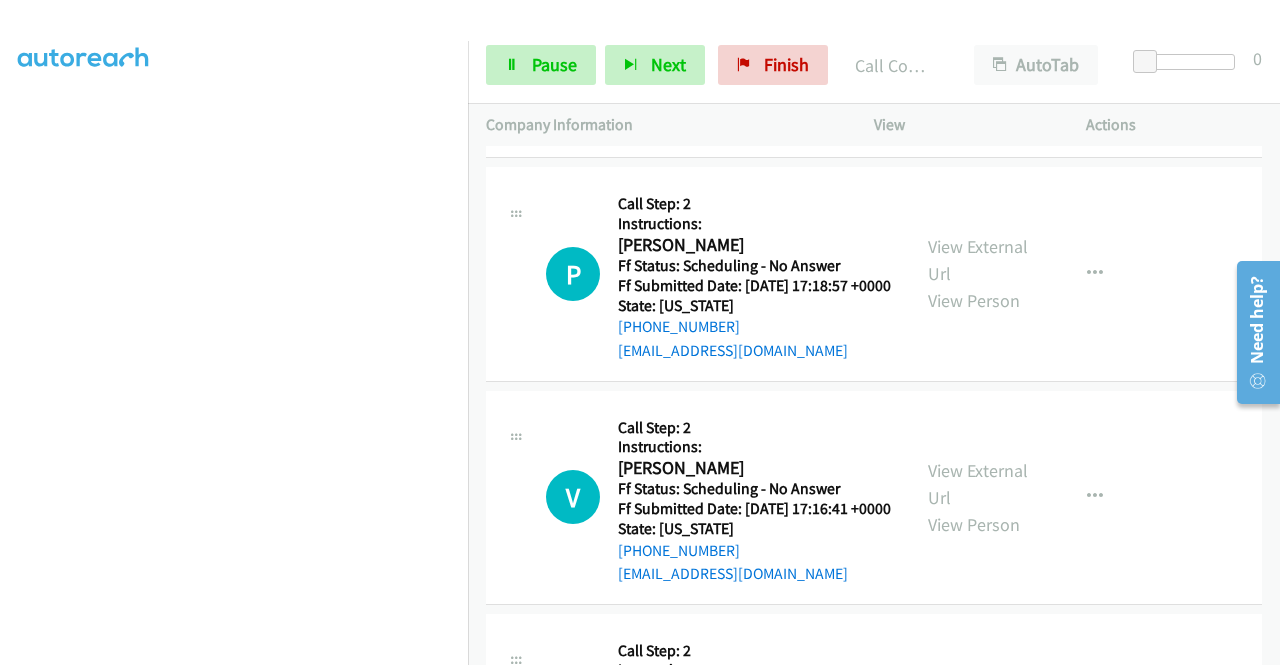 scroll, scrollTop: 27204, scrollLeft: 0, axis: vertical 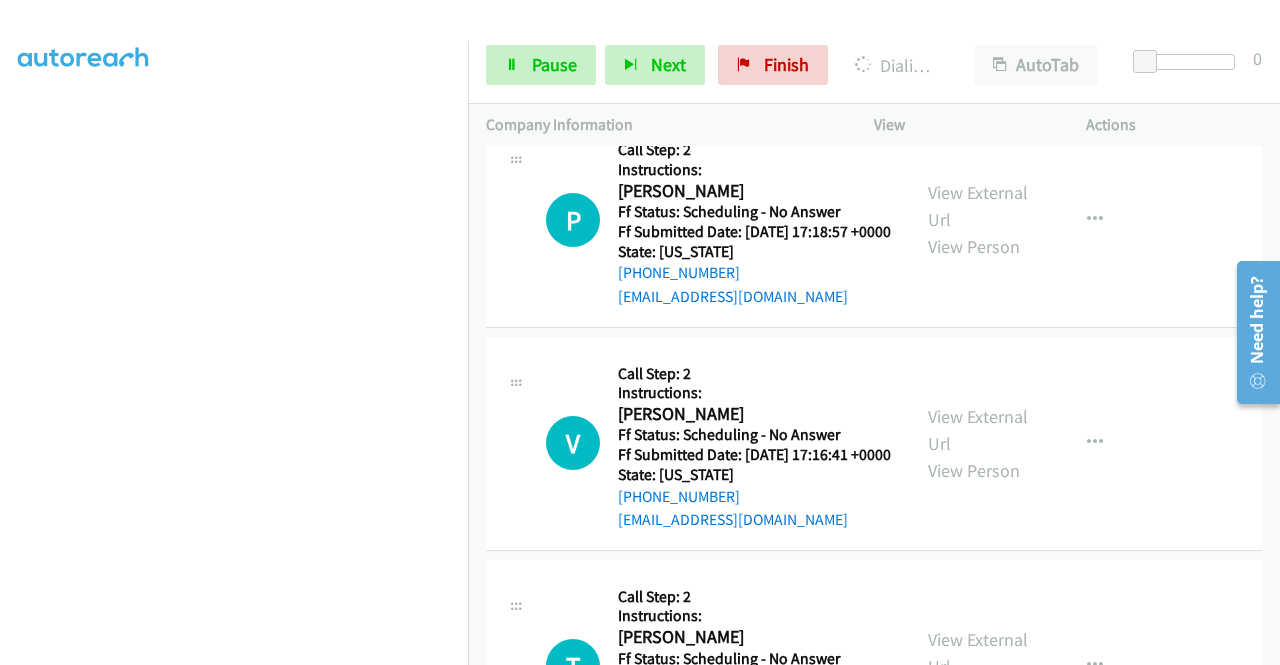 click on "View External Url" at bounding box center (978, -1180) 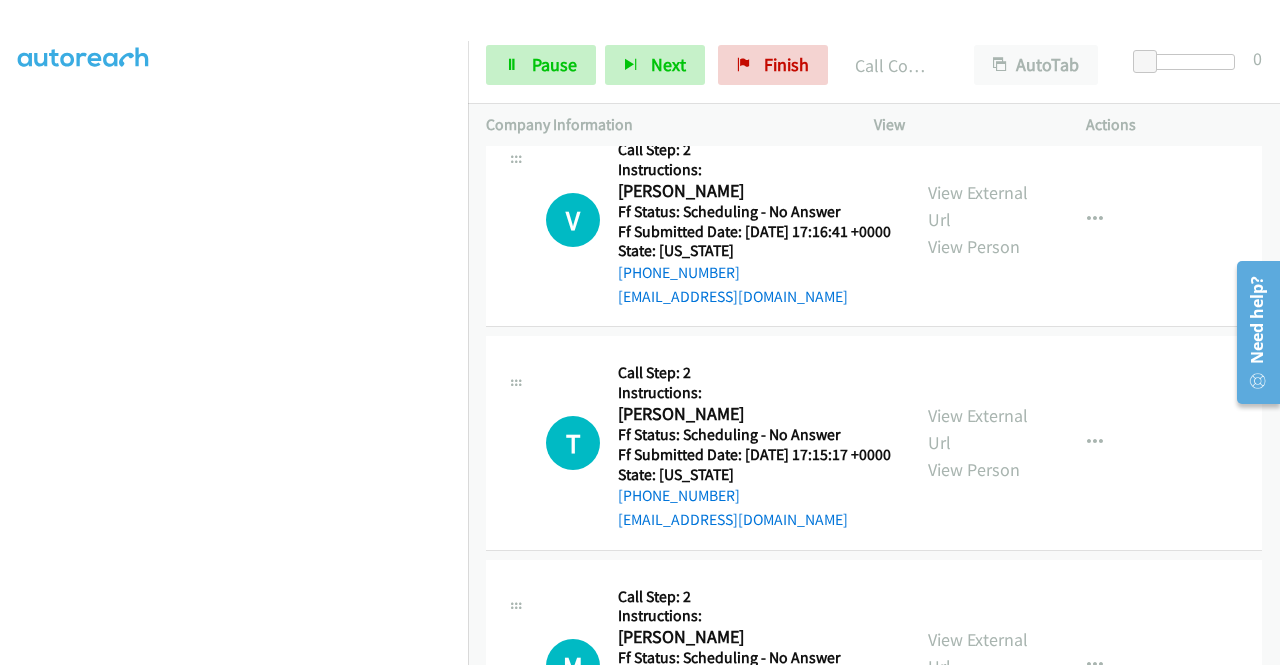 scroll, scrollTop: 27510, scrollLeft: 0, axis: vertical 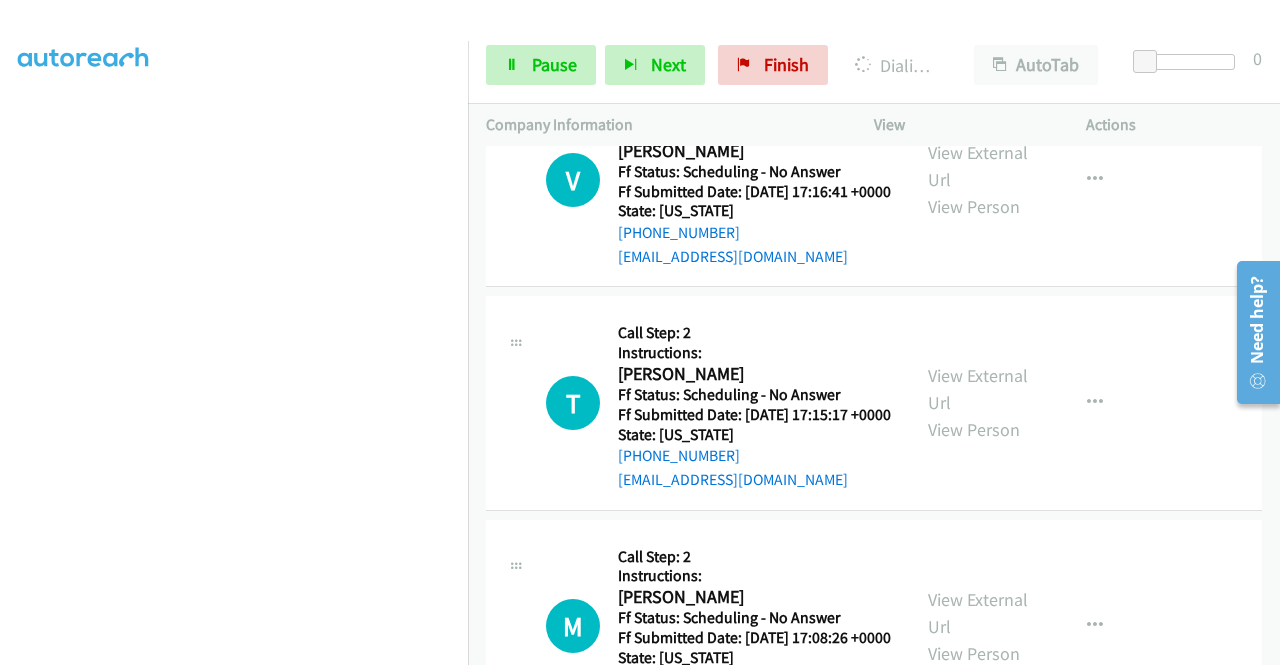 click on "View External Url" at bounding box center [978, -1208] 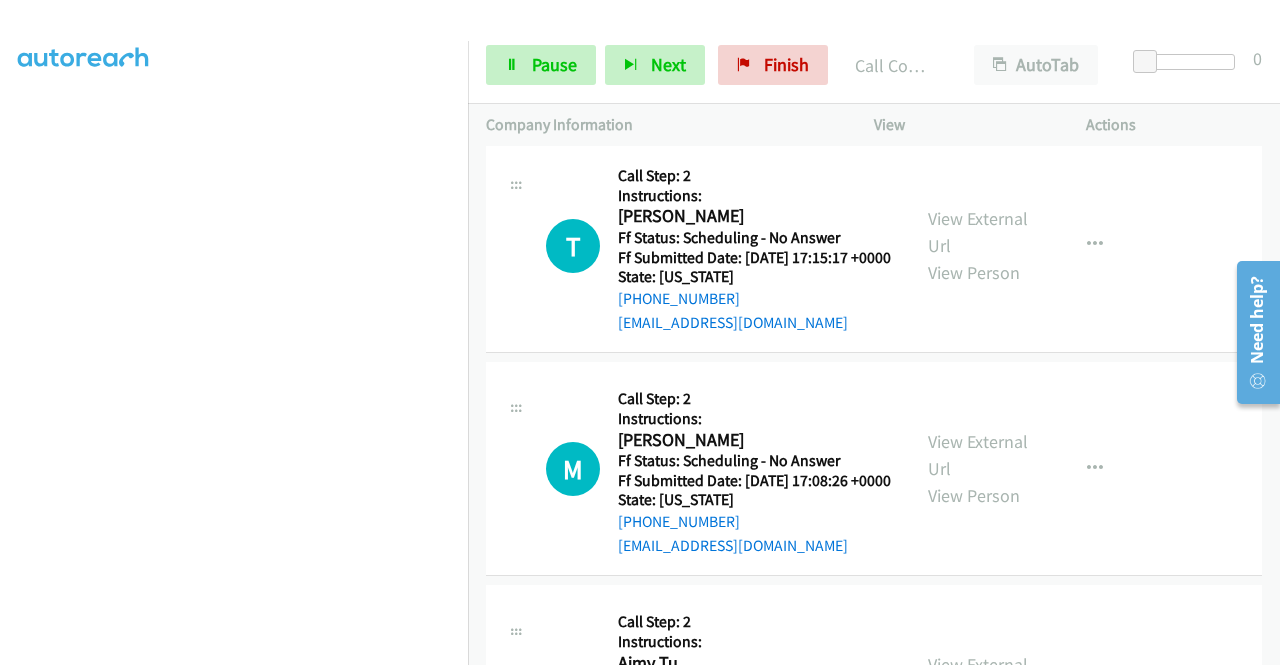 scroll, scrollTop: 27750, scrollLeft: 0, axis: vertical 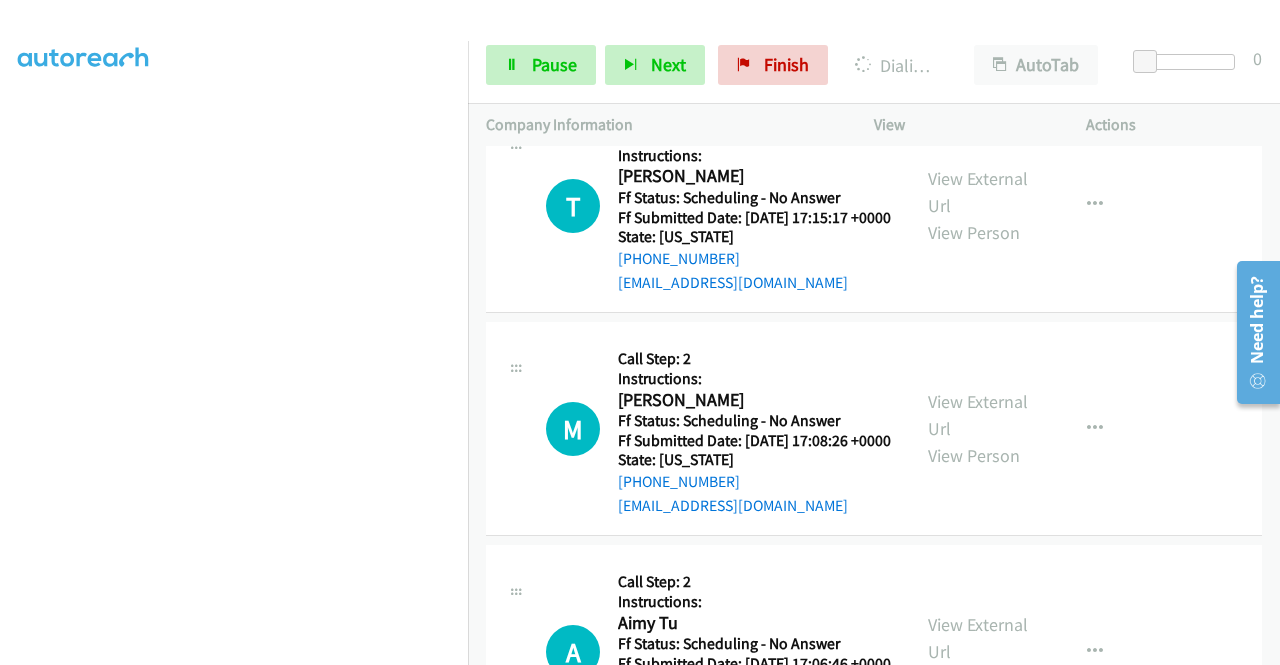 click on "View External Url" at bounding box center [978, -1171] 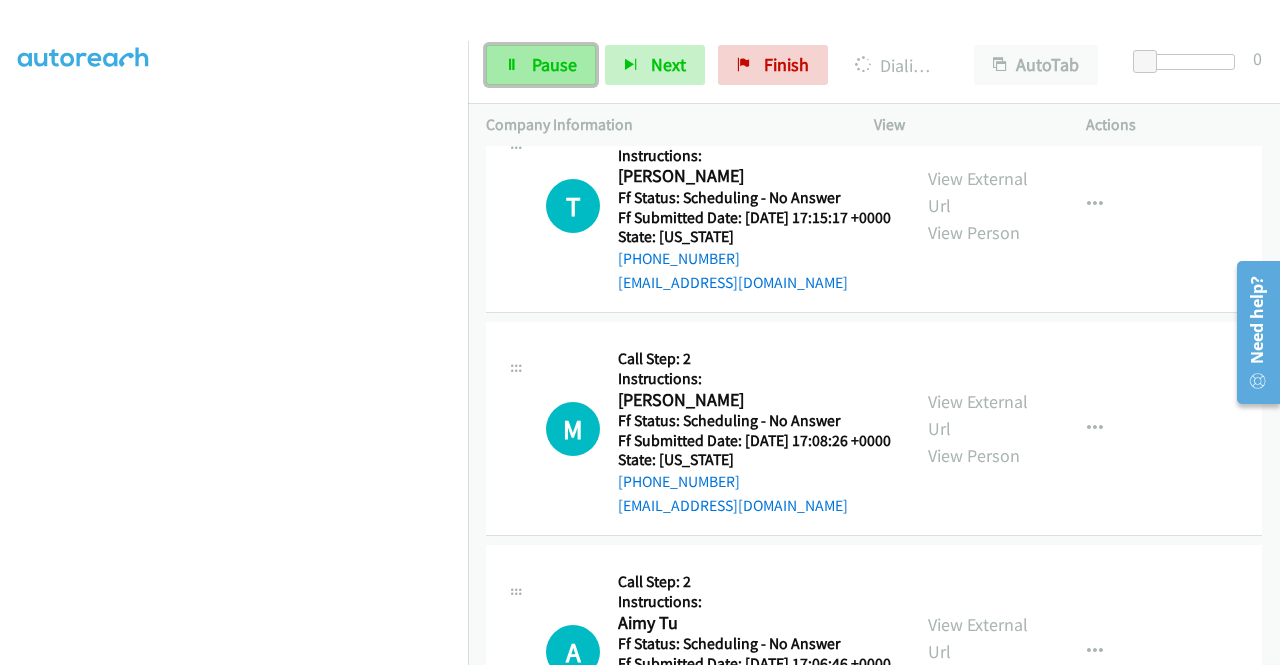 click on "Pause" at bounding box center [541, 65] 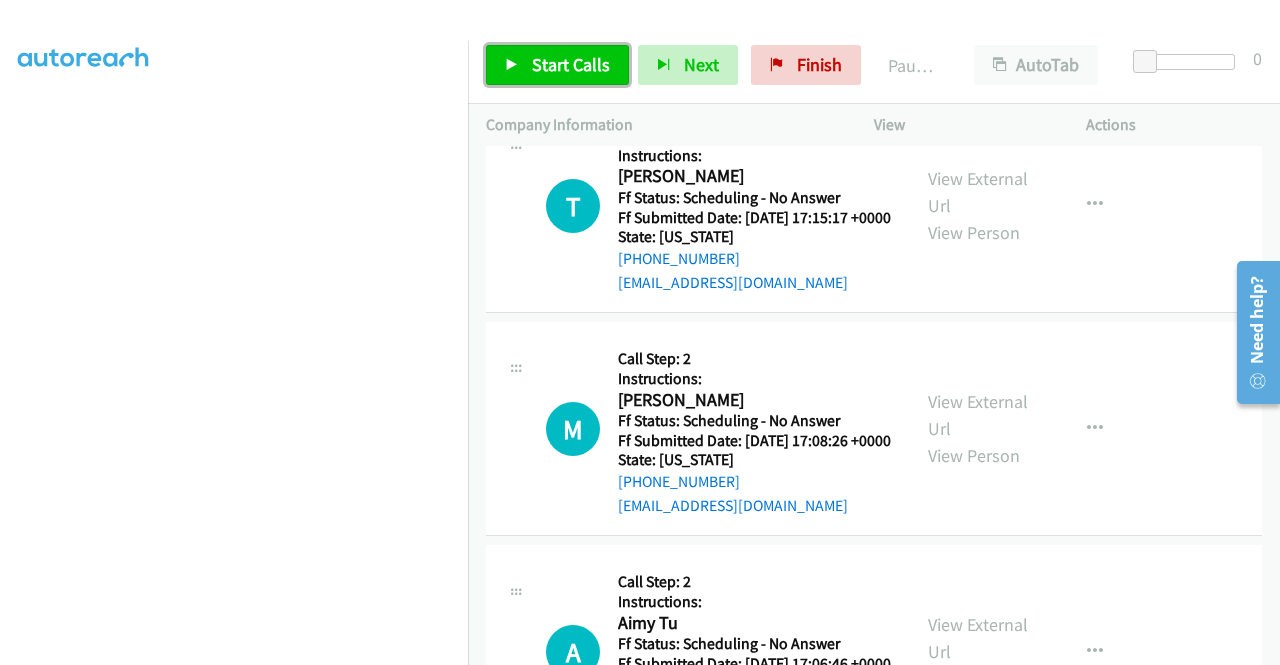 click on "Start Calls" at bounding box center (557, 65) 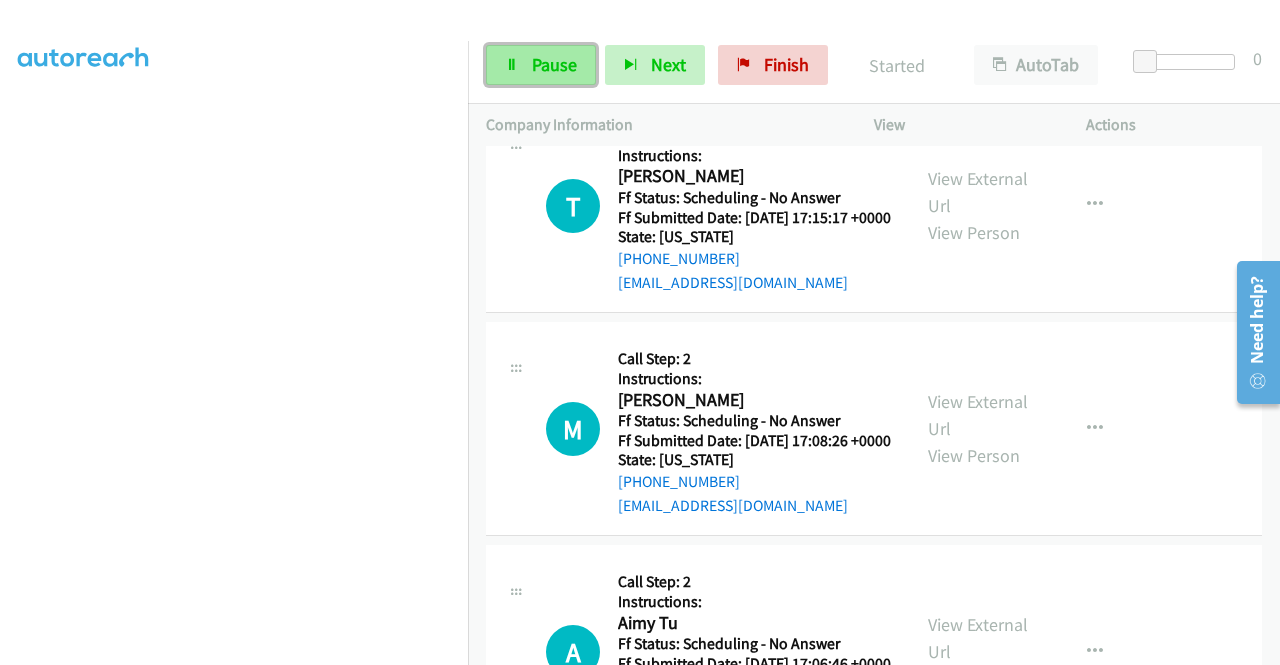 click on "Pause" at bounding box center [554, 64] 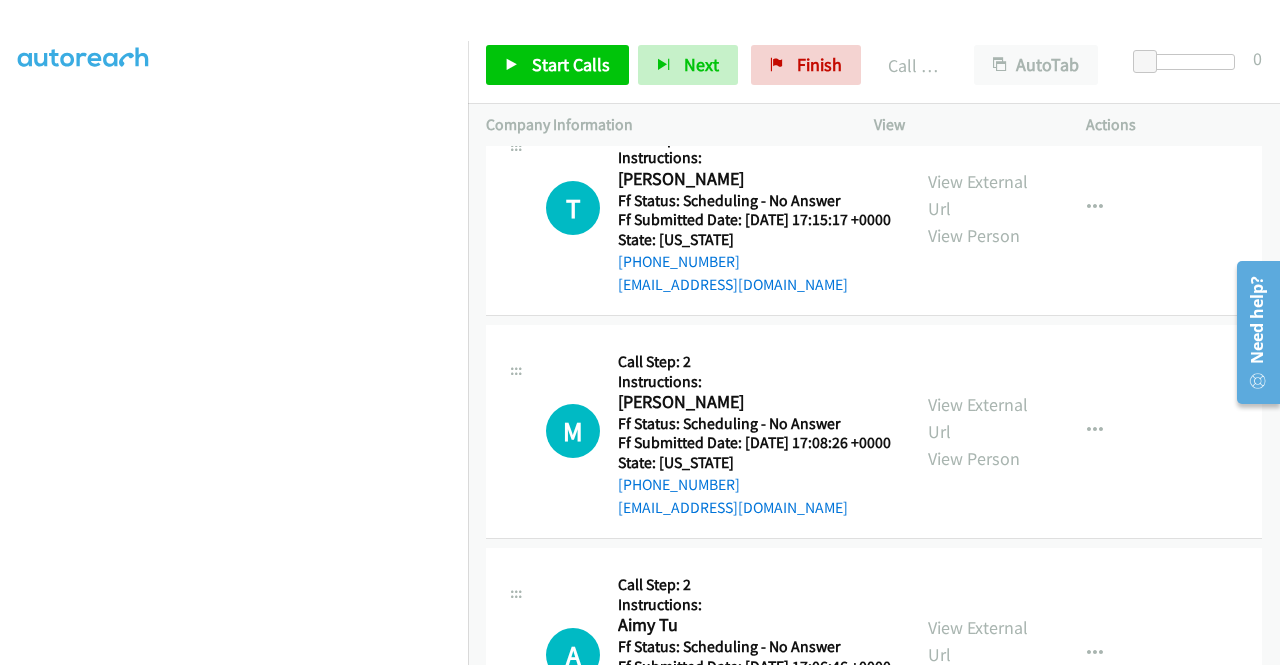 scroll, scrollTop: 27977, scrollLeft: 0, axis: vertical 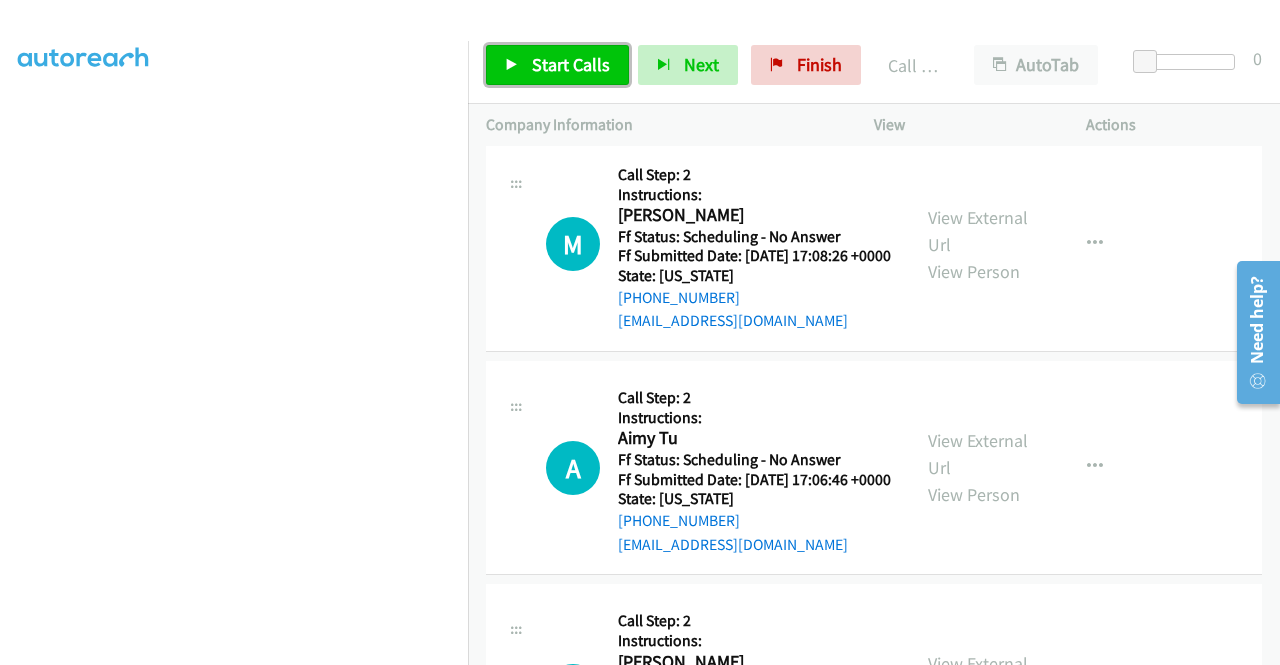 click on "Start Calls" at bounding box center (571, 64) 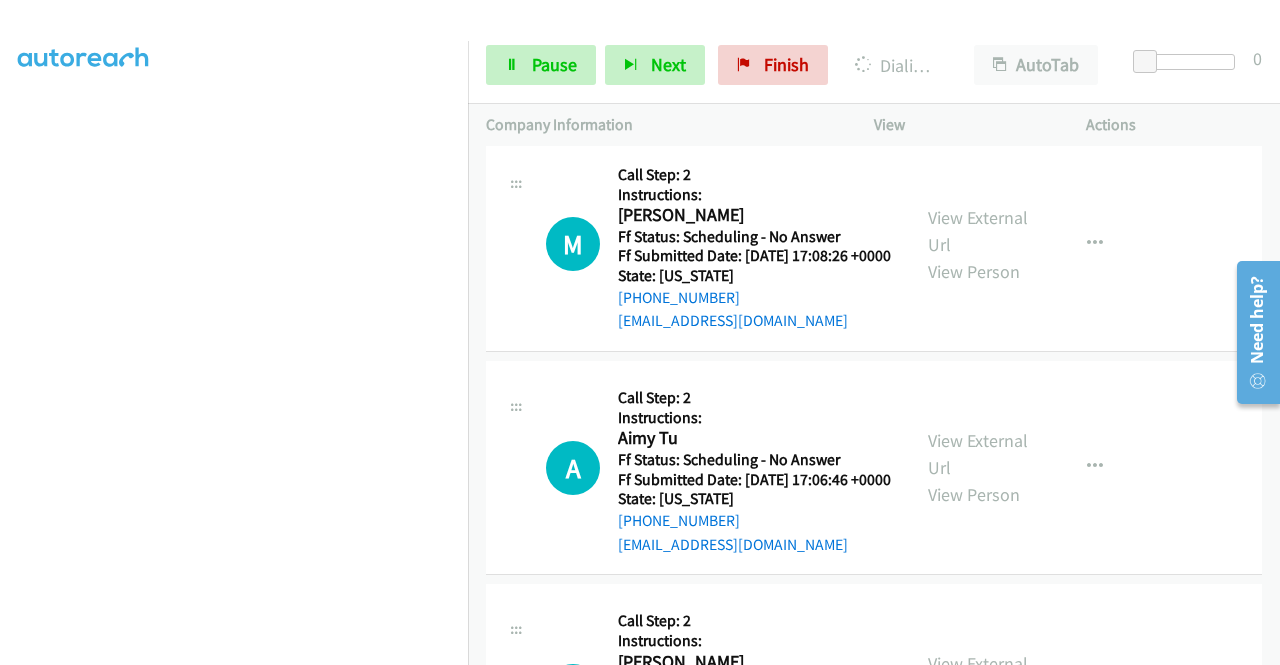 click on "View External Url" at bounding box center (978, -1132) 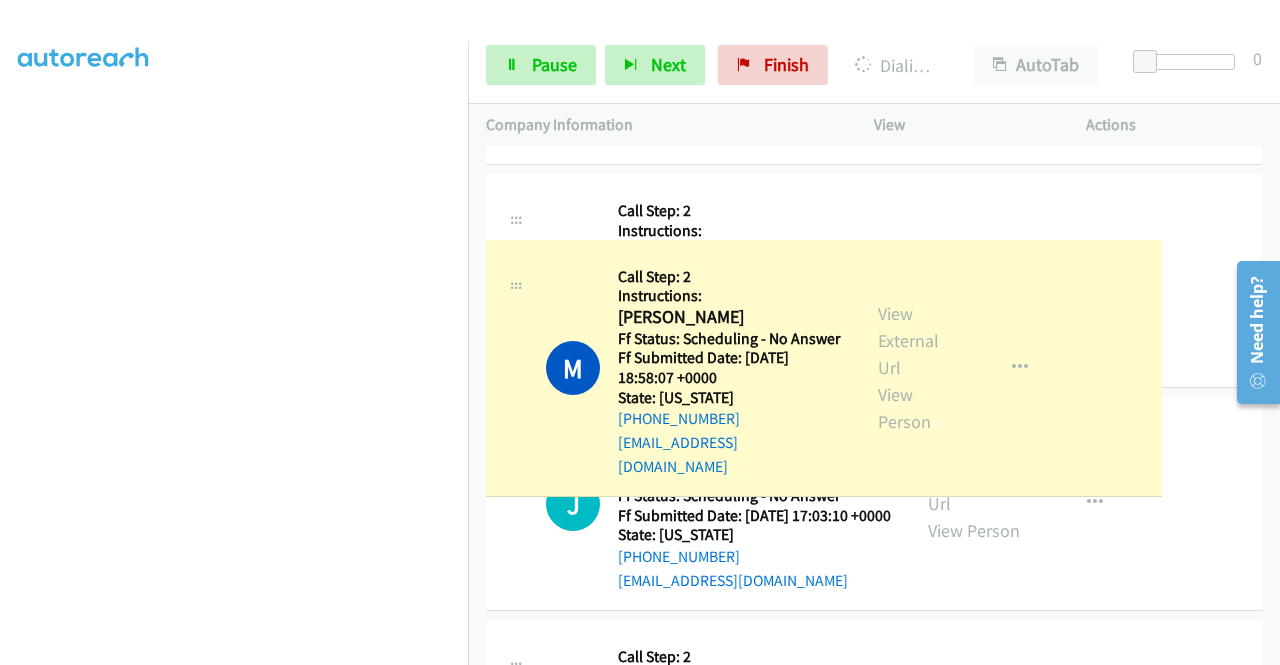 drag, startPoint x: 1204, startPoint y: 476, endPoint x: 1138, endPoint y: 476, distance: 66 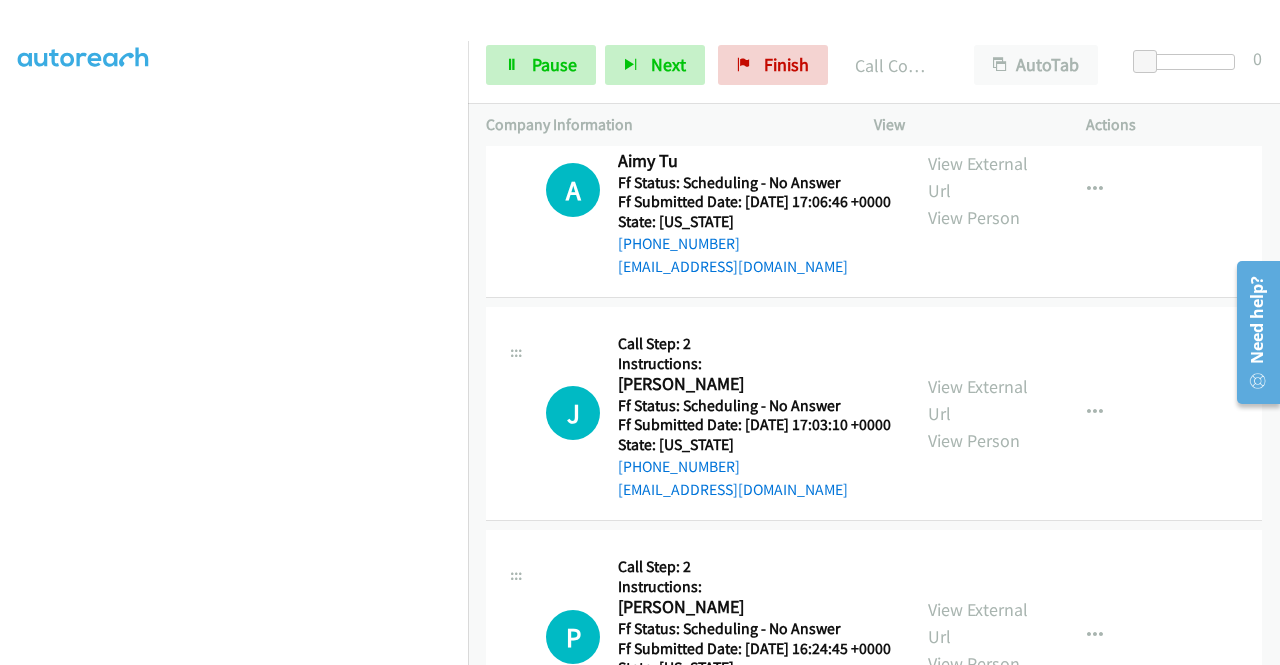 scroll, scrollTop: 28337, scrollLeft: 0, axis: vertical 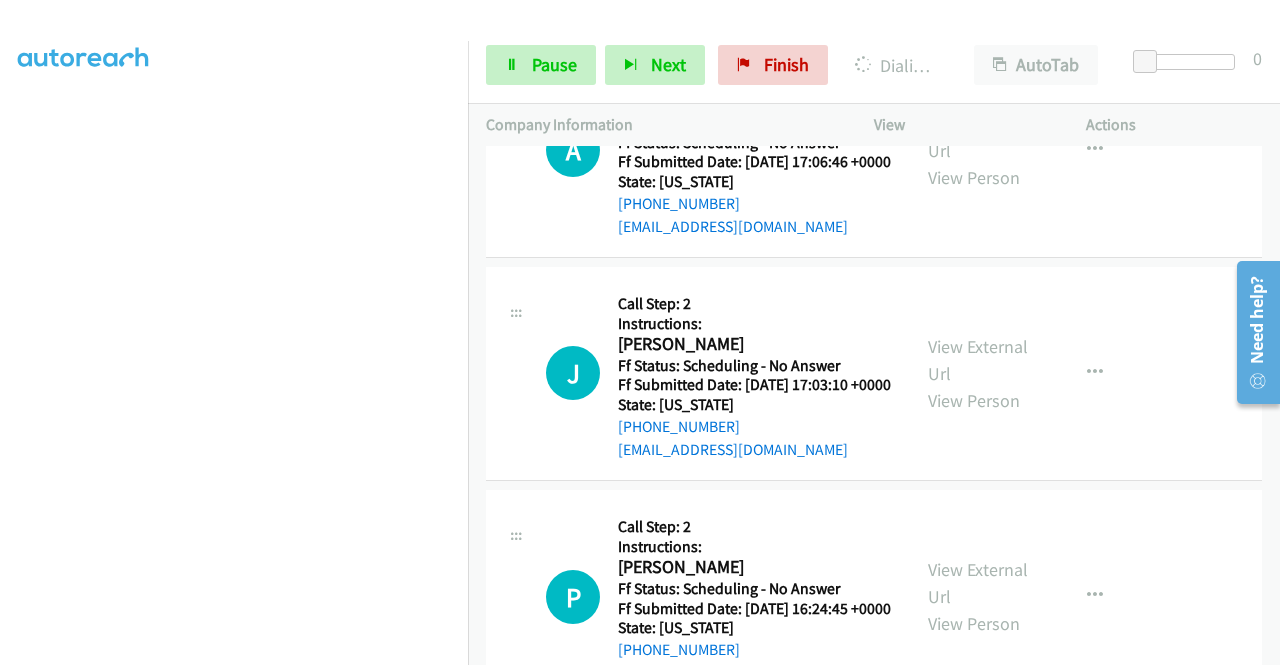 click on "View External Url" at bounding box center [978, -1226] 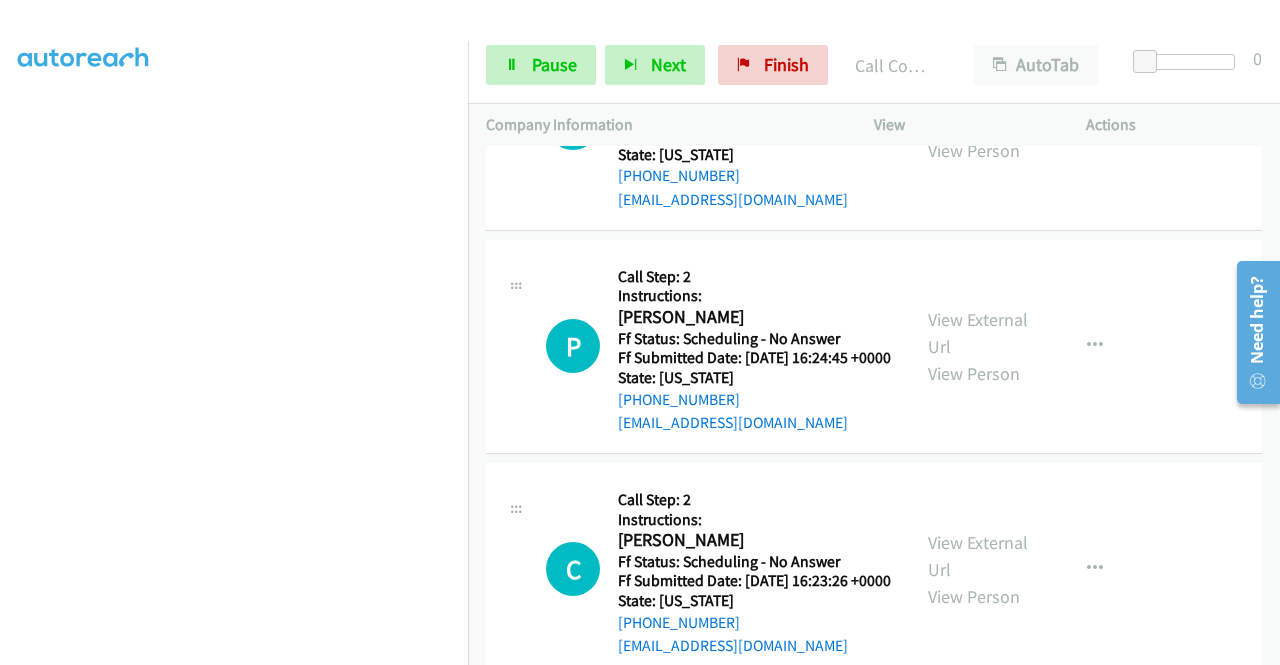 scroll, scrollTop: 28657, scrollLeft: 0, axis: vertical 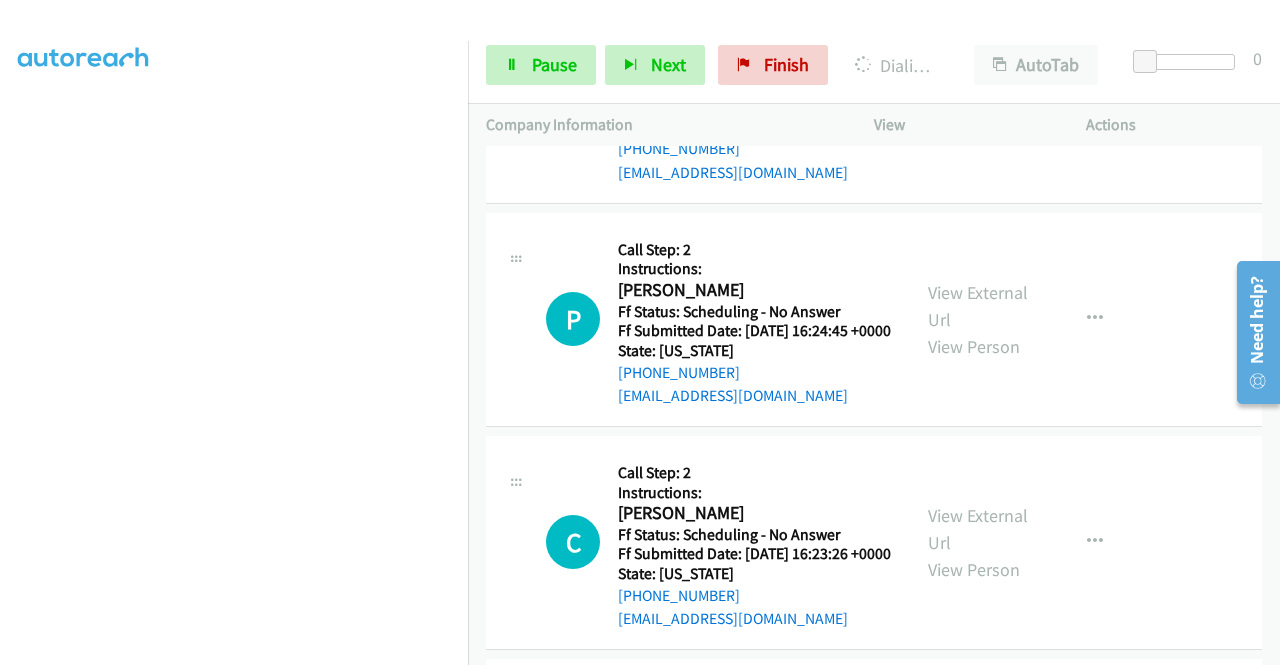 click on "View External Url" at bounding box center (978, -1268) 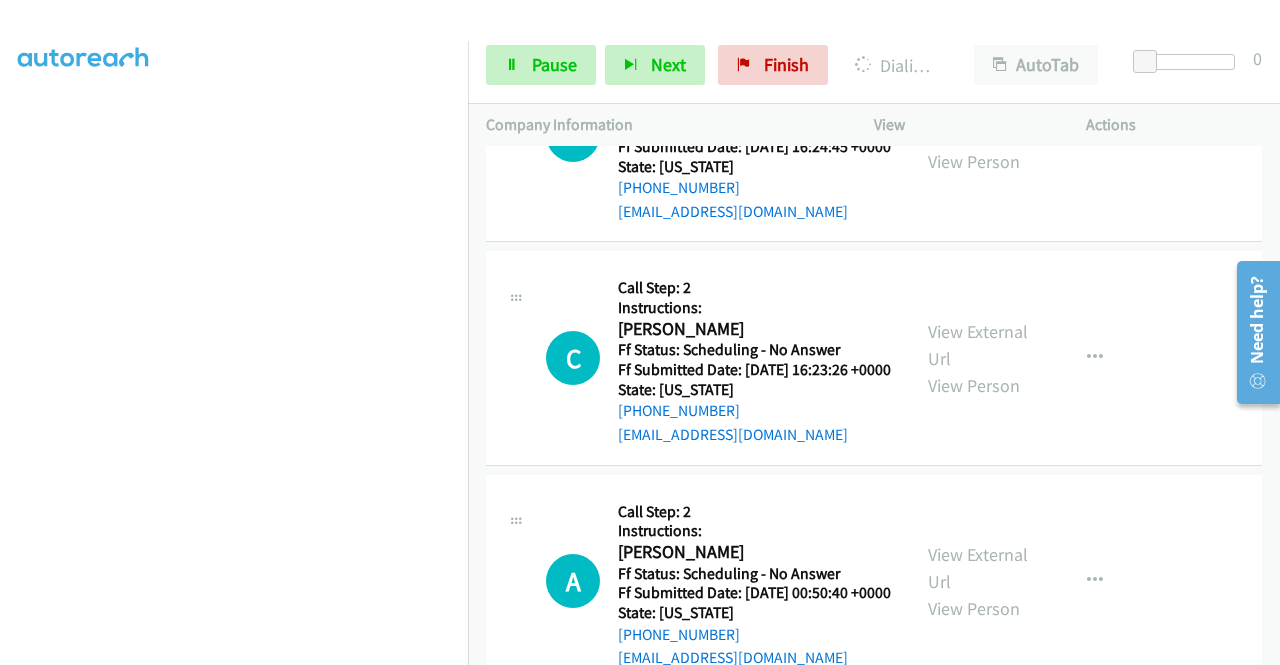 scroll, scrollTop: 28990, scrollLeft: 0, axis: vertical 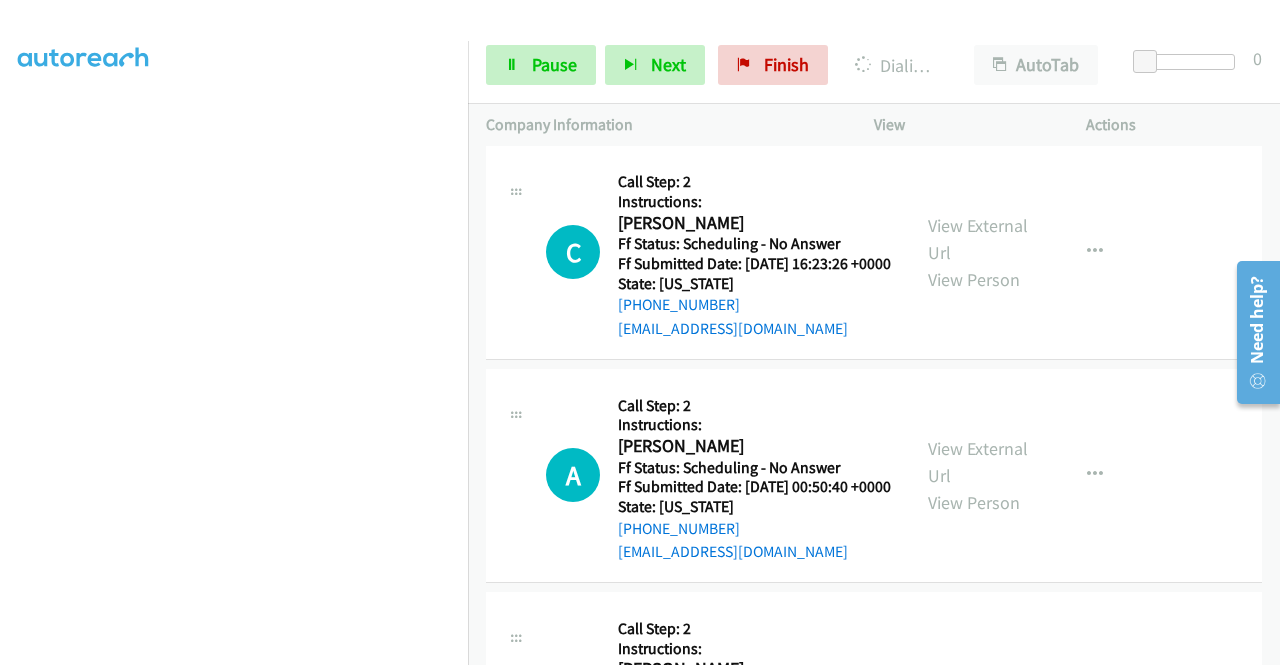 click on "View External Url
View Person" at bounding box center (980, -1311) 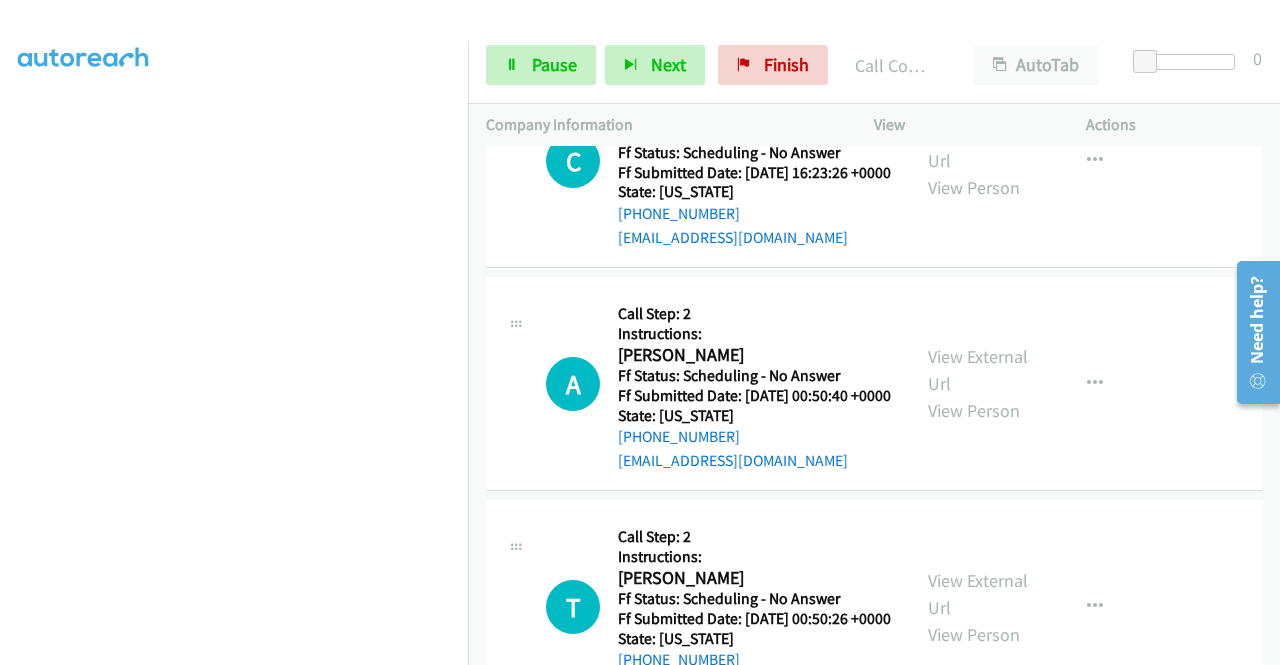 scroll, scrollTop: 29217, scrollLeft: 0, axis: vertical 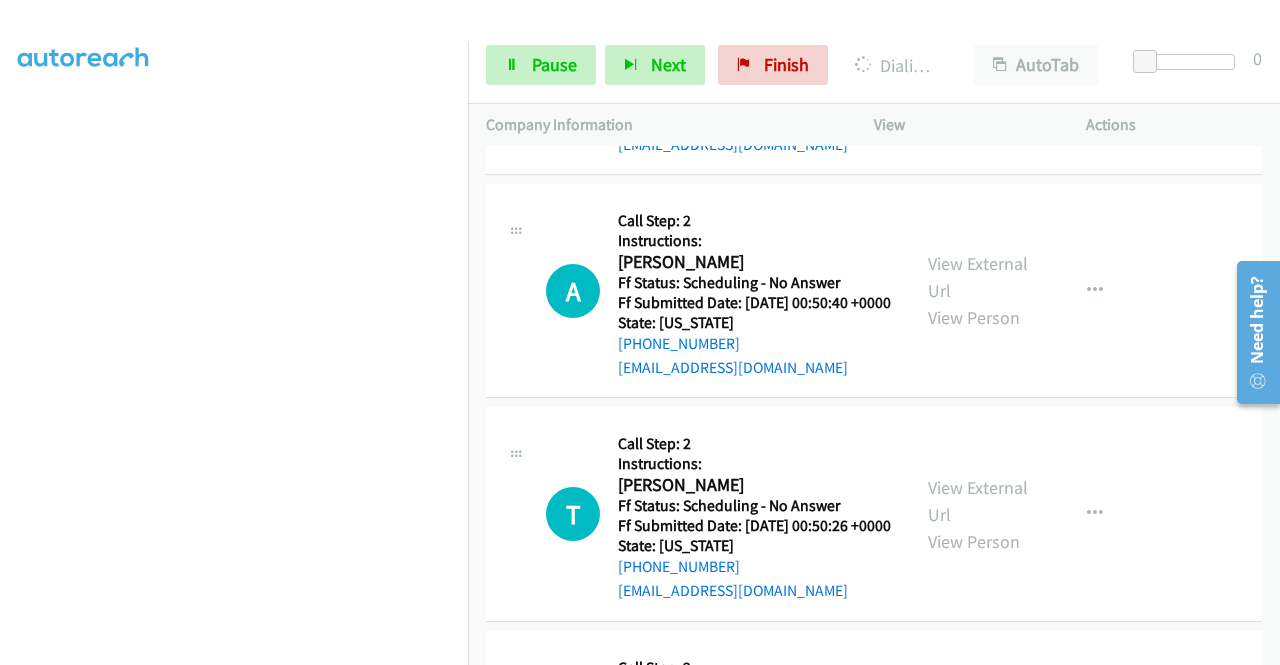 click on "View External Url" at bounding box center [978, -1285] 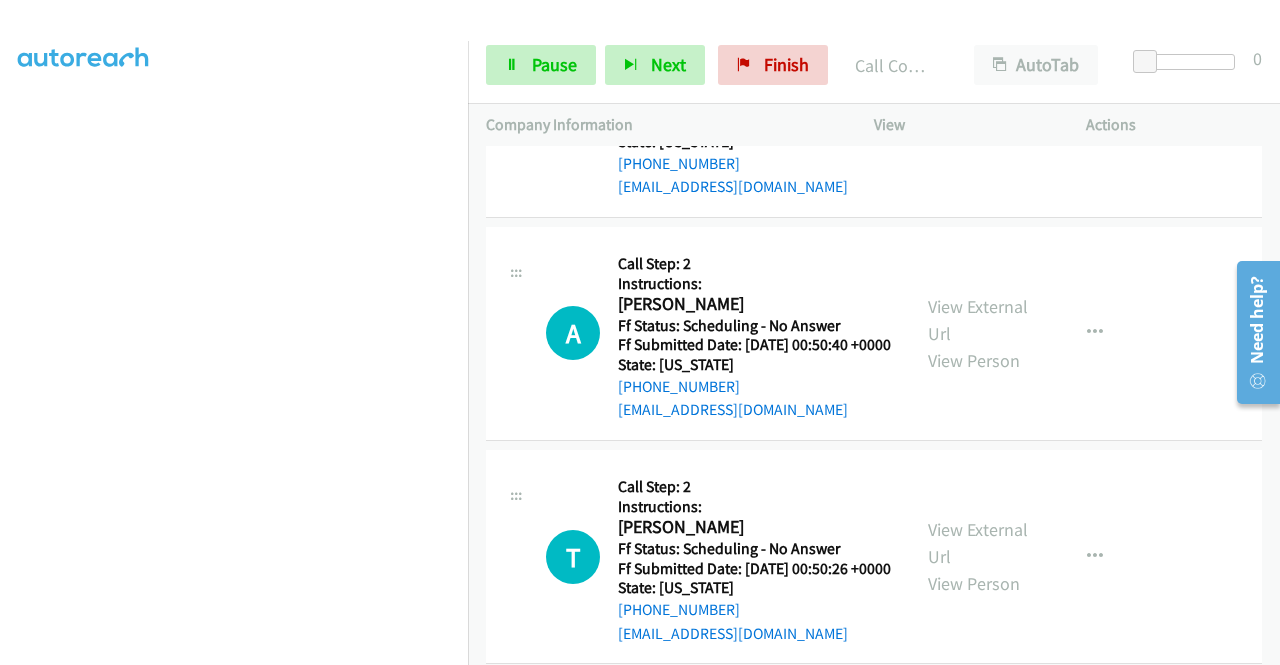 click on "T
Callback Scheduled
Call Step: 2
Instructions:
[PERSON_NAME]
America/Los_Angeles
Ff Status: Scheduling - No Answer
Ff Submitted Date: [DATE] 17:15:17 +0000
State: [US_STATE]
[PHONE_NUMBER]
[EMAIL_ADDRESS][DOMAIN_NAME]
Call was successful?
View External Url
View Person
View External Url
Email
Schedule/Manage Callback
Skip Call
Add to do not call list" at bounding box center (874, -1006) 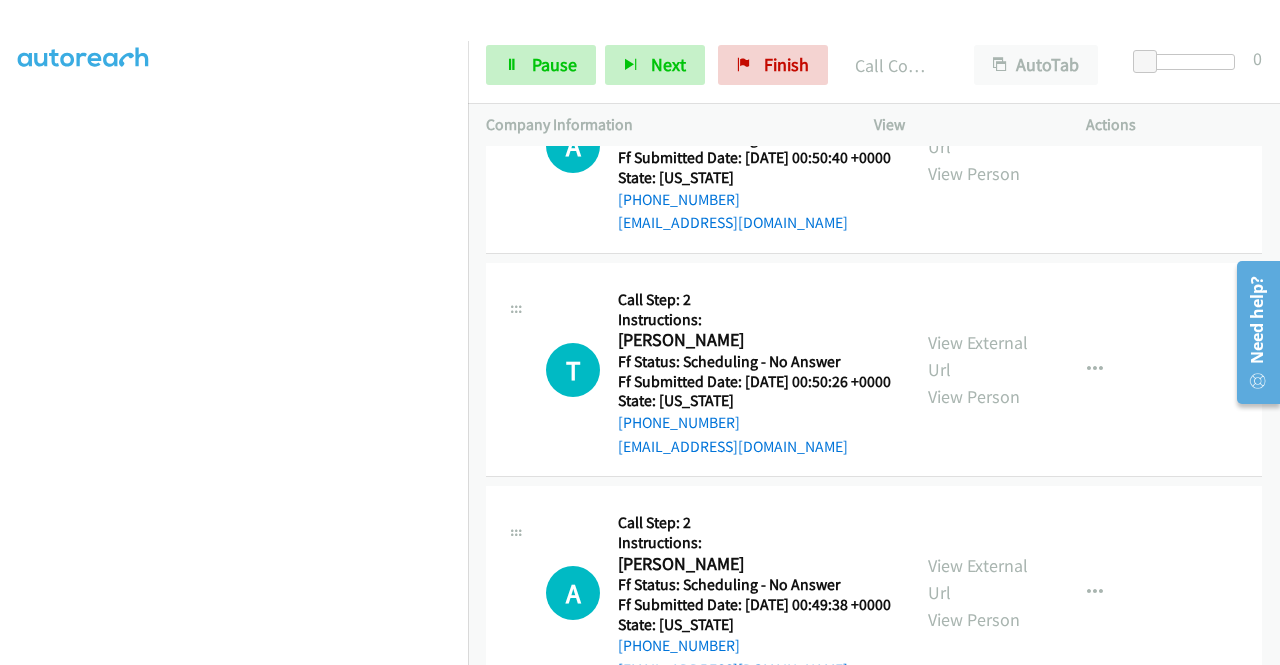 scroll, scrollTop: 29484, scrollLeft: 0, axis: vertical 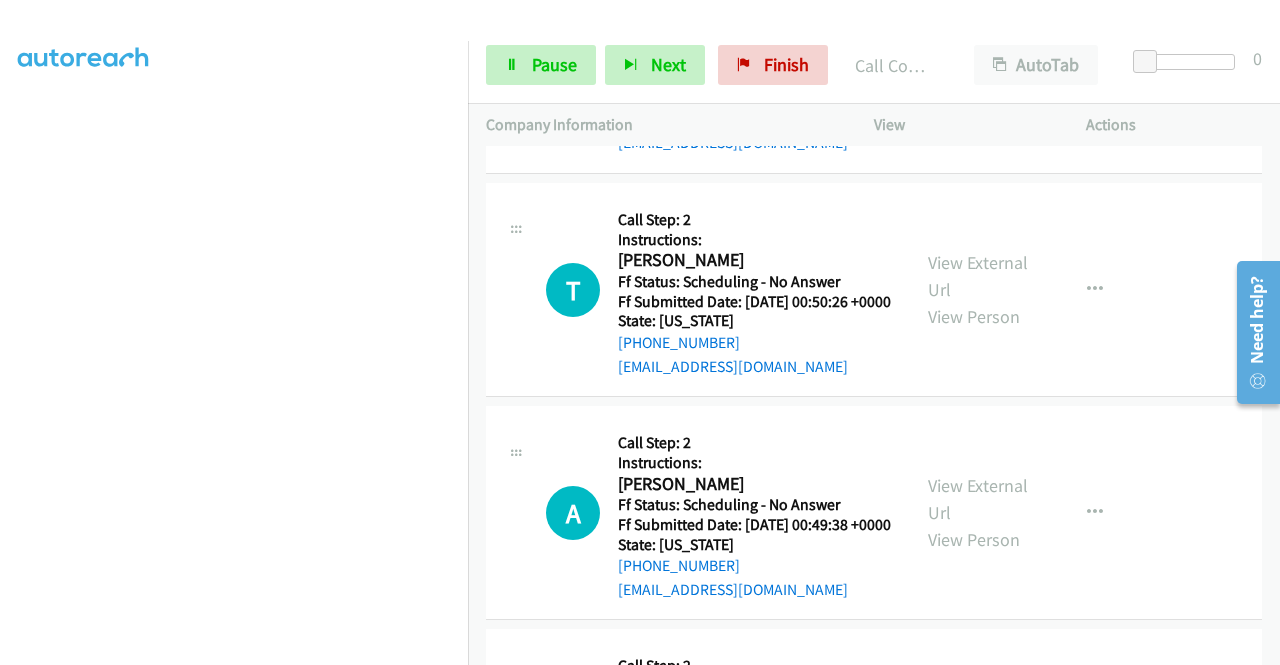 click on "View External Url" at bounding box center (978, -1286) 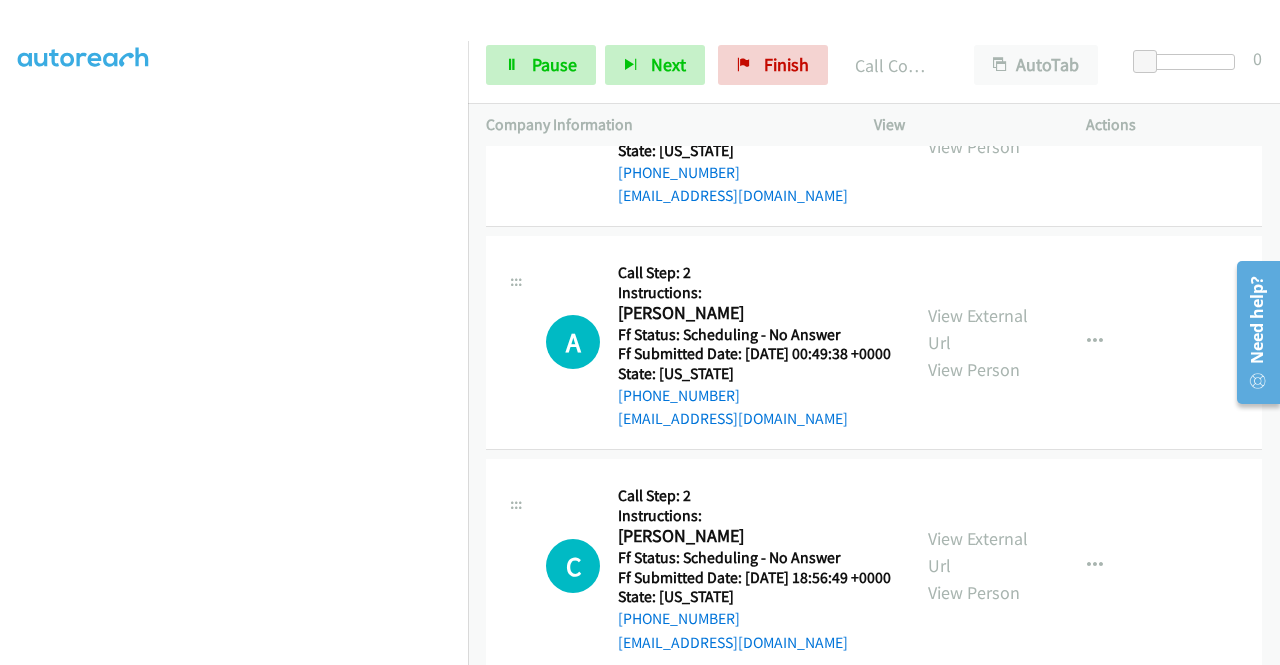 scroll, scrollTop: 29777, scrollLeft: 0, axis: vertical 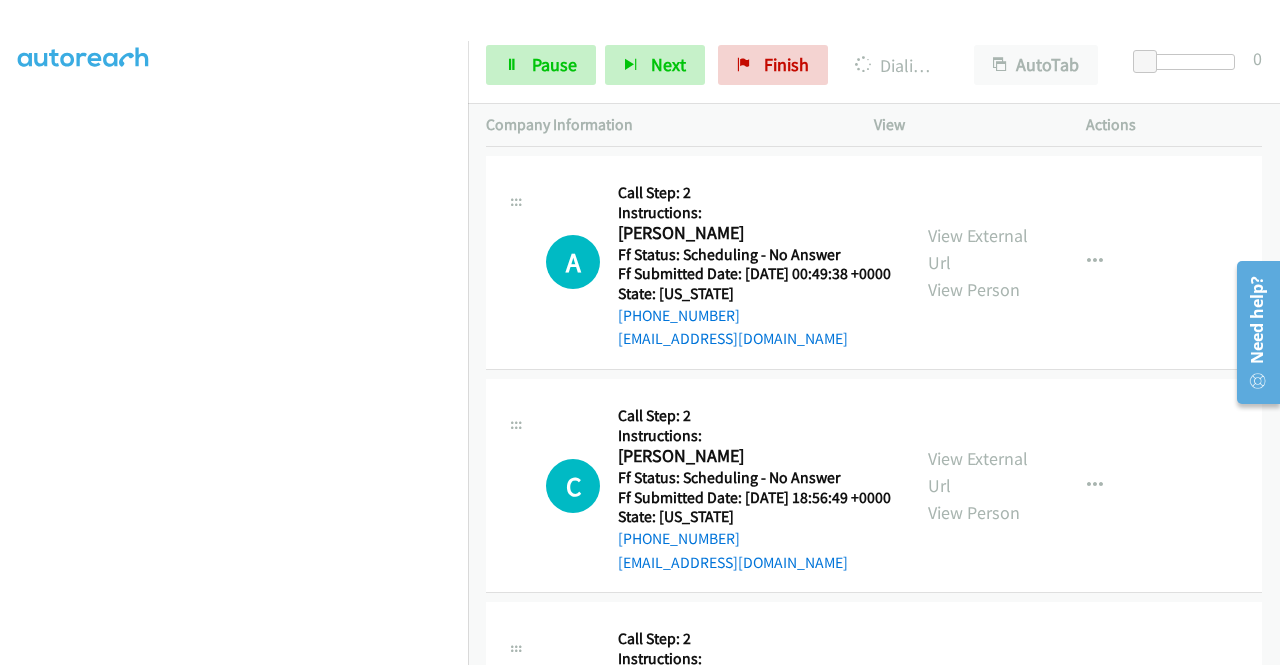 click on "View External Url" at bounding box center (978, -1313) 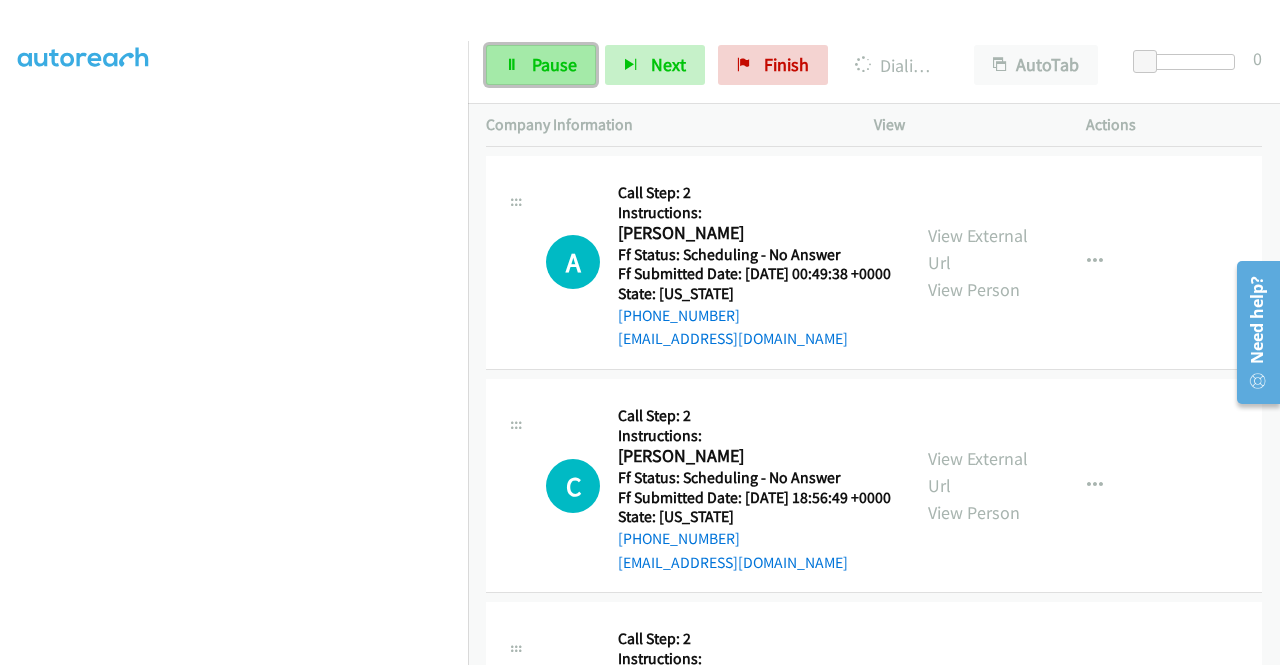 click on "Pause" at bounding box center [541, 65] 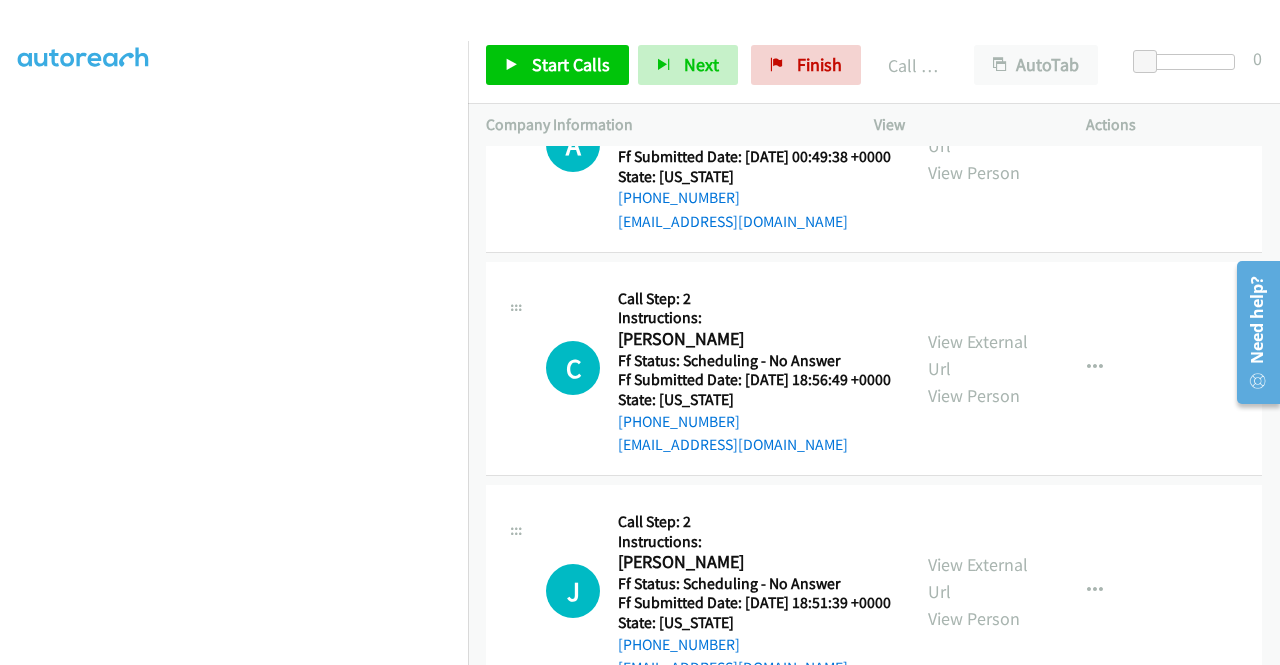 scroll, scrollTop: 29977, scrollLeft: 0, axis: vertical 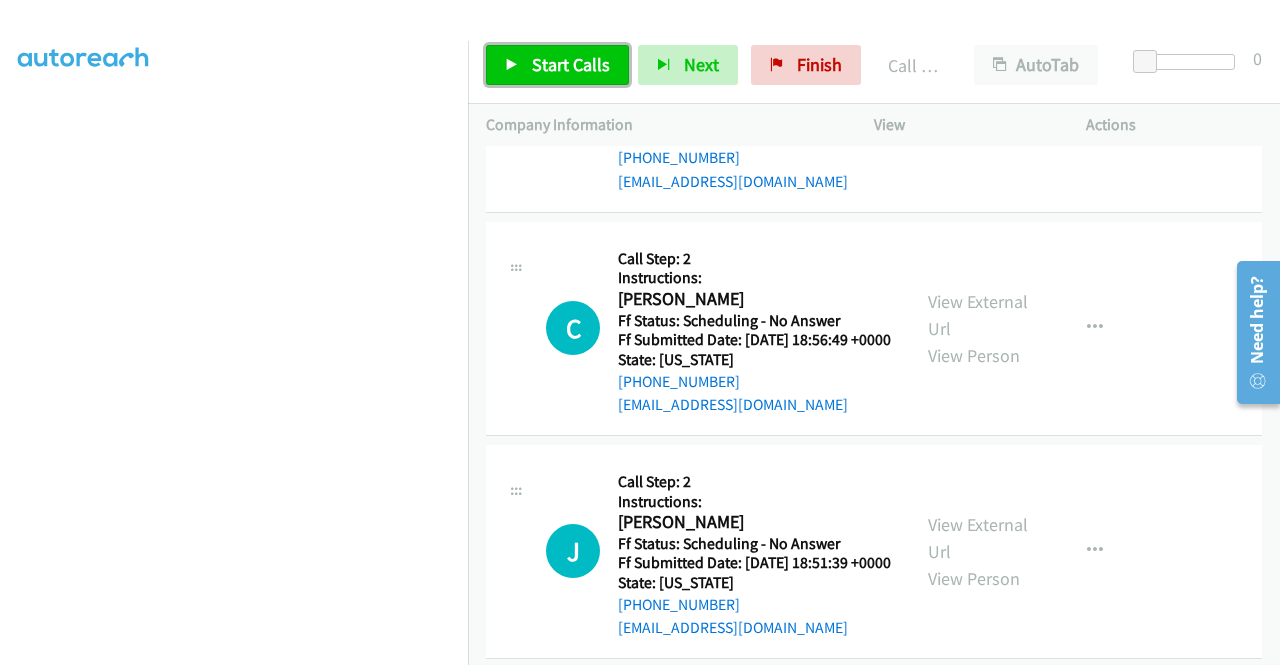 click on "Start Calls" at bounding box center [557, 65] 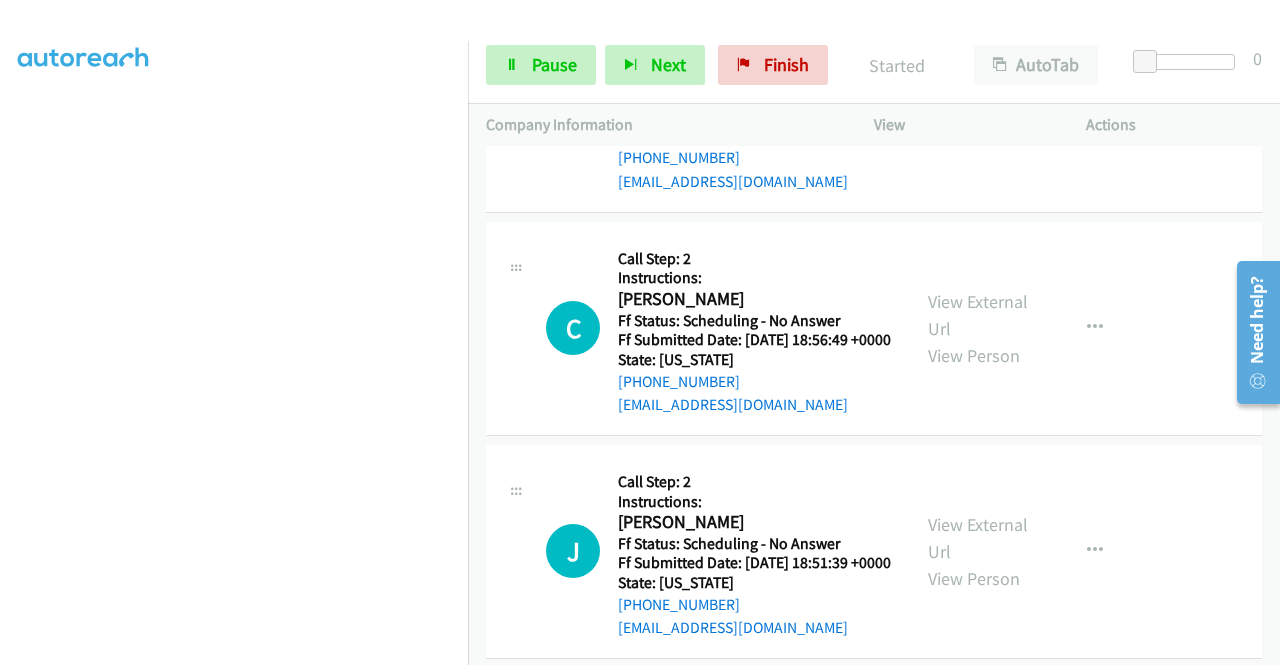 click on "Call was successful?" at bounding box center [685, -1381] 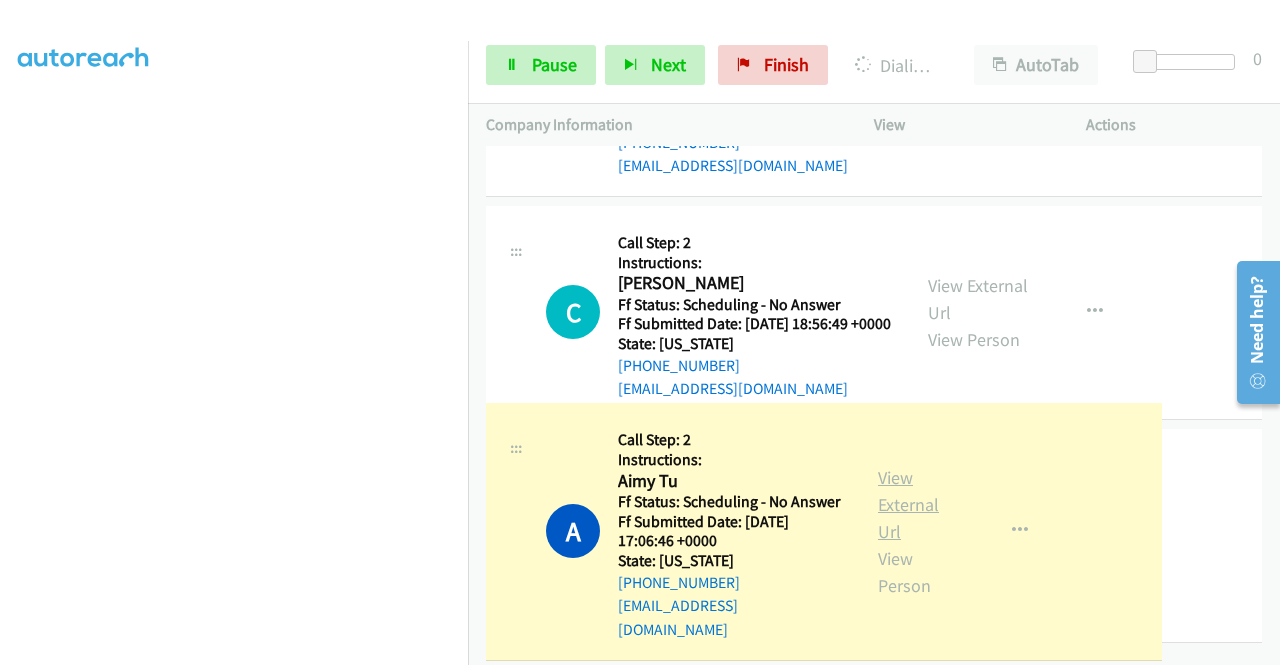 drag, startPoint x: 937, startPoint y: 301, endPoint x: 937, endPoint y: 289, distance: 12 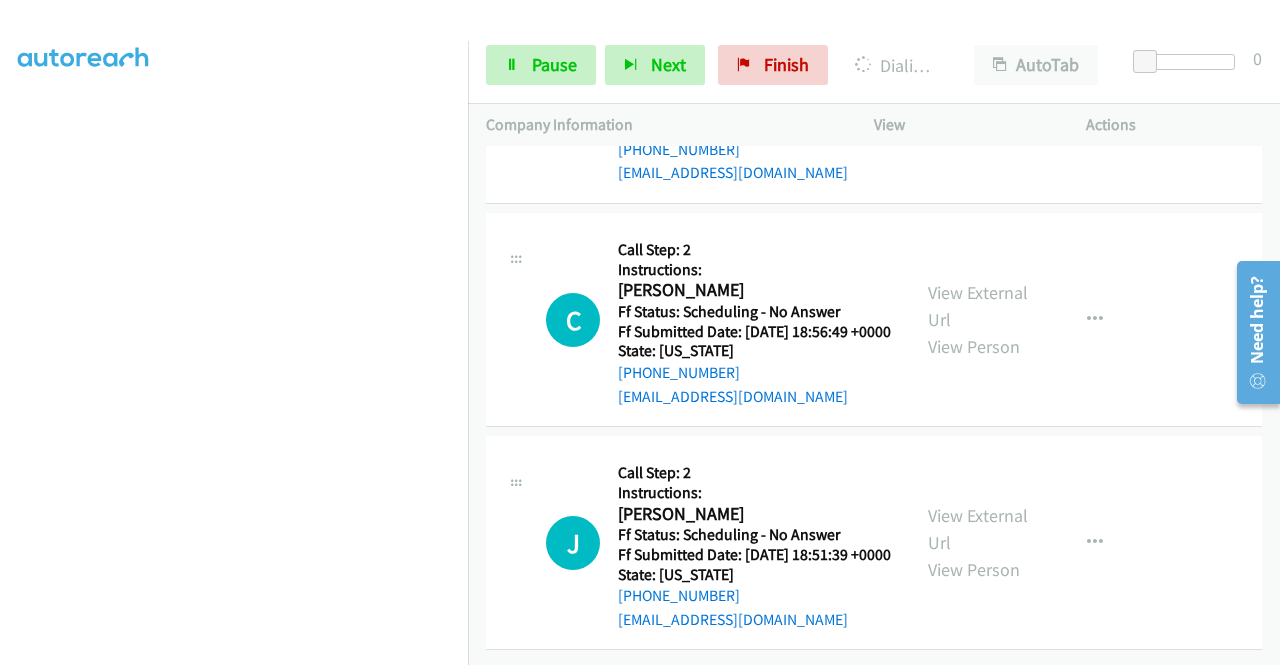 click on "View External Url
View Person
View External Url
Email
Schedule/Manage Callback
Skip Call
Add to do not call list" at bounding box center (1025, -1243) 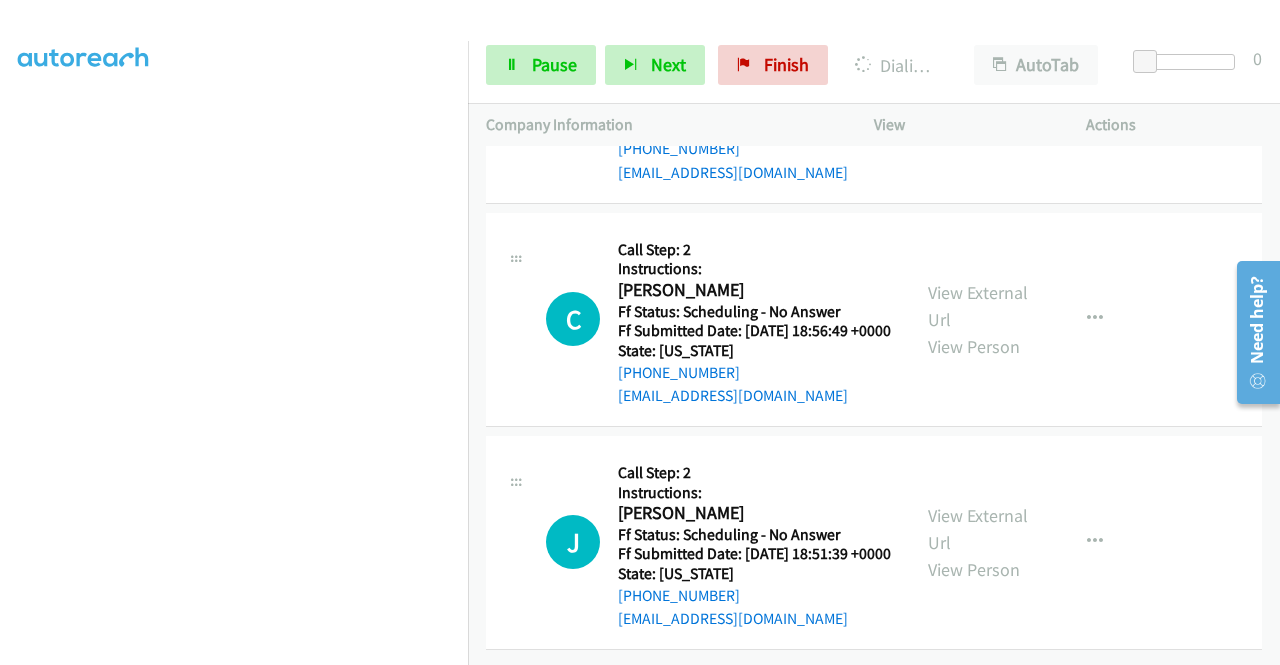 click on "View External Url" at bounding box center [978, -1033] 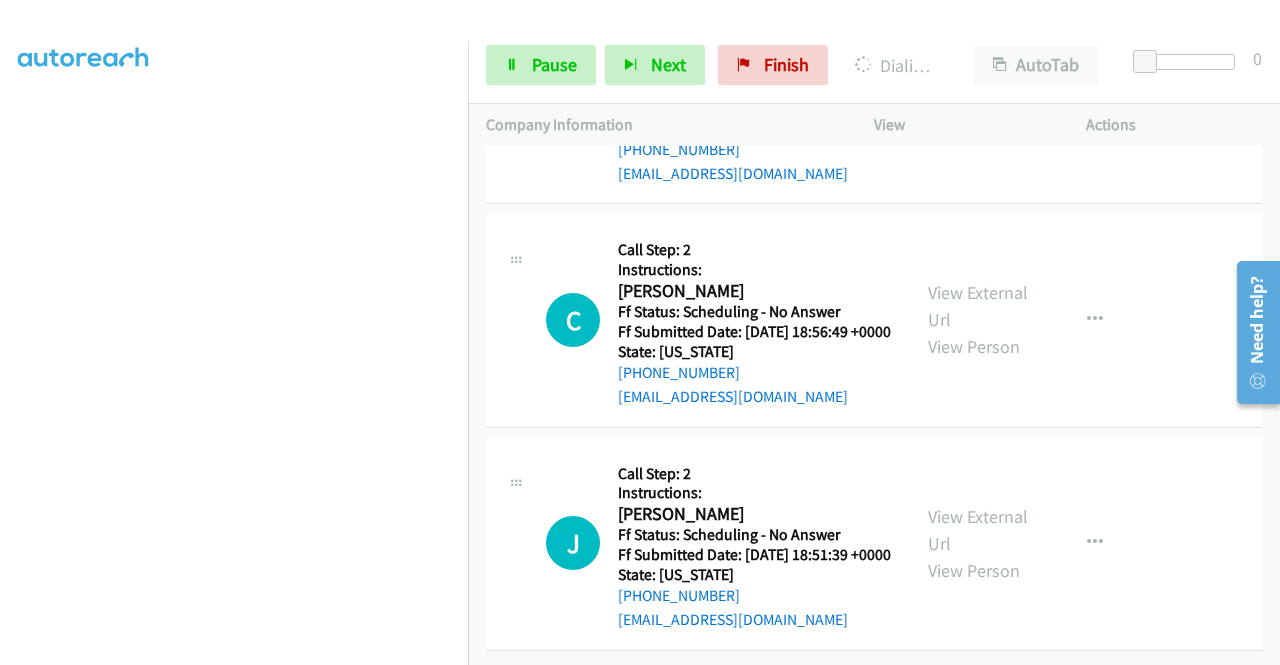 scroll, scrollTop: 30390, scrollLeft: 0, axis: vertical 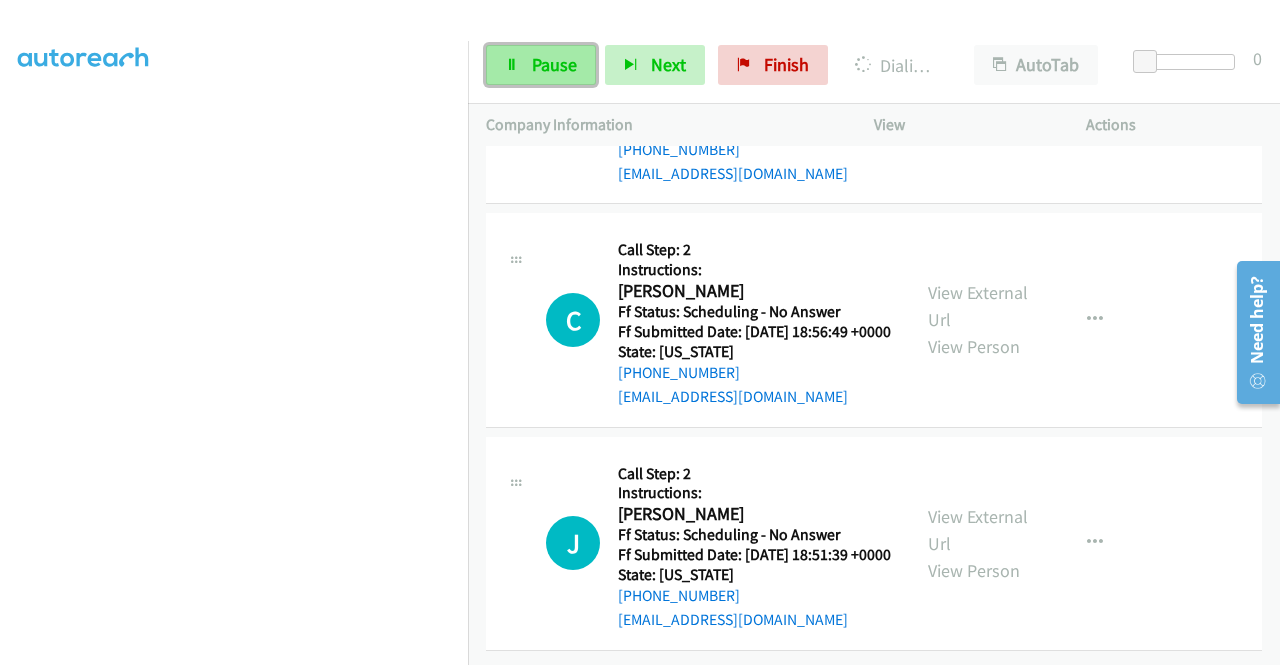 click on "Pause" at bounding box center (541, 65) 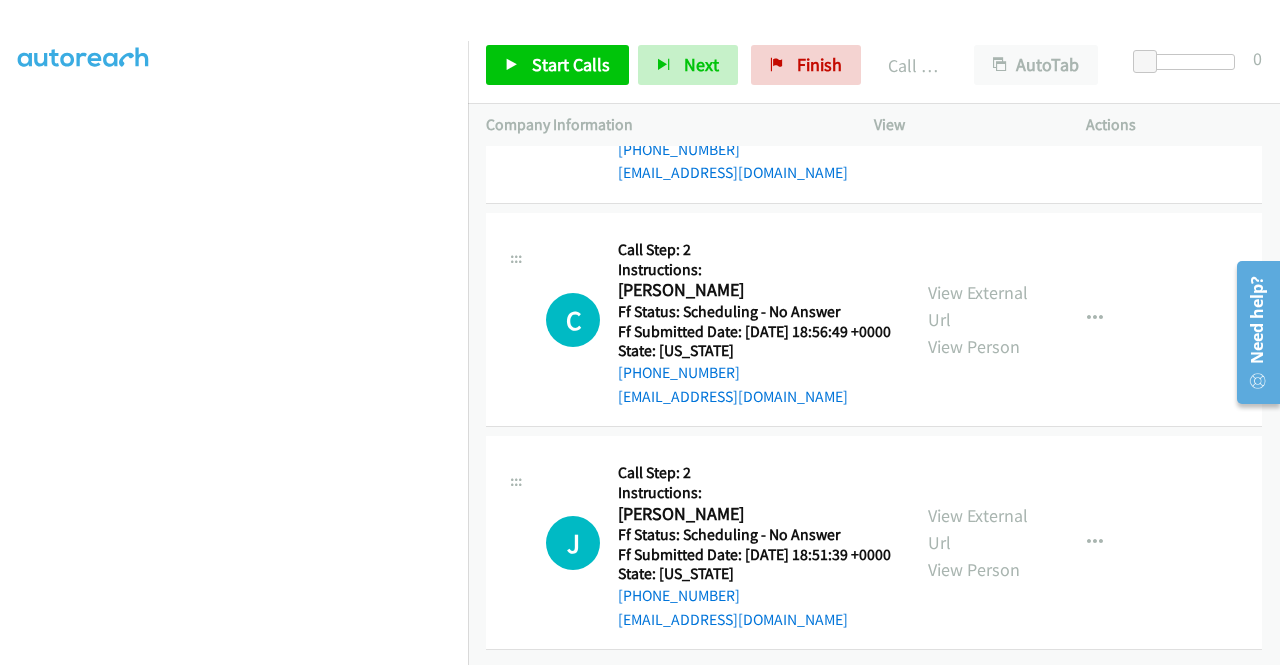 scroll, scrollTop: 30817, scrollLeft: 0, axis: vertical 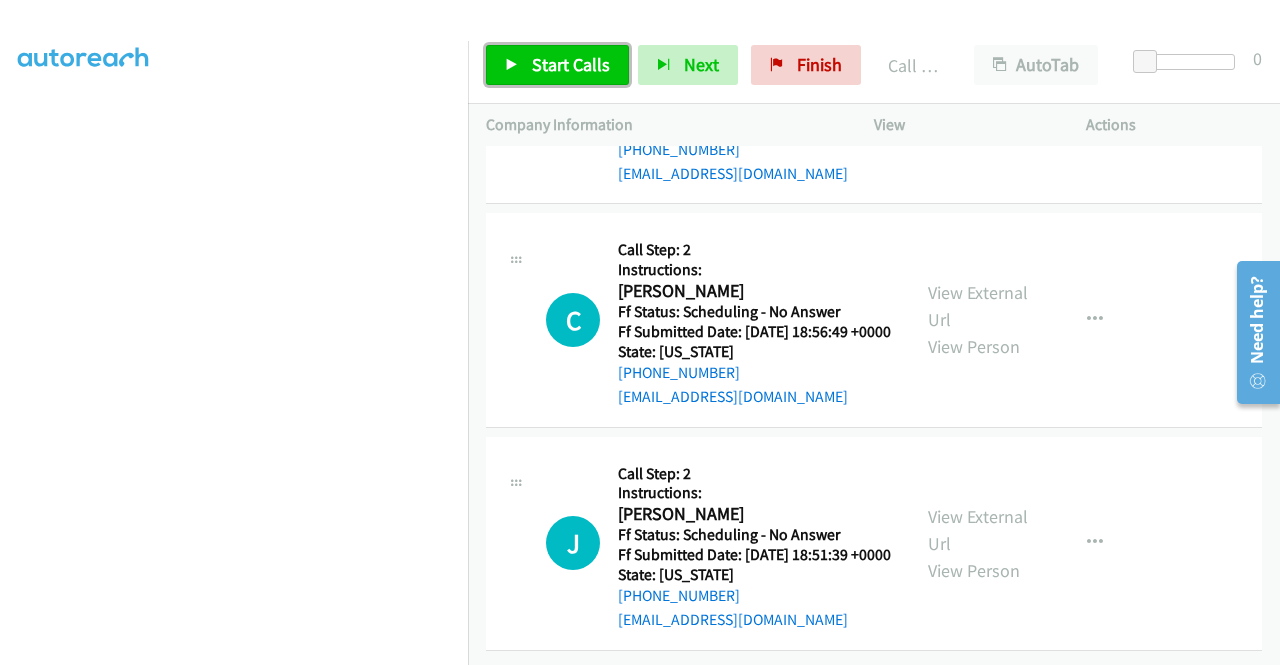 click on "Start Calls" at bounding box center [557, 65] 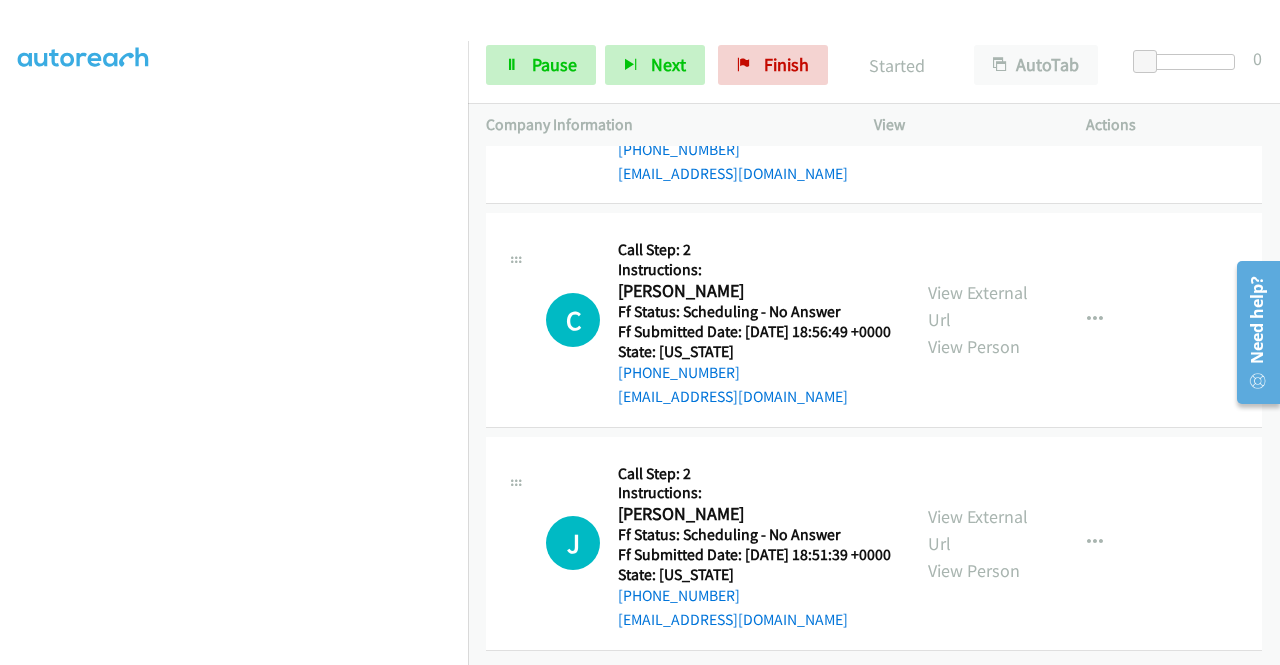 click on "Company Information" at bounding box center [662, 125] 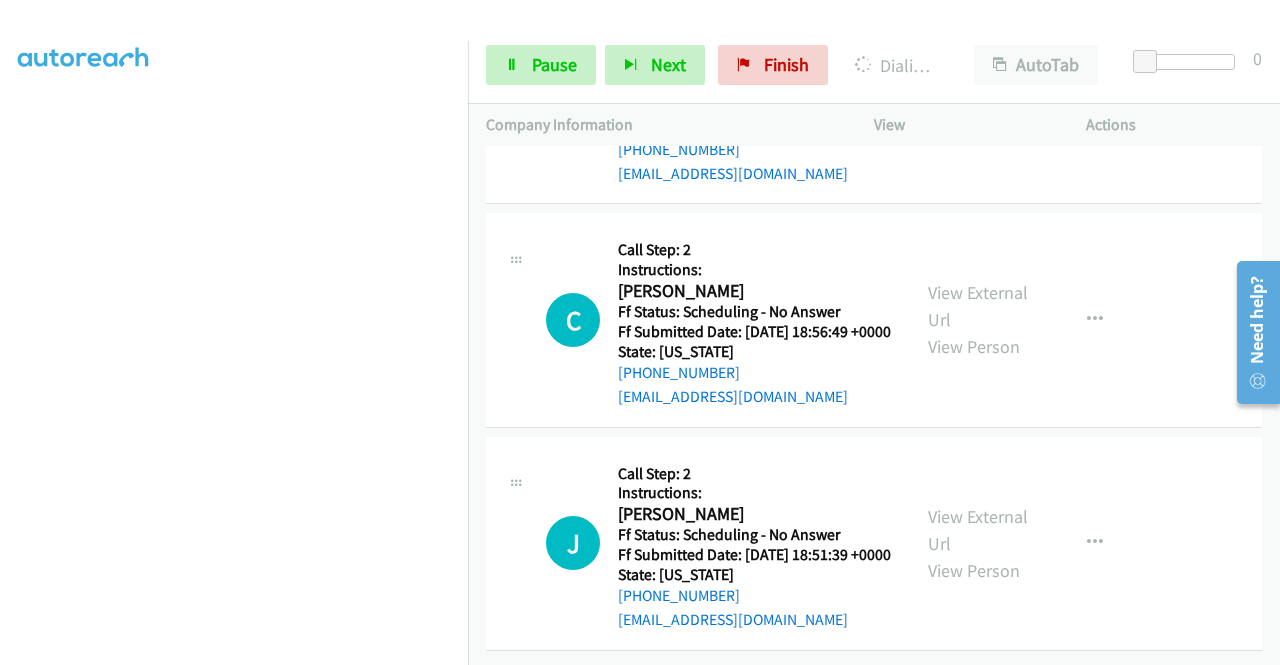 click on "View External Url" at bounding box center [978, -586] 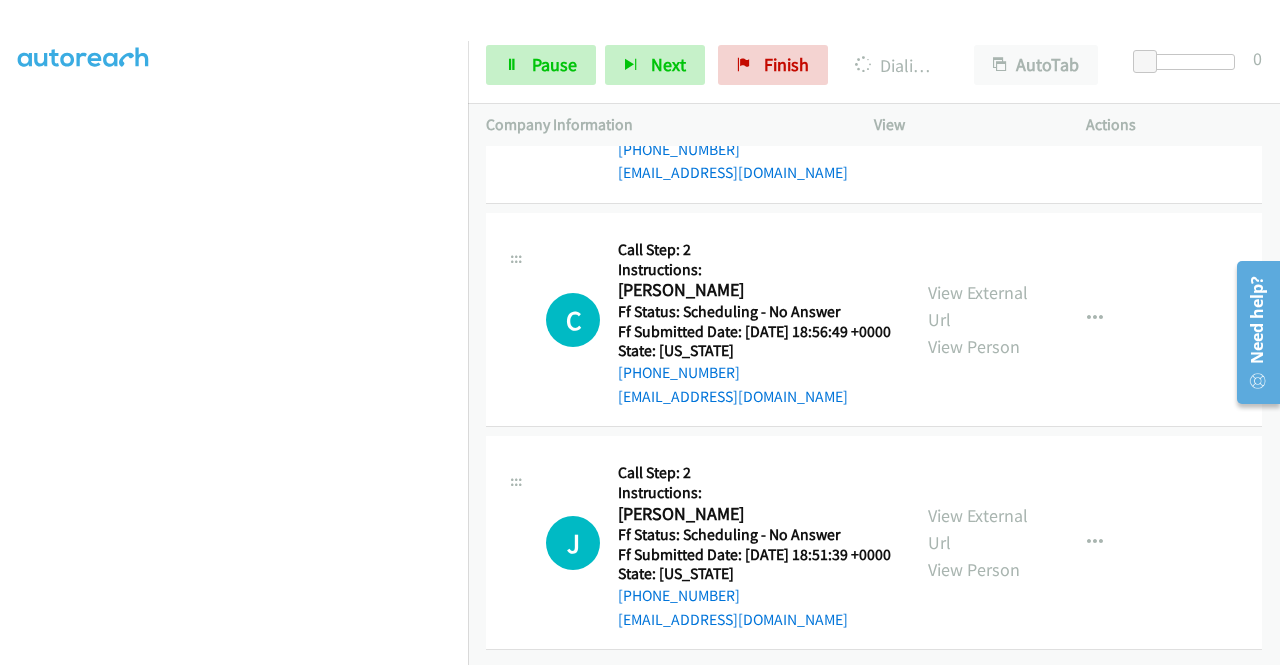 click on "View External Url" at bounding box center (978, -364) 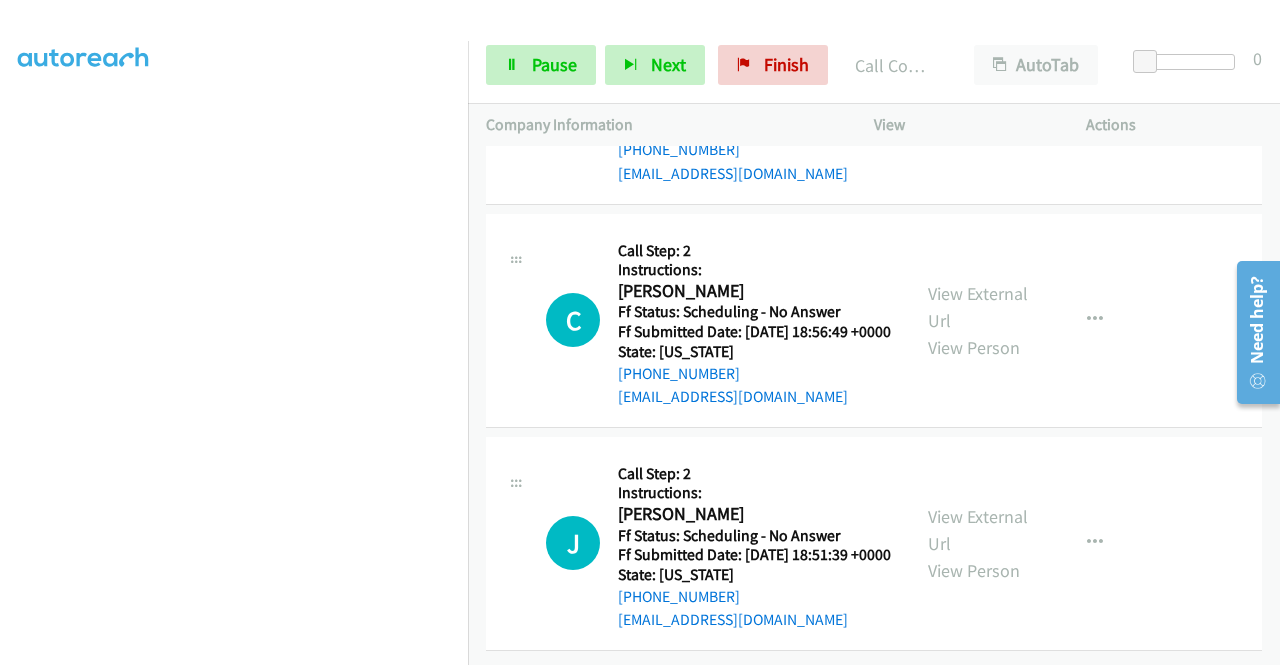 scroll, scrollTop: 31368, scrollLeft: 0, axis: vertical 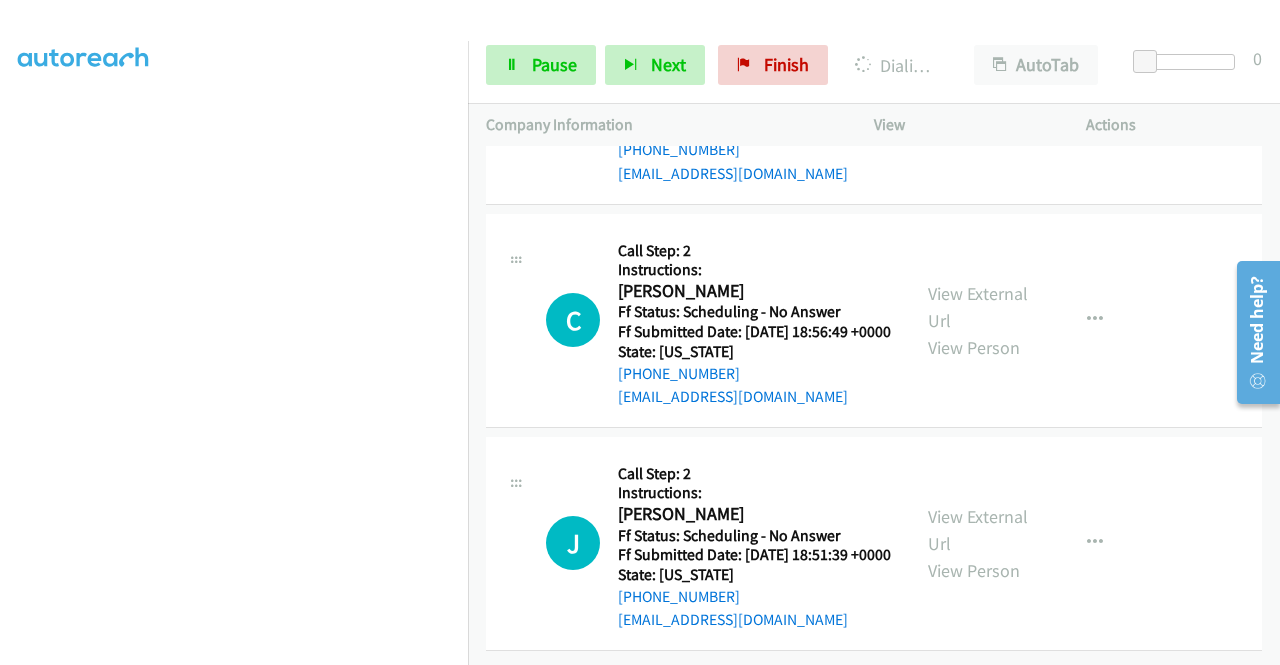 click on "View External Url" at bounding box center [978, -140] 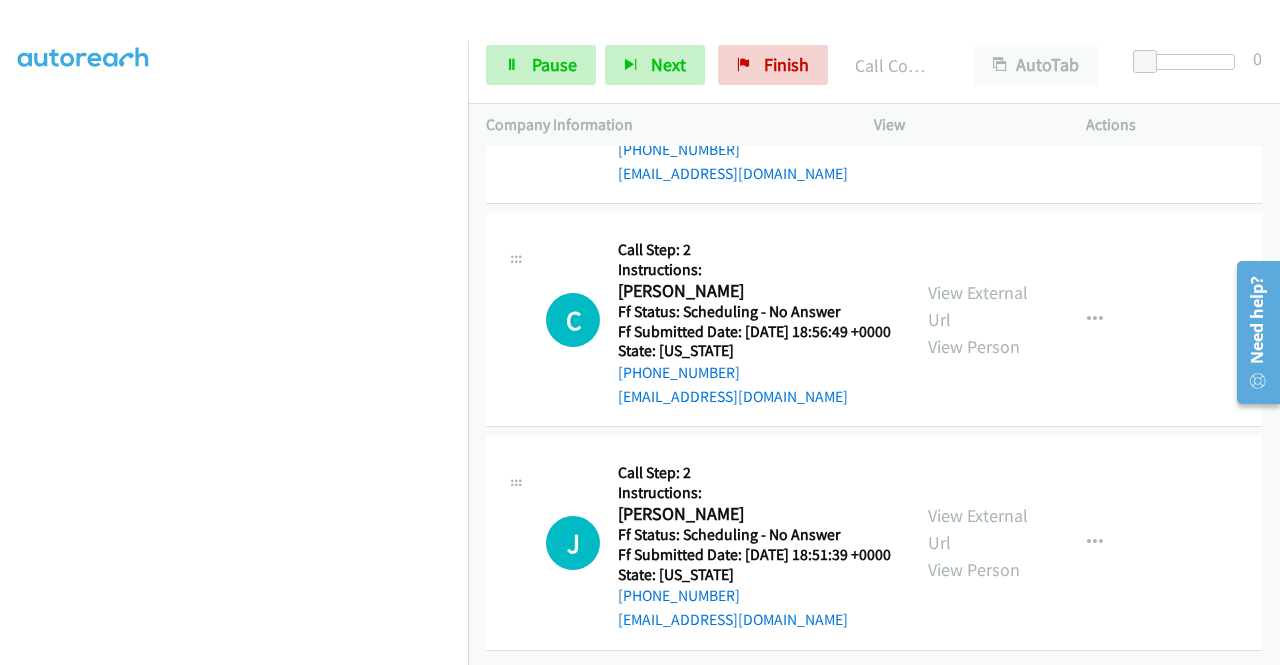 scroll, scrollTop: 31675, scrollLeft: 0, axis: vertical 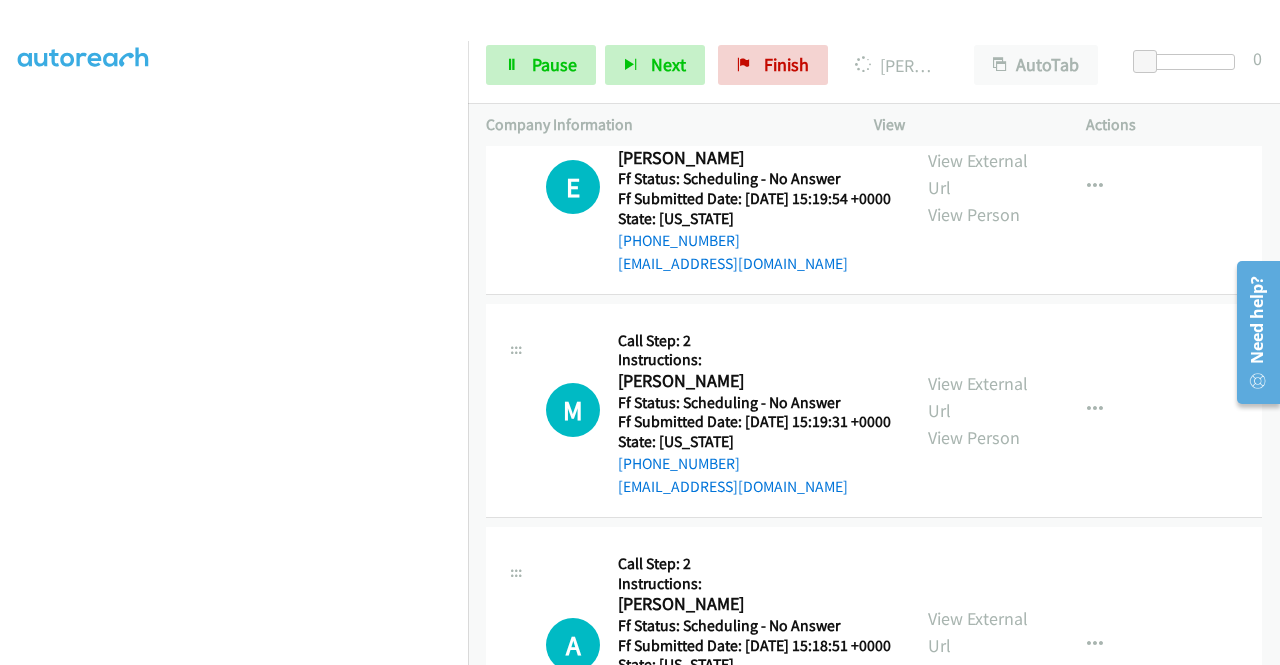 click on "View External Url" at bounding box center [978, -1436] 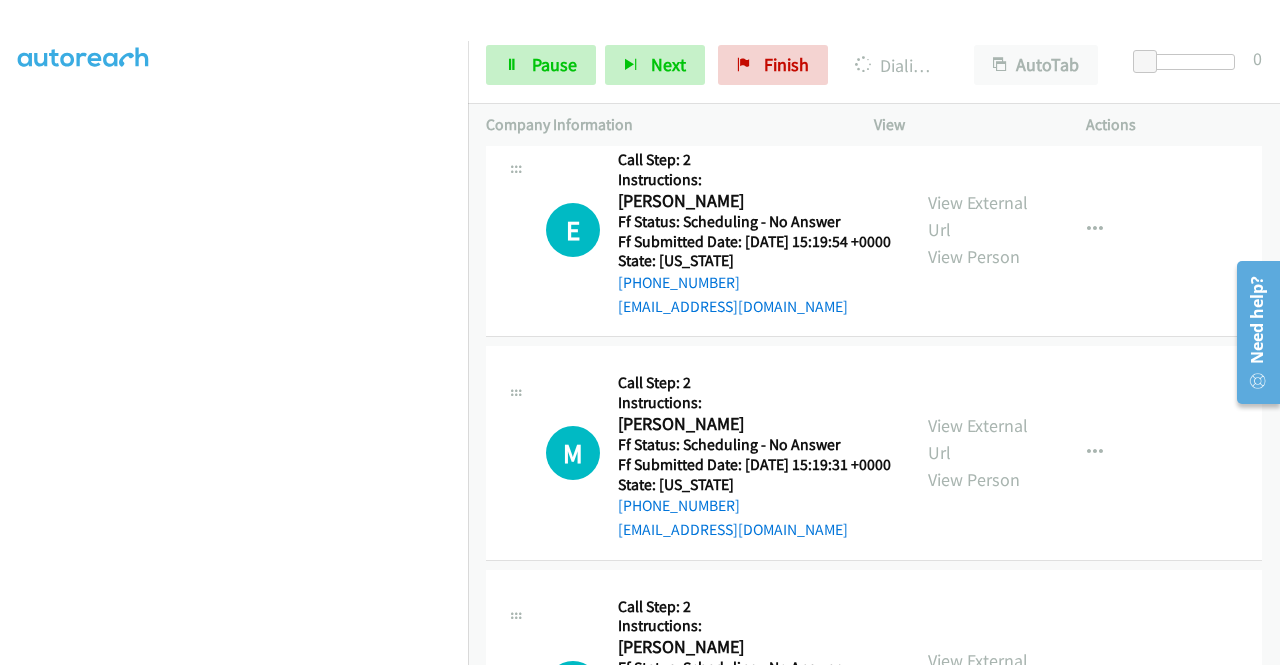 click on "View External Url
View Person
View External Url
Email
Schedule/Manage Callback
Skip Call
Add to do not call list" at bounding box center (1025, -1157) 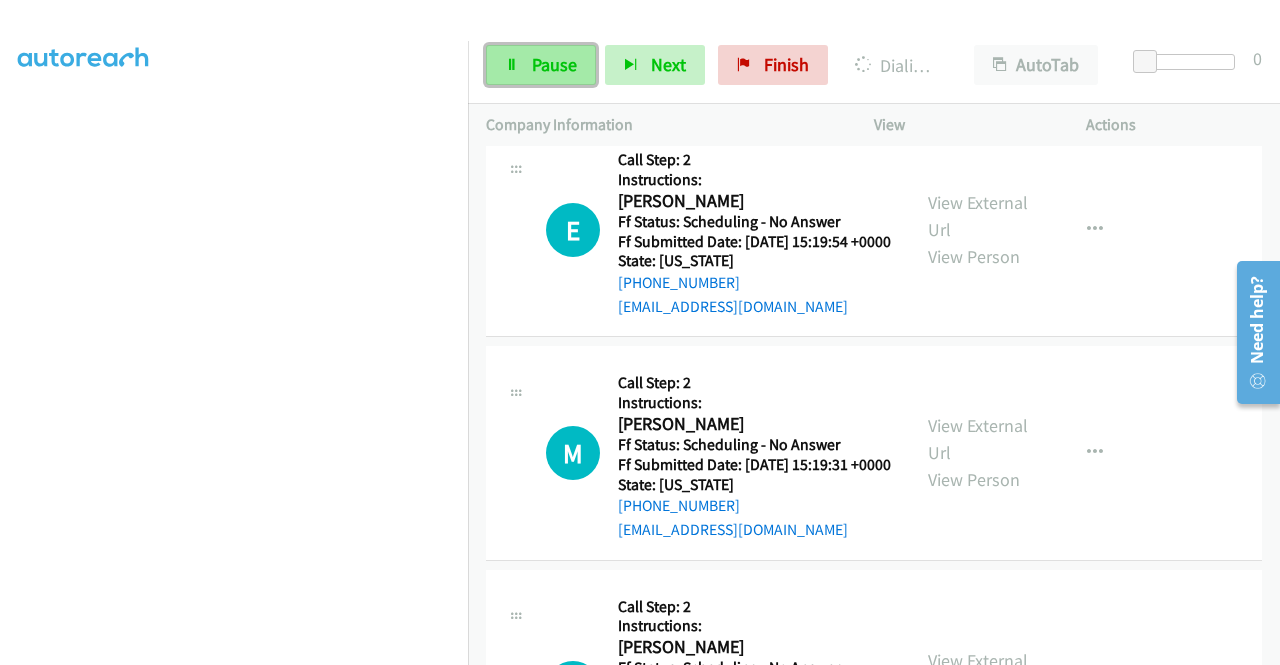 click on "Pause" at bounding box center (541, 65) 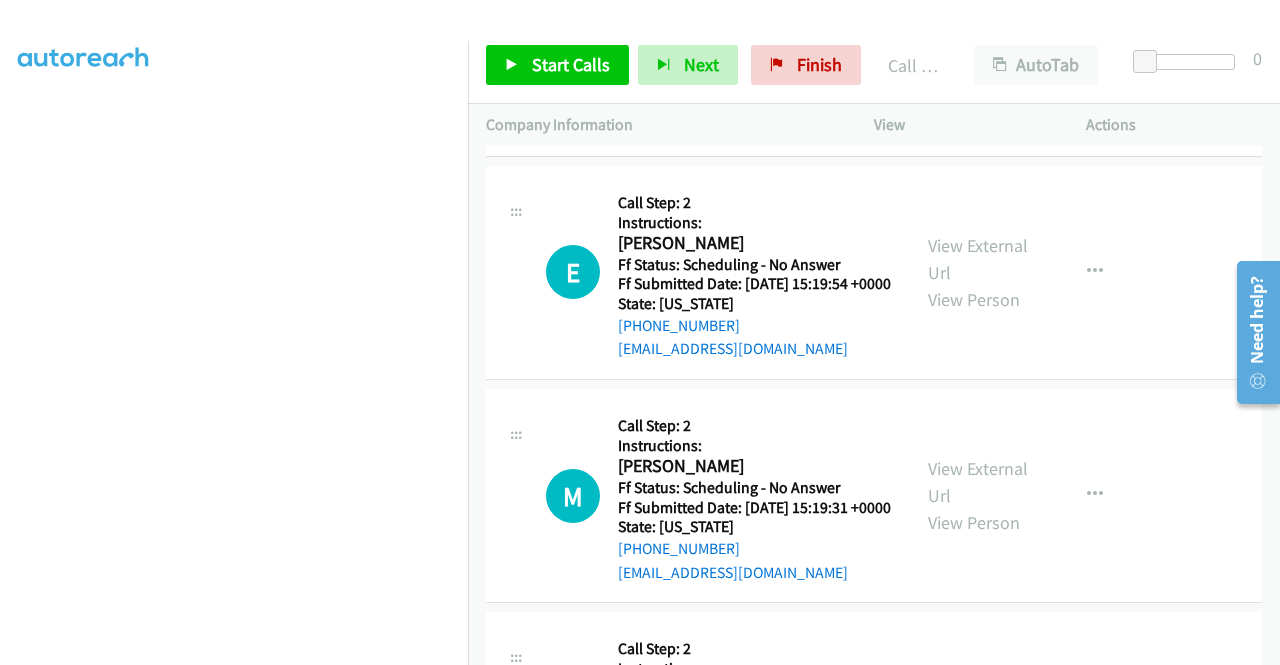 click on "[PHONE_NUMBER]
Call failed - Please reload the list and try again
The Callbar Failed to Load Please Open it and Reload the Page
Hmm something isn't quite right.. Please refresh the page
Hmm something isn't quite right.. Please refresh the page
No records are currently dialable. We'll auto-refresh when new records are added or you can switch to another list or campaign.
Loading New Records ...
D
Callback Scheduled
Call Step: 2
Instructions:
[PERSON_NAME]
America/[GEOGRAPHIC_DATA]
Ff Status: Scheduling - No Answer
Ff Submitted Date: [DATE] 17:32:35 +0000
State: [US_STATE]
[PHONE_NUMBER]
[EMAIL_ADDRESS][DOMAIN_NAME]
Call was successful?
View External Url
View Person
View External Url
Email
Schedule/Manage Callback
Skip Call
Add to do not call list
G
Call Step: 2" at bounding box center [874, 405] 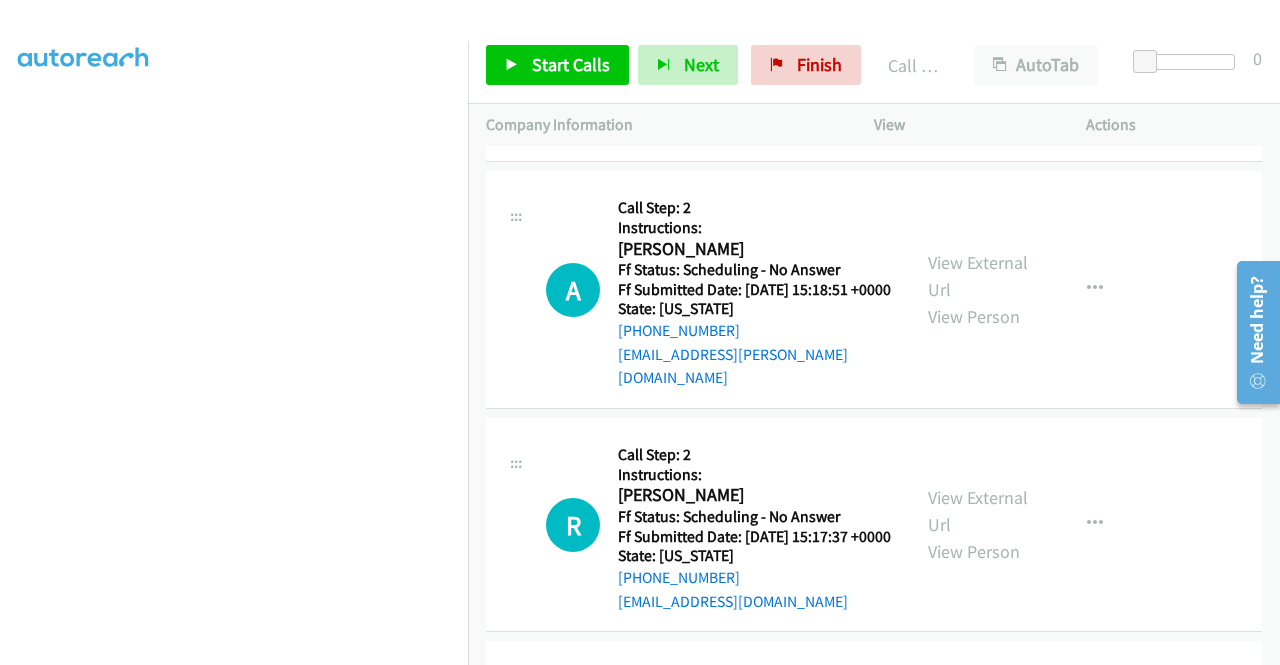 scroll, scrollTop: 33144, scrollLeft: 0, axis: vertical 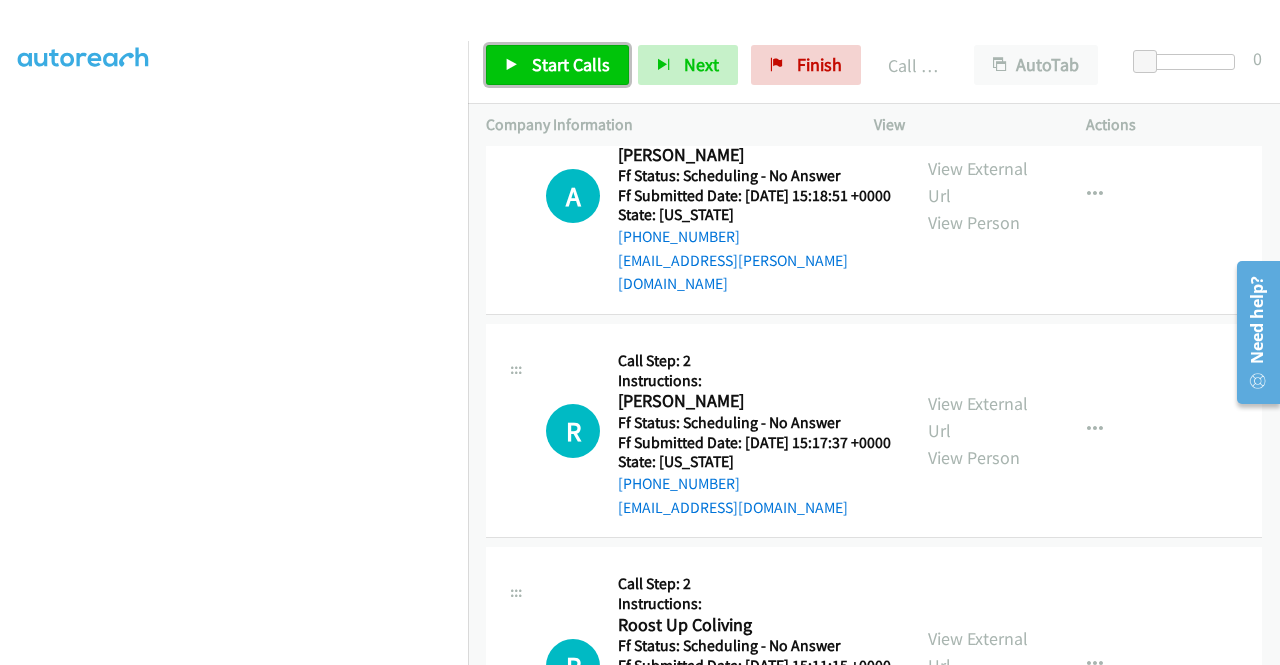 click on "Start Calls" at bounding box center (571, 64) 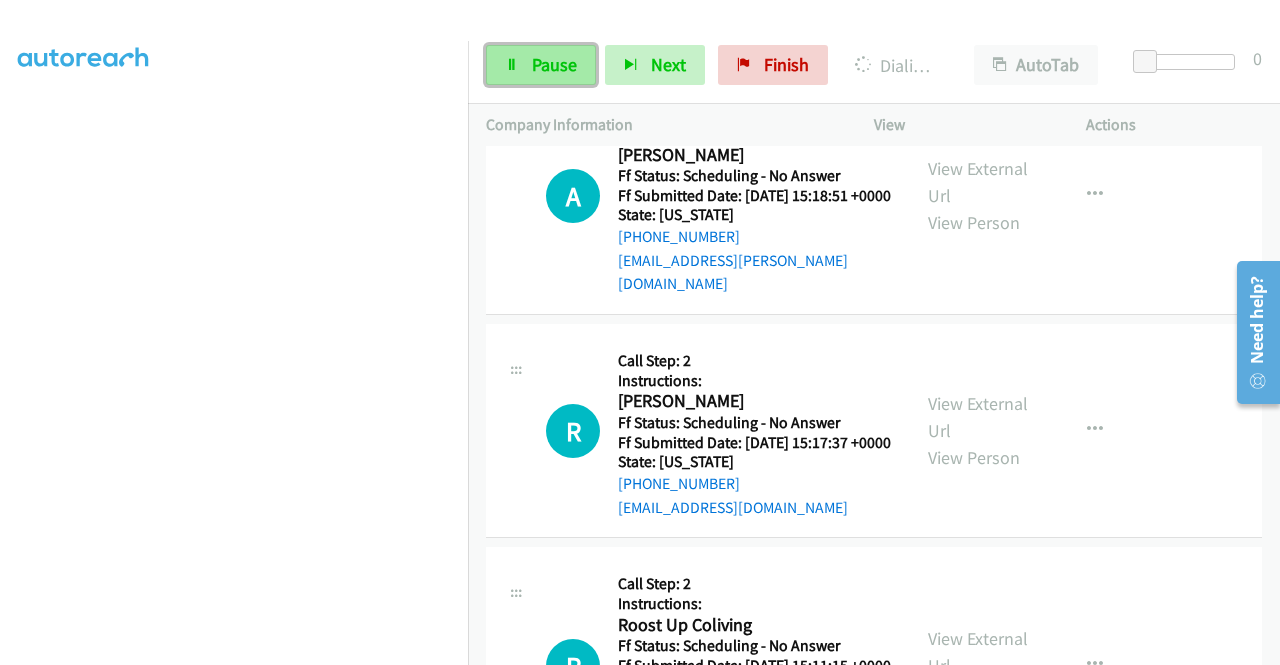click on "Pause" at bounding box center [541, 65] 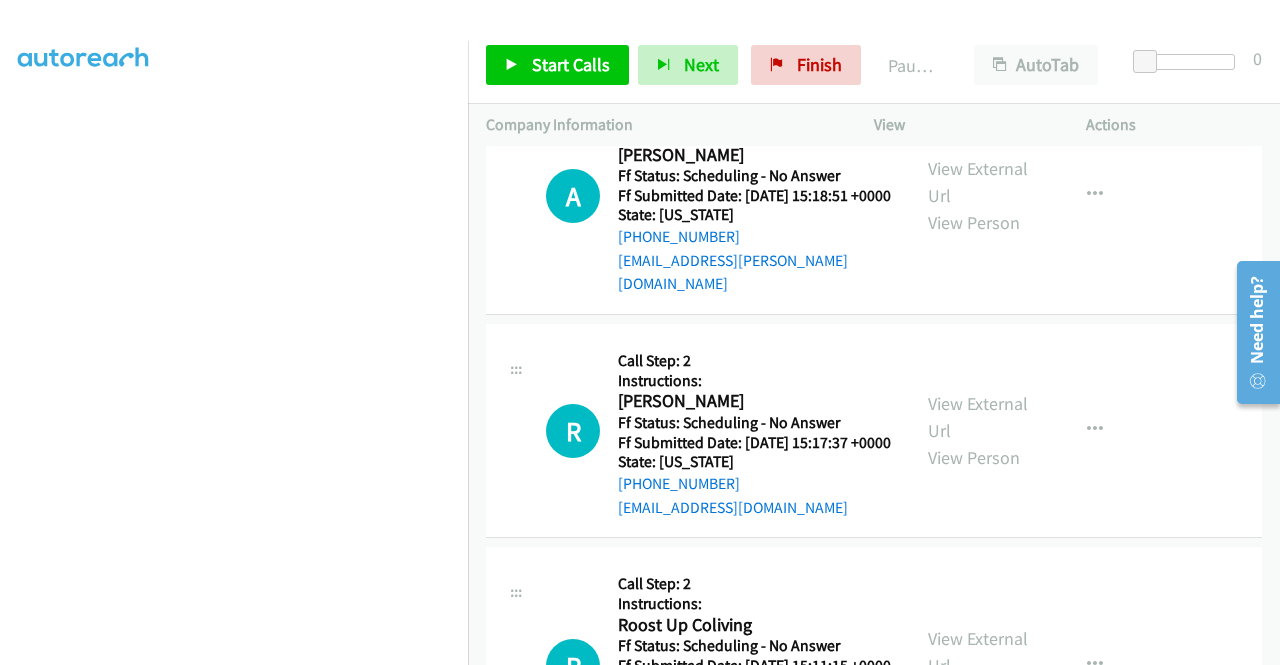 click on "View External Url" at bounding box center (978, -1439) 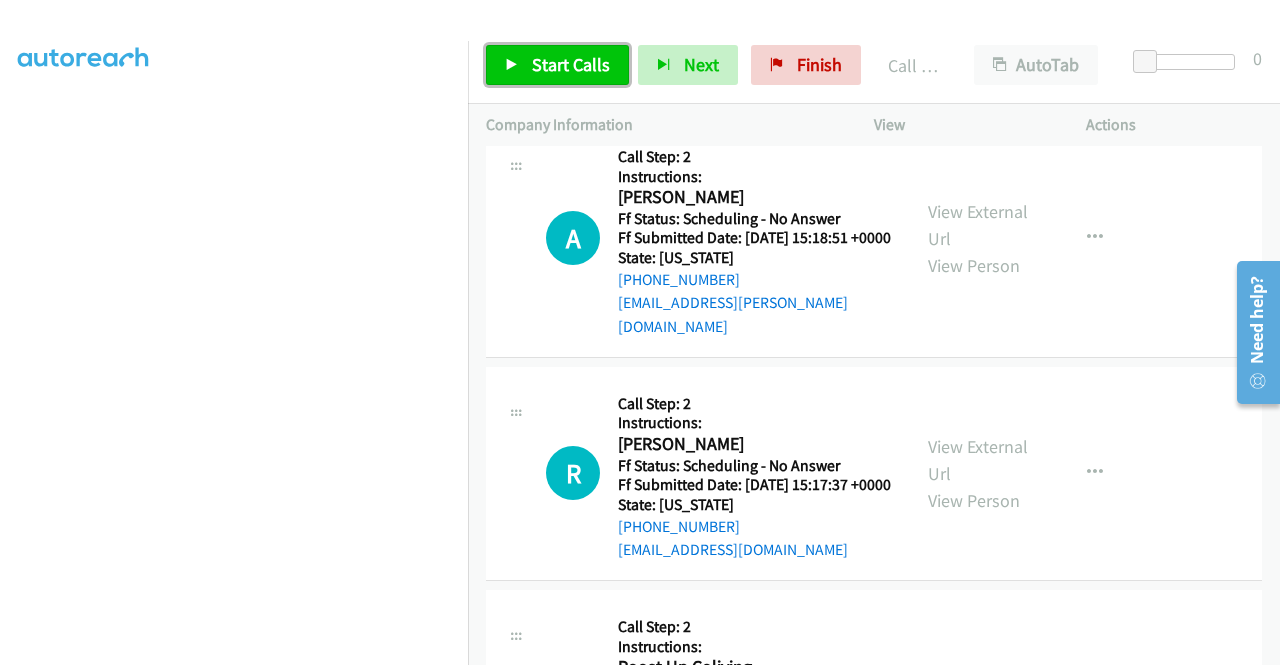 click on "Start Calls" at bounding box center (571, 64) 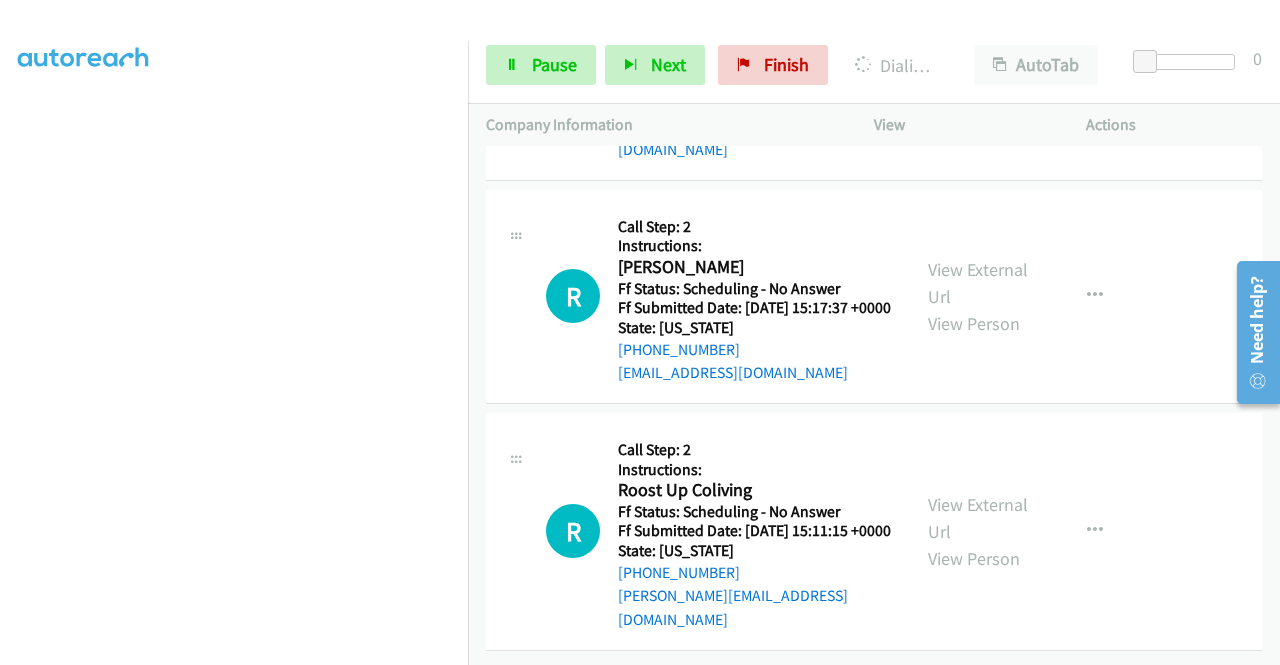 scroll, scrollTop: 32504, scrollLeft: 0, axis: vertical 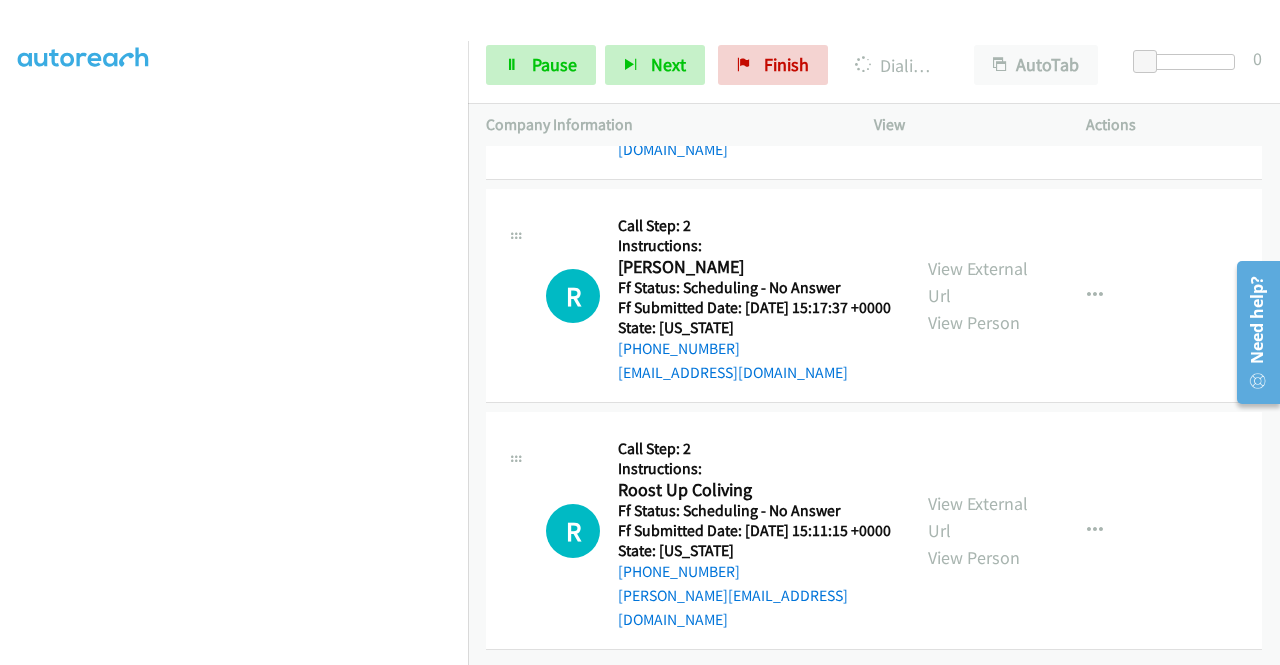 click on "View External Url" at bounding box center (978, -1116) 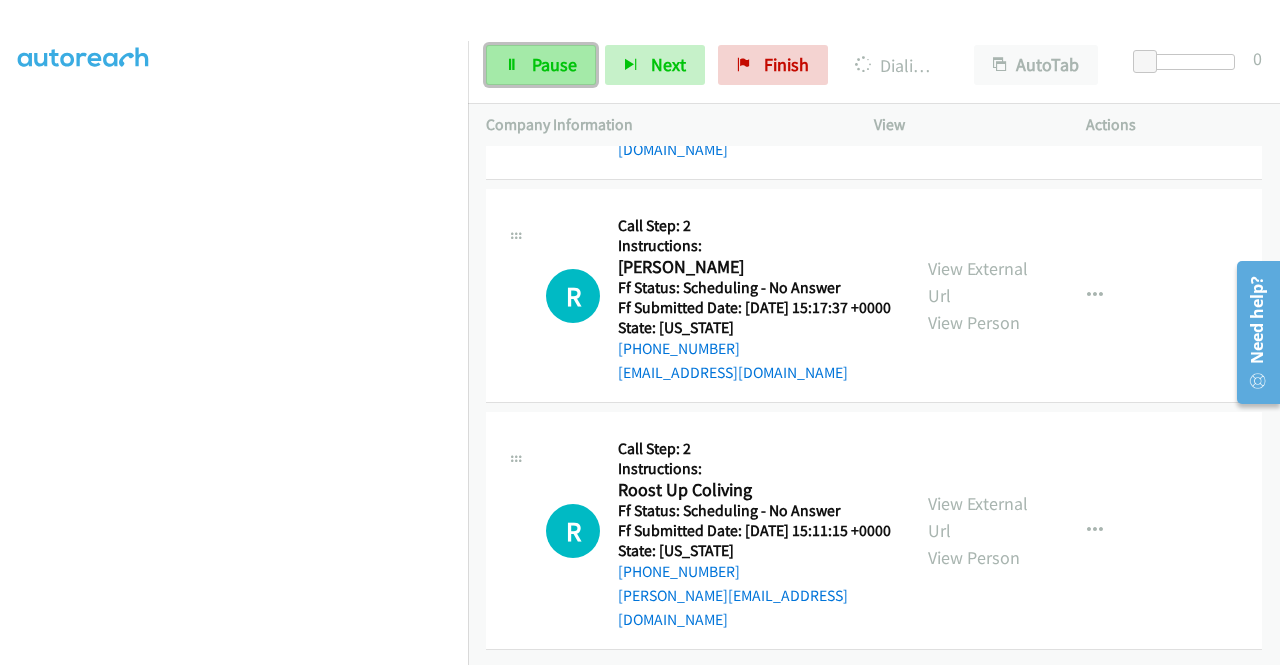 click at bounding box center [512, 66] 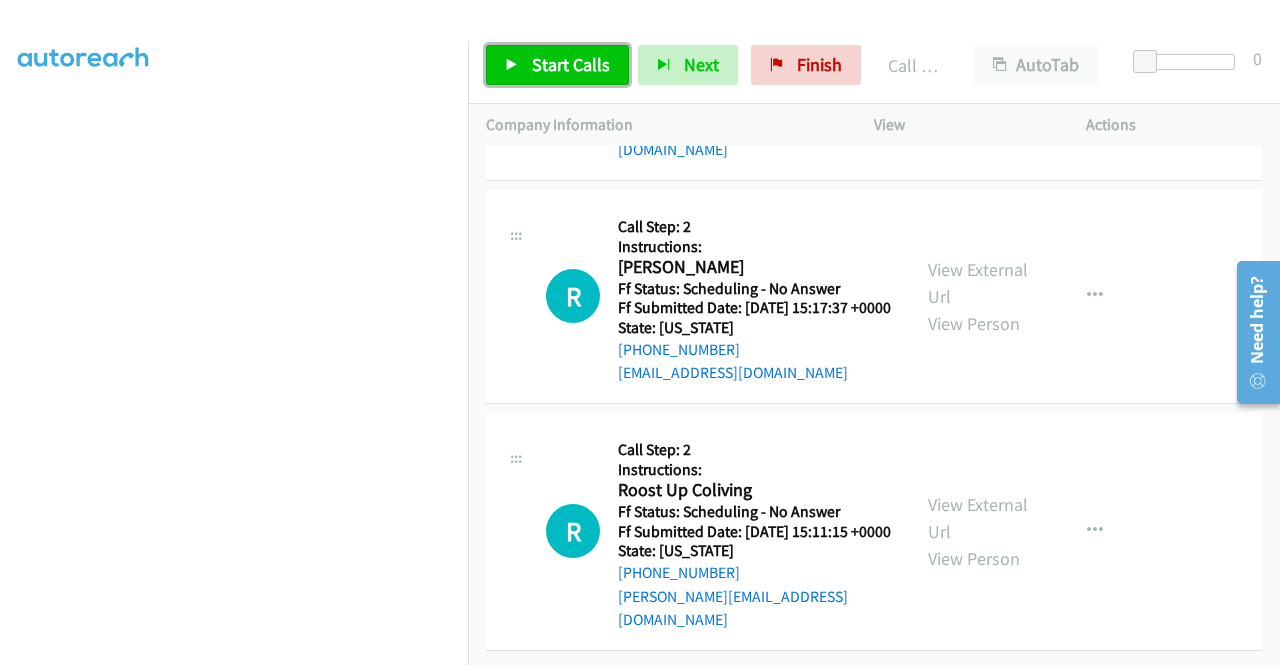 click on "Start Calls" at bounding box center (557, 65) 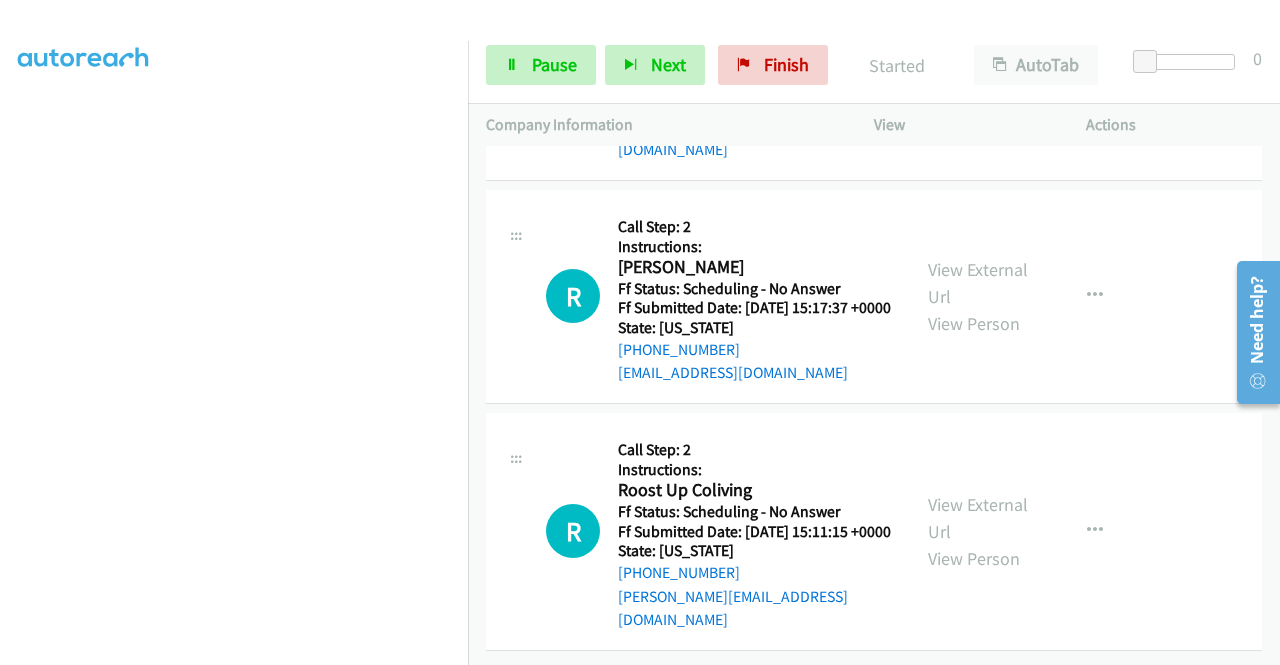scroll, scrollTop: 33064, scrollLeft: 0, axis: vertical 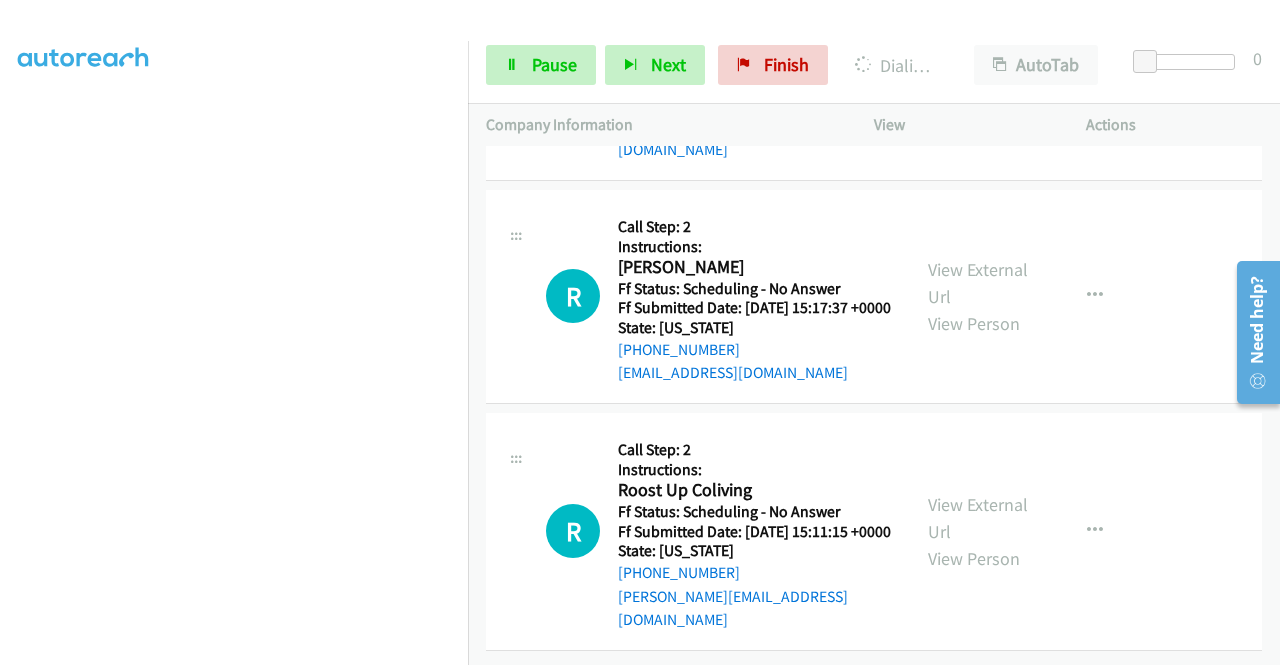 click on "View External Url" at bounding box center [978, -880] 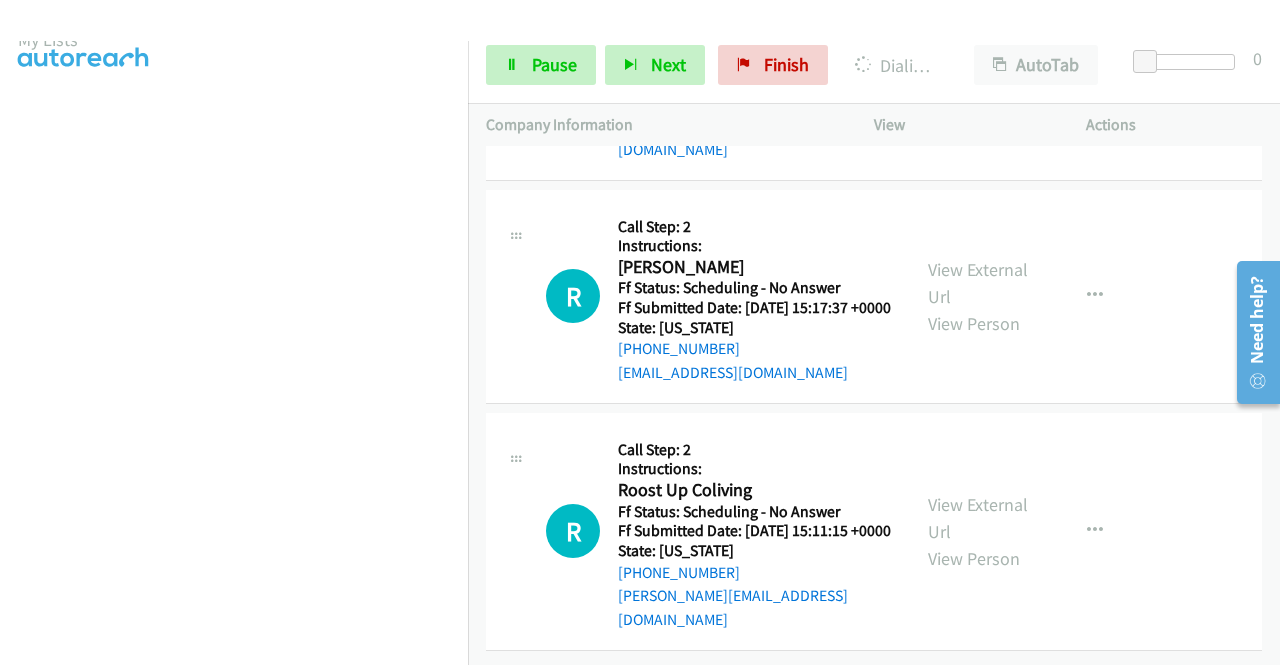 scroll, scrollTop: 456, scrollLeft: 0, axis: vertical 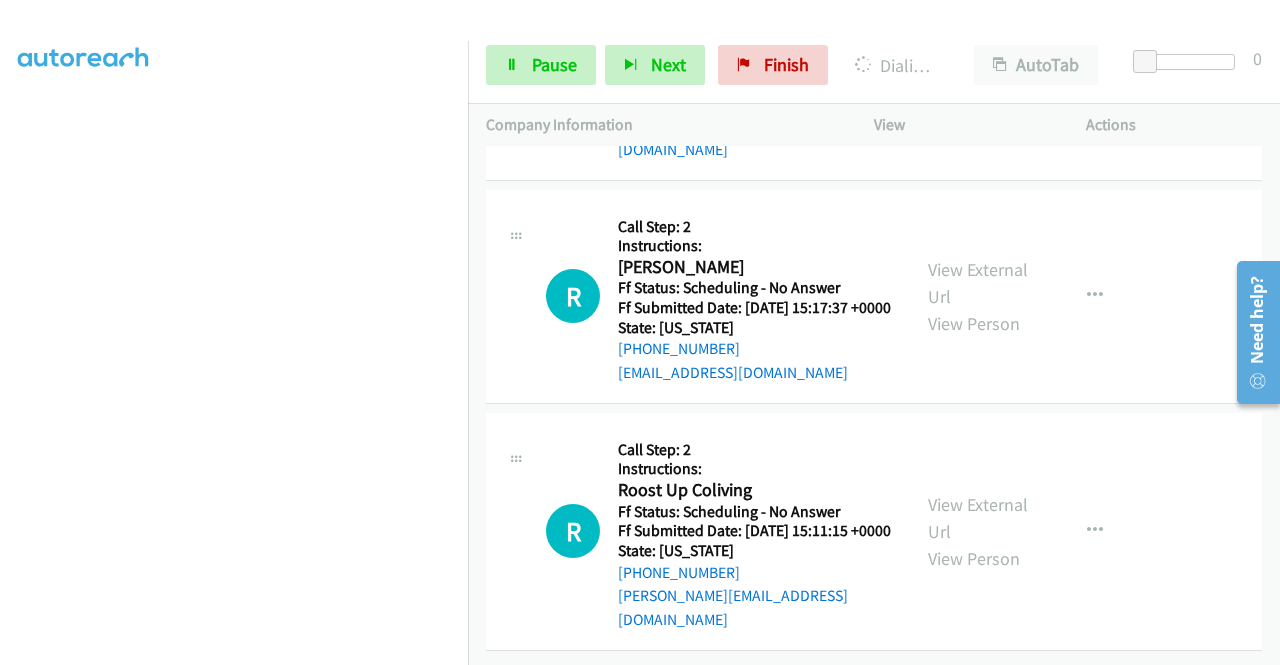 click on "View External Url" at bounding box center [978, -646] 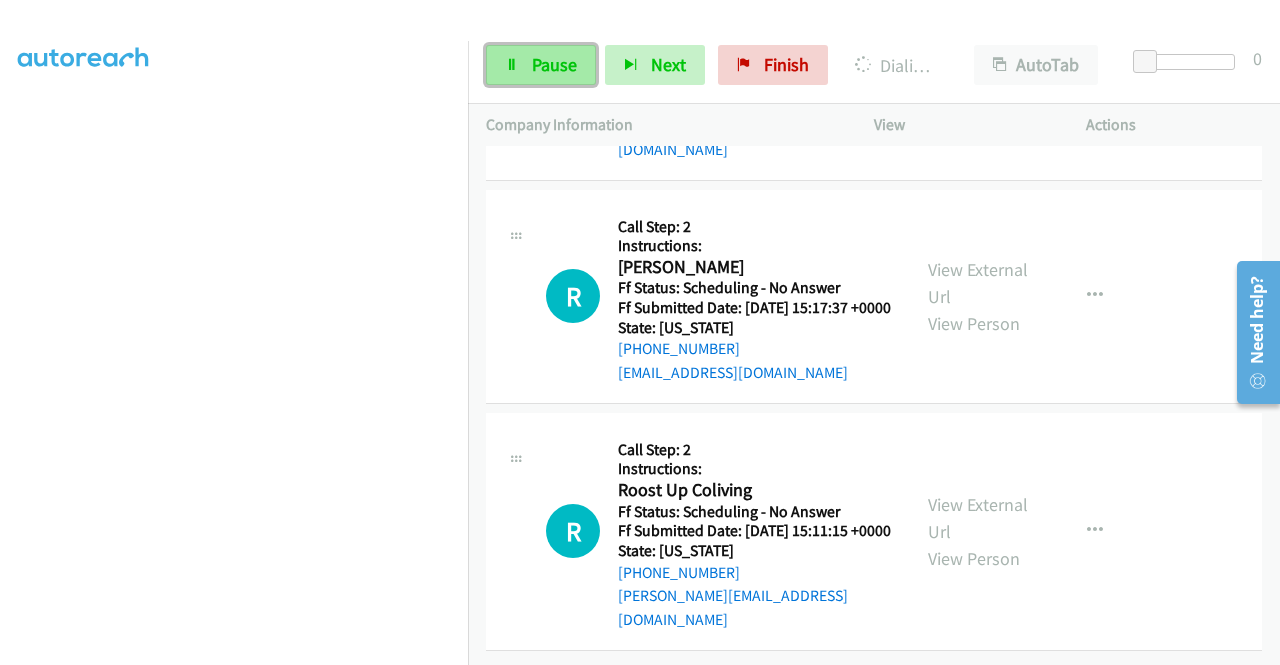 click on "Pause" at bounding box center (554, 64) 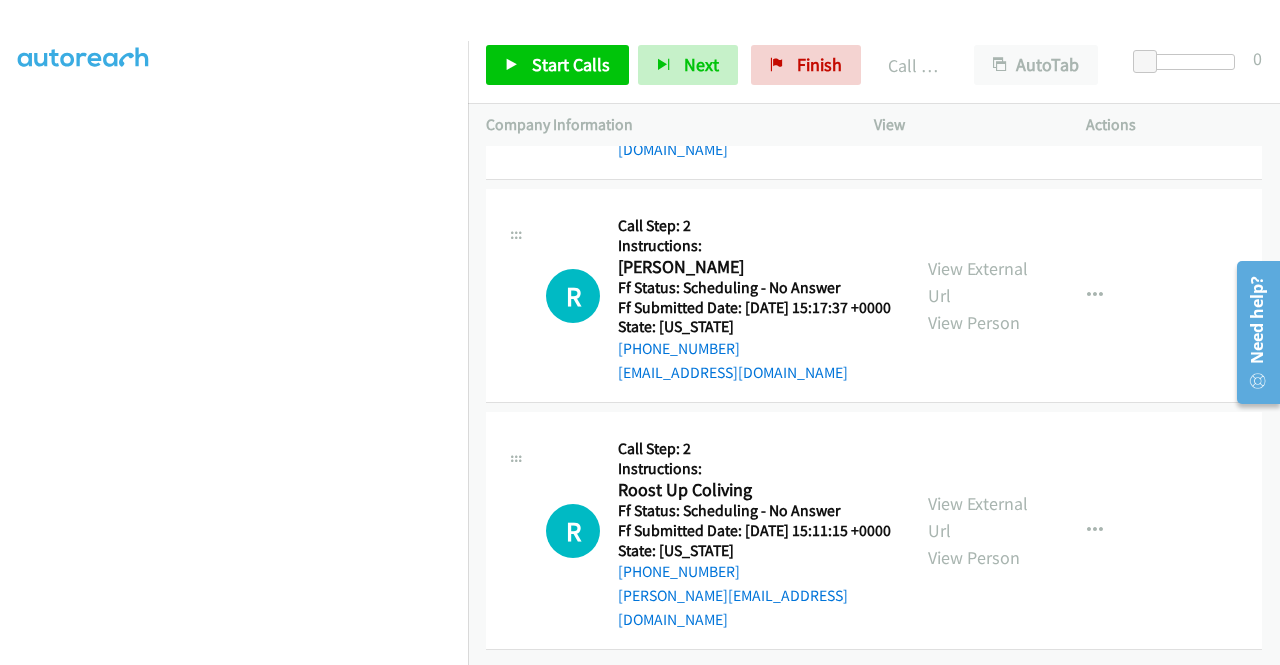 click on "Call was successful?" at bounding box center [685, -545] 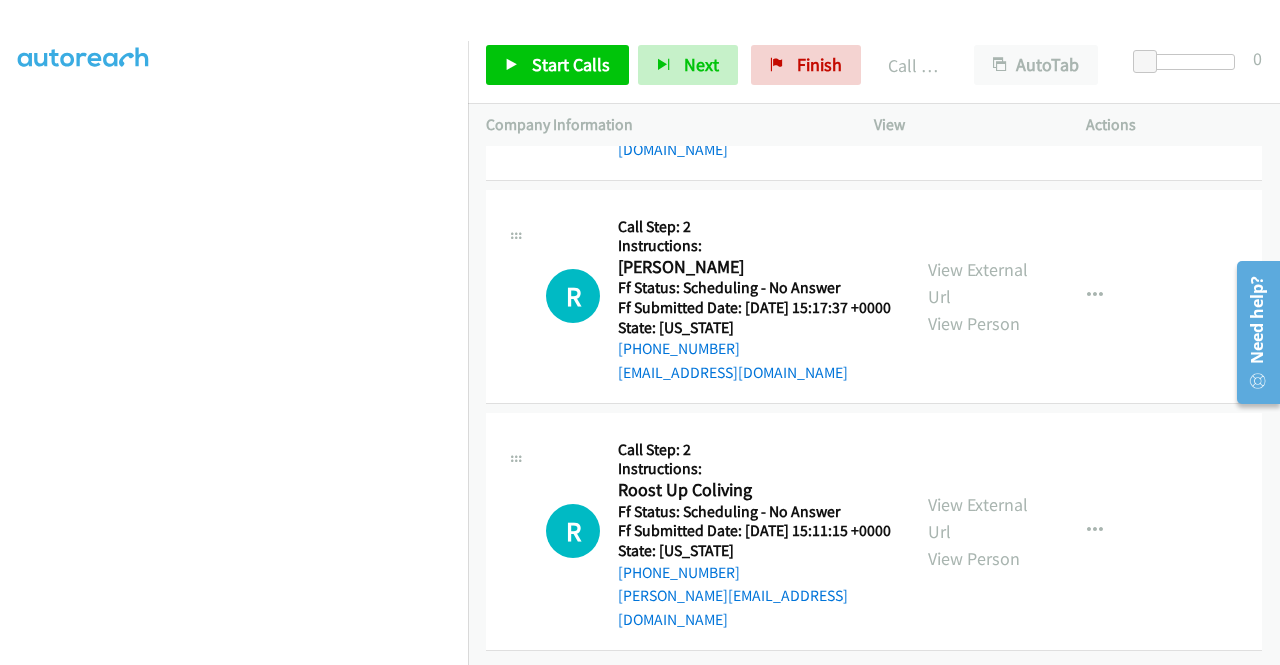 scroll, scrollTop: 33570, scrollLeft: 0, axis: vertical 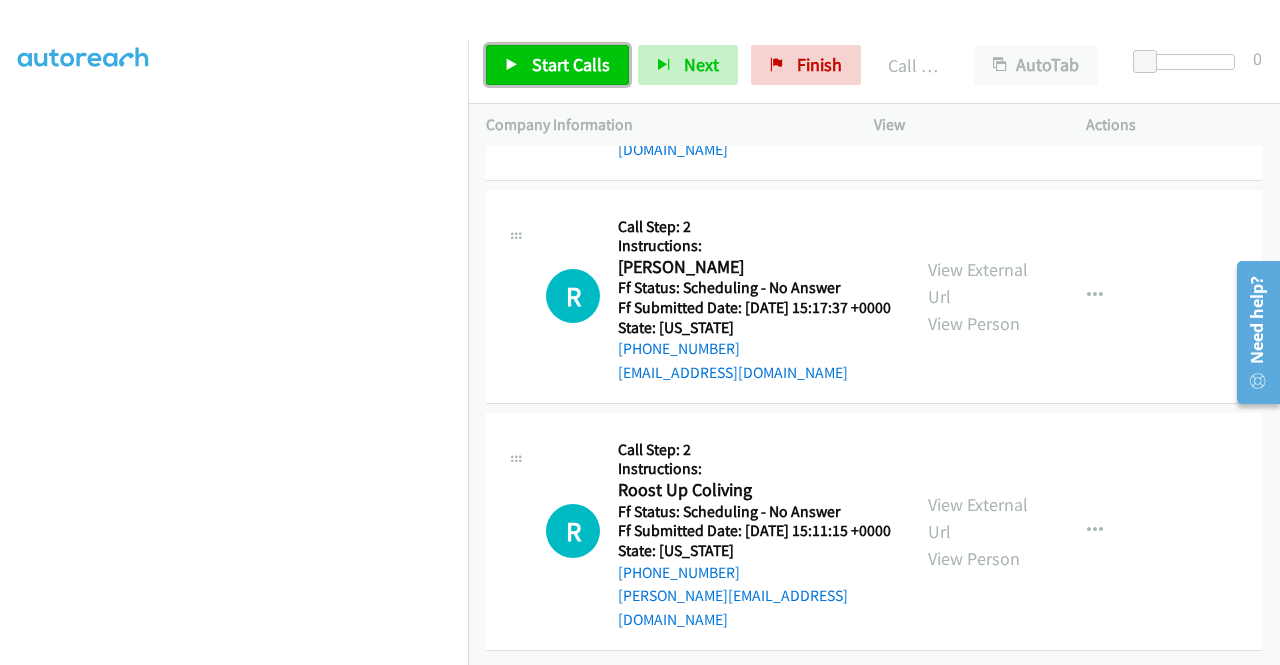 click on "Start Calls" at bounding box center [571, 64] 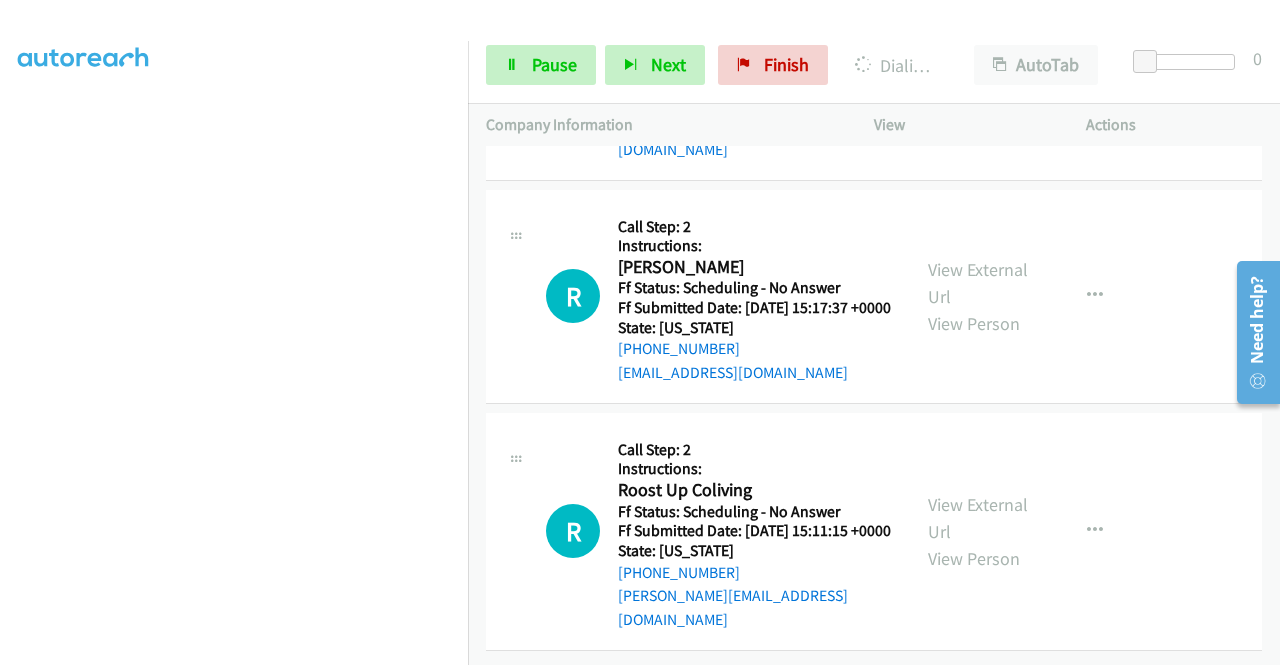 click on "View External Url" at bounding box center (978, -411) 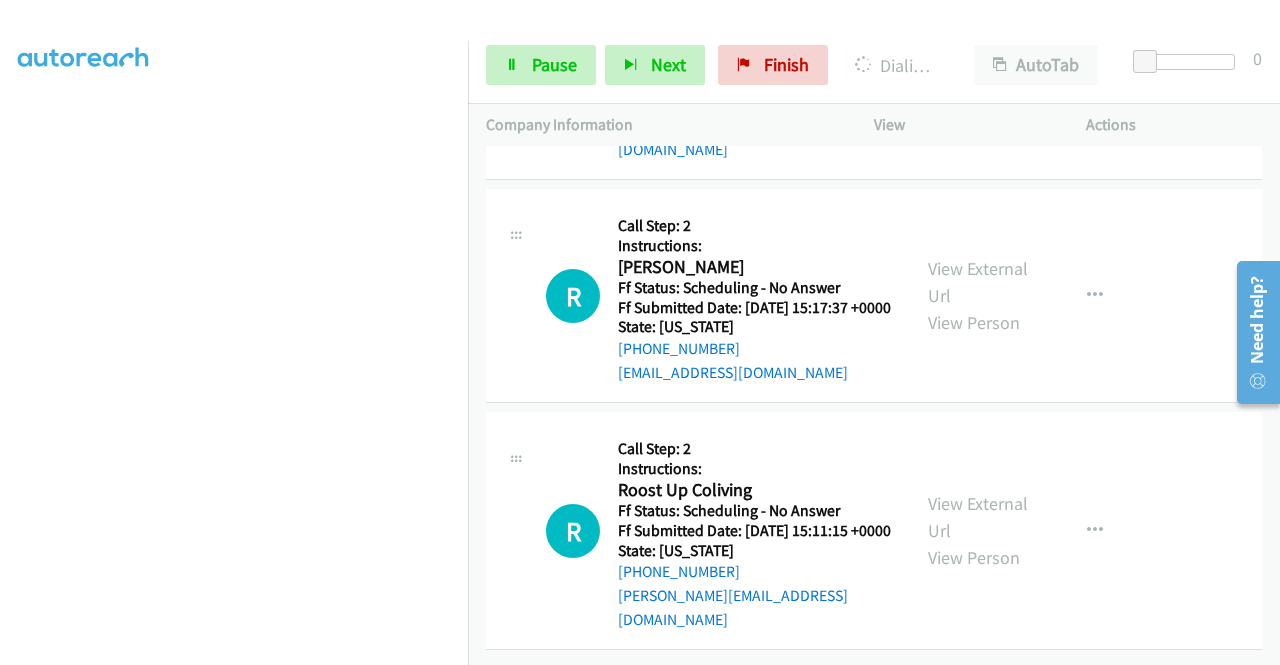 scroll, scrollTop: 33904, scrollLeft: 0, axis: vertical 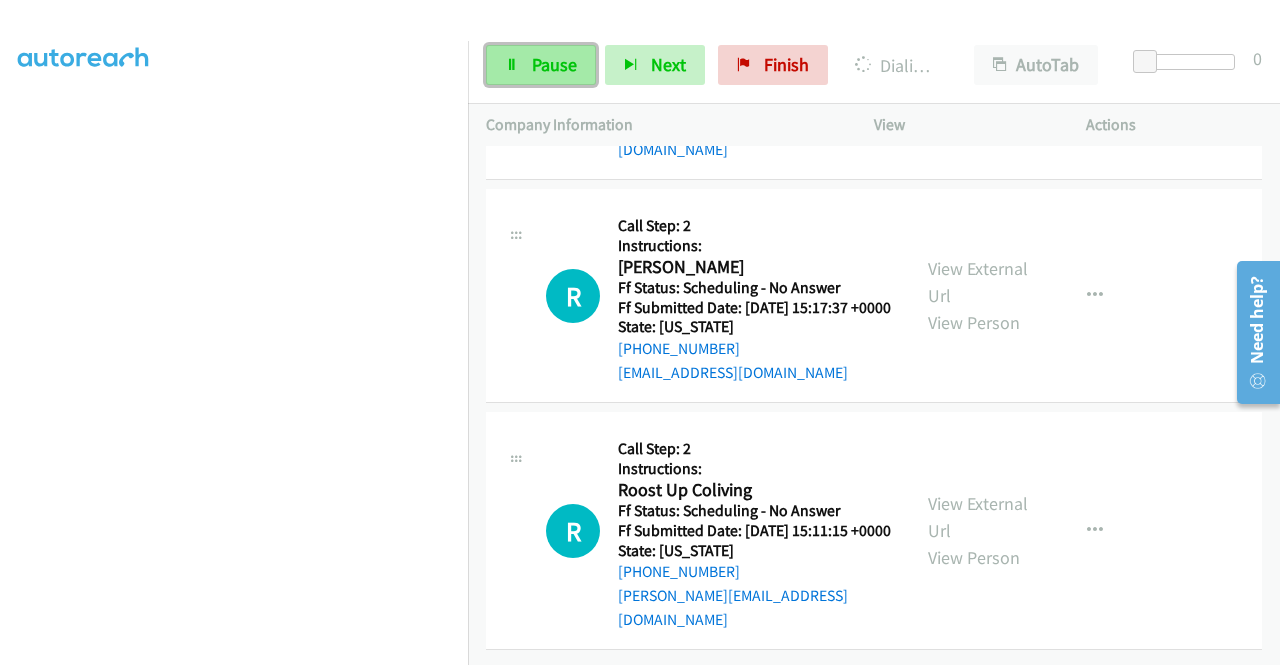 click on "Pause" at bounding box center [541, 65] 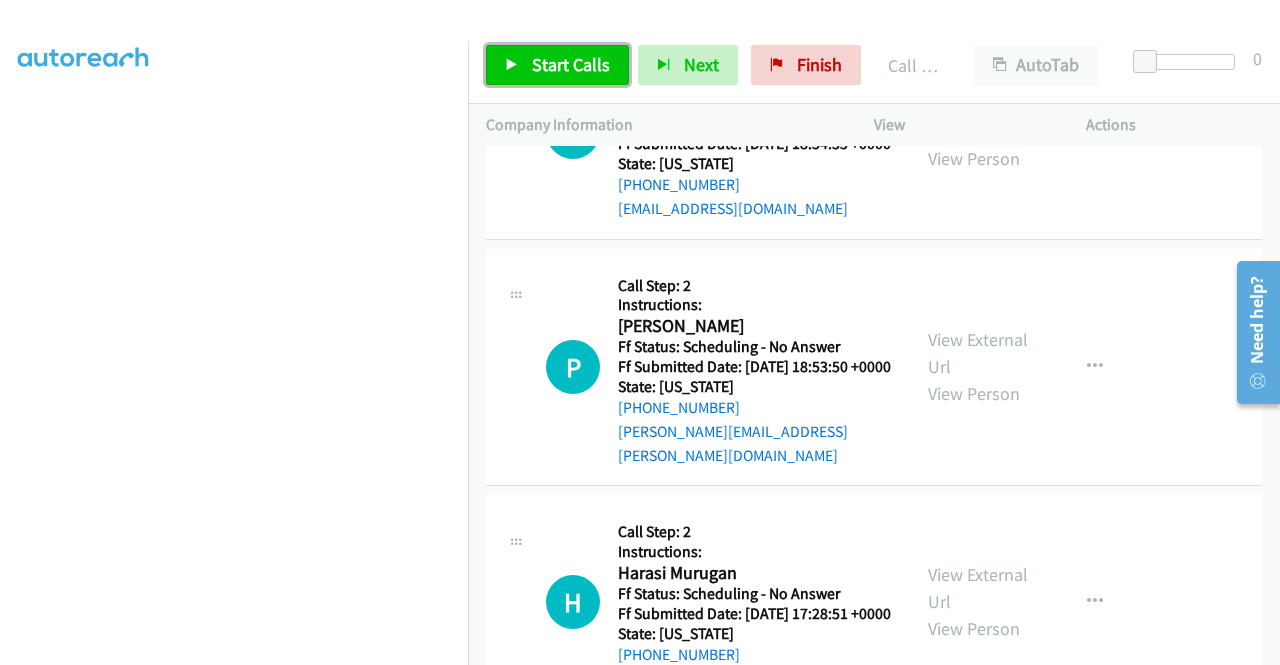 click on "Start Calls" at bounding box center [557, 65] 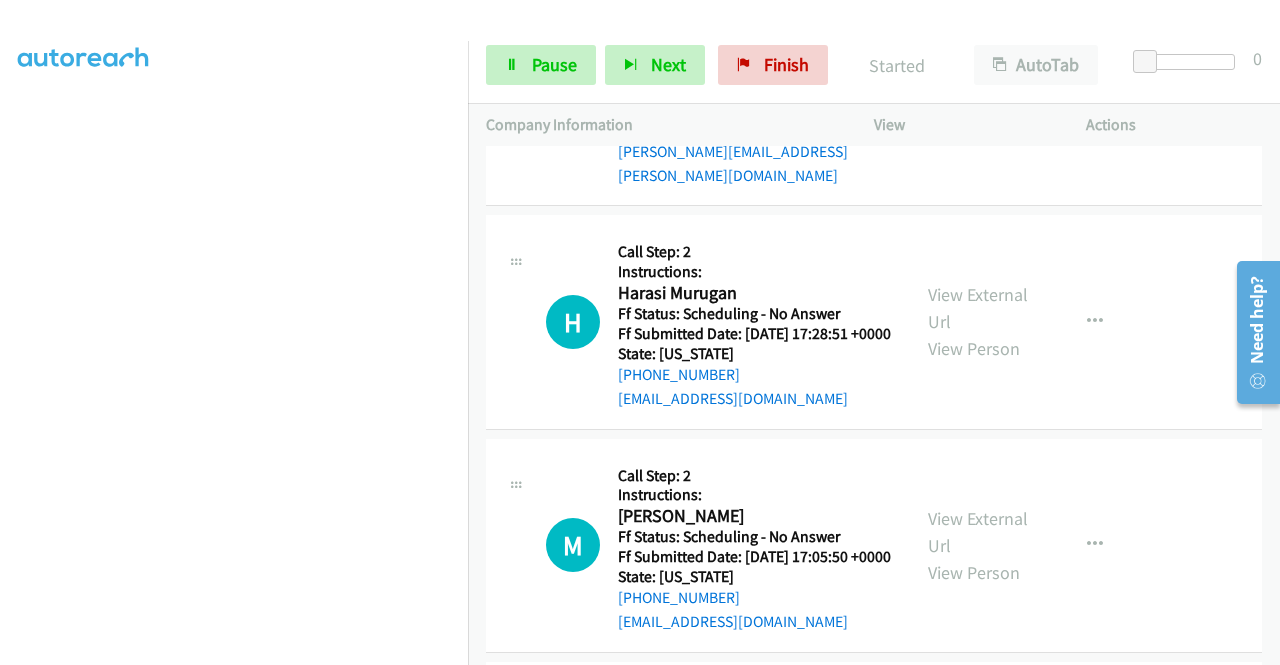 scroll, scrollTop: 34237, scrollLeft: 0, axis: vertical 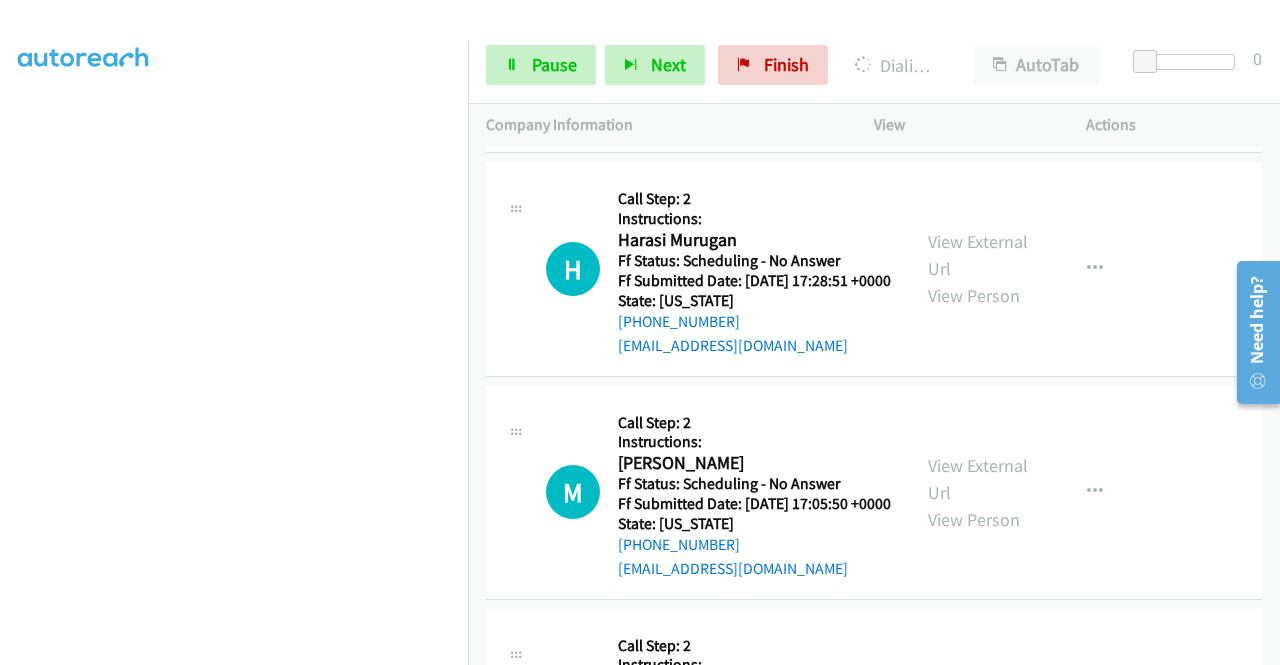 click on "View External Url" at bounding box center (978, -1589) 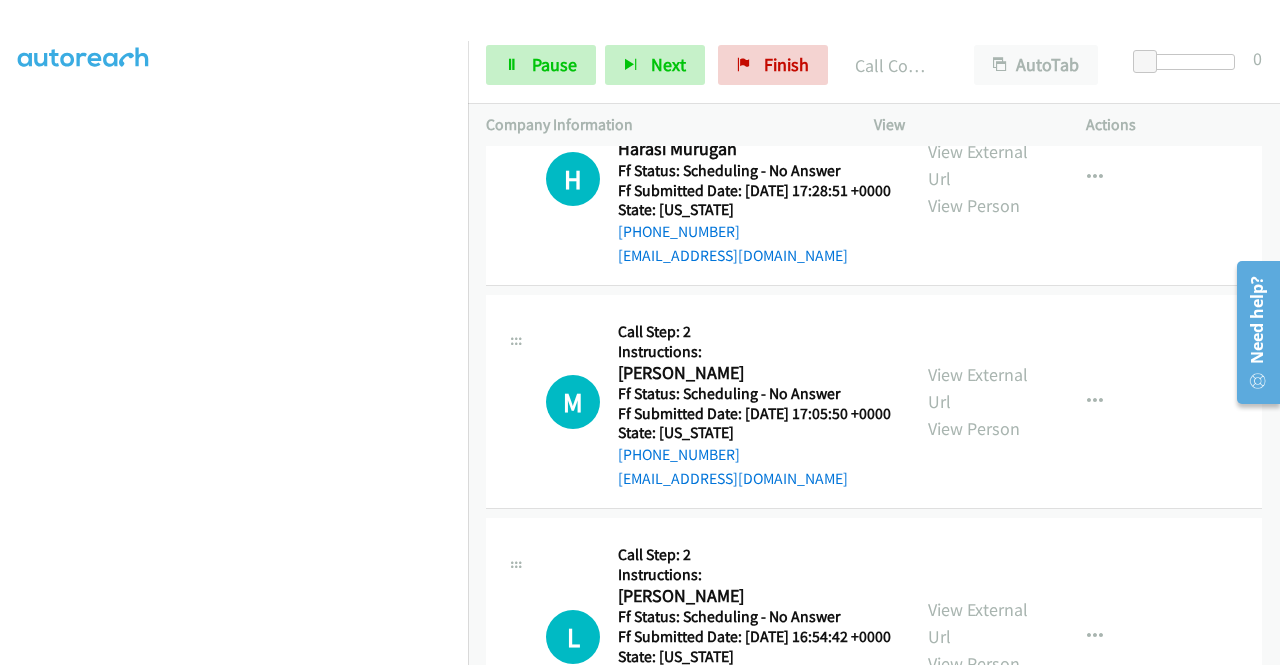 scroll, scrollTop: 34450, scrollLeft: 0, axis: vertical 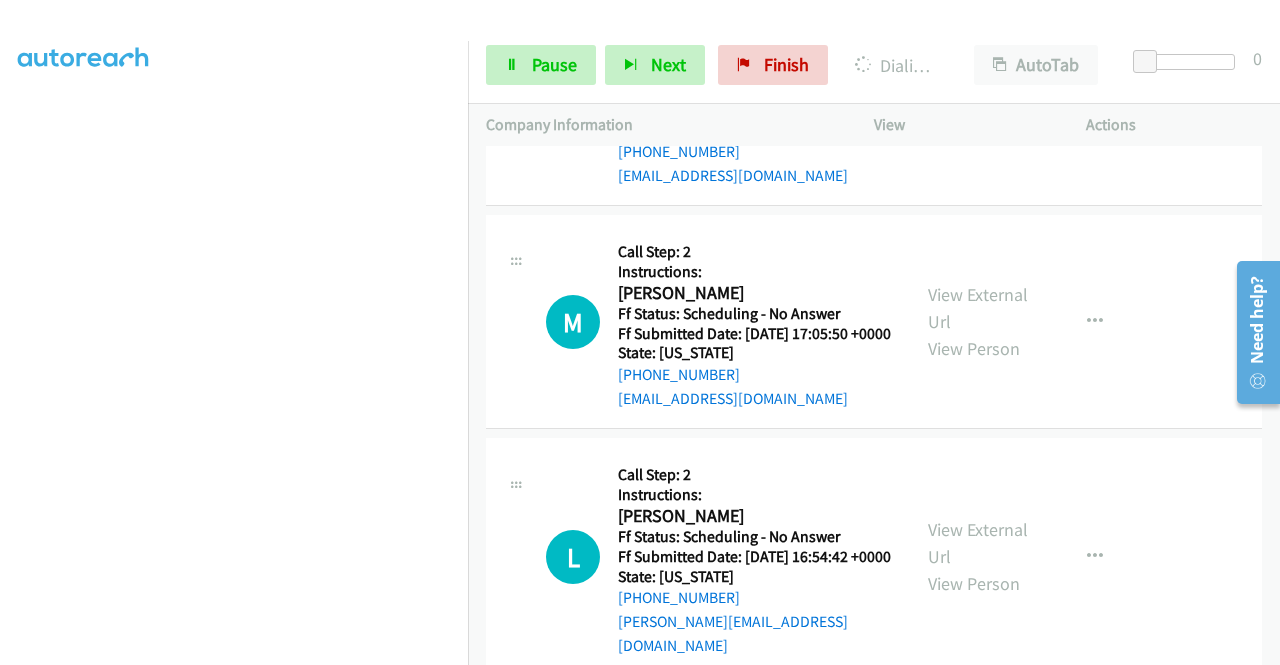 click on "View External Url" at bounding box center (978, -1525) 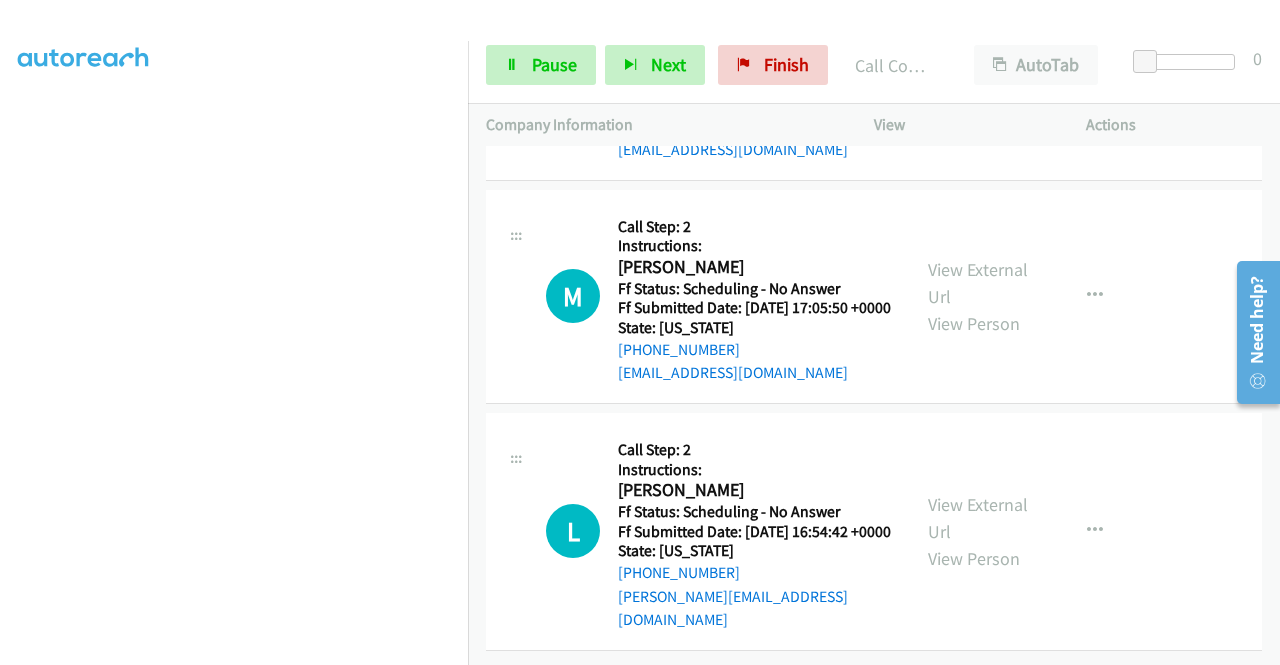 scroll, scrollTop: 34757, scrollLeft: 0, axis: vertical 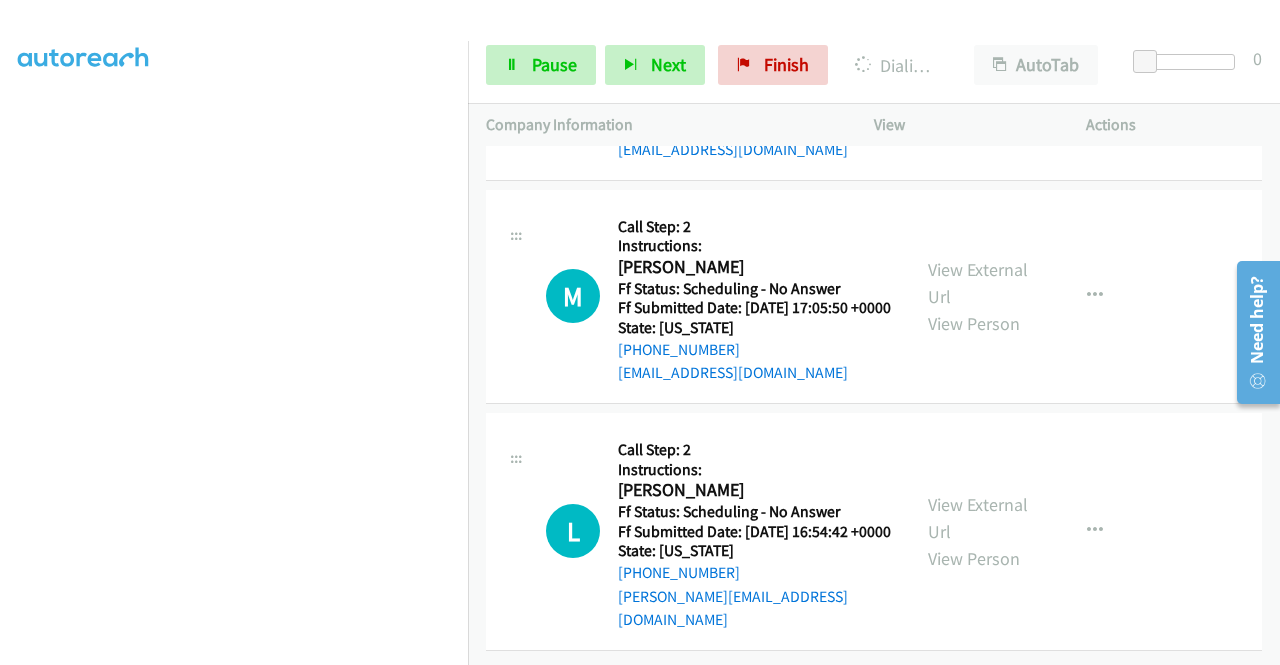 click on "View External Url" at bounding box center (978, -1315) 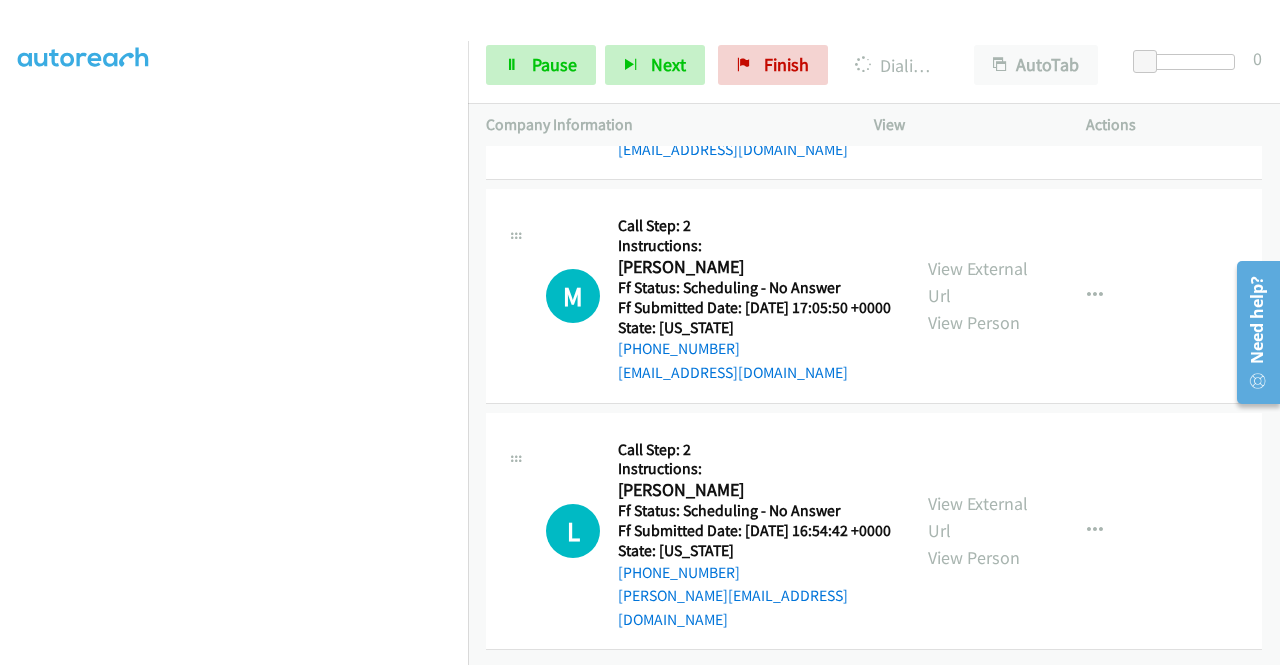 scroll, scrollTop: 35117, scrollLeft: 0, axis: vertical 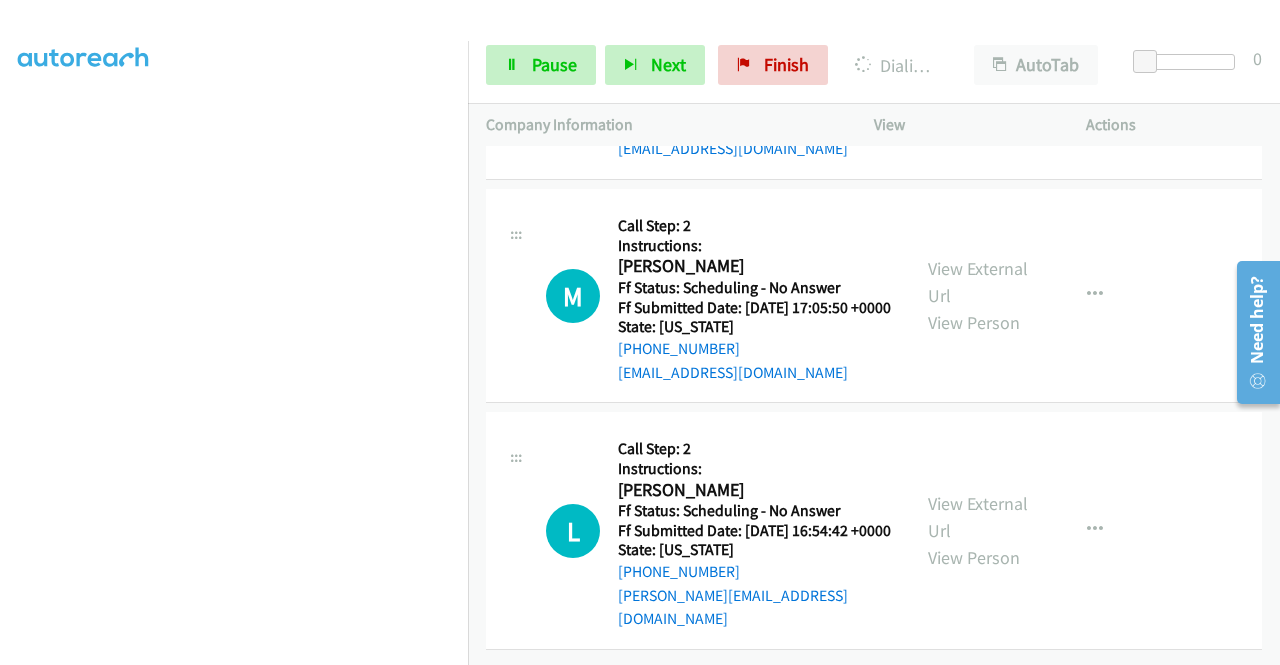 click on "View External Url" at bounding box center (978, -857) 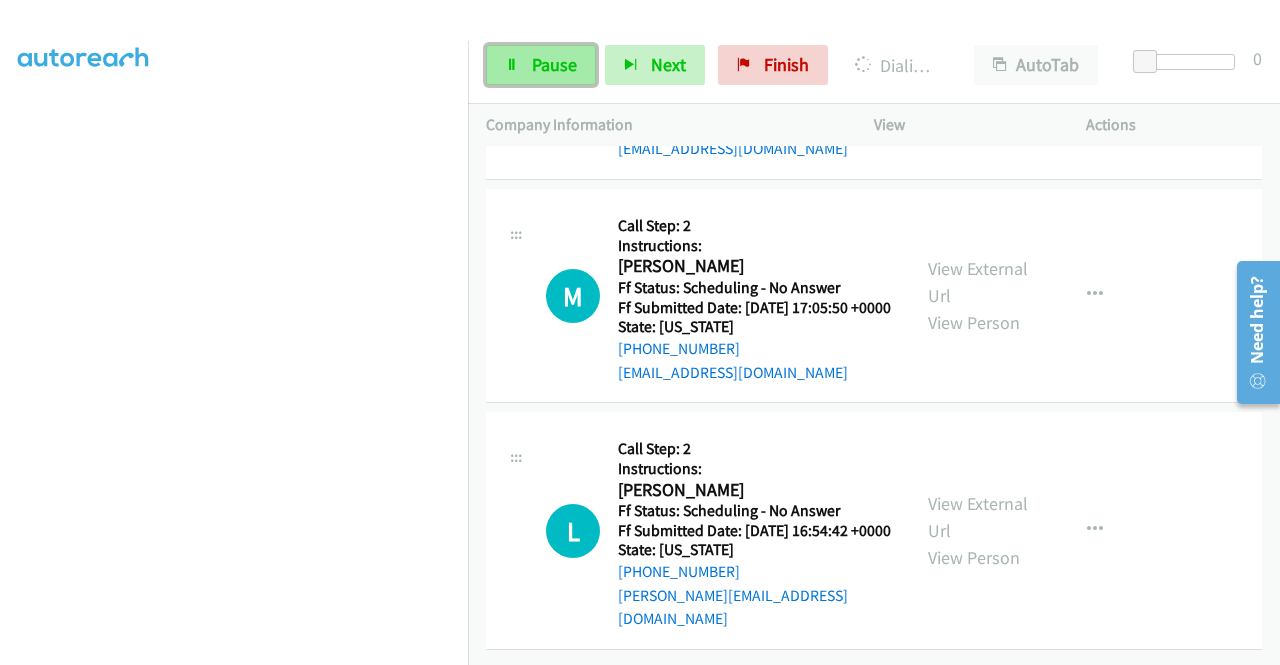 click on "Pause" at bounding box center (541, 65) 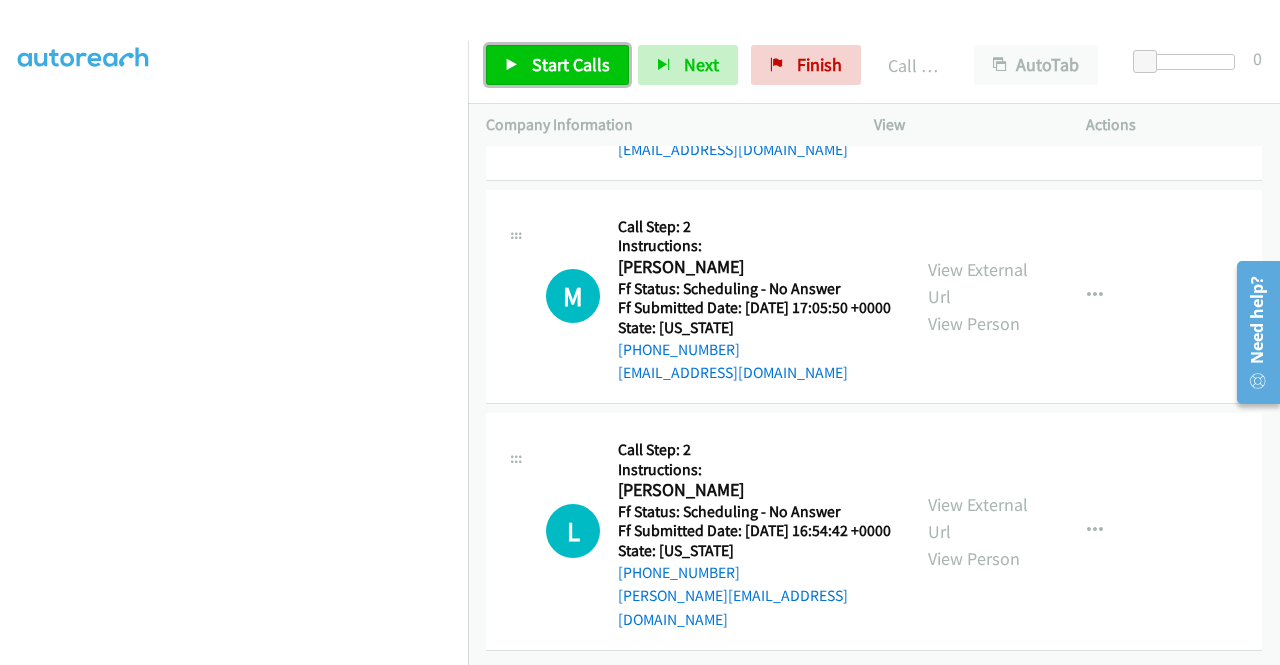 click on "Start Calls" at bounding box center (571, 64) 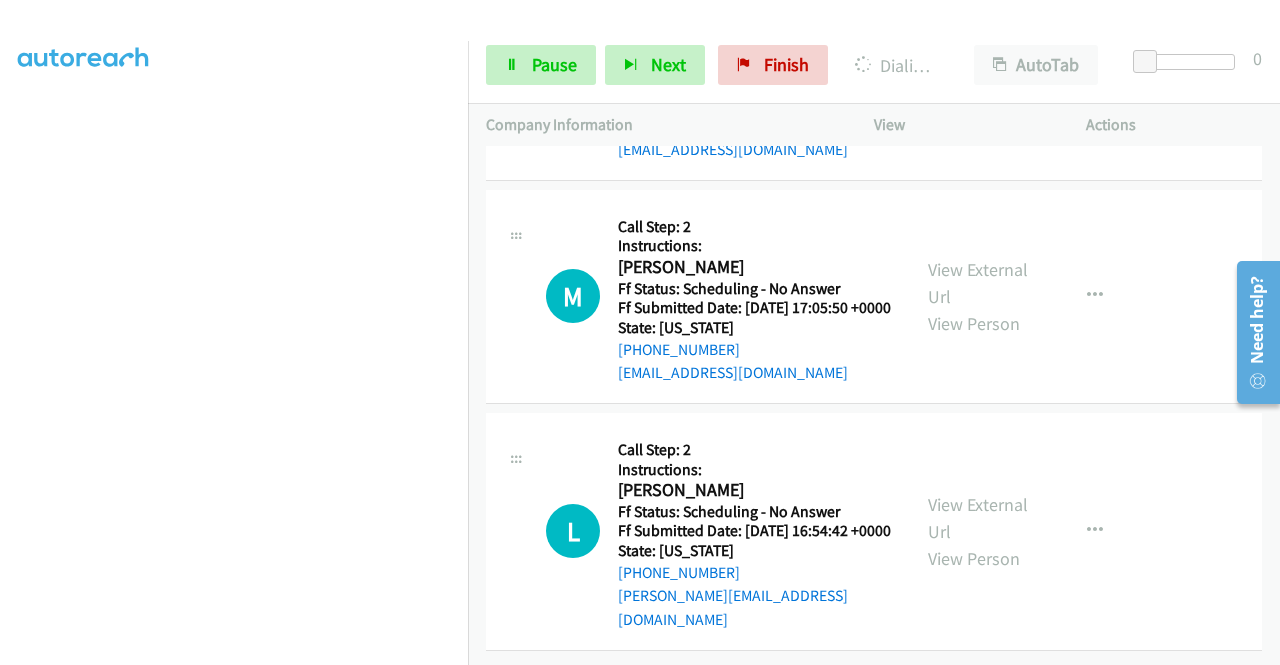 scroll, scrollTop: 35730, scrollLeft: 0, axis: vertical 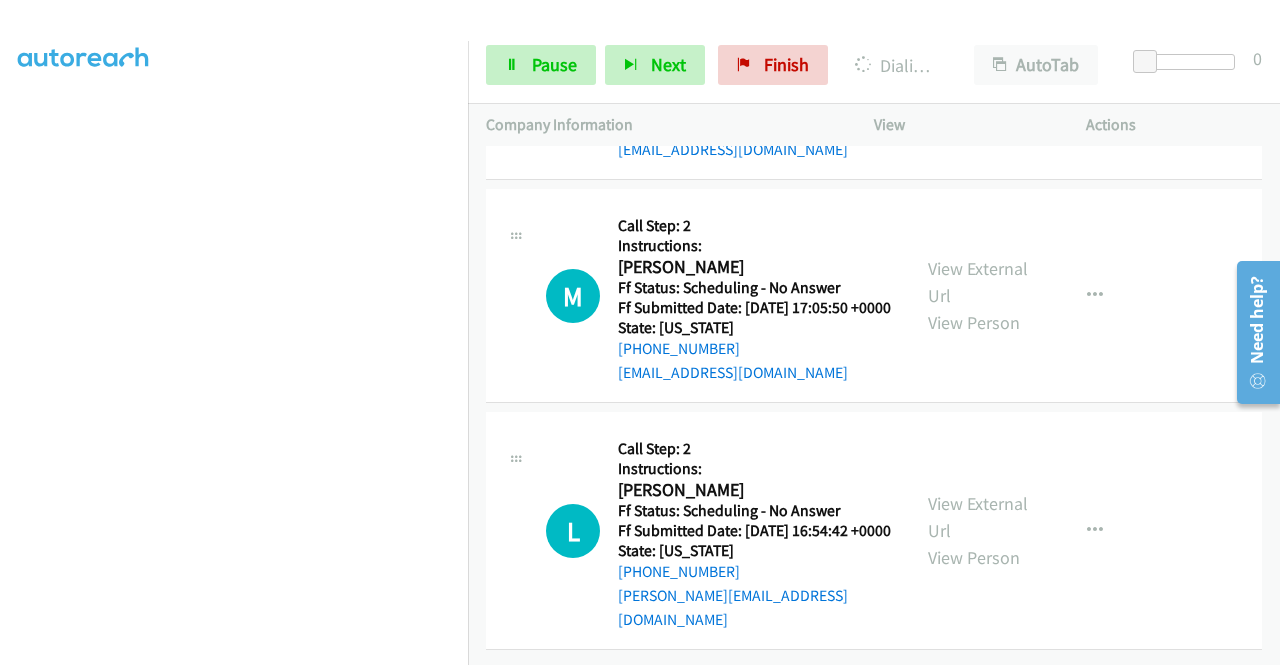 click on "View External Url" at bounding box center (978, -411) 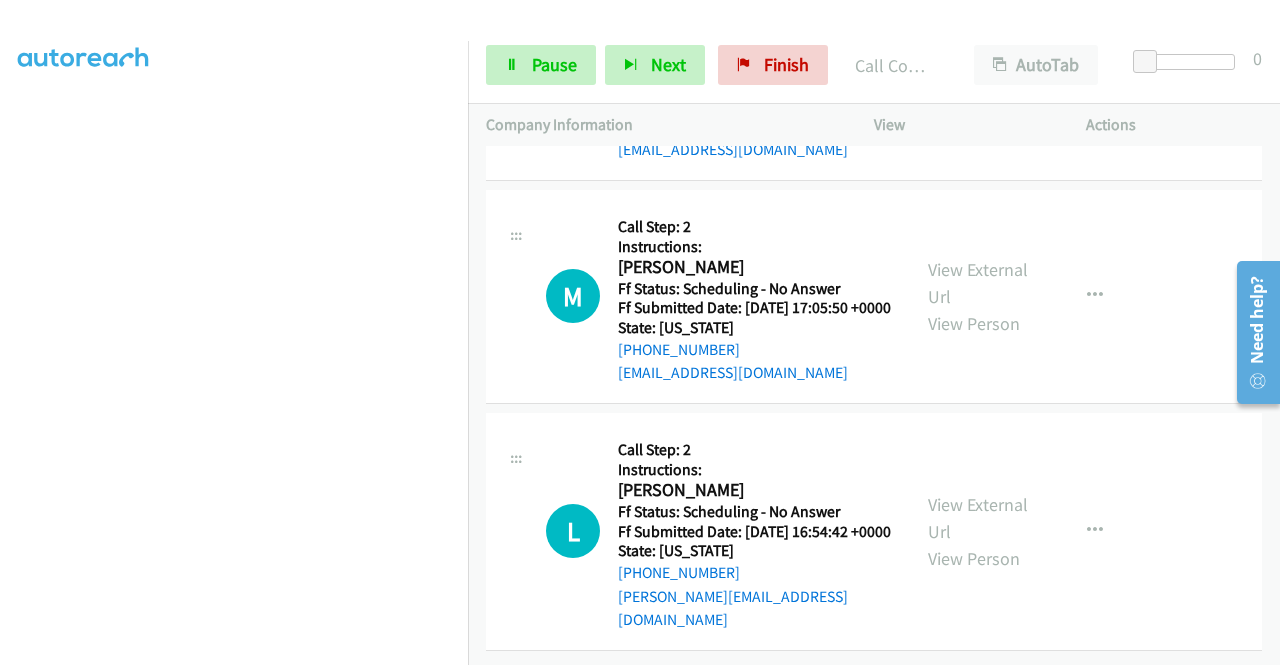 scroll, scrollTop: 36197, scrollLeft: 0, axis: vertical 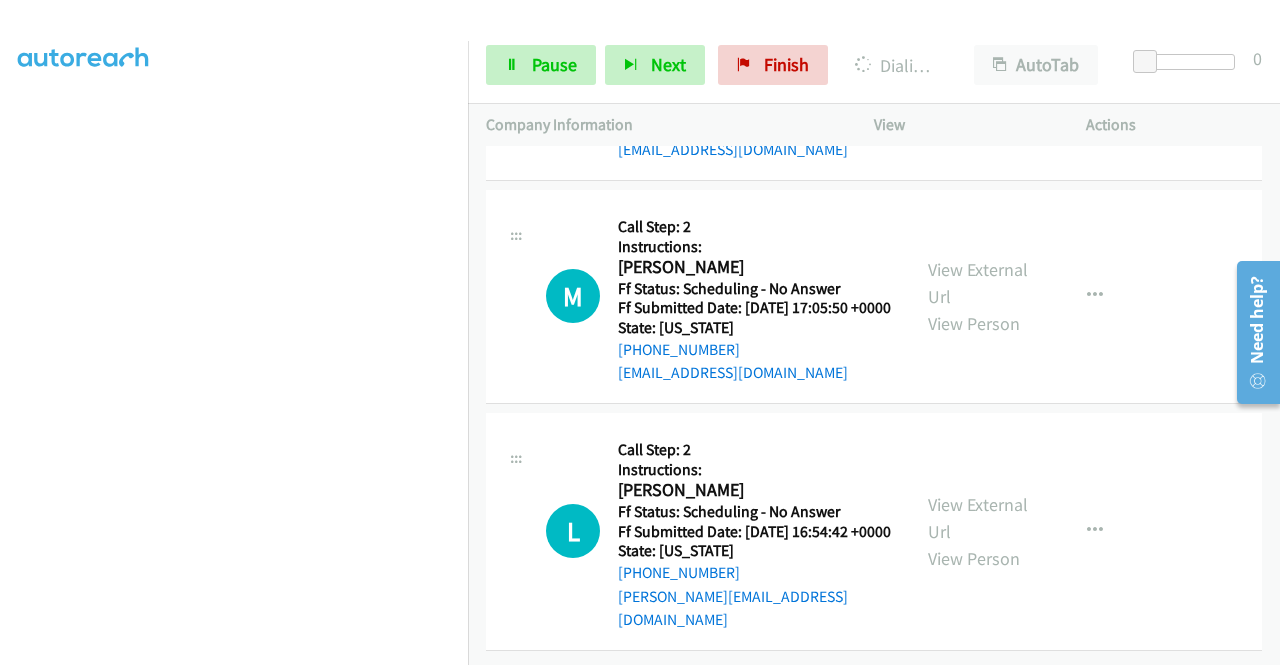 click on "View External Url" at bounding box center [978, -175] 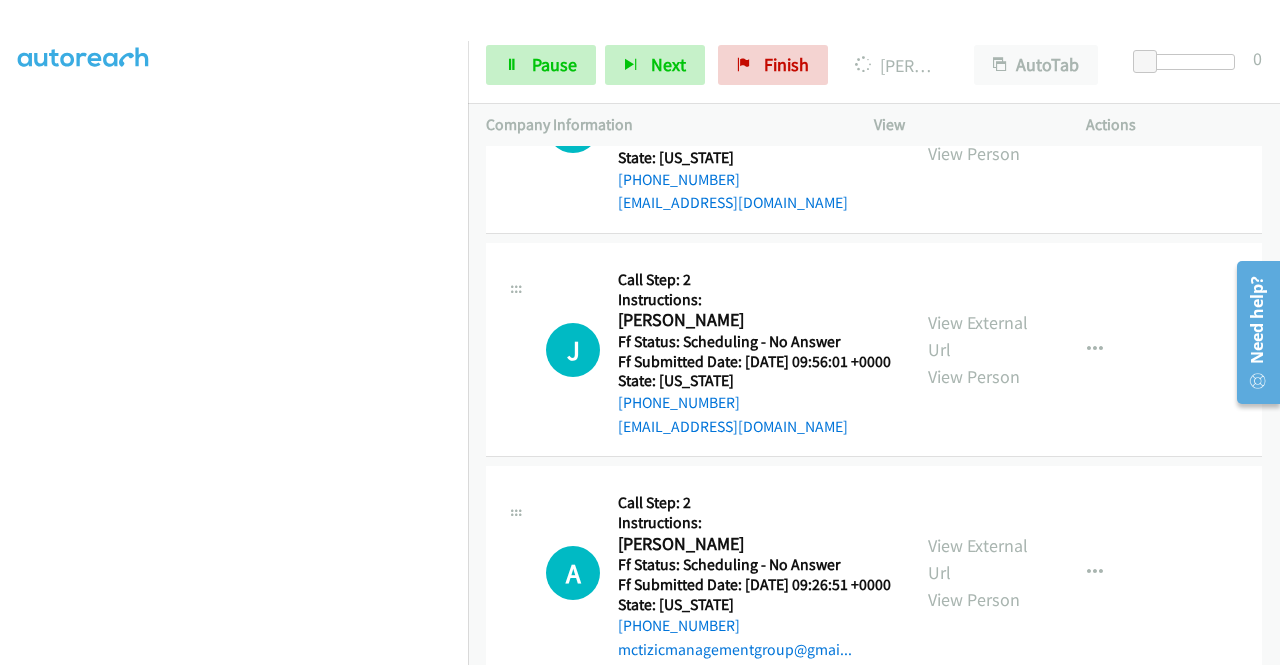 scroll, scrollTop: 36544, scrollLeft: 0, axis: vertical 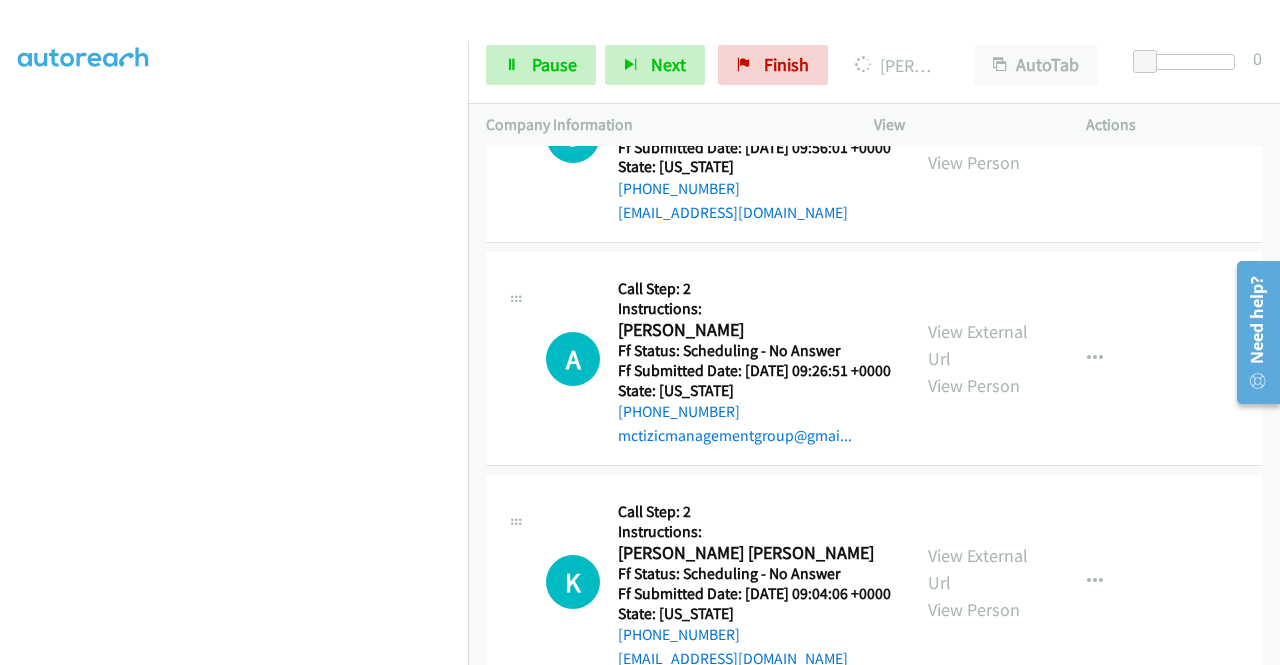 click on "View External Url
View Person" at bounding box center (980, -1698) 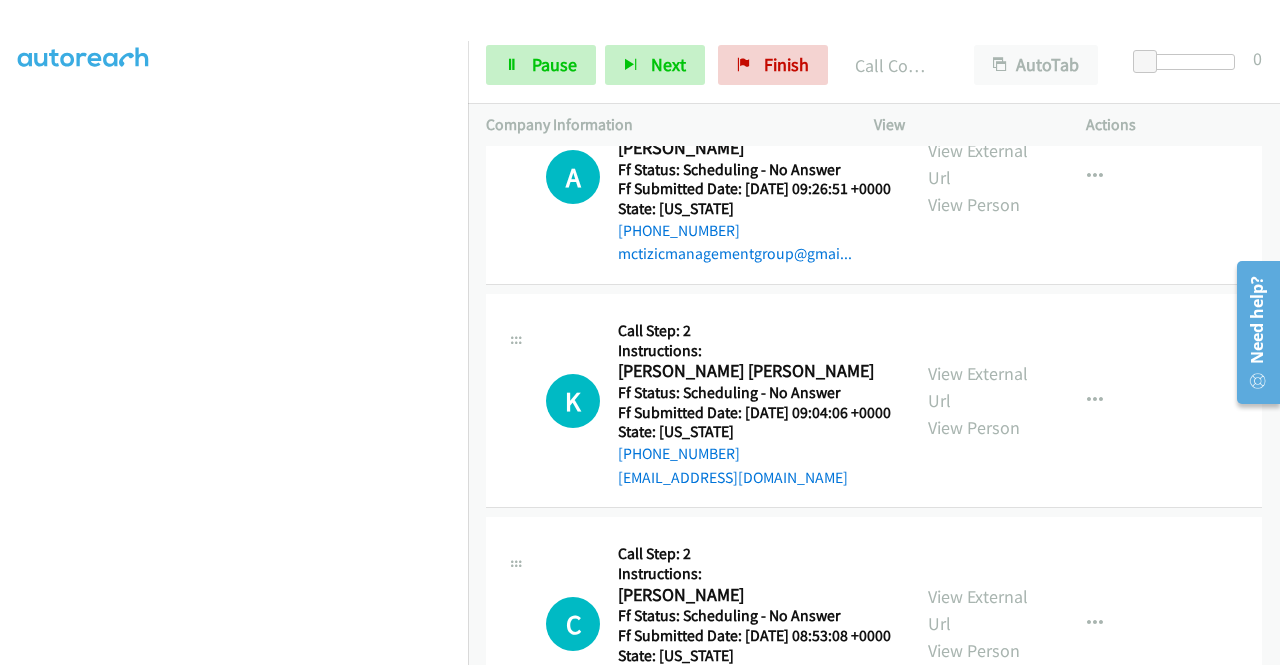 scroll, scrollTop: 36797, scrollLeft: 0, axis: vertical 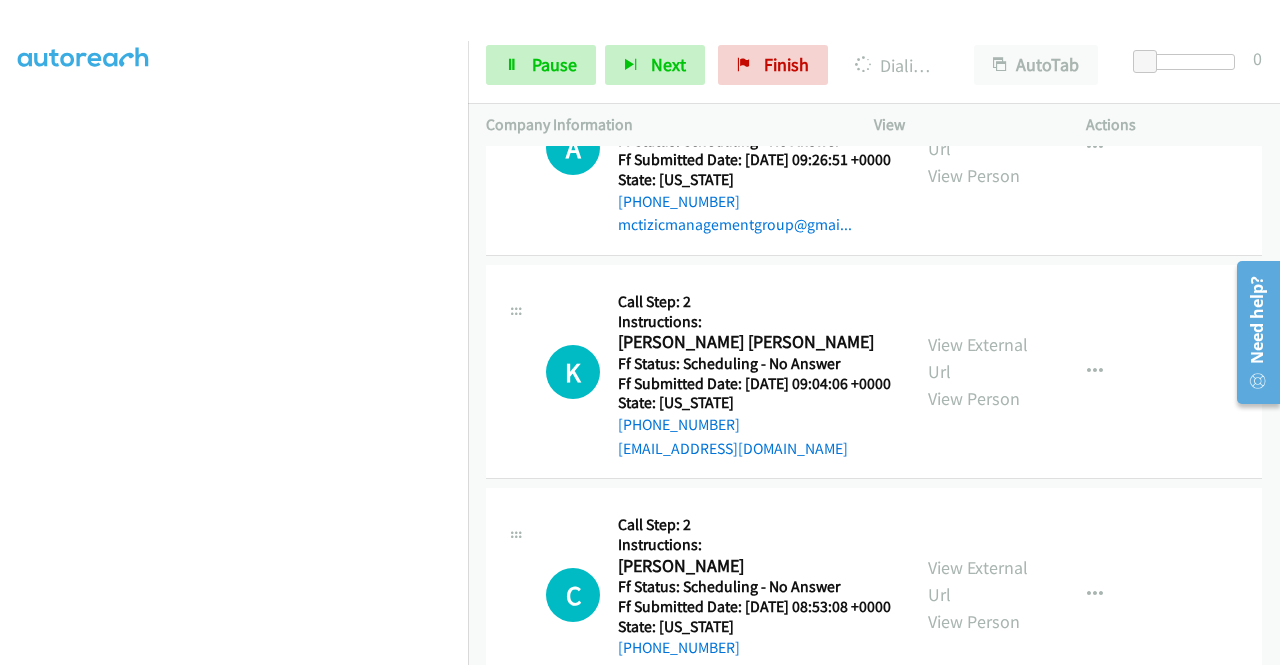 click on "View External Url
View Person" at bounding box center (980, -1685) 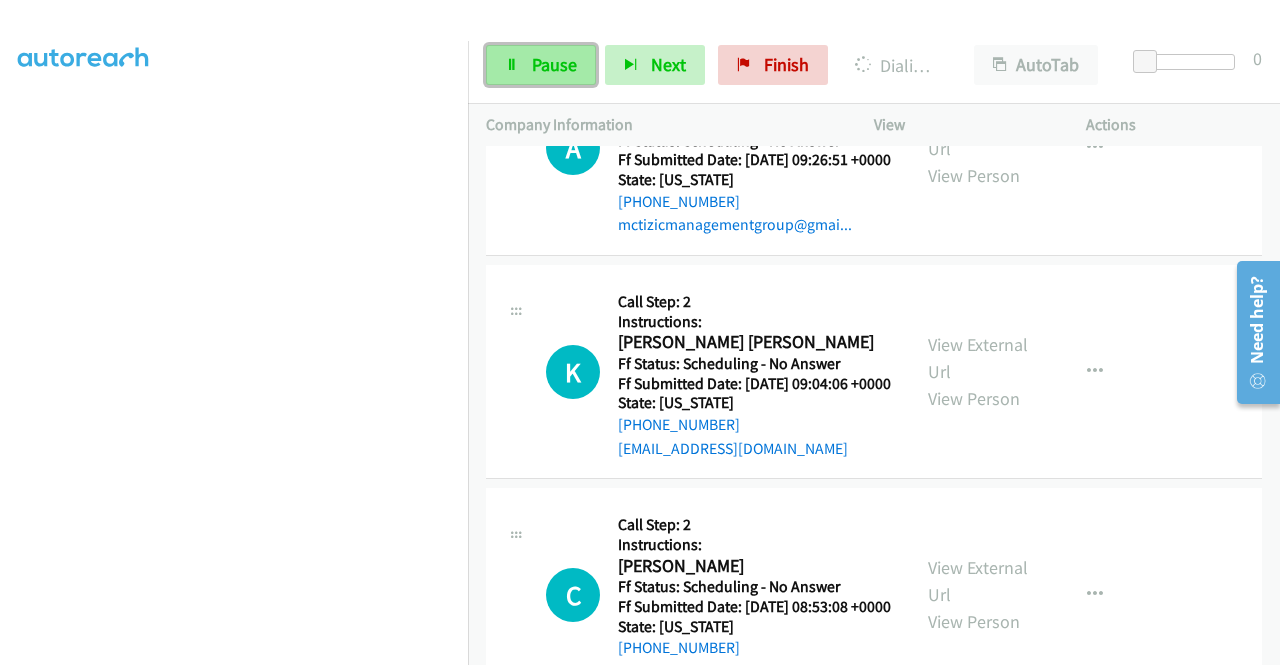 click on "Pause" at bounding box center (541, 65) 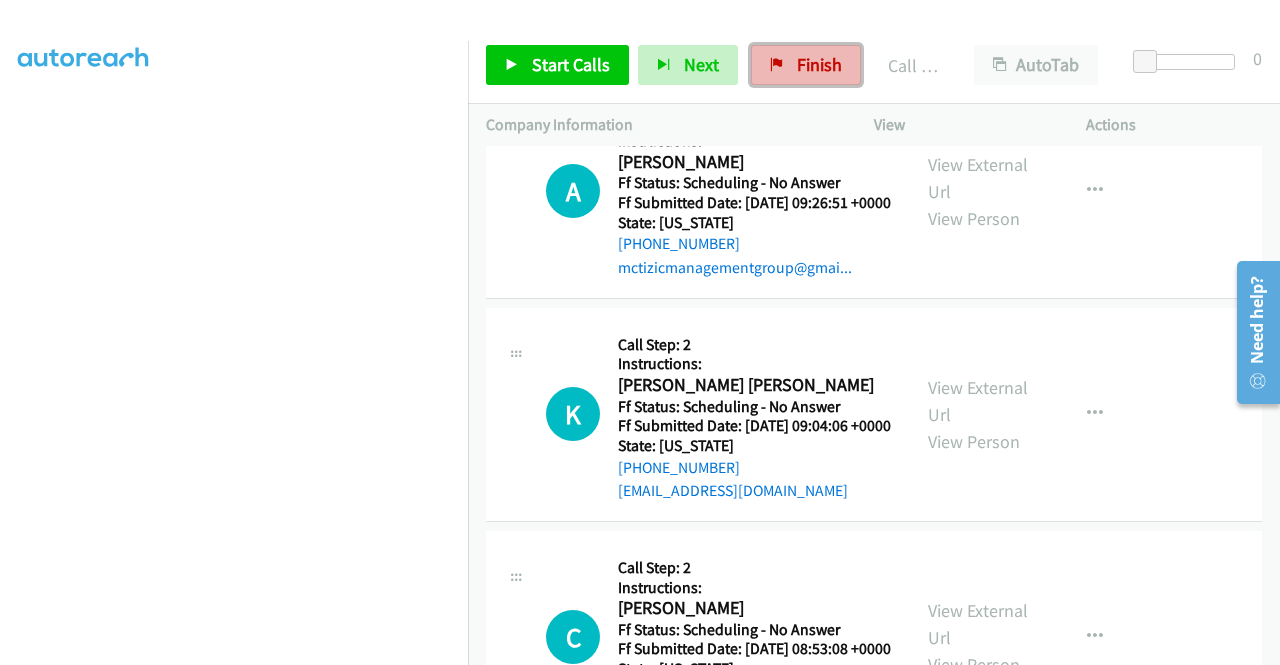 click on "Finish" at bounding box center [819, 64] 